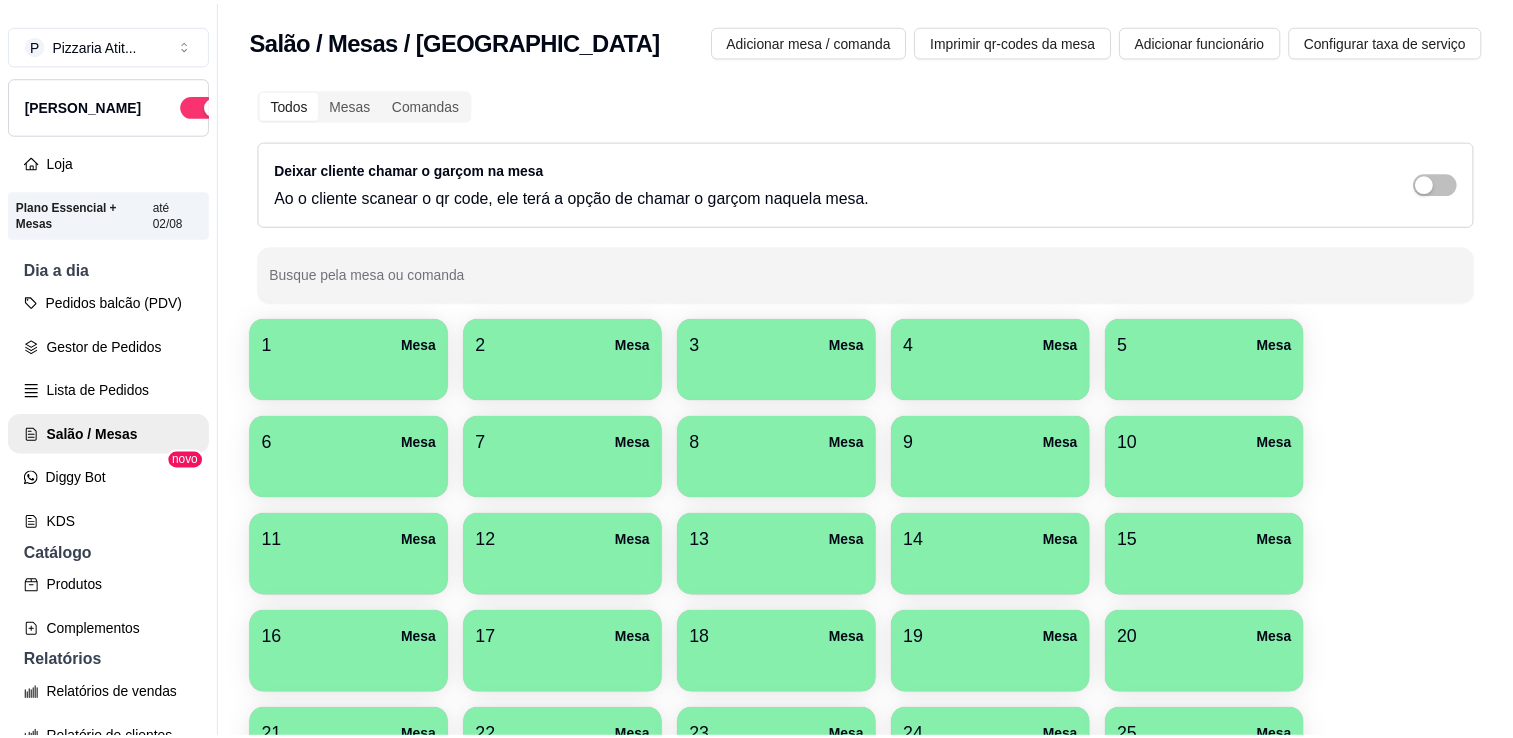 scroll, scrollTop: 0, scrollLeft: 0, axis: both 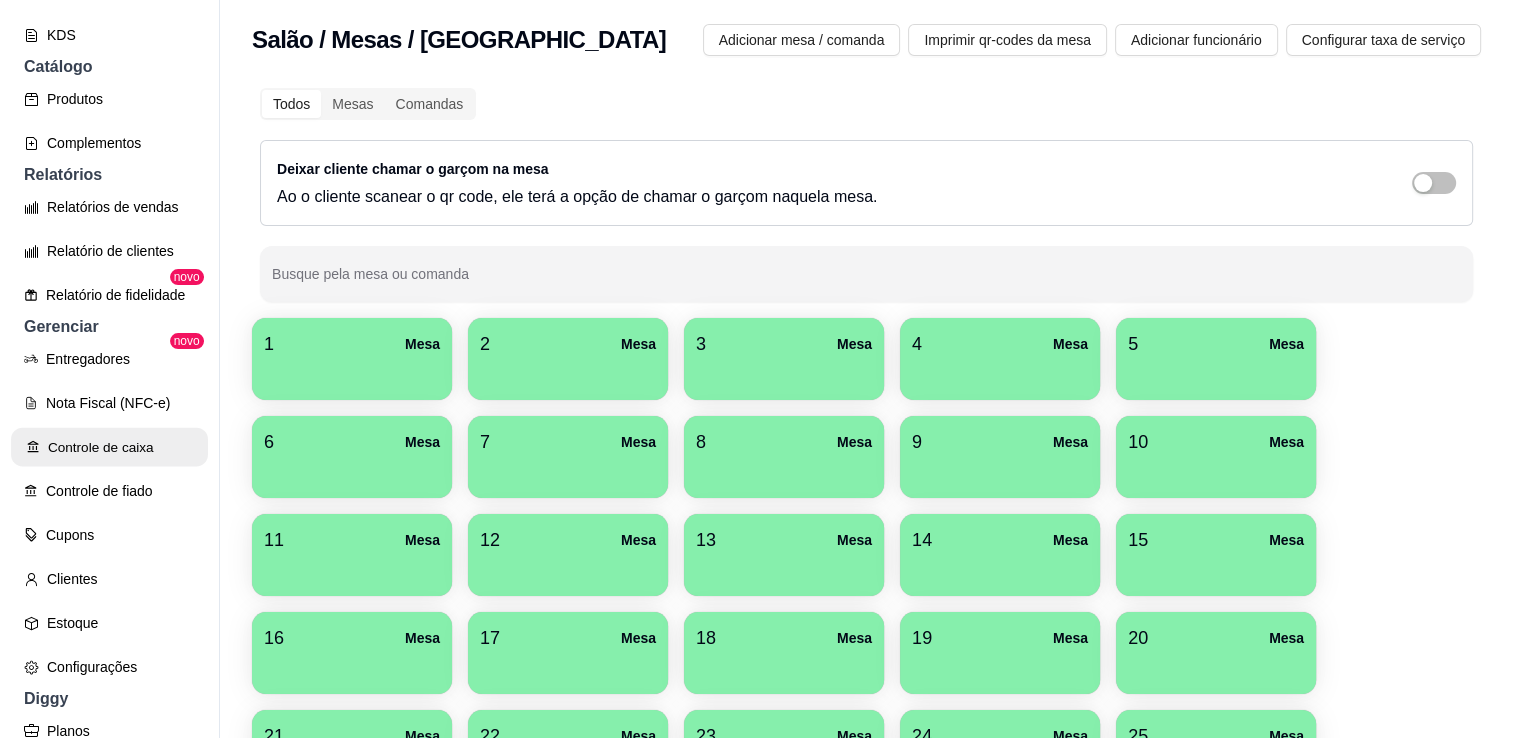click on "Controle de caixa" at bounding box center [109, 447] 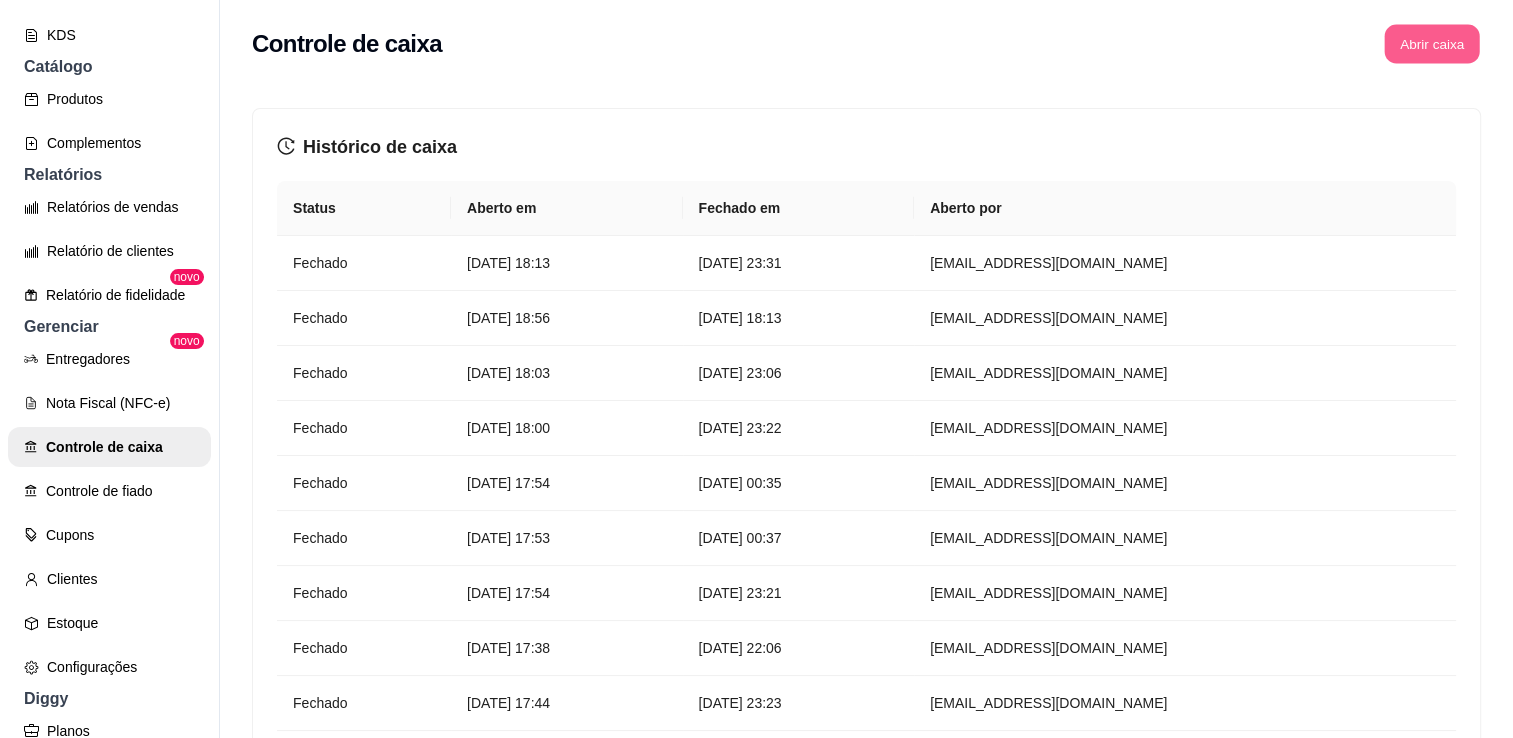 click on "Abrir caixa" at bounding box center [1431, 44] 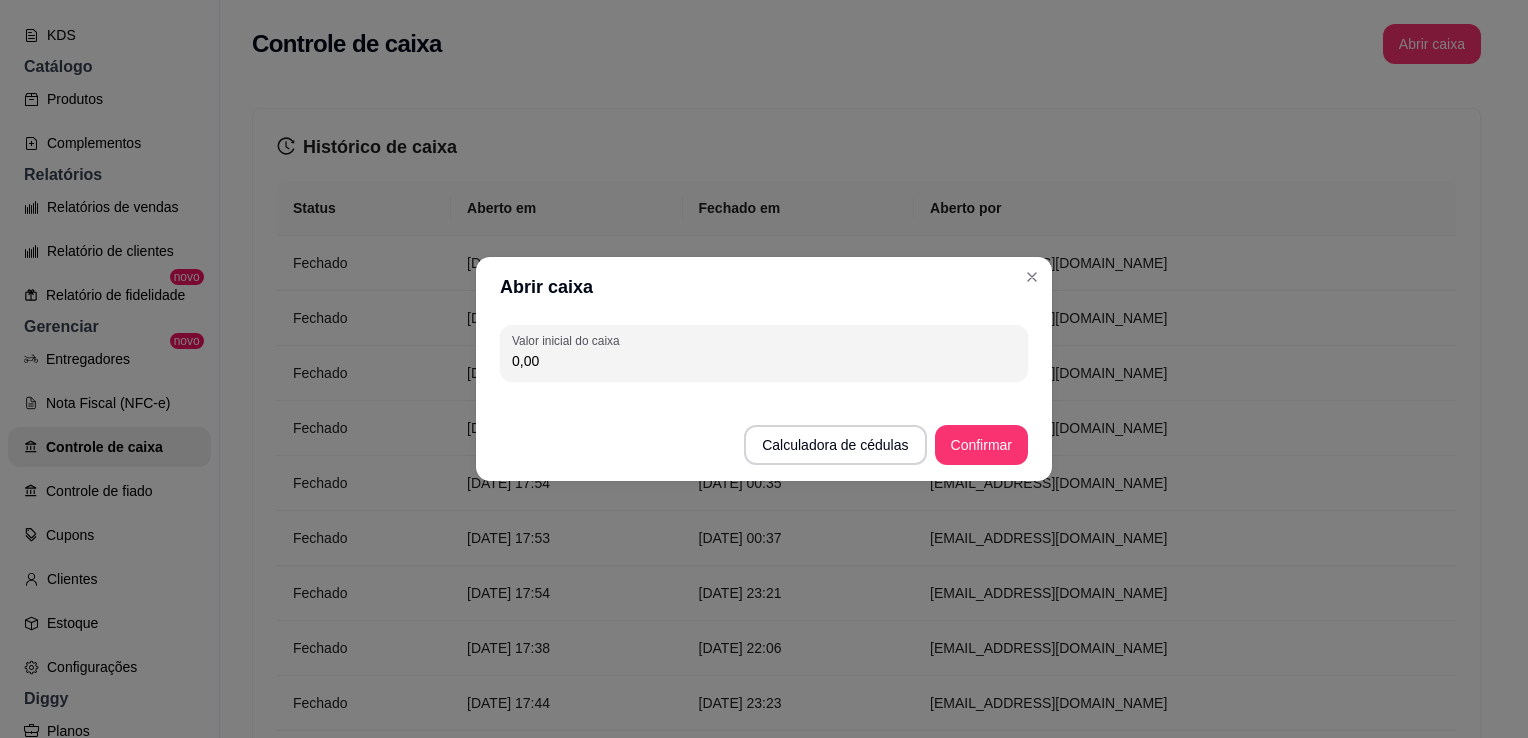 click on "0,00" at bounding box center [764, 361] 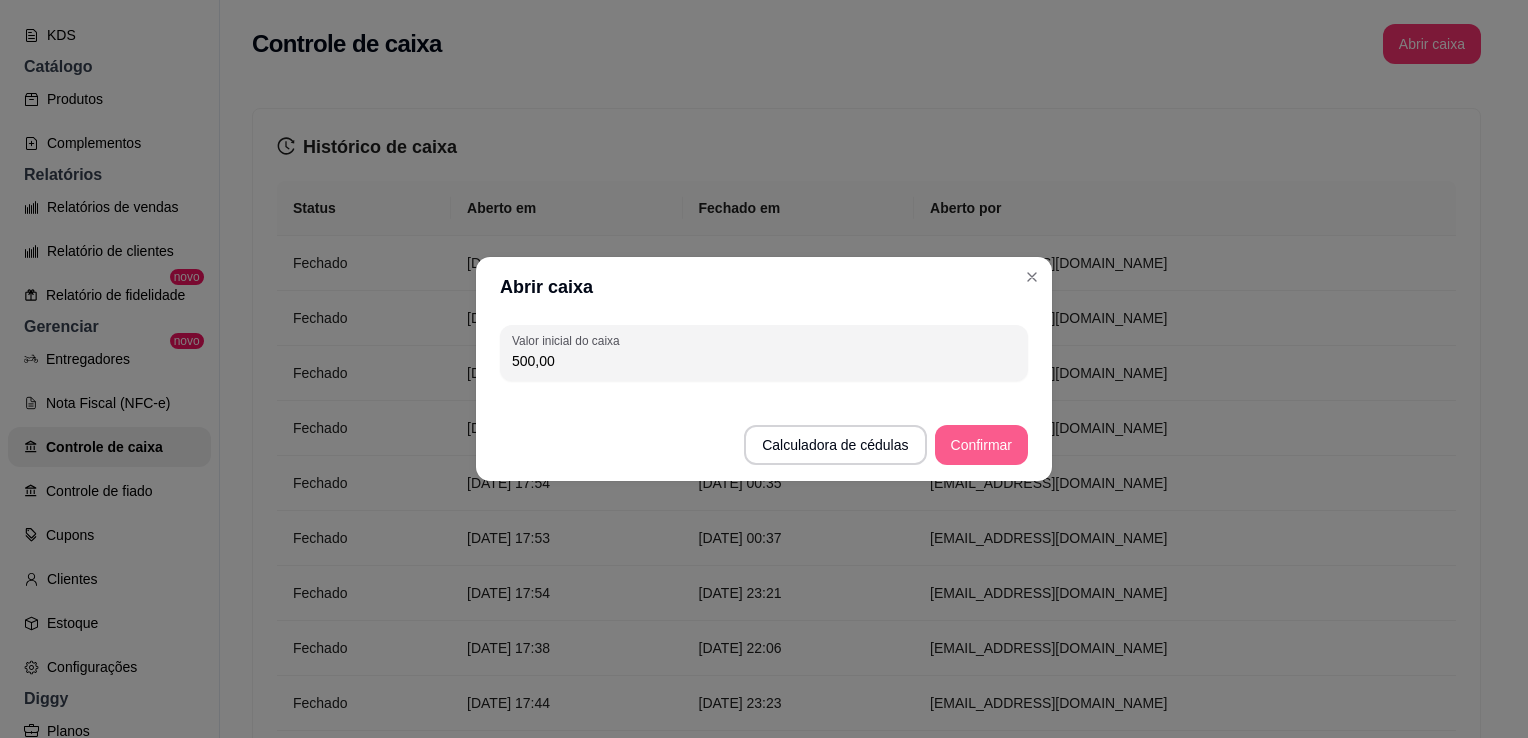 type on "500,00" 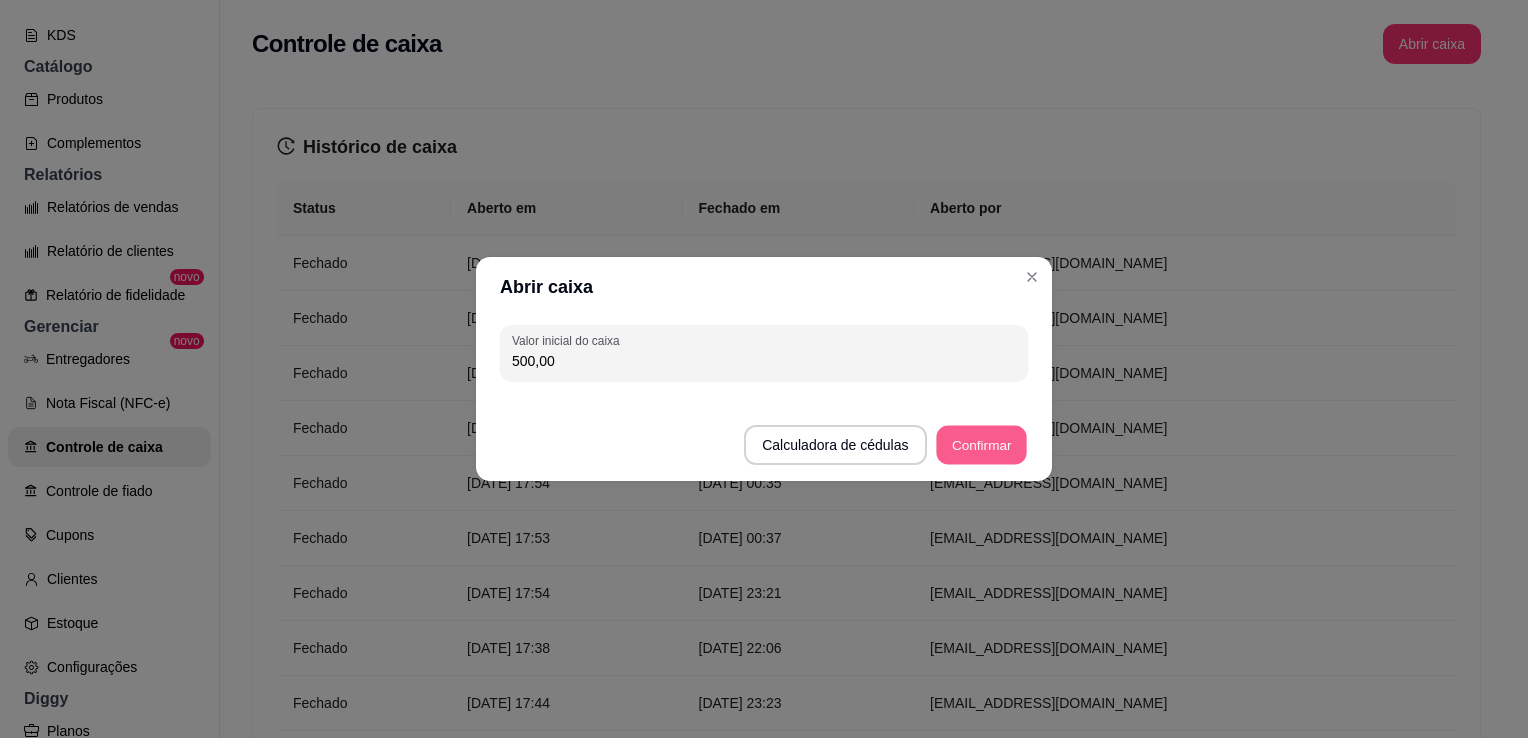click on "Confirmar" at bounding box center (981, 445) 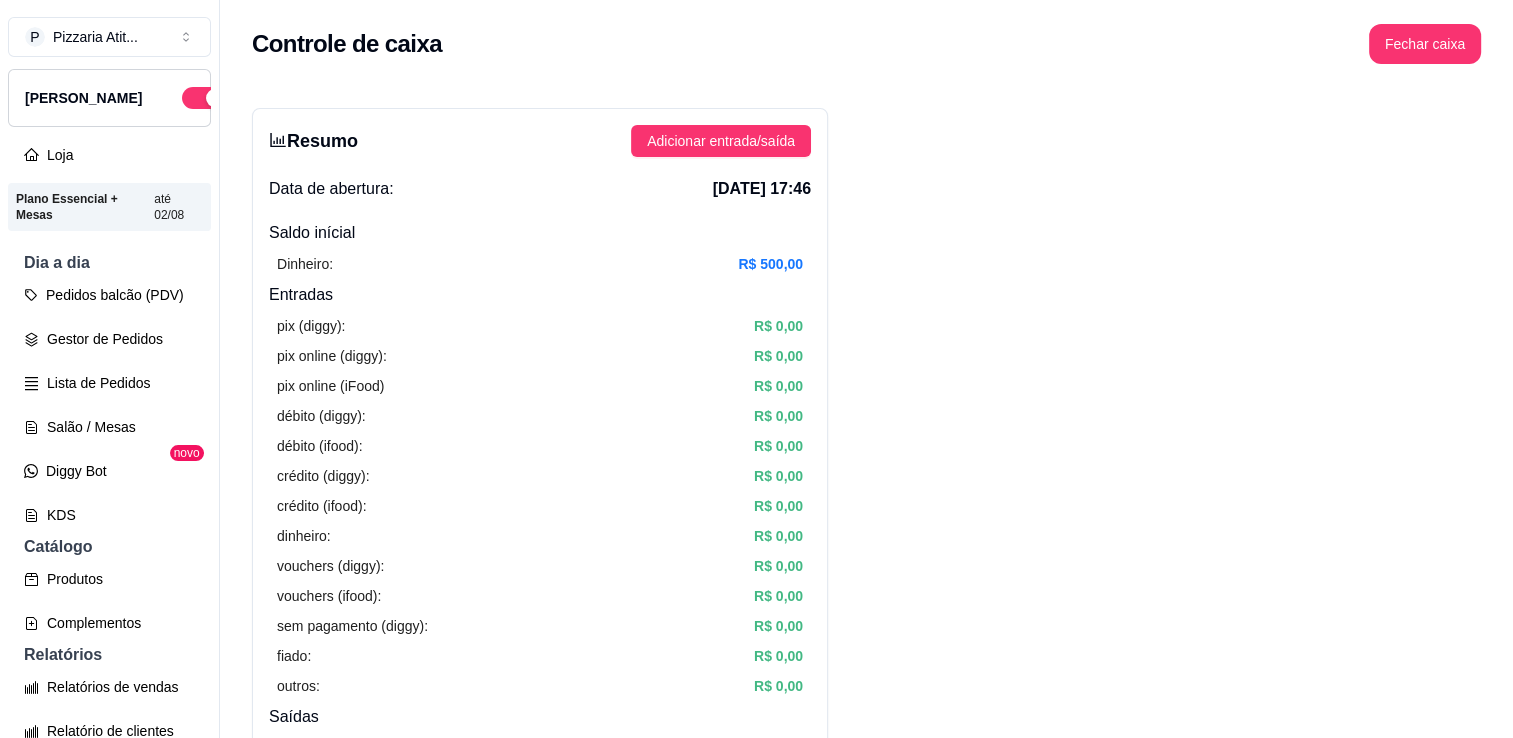 scroll, scrollTop: 0, scrollLeft: 0, axis: both 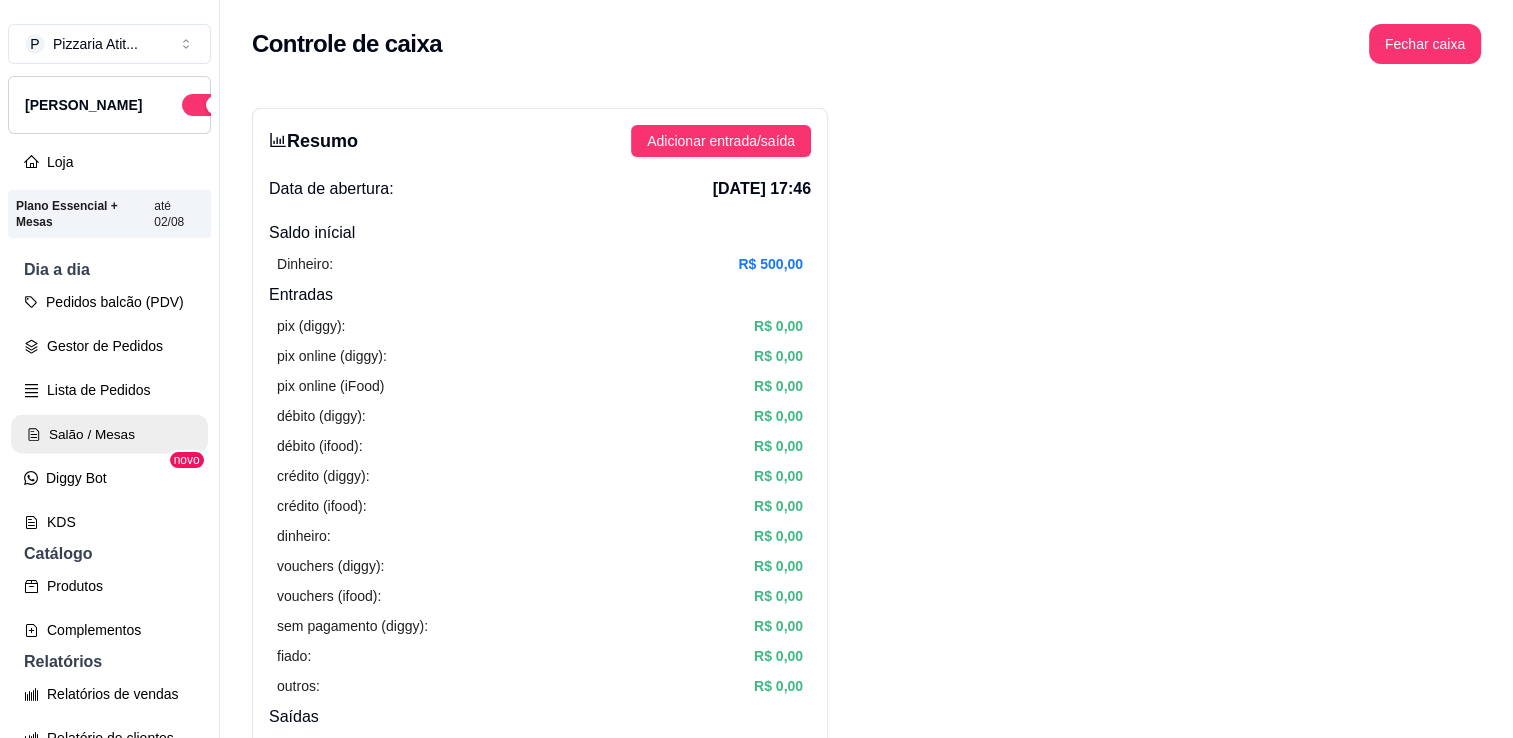 click on "Salão / Mesas" at bounding box center (109, 434) 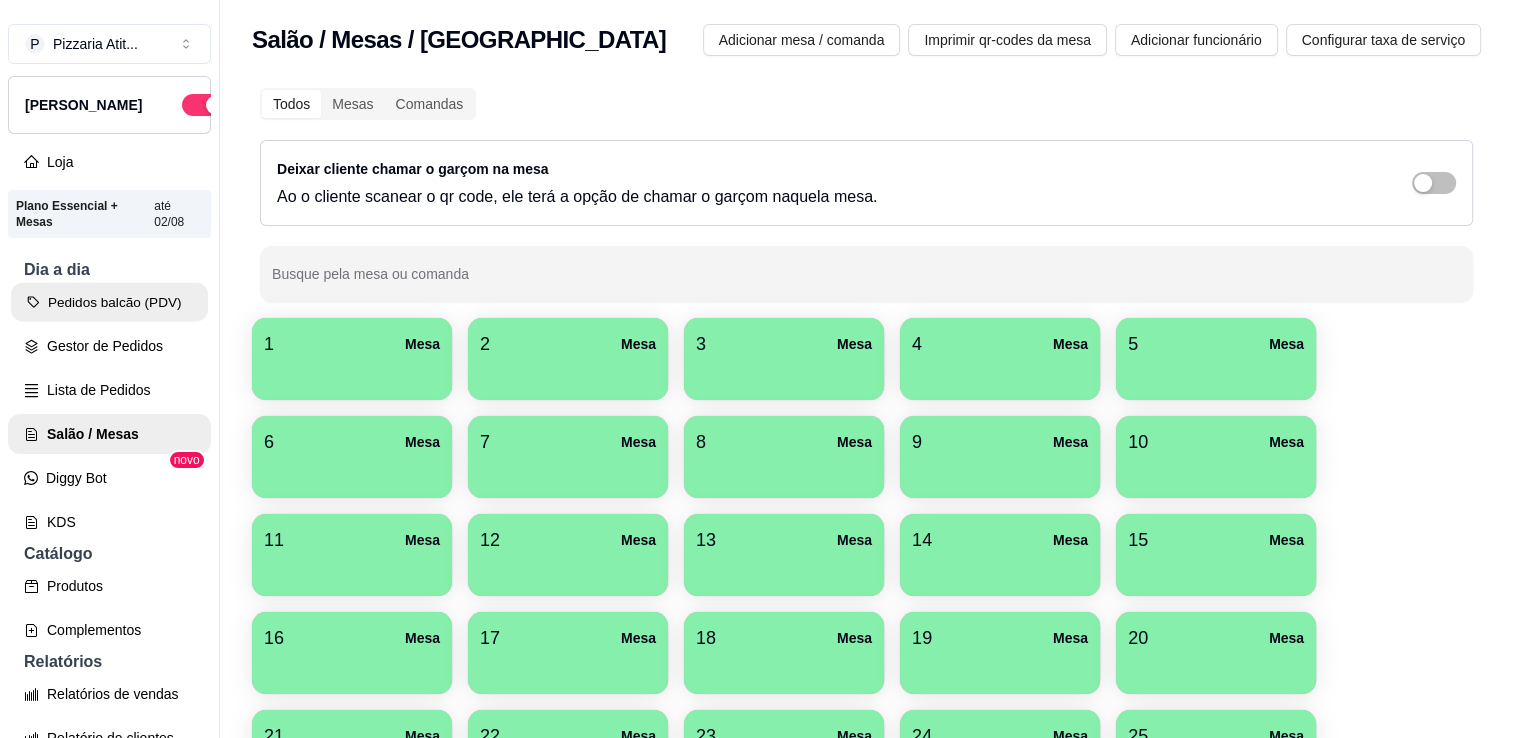 click on "Pedidos balcão (PDV)" at bounding box center (109, 302) 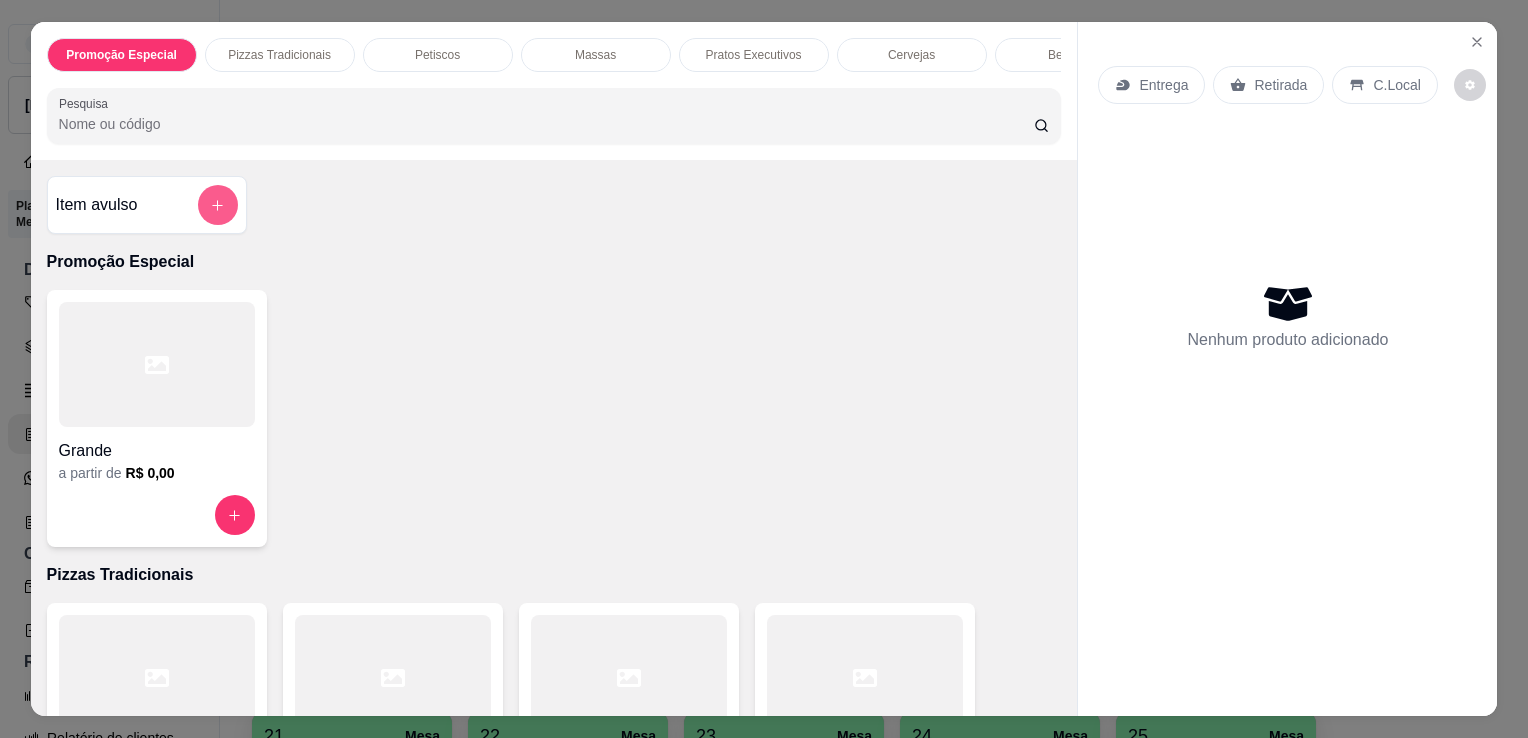 click 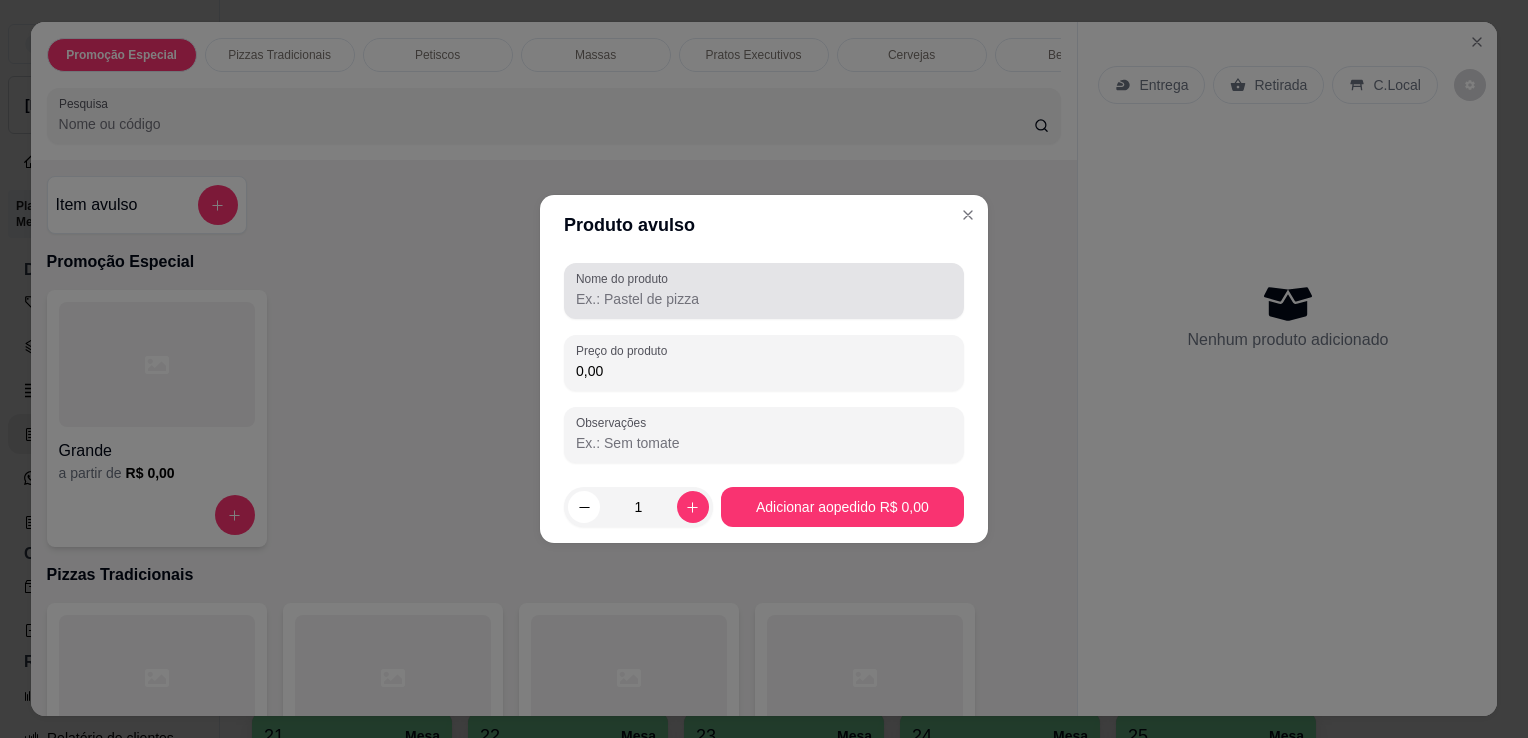 click on "Nome do produto" at bounding box center (764, 299) 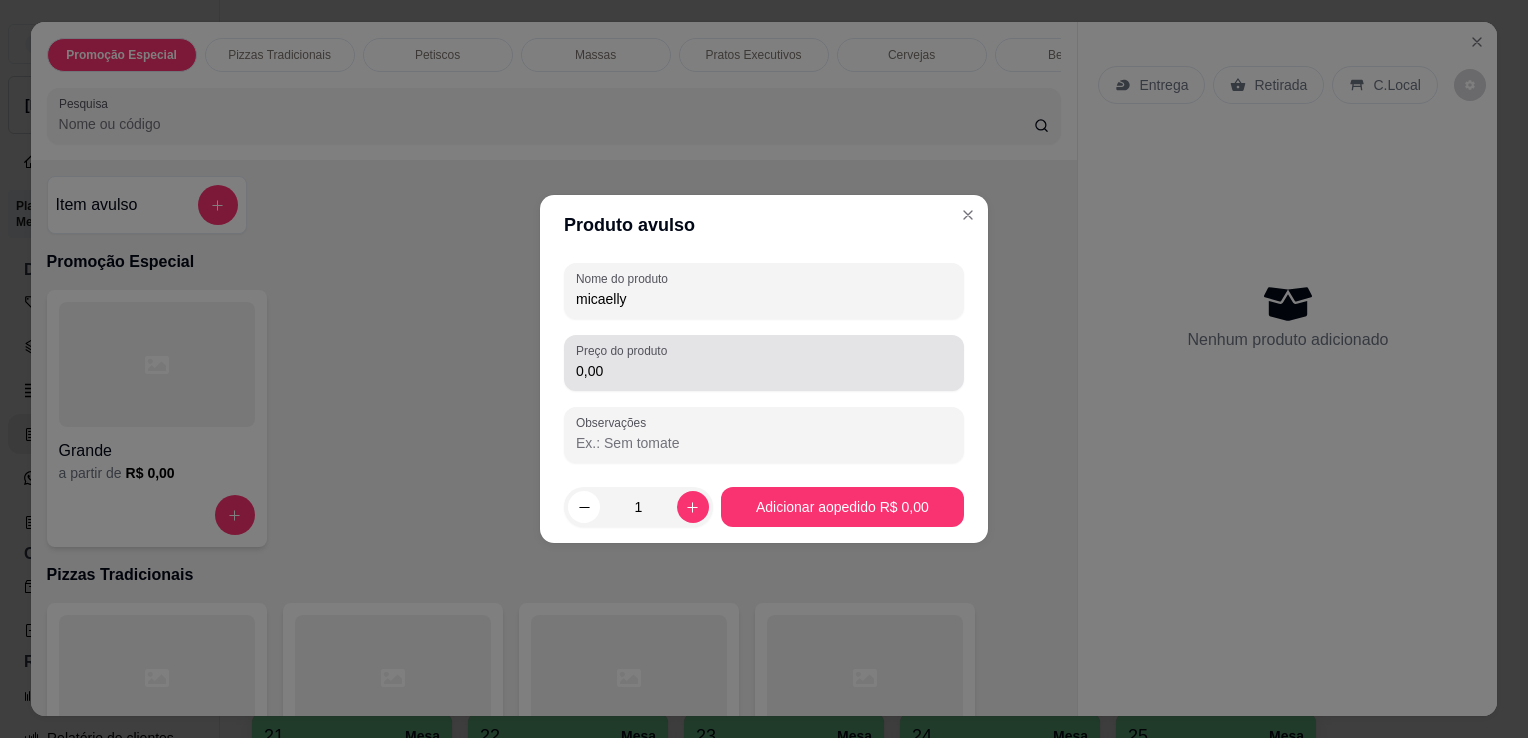 type on "micaelly" 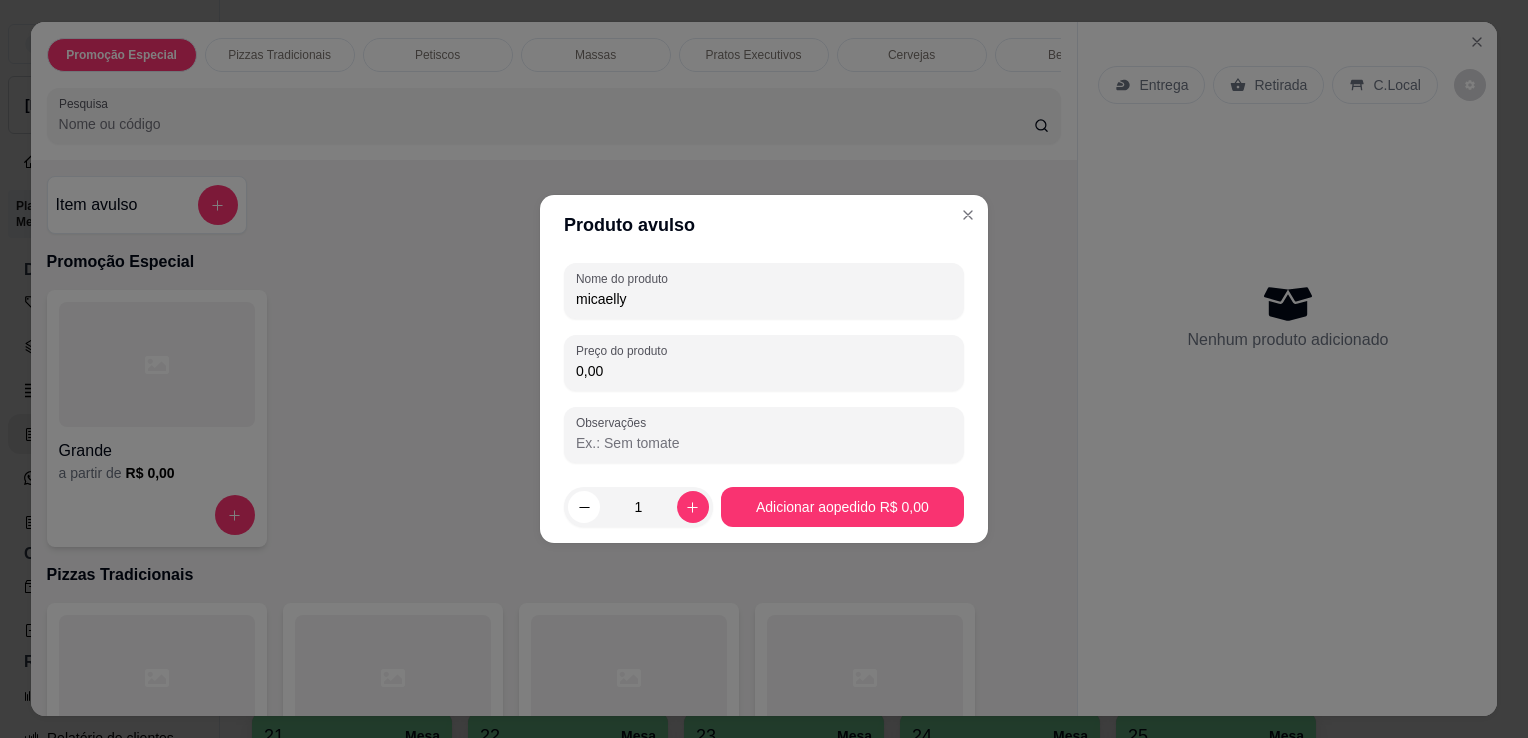 click on "0,00" at bounding box center (764, 371) 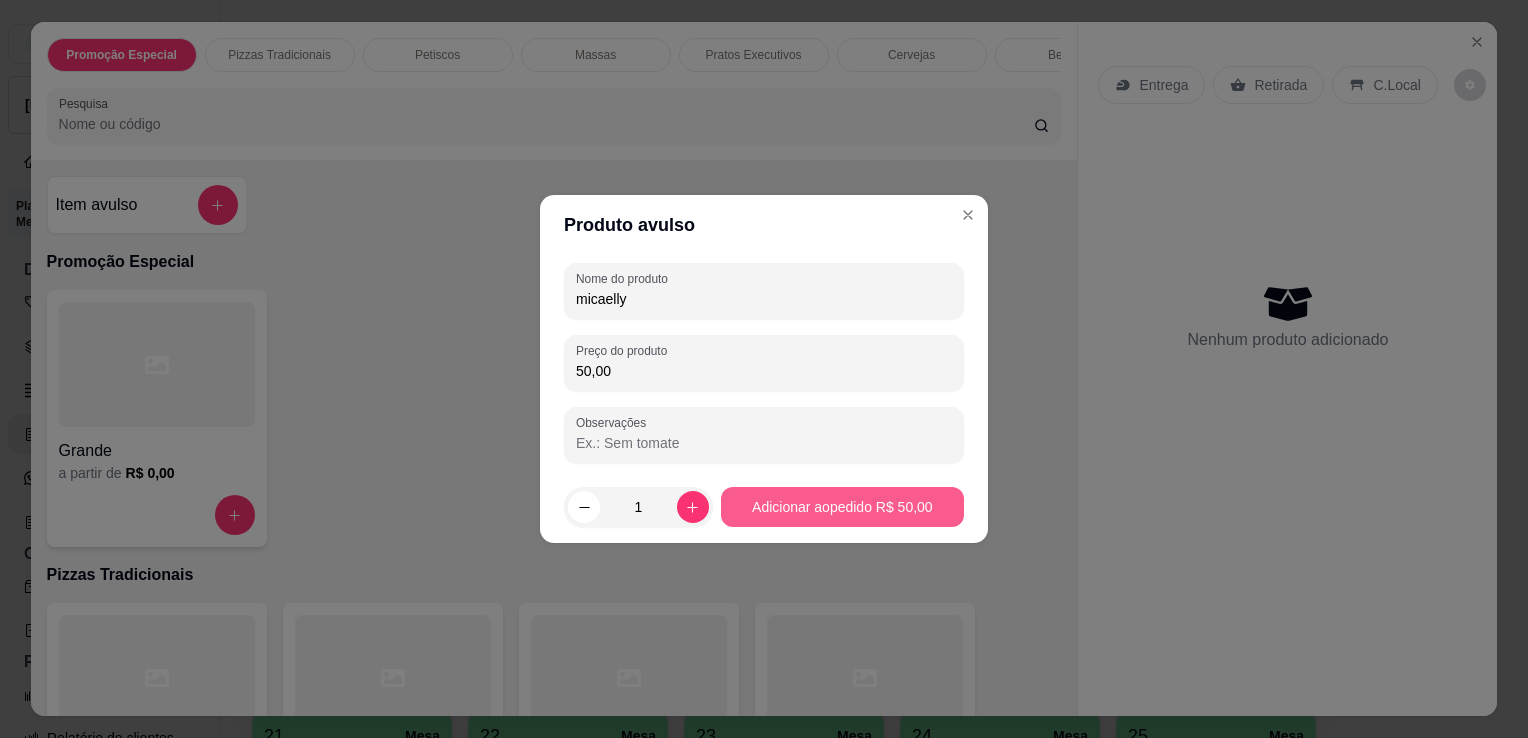 type on "50,00" 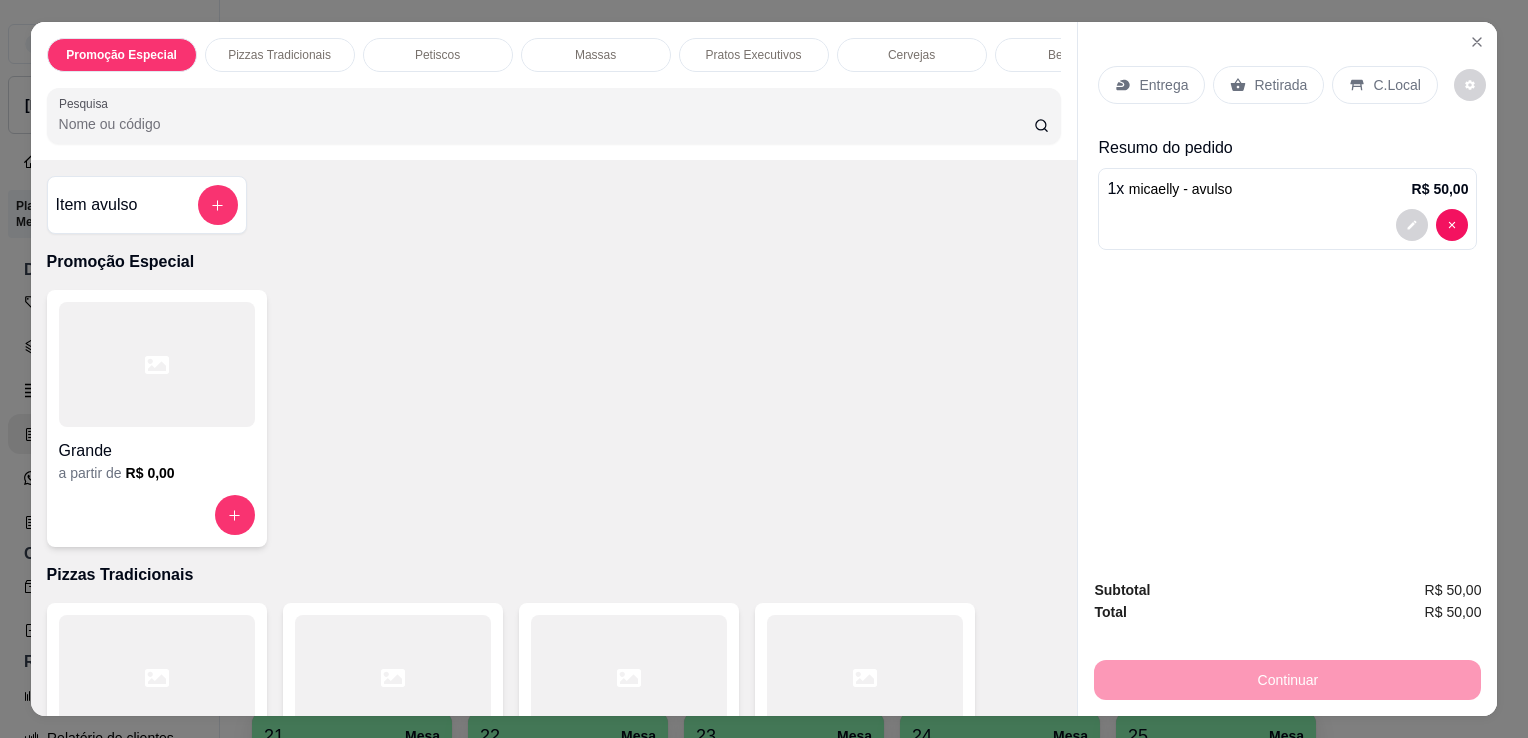 click on "C.Local" at bounding box center [1384, 85] 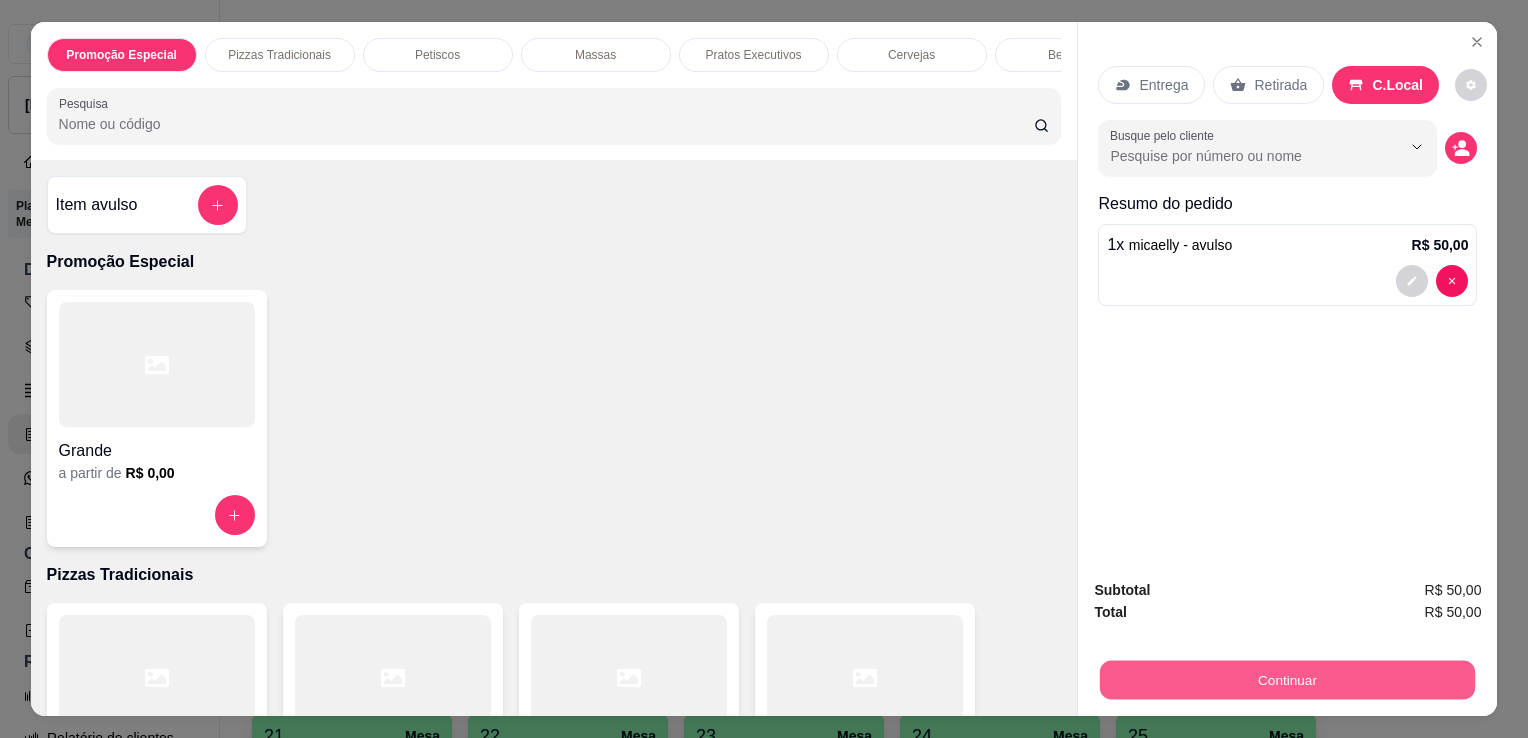 click on "Continuar" at bounding box center [1287, 679] 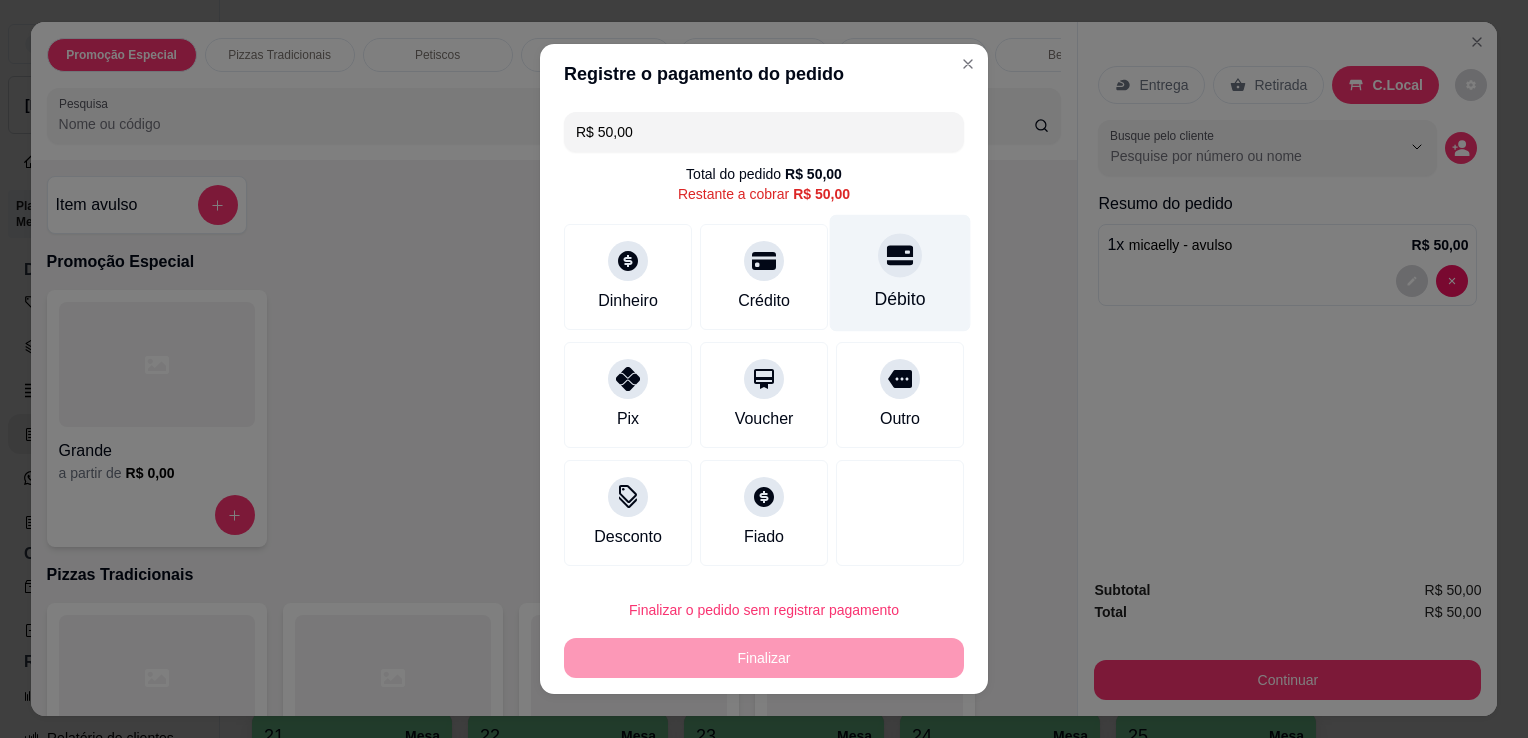click on "Débito" at bounding box center (900, 299) 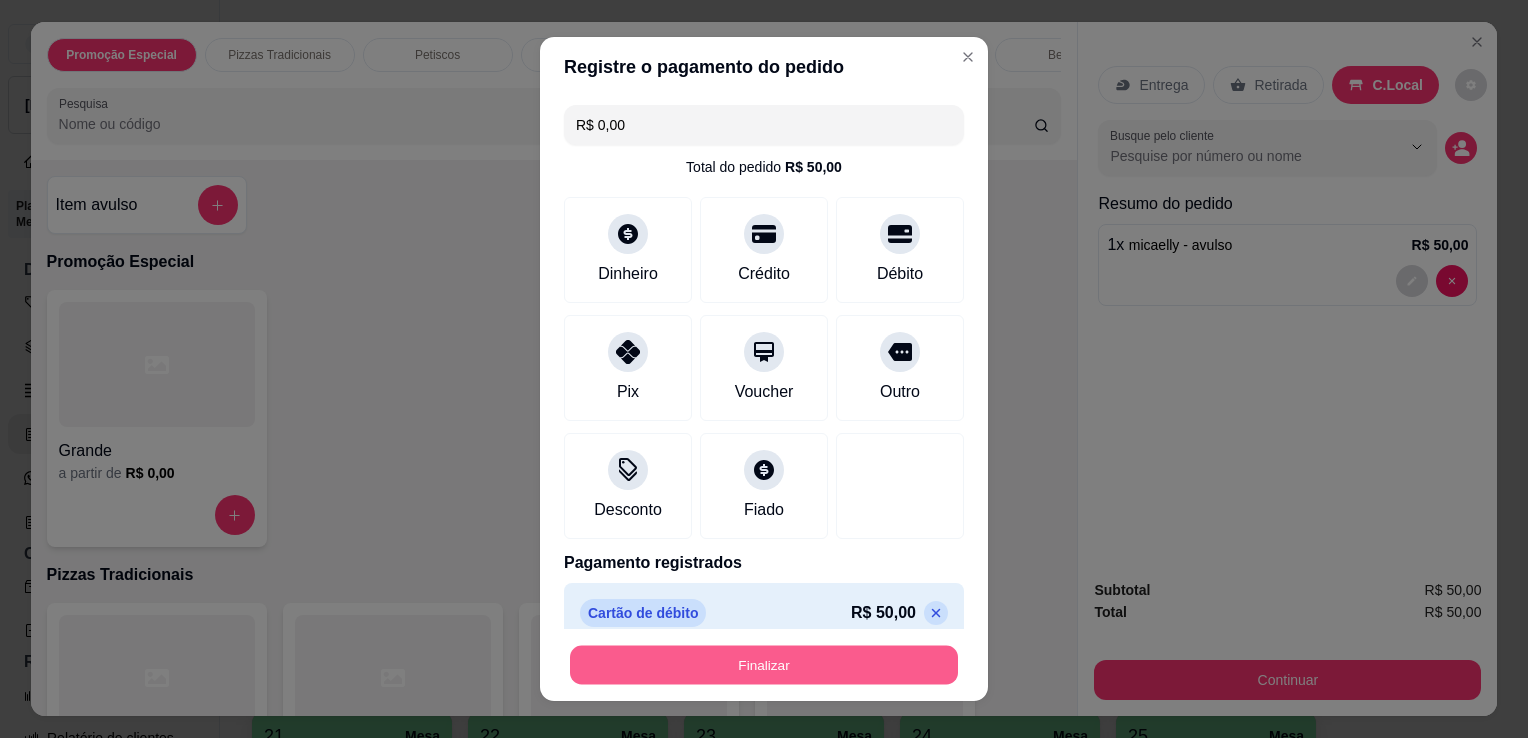 click on "Finalizar" at bounding box center (764, 665) 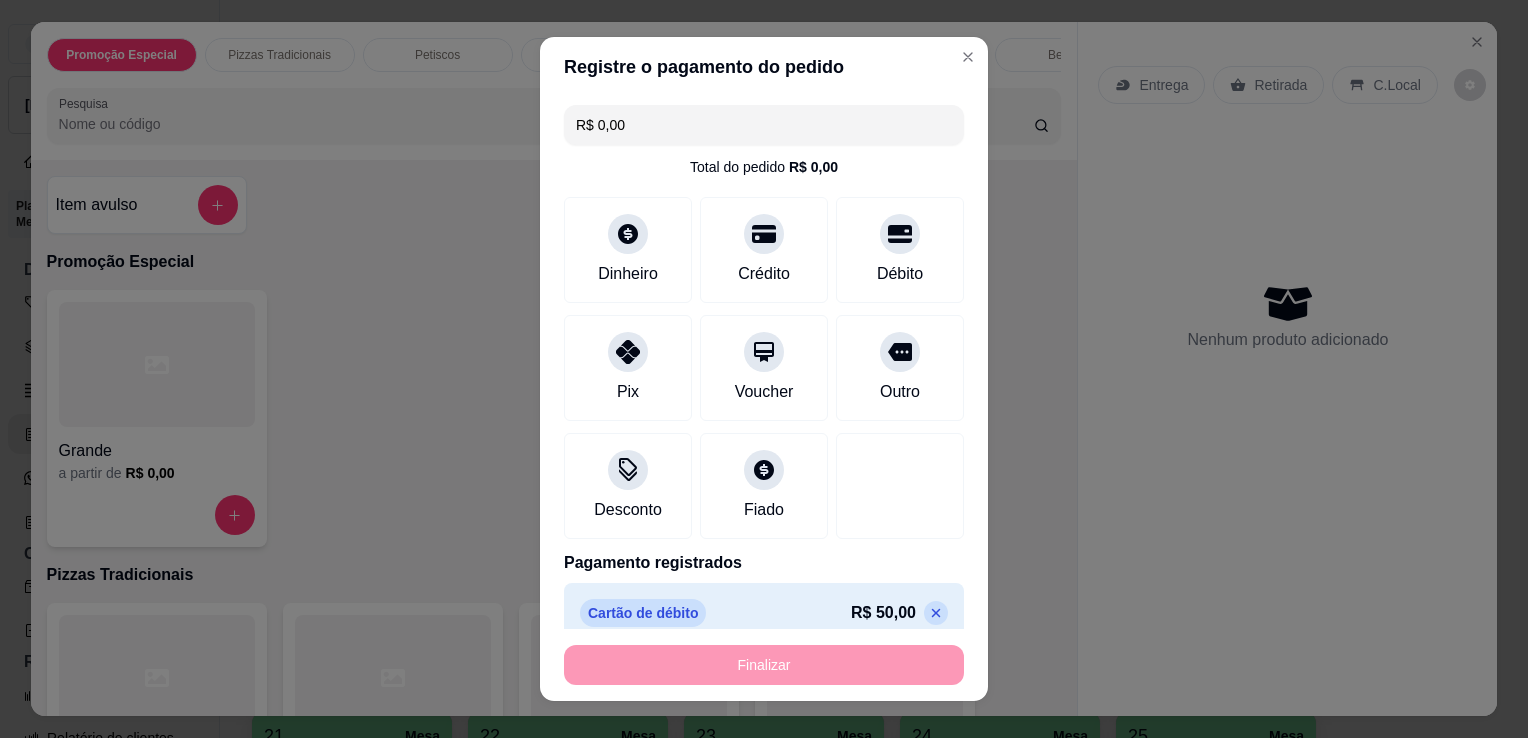 type on "-R$ 50,00" 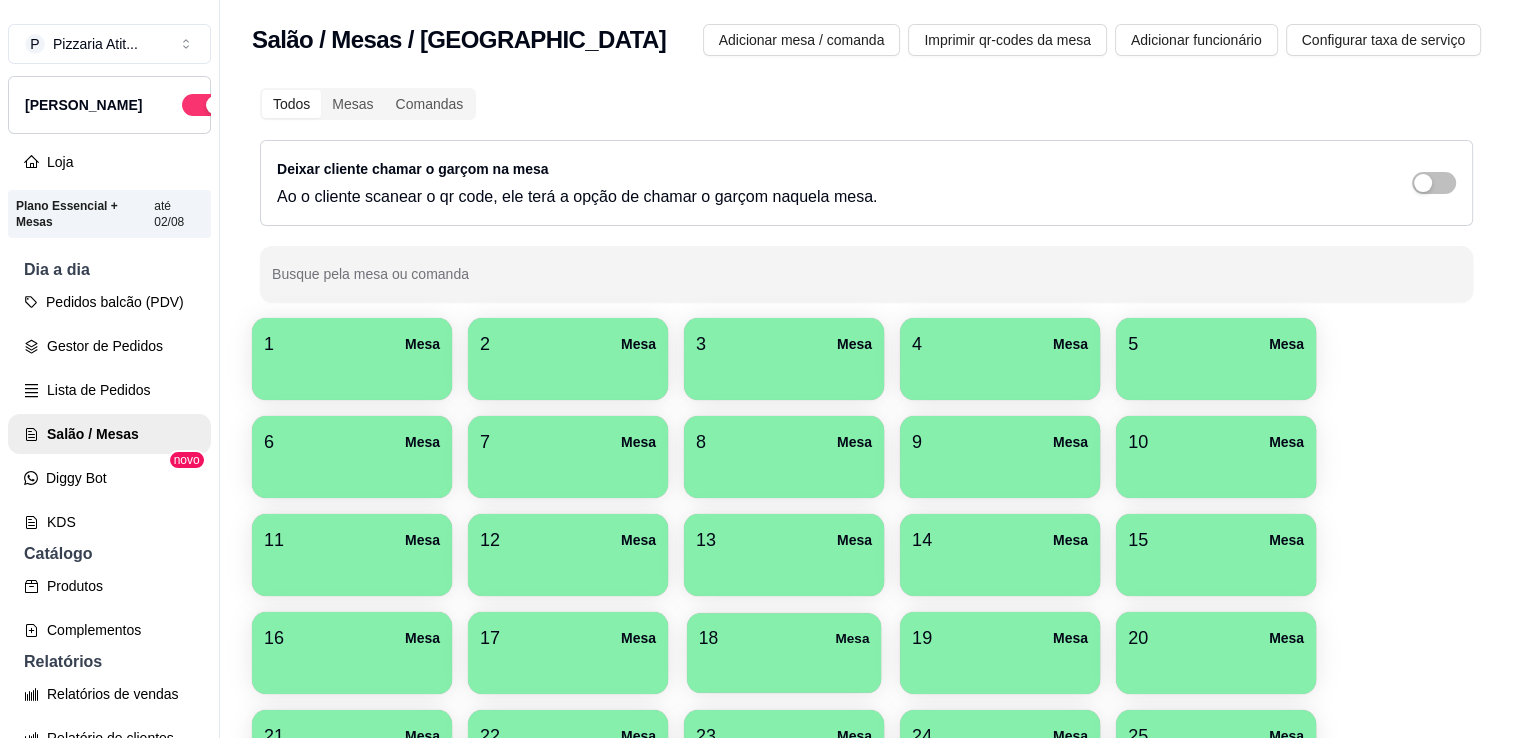 click at bounding box center [784, 666] 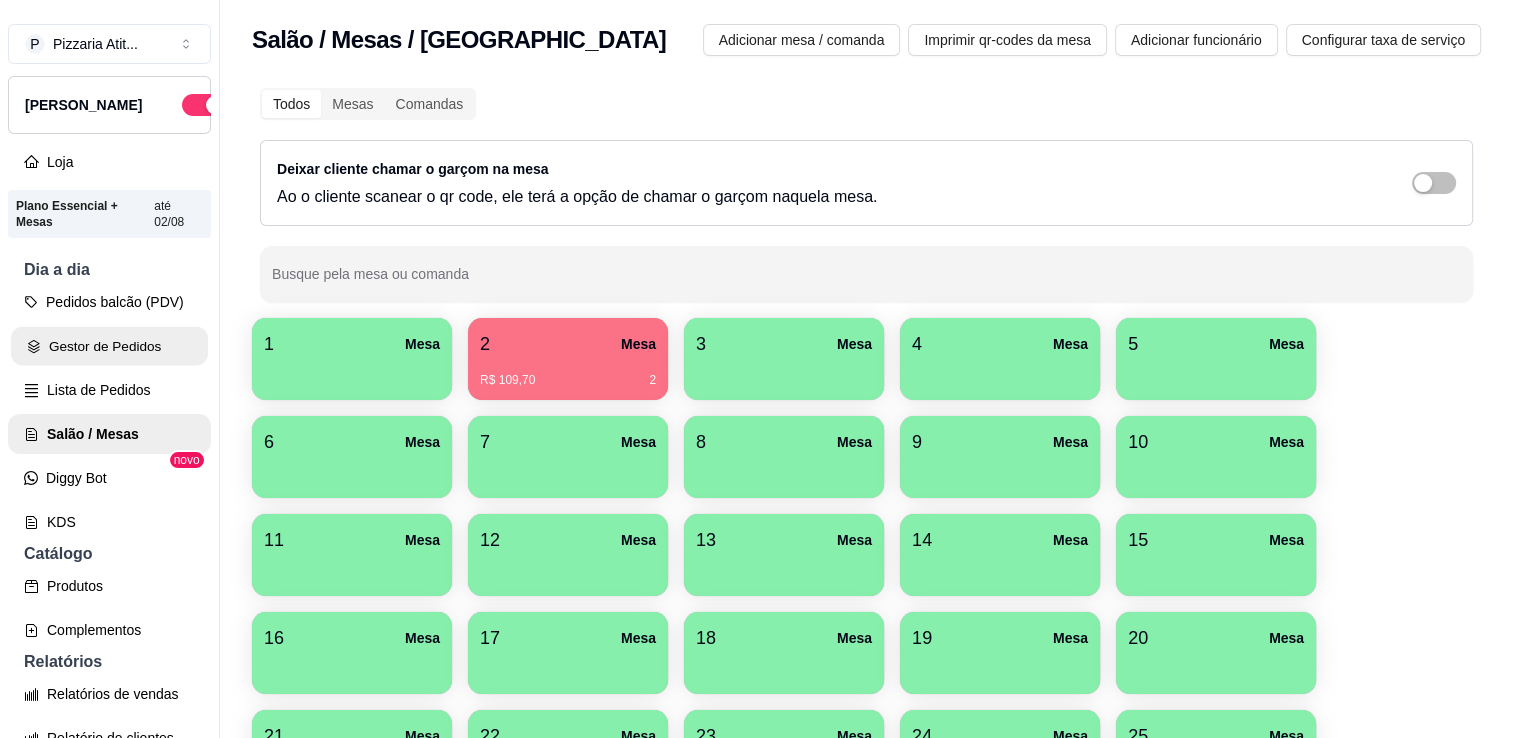 click on "Gestor de Pedidos" at bounding box center [109, 346] 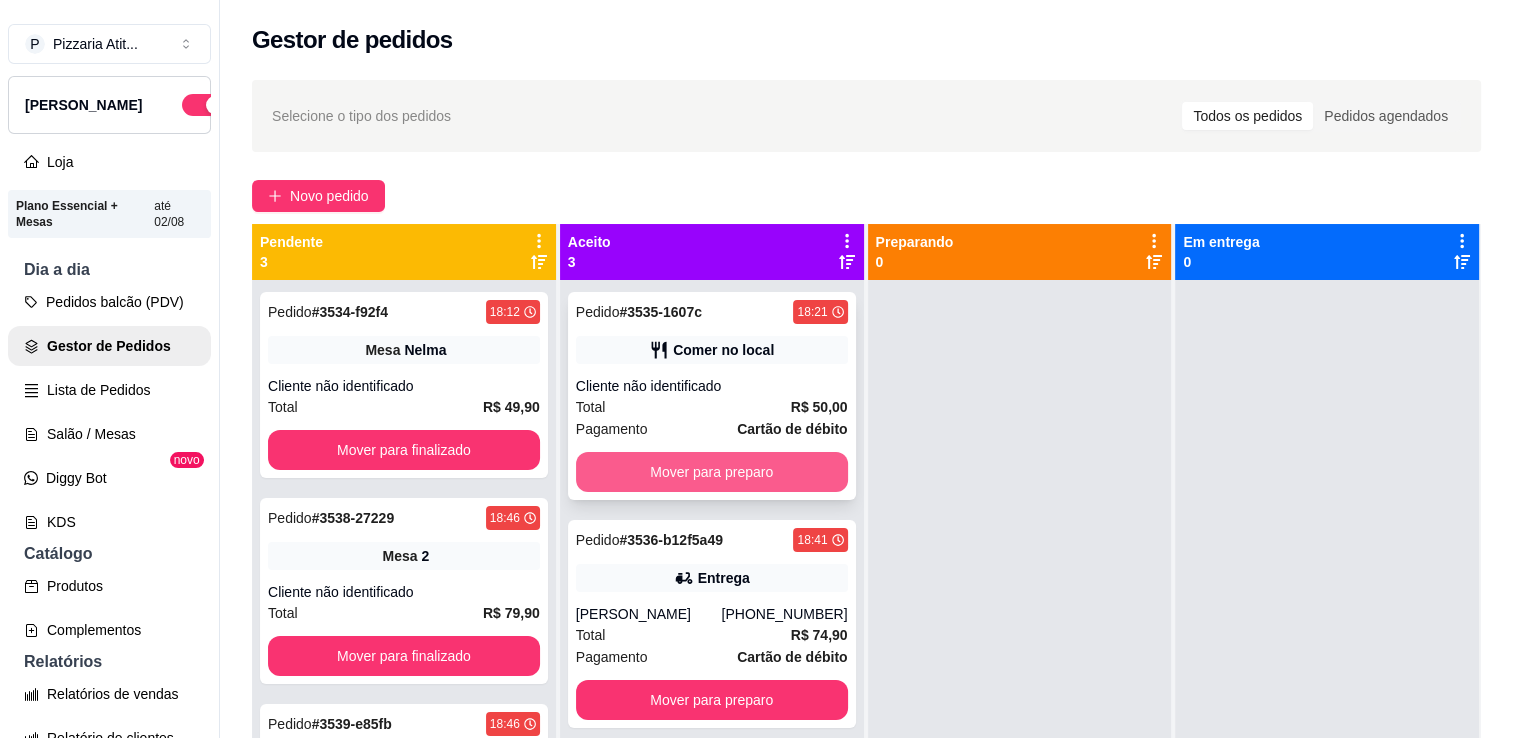 click on "Mover para preparo" at bounding box center (712, 472) 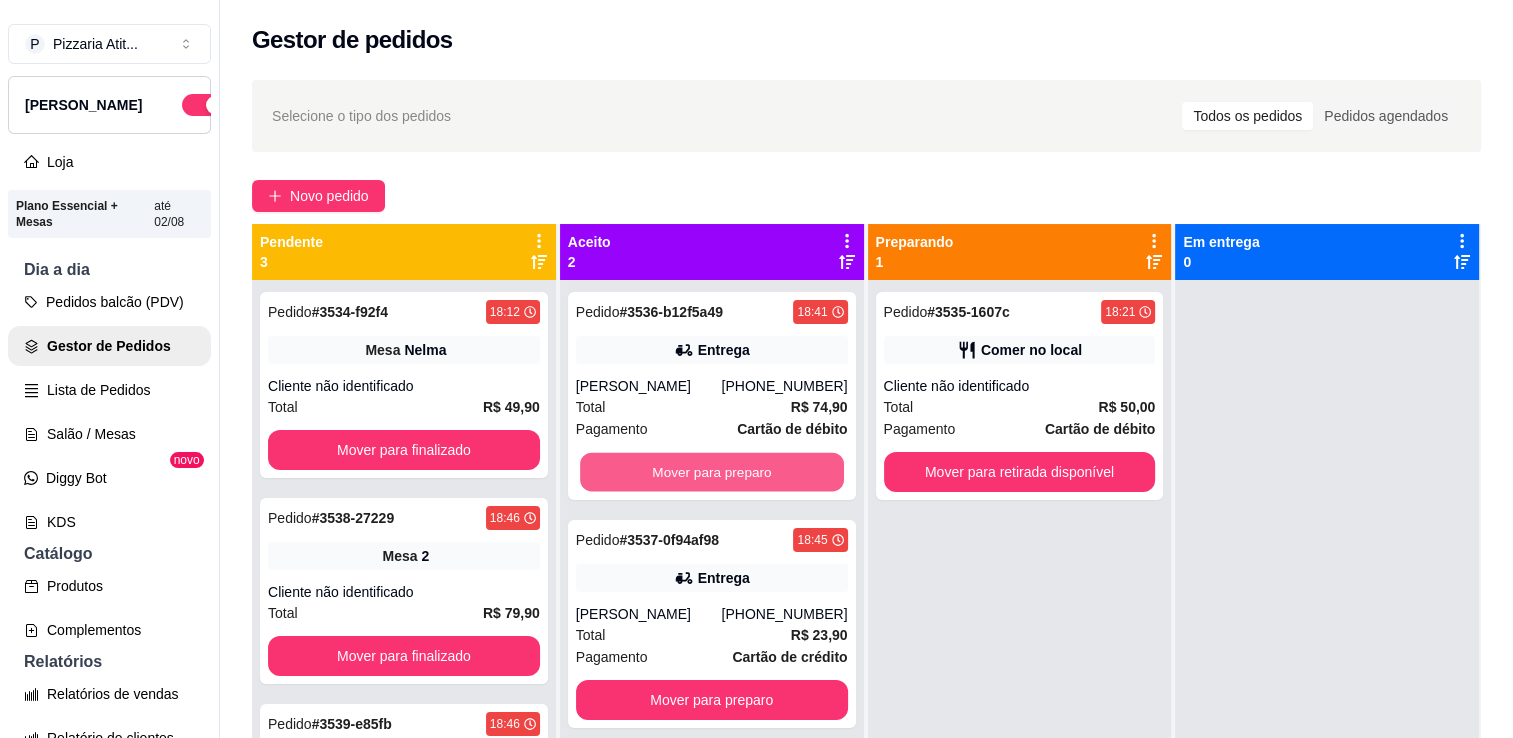 click on "Mover para preparo" at bounding box center [712, 472] 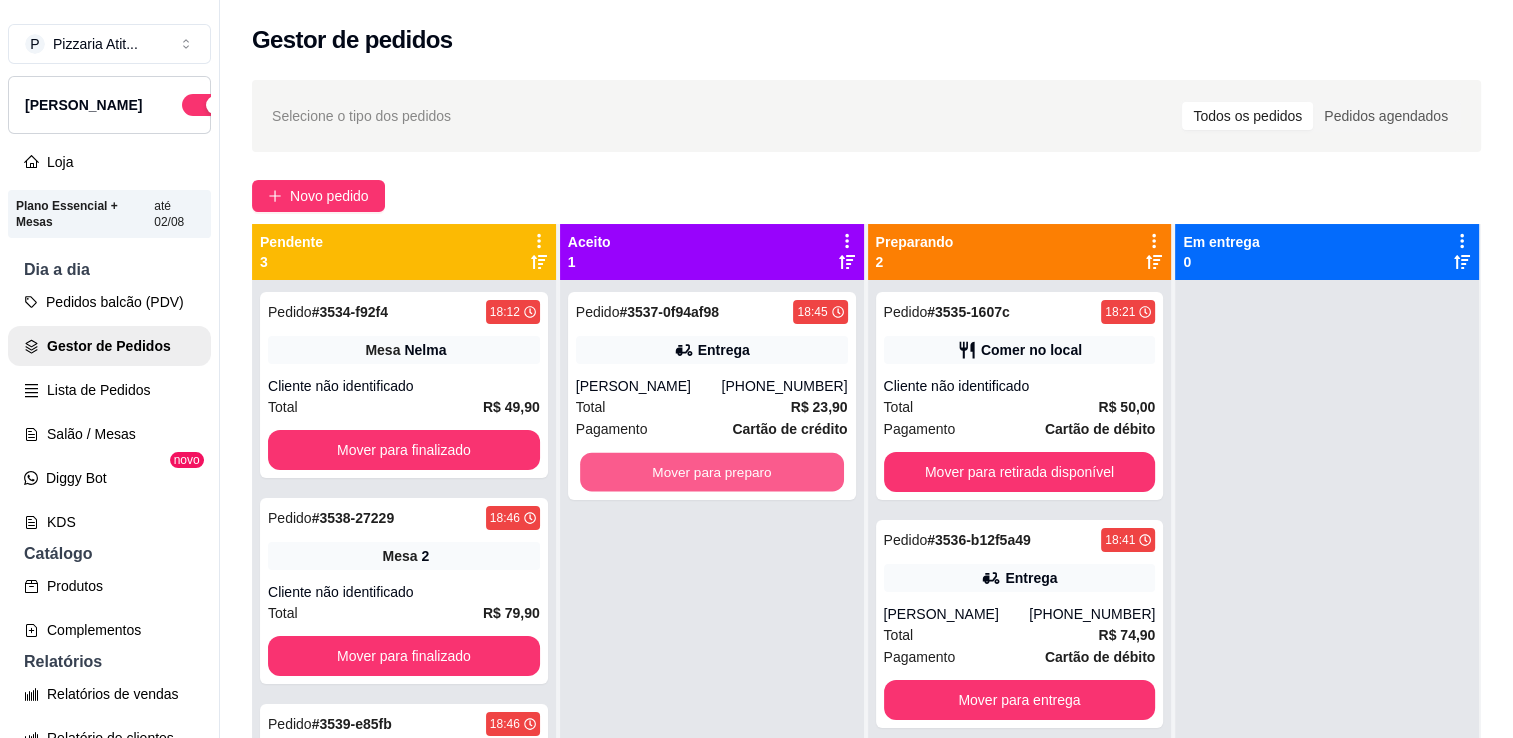 click on "Mover para preparo" at bounding box center [712, 472] 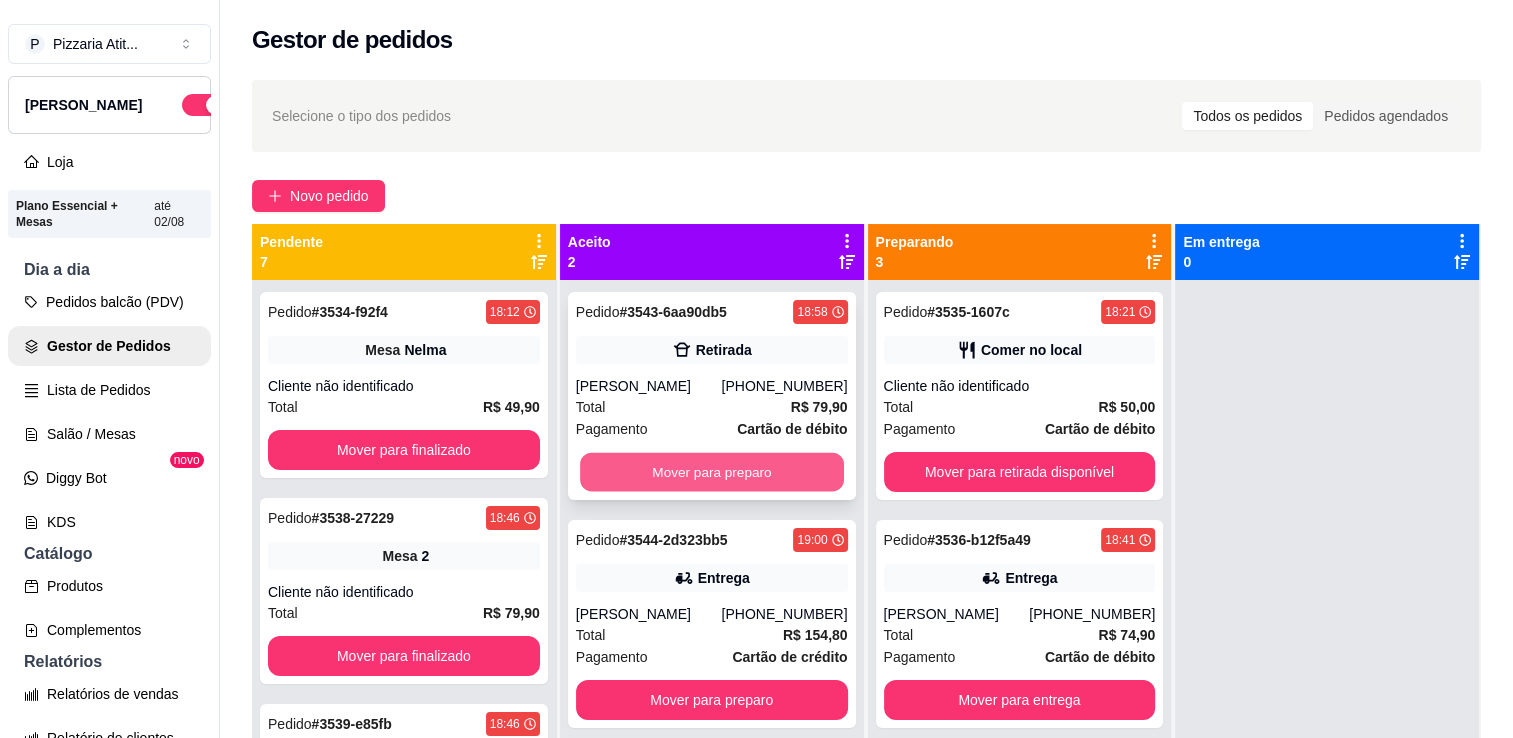 click on "Mover para preparo" at bounding box center (712, 472) 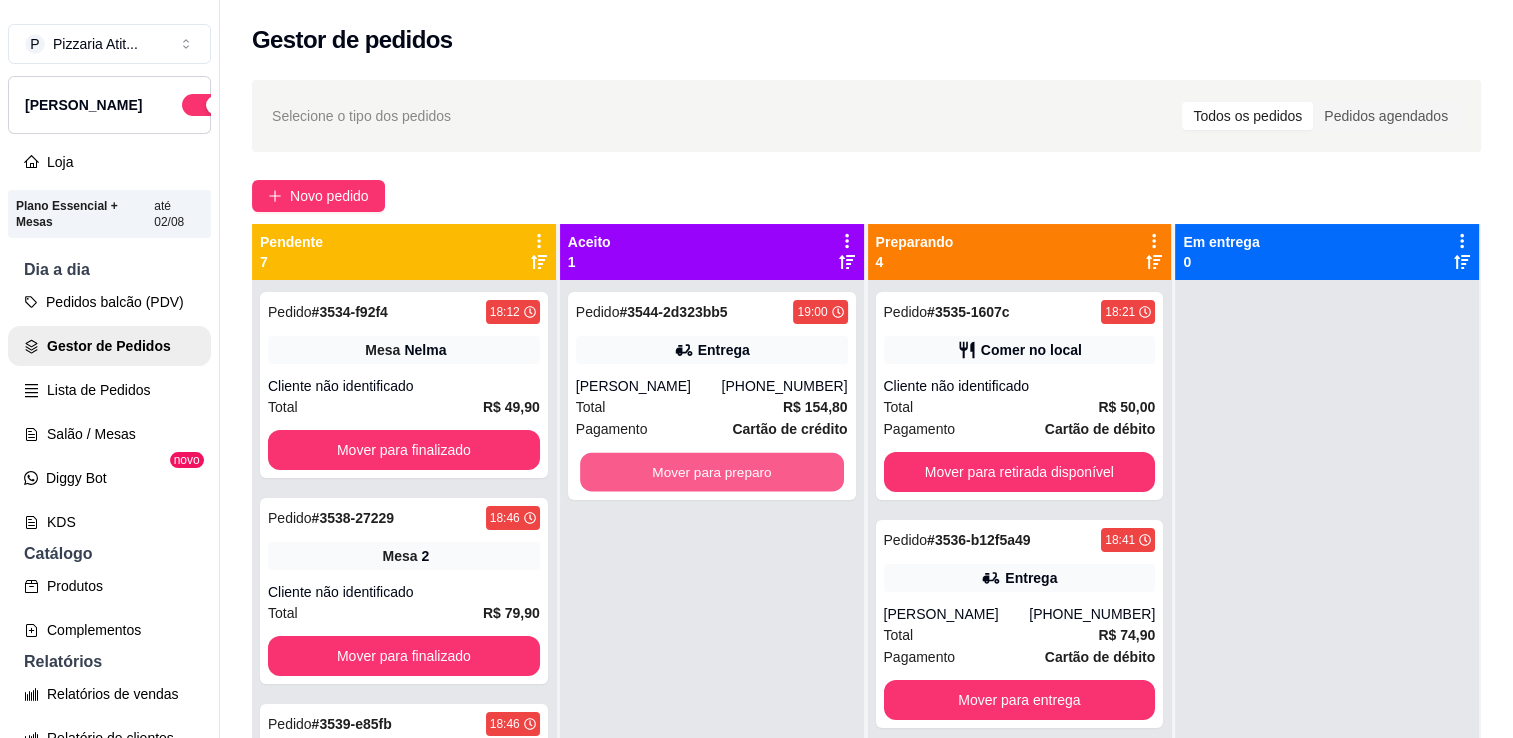 click on "Mover para preparo" at bounding box center (712, 472) 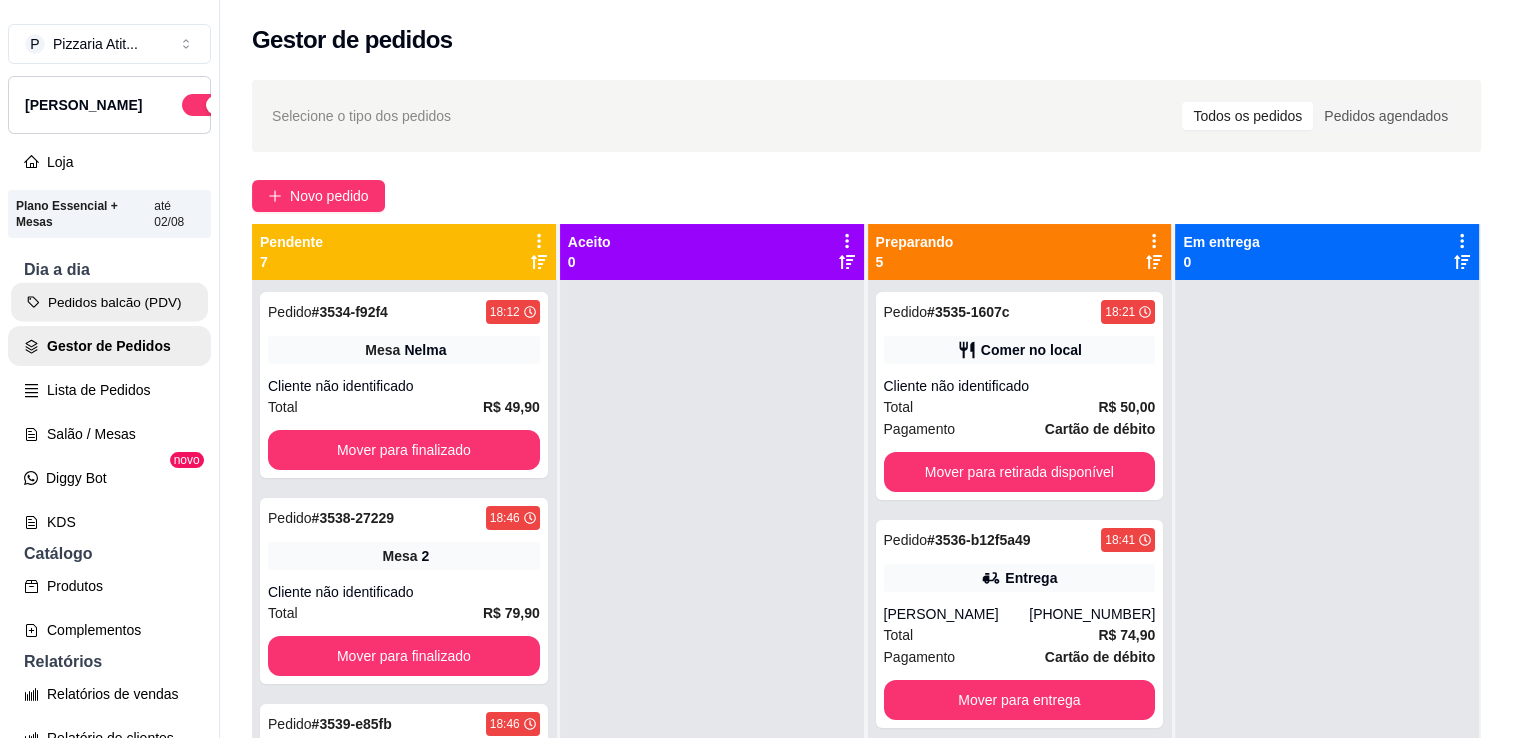 click on "Pedidos balcão (PDV)" at bounding box center (109, 302) 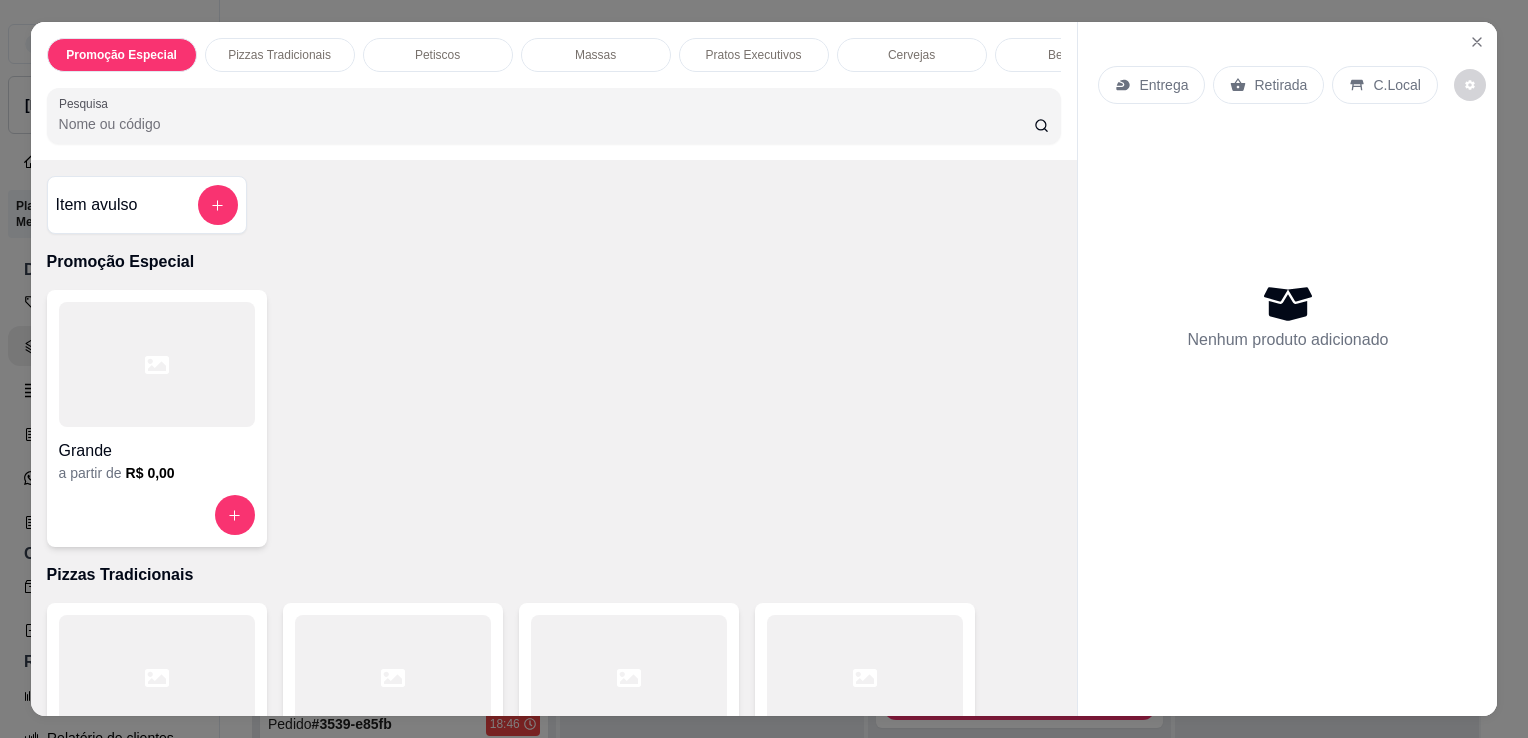 click on "Pesquisa" at bounding box center [546, 124] 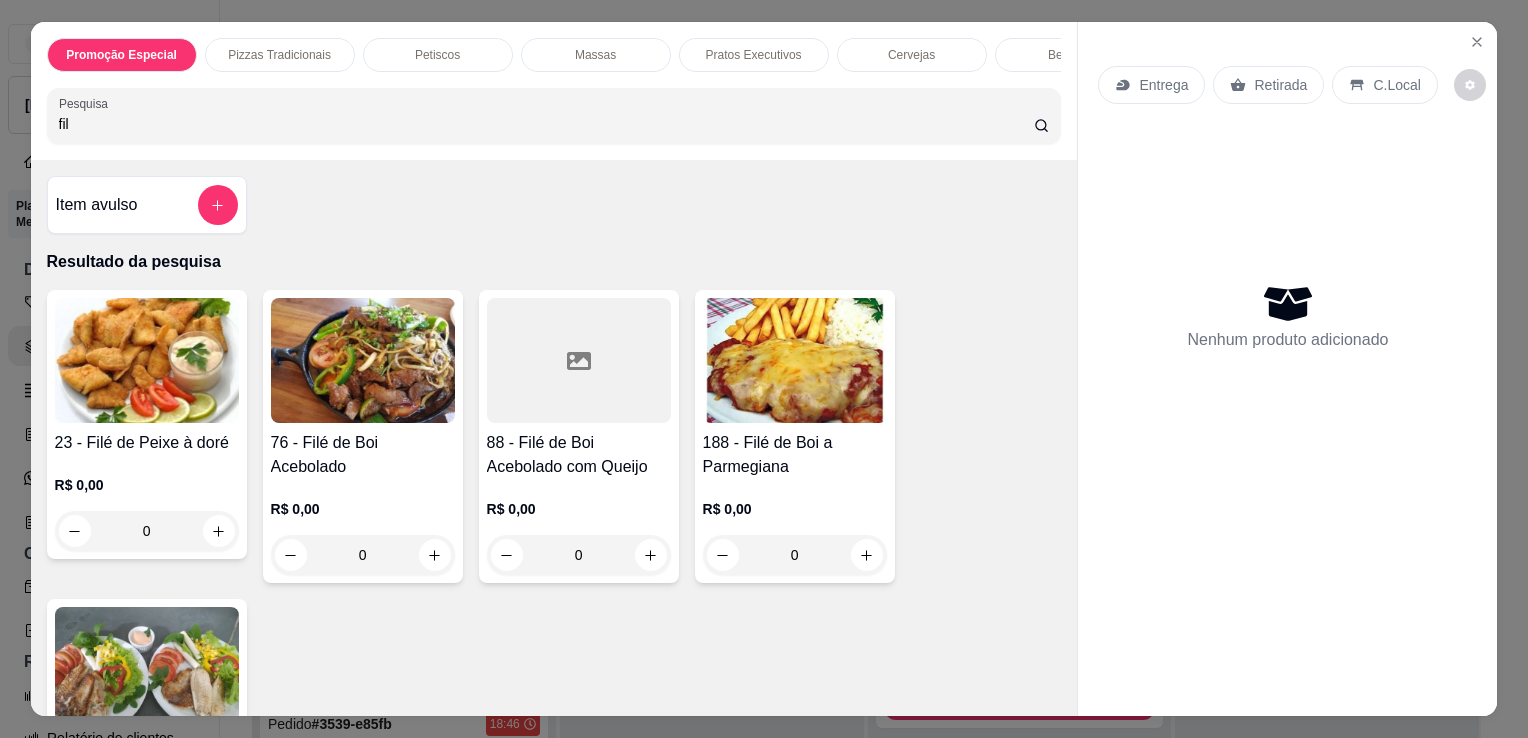 type on "fil" 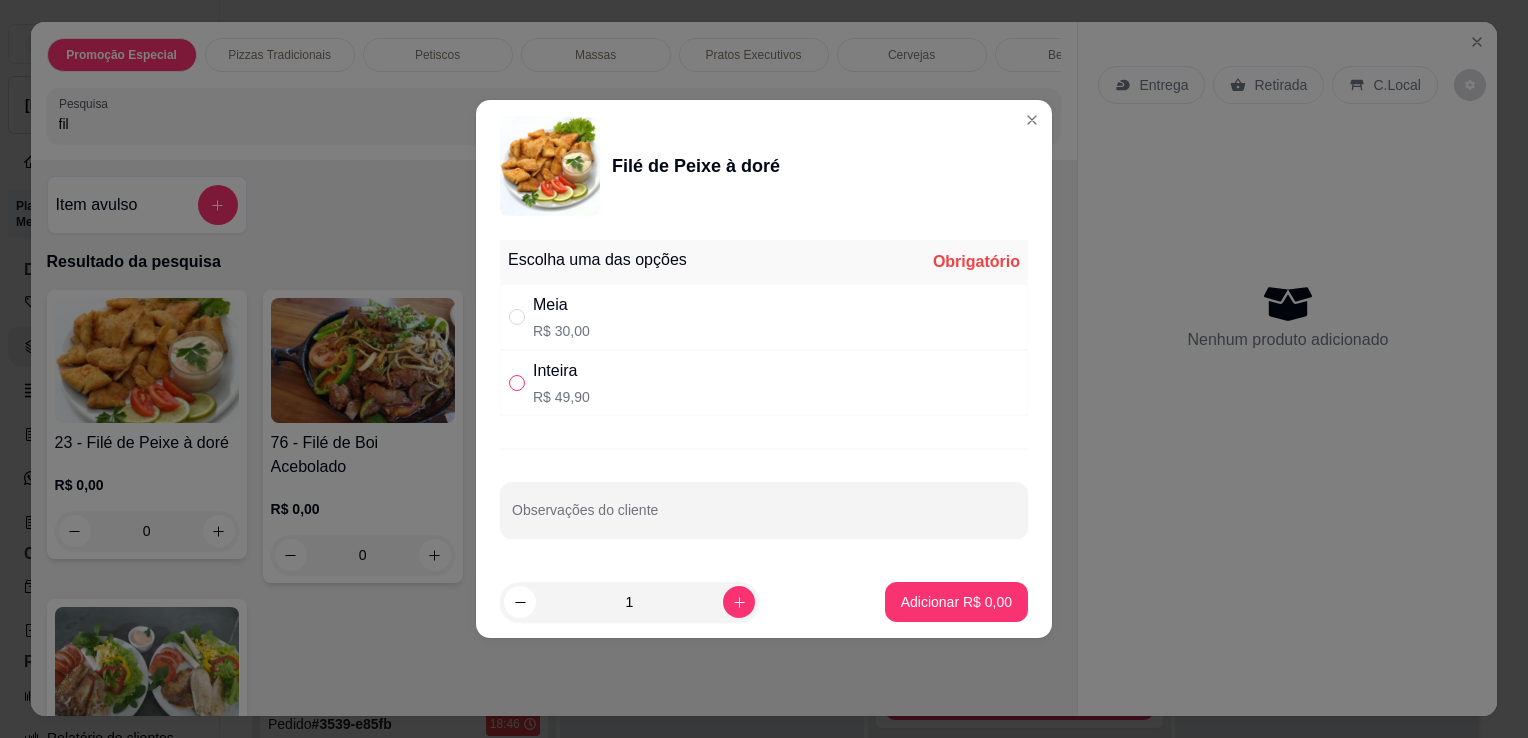 click at bounding box center (517, 383) 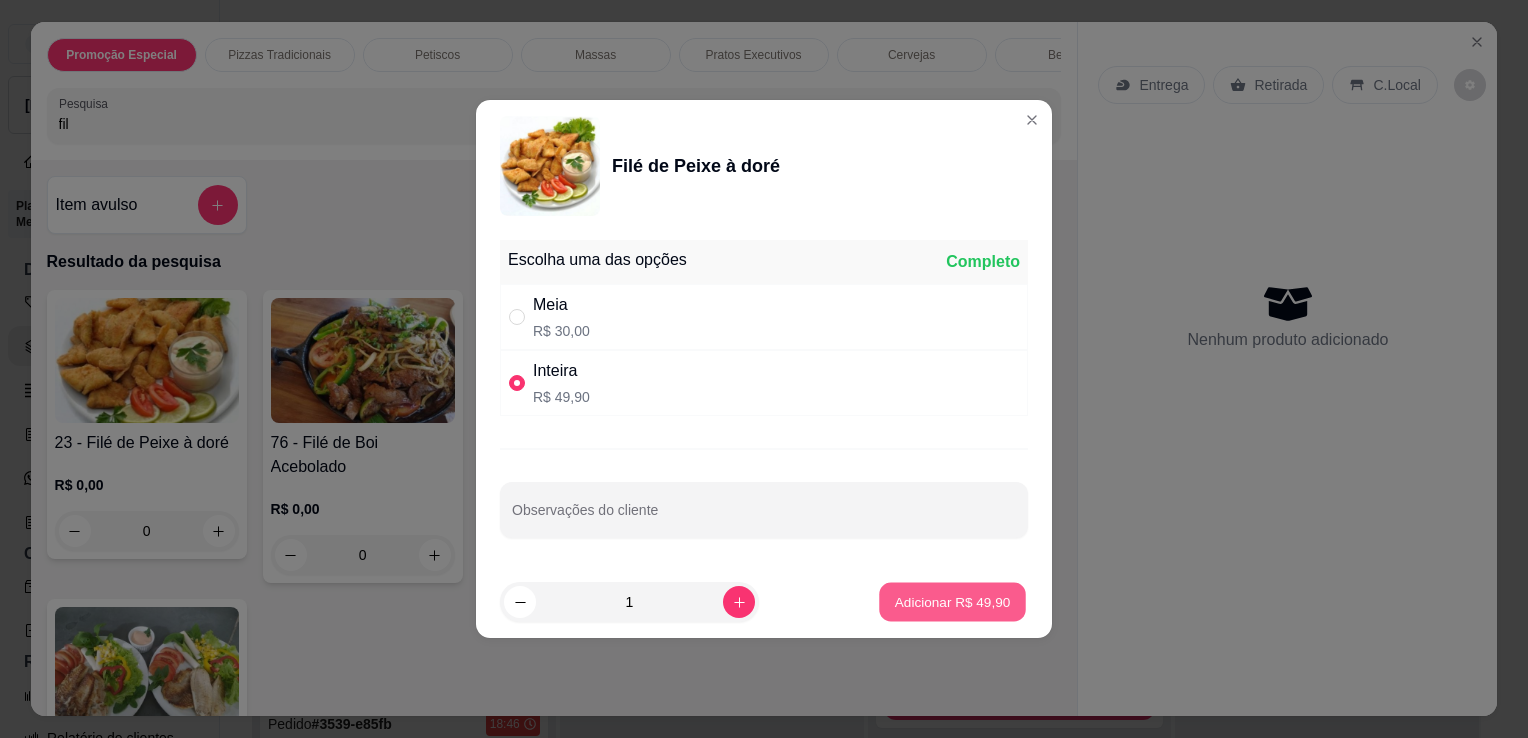 click on "Adicionar   R$ 49,90" at bounding box center [953, 601] 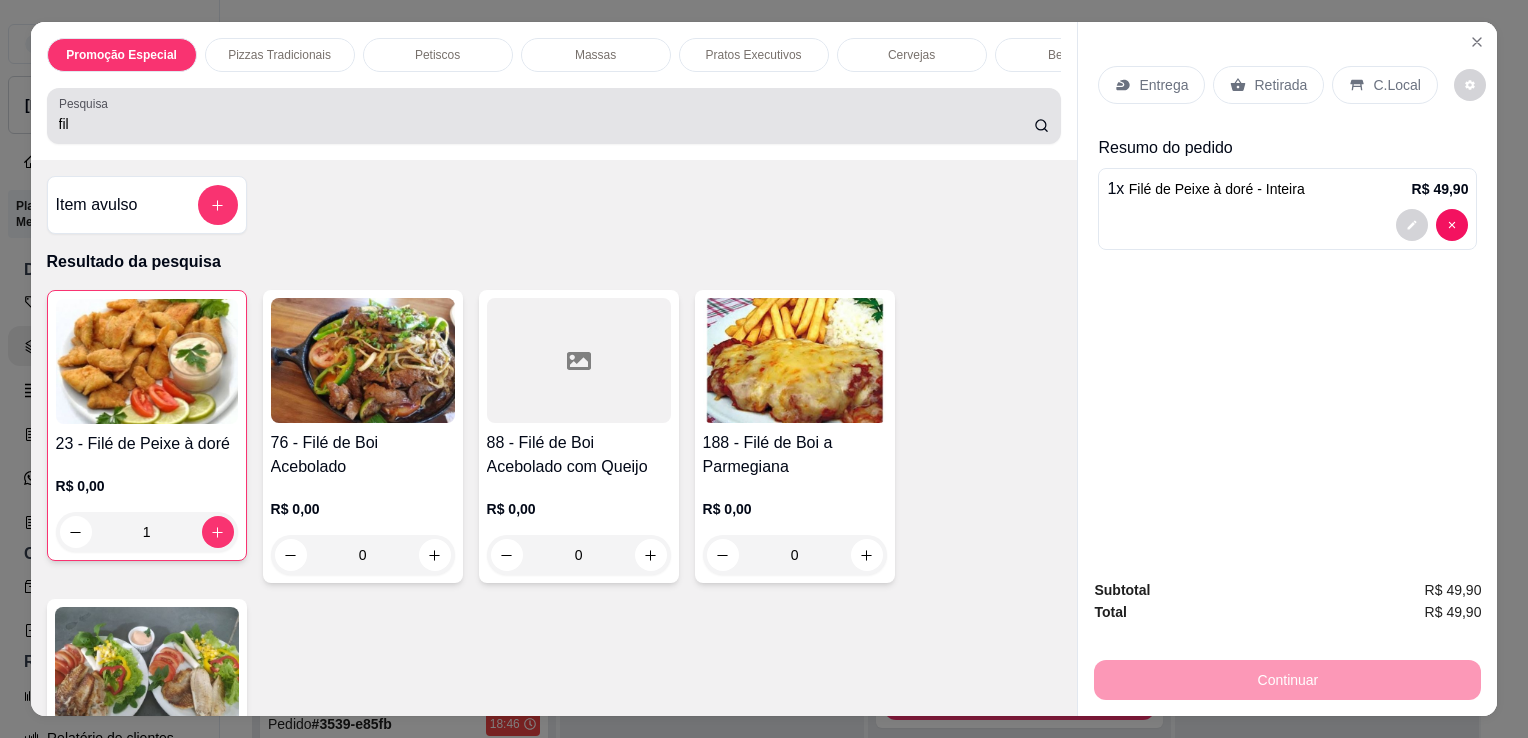 click on "Pesquisa fil" at bounding box center [554, 116] 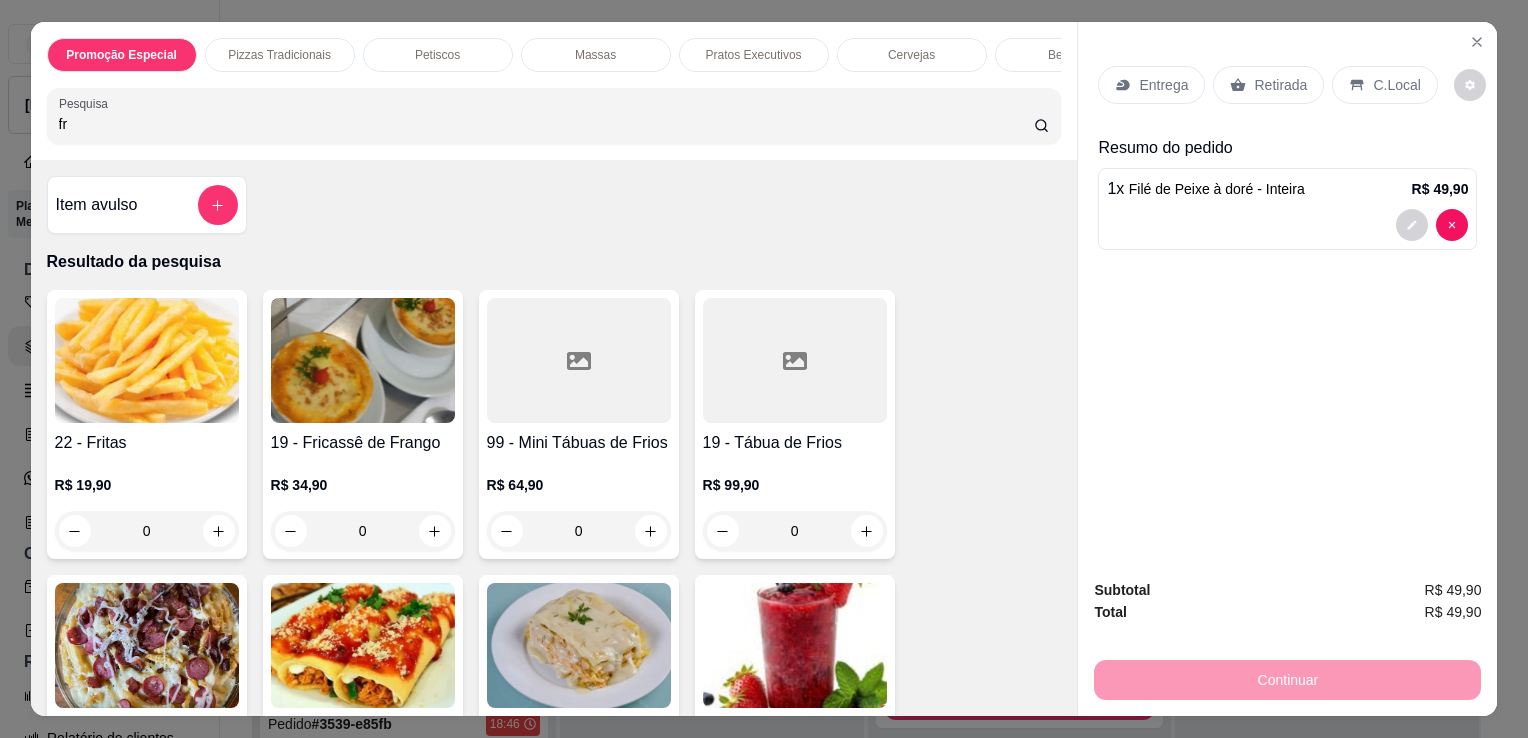type on "fr" 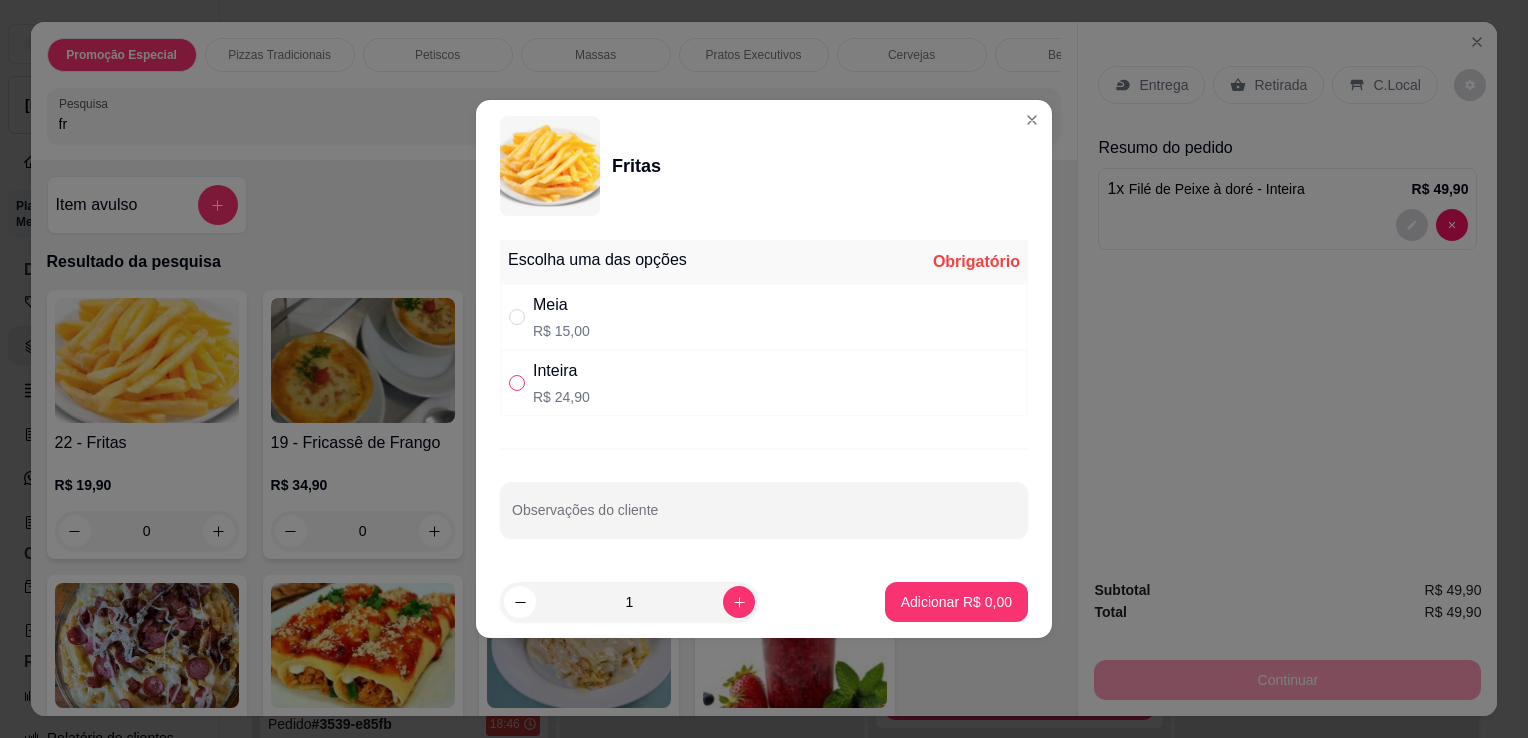 click at bounding box center (517, 383) 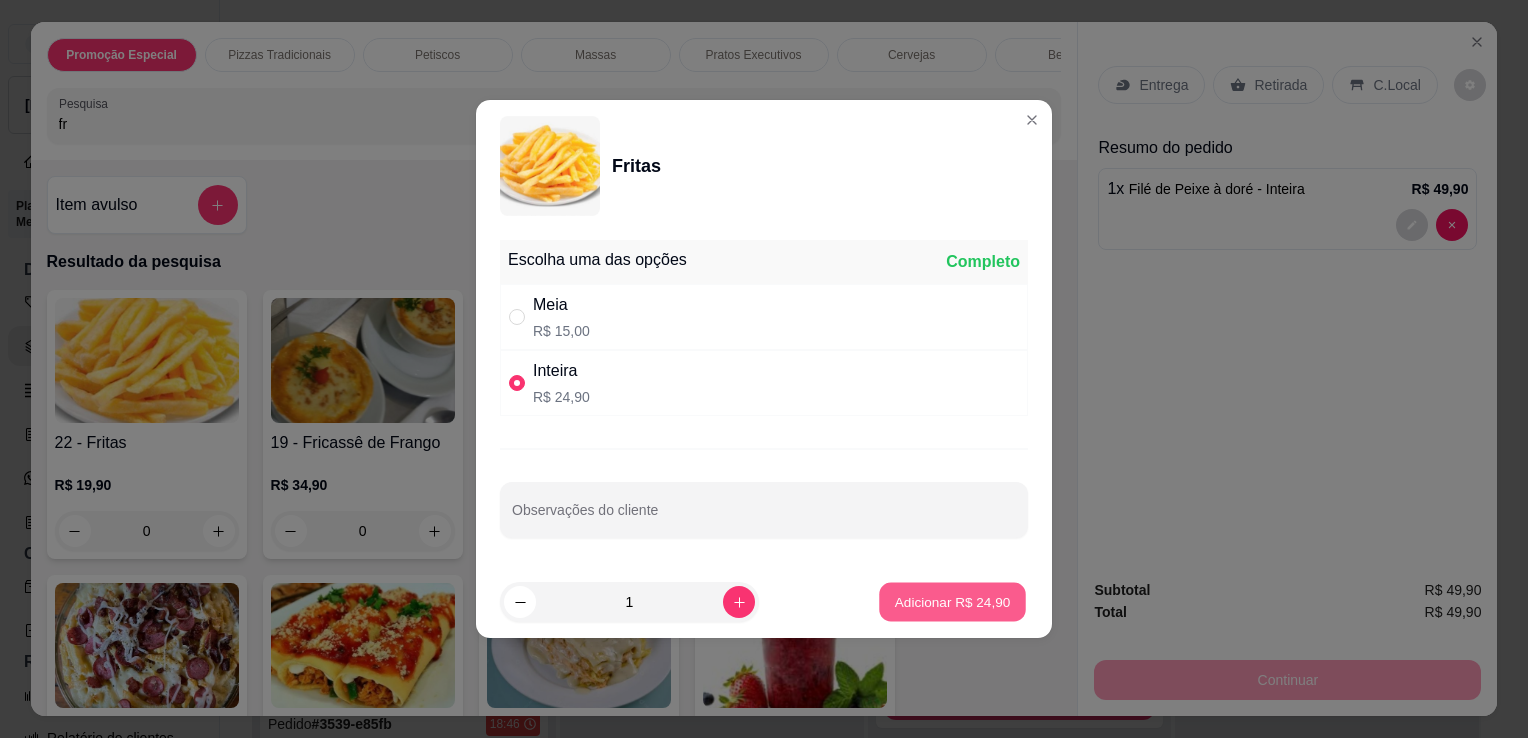click on "Adicionar   R$ 24,90" at bounding box center [953, 601] 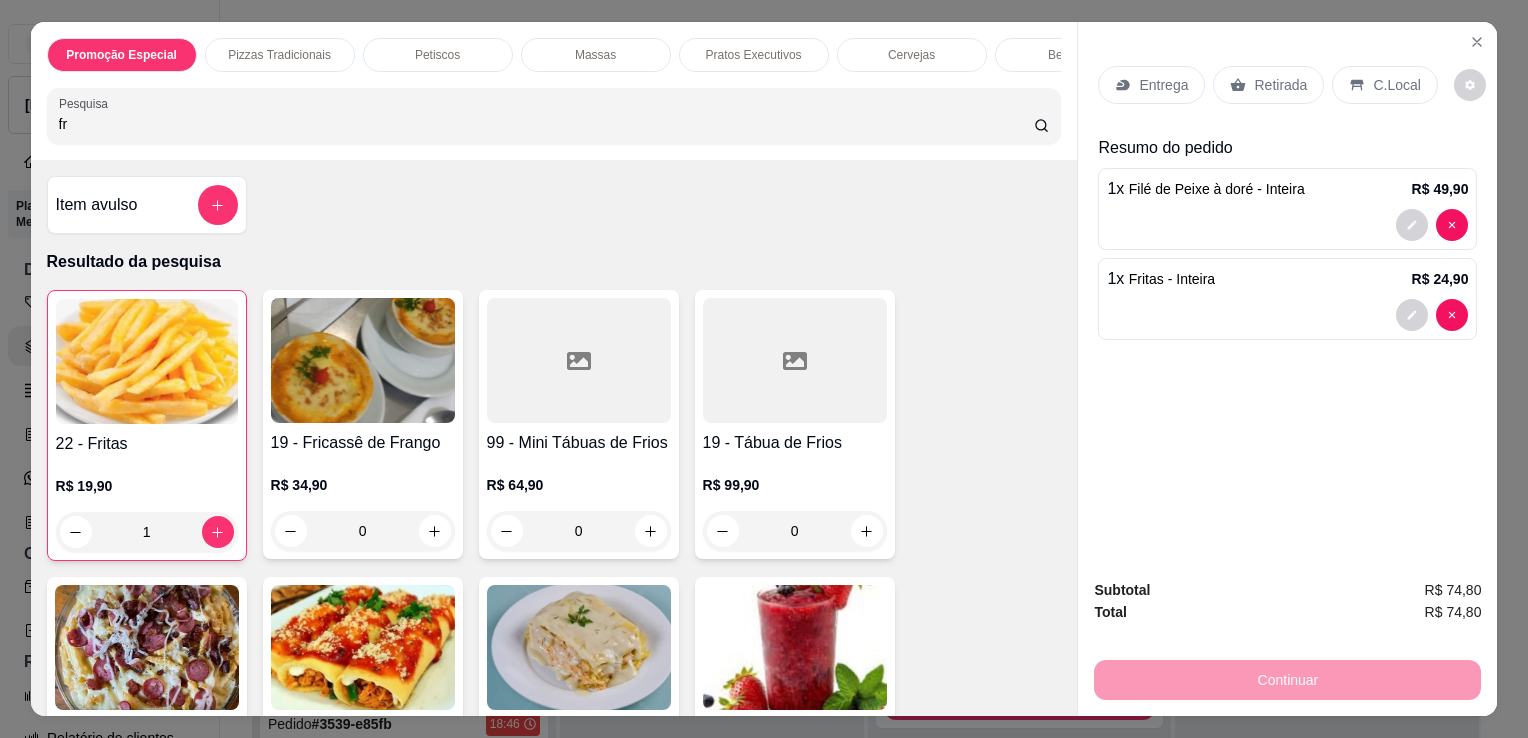 click on "Entrega" at bounding box center [1151, 85] 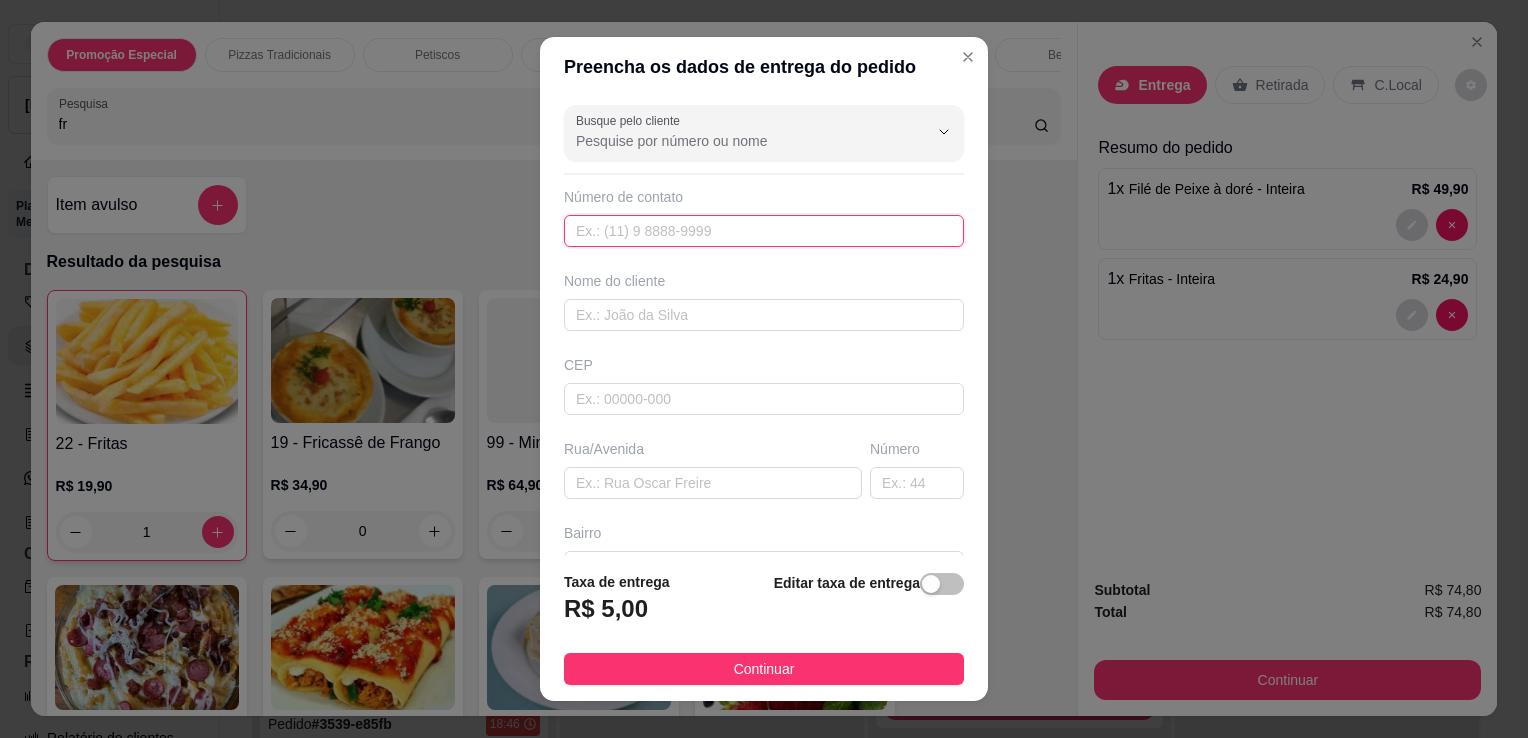 click at bounding box center (764, 231) 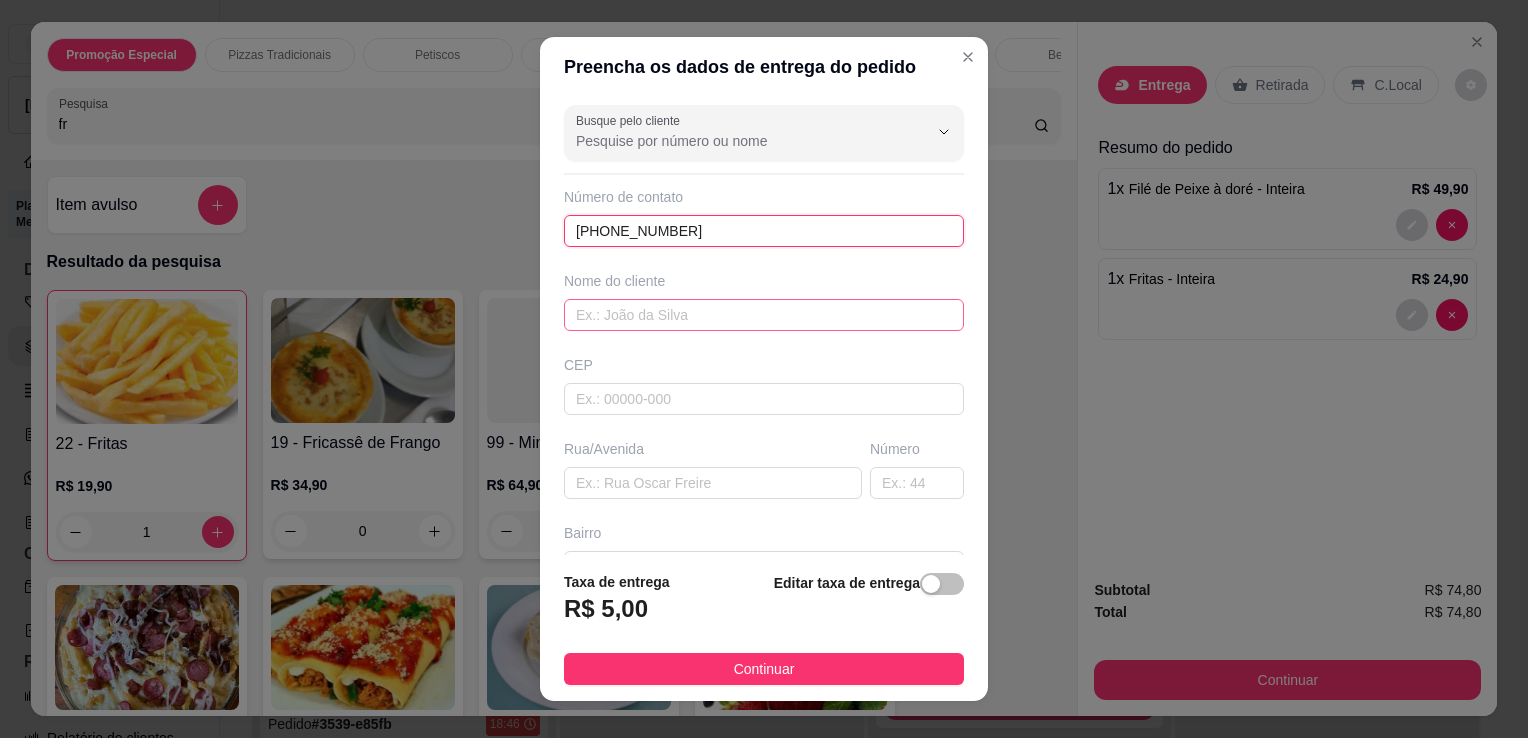 type on "[PHONE_NUMBER]" 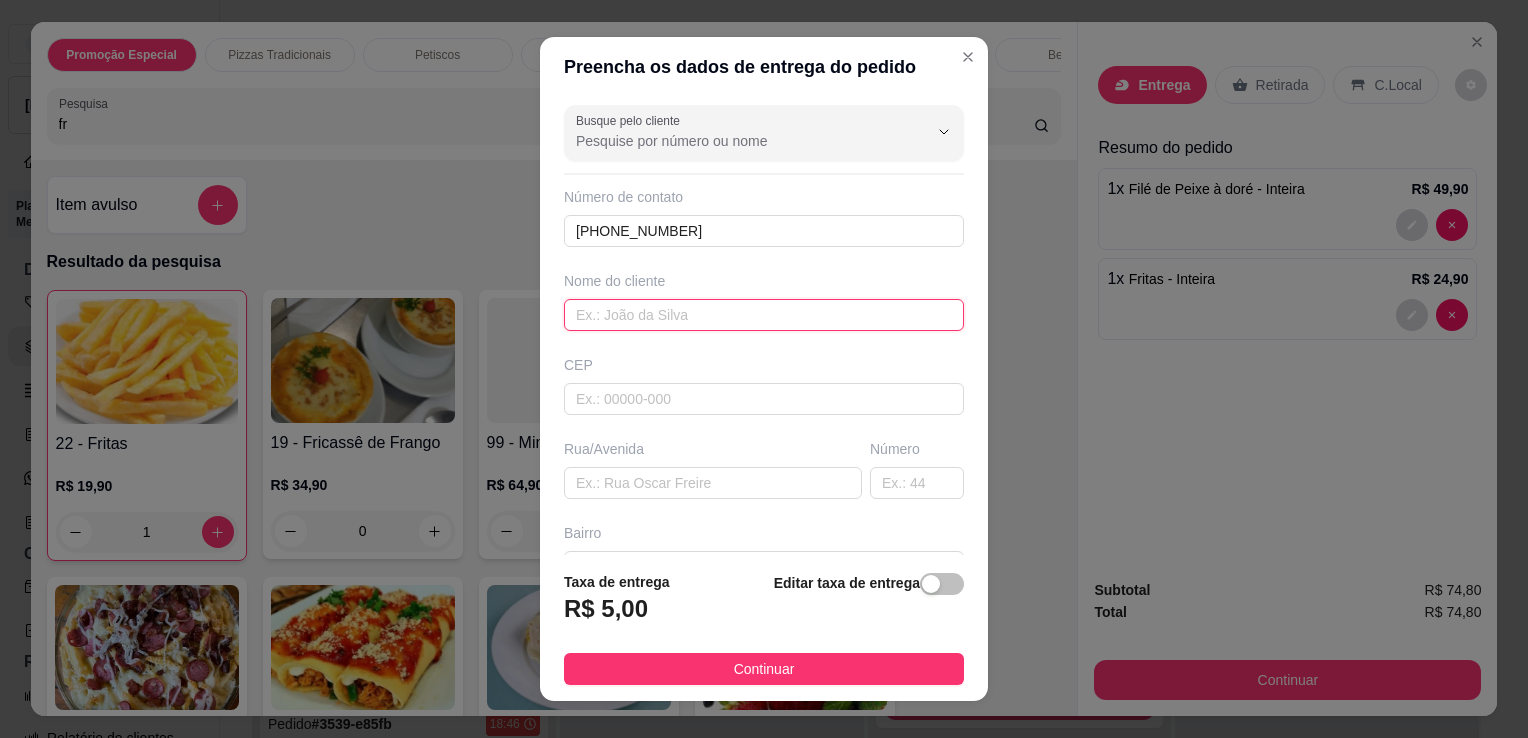 click at bounding box center [764, 315] 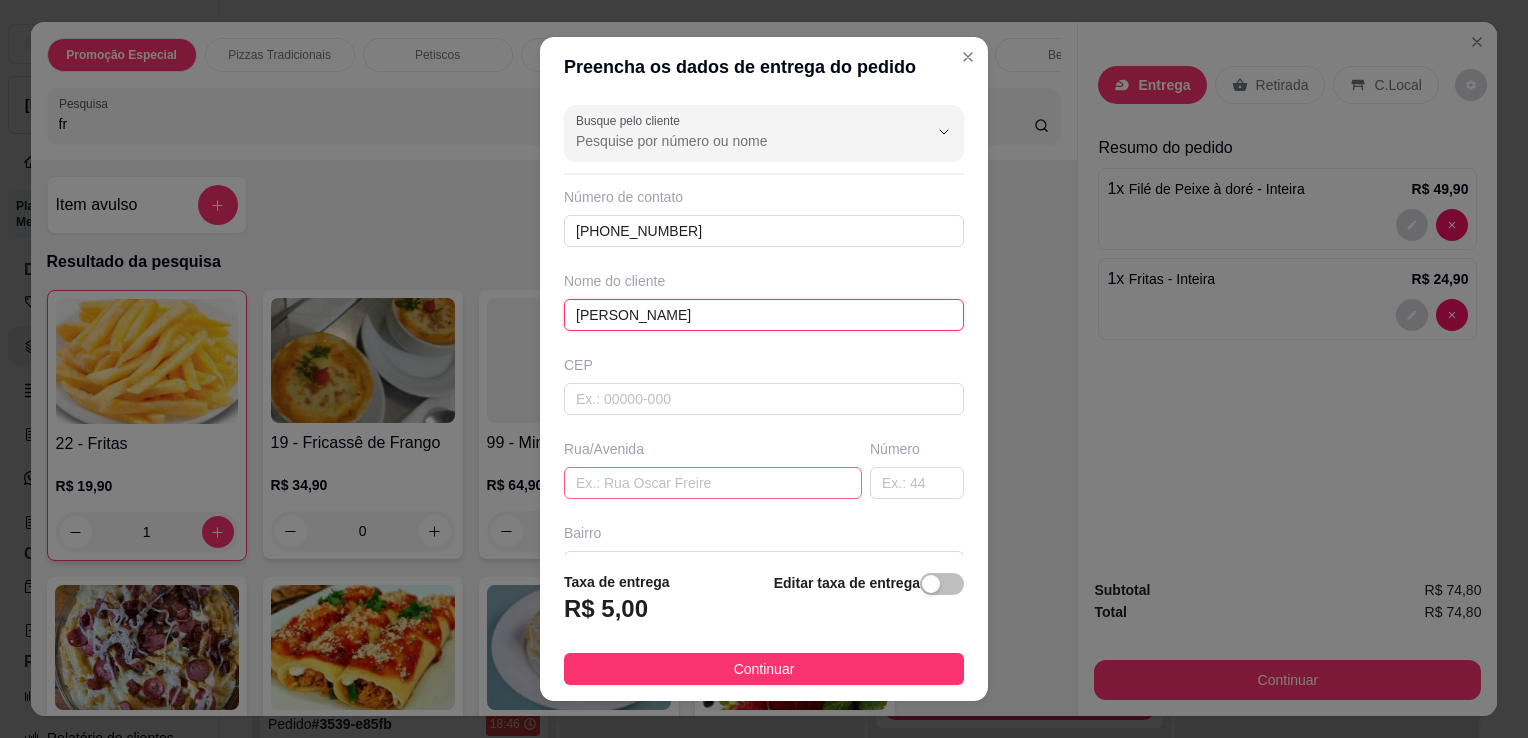 type on "[PERSON_NAME]" 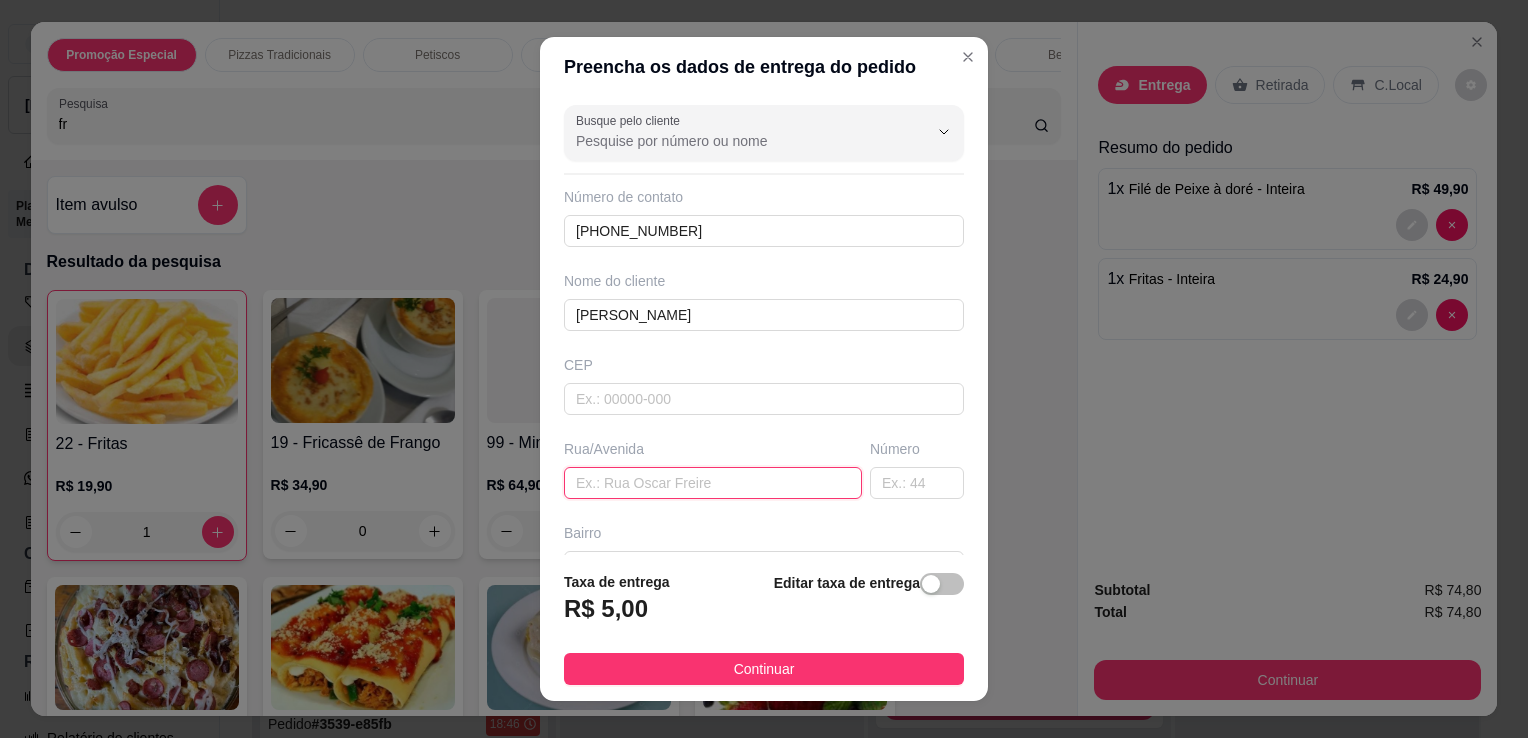 click at bounding box center [713, 483] 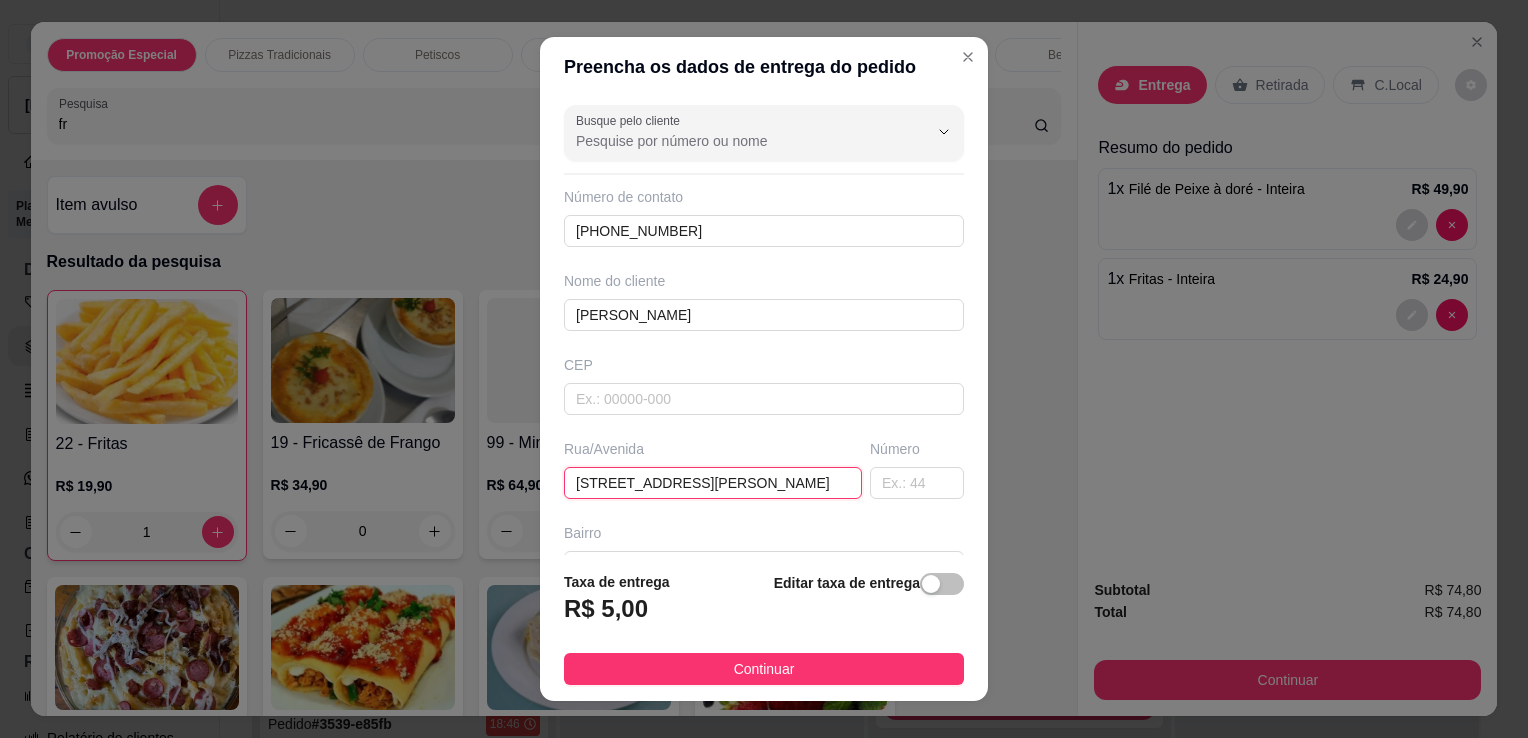 click on "[STREET_ADDRESS][PERSON_NAME]" at bounding box center [713, 483] 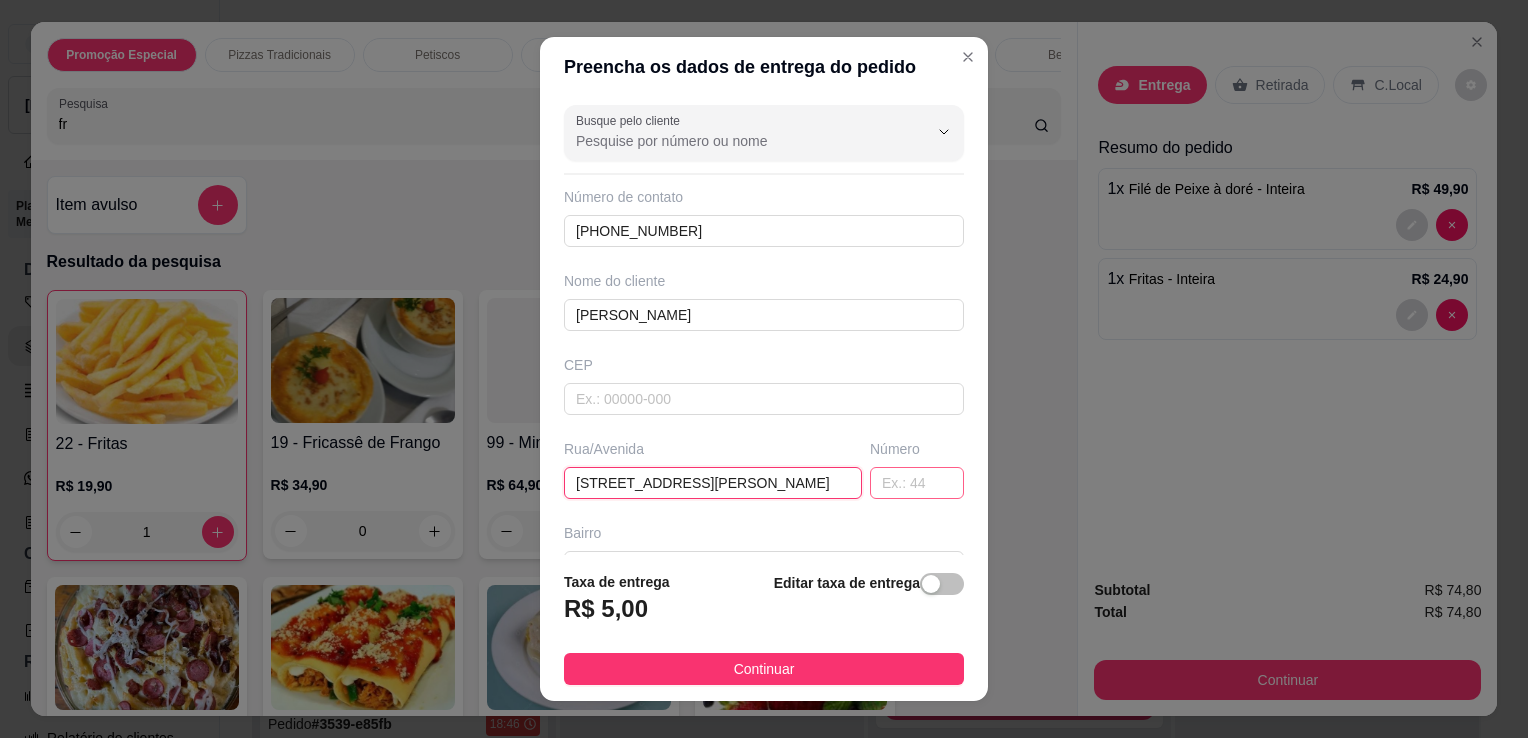 type on "[STREET_ADDRESS][PERSON_NAME]" 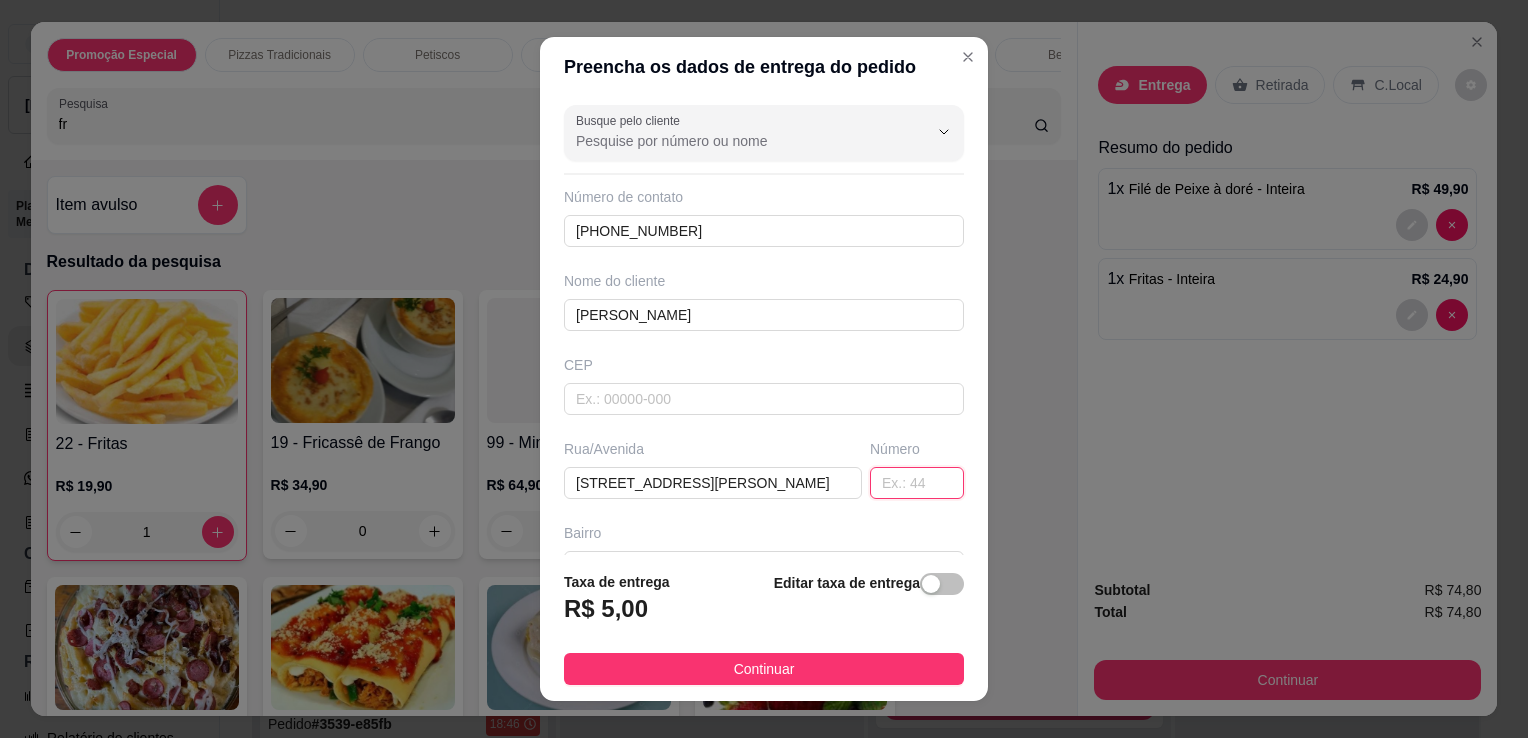 click at bounding box center (917, 483) 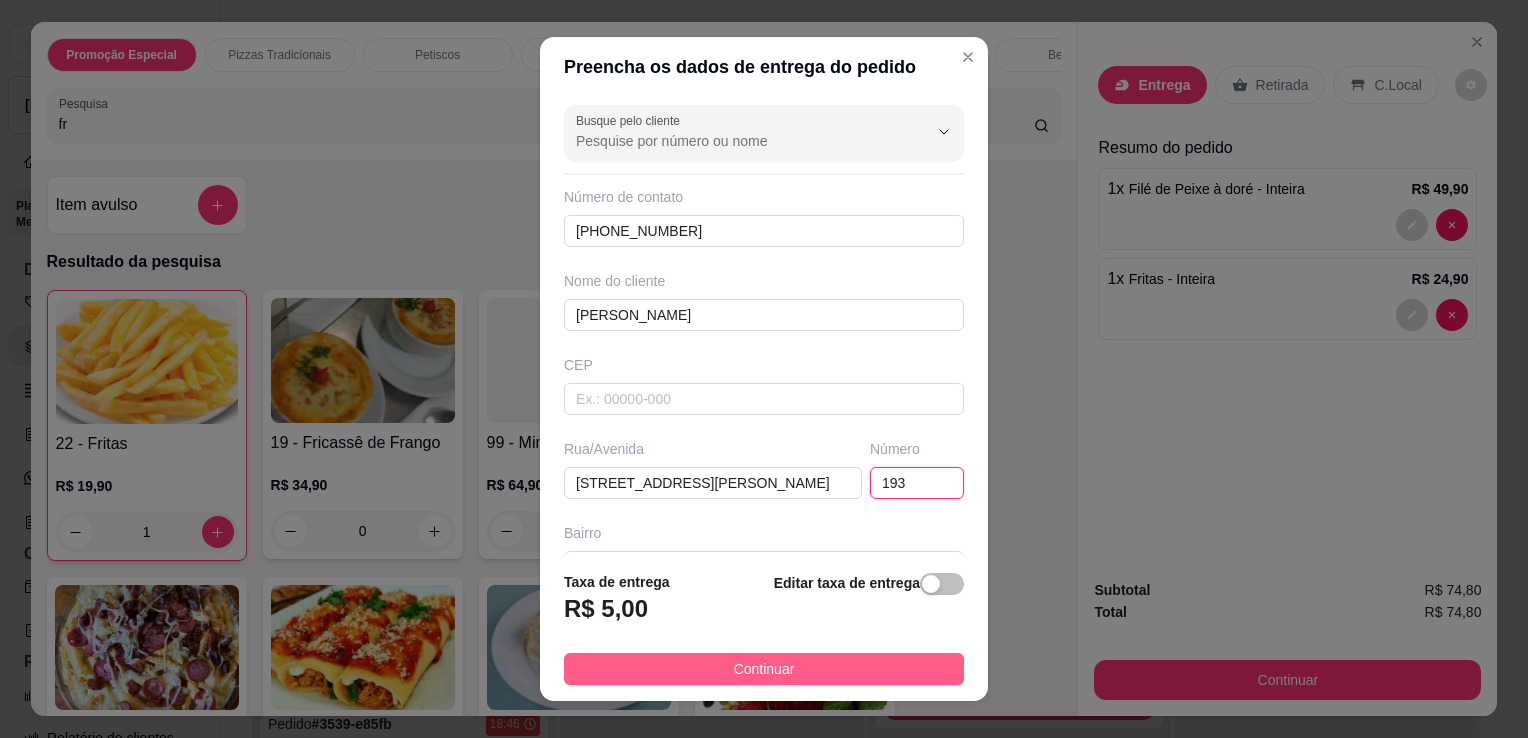 type on "193" 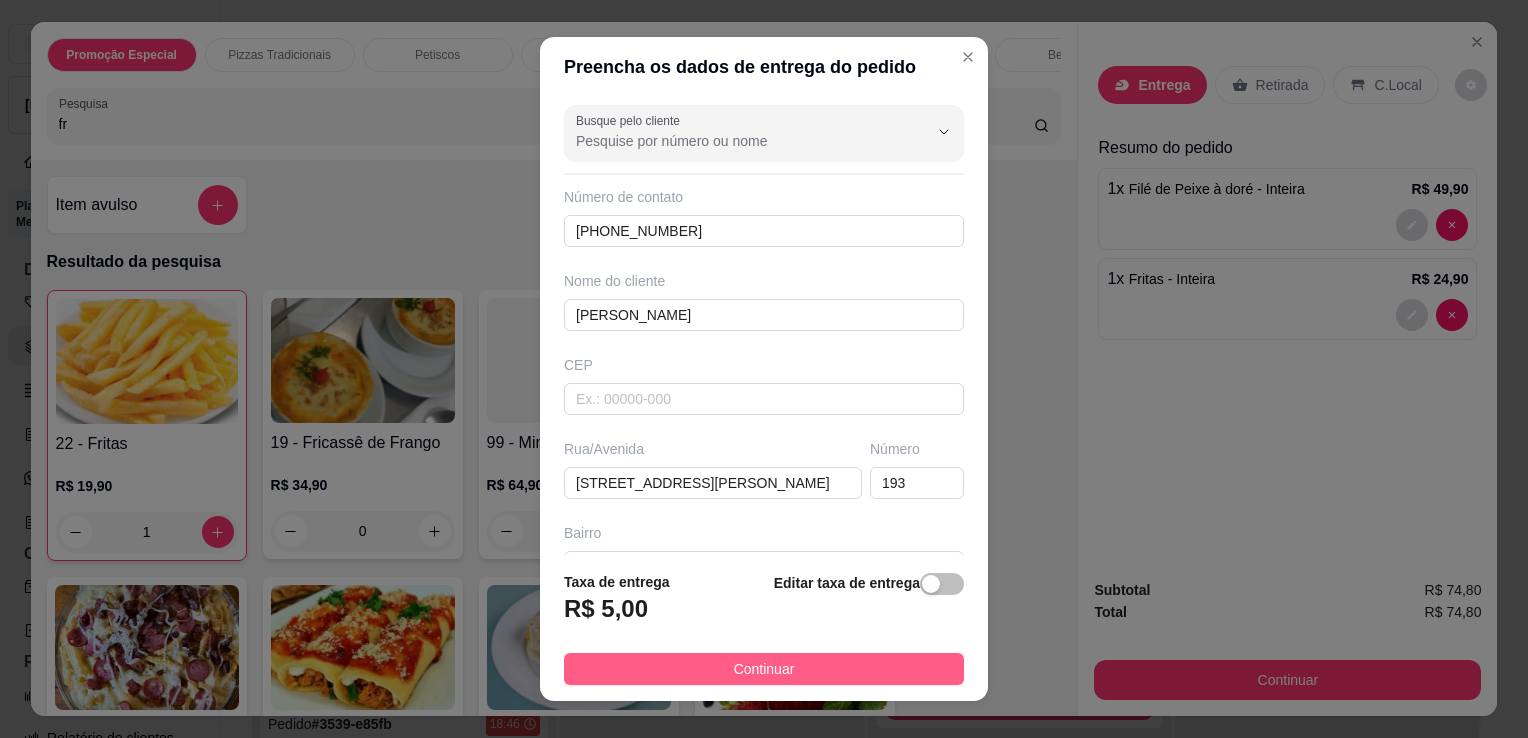 click on "Continuar" at bounding box center (764, 669) 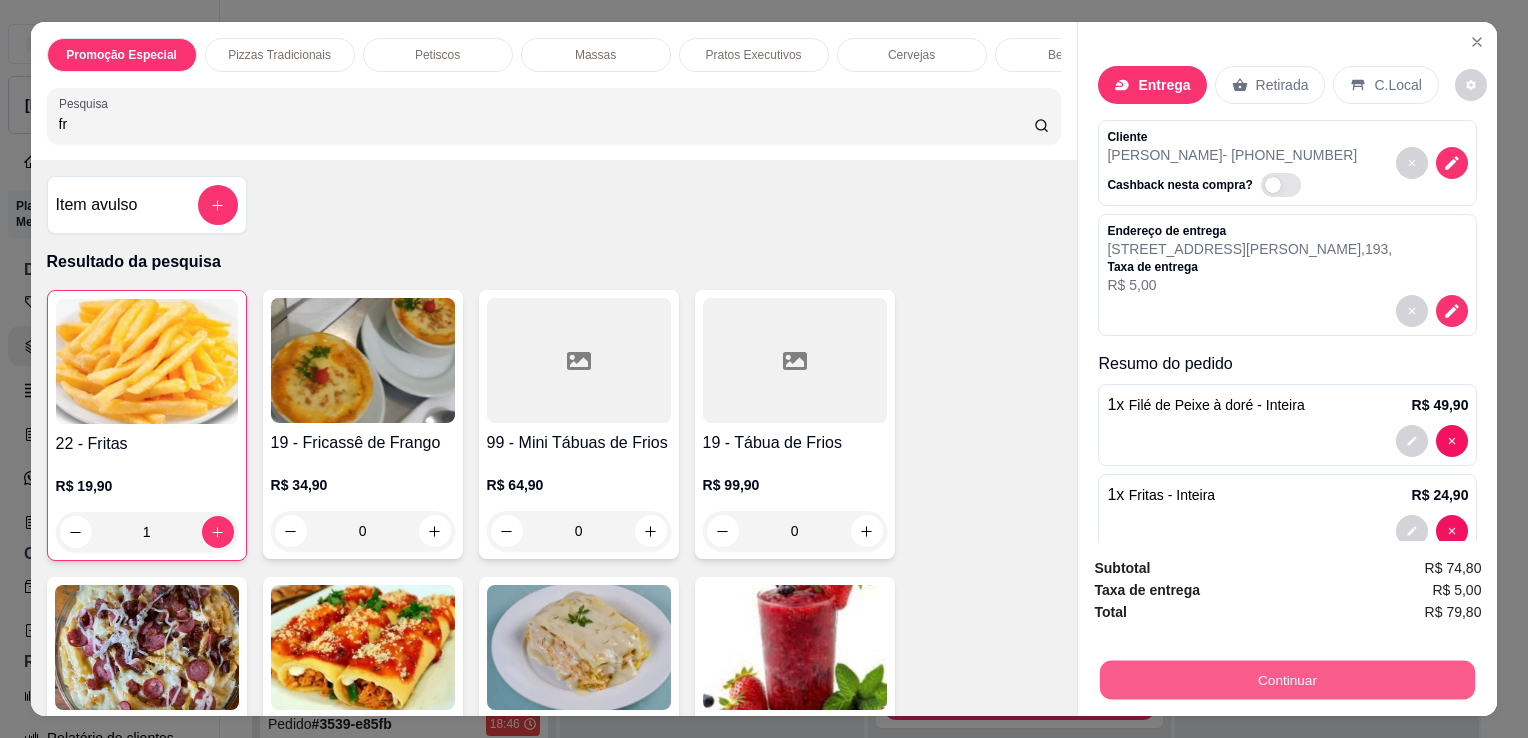 click on "Continuar" at bounding box center (1287, 679) 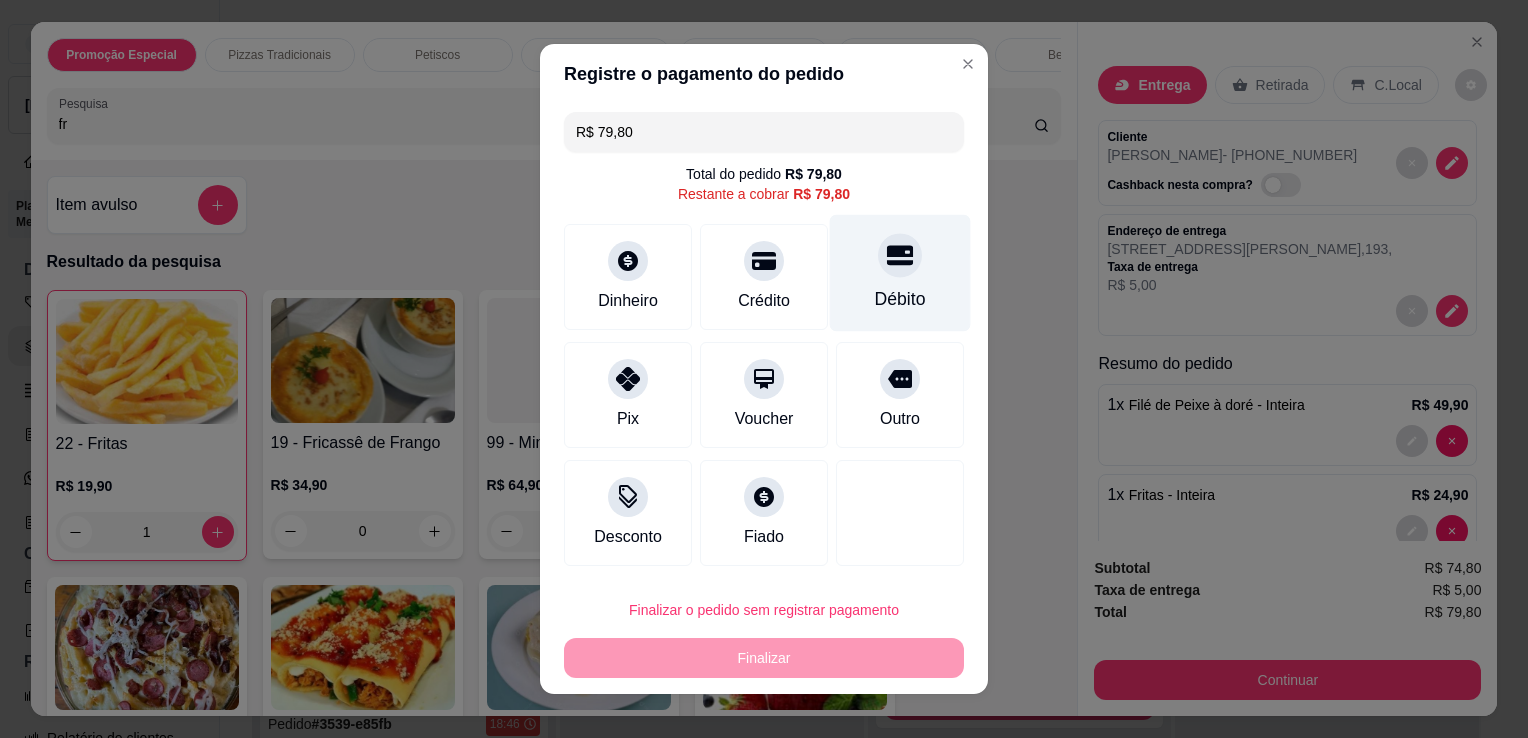 click at bounding box center [900, 255] 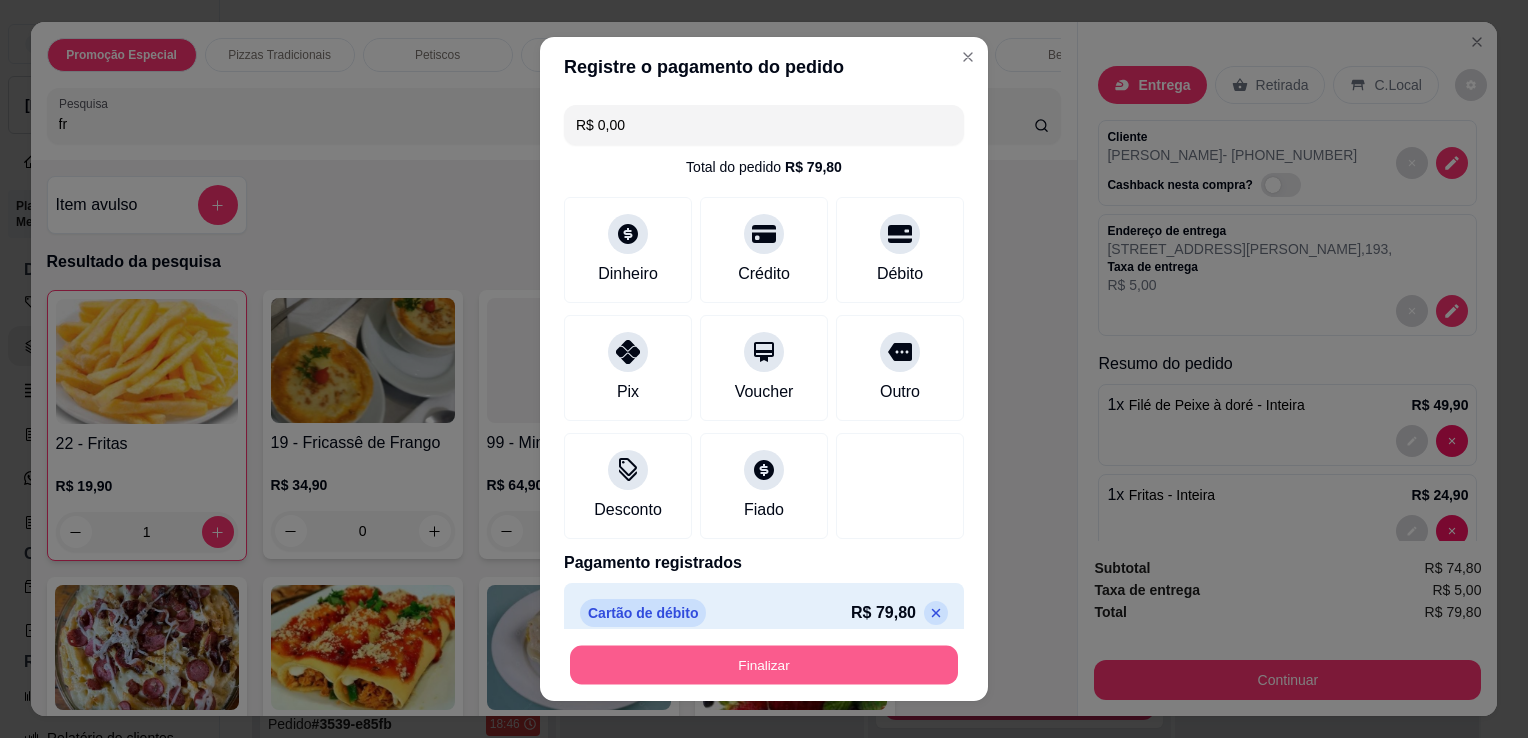 click on "Finalizar" at bounding box center [764, 665] 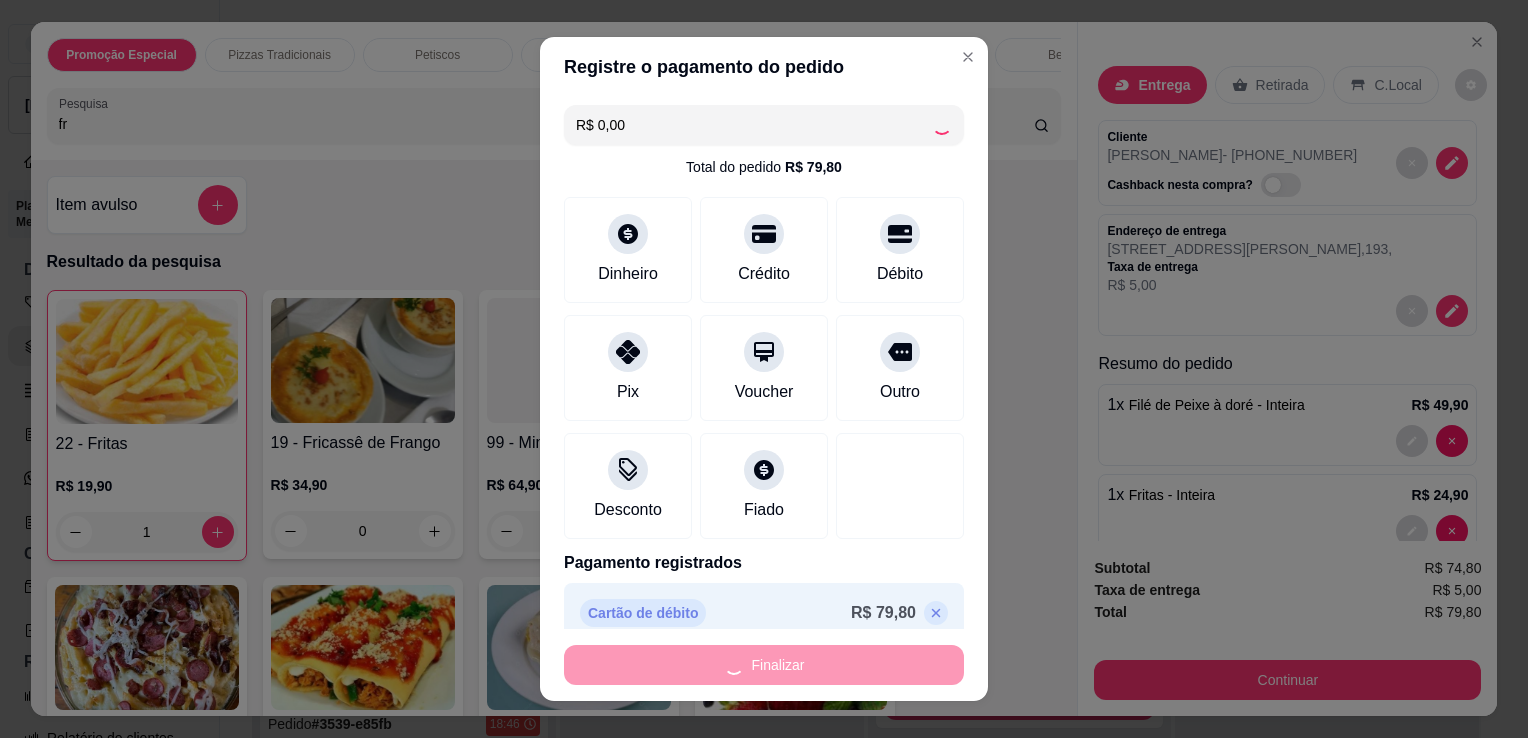 type on "0" 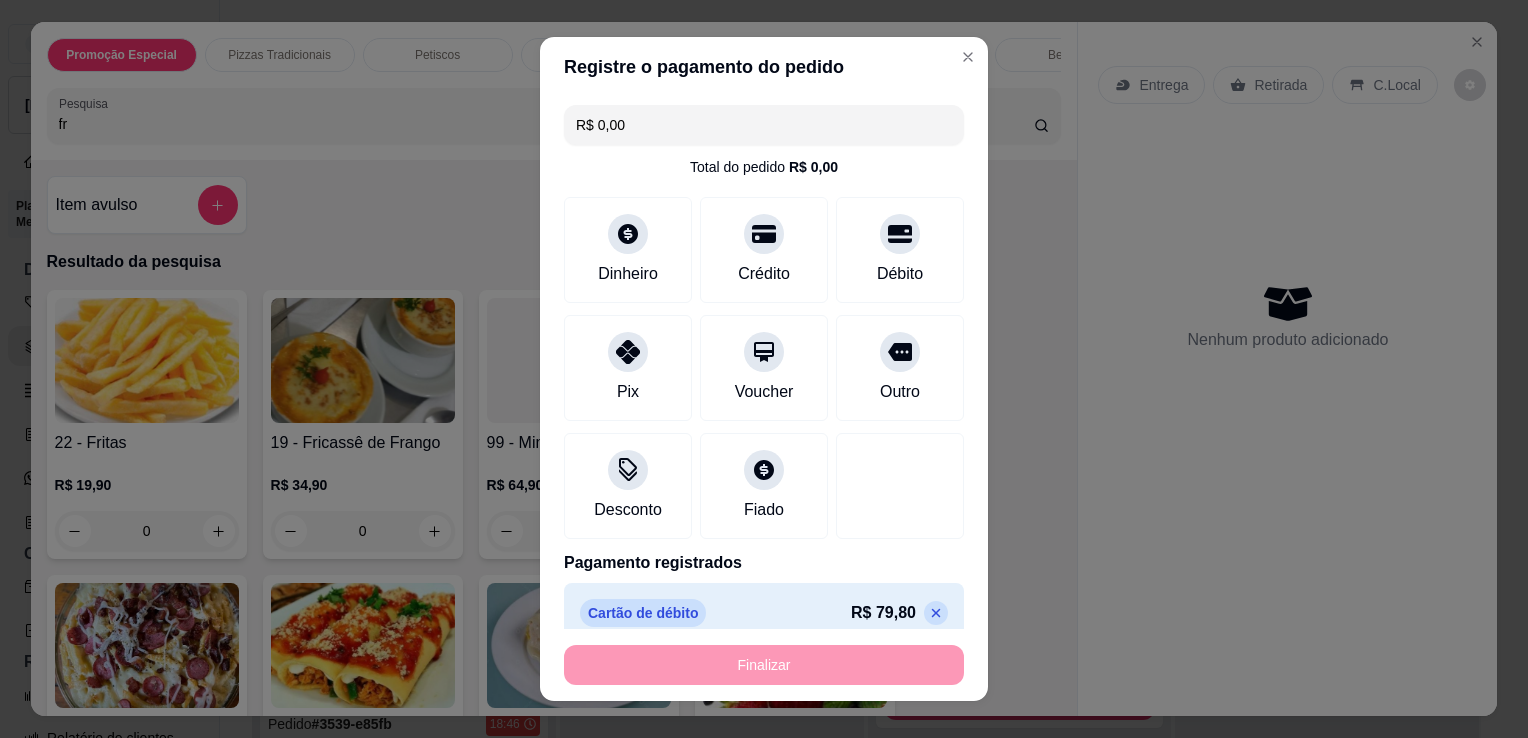 type on "-R$ 79,80" 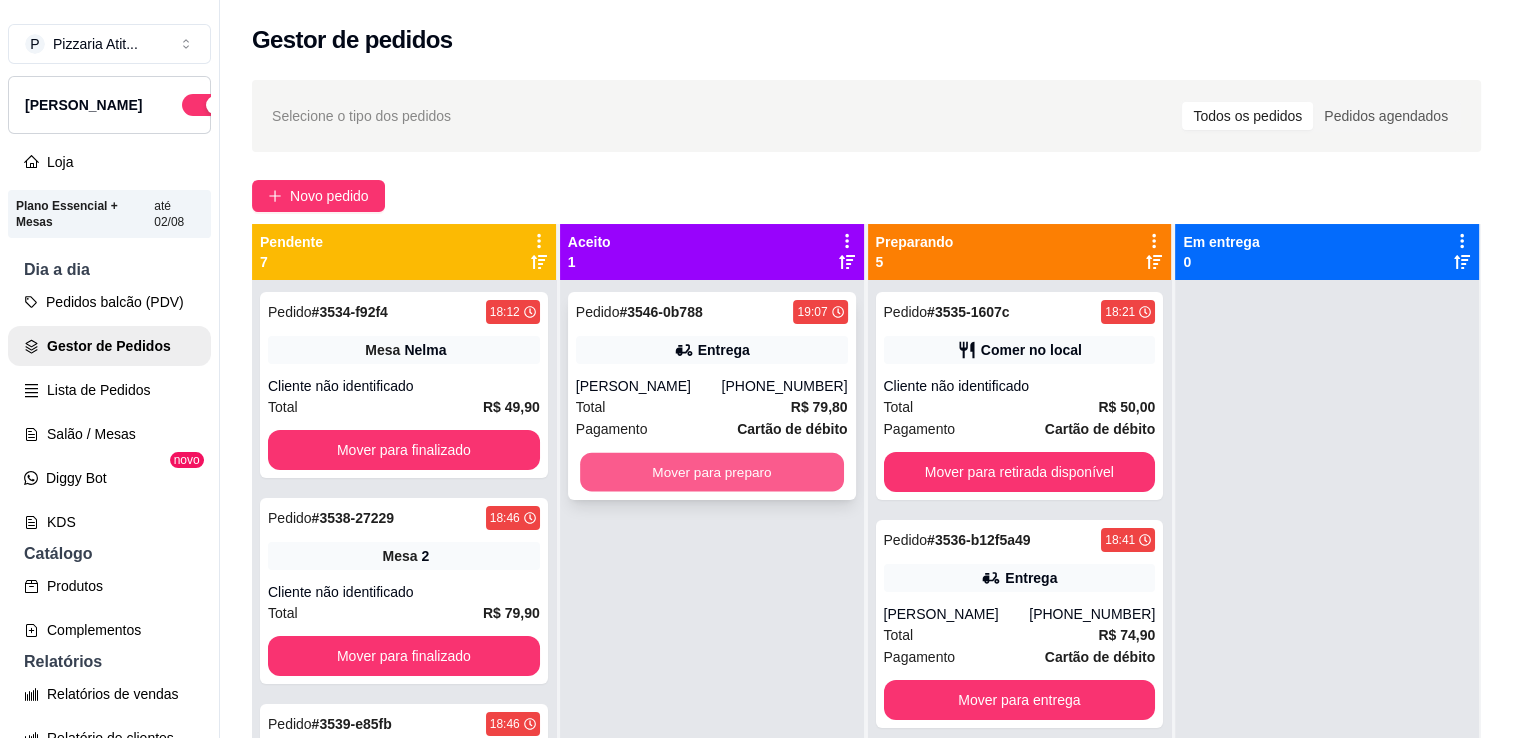 click on "Mover para preparo" at bounding box center [712, 472] 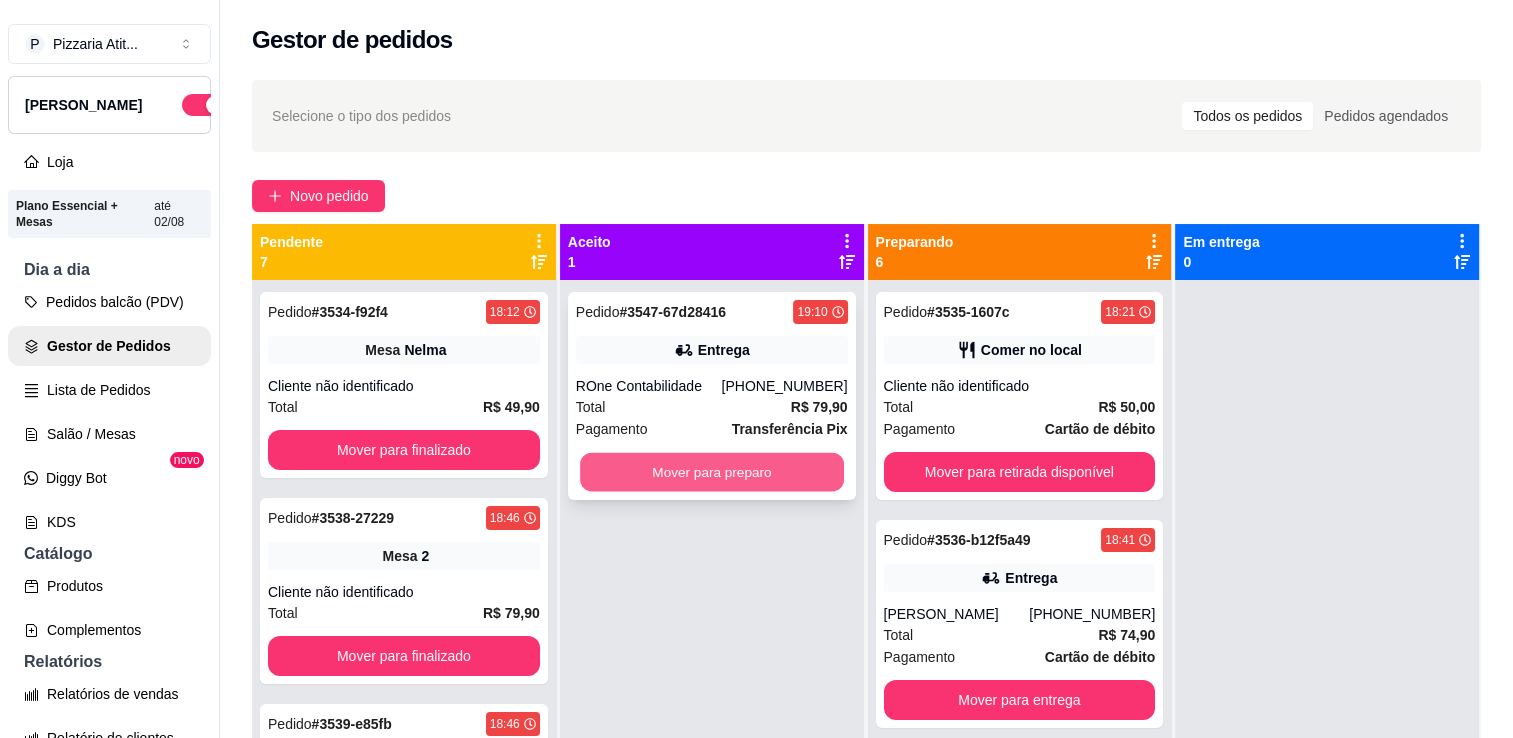 click on "Mover para preparo" at bounding box center [712, 472] 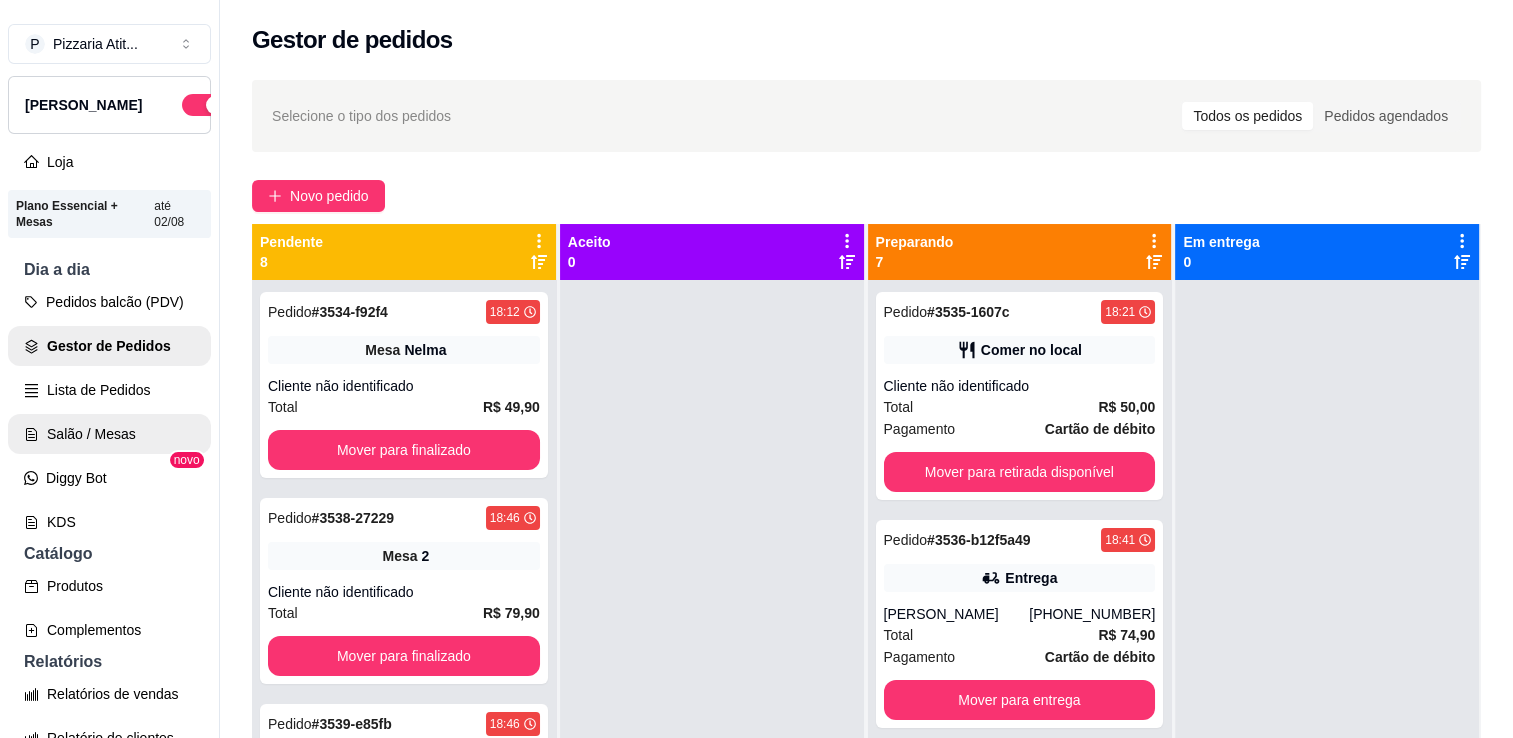 click on "Salão / Mesas" at bounding box center (109, 434) 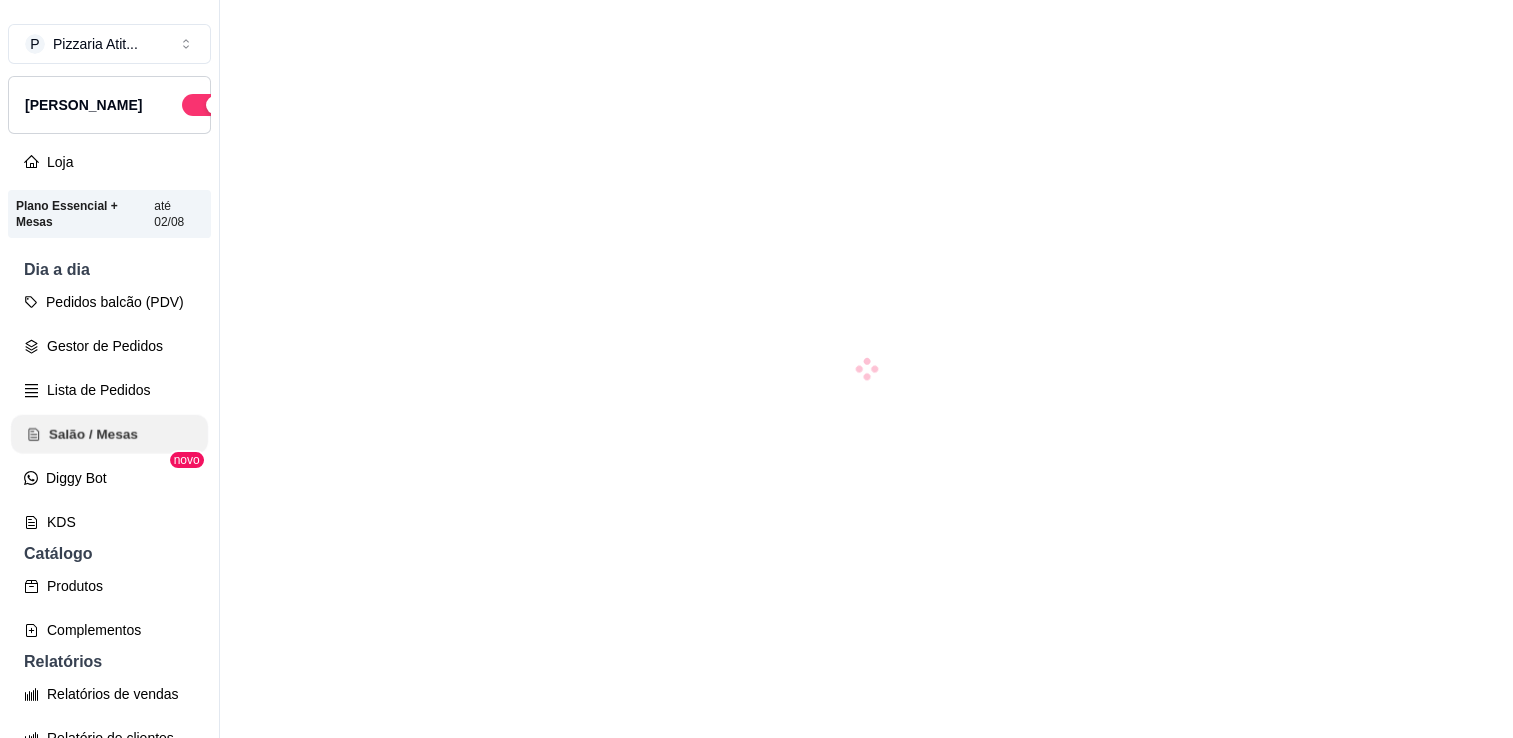 click on "Salão / Mesas" at bounding box center [109, 434] 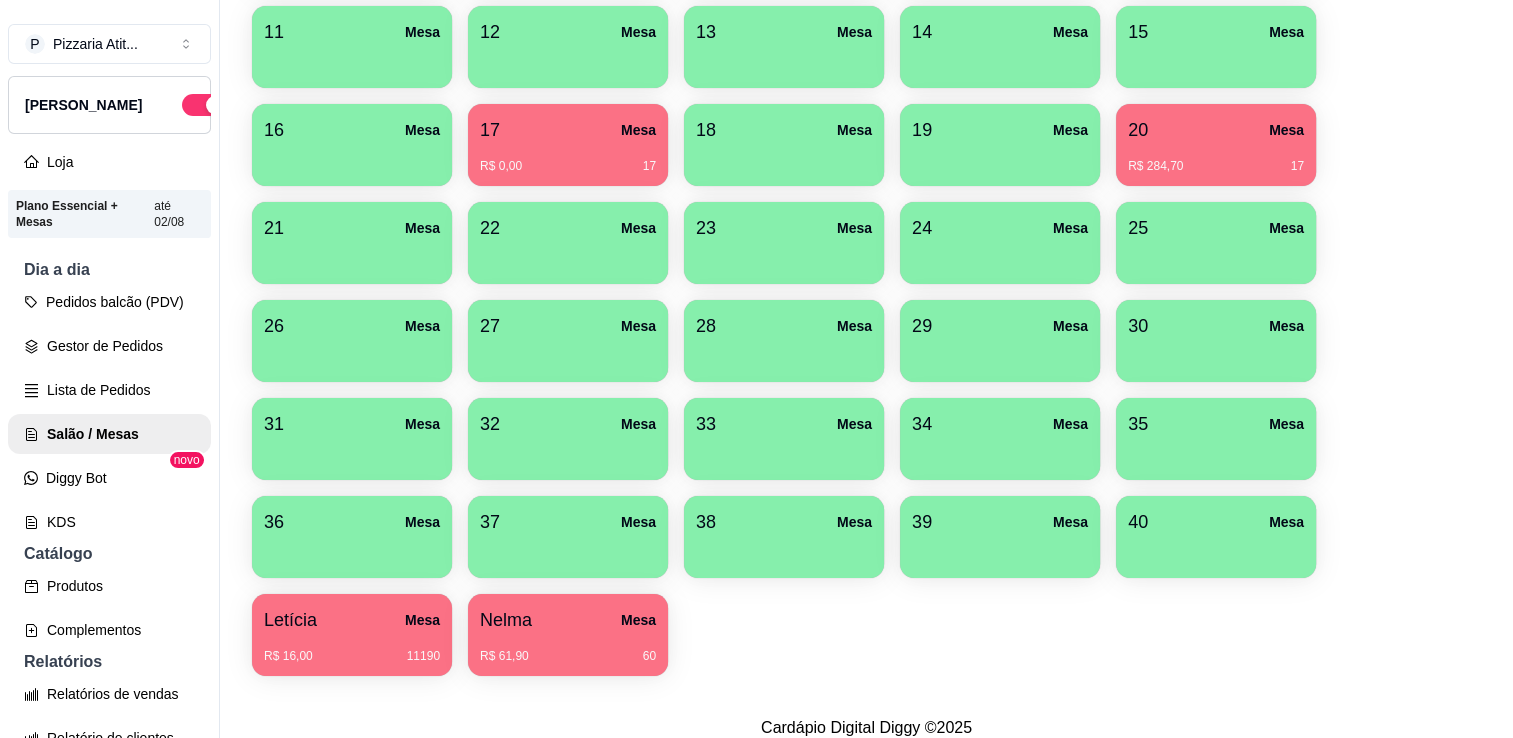 scroll, scrollTop: 540, scrollLeft: 0, axis: vertical 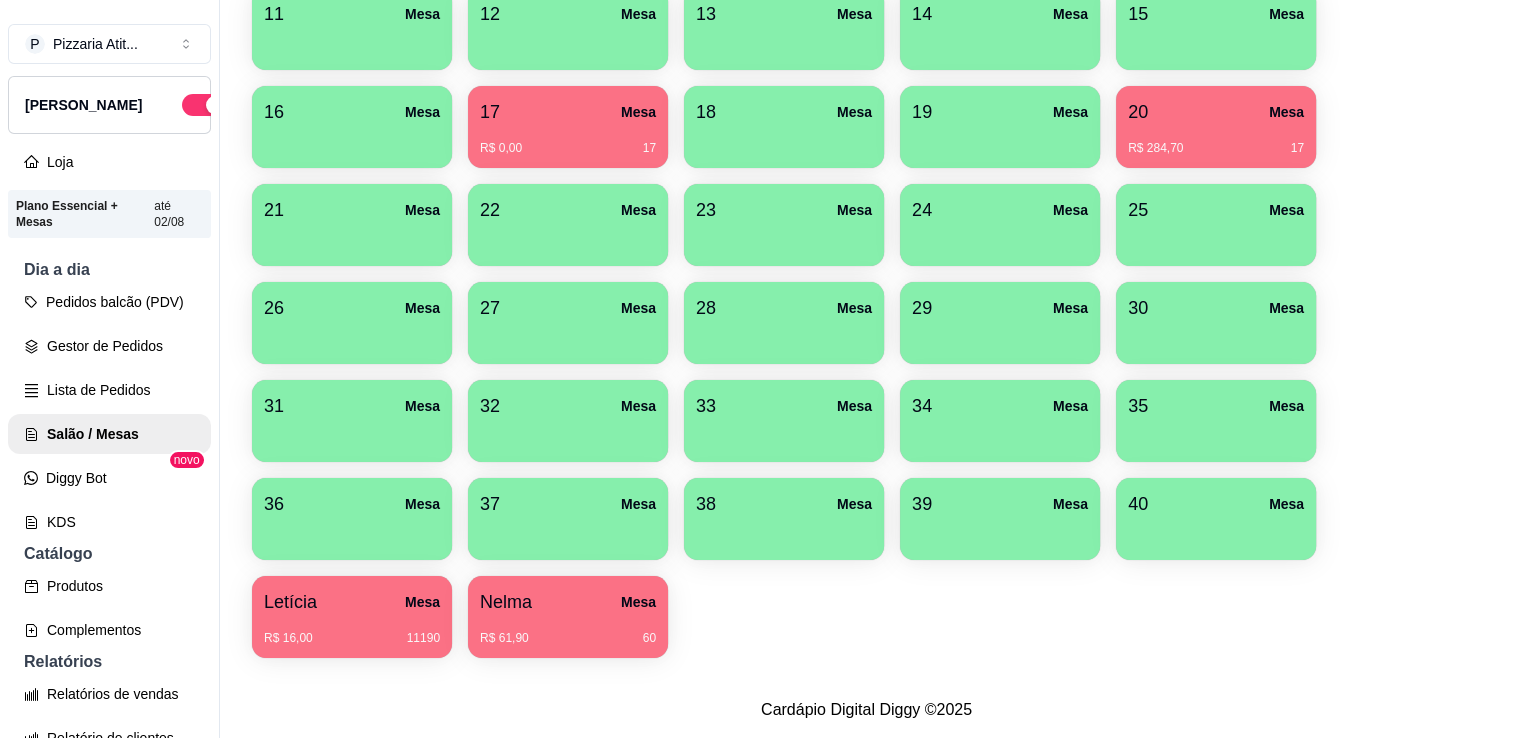 click on "R$ 61,90 60" at bounding box center (568, 631) 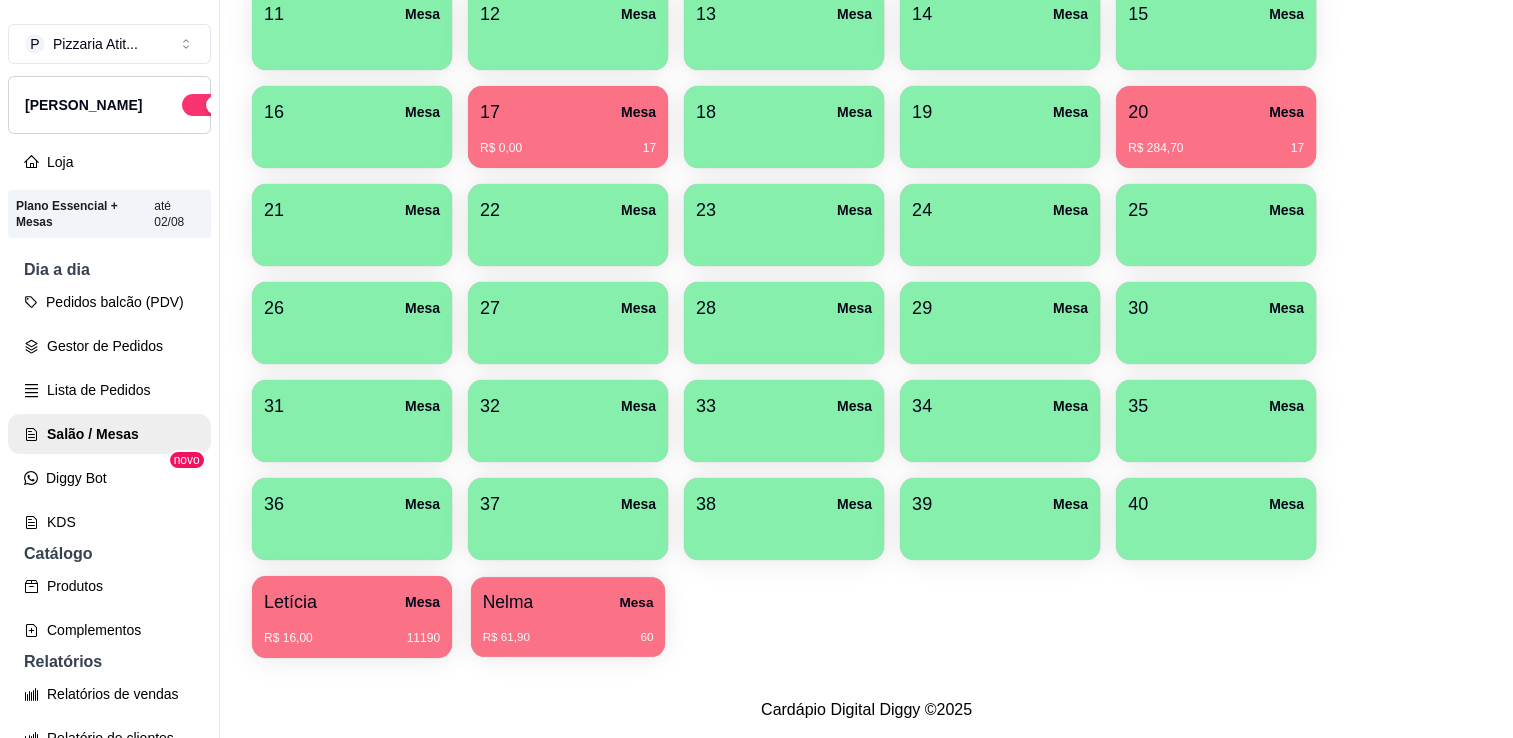 click on "R$ 61,90 60" at bounding box center (568, 630) 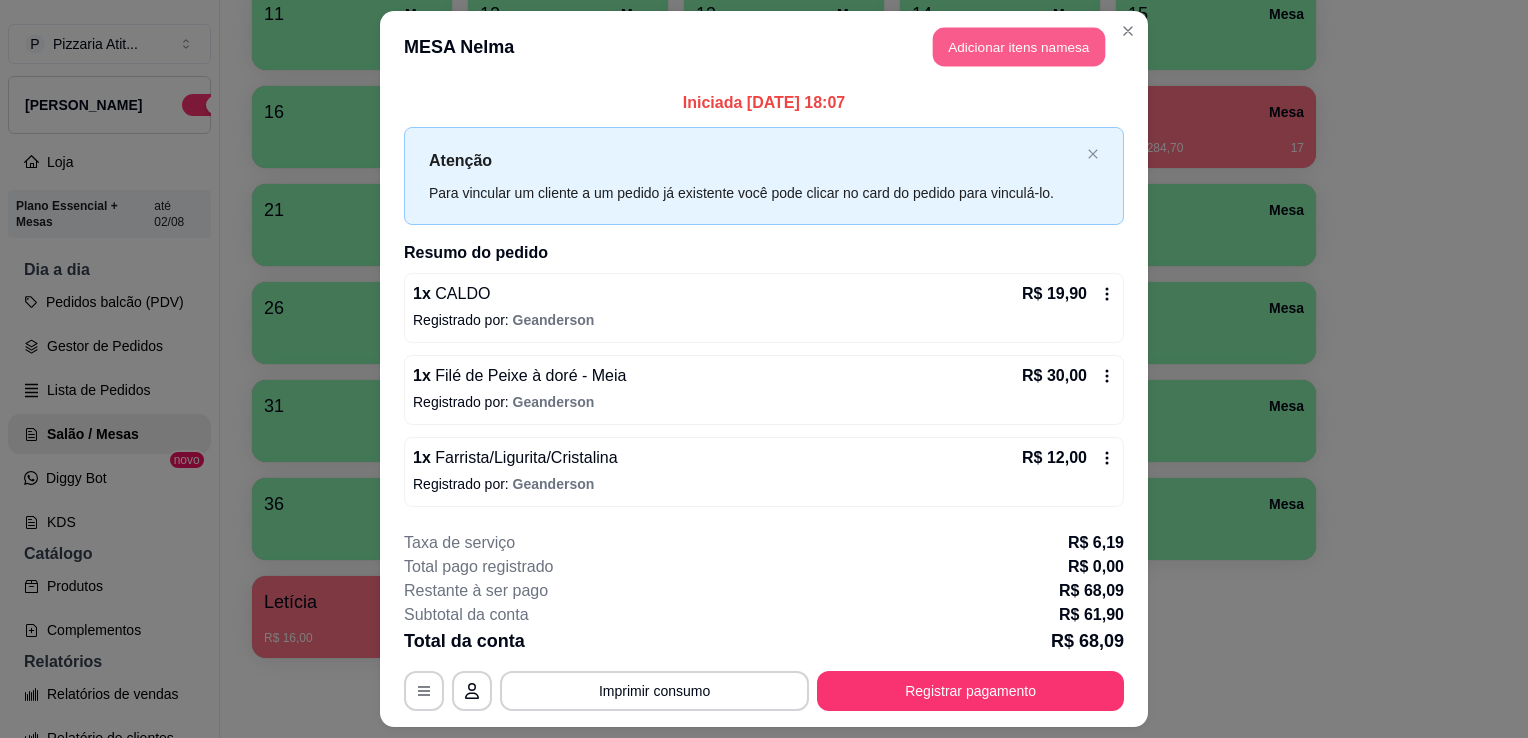 click on "Adicionar itens na  mesa" at bounding box center (1019, 47) 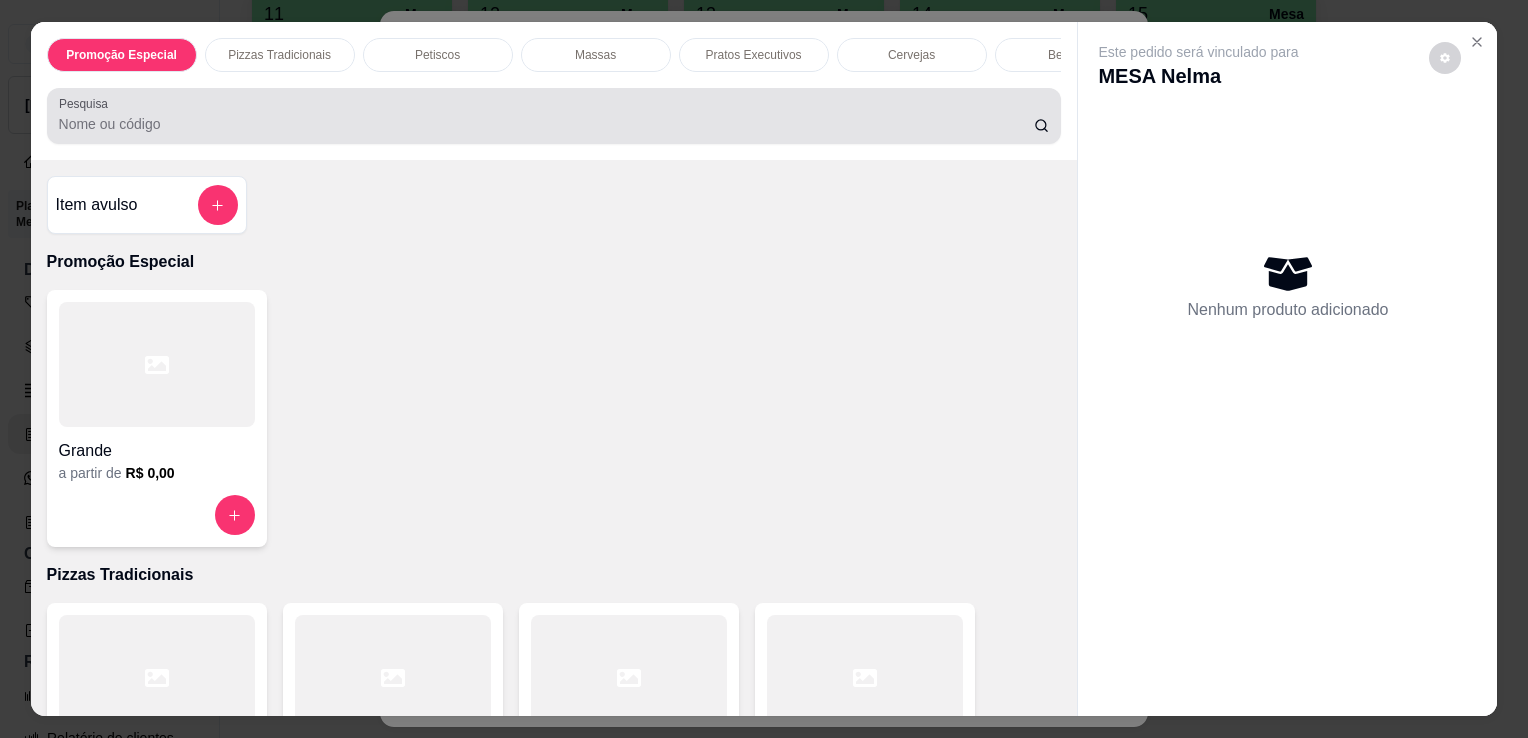 click at bounding box center [554, 116] 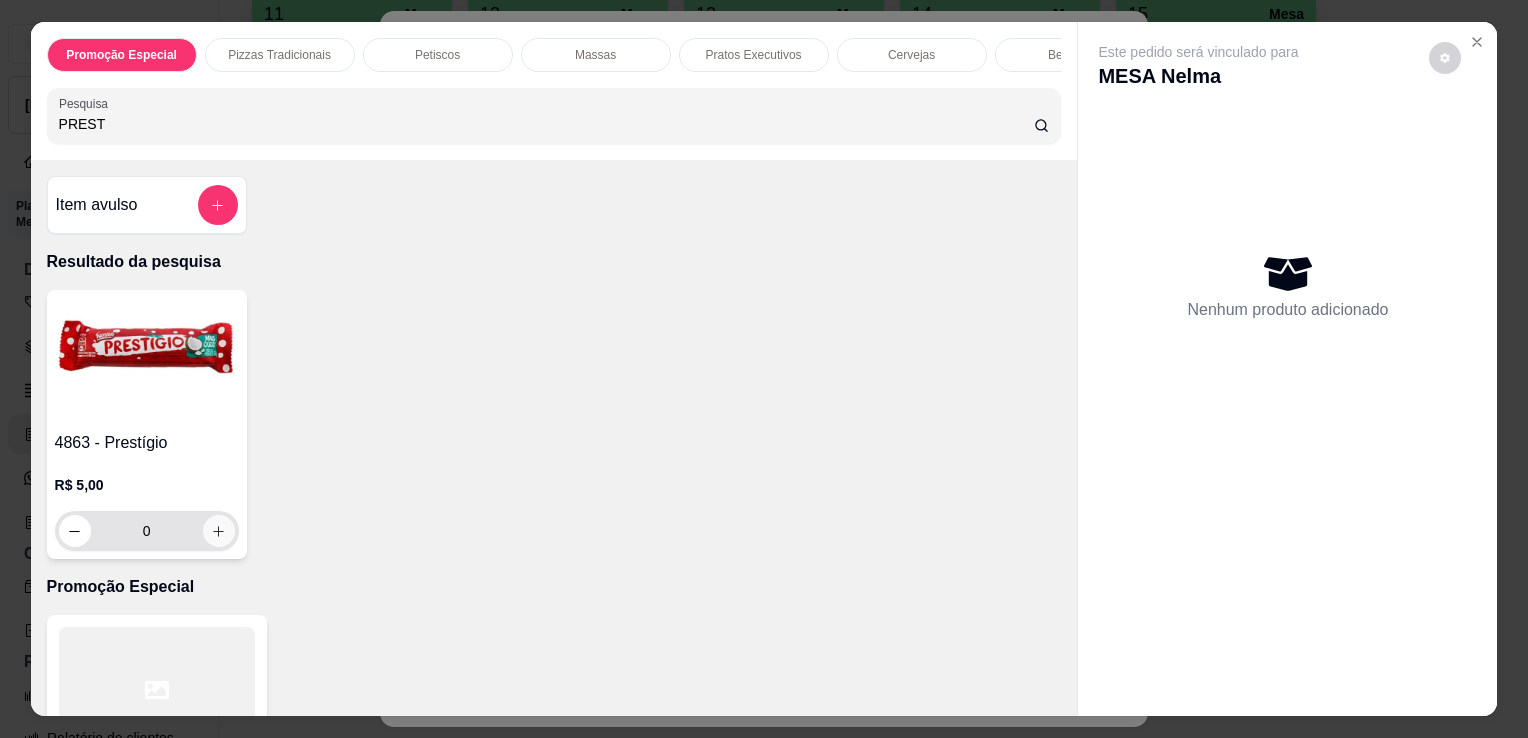 type on "PREST" 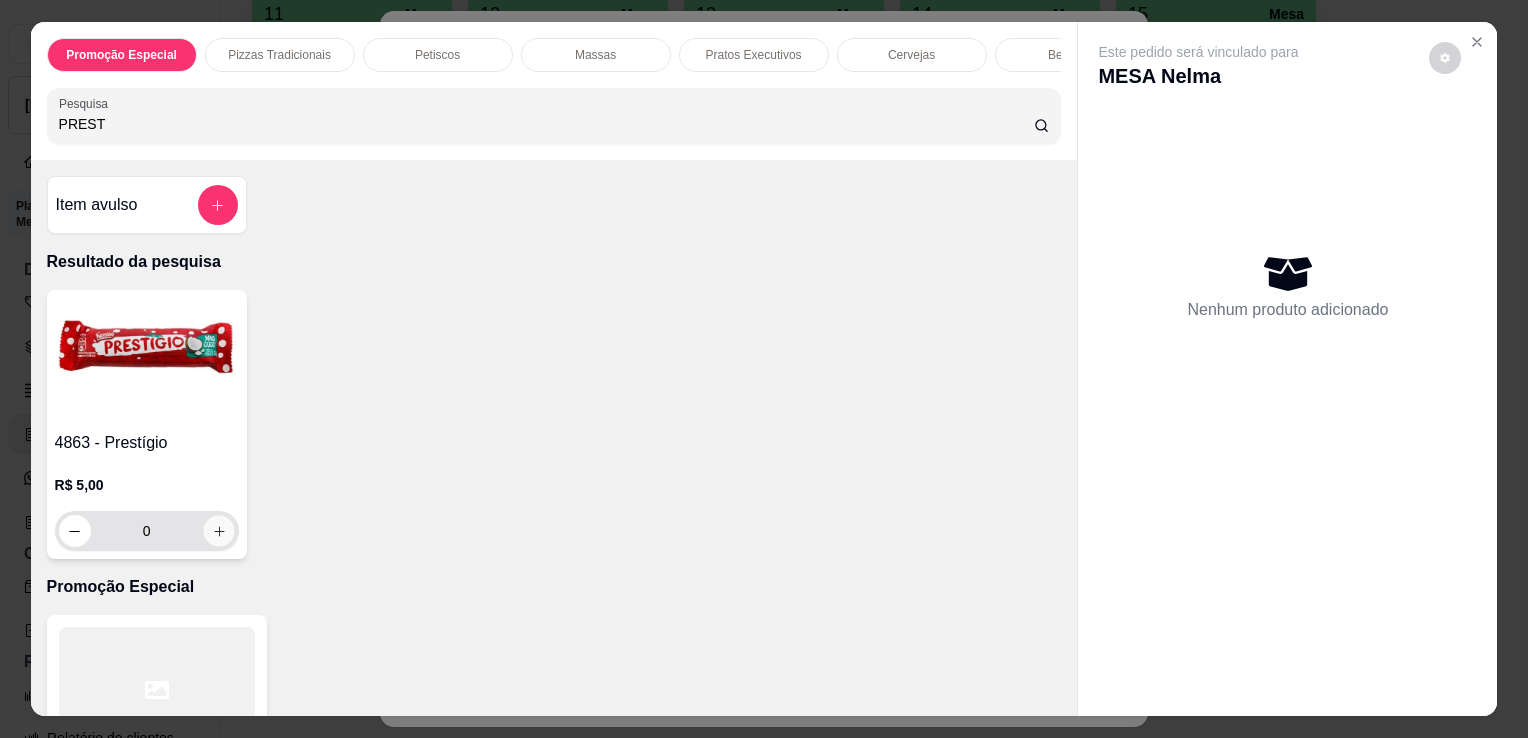 click 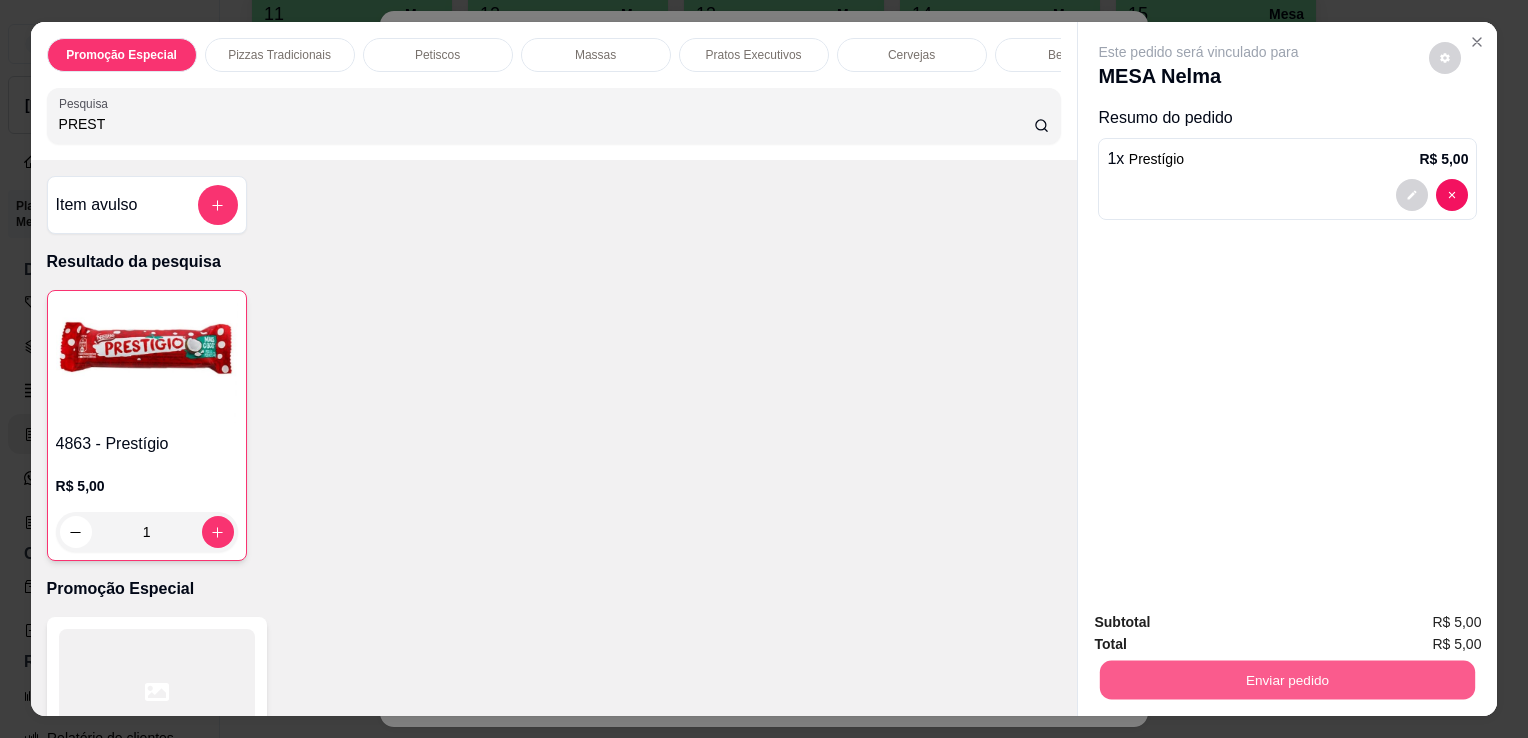 click on "Enviar pedido" at bounding box center [1287, 679] 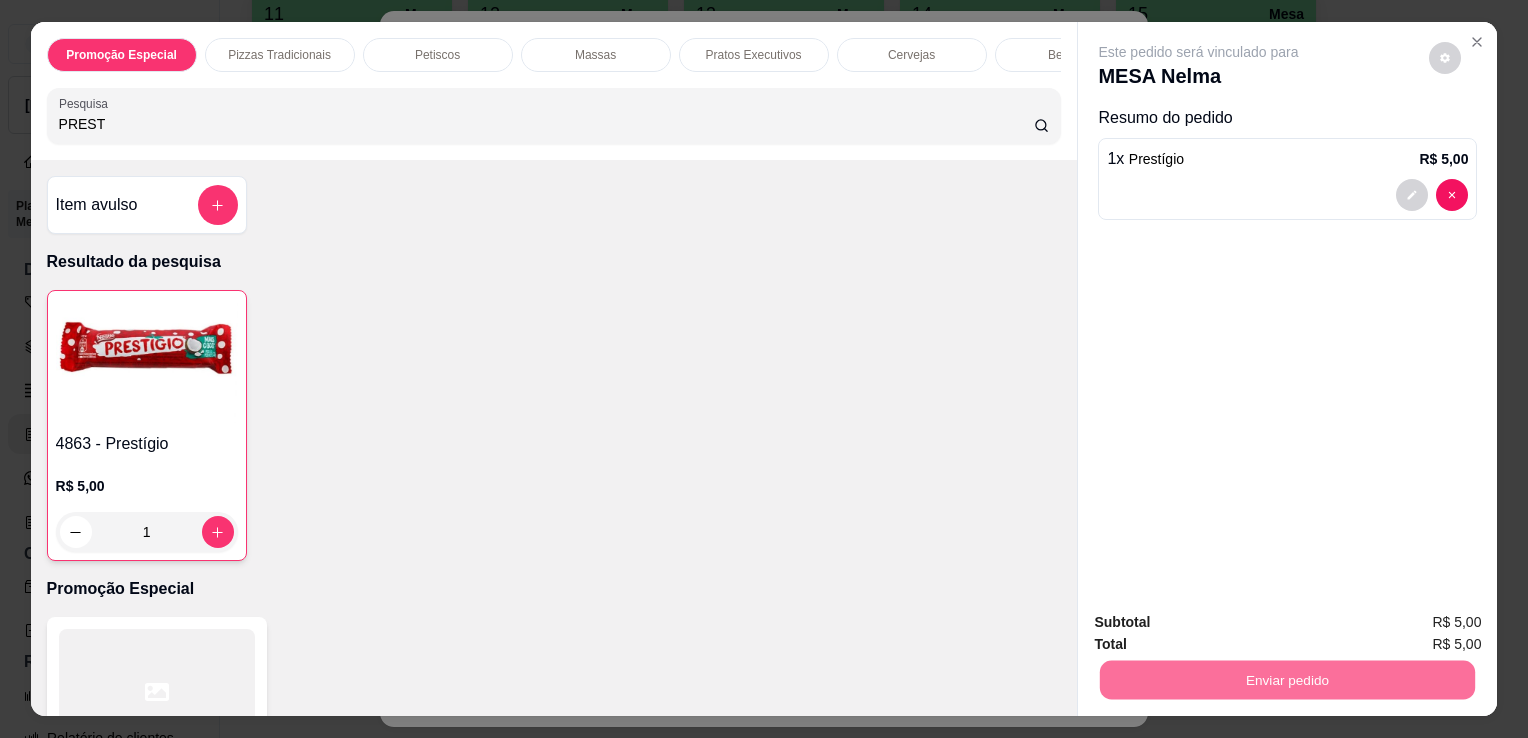 click on "Não registrar e enviar pedido" at bounding box center (1222, 623) 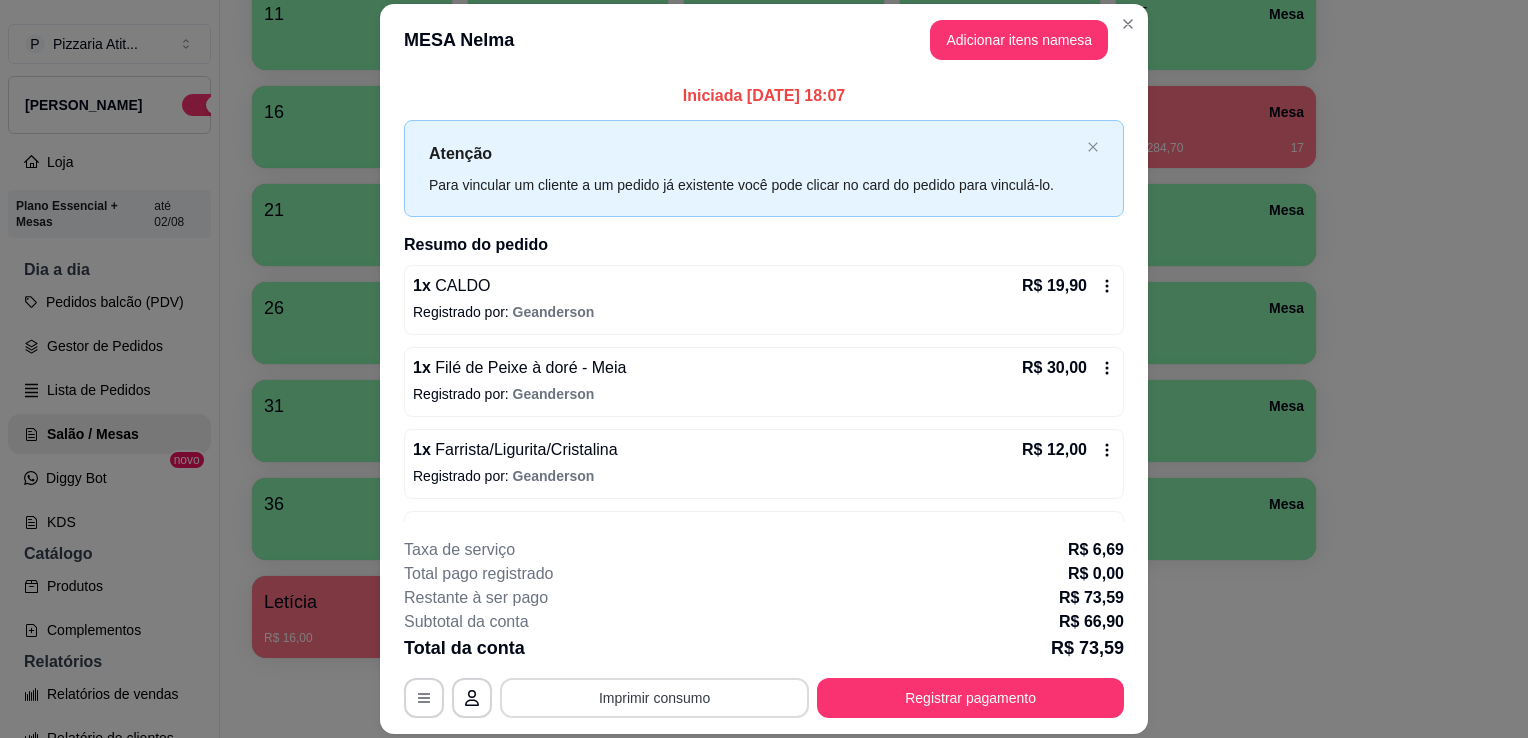 click on "Imprimir consumo" at bounding box center [654, 698] 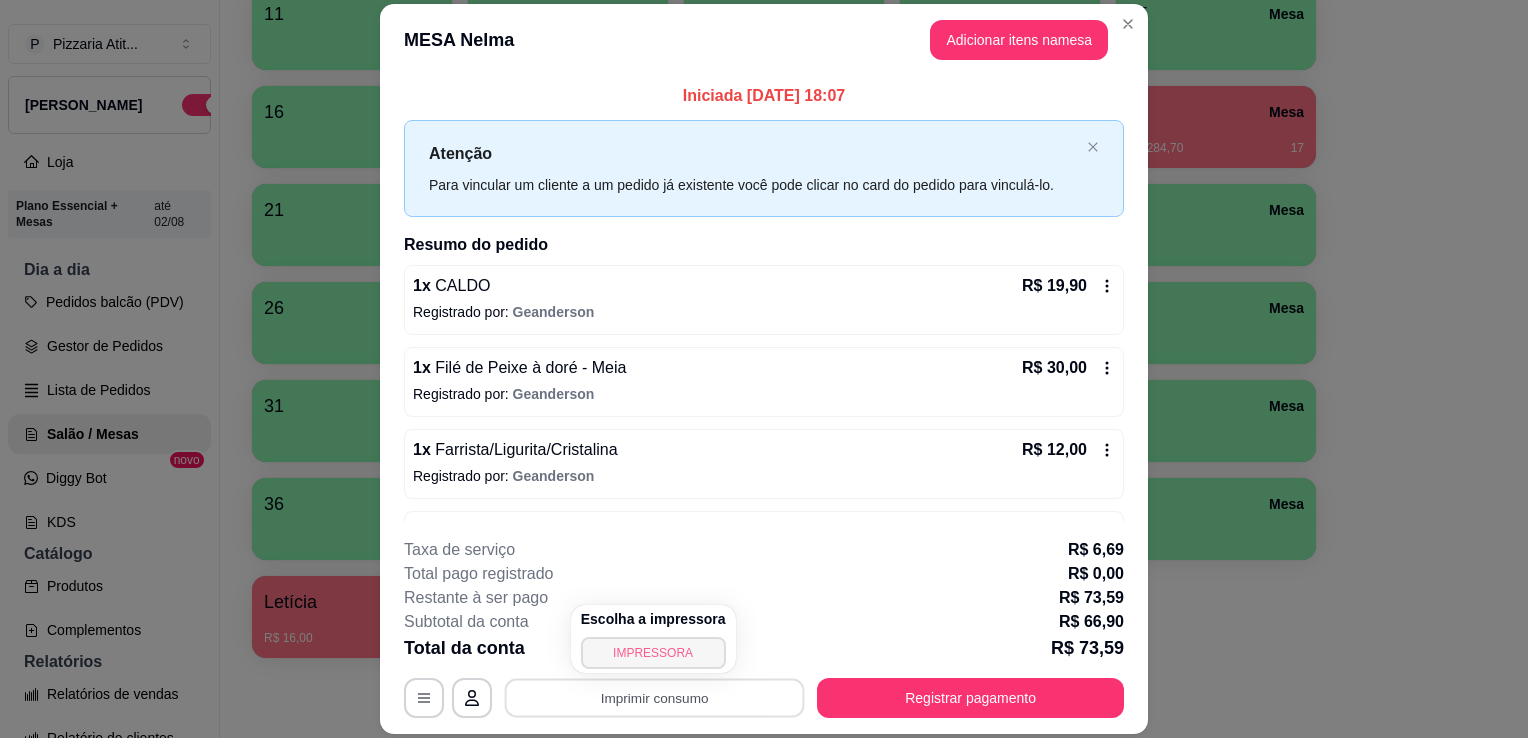 click on "IMPRESSORA" at bounding box center (653, 653) 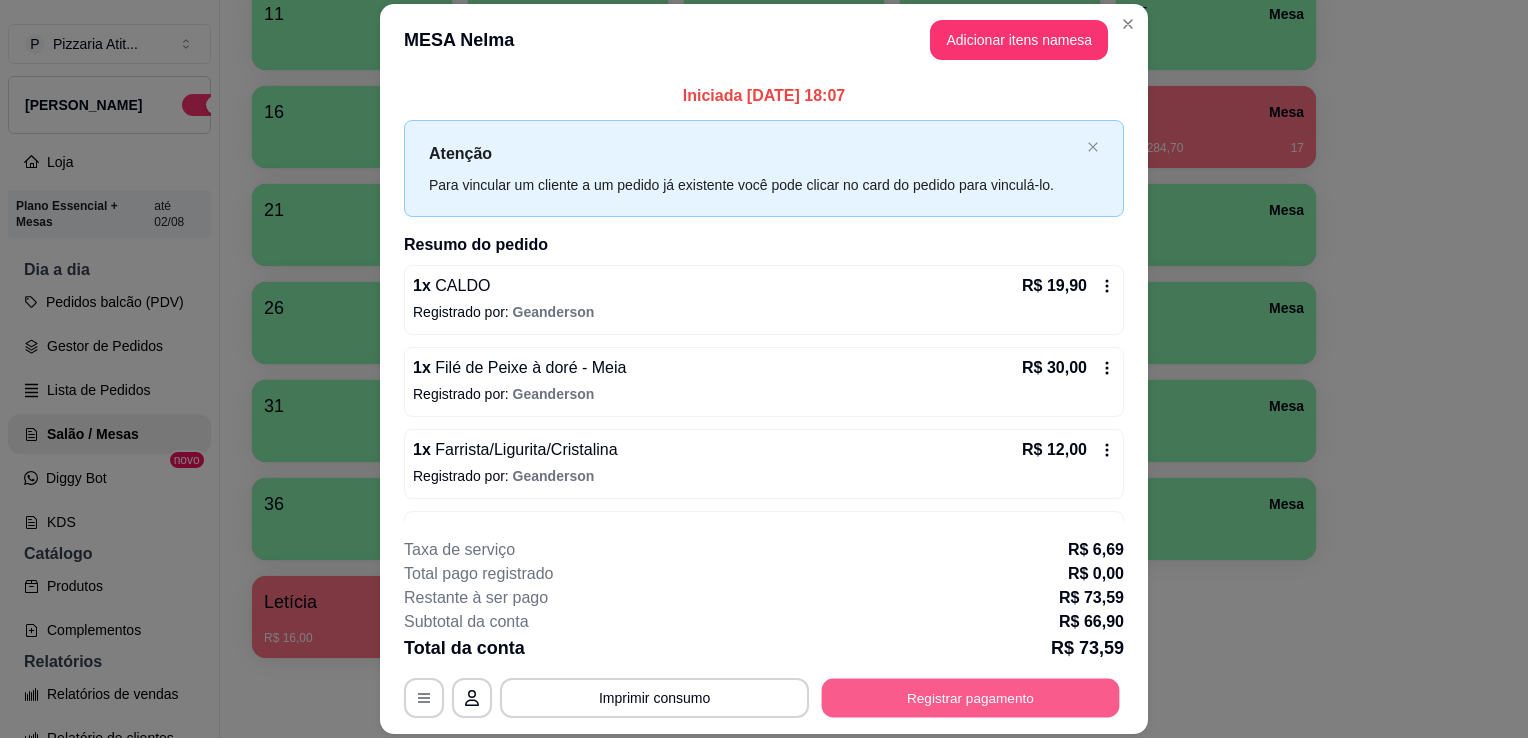 click on "Registrar pagamento" at bounding box center [971, 698] 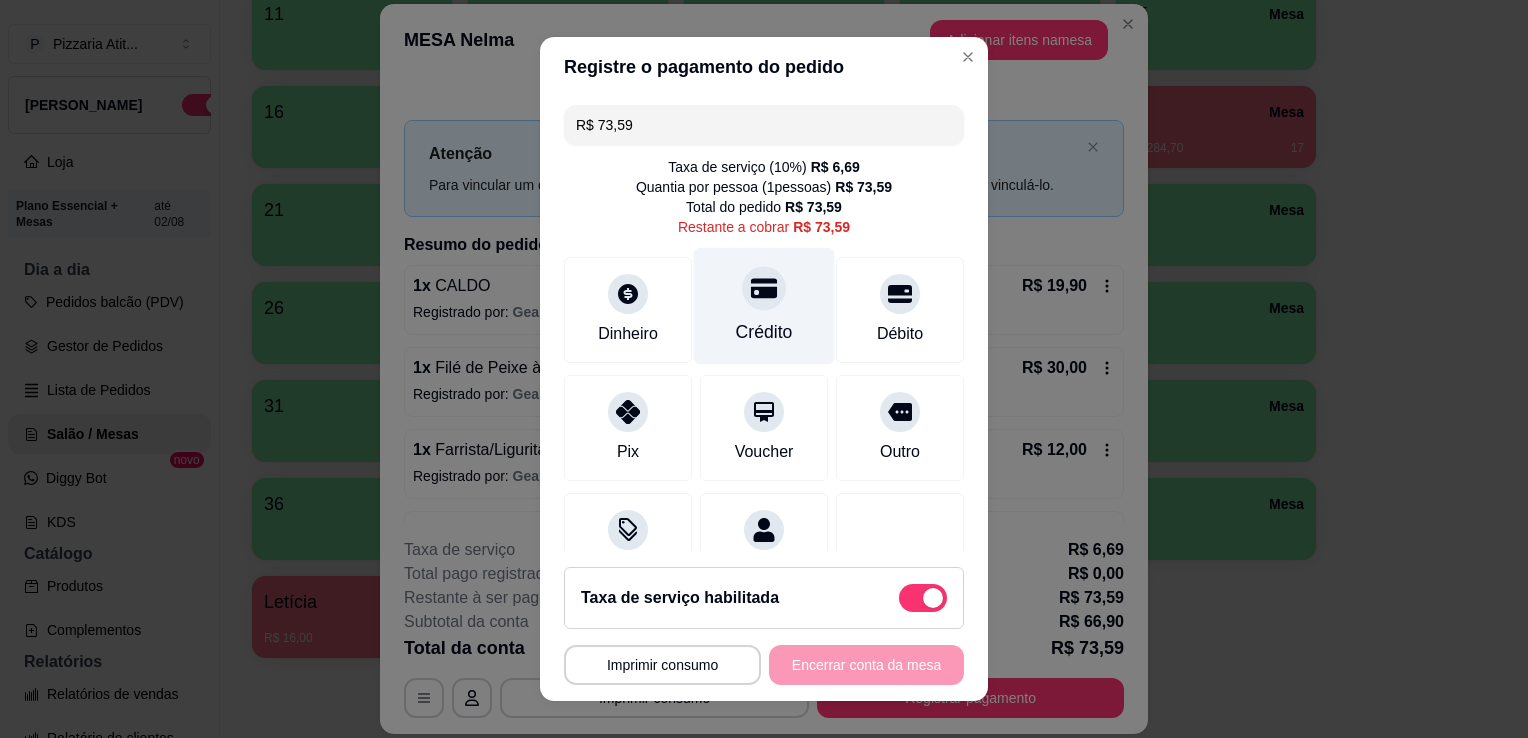 click at bounding box center [764, 288] 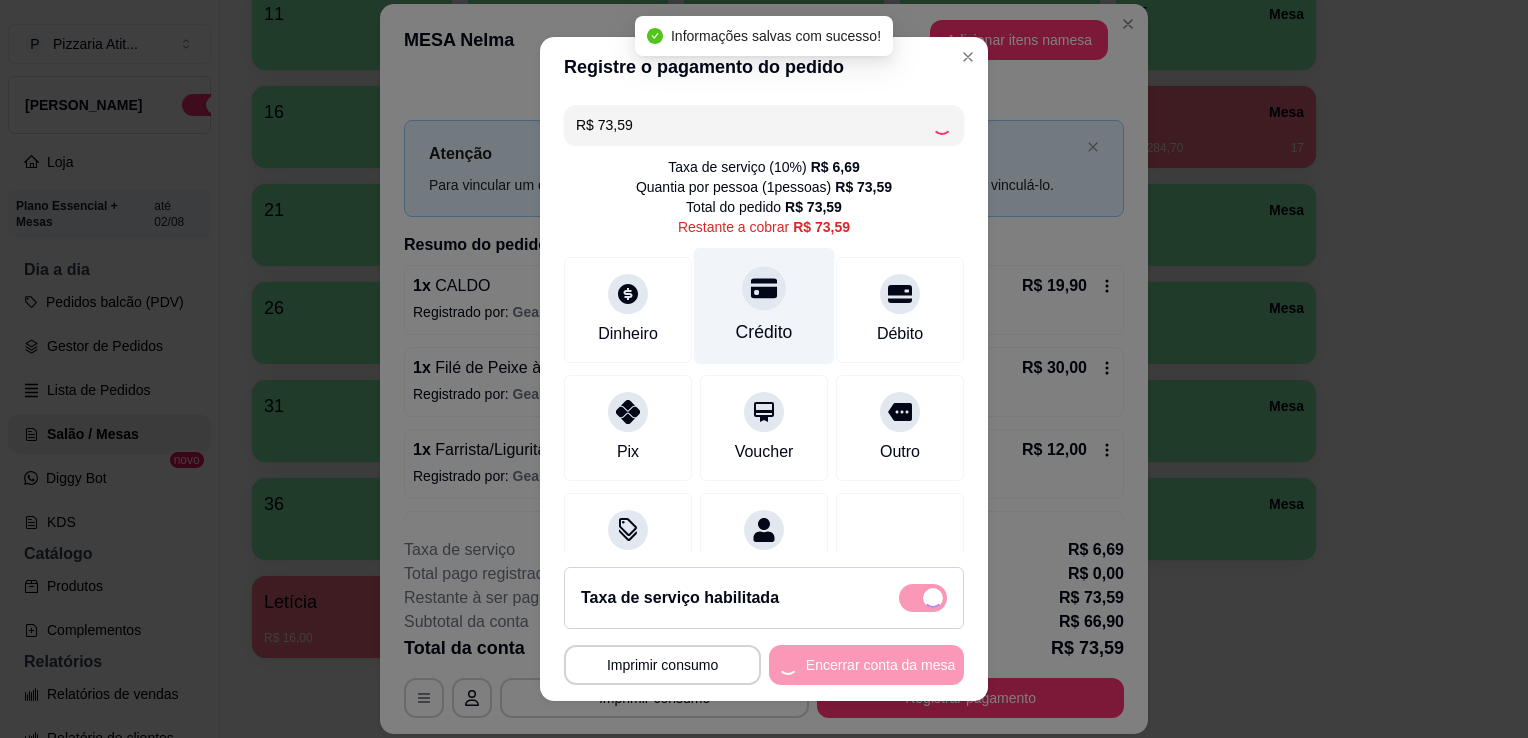 type on "R$ 0,00" 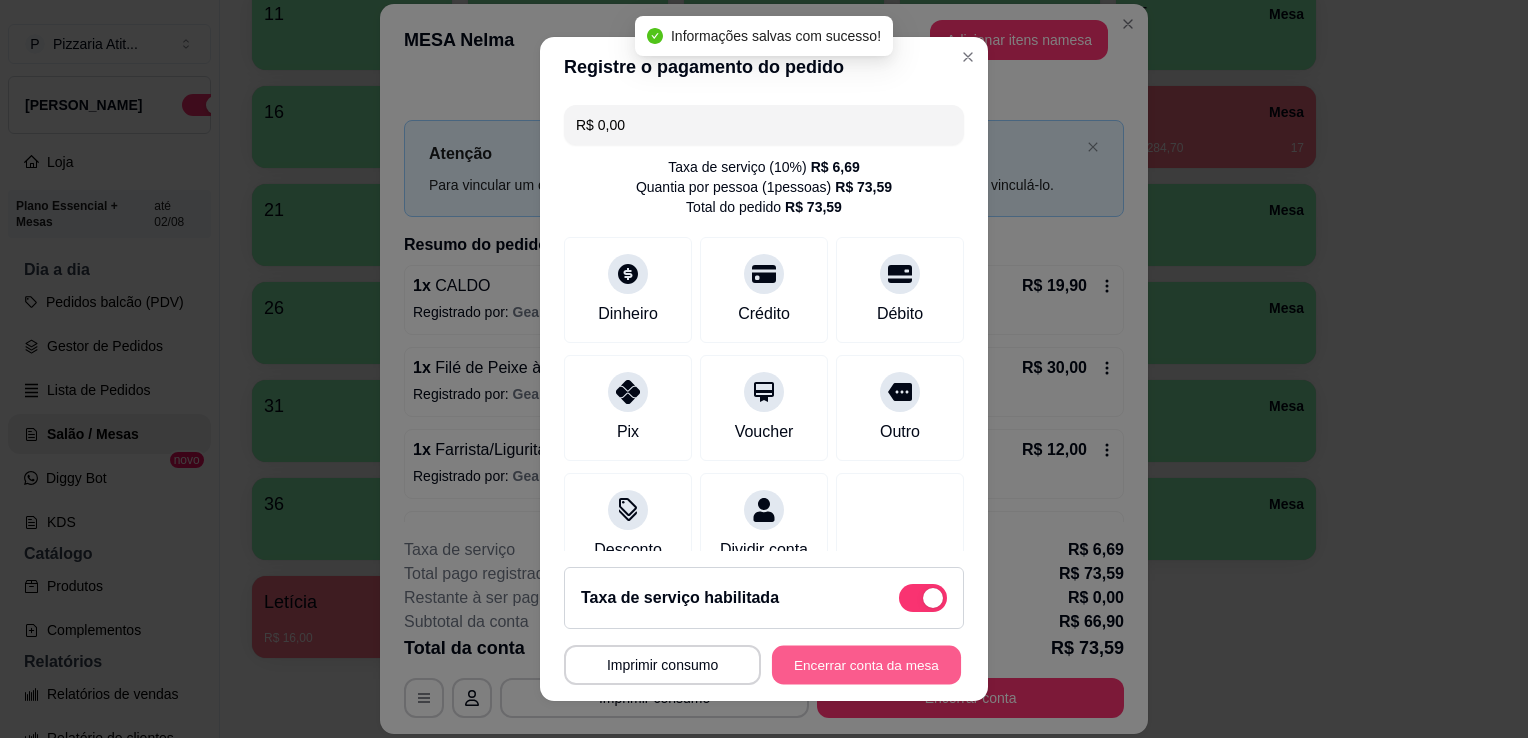 click on "Encerrar conta da mesa" at bounding box center [866, 665] 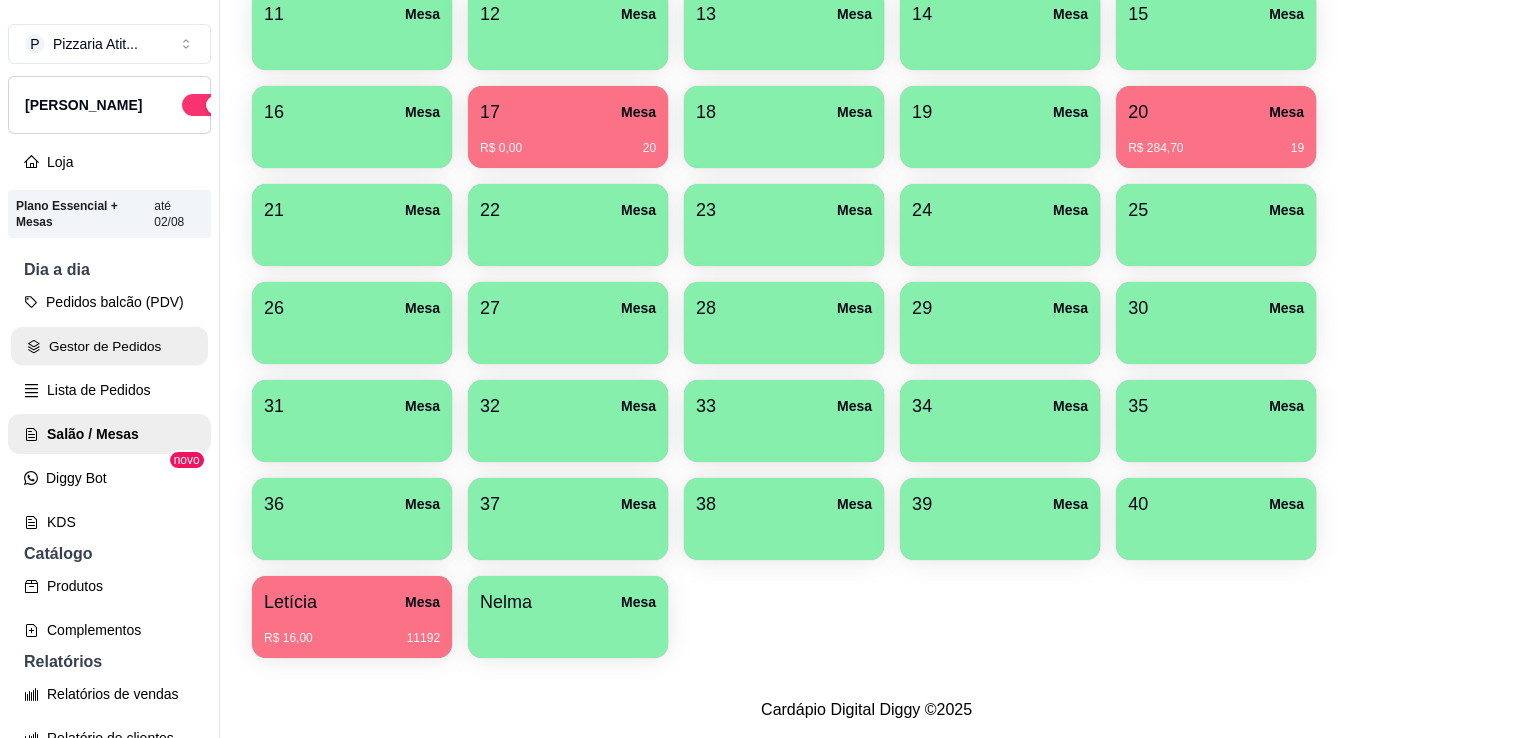 click on "Gestor de Pedidos" at bounding box center [109, 346] 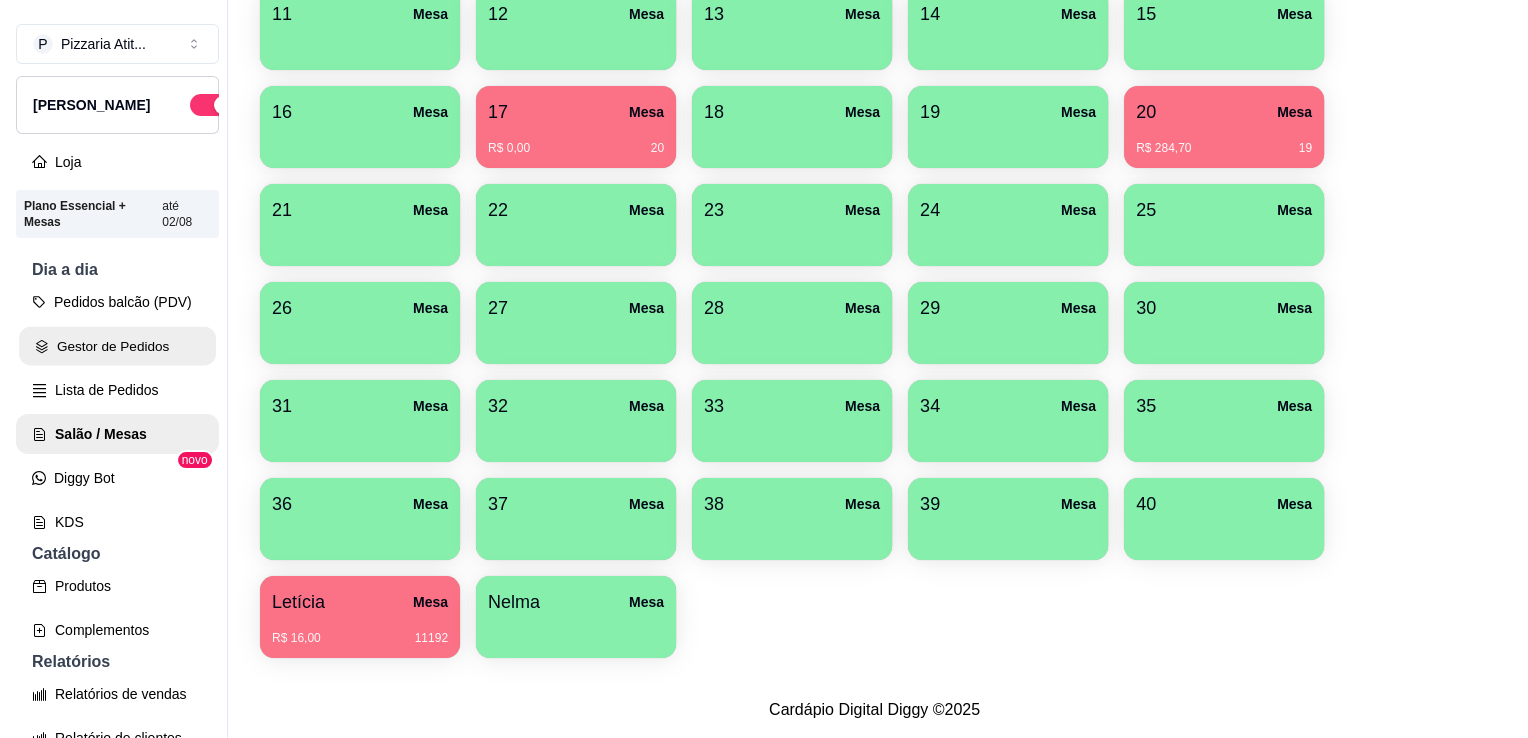 scroll, scrollTop: 0, scrollLeft: 0, axis: both 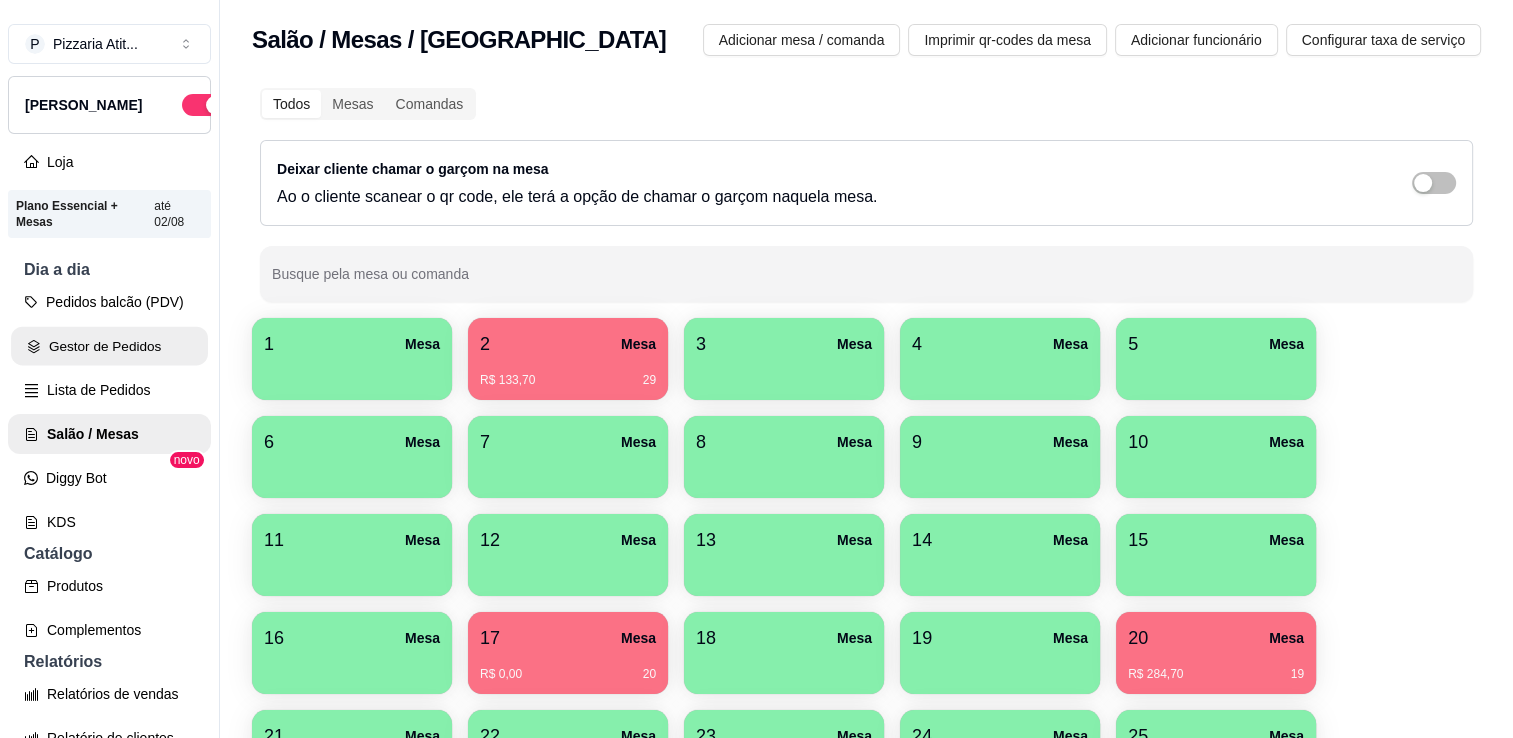 click on "Gestor de Pedidos" at bounding box center (109, 346) 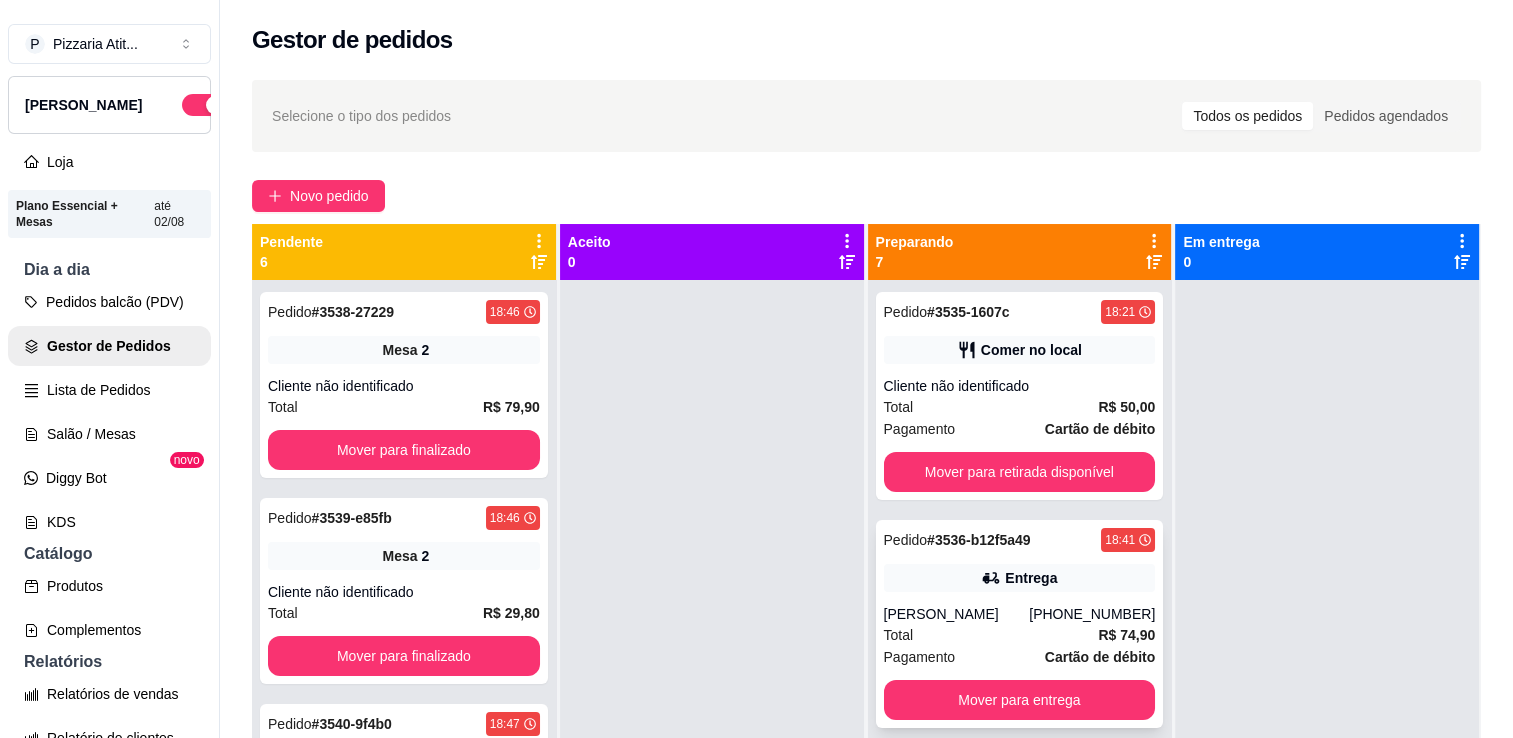 click on "Pagamento Cartão de débito" at bounding box center [1020, 657] 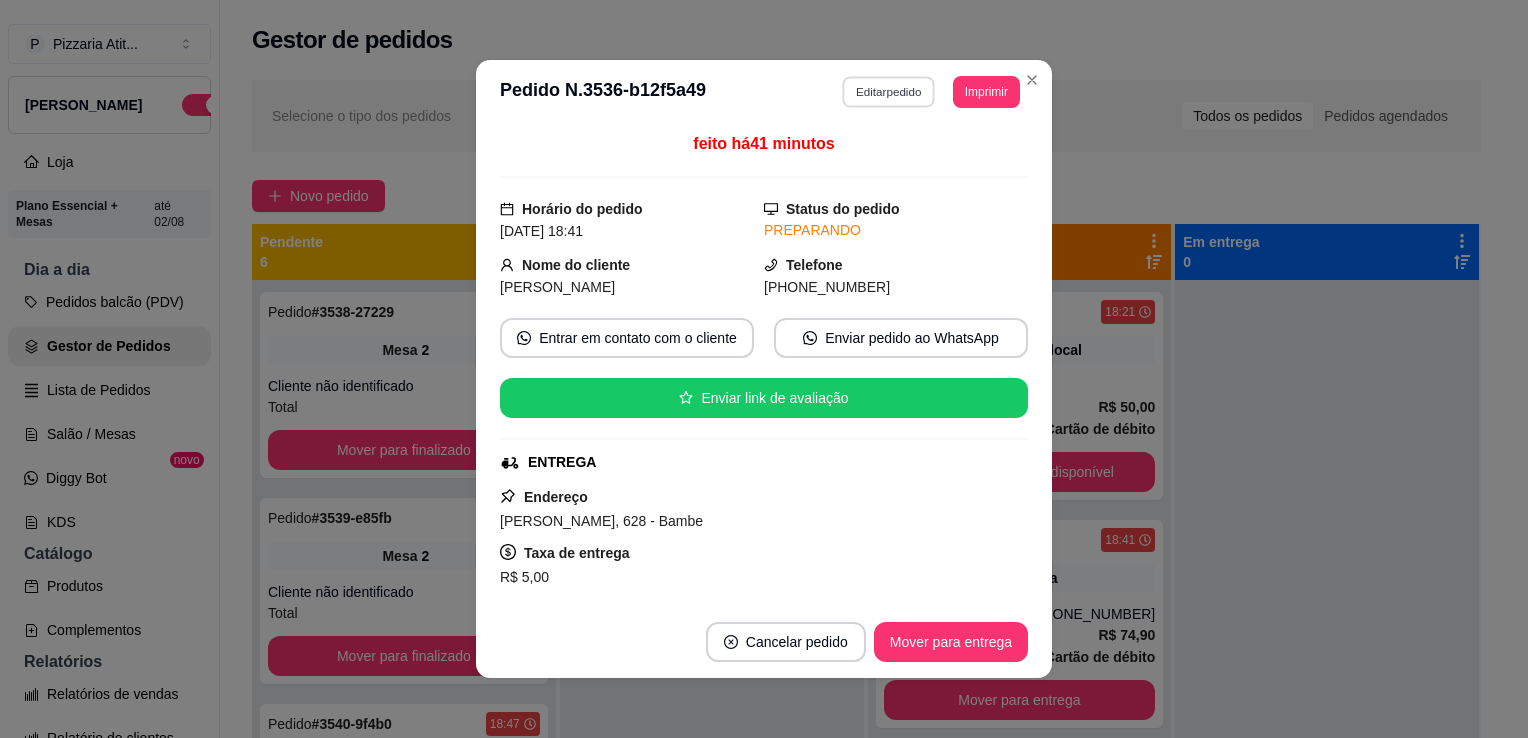 click on "Editar  pedido" at bounding box center (889, 91) 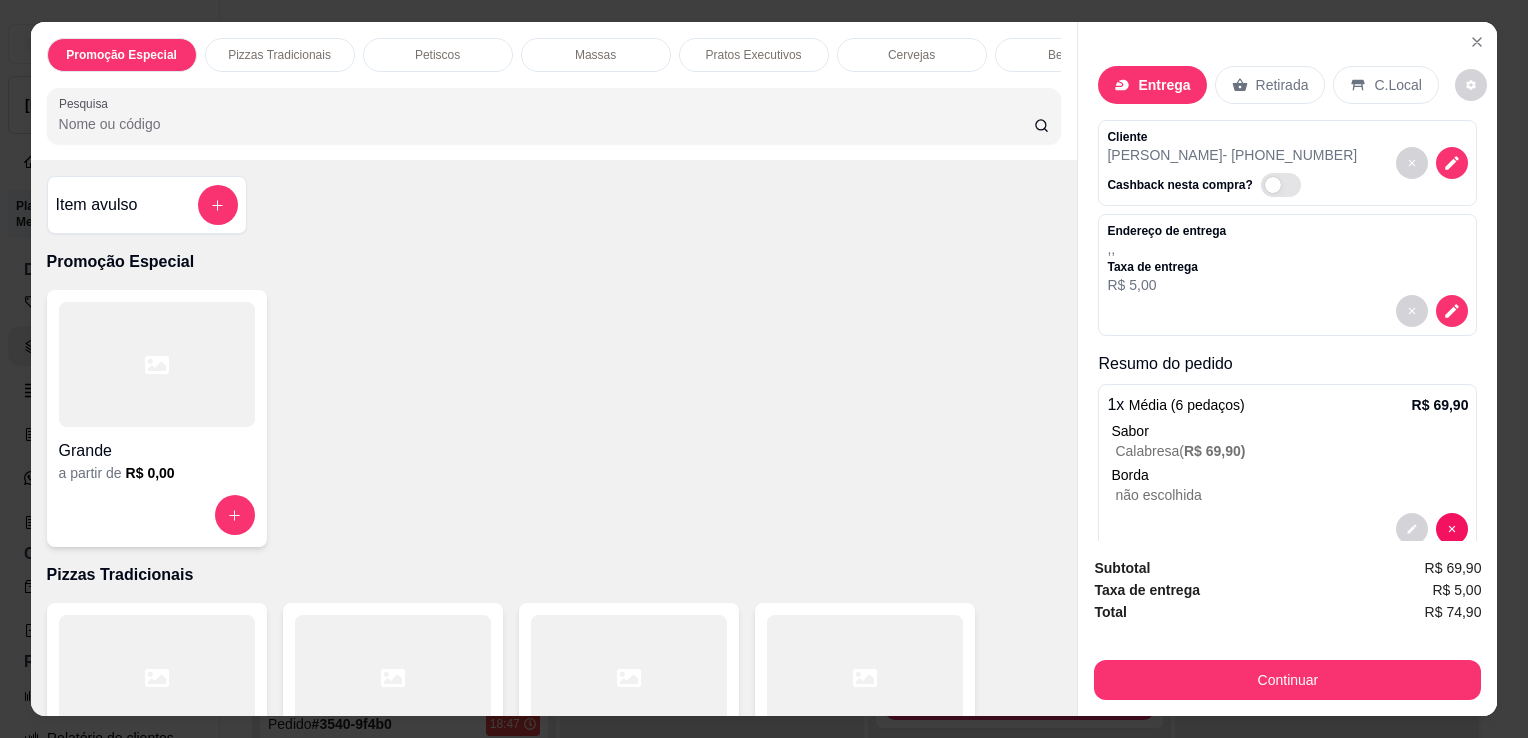 click on "Retirada" at bounding box center (1282, 85) 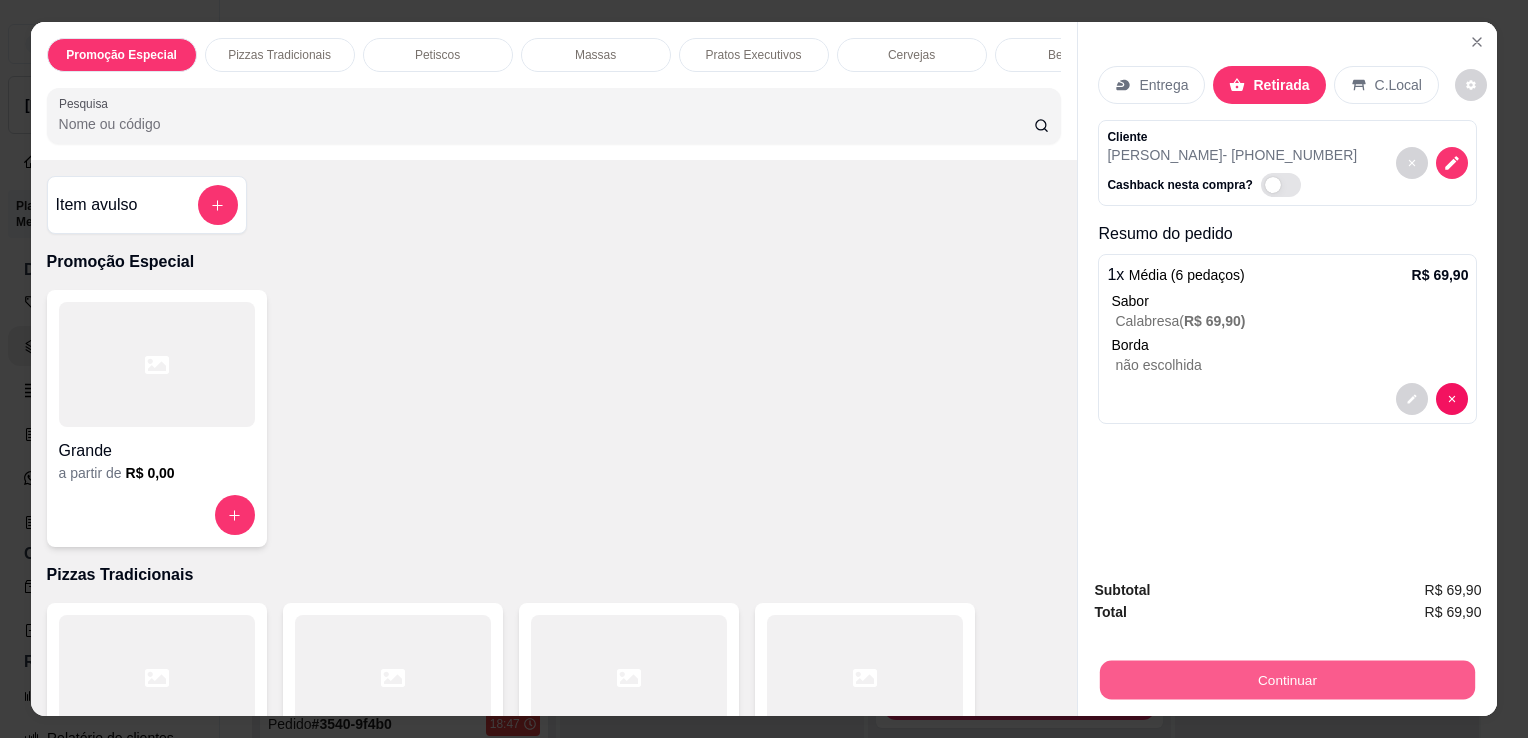 click on "Continuar" at bounding box center (1287, 679) 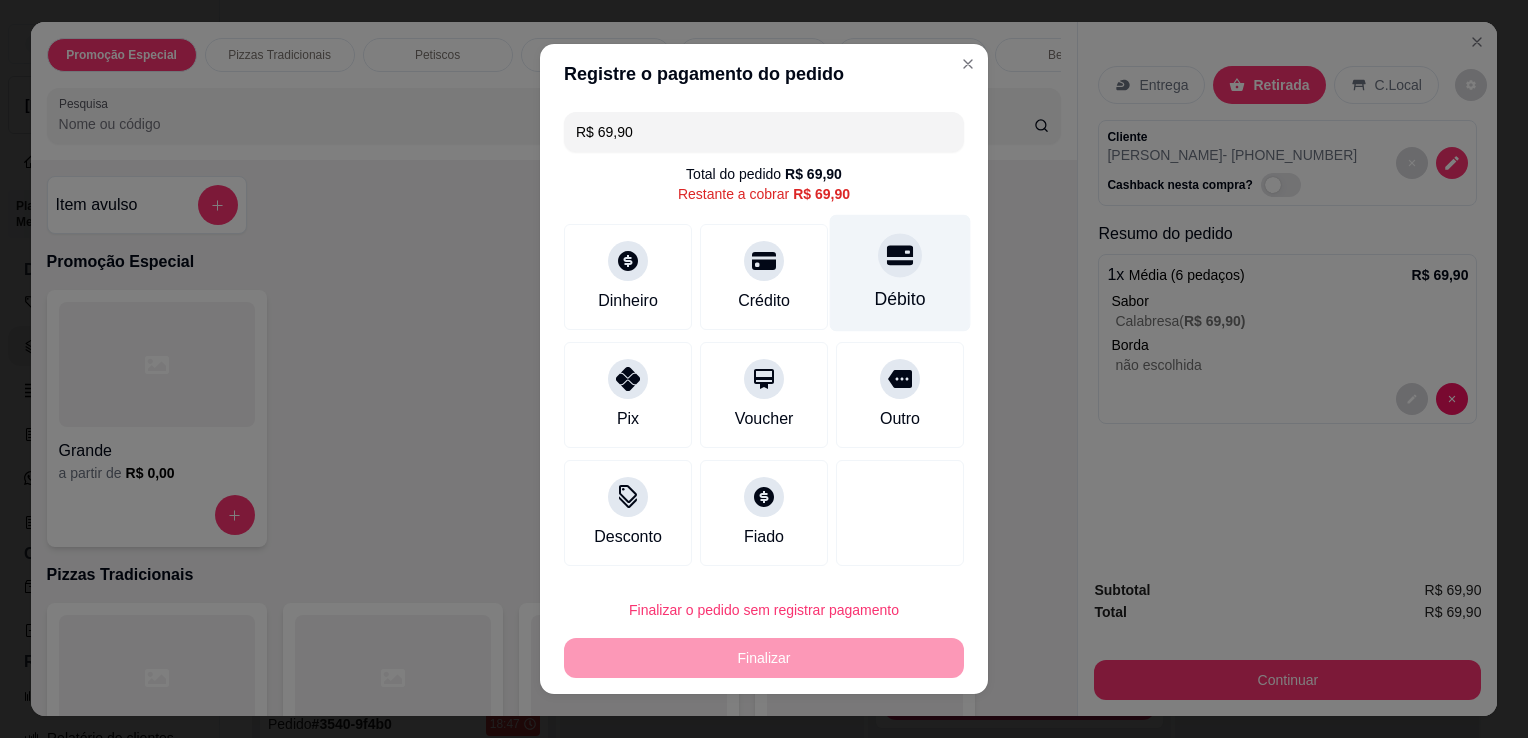 click at bounding box center [900, 255] 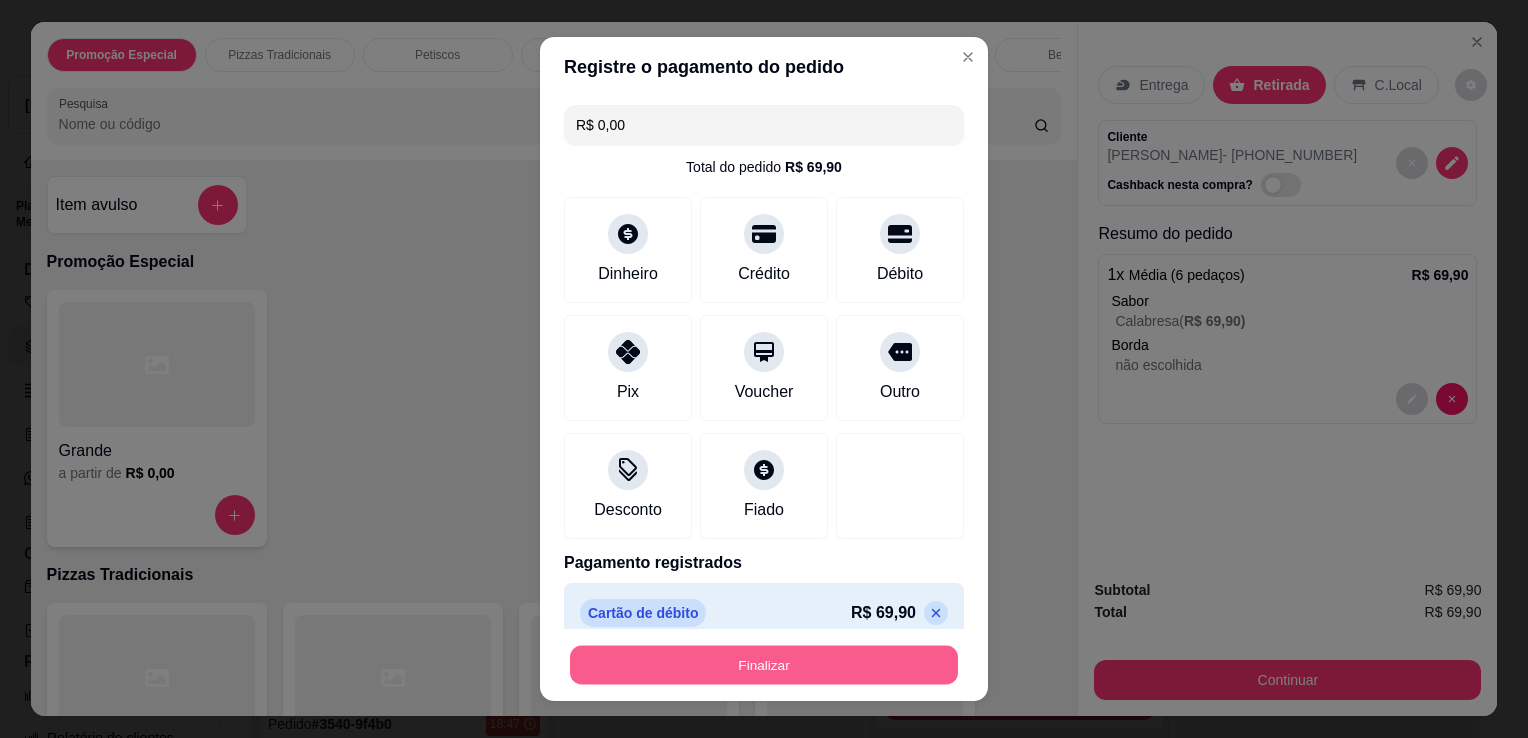 click on "Finalizar" at bounding box center (764, 665) 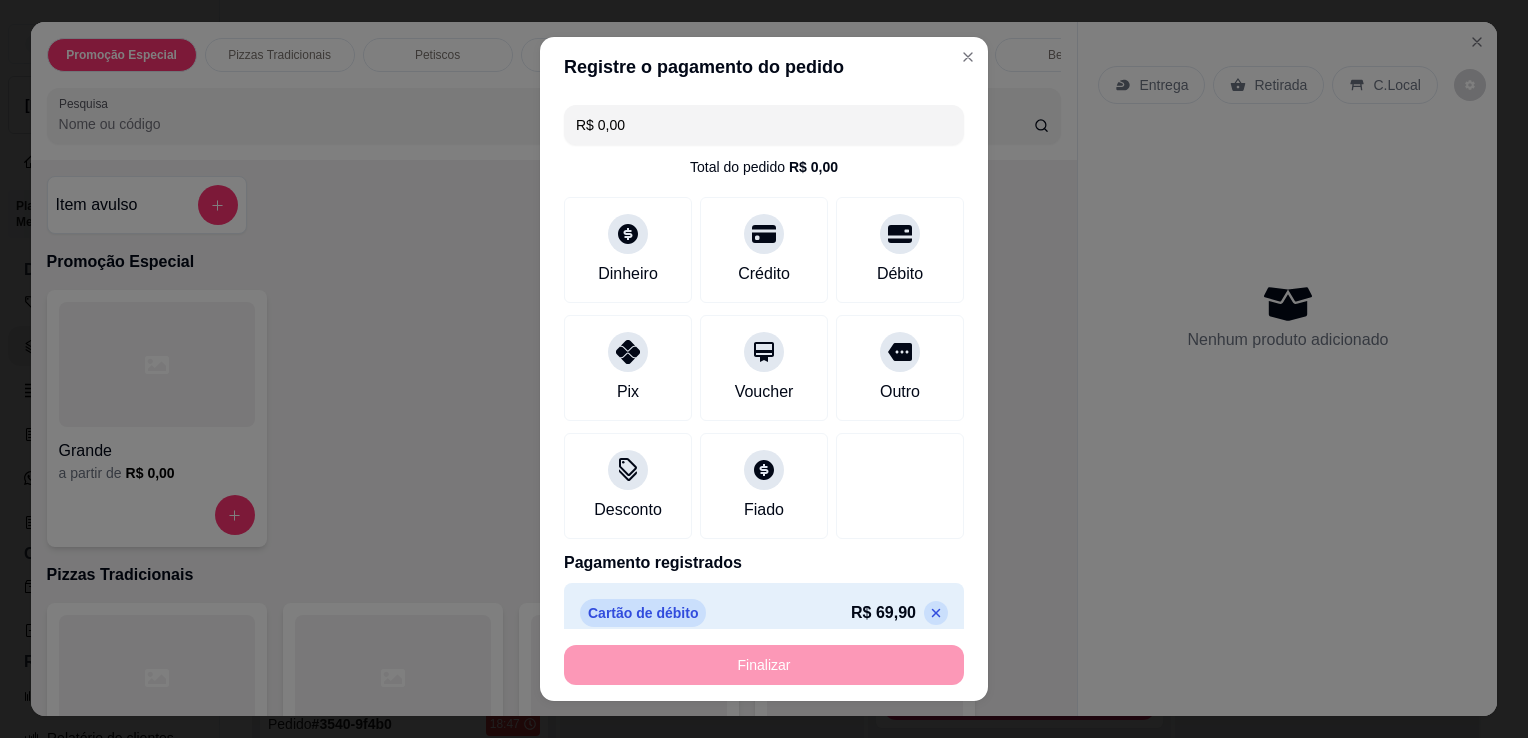type on "-R$ 69,90" 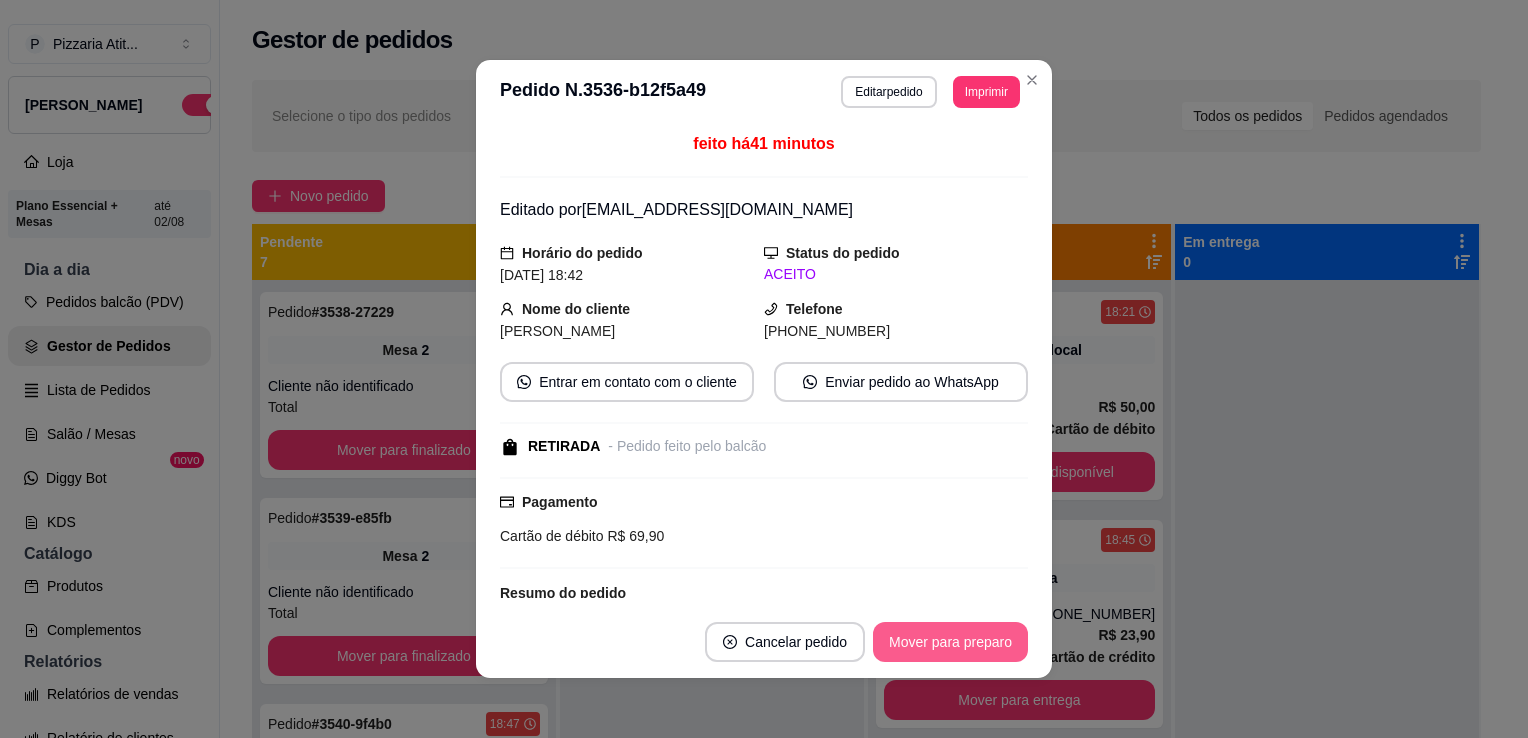 click on "Mover para preparo" at bounding box center [950, 642] 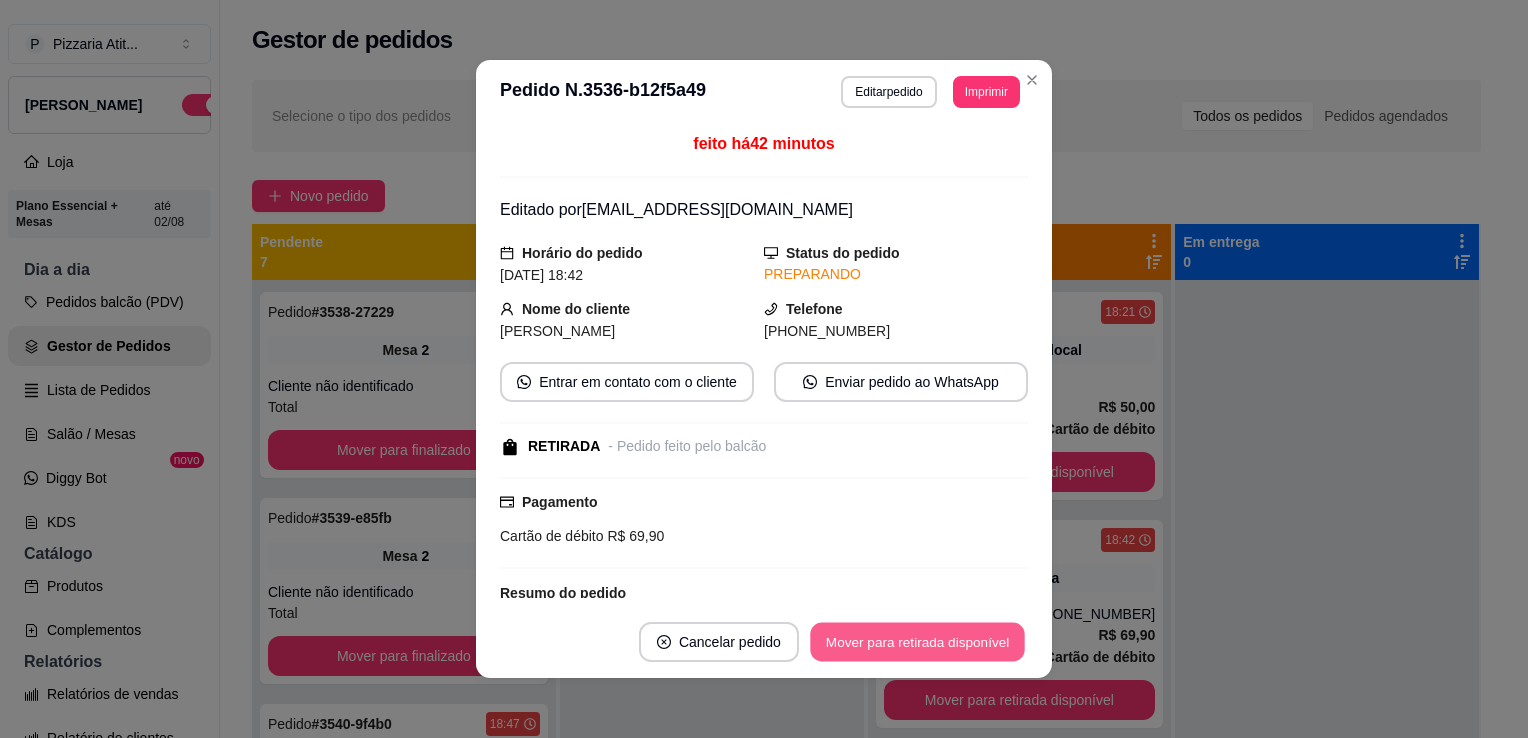 click on "Mover para retirada disponível" at bounding box center (917, 642) 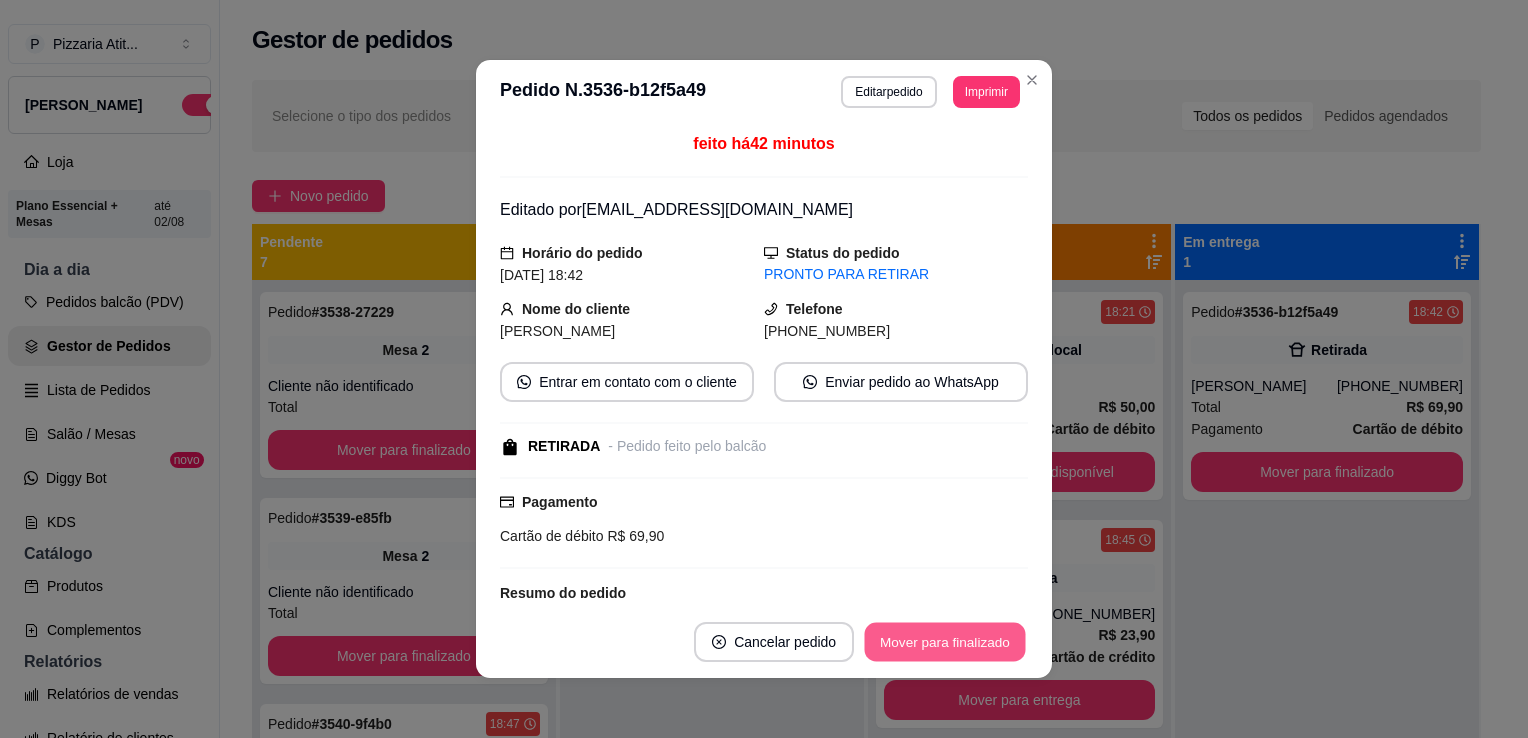click on "Mover para finalizado" at bounding box center (945, 642) 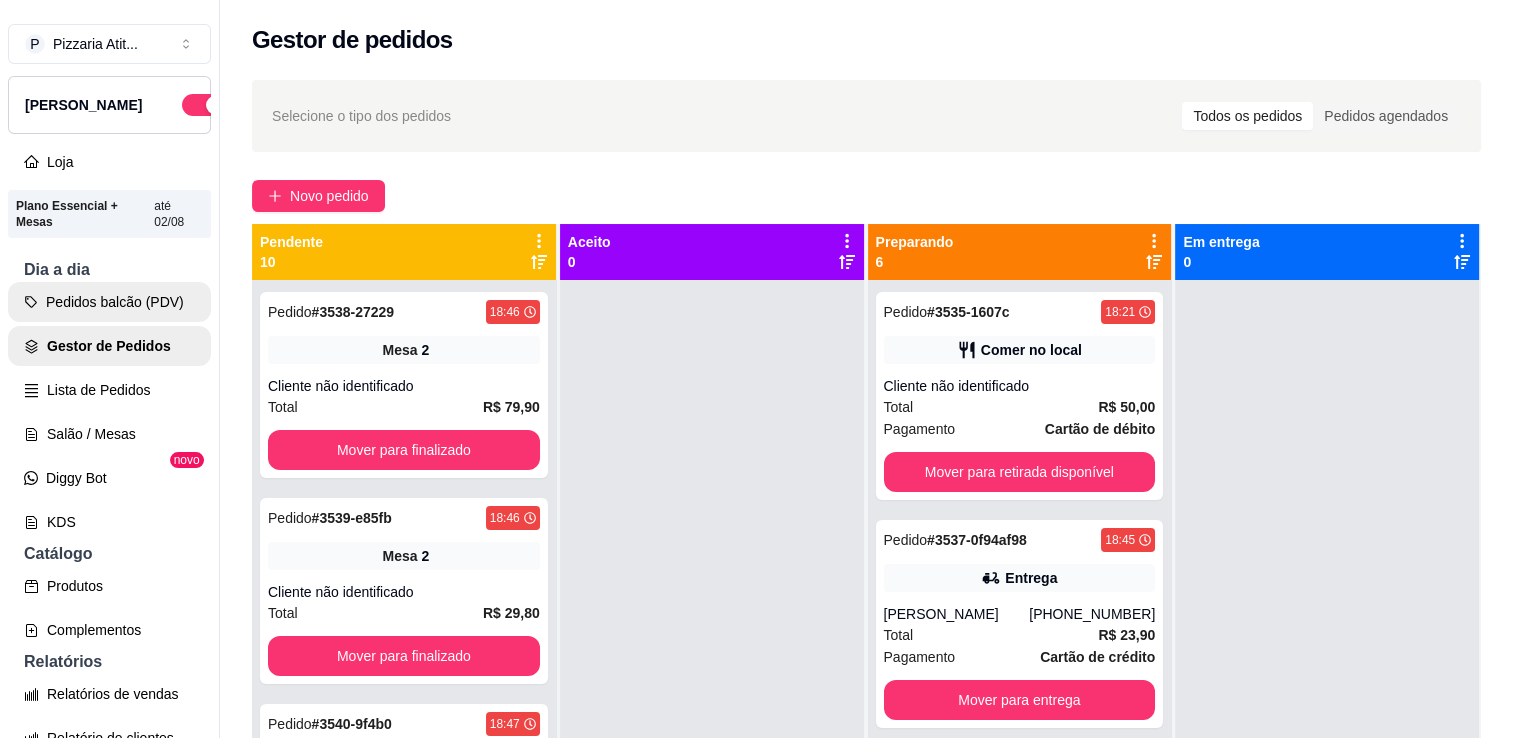 click on "Pedidos balcão (PDV)" at bounding box center [109, 302] 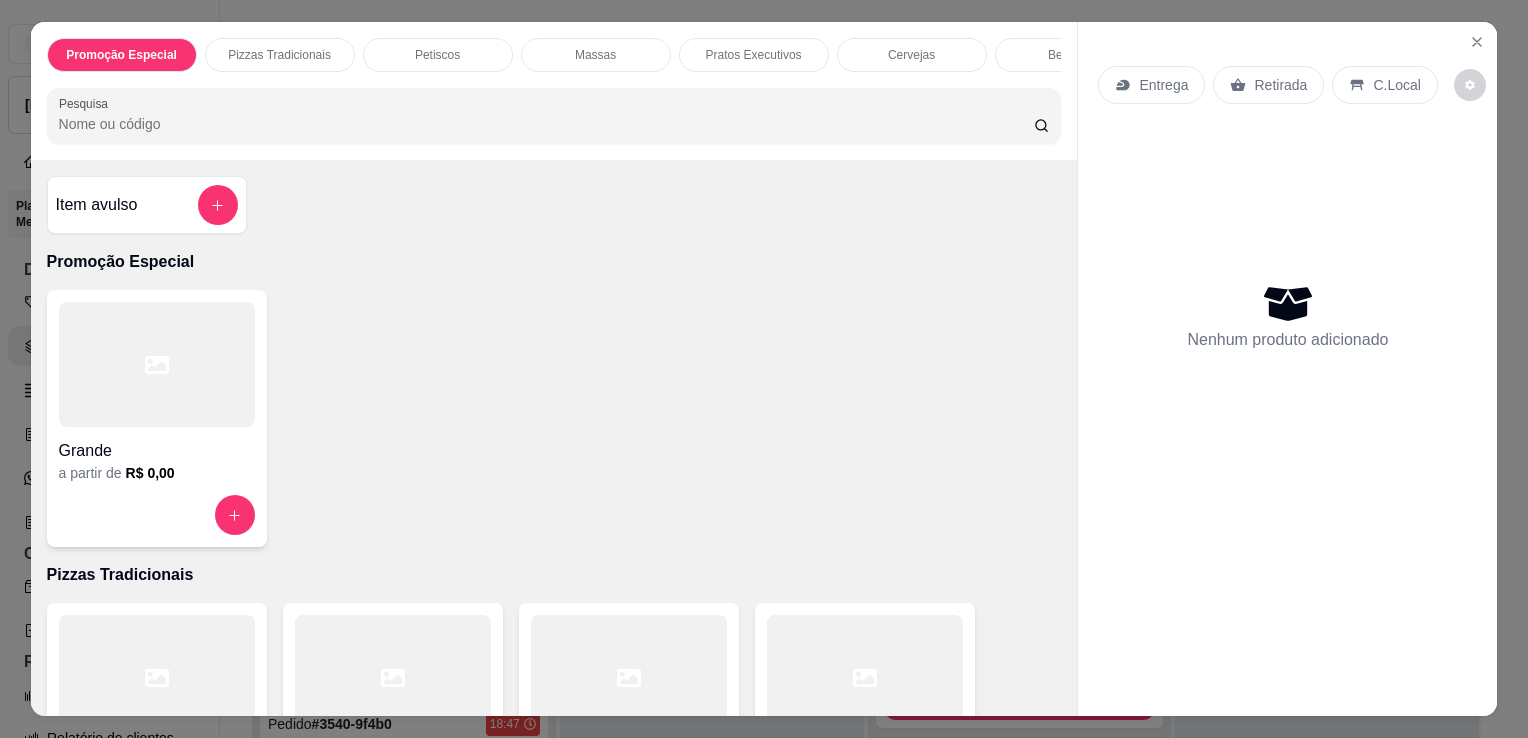 click on "Pesquisa" at bounding box center (546, 124) 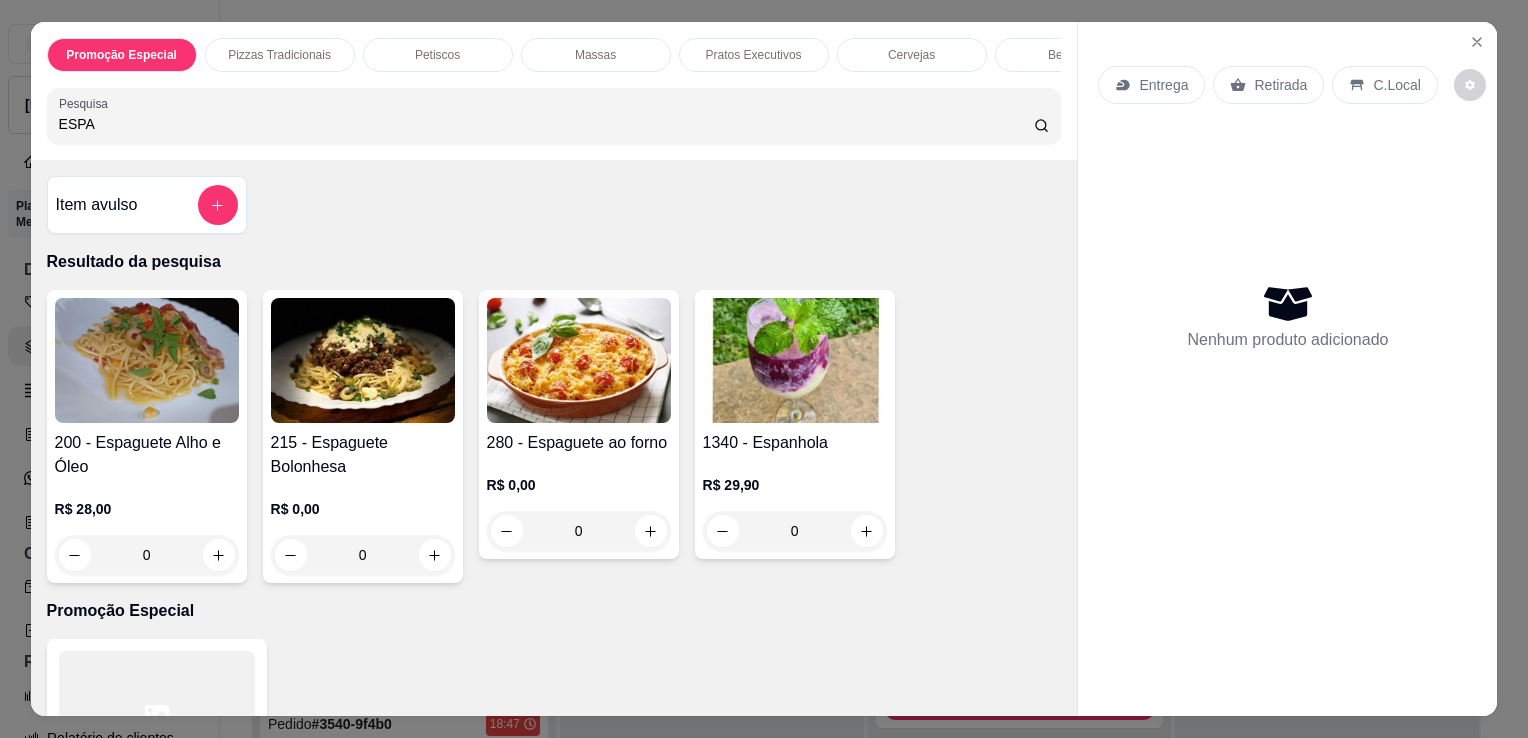 type on "ESPA" 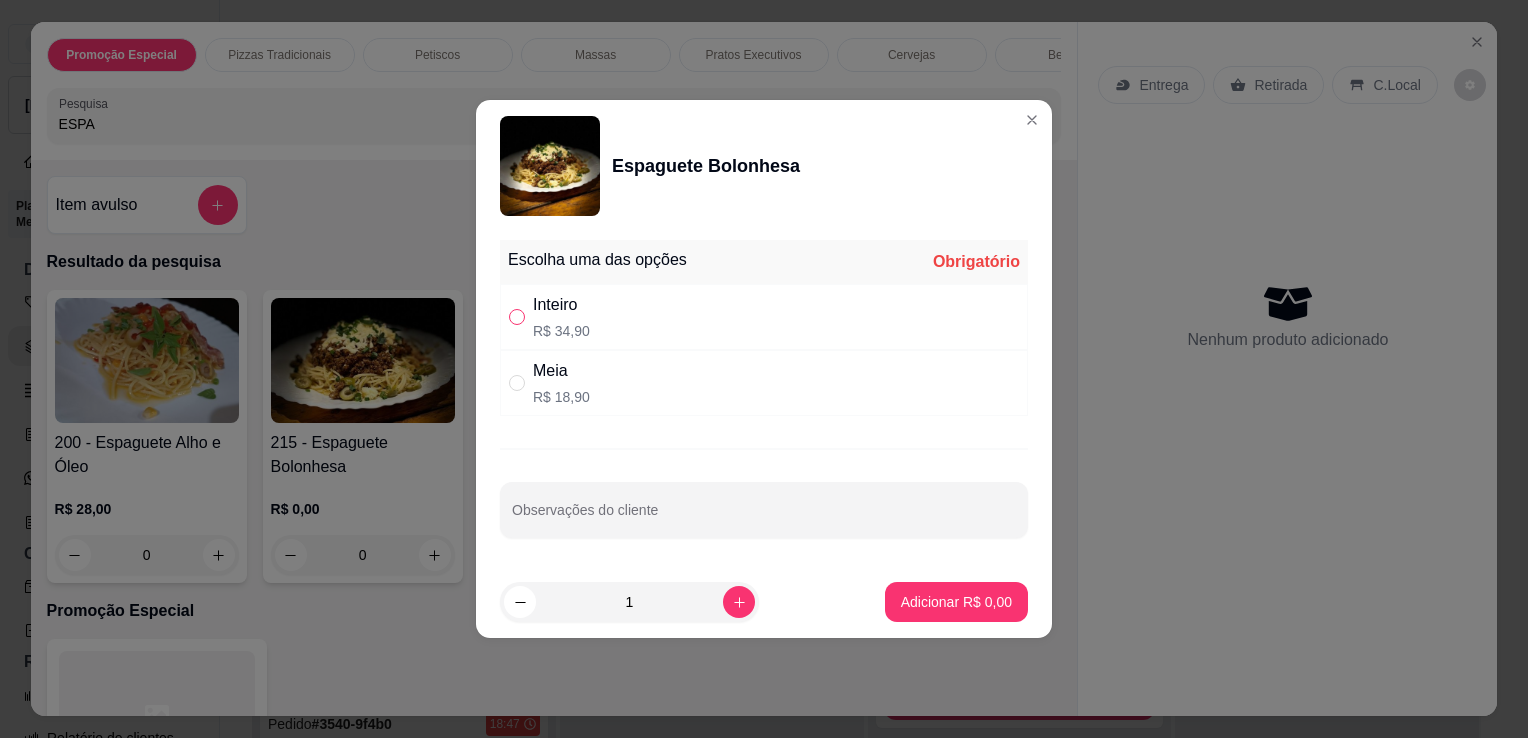 click at bounding box center (517, 317) 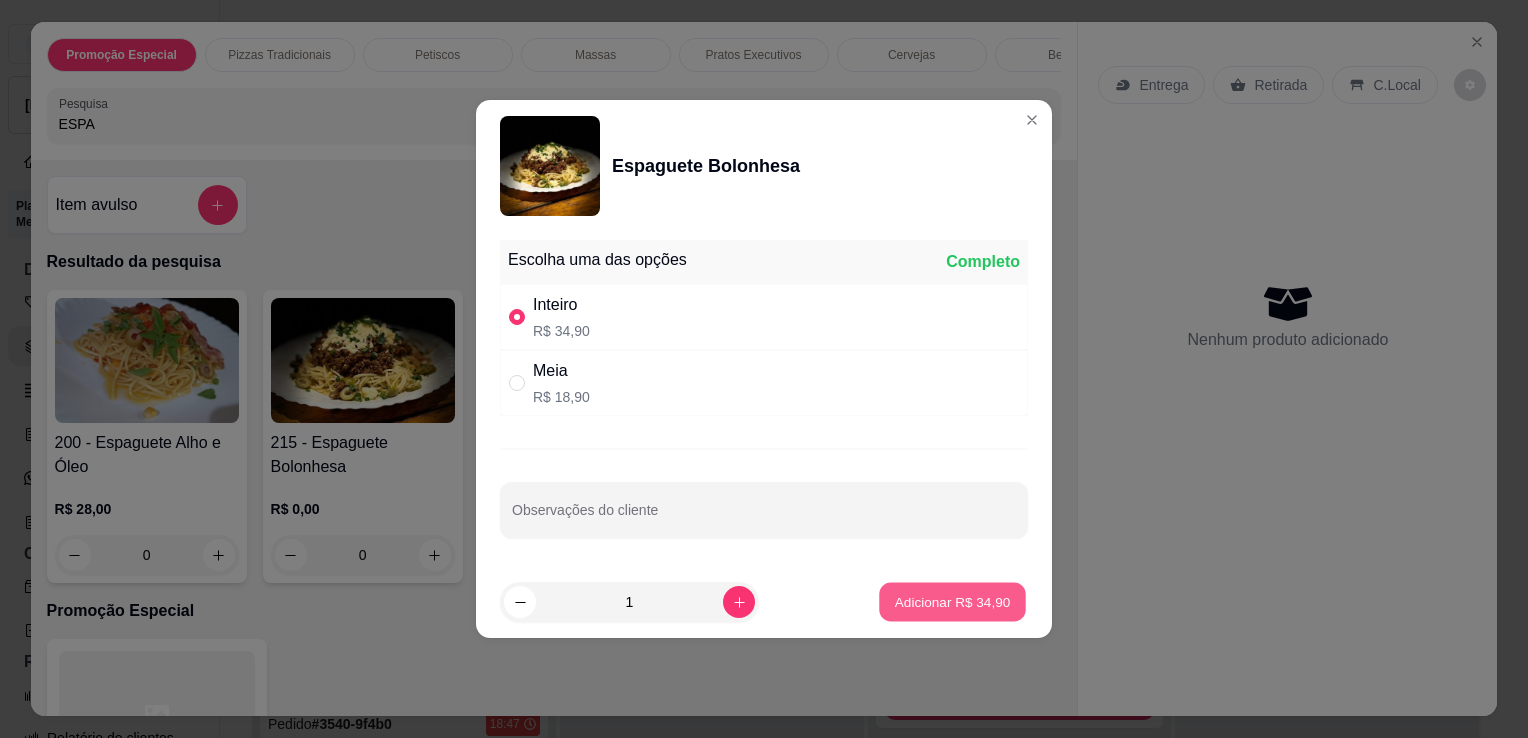 click on "Adicionar   R$ 34,90" at bounding box center [952, 602] 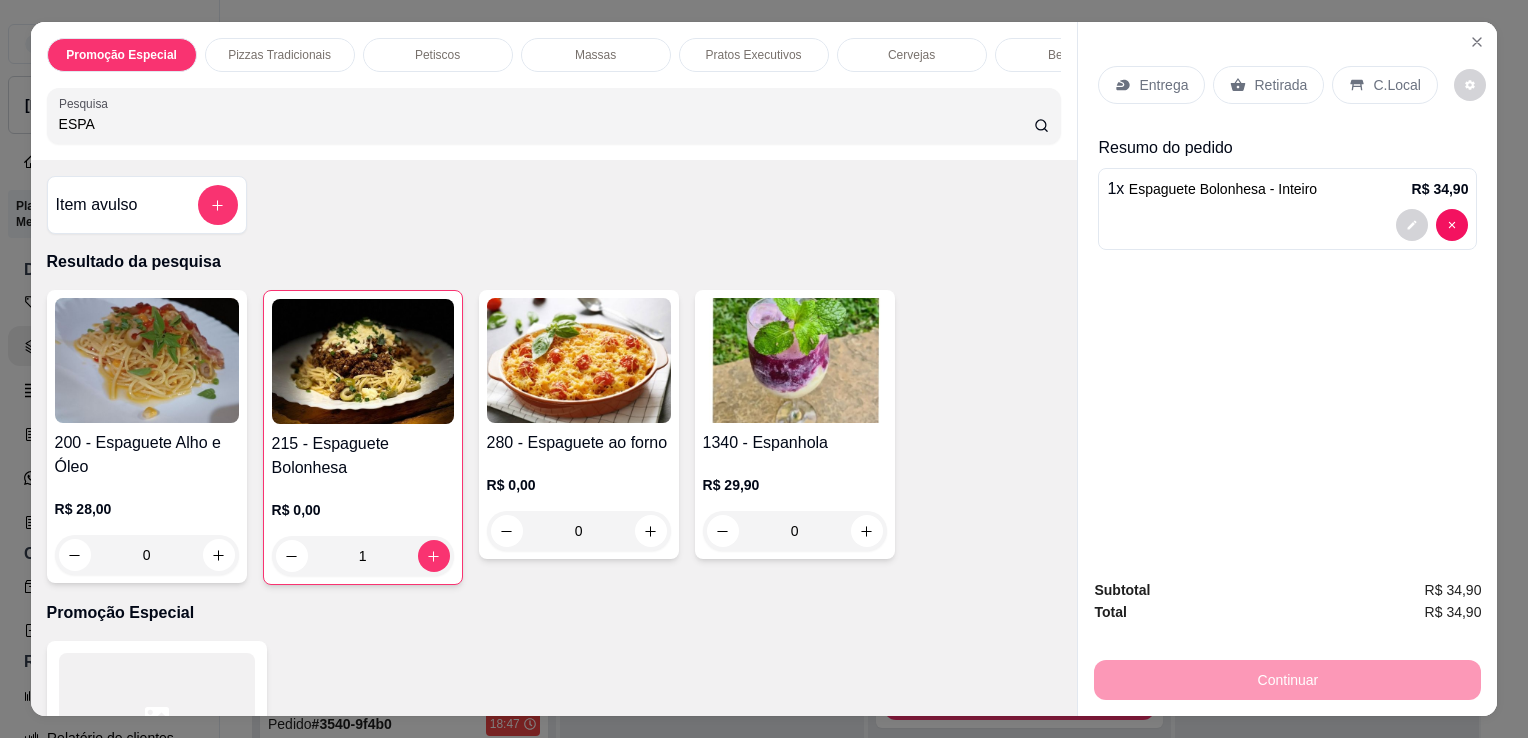 click on "Retirada" at bounding box center [1280, 85] 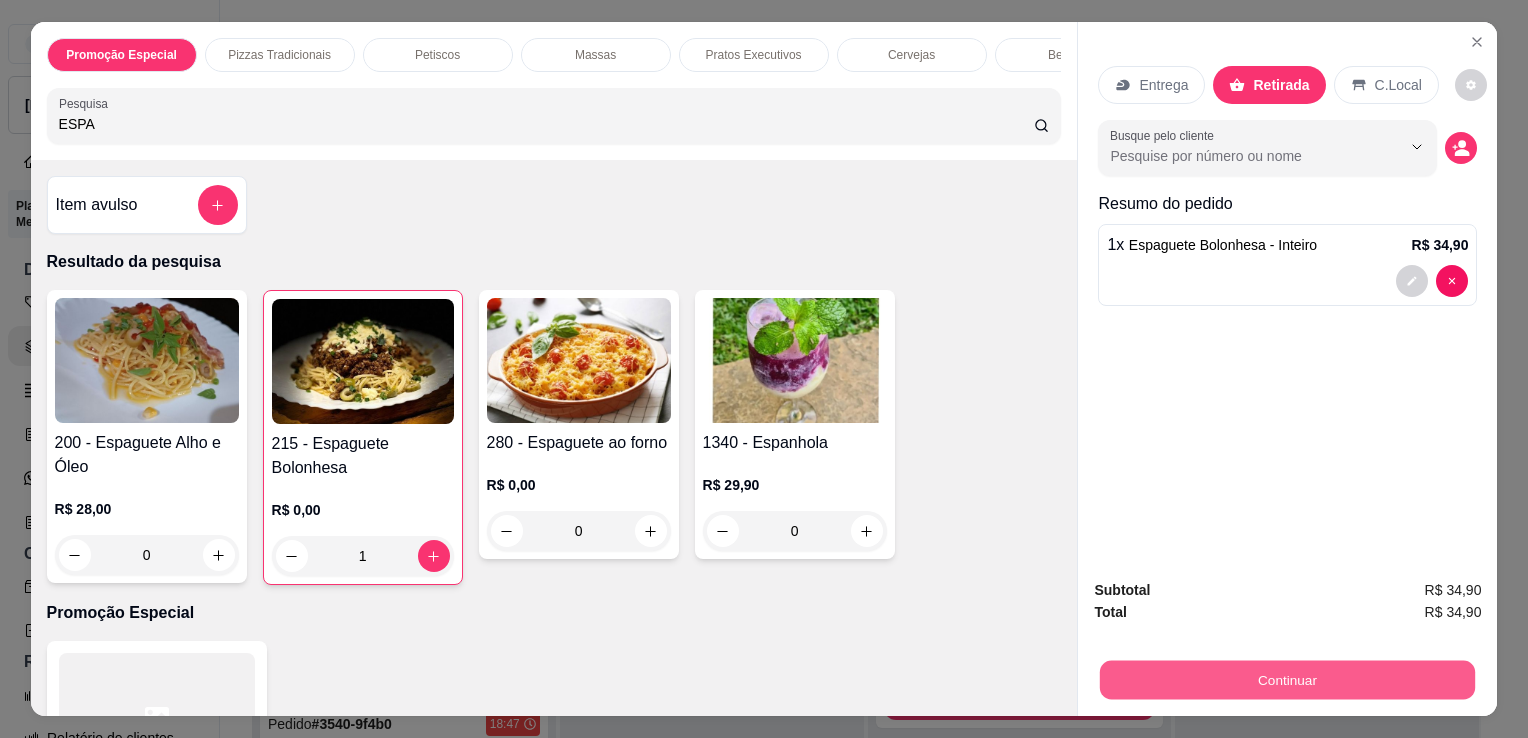 click on "Continuar" at bounding box center [1287, 679] 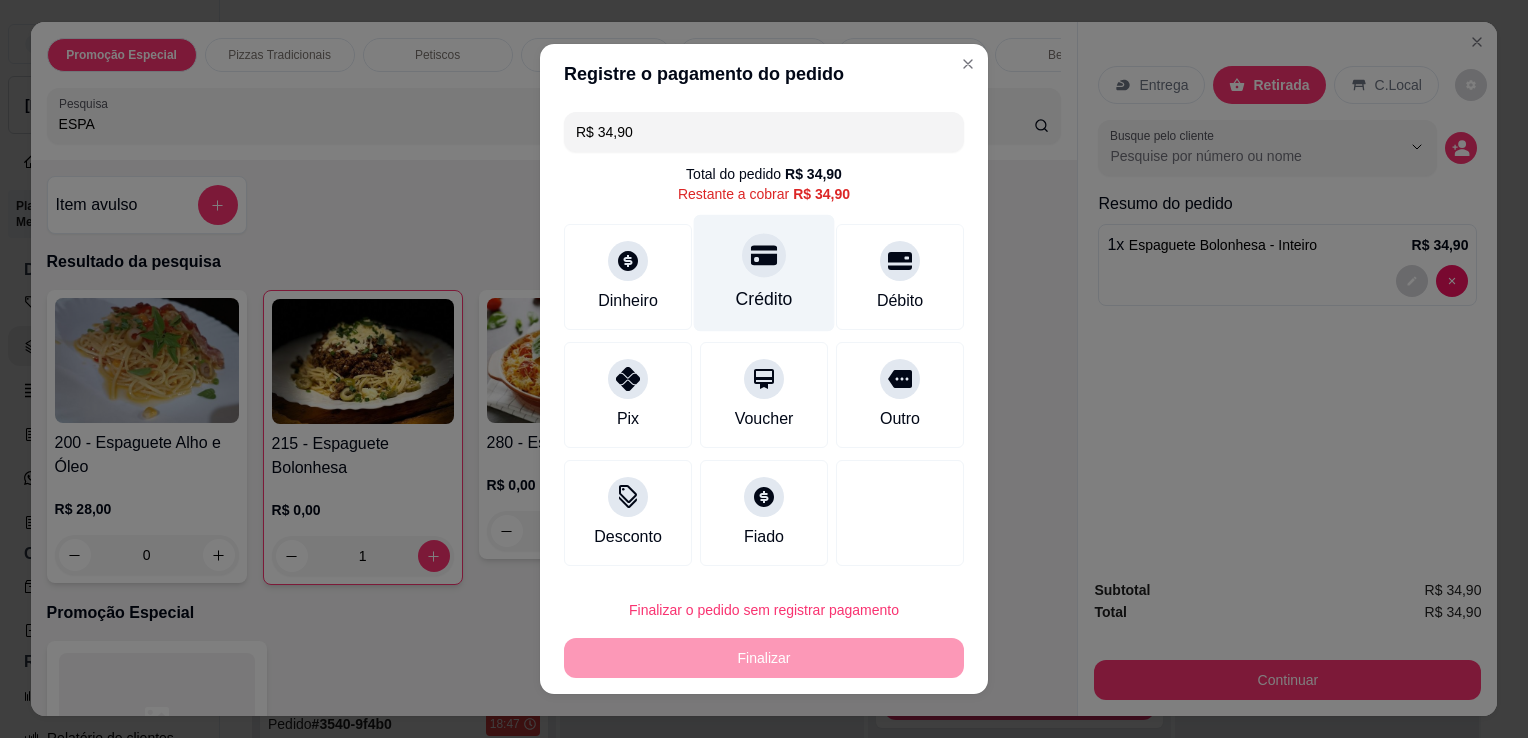 click on "Crédito" at bounding box center (764, 273) 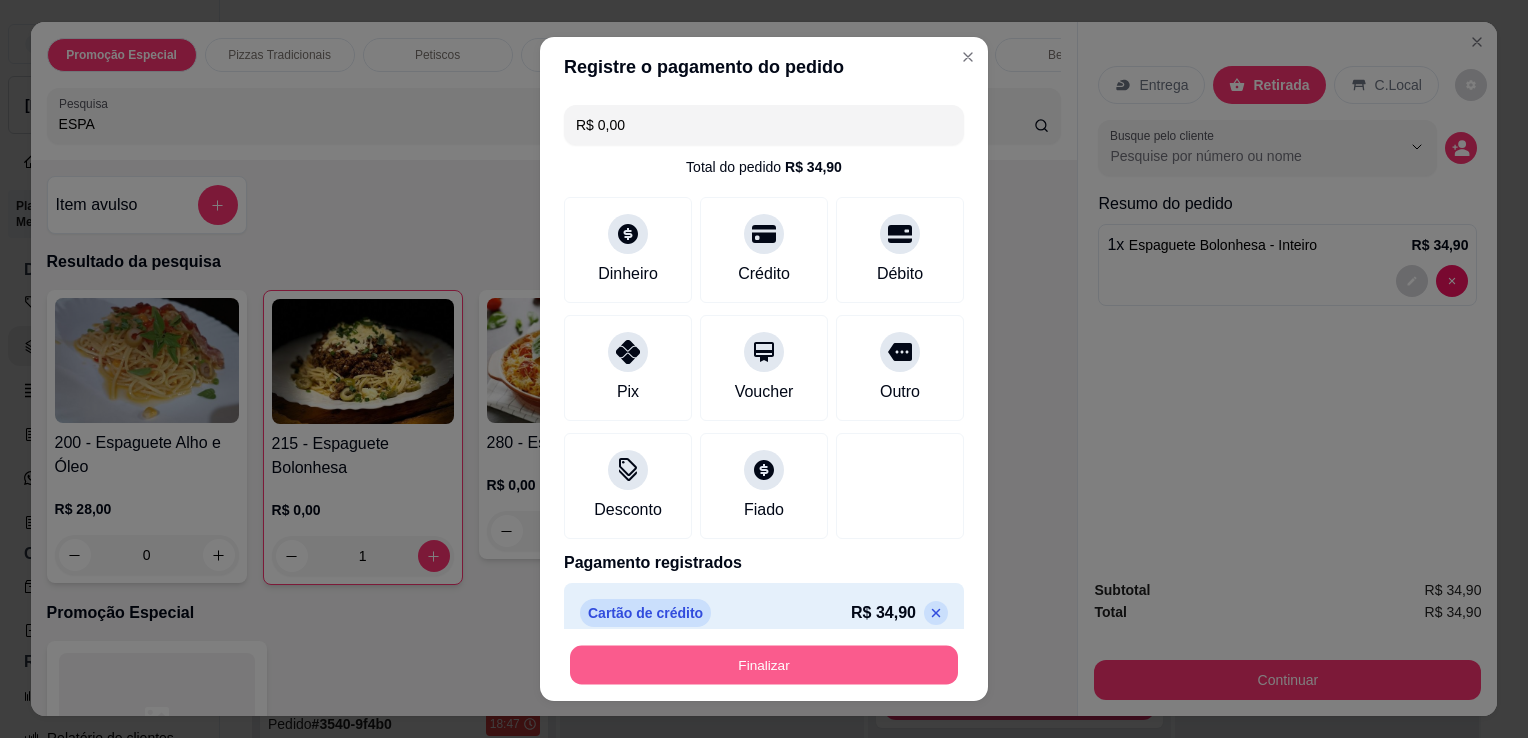 click on "Finalizar" at bounding box center [764, 665] 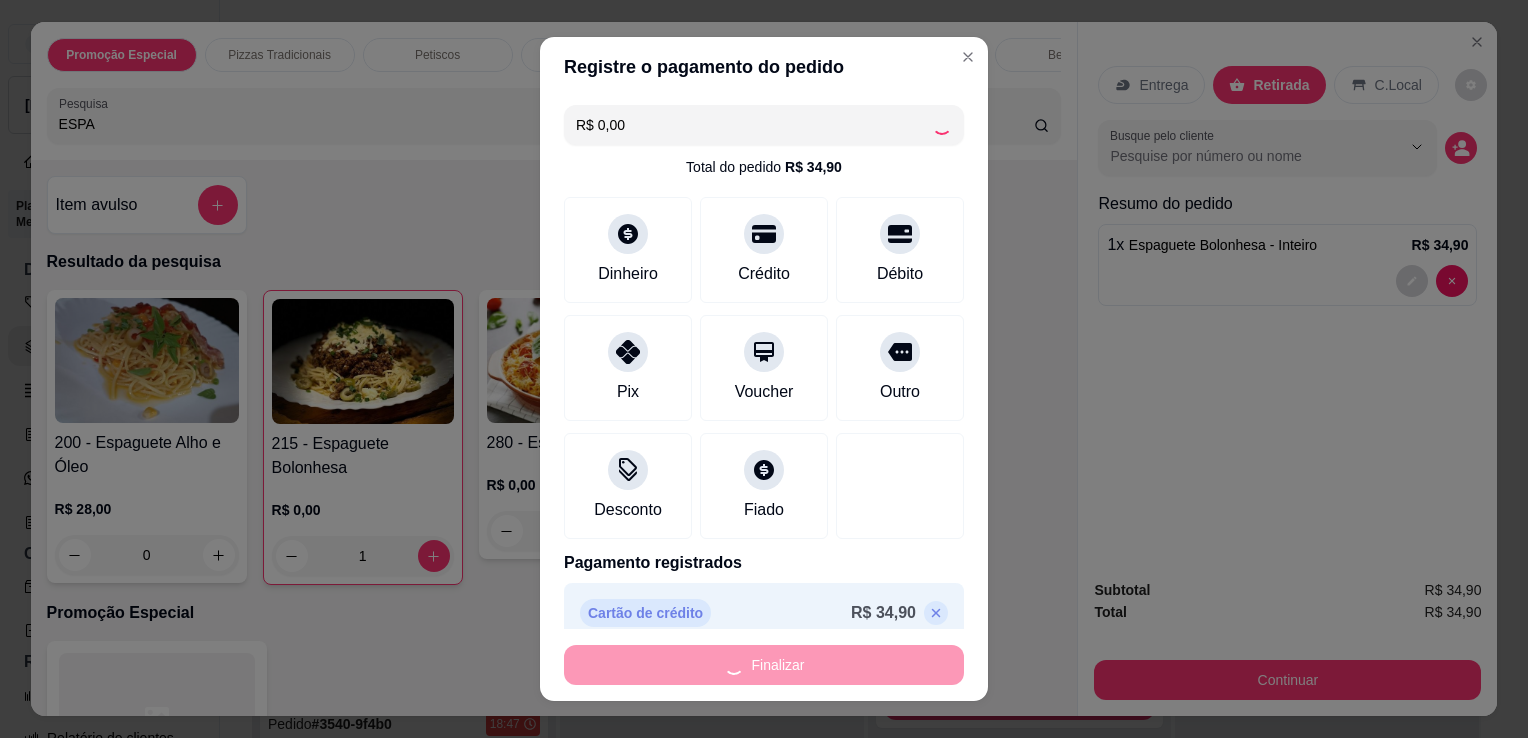 type on "0" 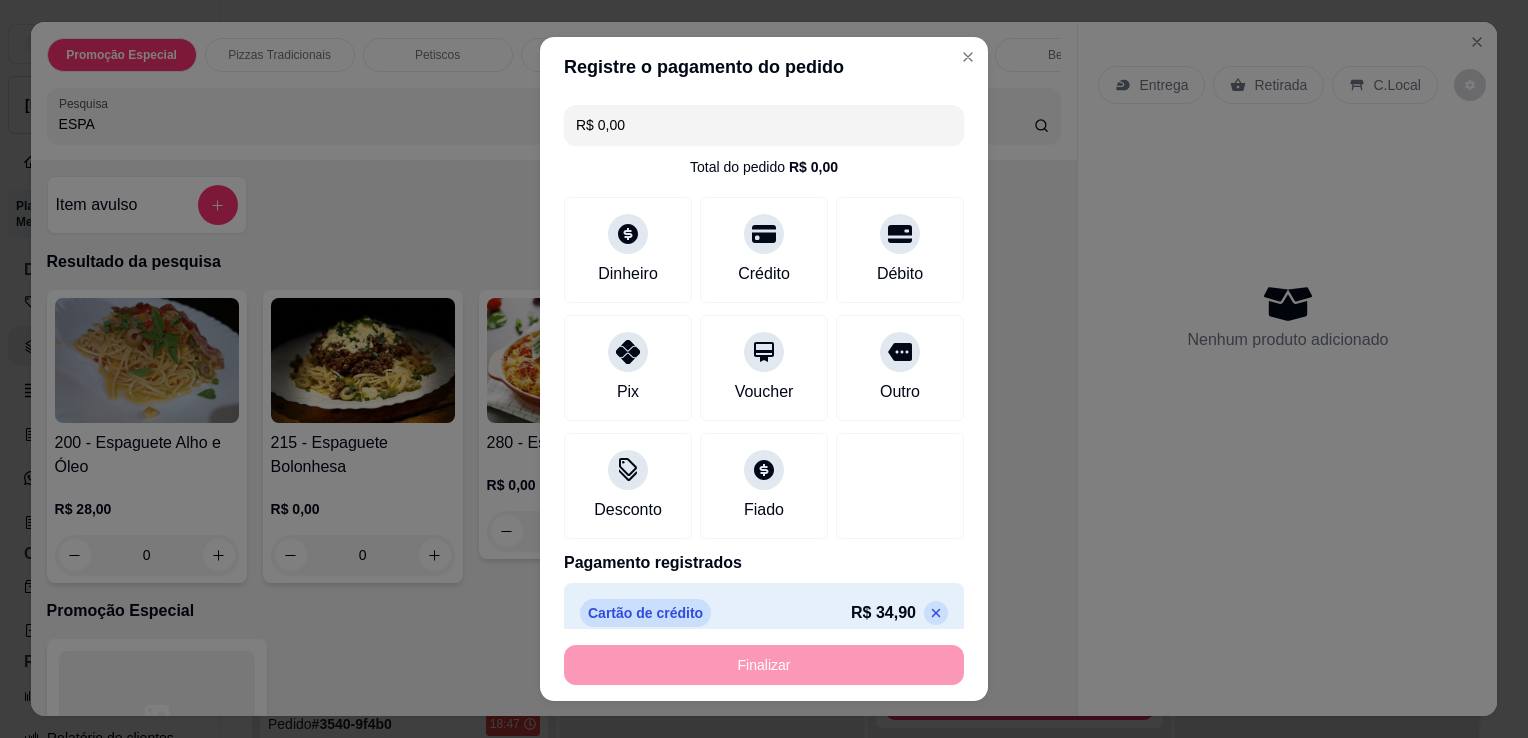 type on "-R$ 34,90" 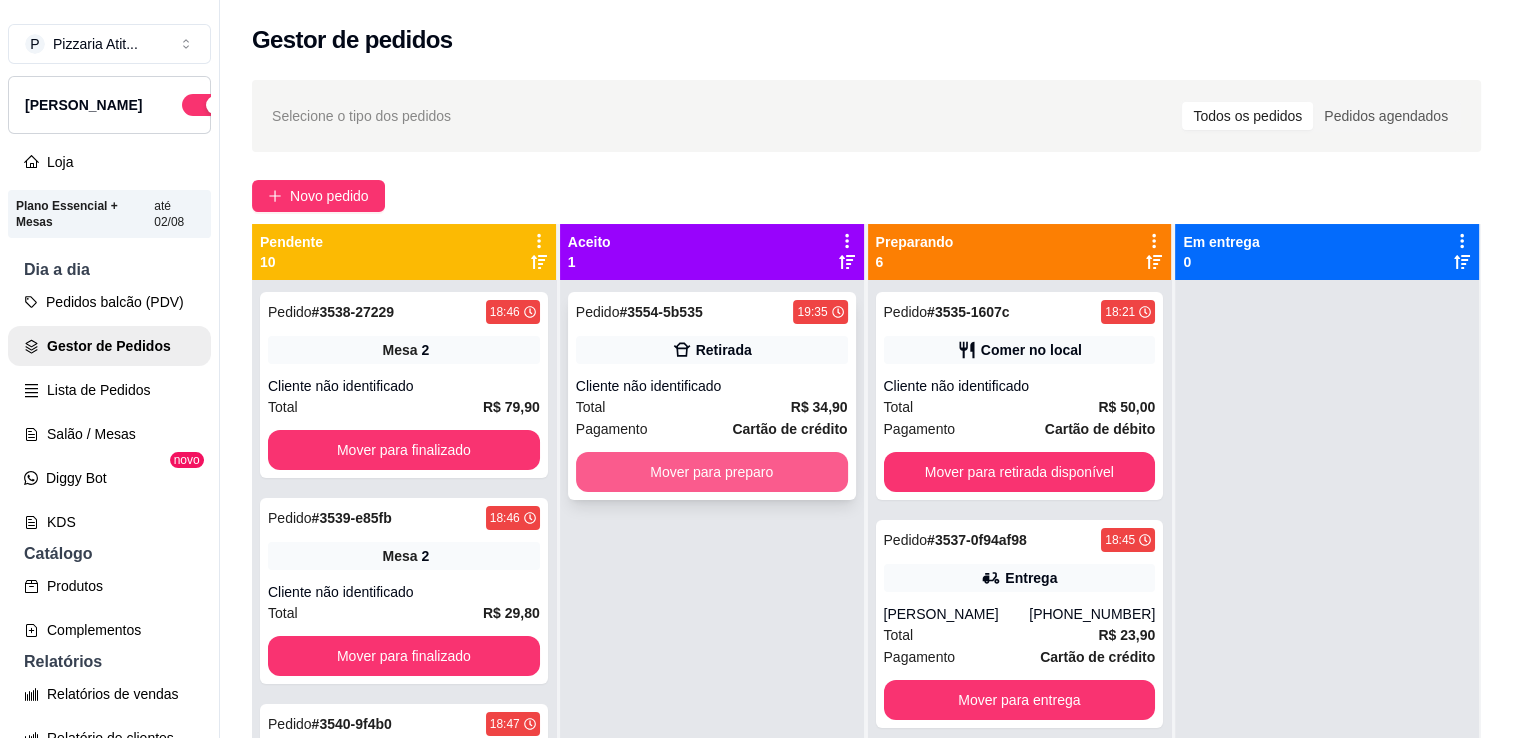 click on "Mover para preparo" at bounding box center [712, 472] 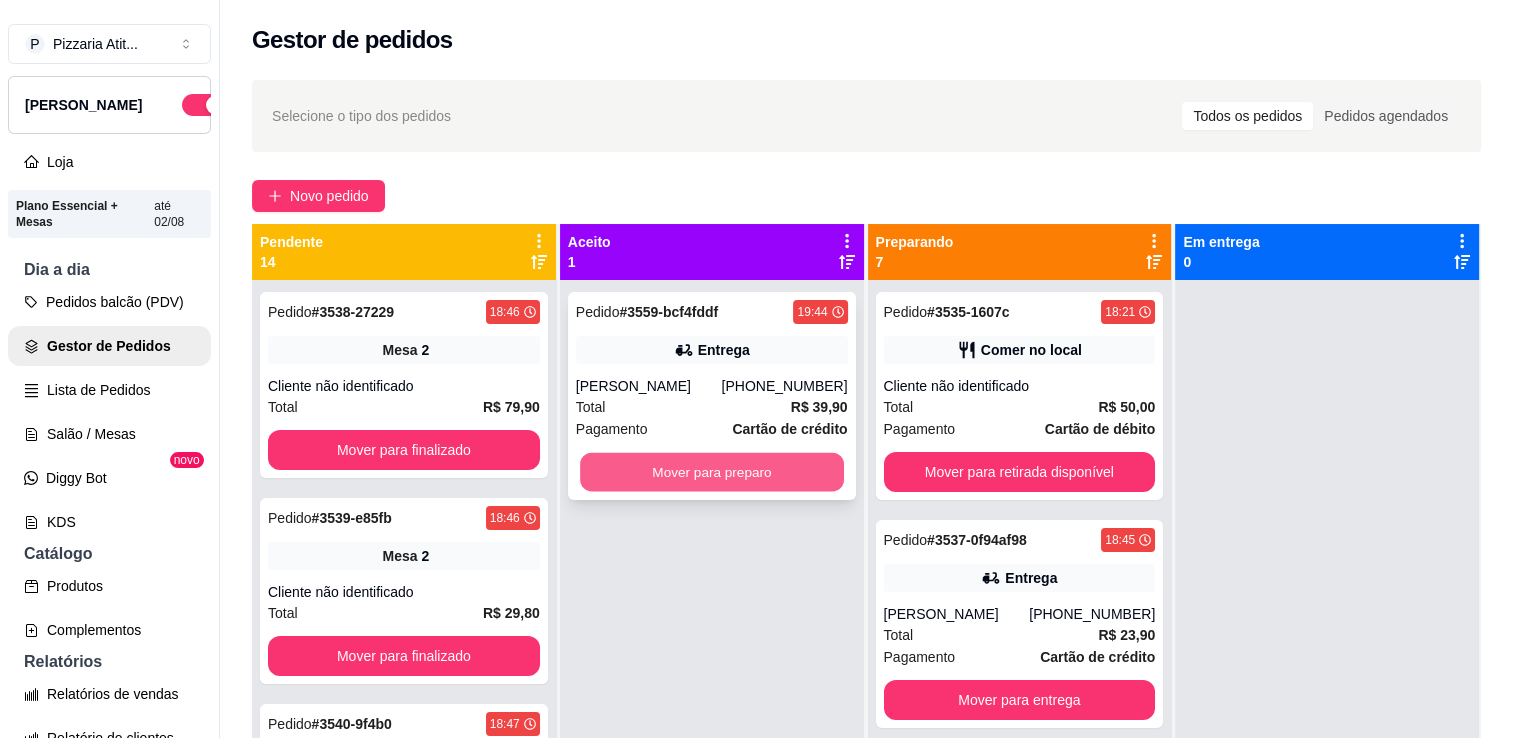 click on "Mover para preparo" at bounding box center [712, 472] 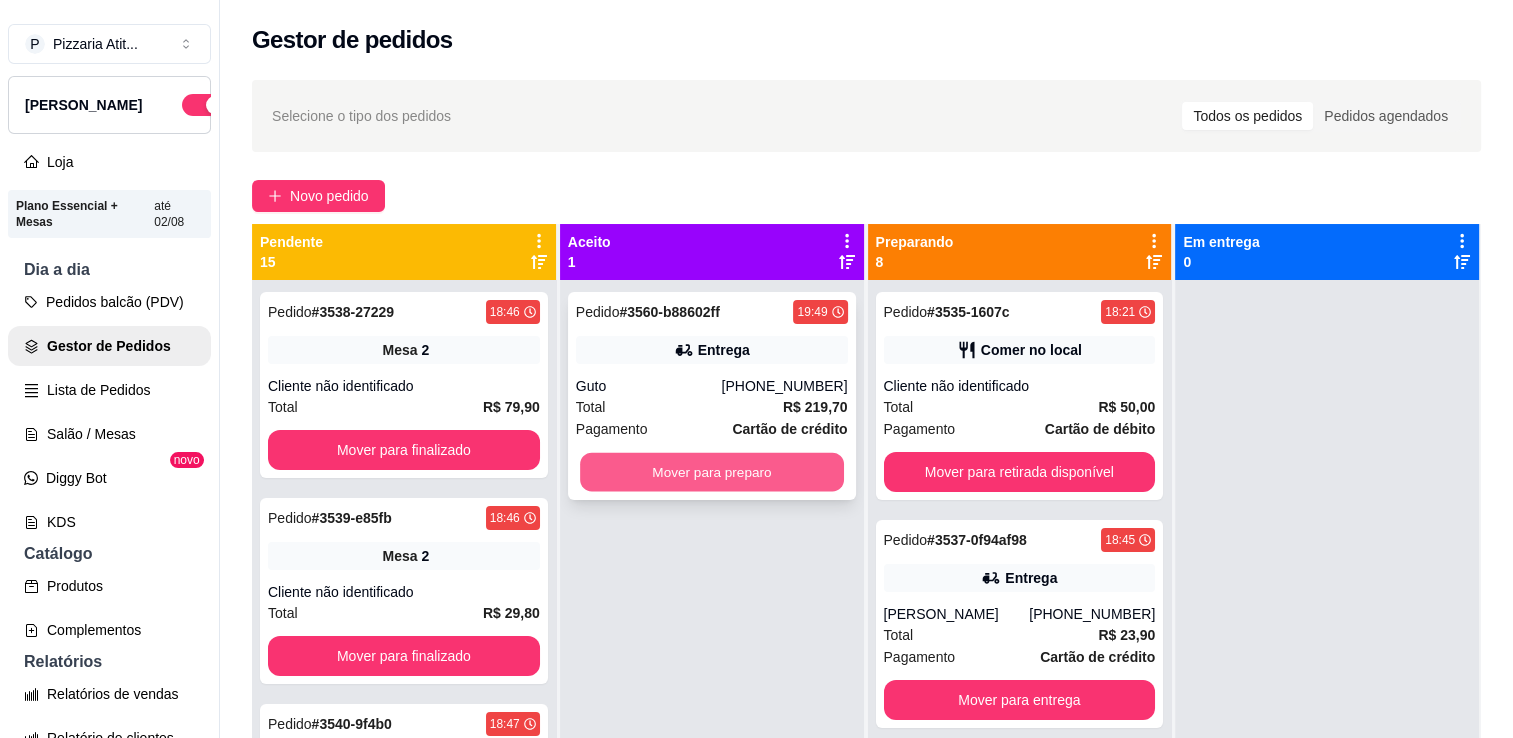 click on "Mover para preparo" at bounding box center (712, 472) 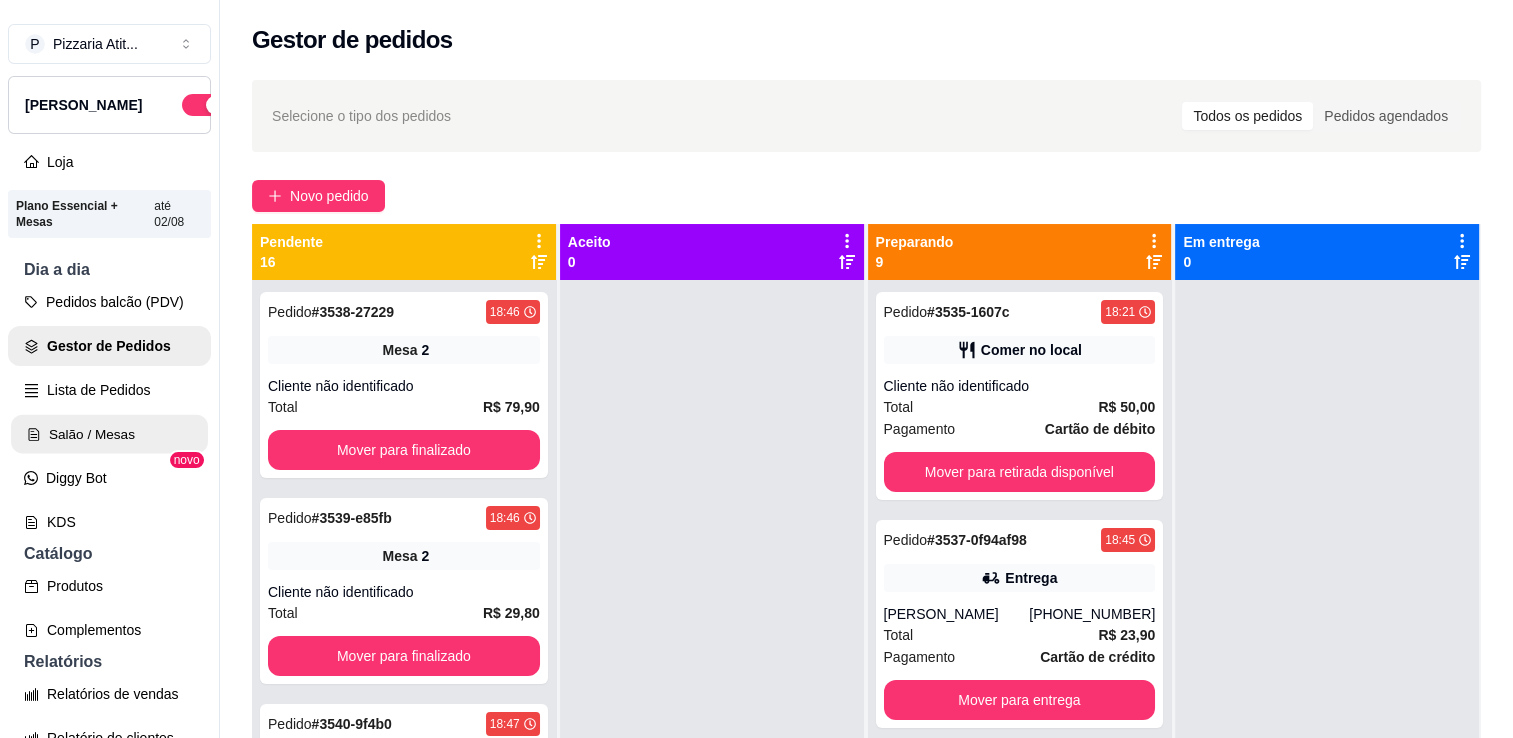 click on "Salão / Mesas" at bounding box center (109, 434) 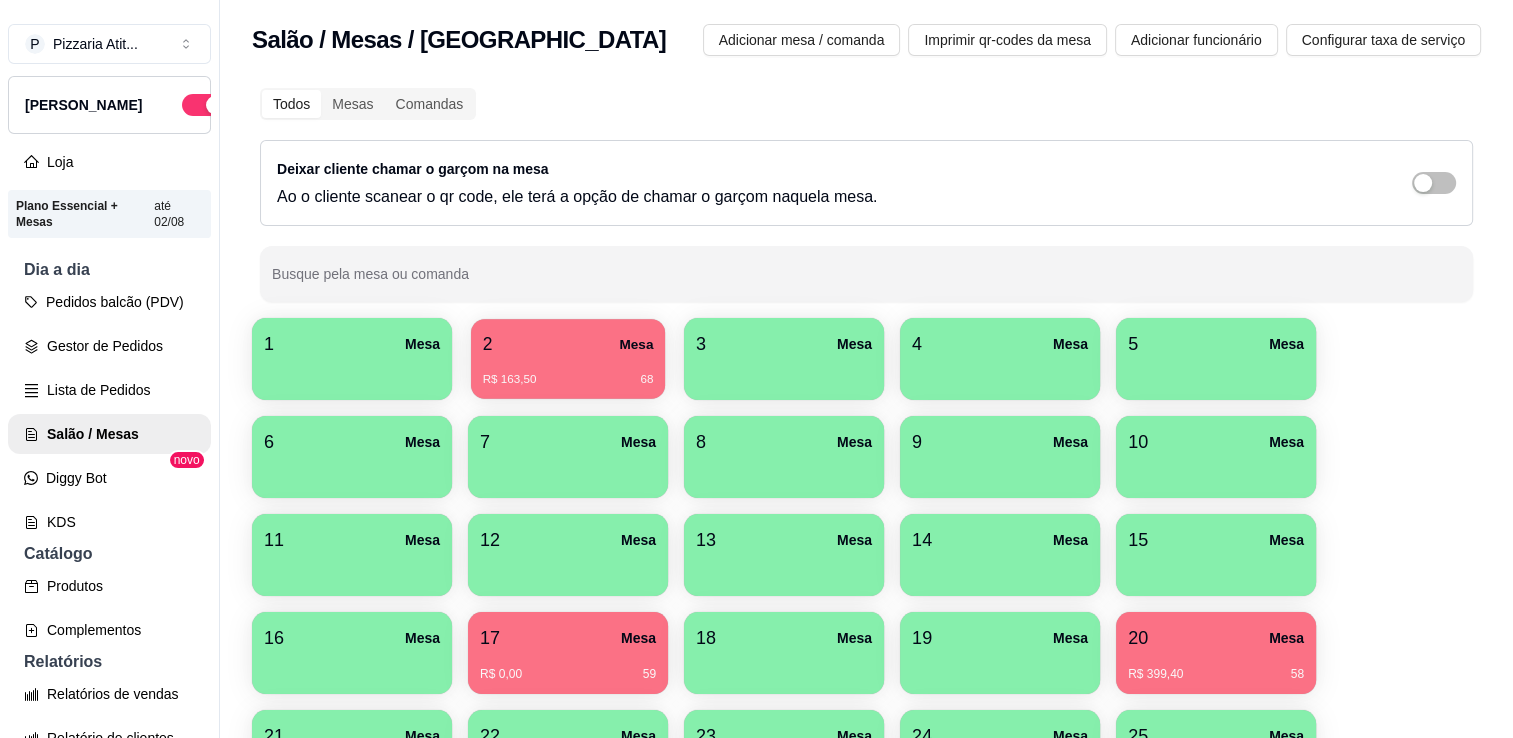 click on "2 Mesa" at bounding box center [568, 344] 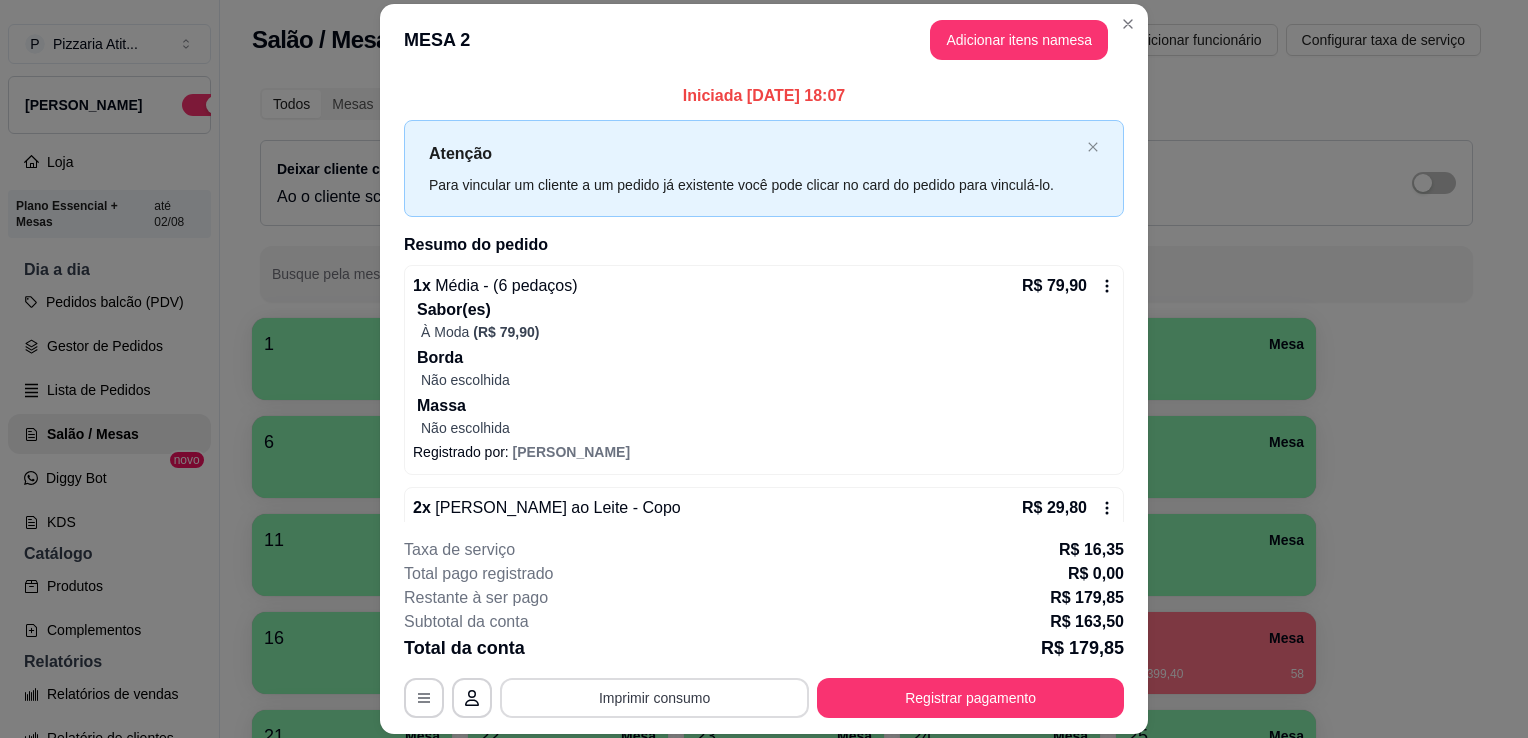 click on "Imprimir consumo" at bounding box center (654, 698) 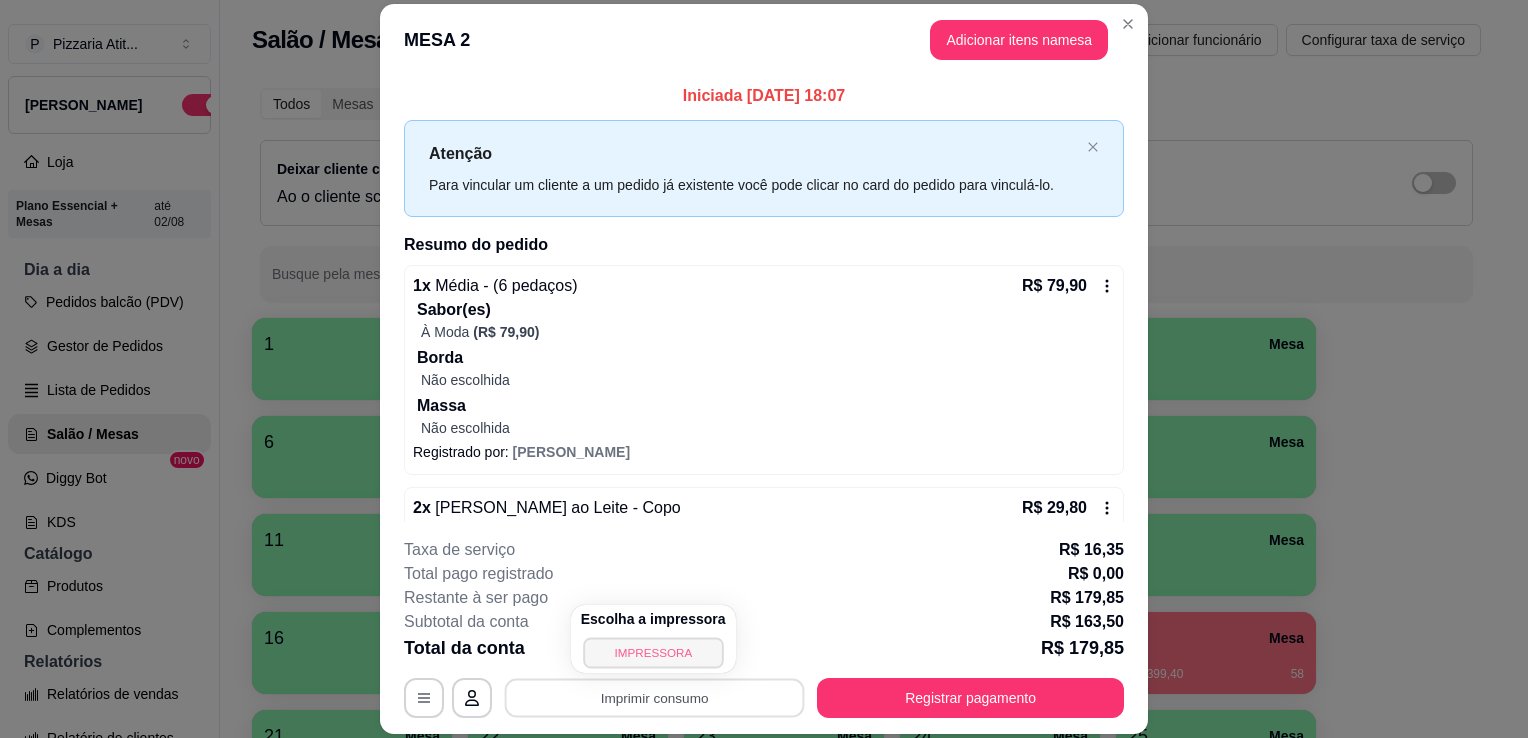 click on "IMPRESSORA" at bounding box center (653, 652) 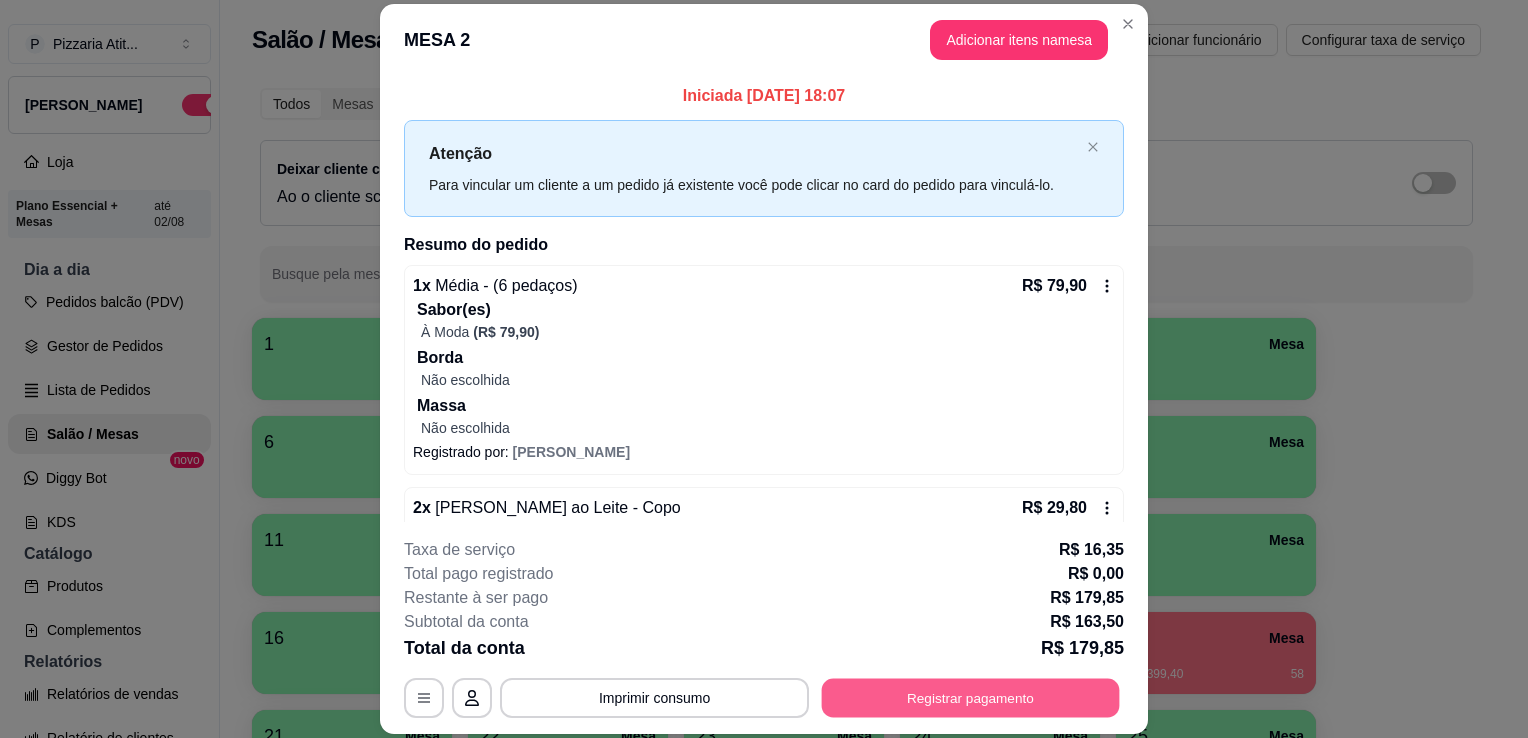 click on "Registrar pagamento" at bounding box center (971, 698) 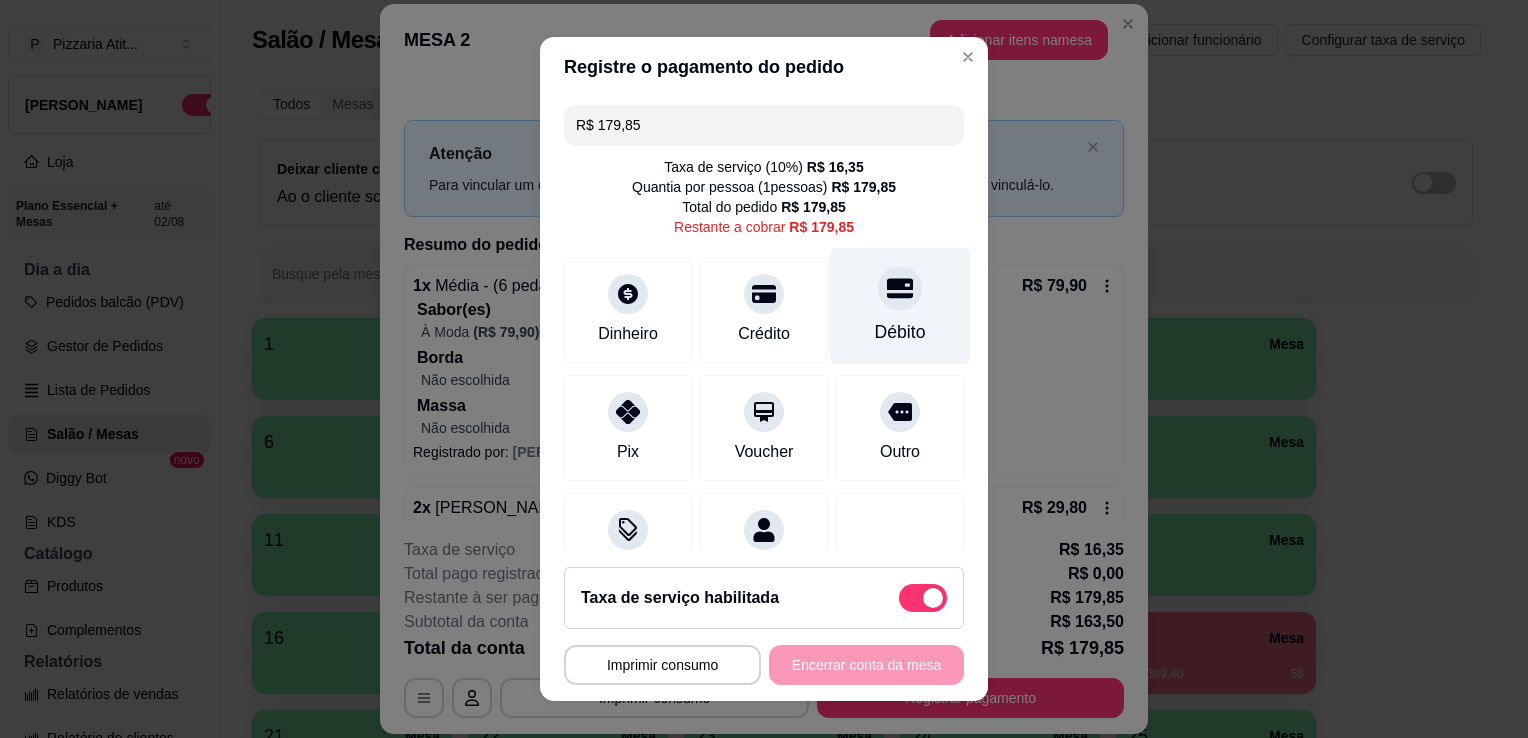 click on "Débito" at bounding box center [900, 306] 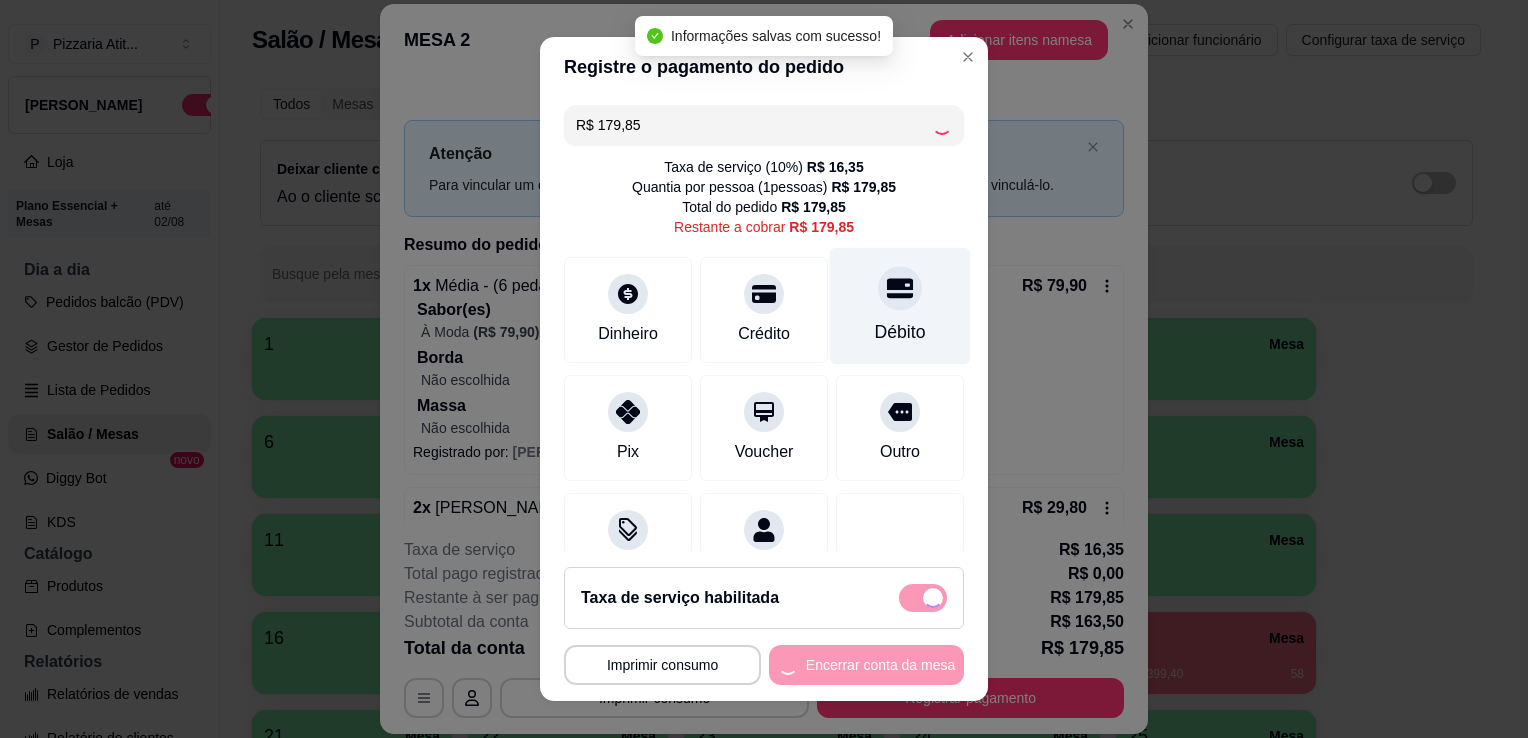 type on "R$ 0,00" 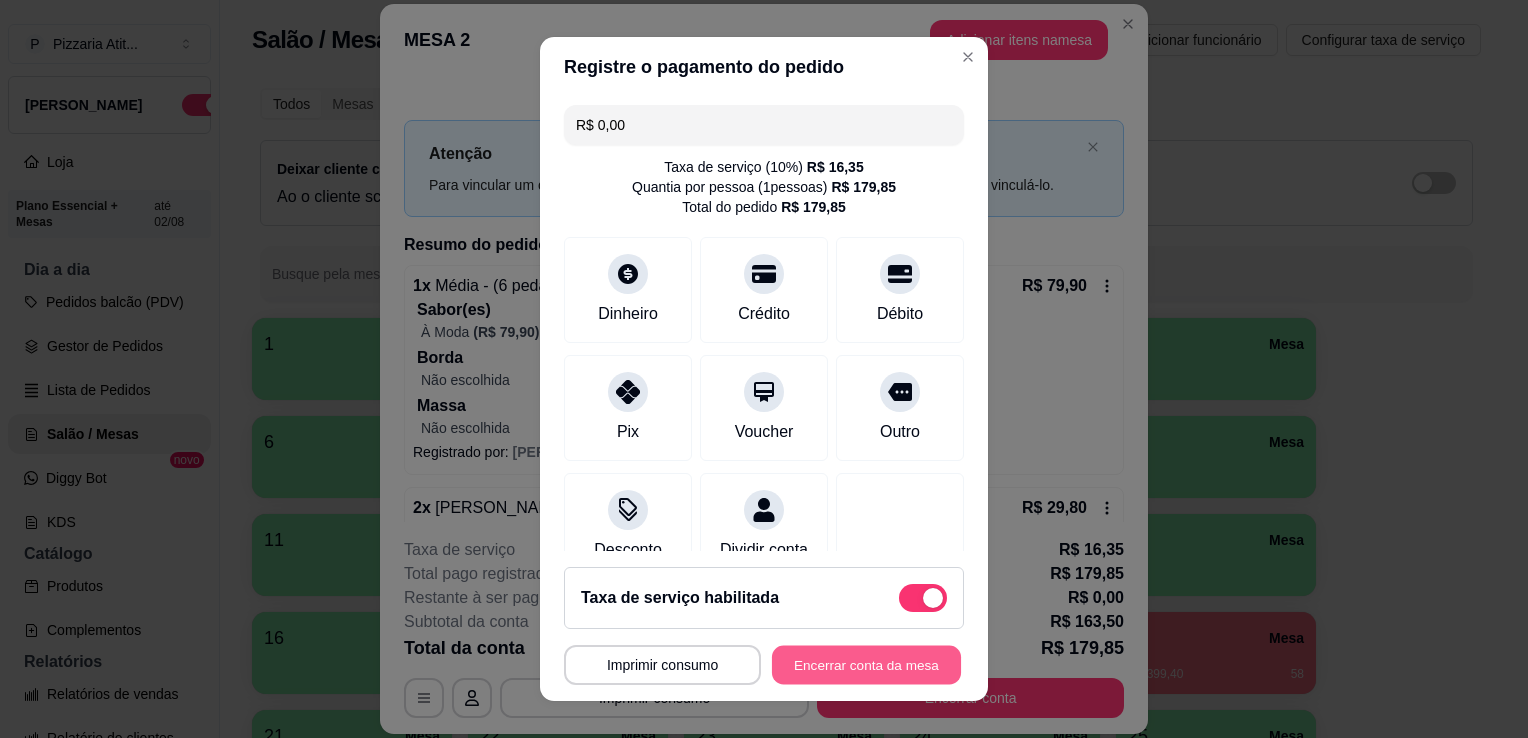click on "Encerrar conta da mesa" at bounding box center [866, 665] 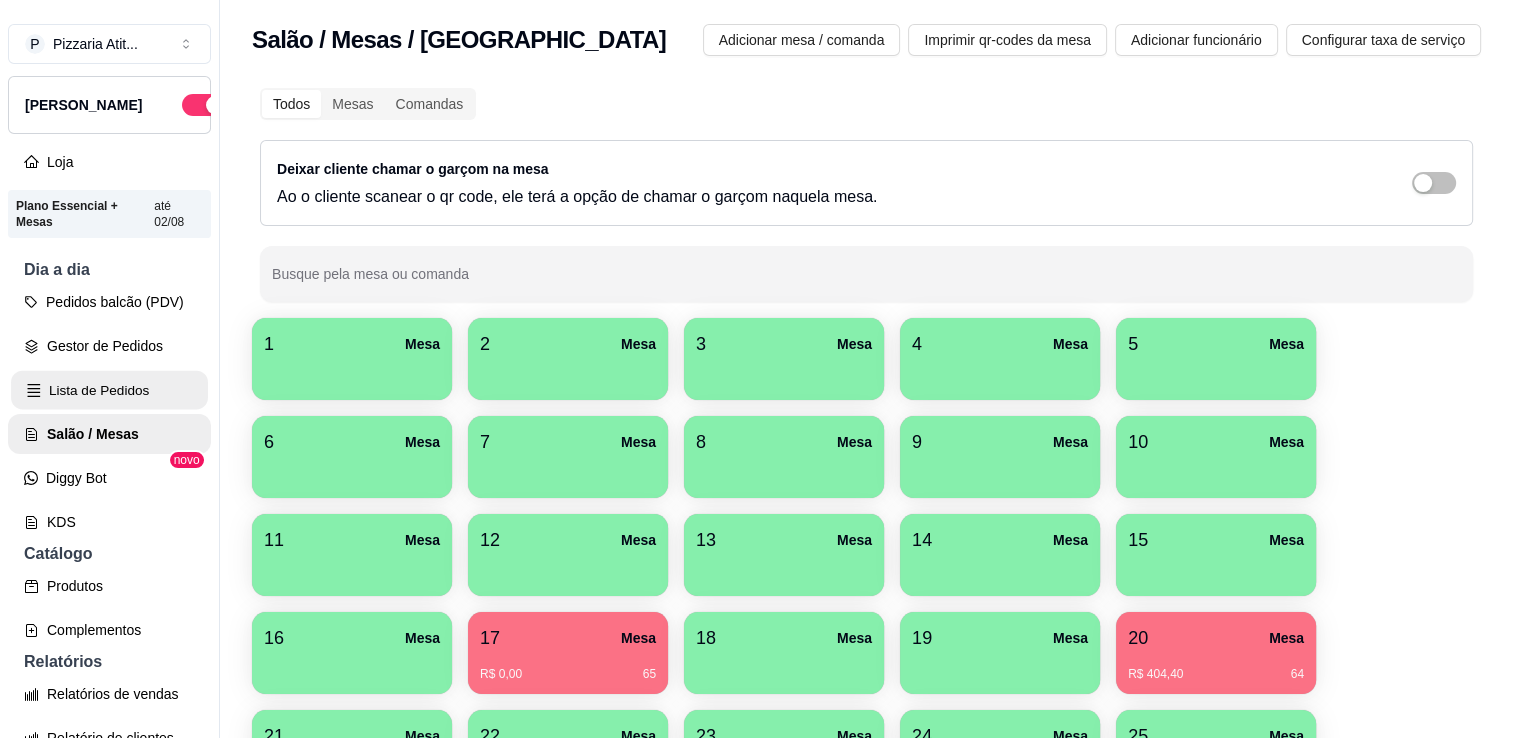click on "Lista de Pedidos" at bounding box center (109, 390) 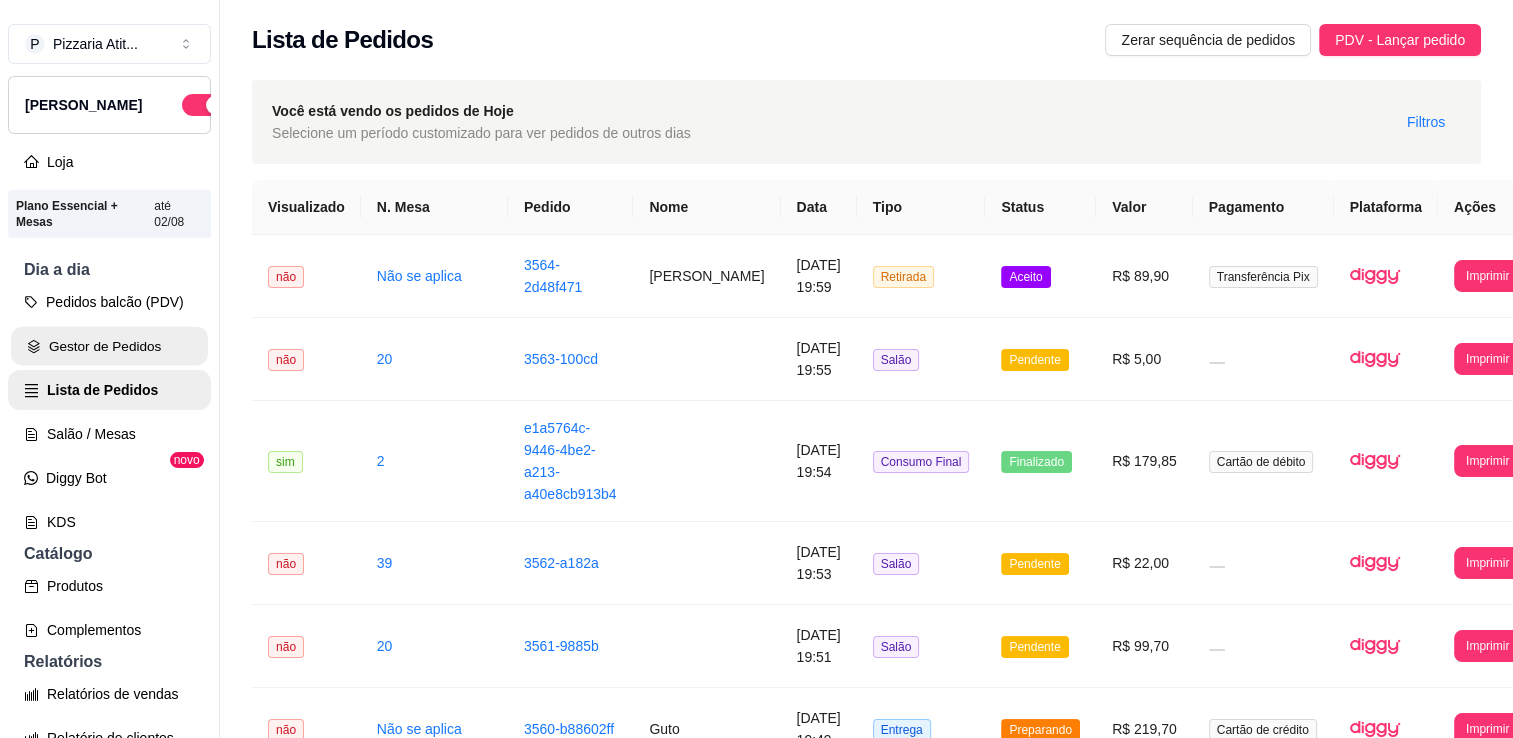 click on "Gestor de Pedidos" at bounding box center [109, 346] 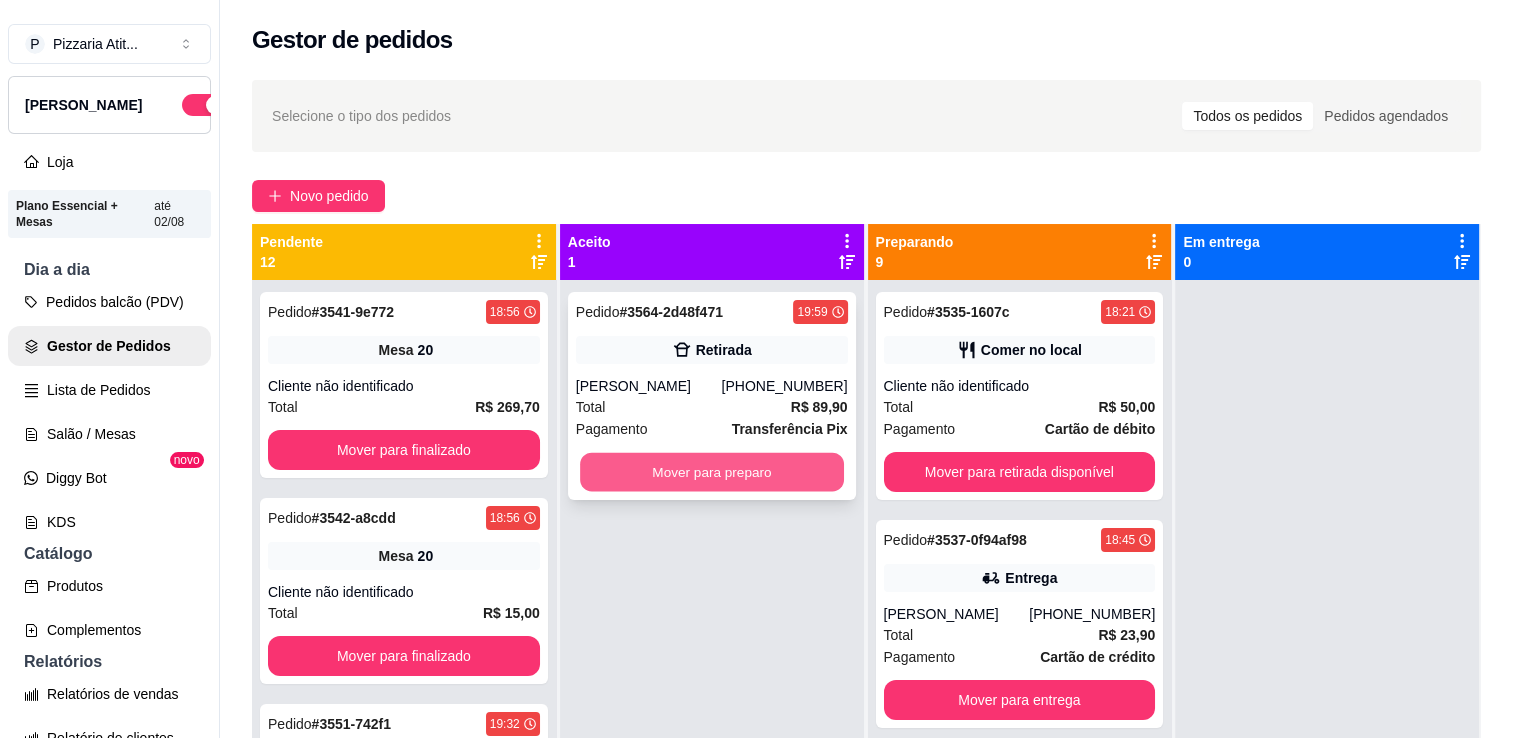 click on "Mover para preparo" at bounding box center [712, 472] 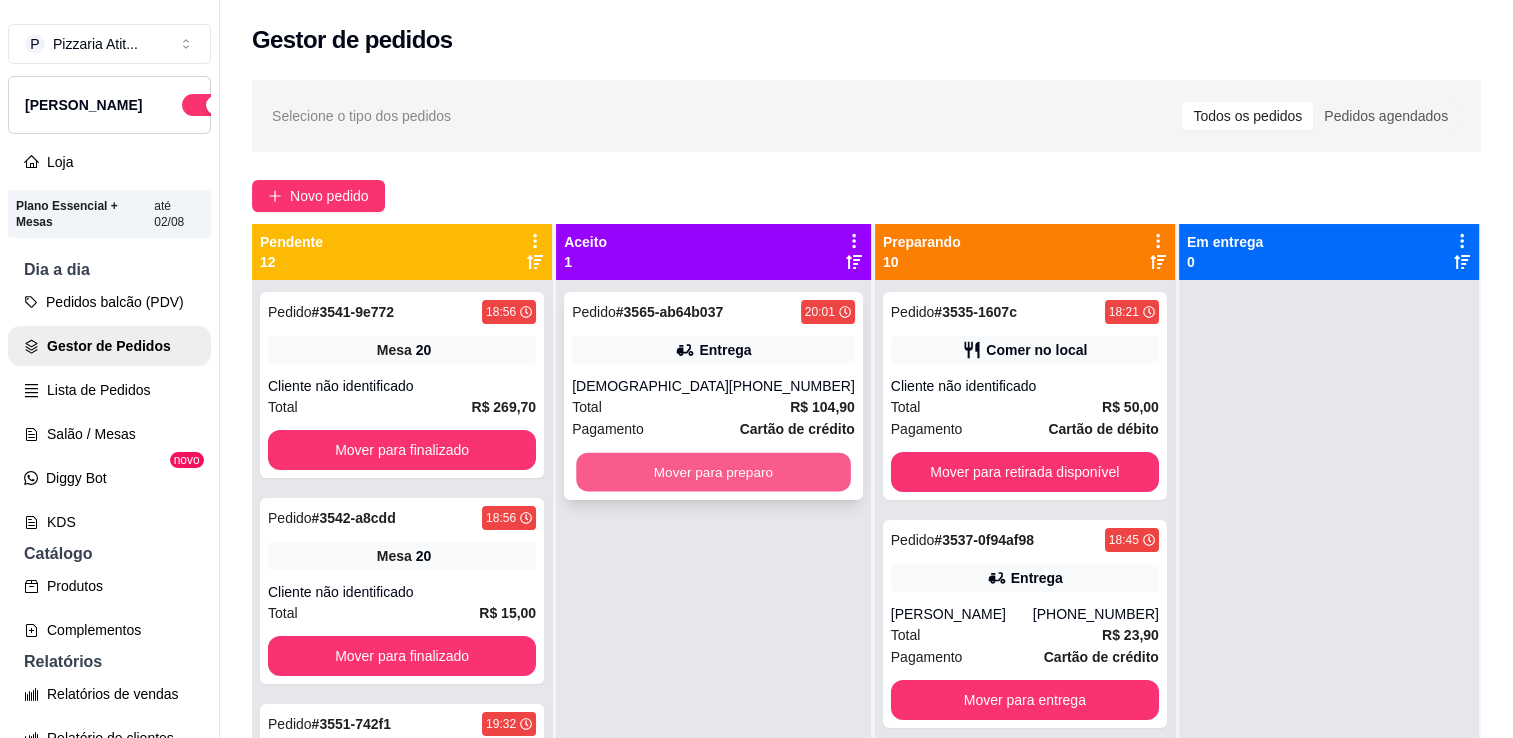 click on "Mover para preparo" at bounding box center (713, 472) 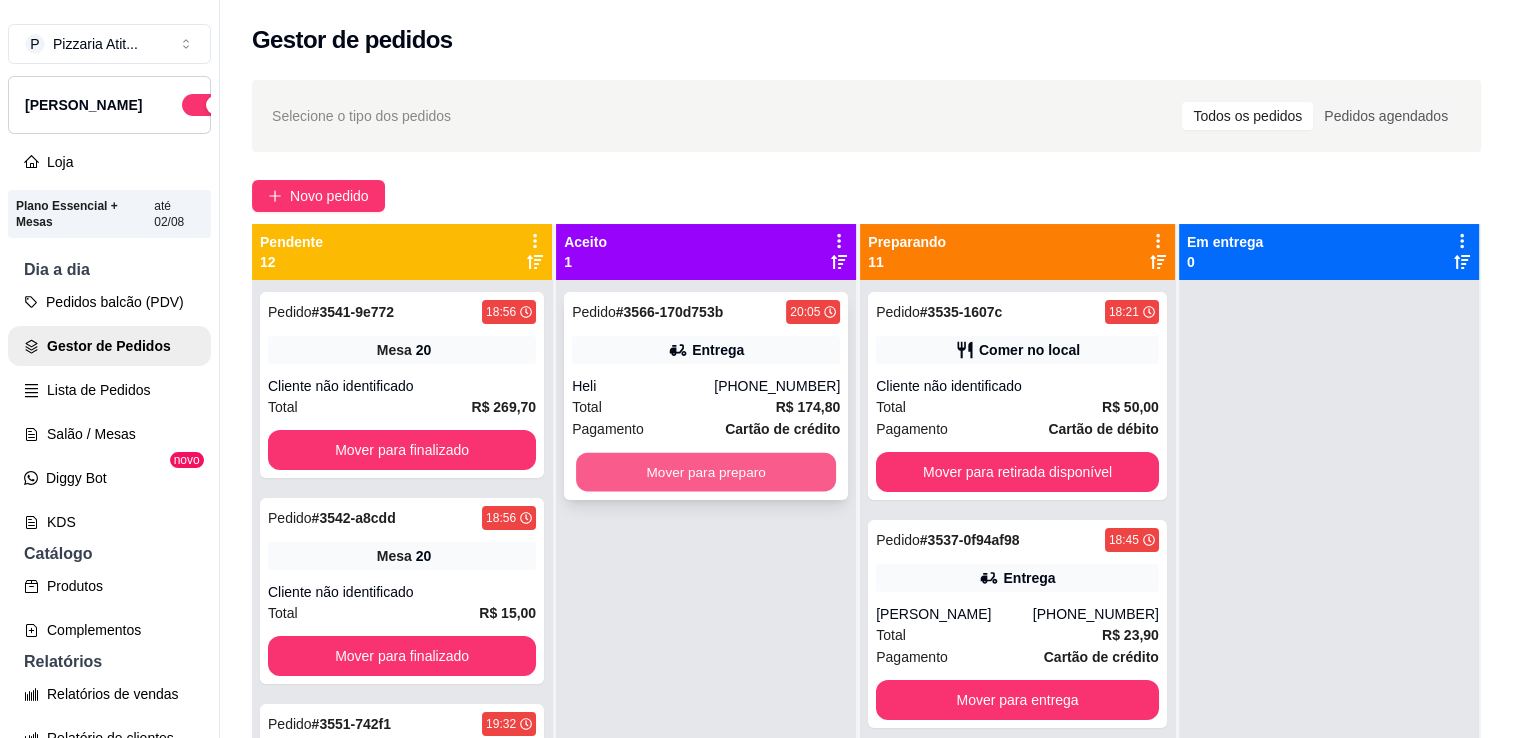 click on "Mover para preparo" at bounding box center (706, 472) 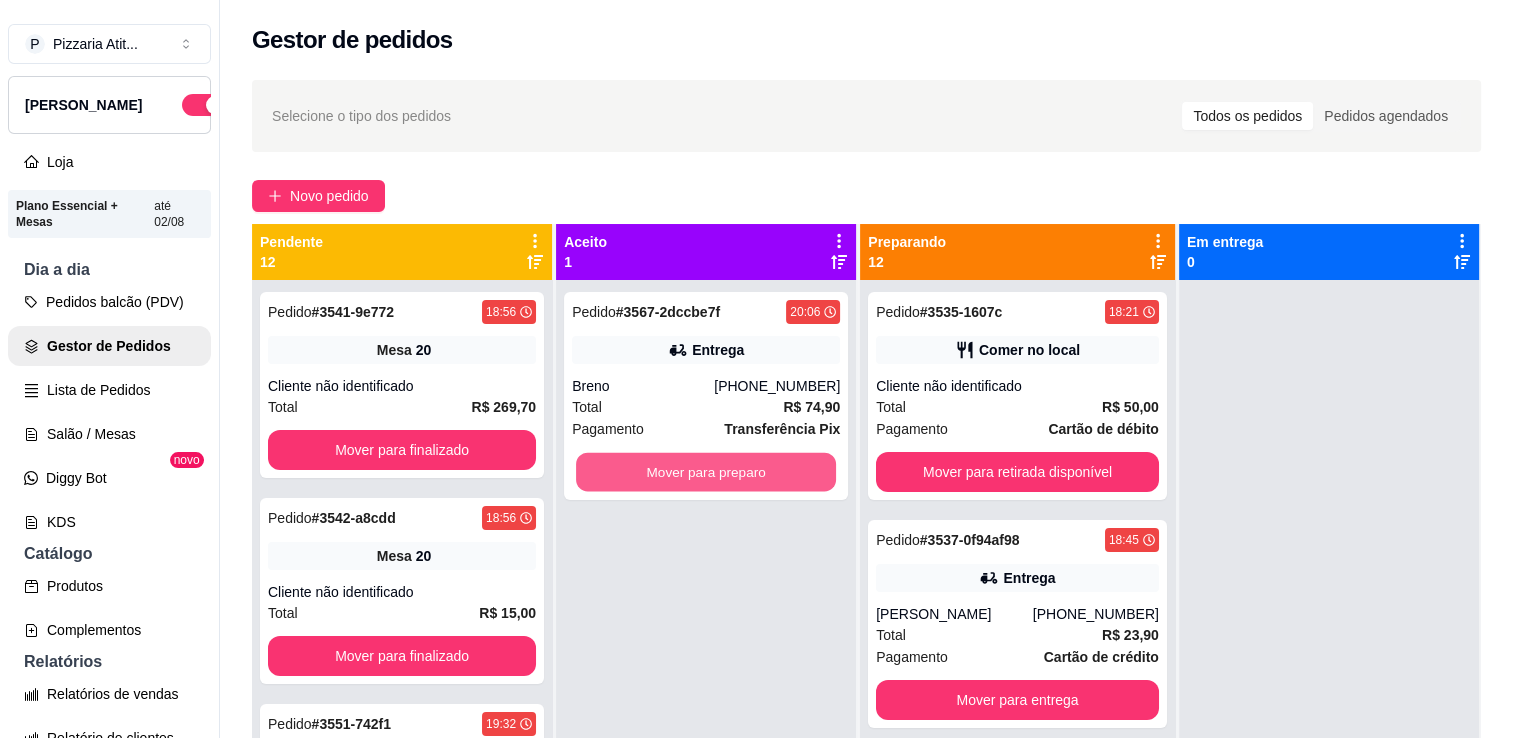click on "Mover para preparo" at bounding box center (706, 472) 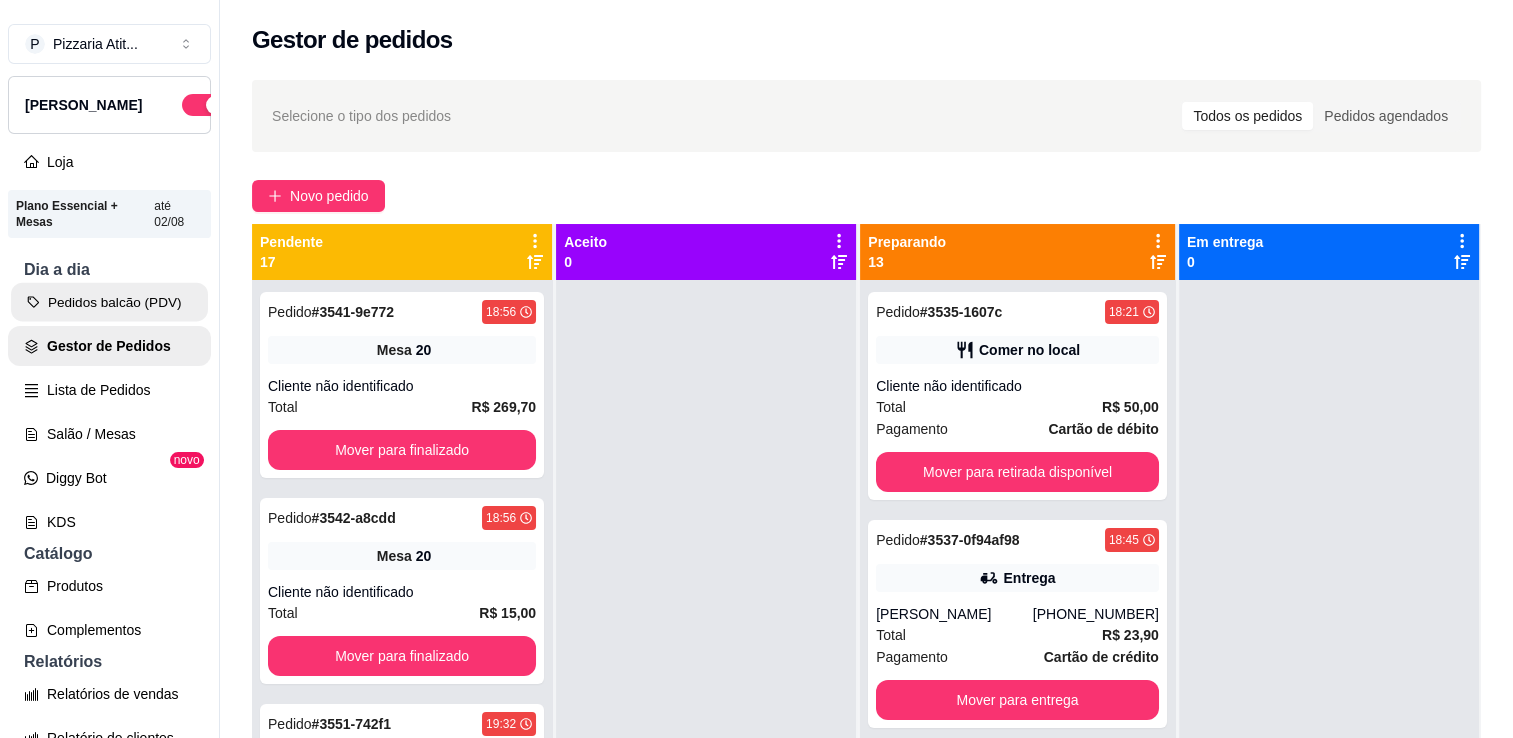click on "Pedidos balcão (PDV)" at bounding box center (109, 302) 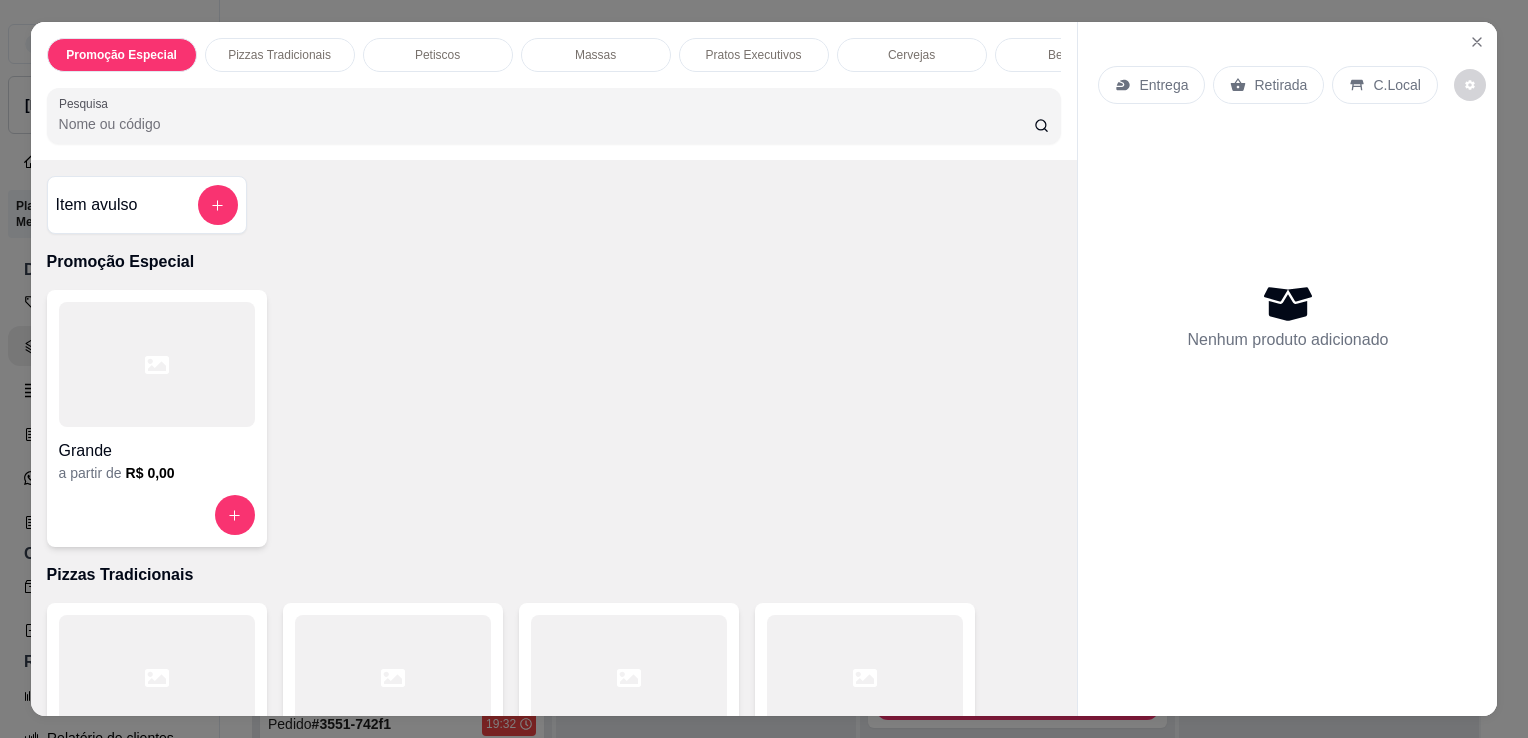 click on "Pesquisa" at bounding box center (546, 124) 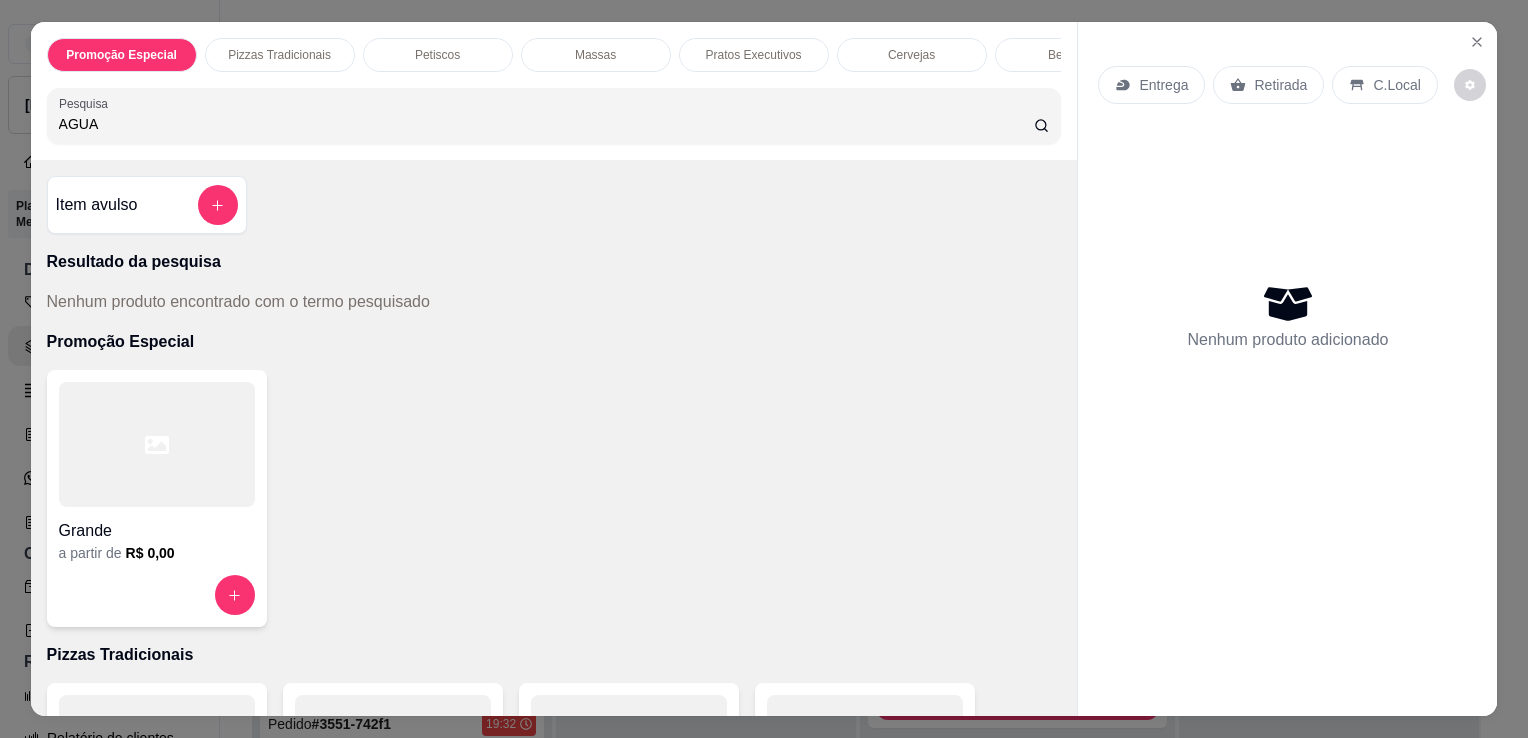 type on "AGUA" 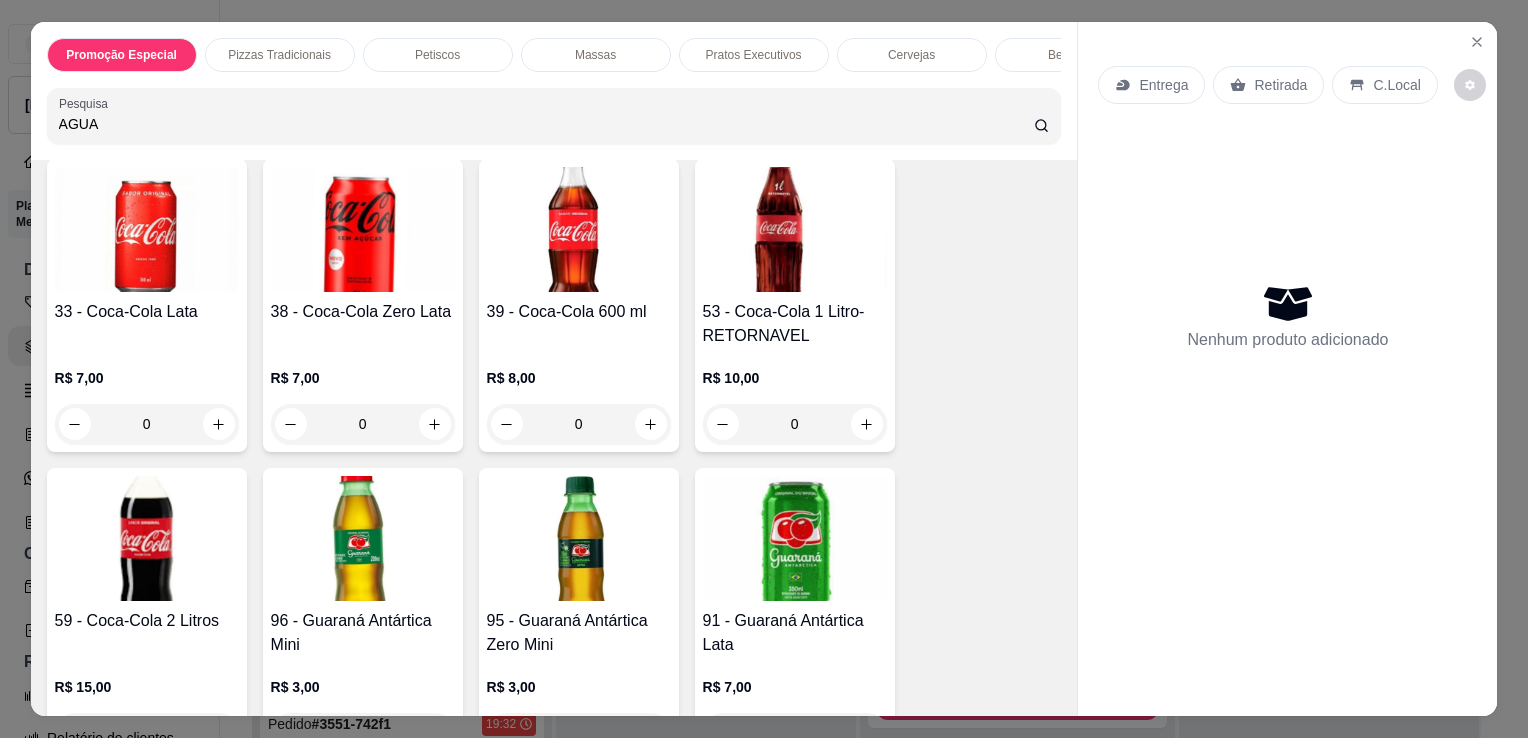 scroll, scrollTop: 5636, scrollLeft: 0, axis: vertical 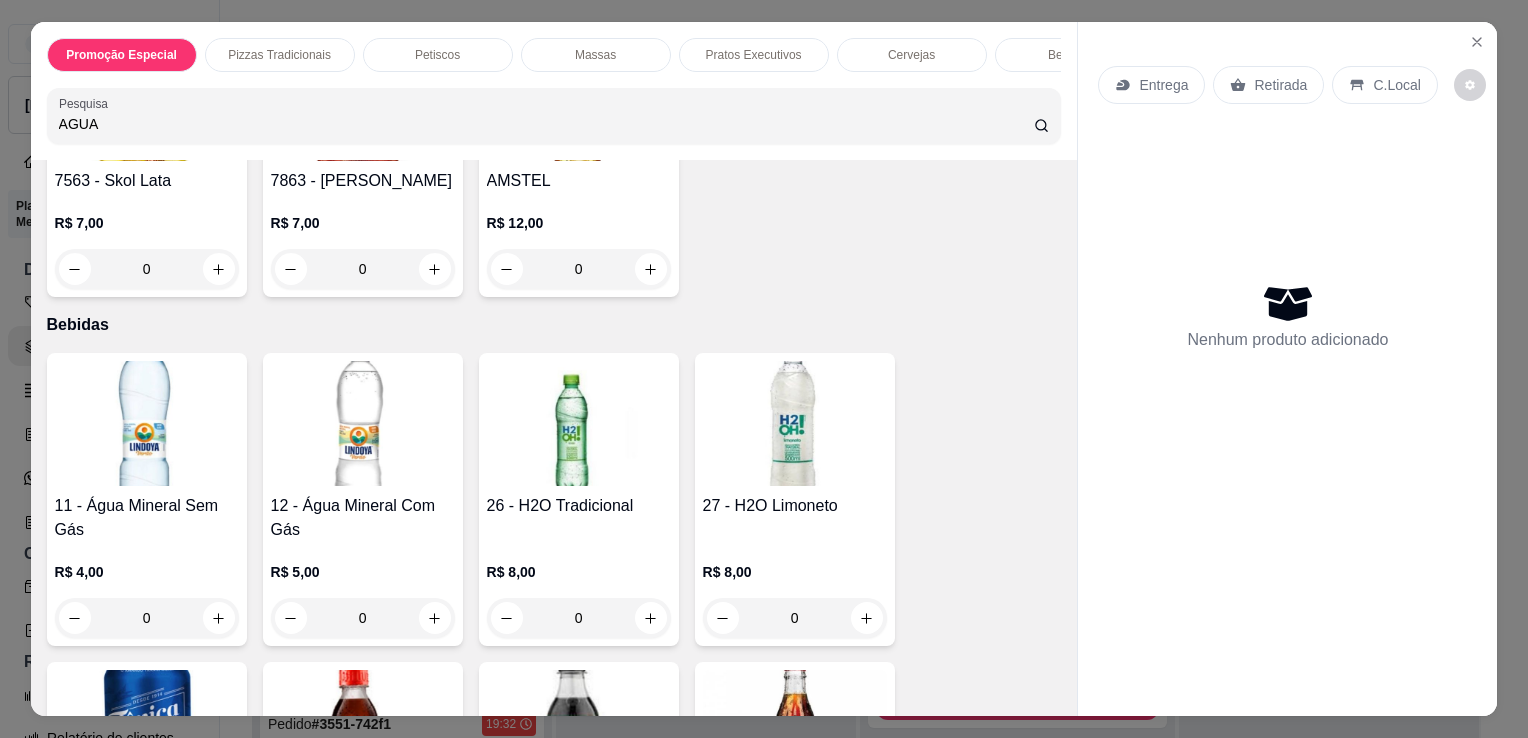 click at bounding box center (147, 423) 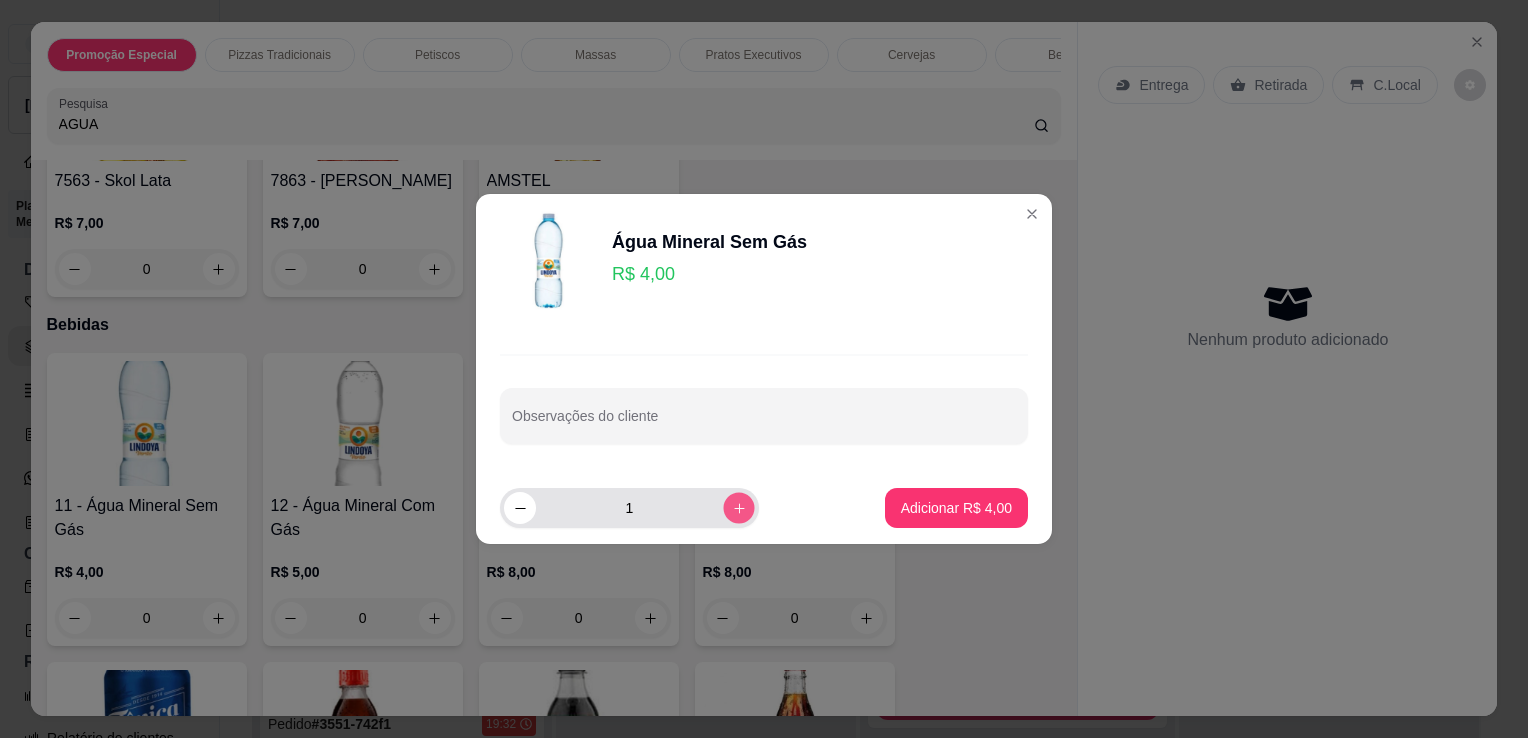 click 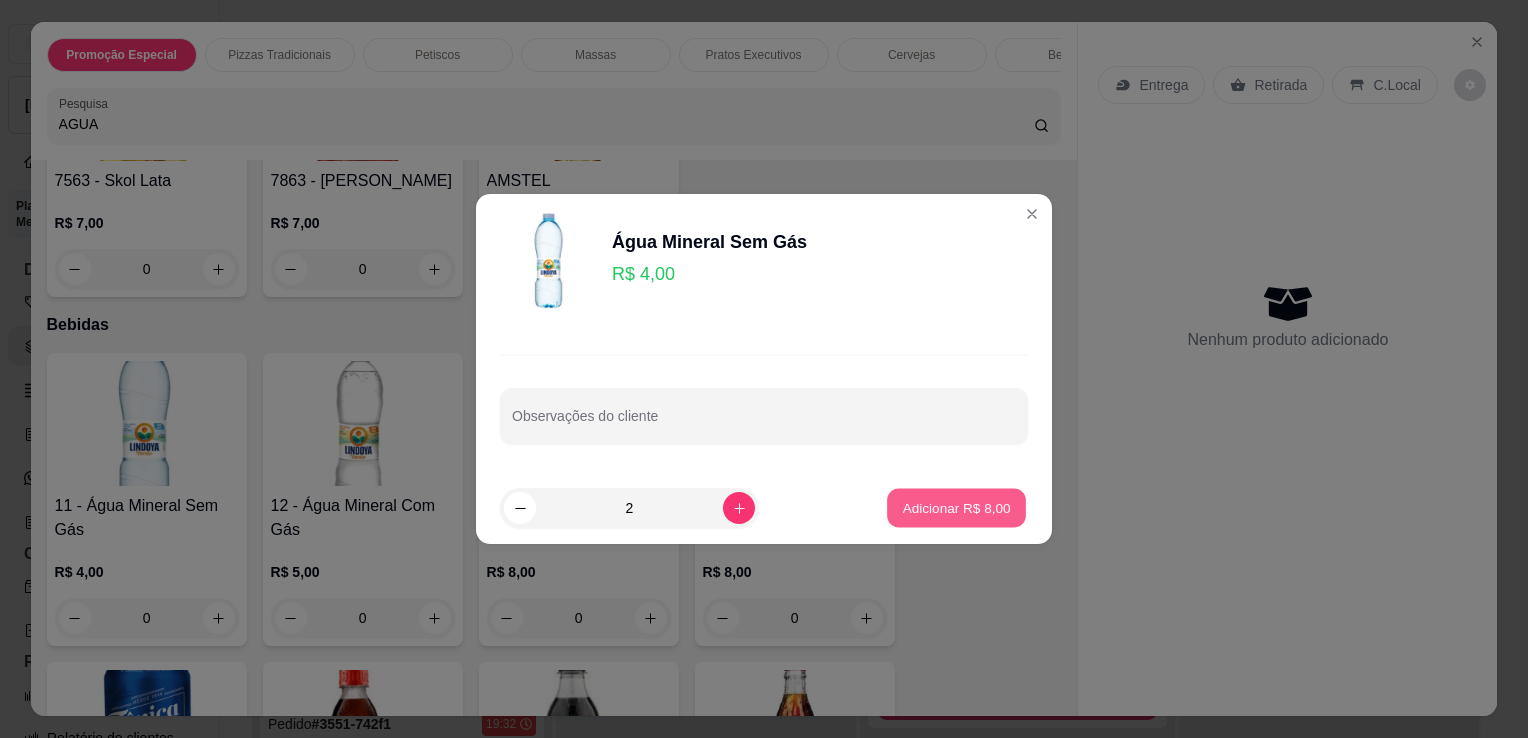 click on "Adicionar   R$ 8,00" at bounding box center [956, 507] 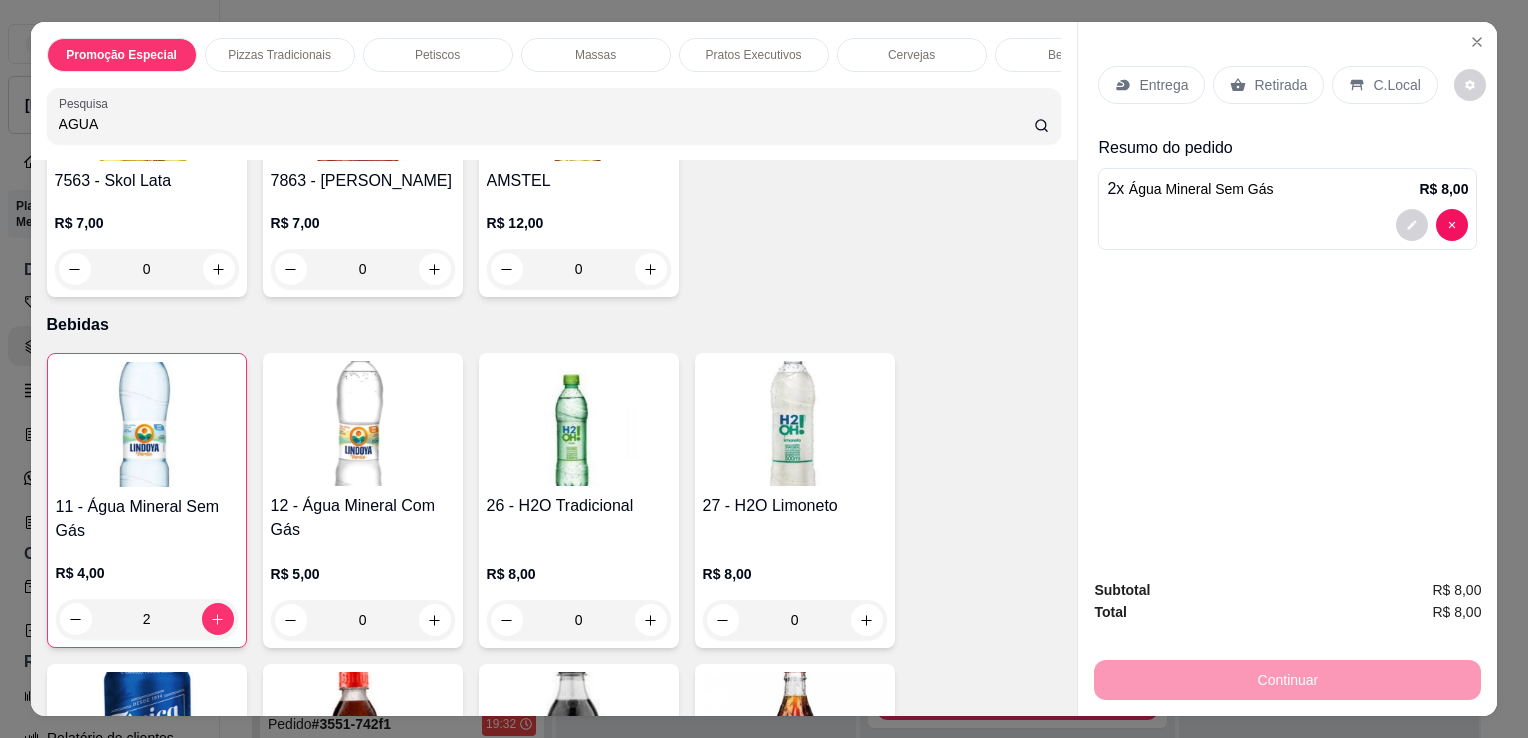 click on "AGUA" at bounding box center (546, 124) 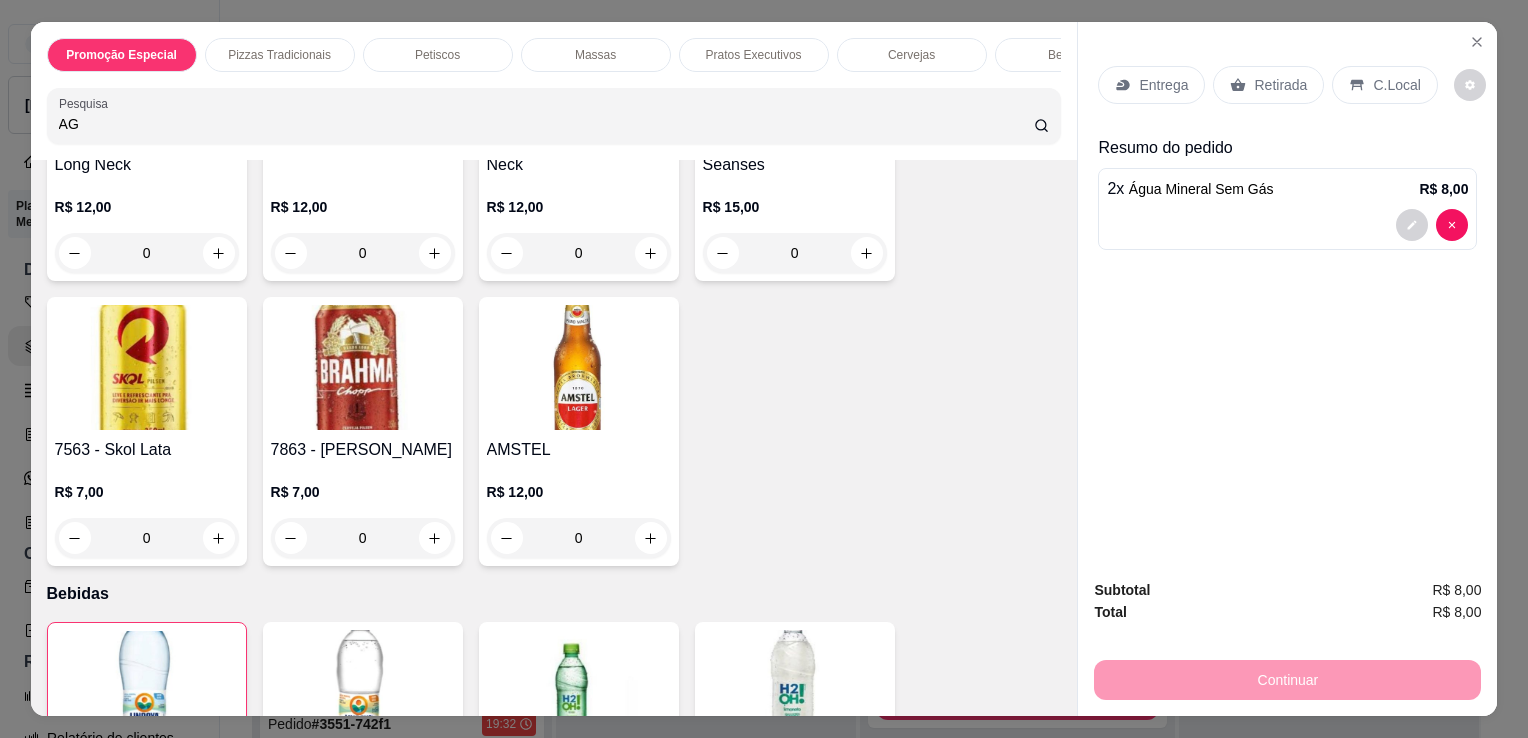 type on "A" 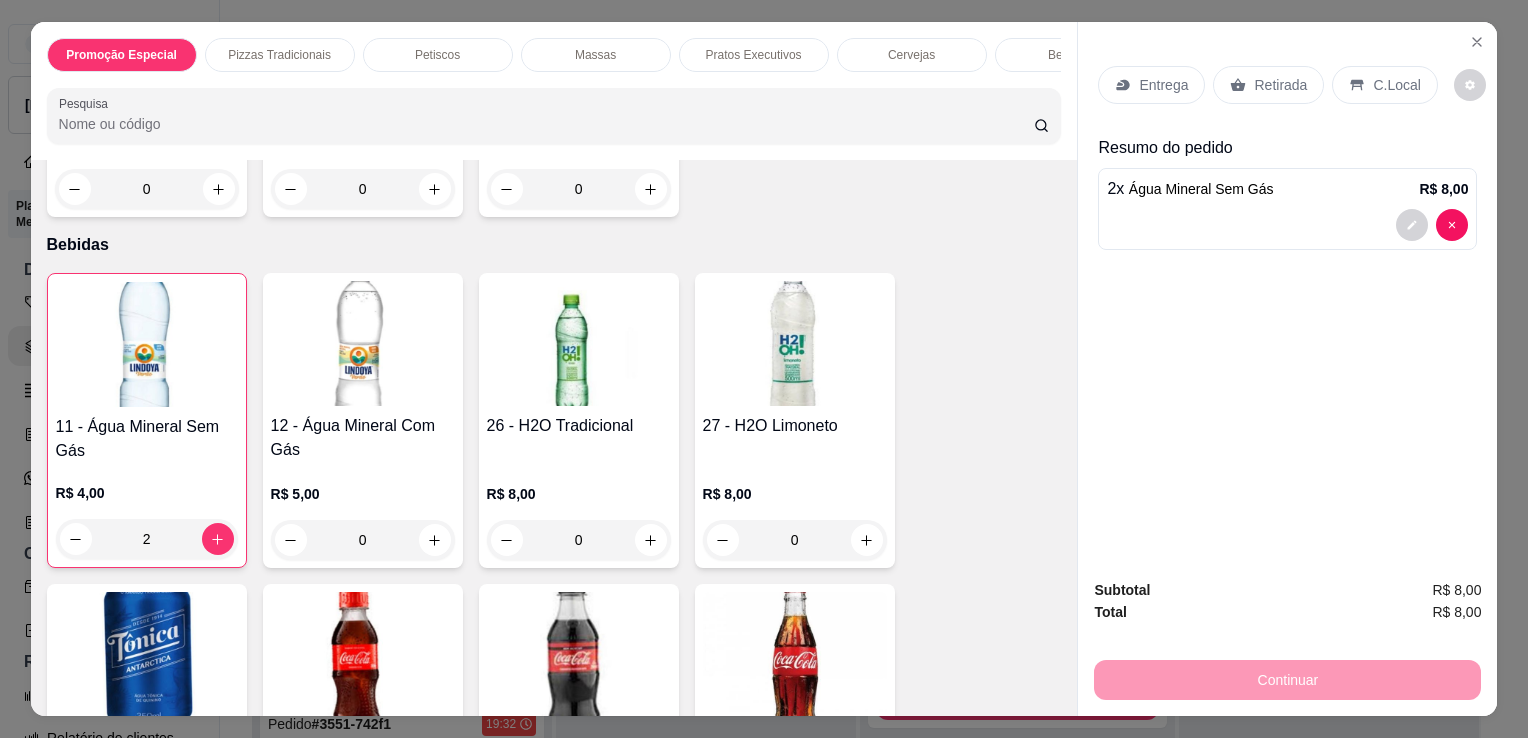 scroll, scrollTop: 4692, scrollLeft: 0, axis: vertical 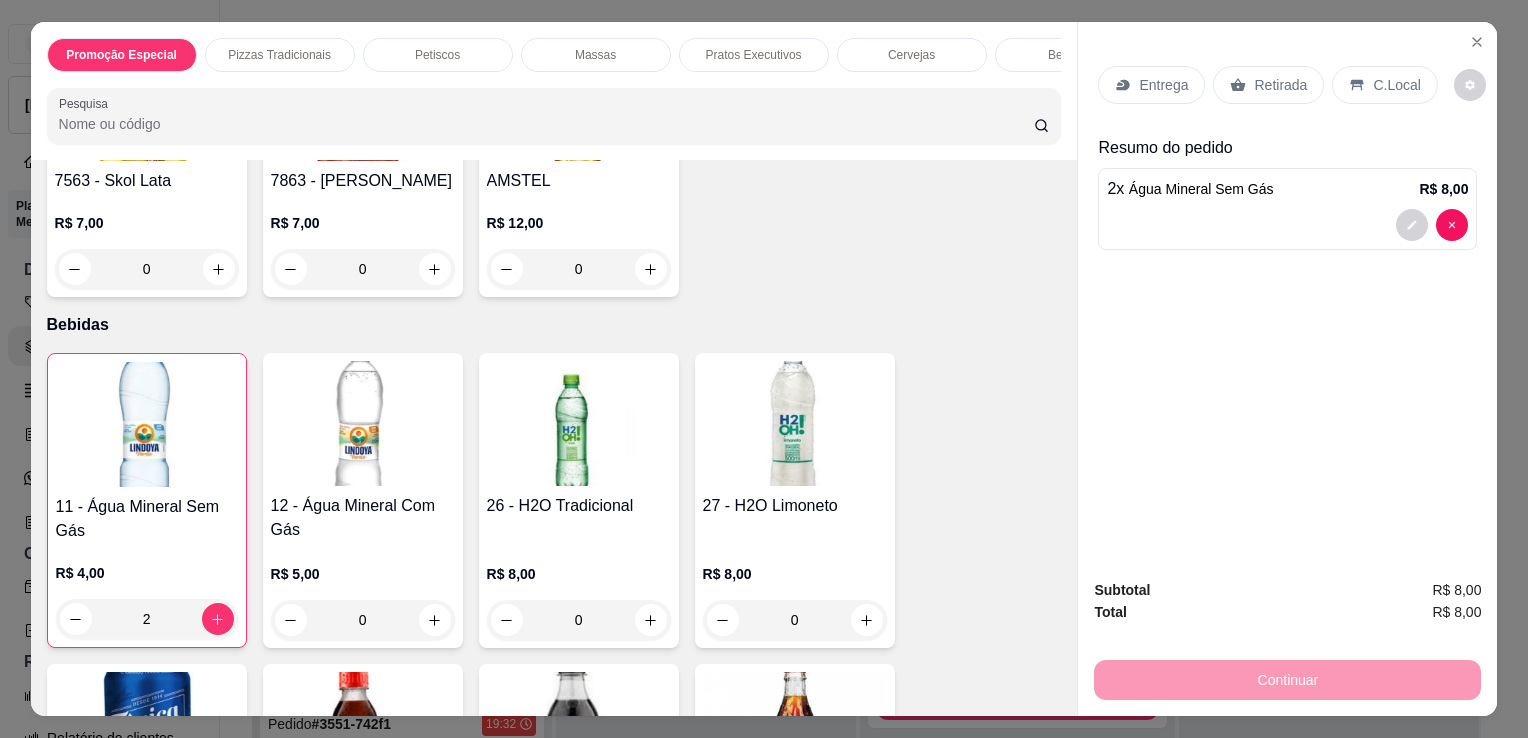 click on "R$ 12,00 0" at bounding box center [579, 241] 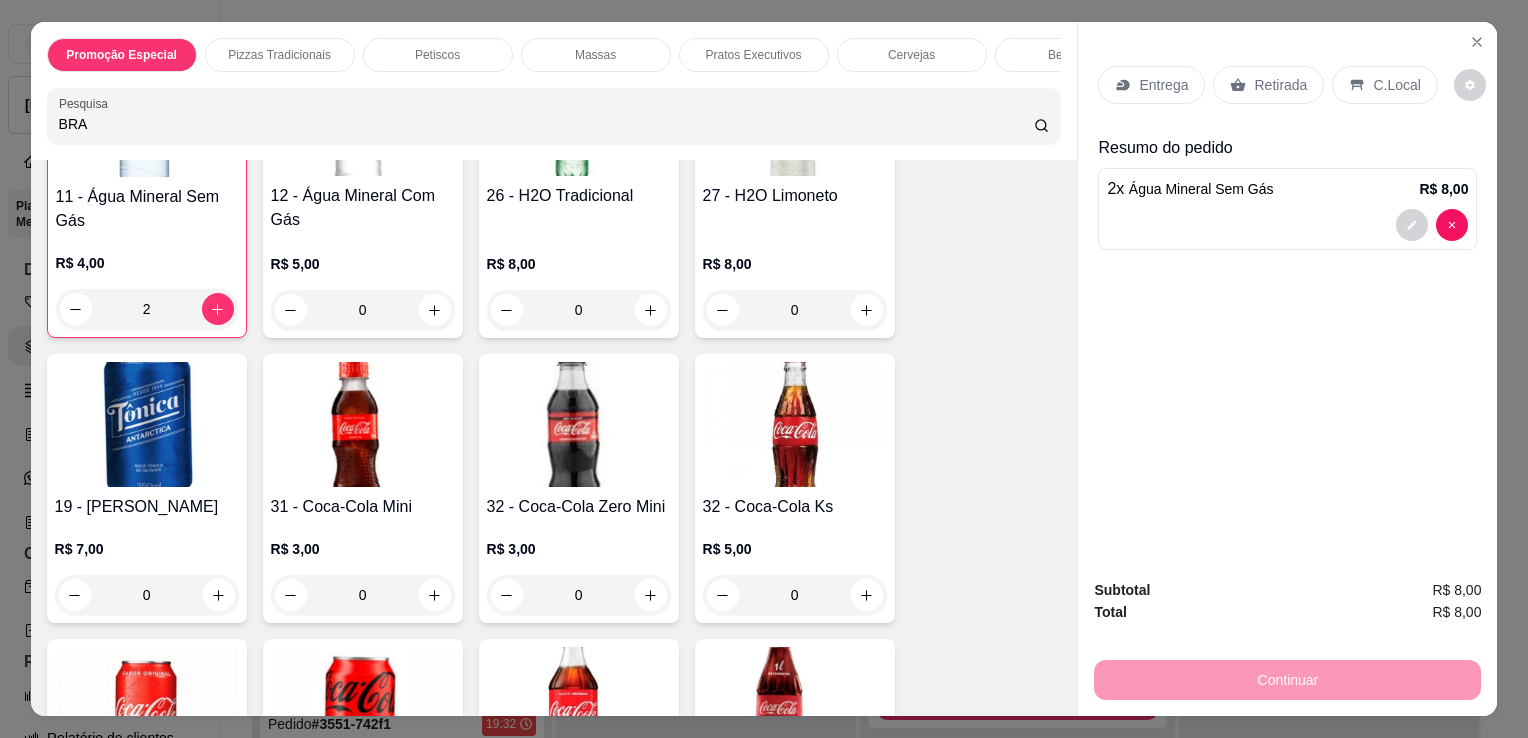 scroll, scrollTop: 5350, scrollLeft: 0, axis: vertical 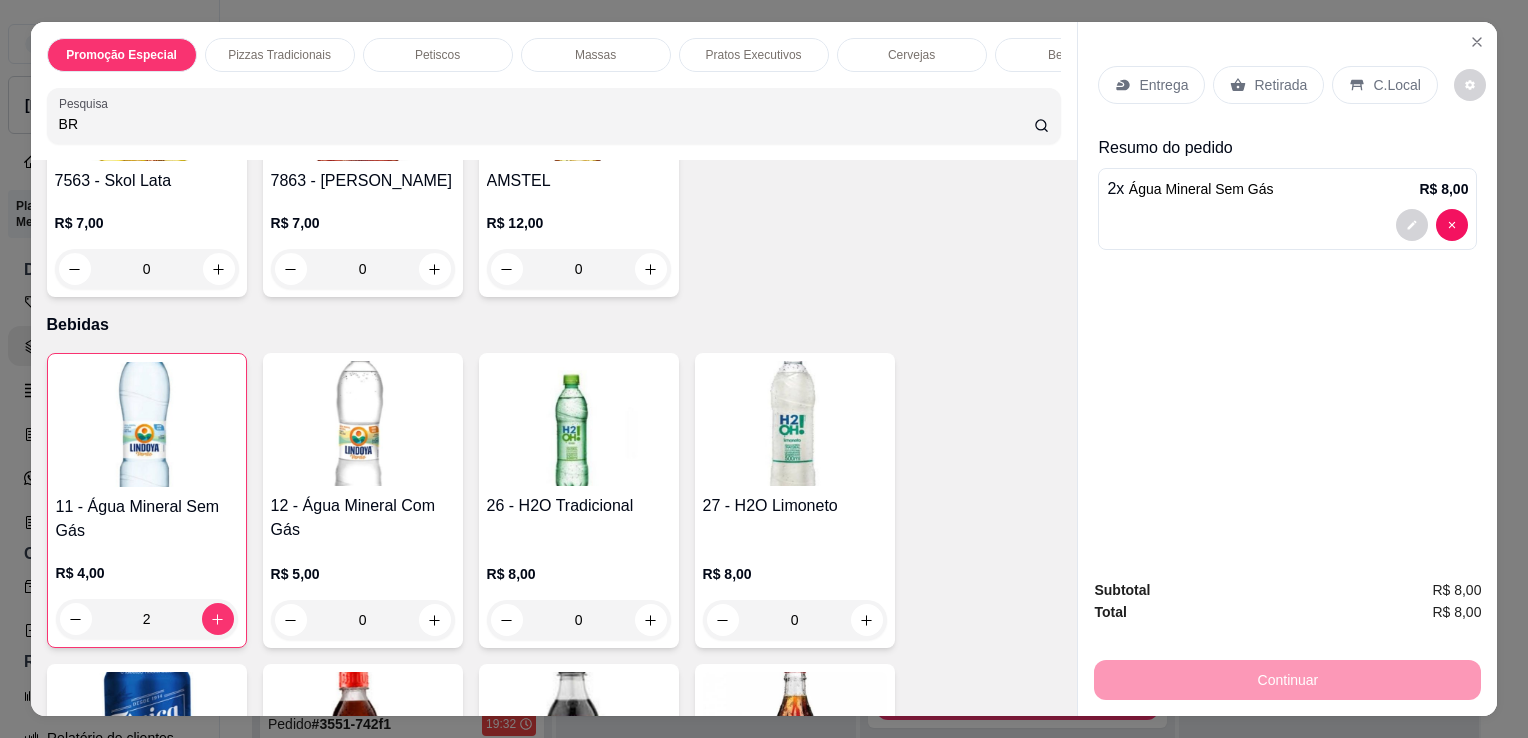type on "B" 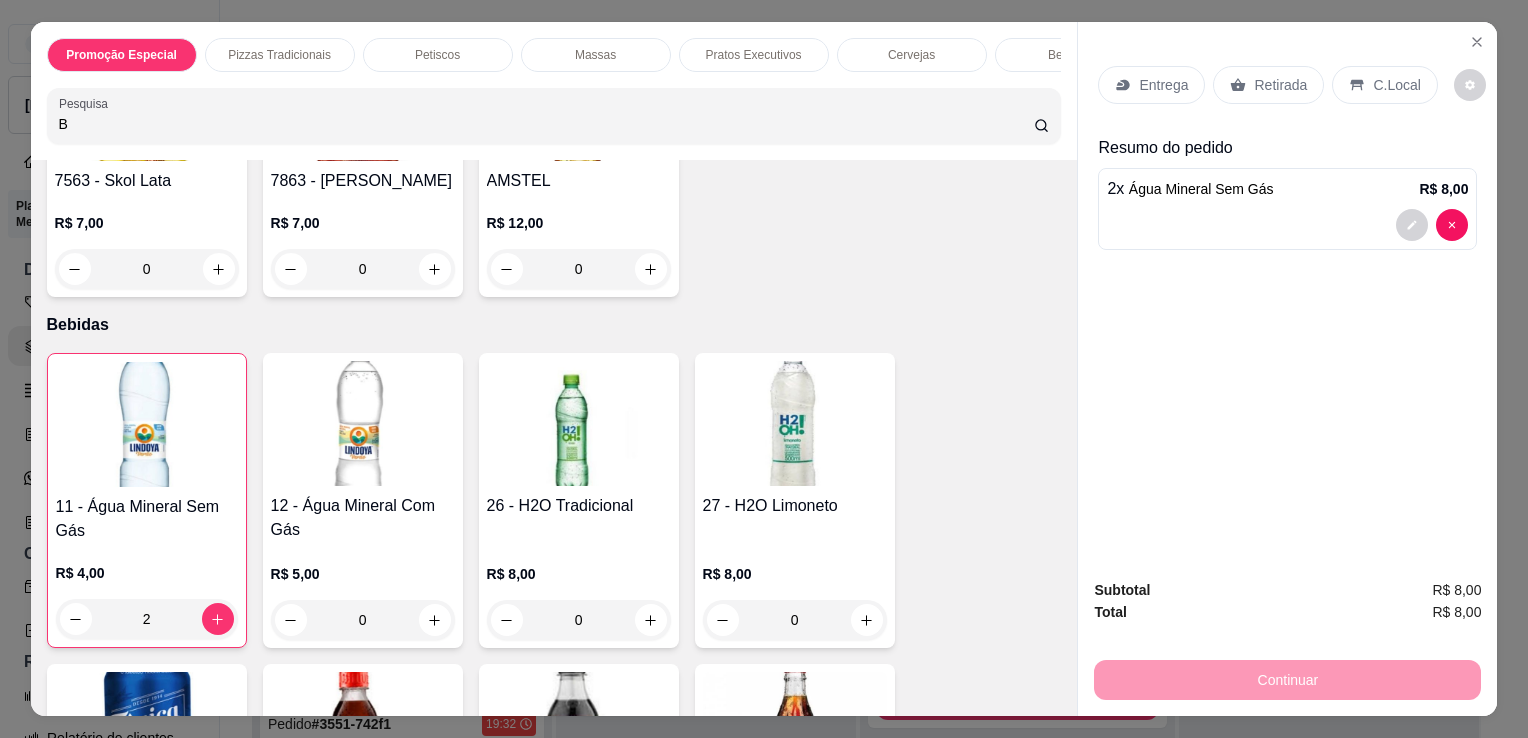 type 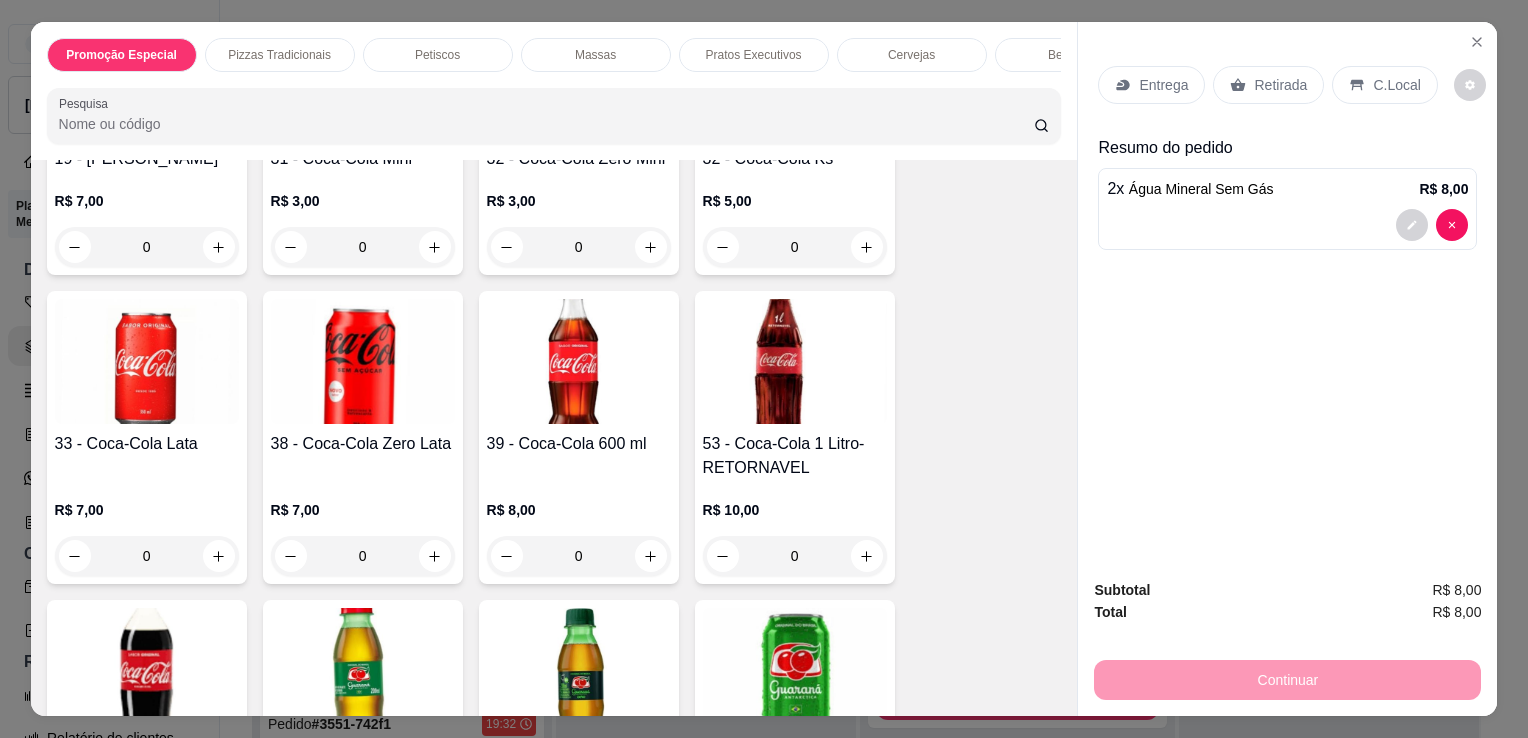 scroll, scrollTop: 4692, scrollLeft: 0, axis: vertical 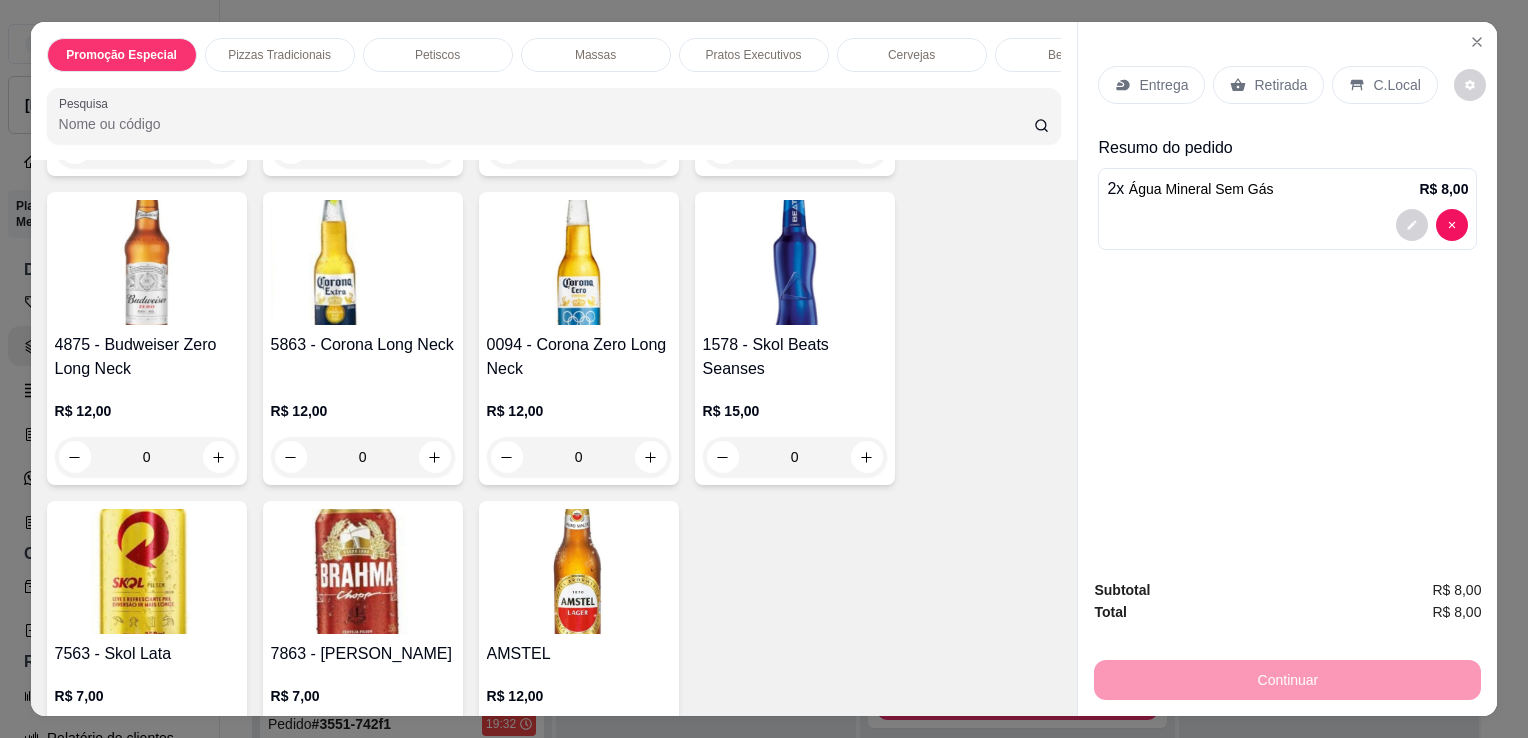 click at bounding box center (363, 571) 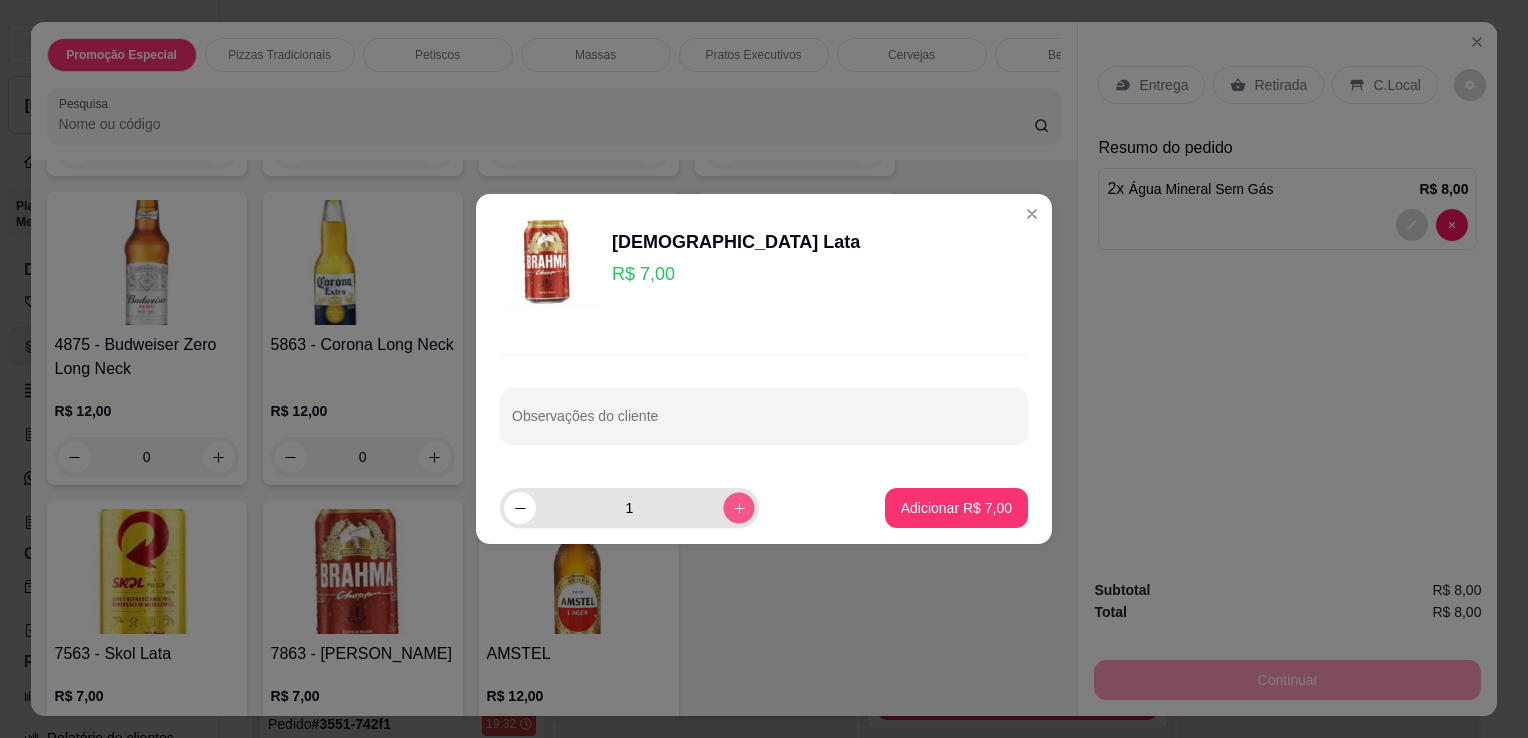 click 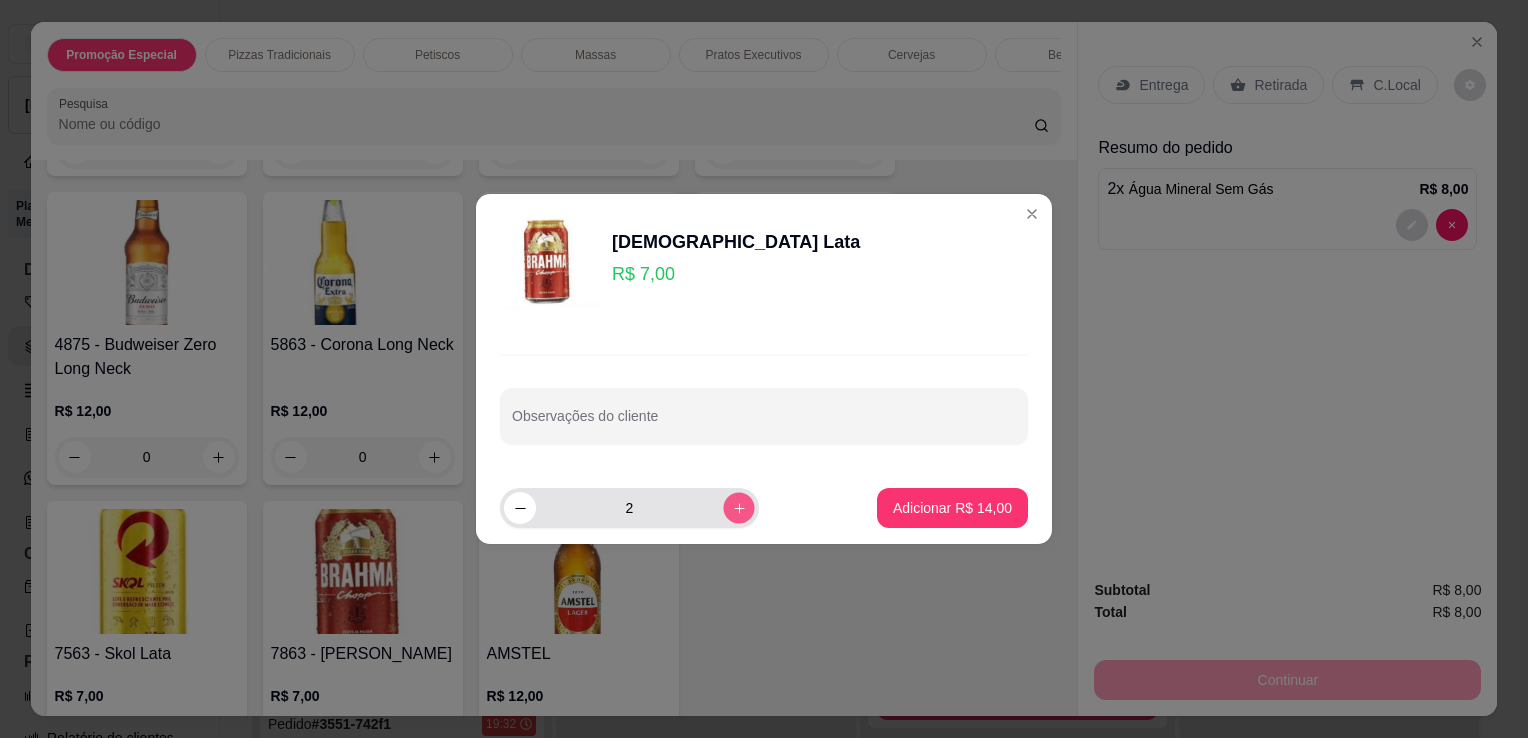click 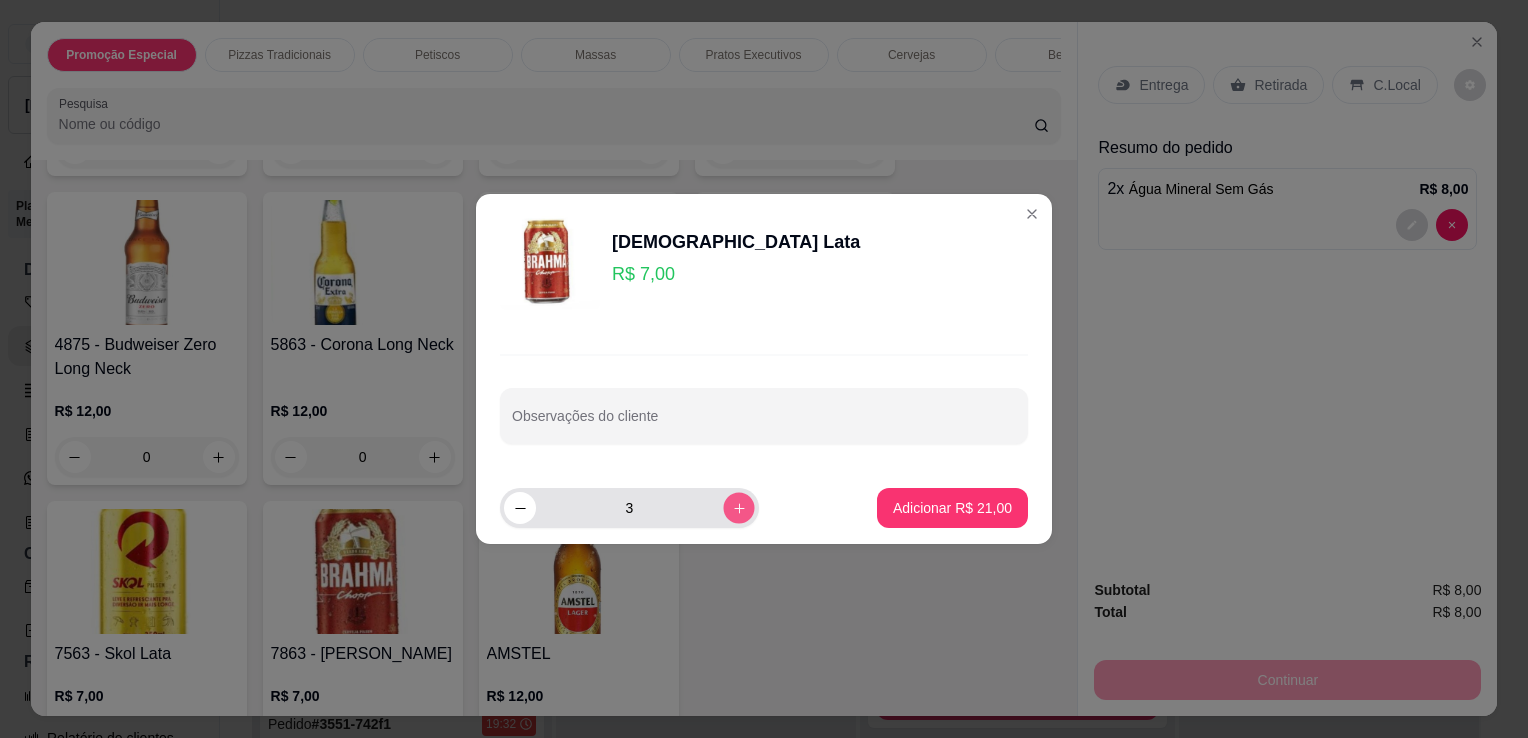 click 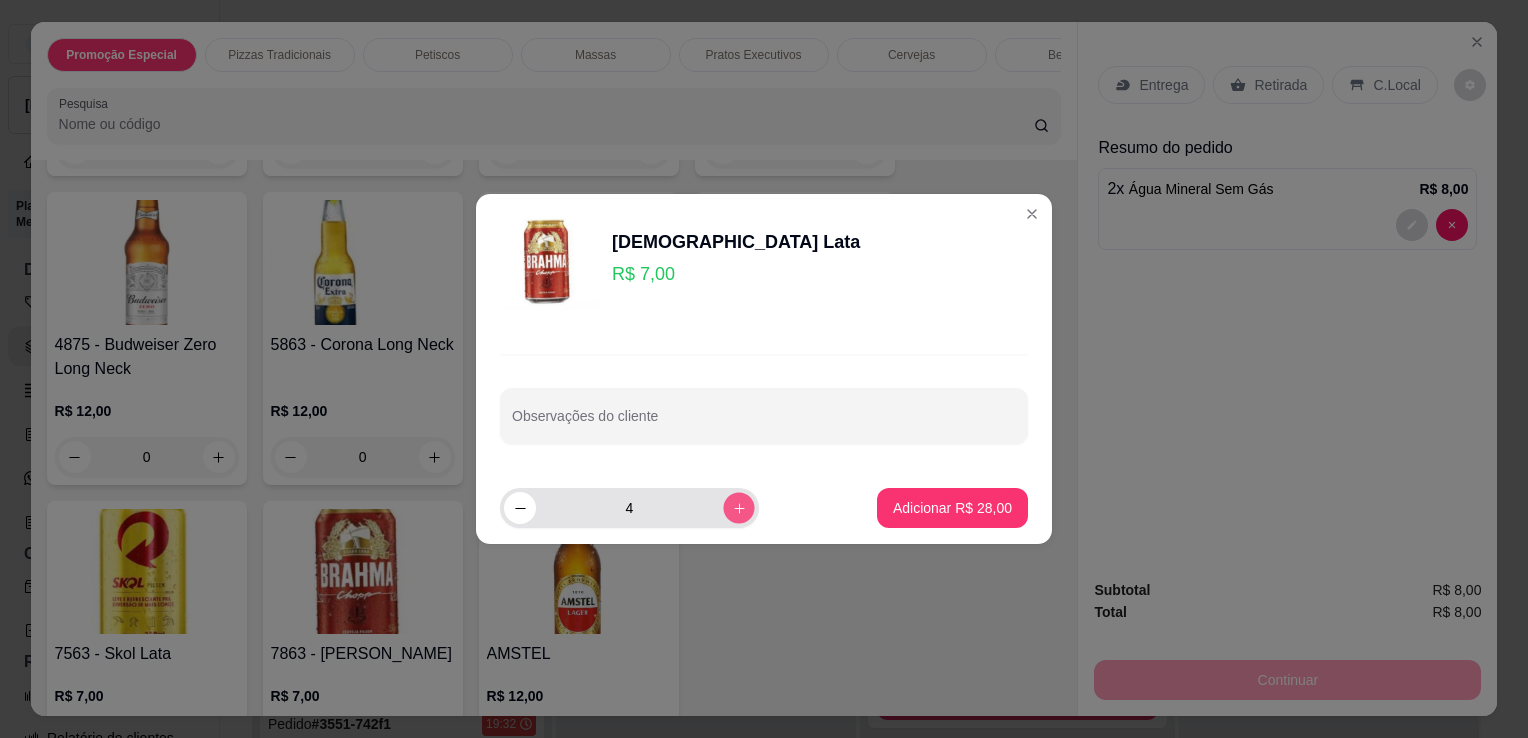 click 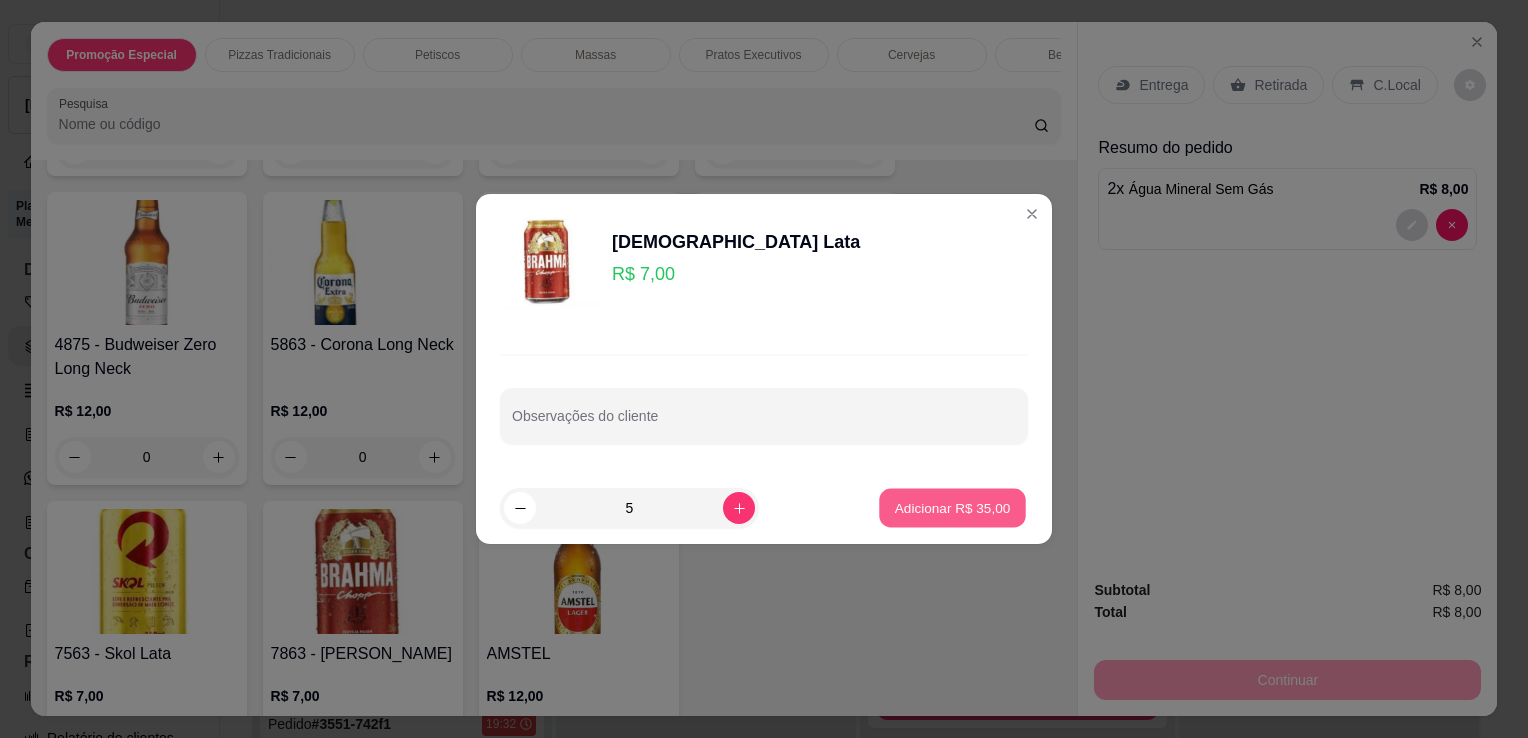 click on "Adicionar   R$ 35,00" at bounding box center [953, 507] 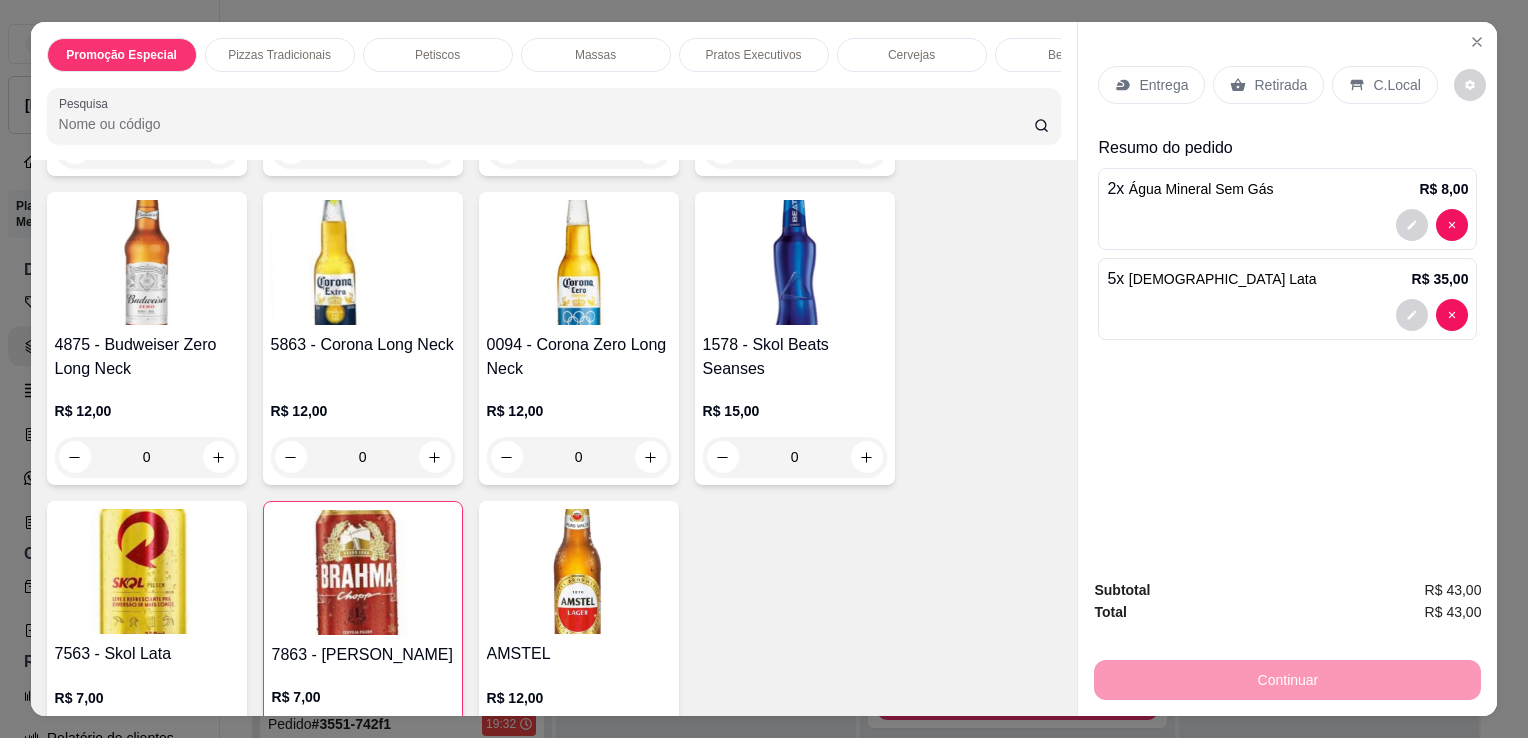 click on "C.Local" at bounding box center [1384, 85] 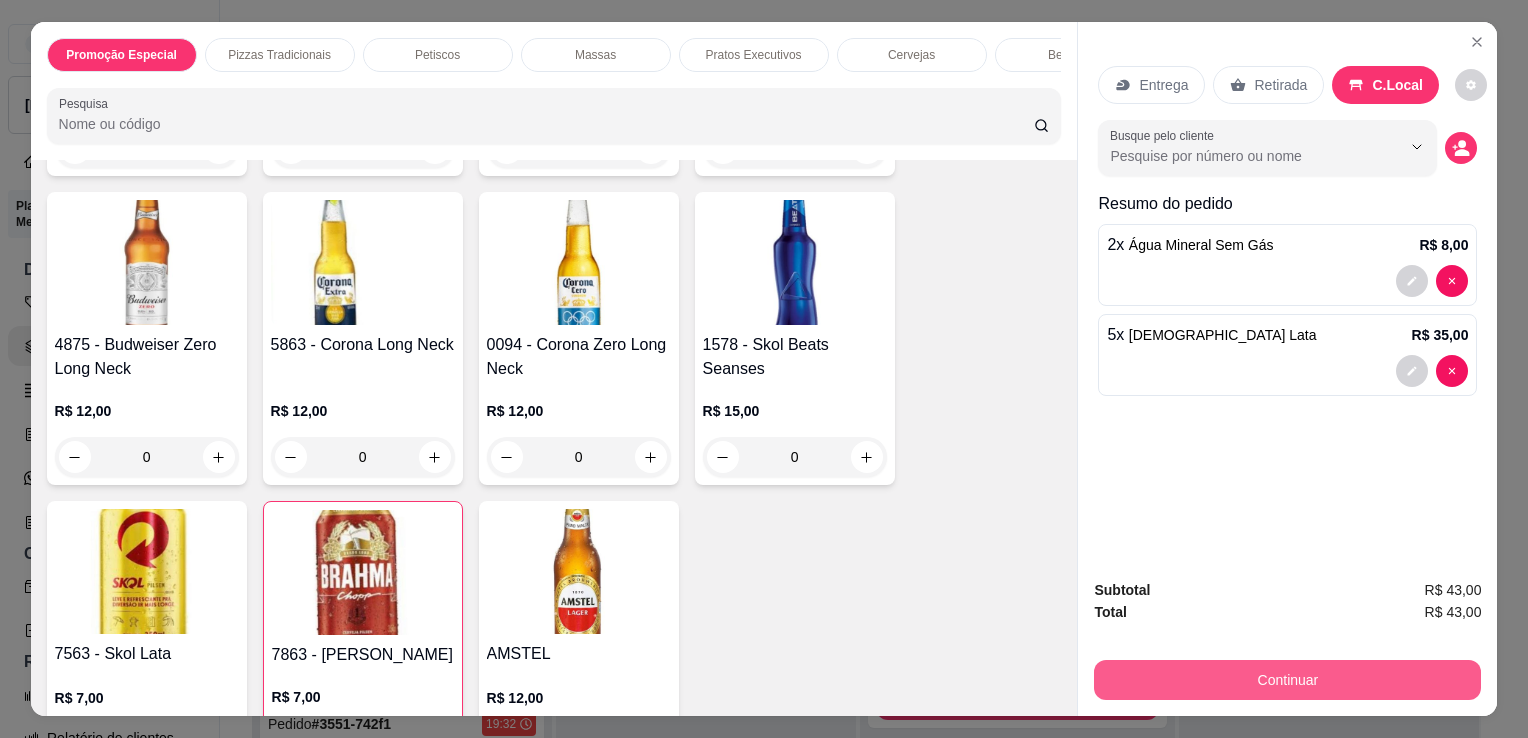 click on "Continuar" at bounding box center (1287, 680) 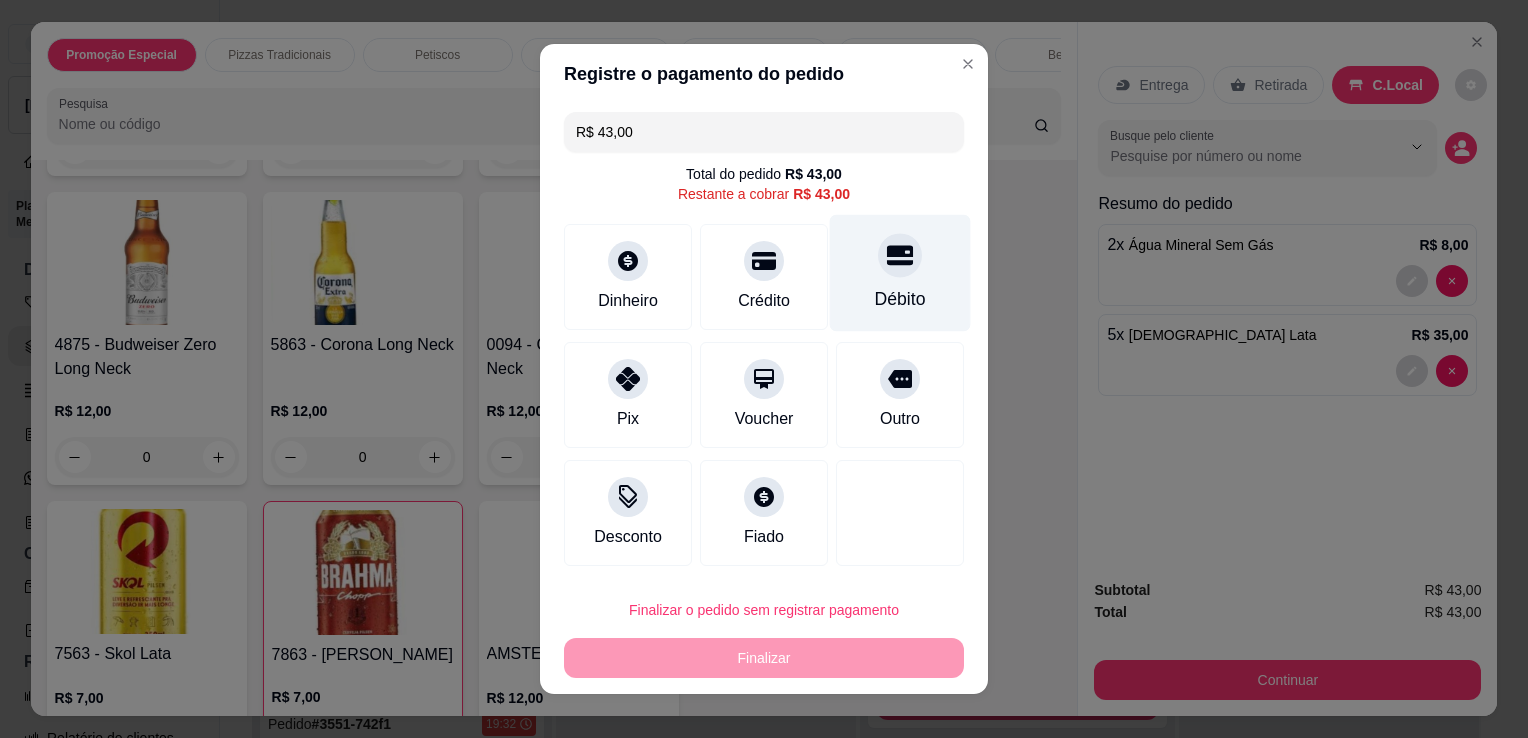click at bounding box center [900, 255] 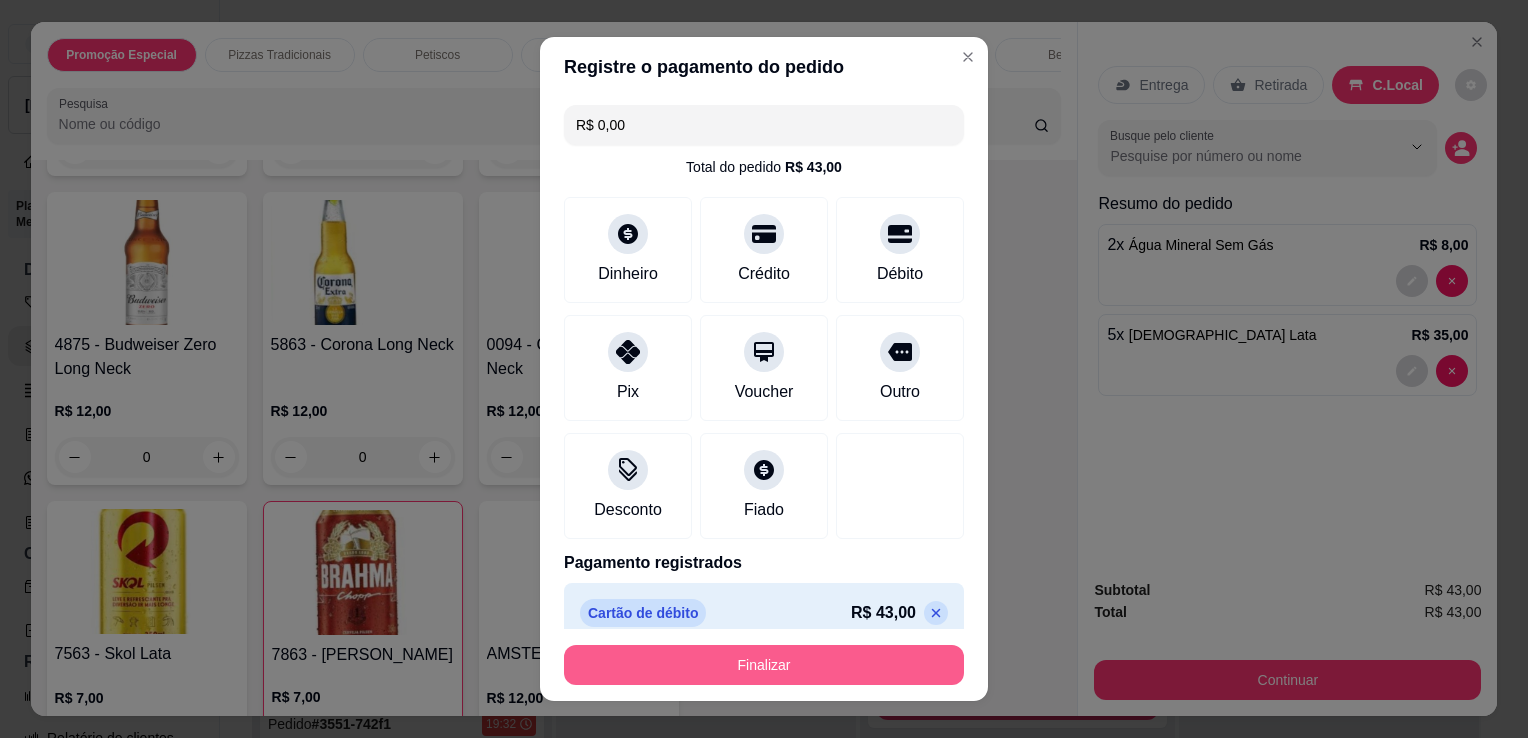 click on "Finalizar" at bounding box center [764, 665] 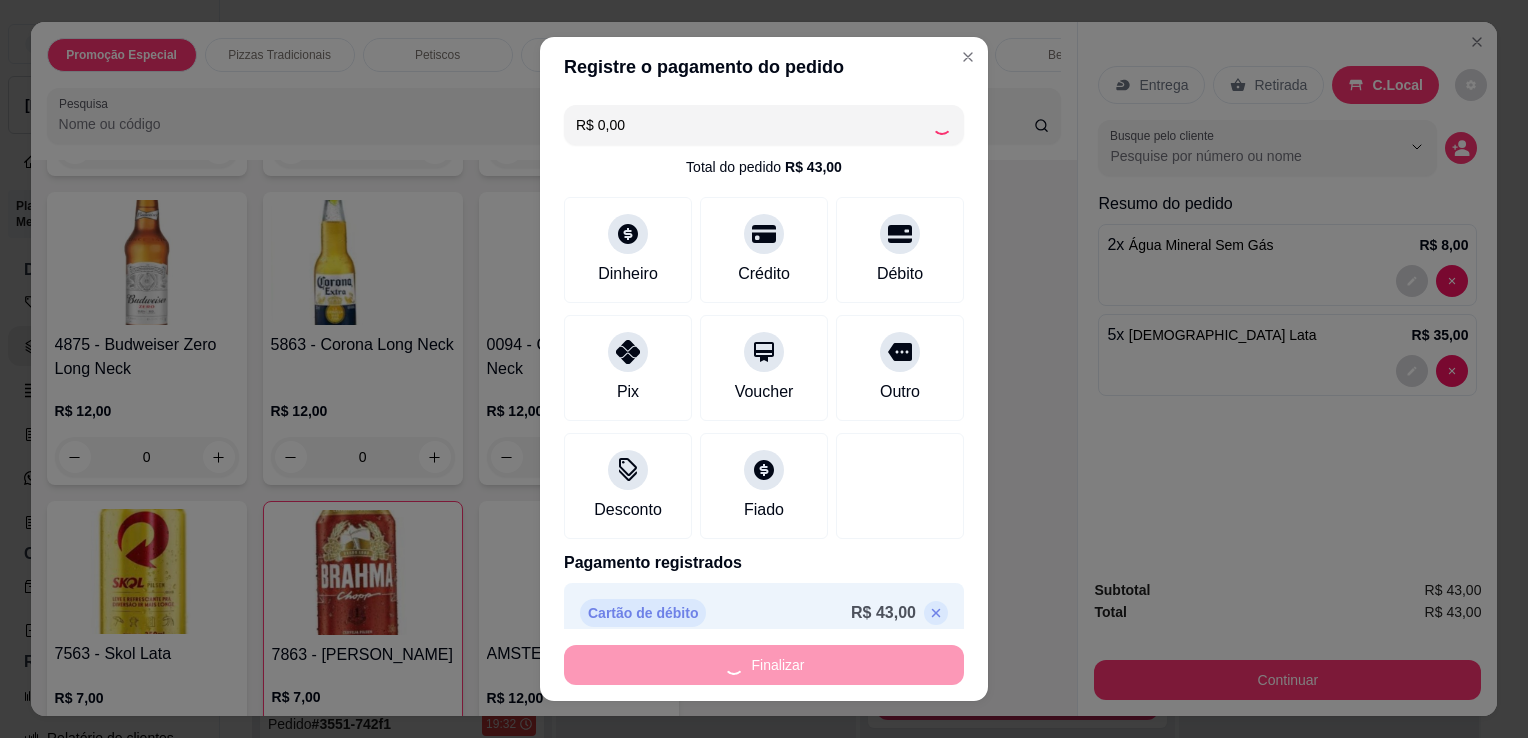 type on "0" 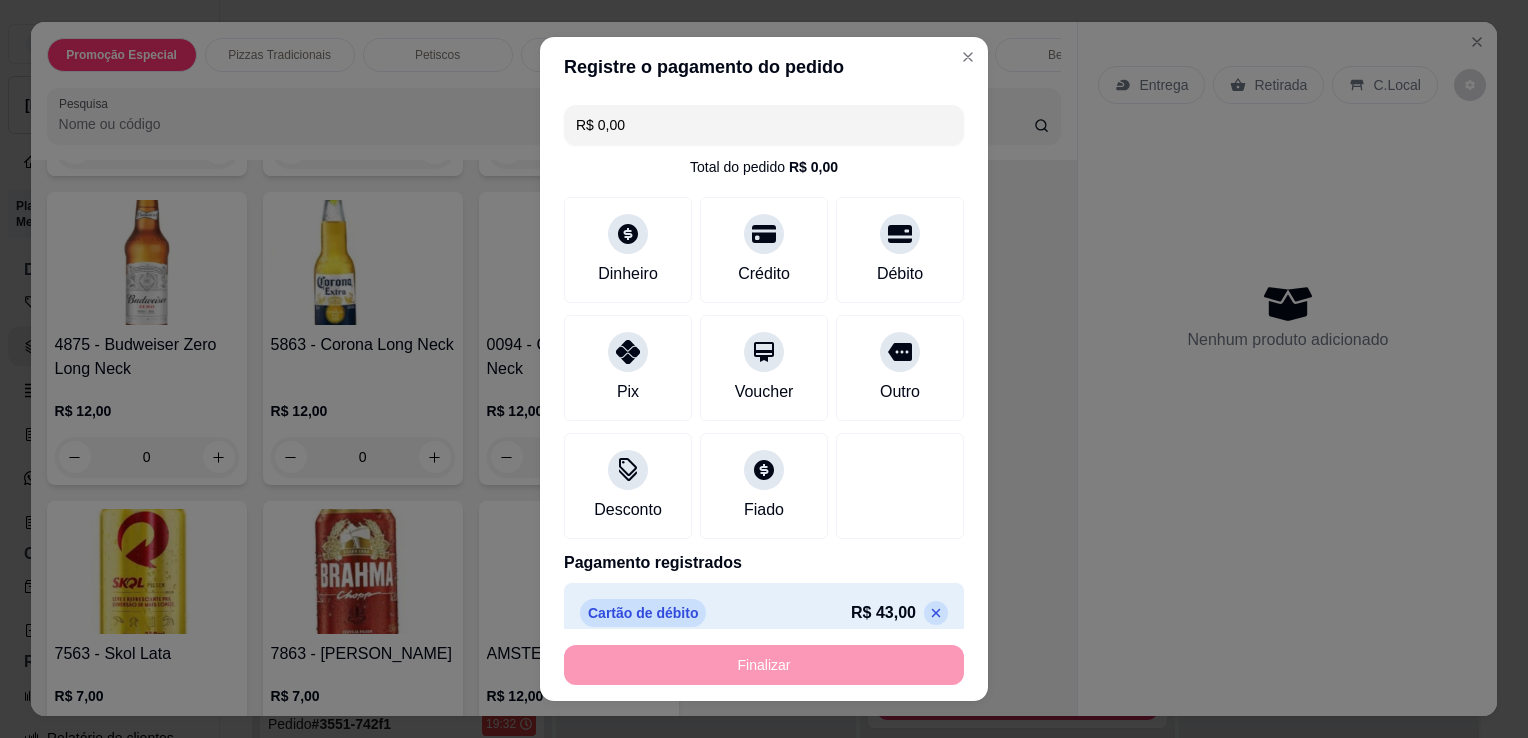 type on "-R$ 43,00" 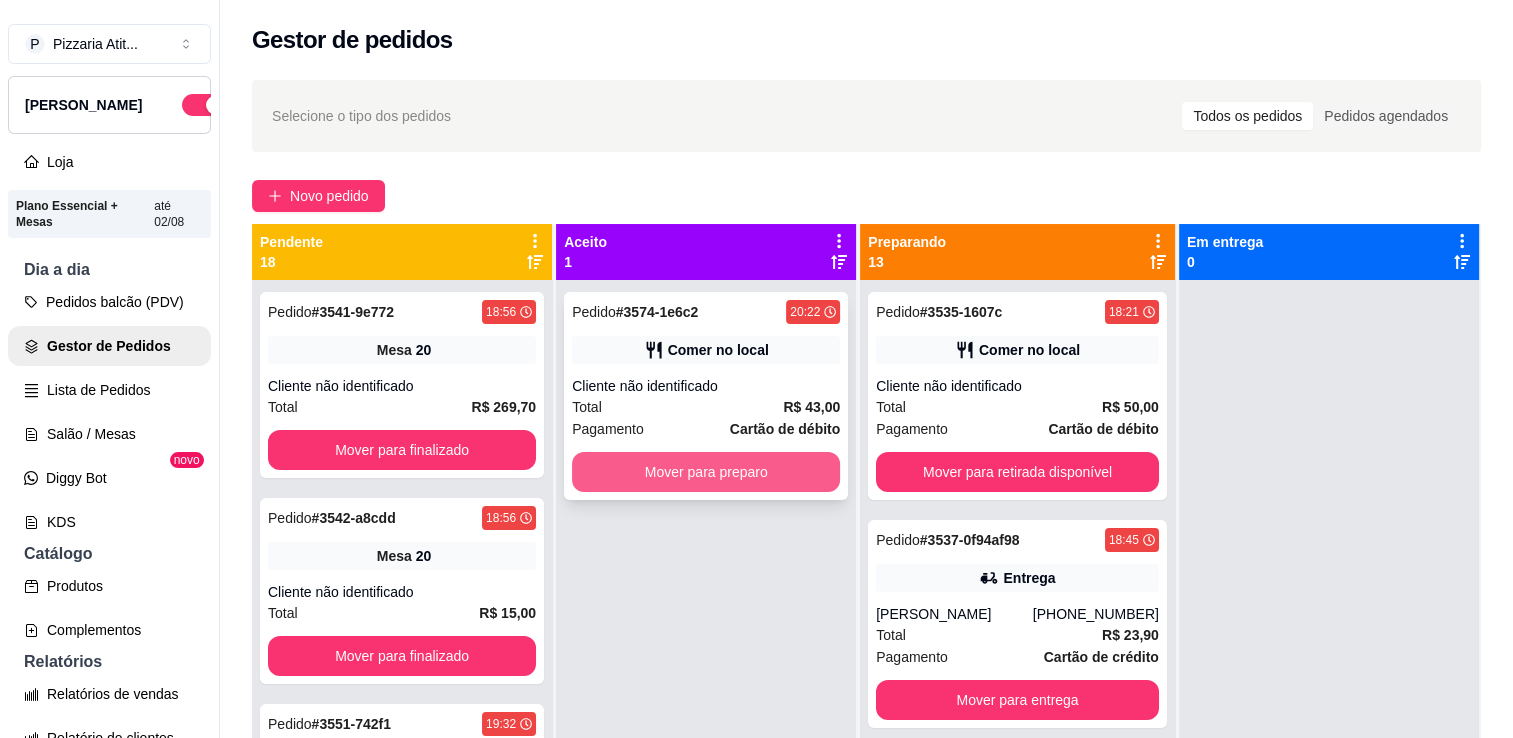 click on "Mover para preparo" at bounding box center (706, 472) 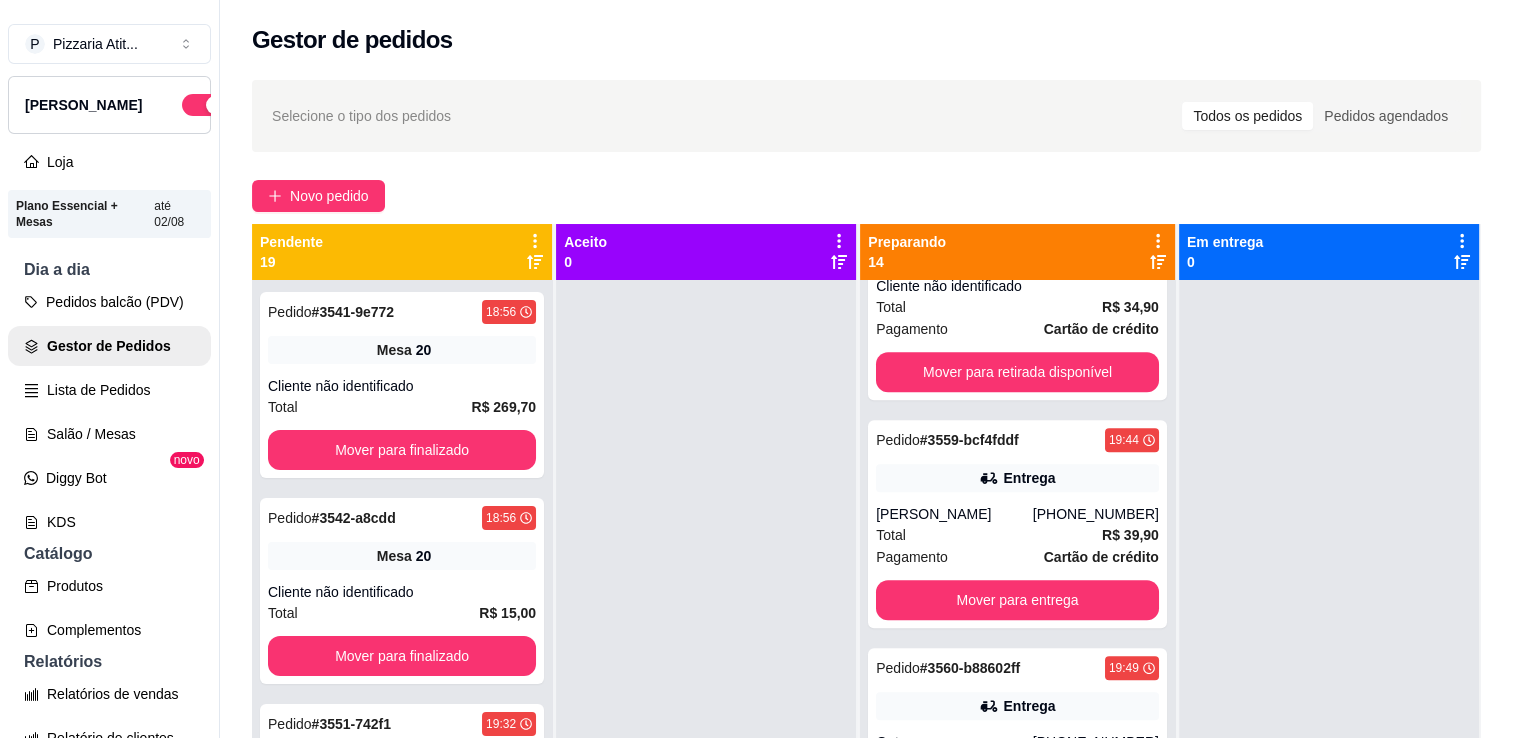 scroll, scrollTop: 1526, scrollLeft: 0, axis: vertical 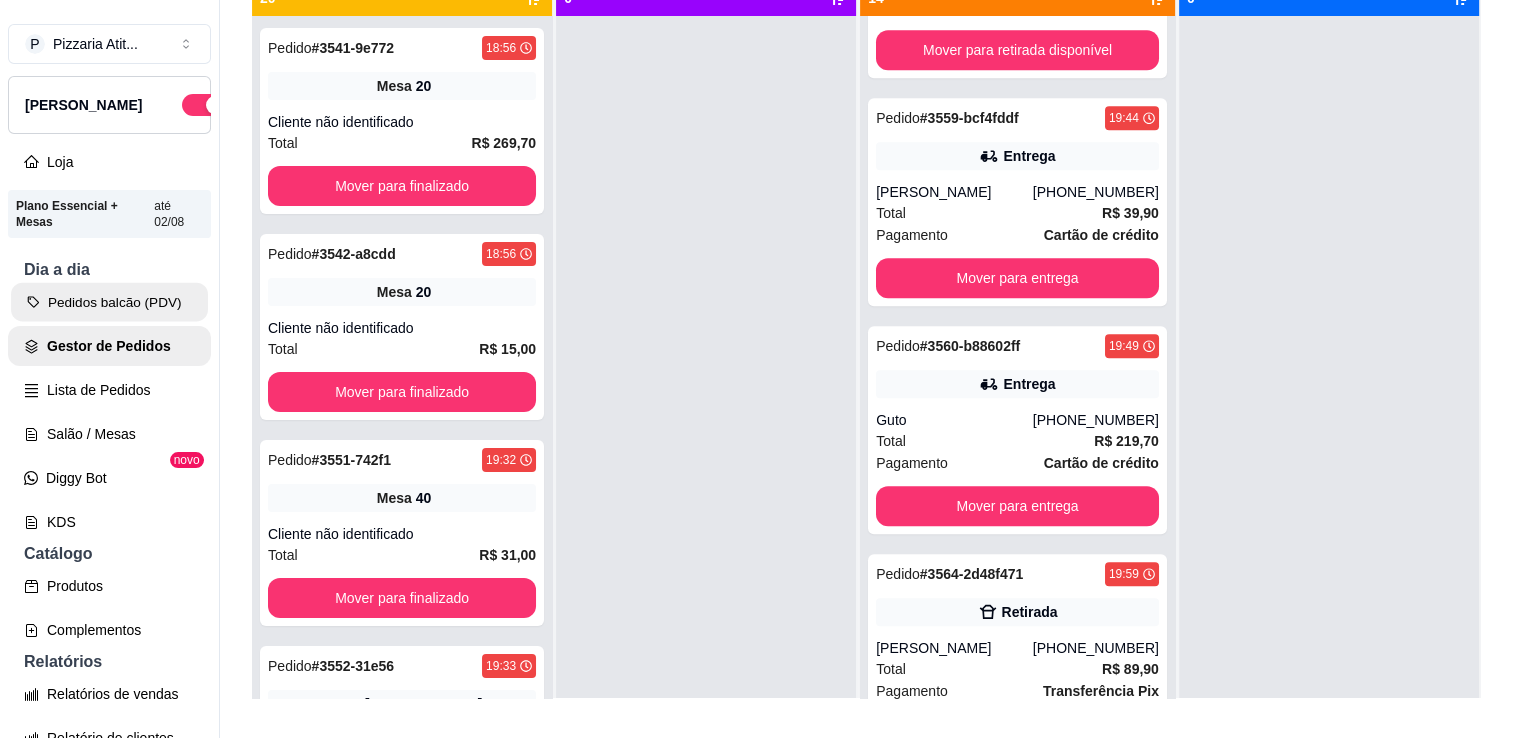 click on "Pedidos balcão (PDV)" at bounding box center (109, 302) 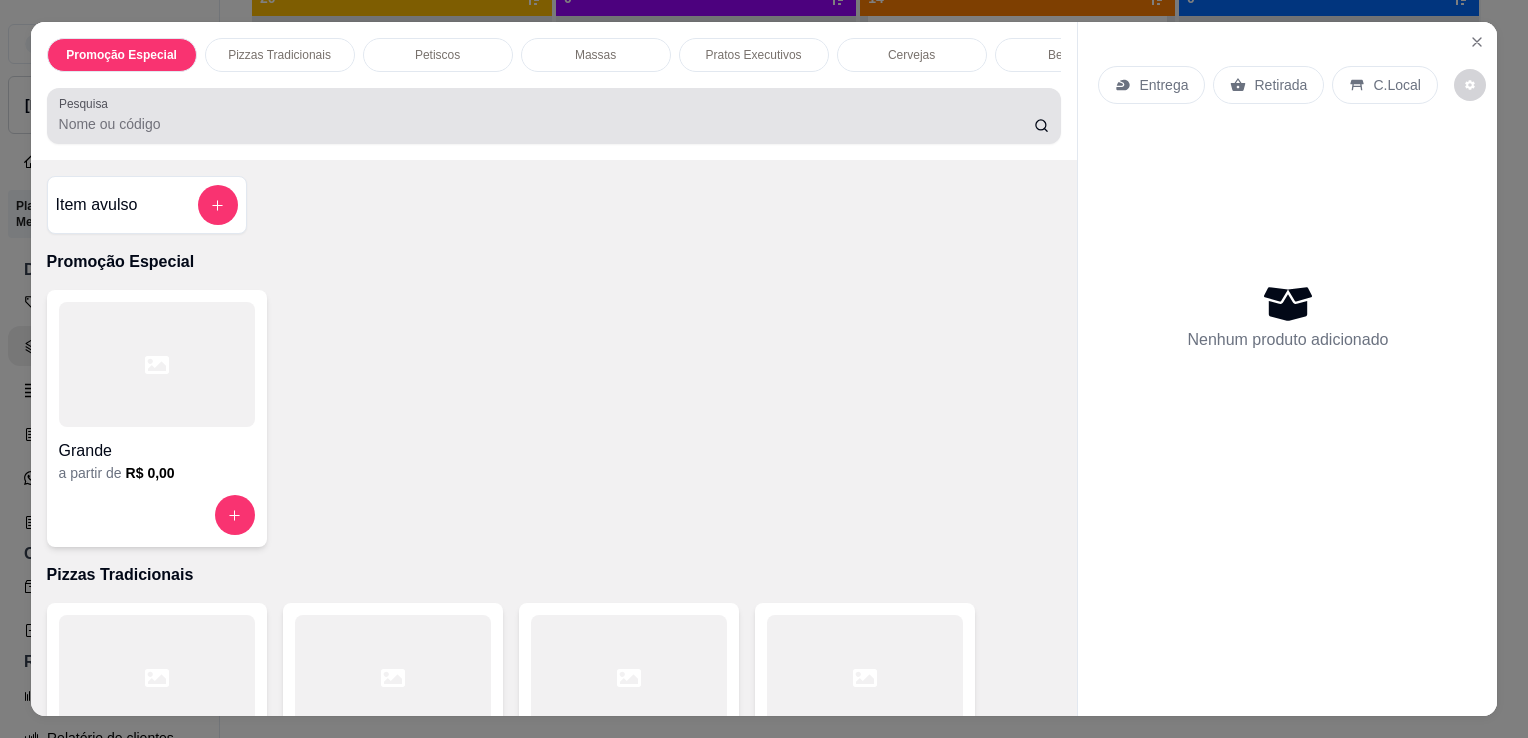 click on "Pesquisa" at bounding box center [546, 124] 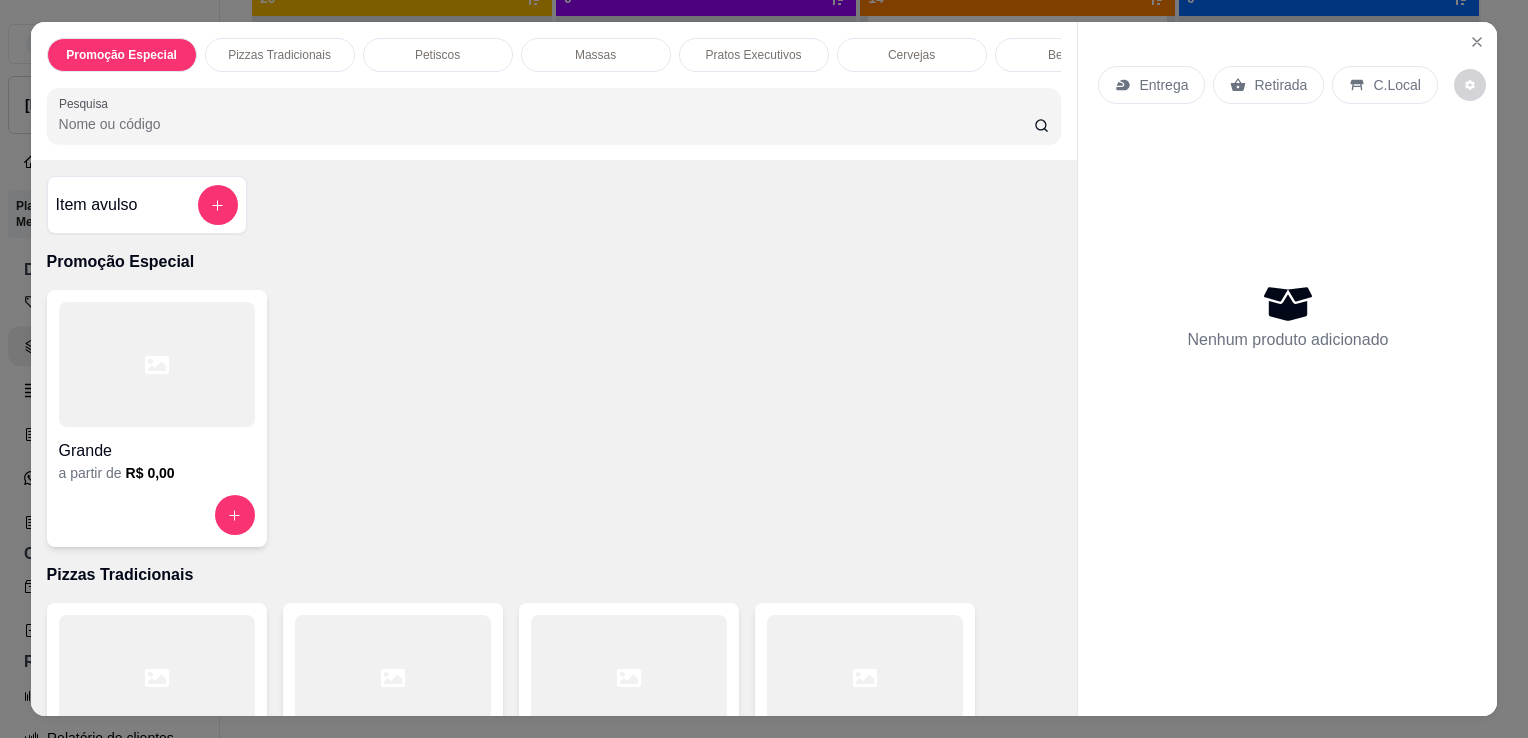 click on "Pesquisa" at bounding box center (546, 124) 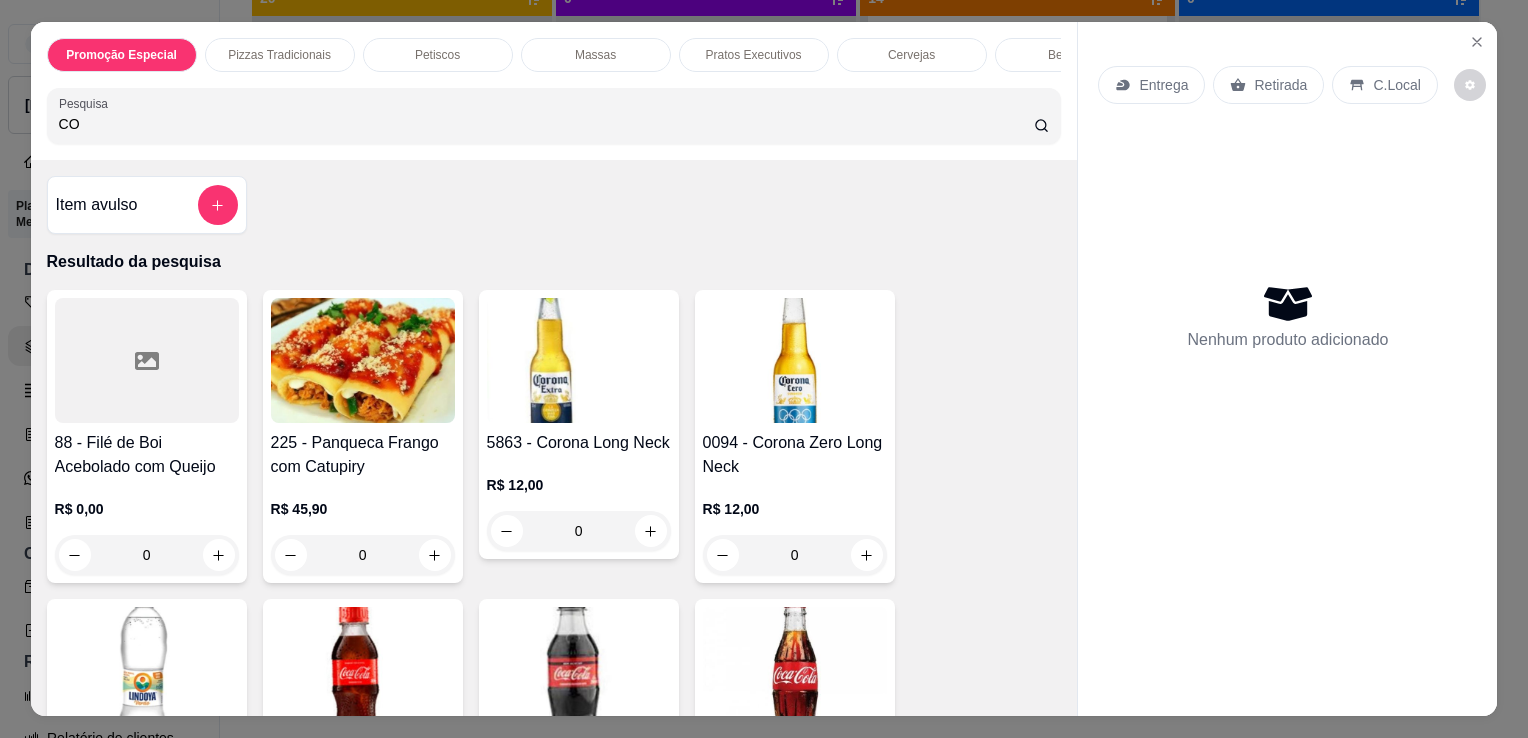 type on "CO" 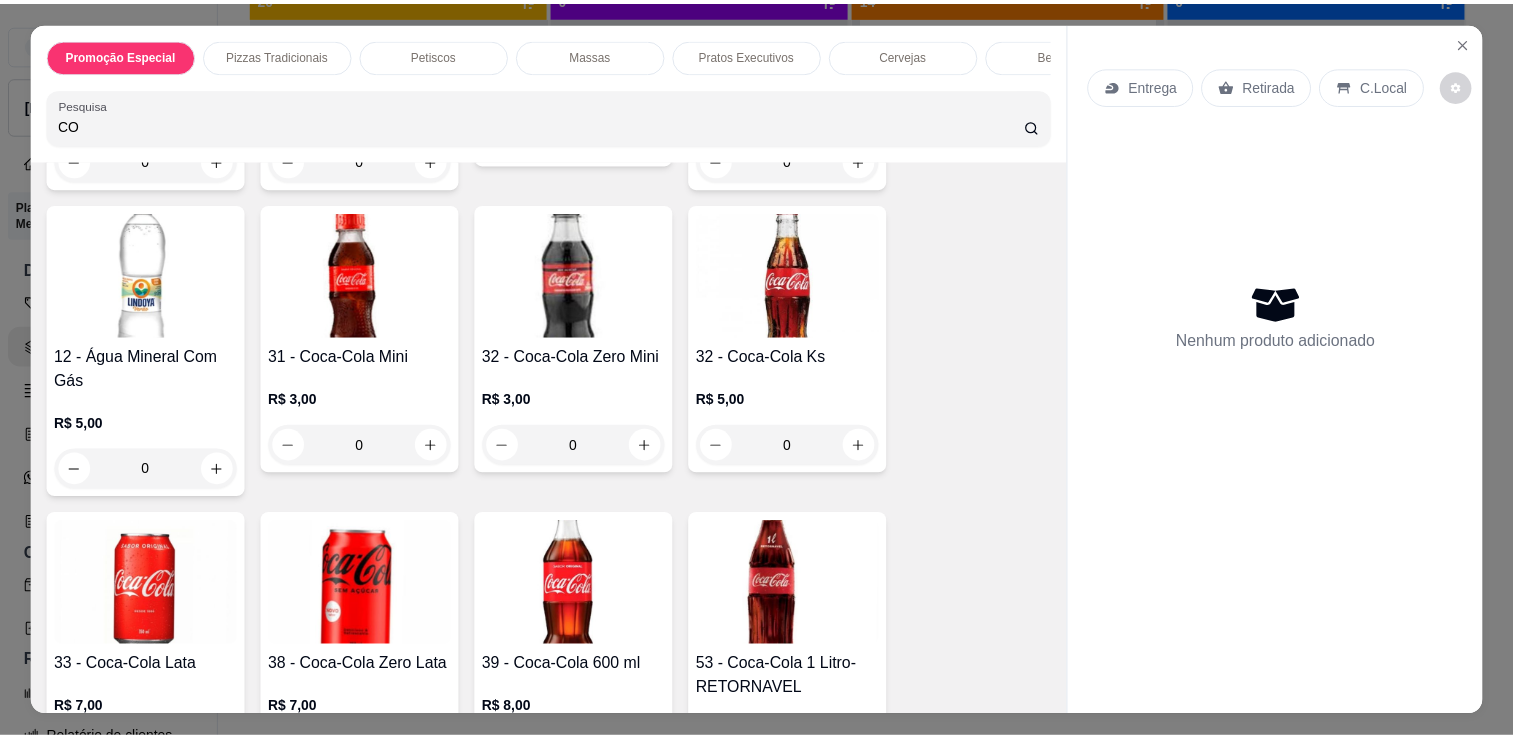 scroll, scrollTop: 460, scrollLeft: 0, axis: vertical 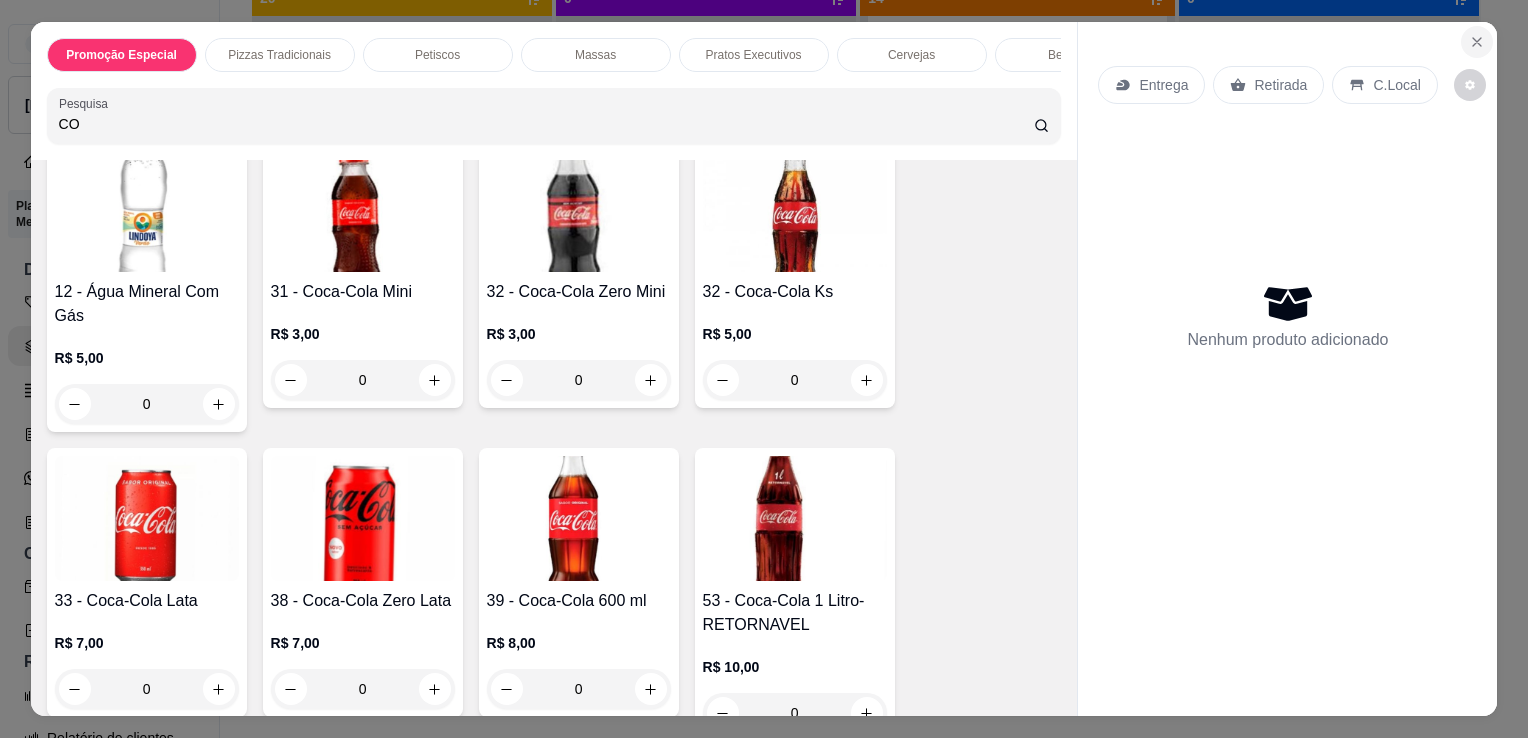 click 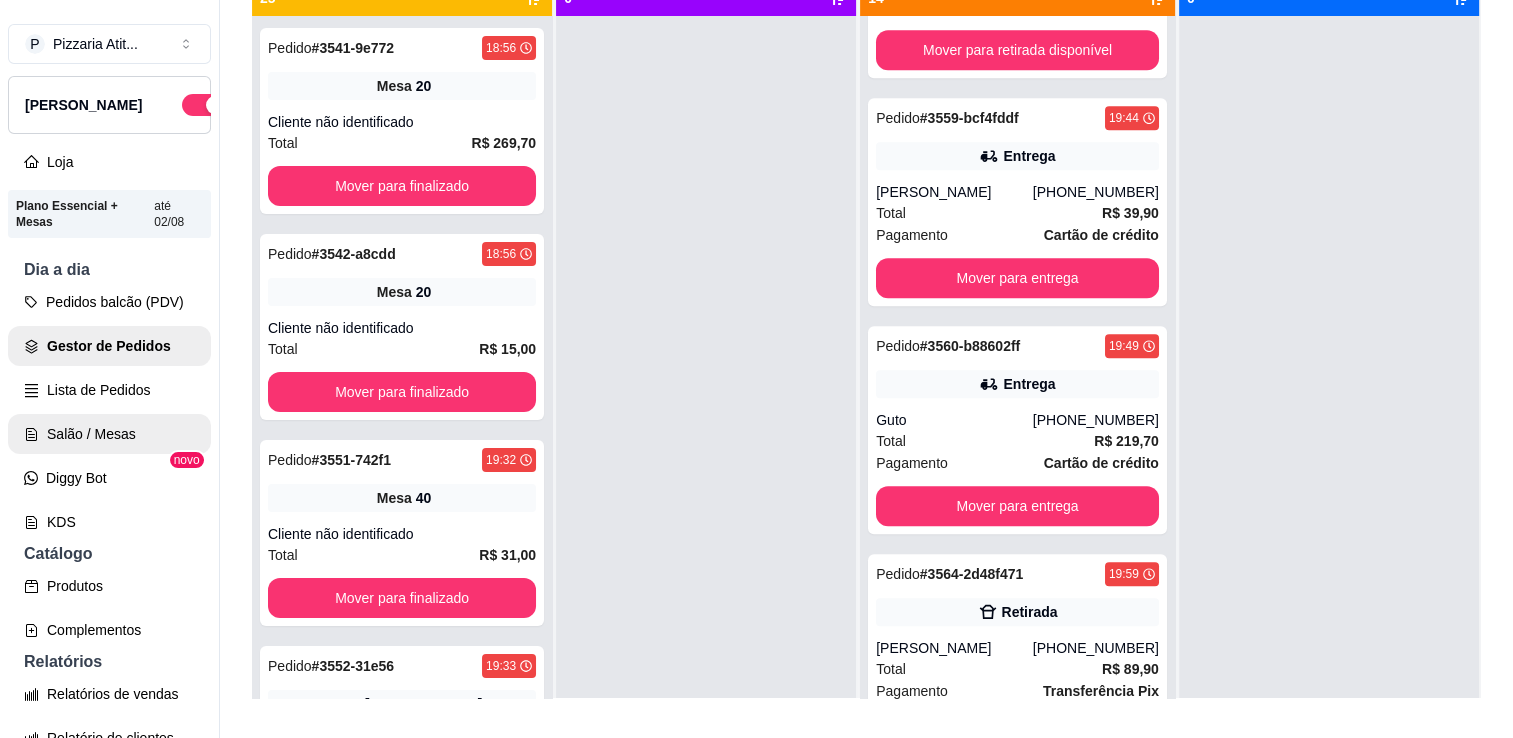 click on "Salão / Mesas" at bounding box center (109, 434) 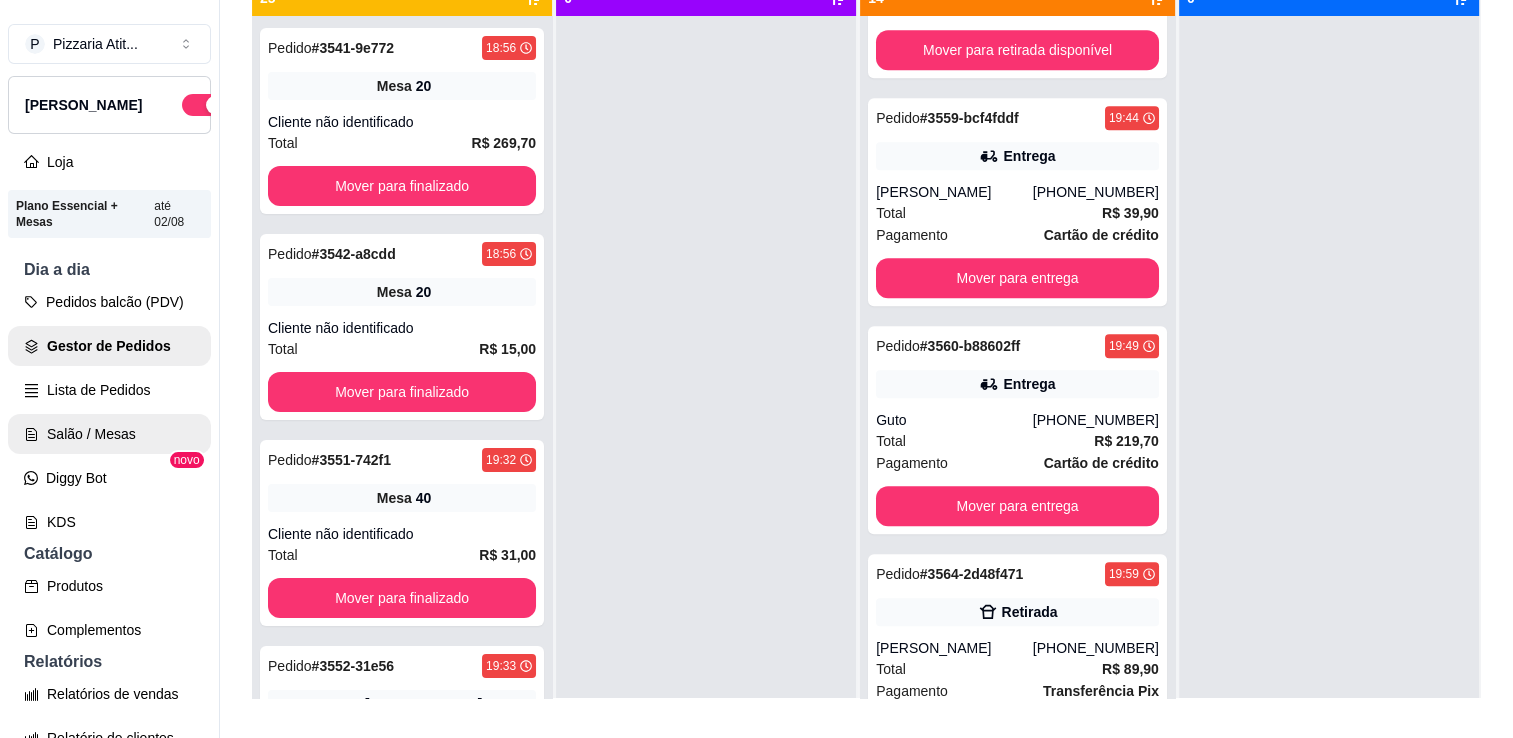 scroll, scrollTop: 0, scrollLeft: 0, axis: both 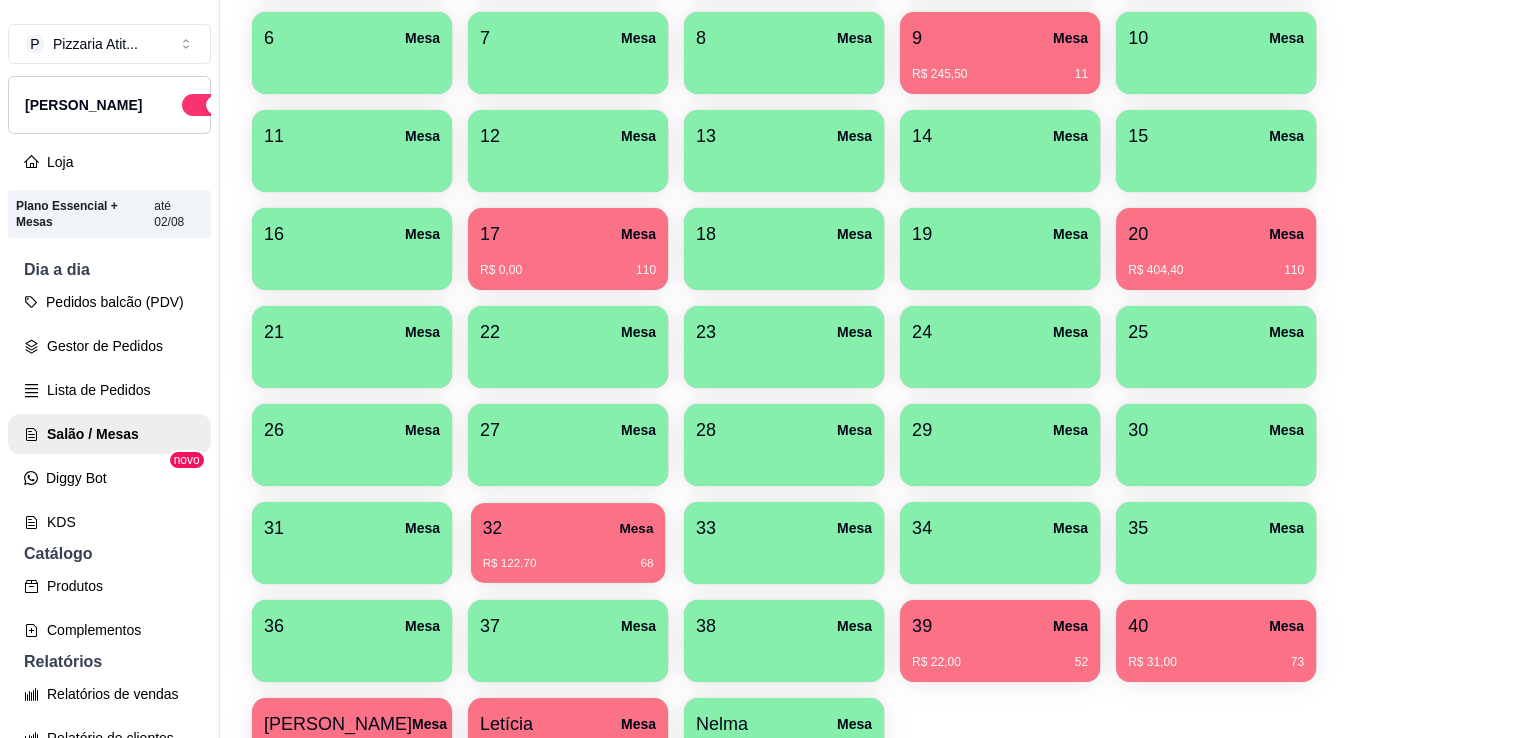 click on "32 Mesa" at bounding box center [568, 528] 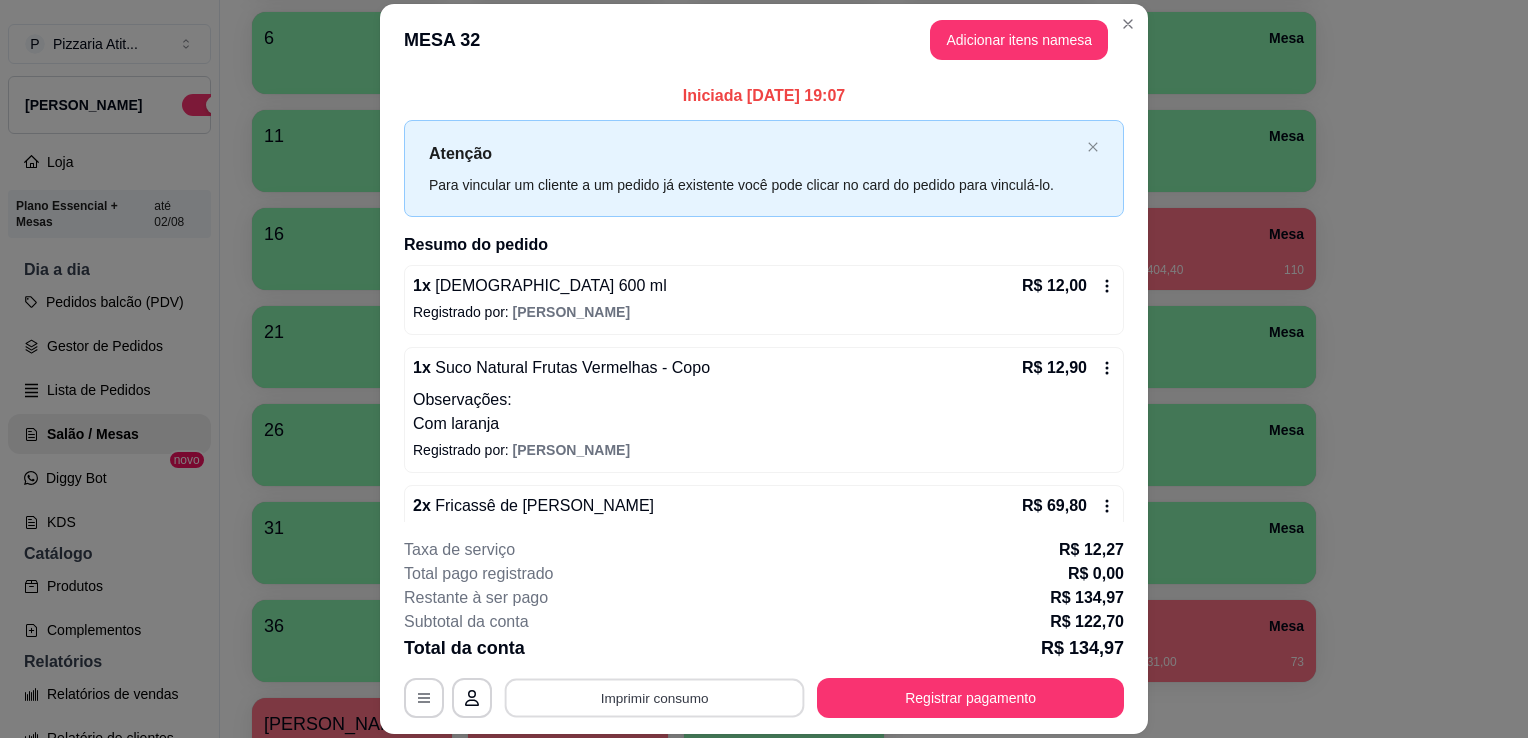 click on "Imprimir consumo" at bounding box center [655, 698] 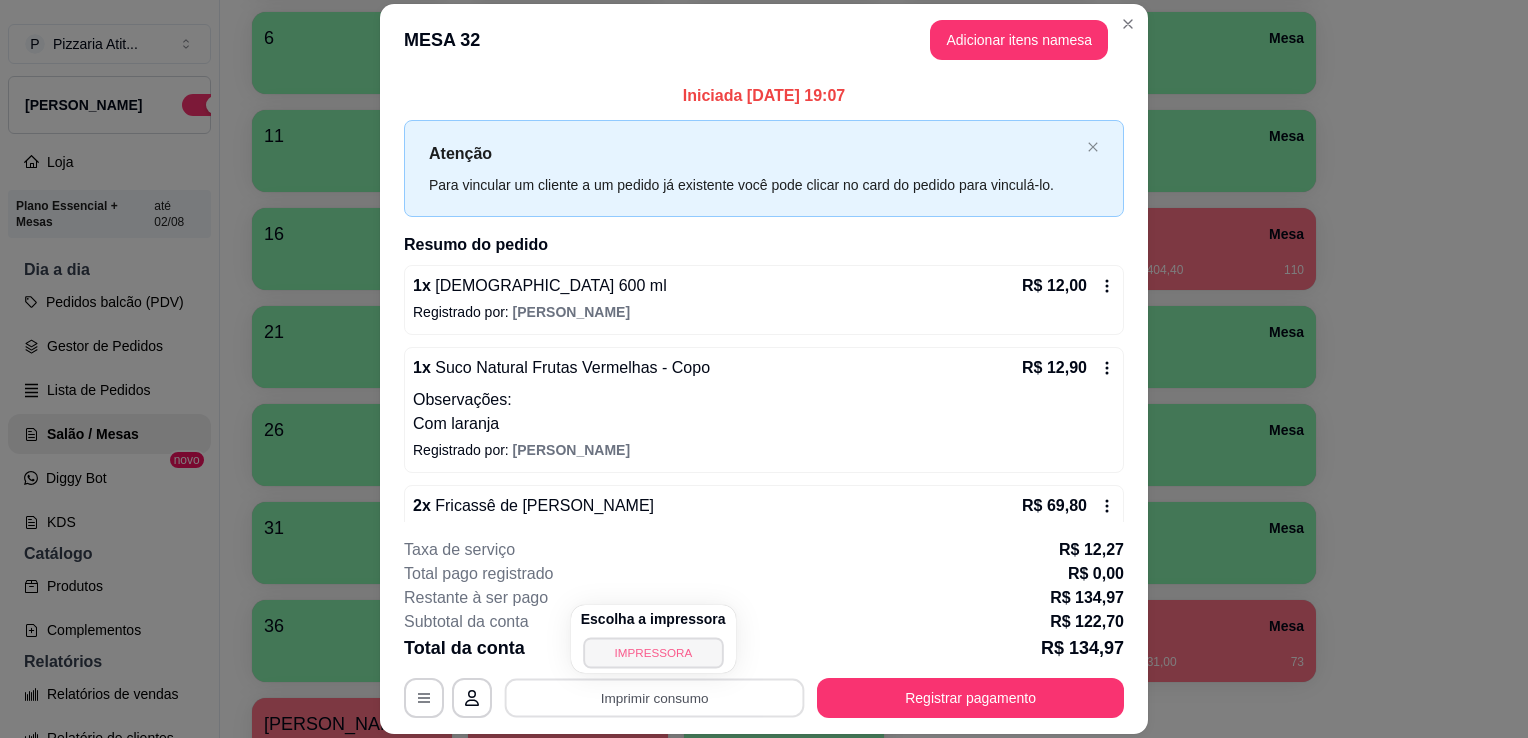 click on "IMPRESSORA" at bounding box center (653, 652) 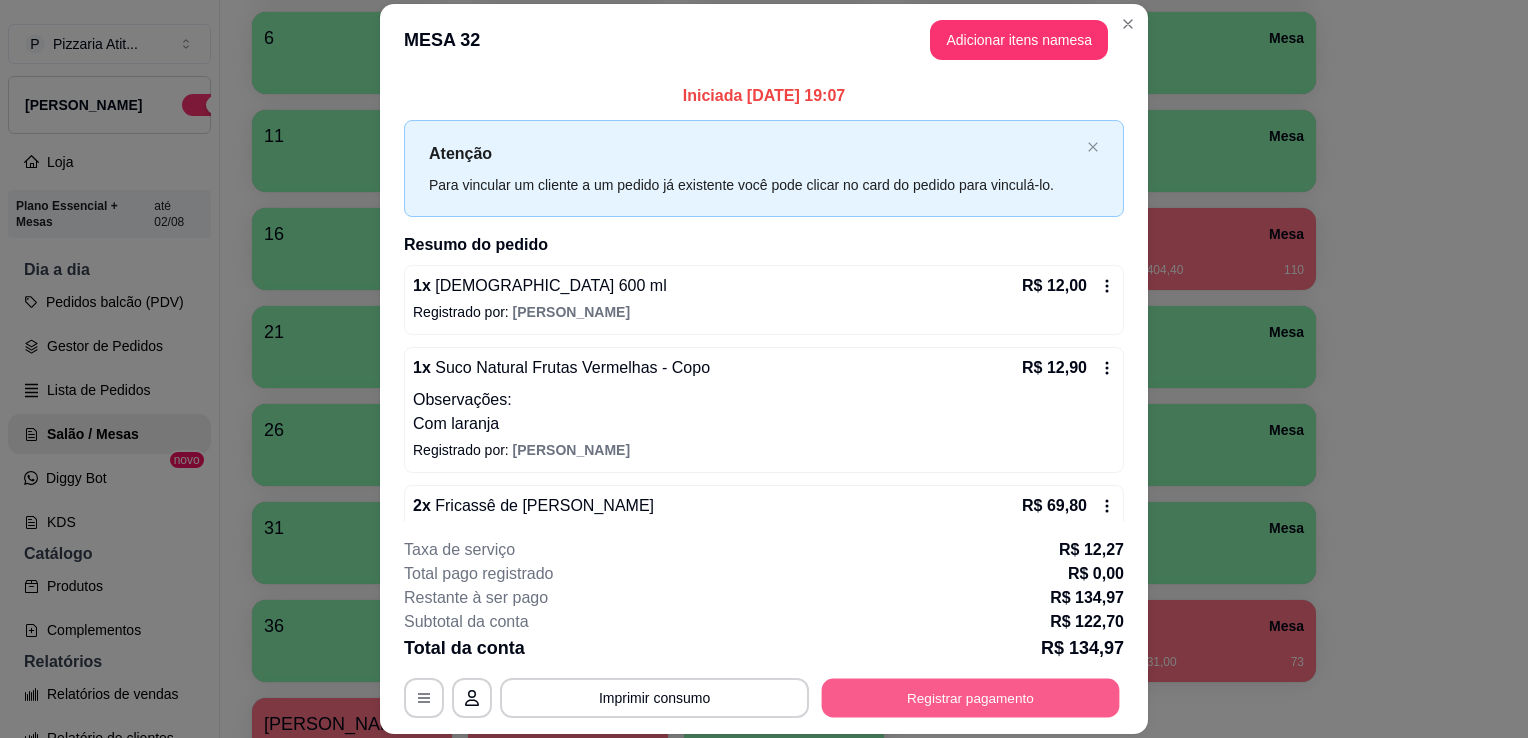 click on "Registrar pagamento" at bounding box center (971, 698) 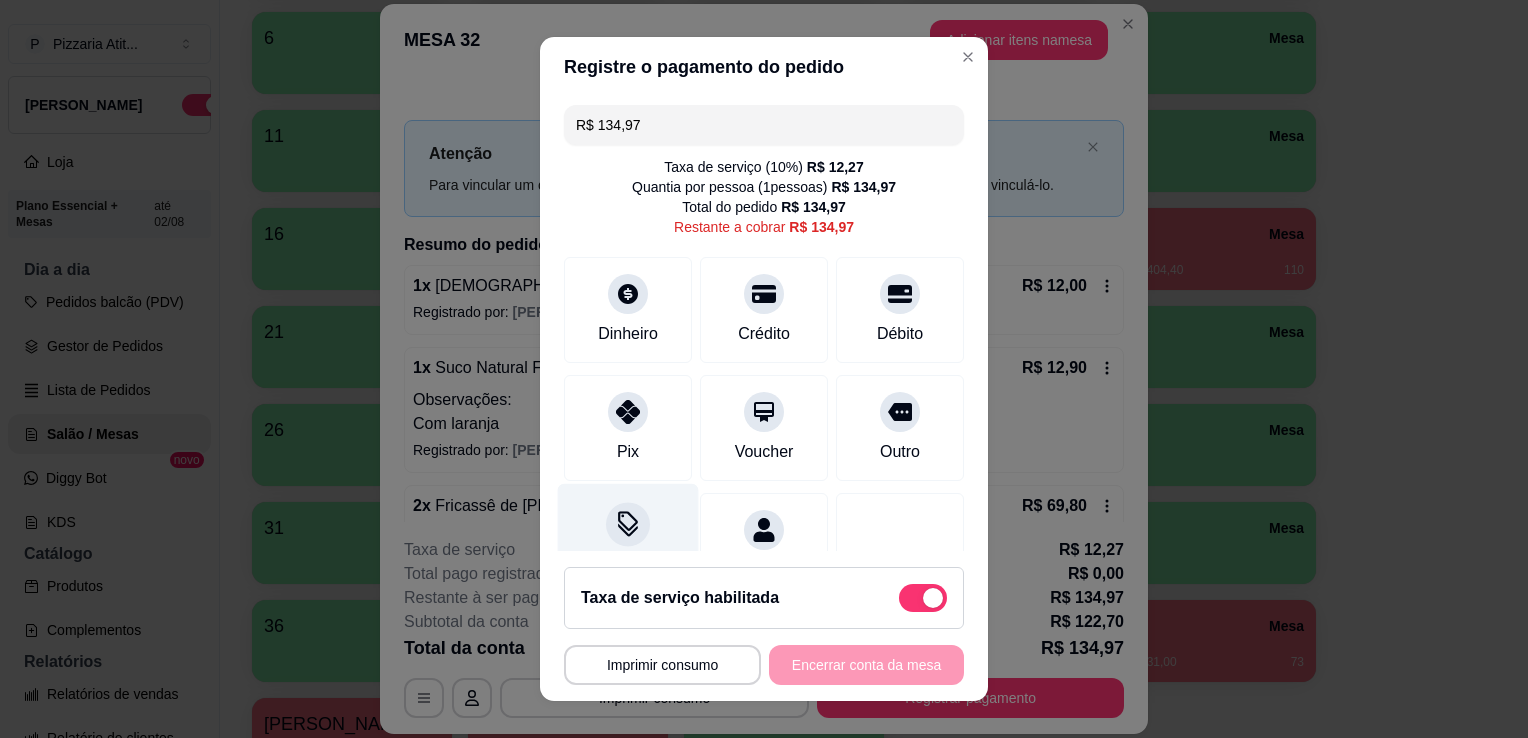 click on "Desconto" at bounding box center [628, 542] 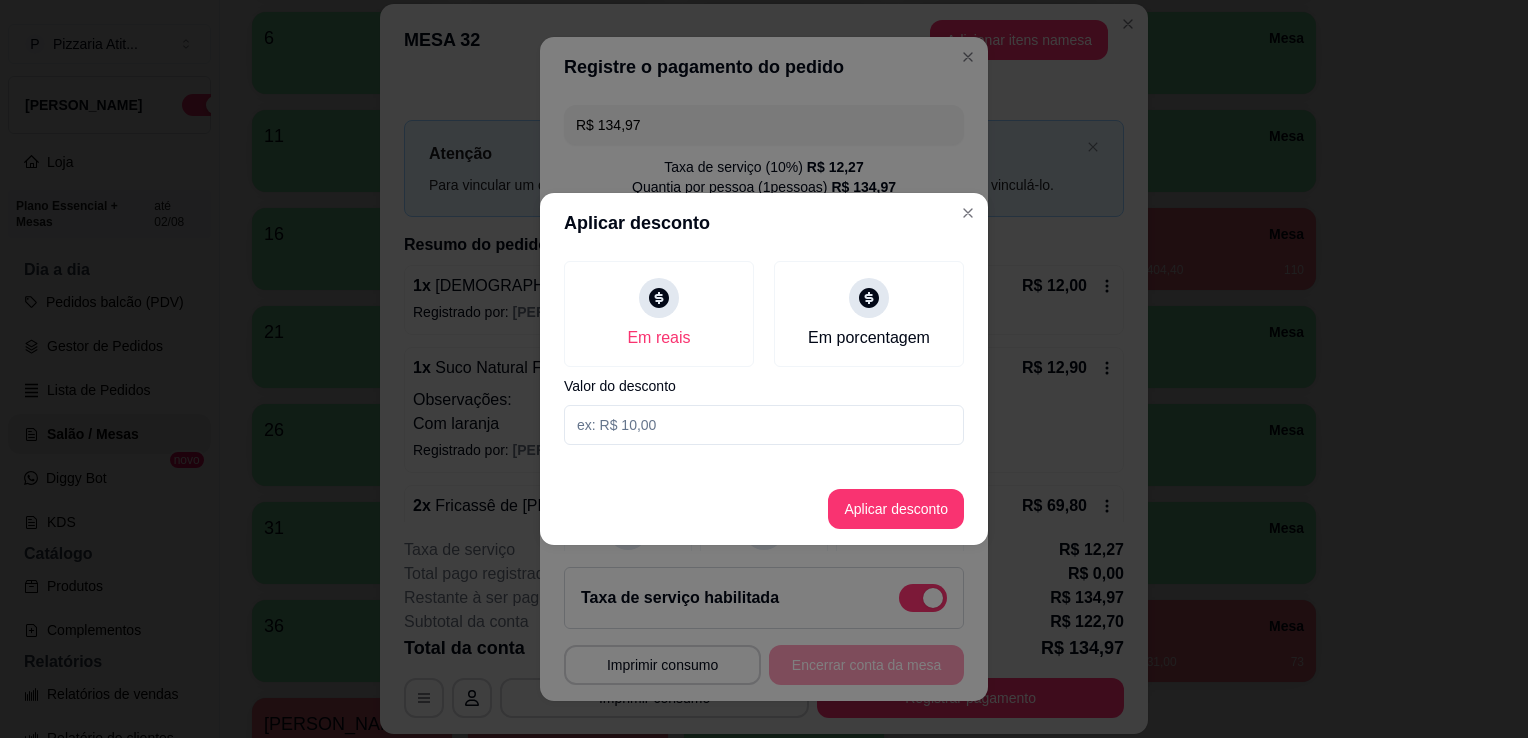 click at bounding box center (764, 425) 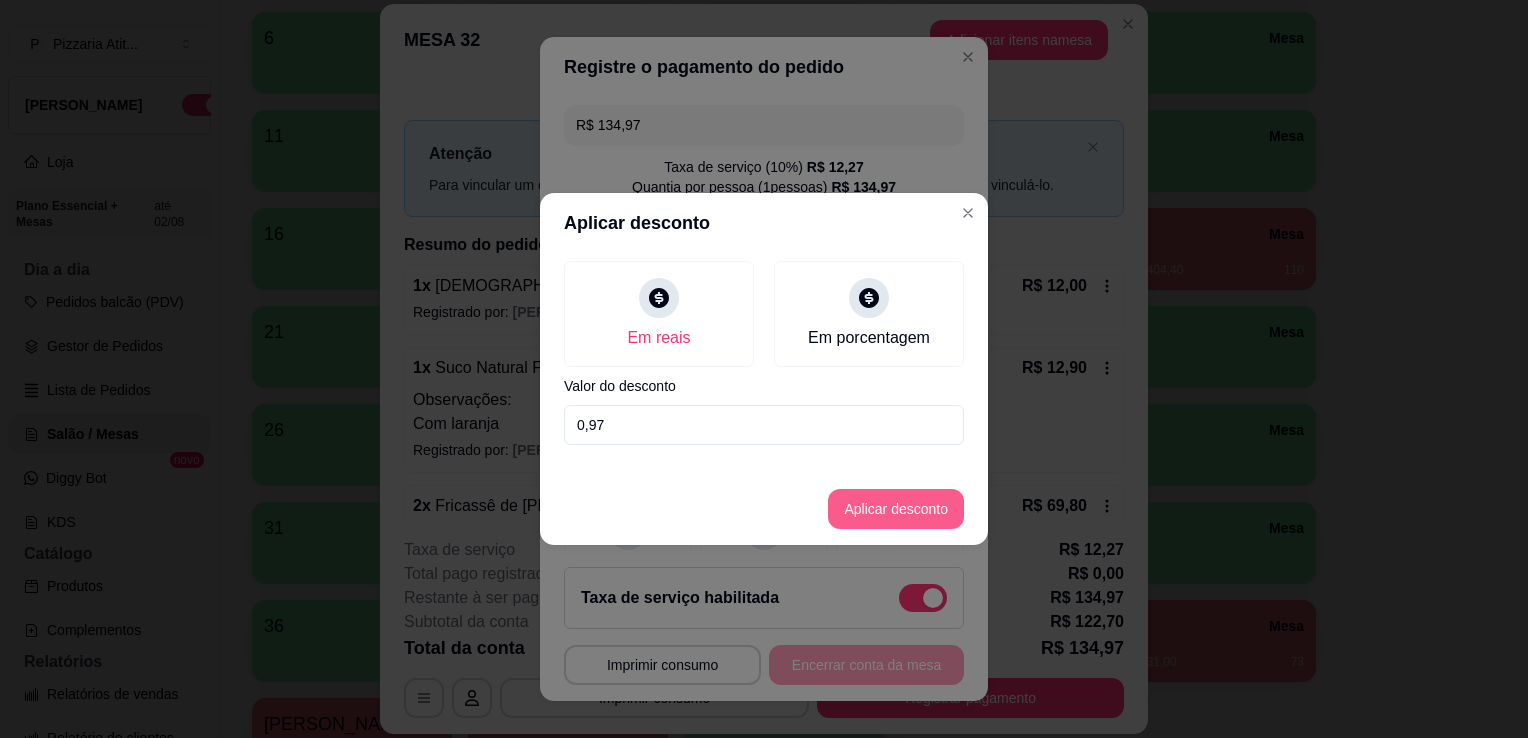 drag, startPoint x: 689, startPoint y: 438, endPoint x: 877, endPoint y: 490, distance: 195.05896 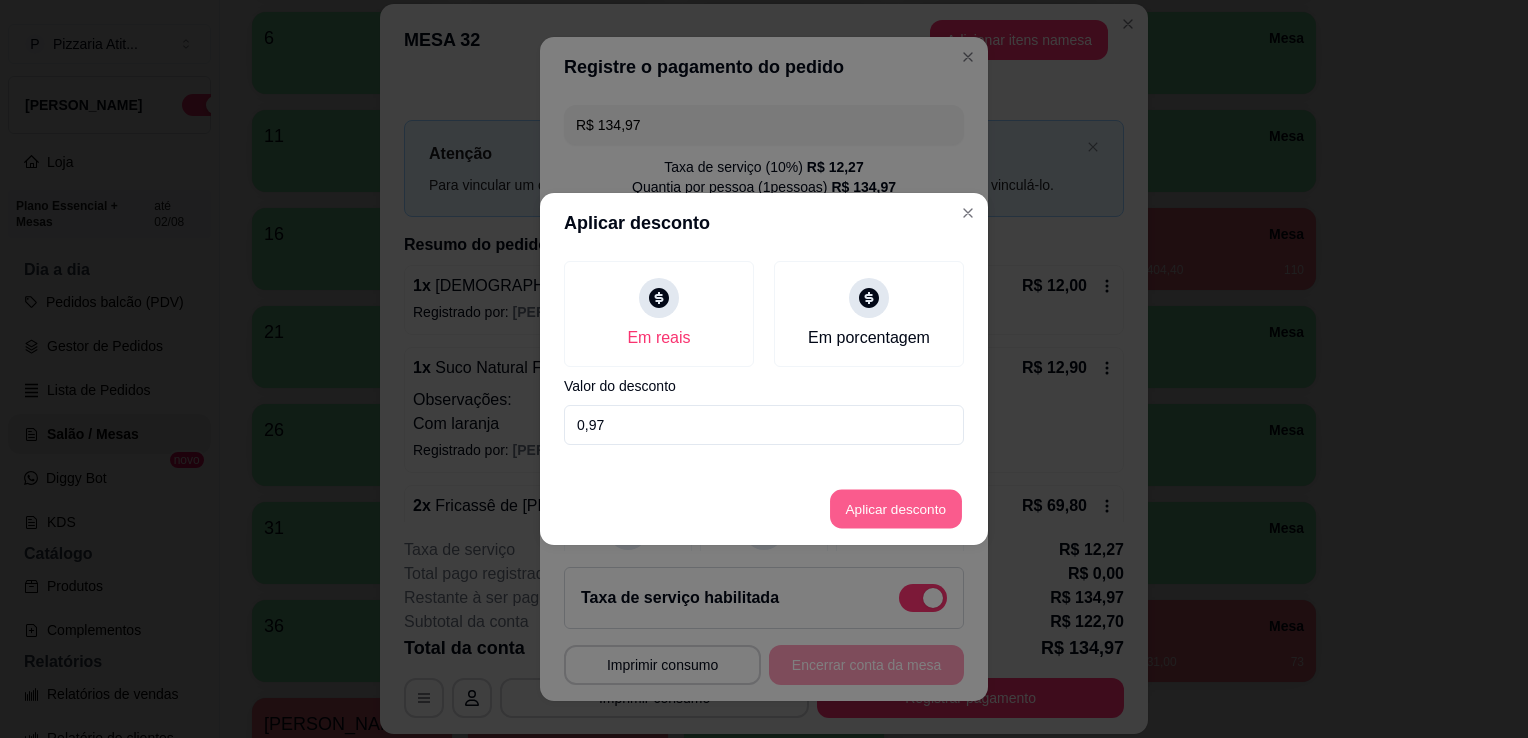 click on "Aplicar desconto" at bounding box center [896, 509] 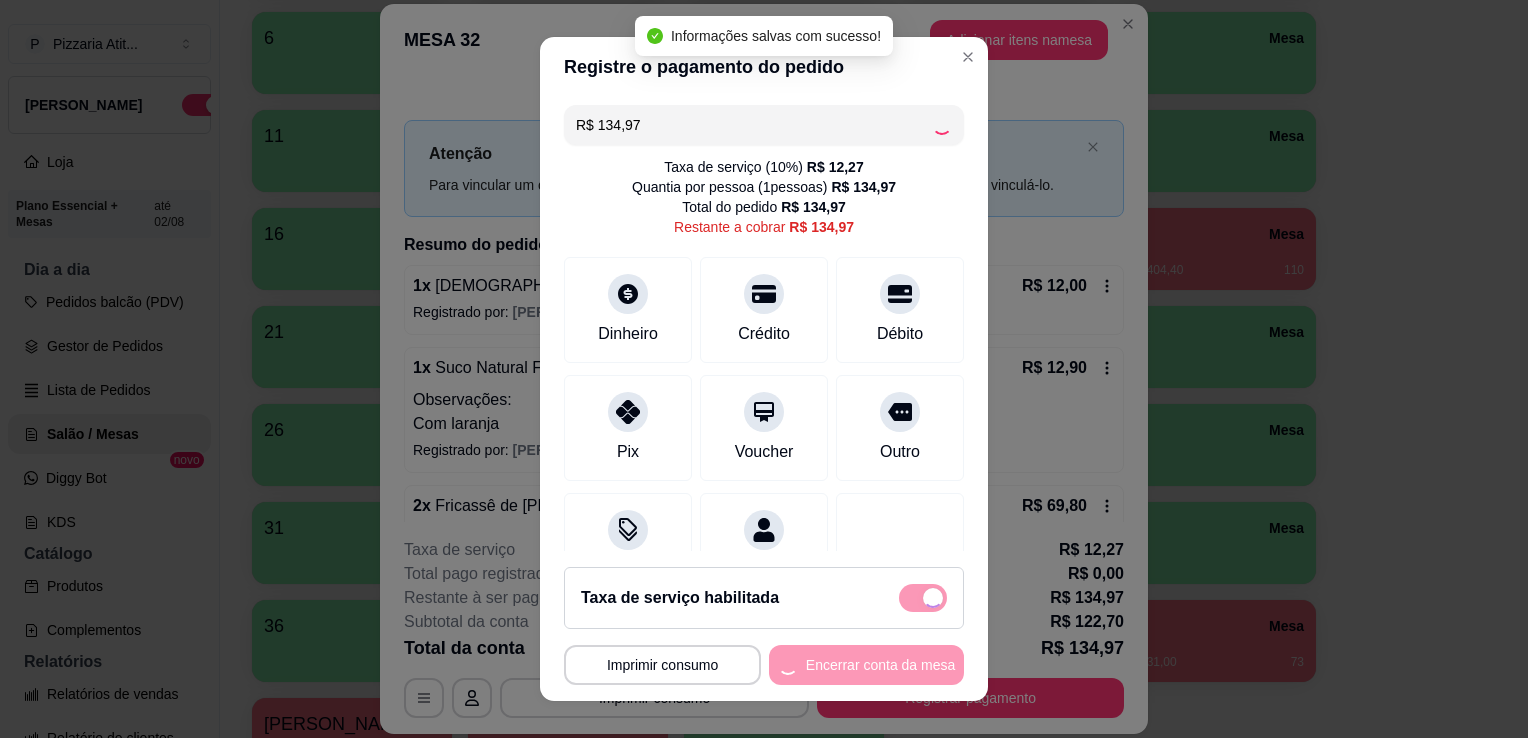 type on "R$ 134,00" 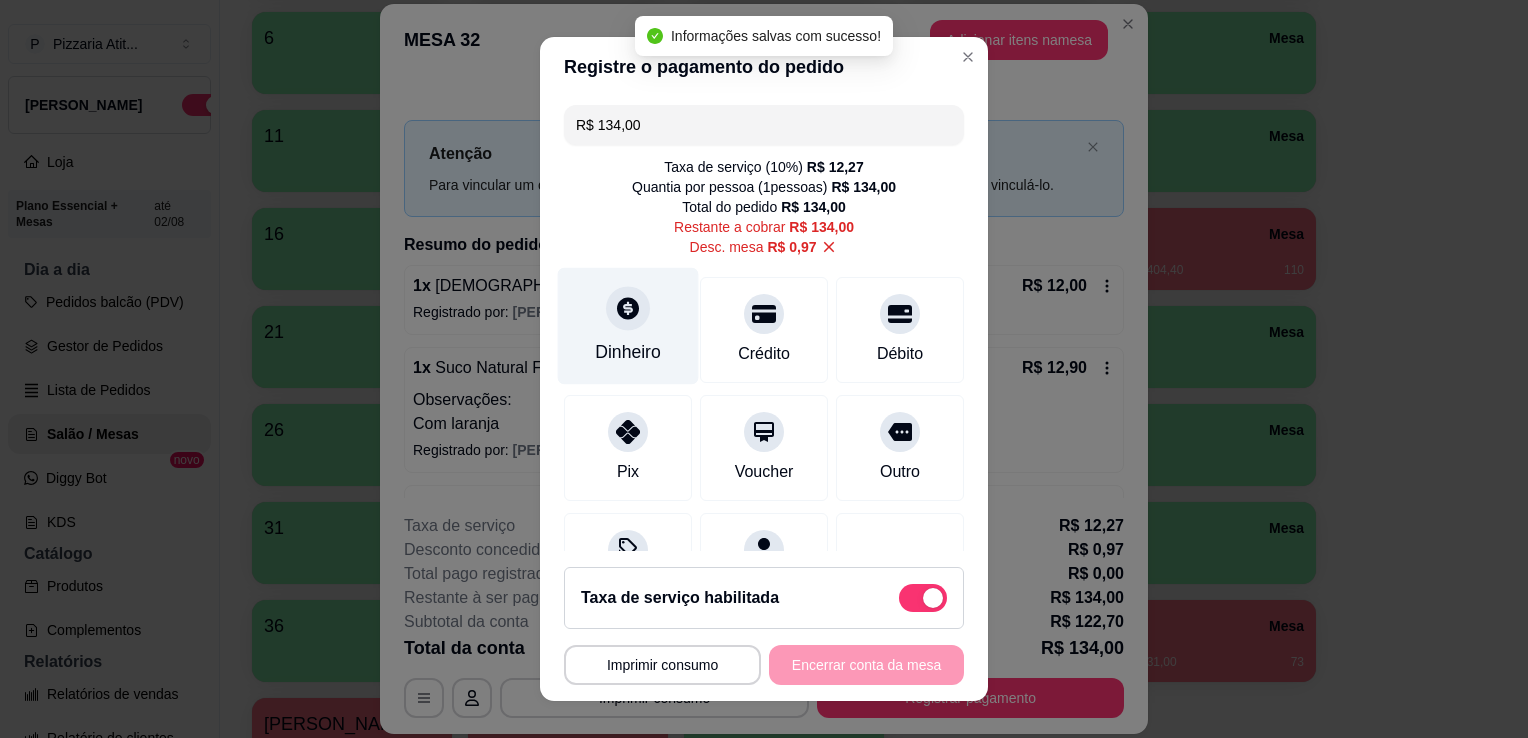 click on "Dinheiro" at bounding box center (628, 352) 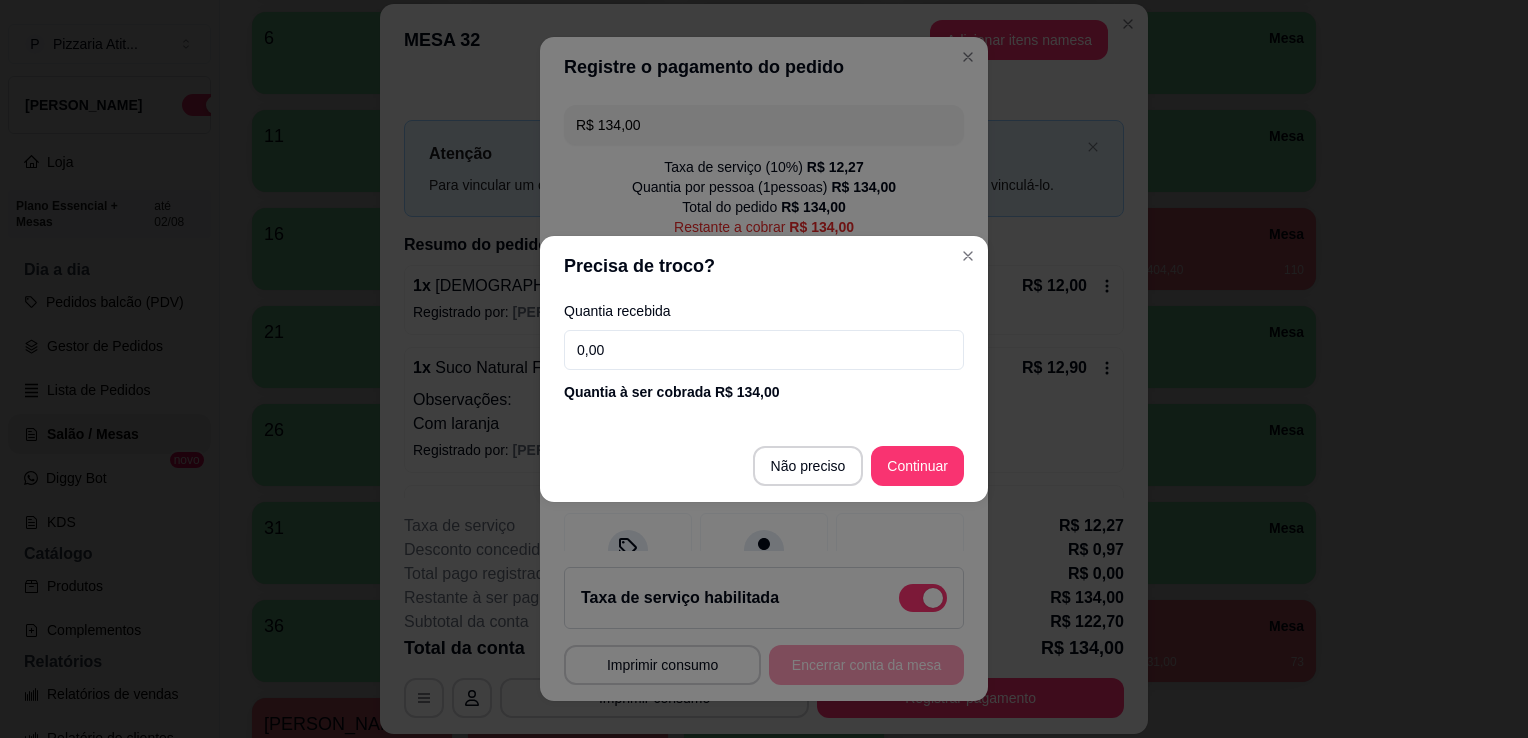click on "0,00" at bounding box center [764, 350] 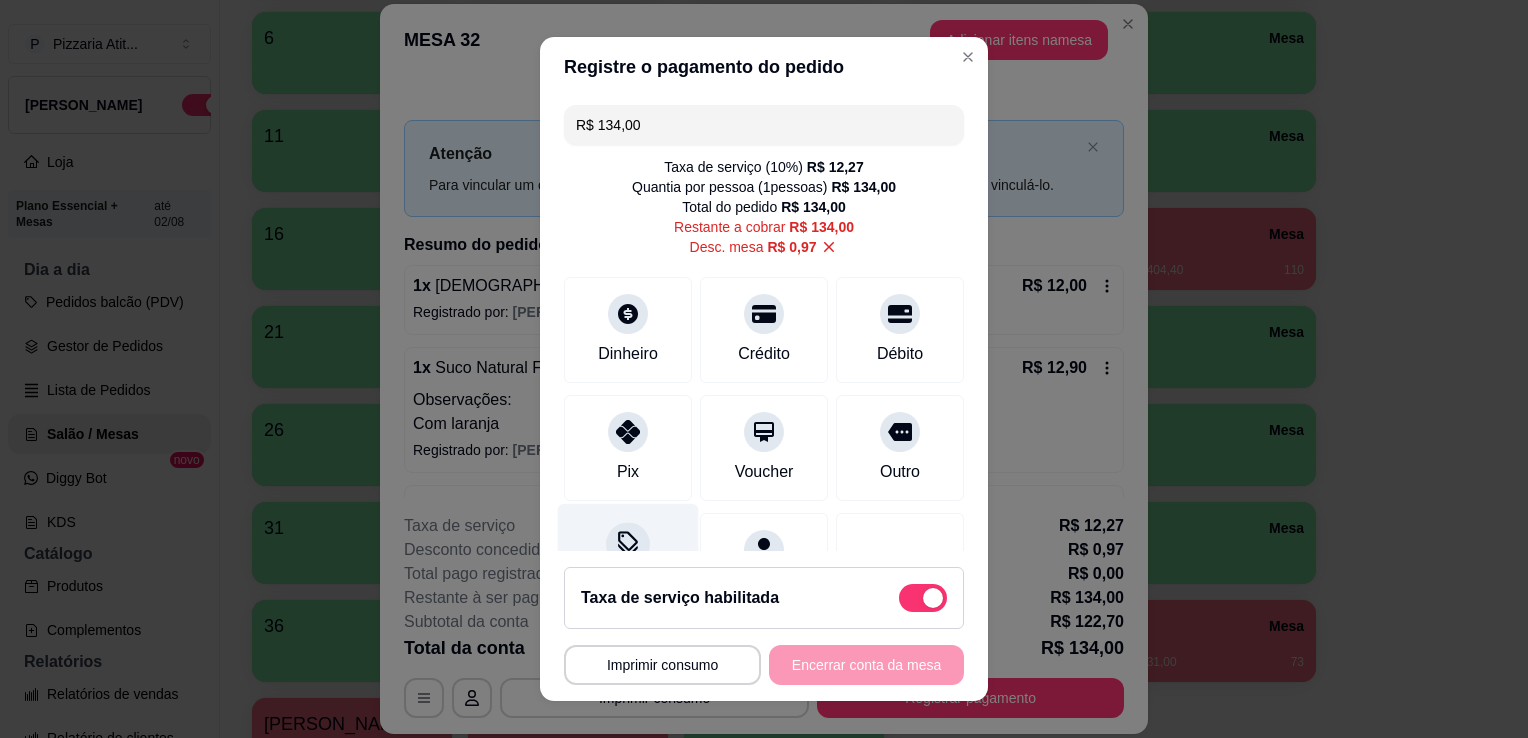click at bounding box center (628, 544) 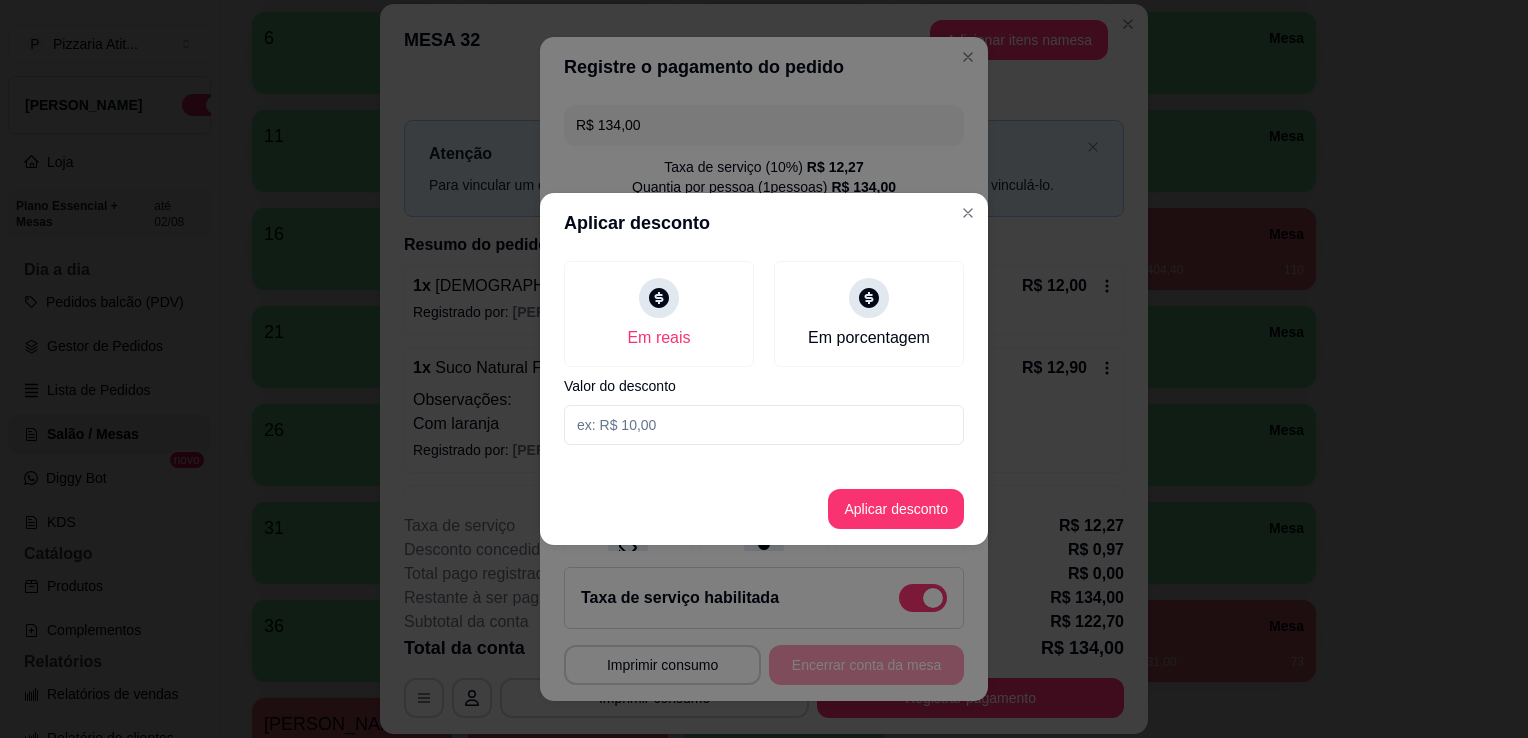 click at bounding box center [764, 425] 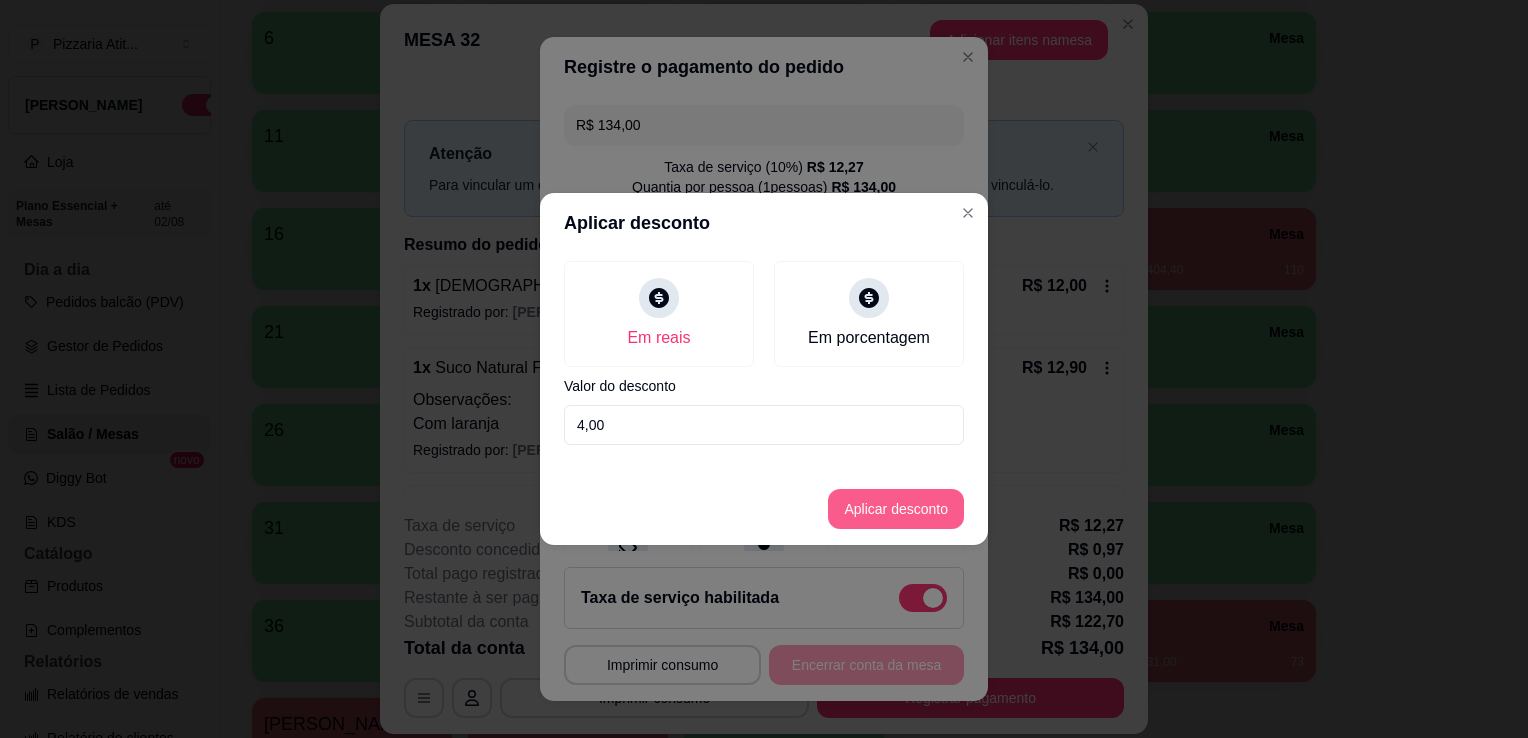 type on "4,00" 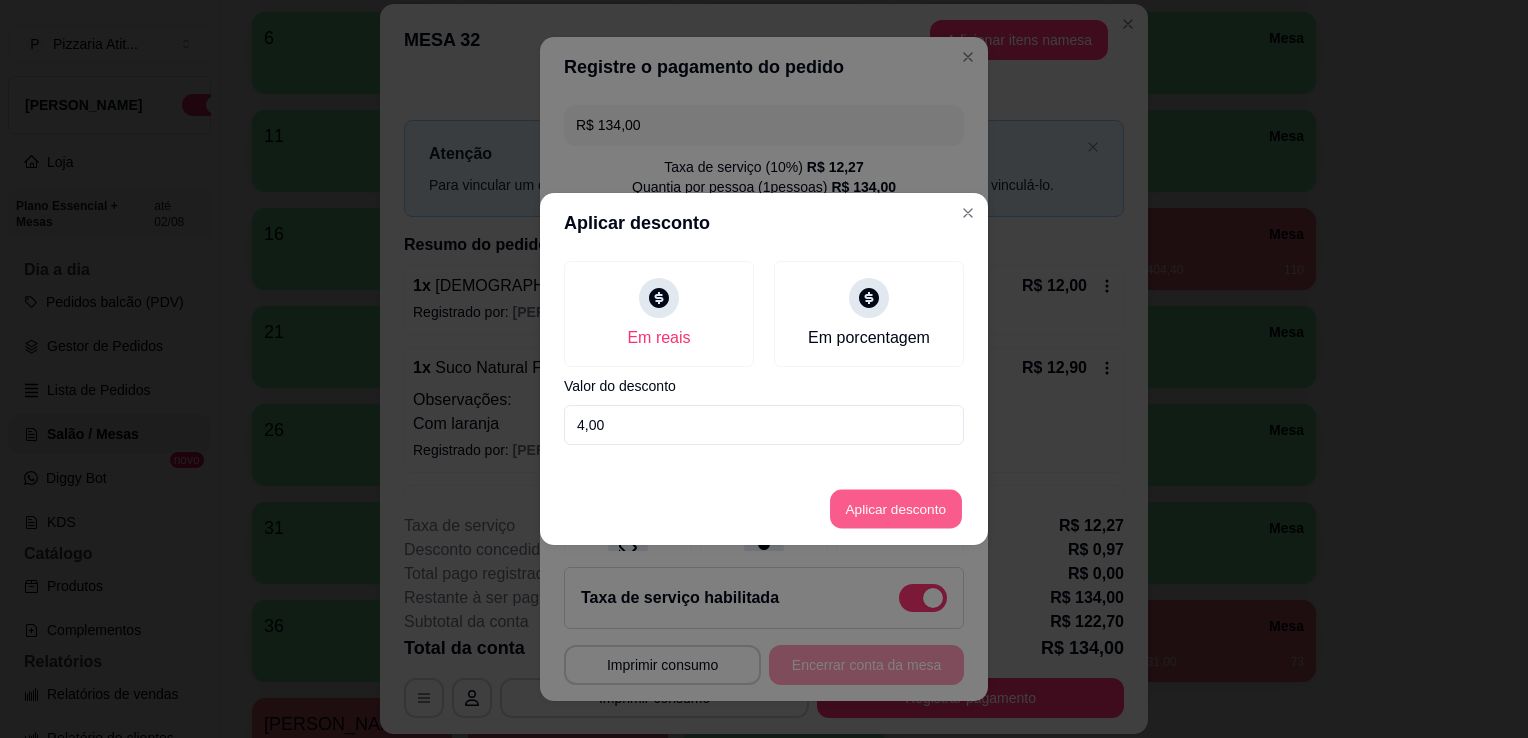 click on "Aplicar desconto" at bounding box center [896, 509] 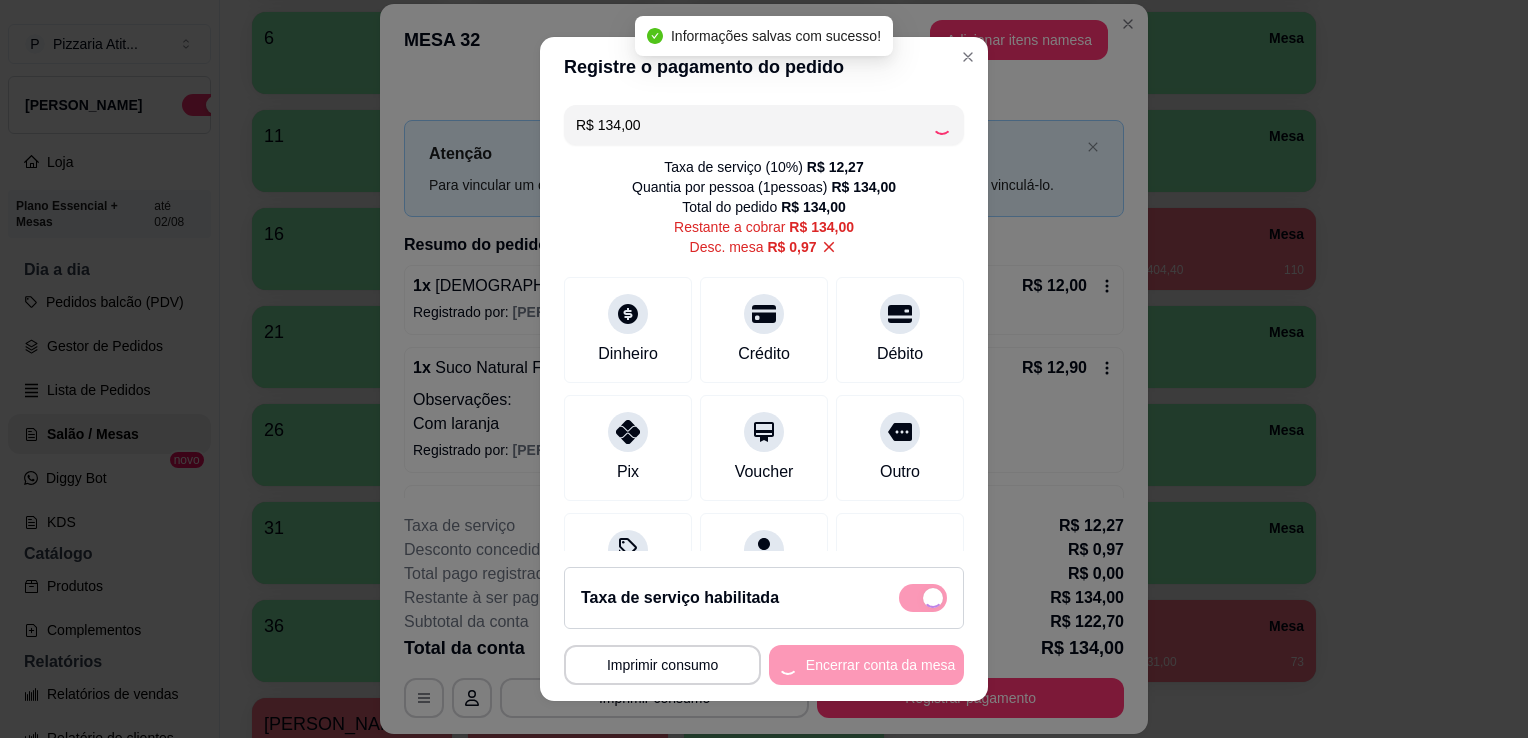 type on "R$ 130,97" 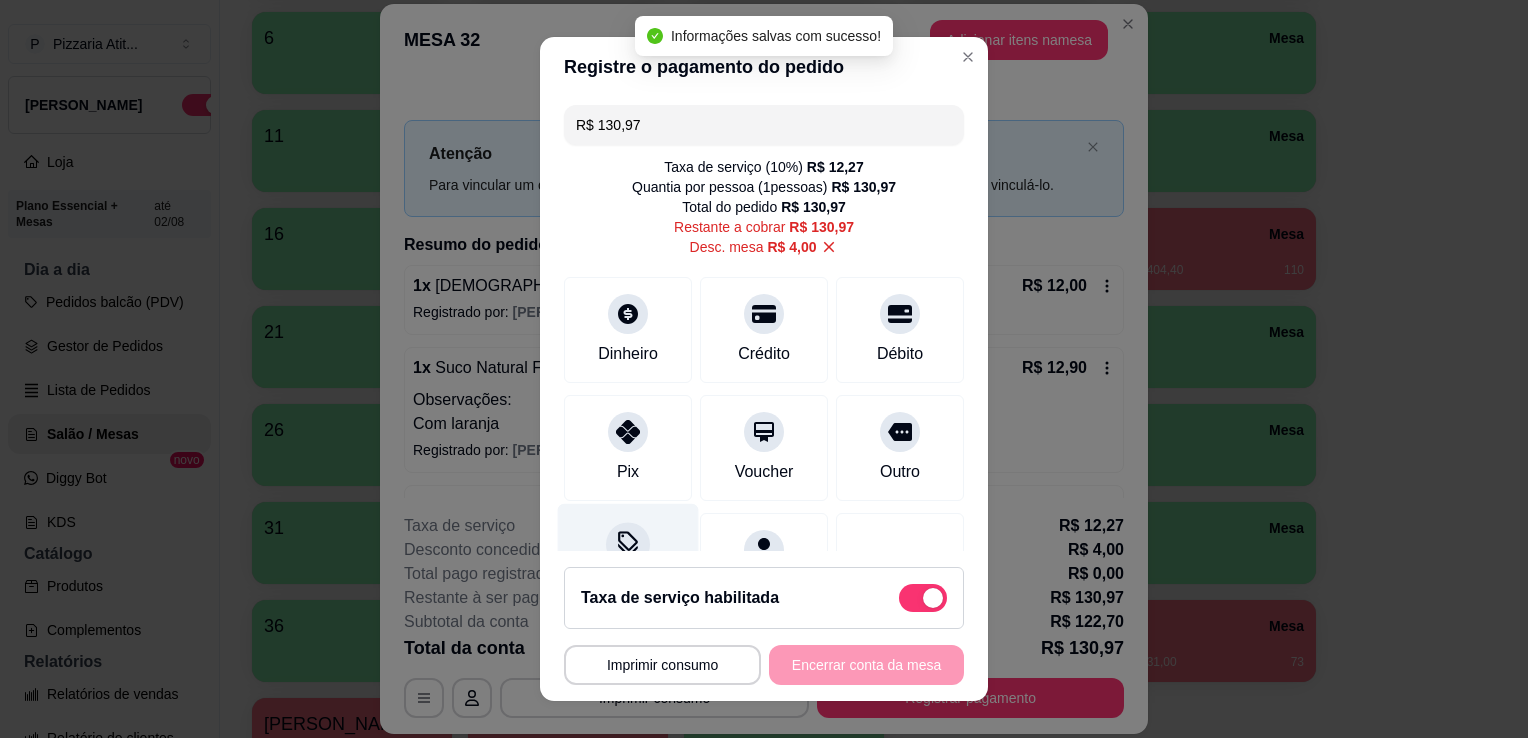 click 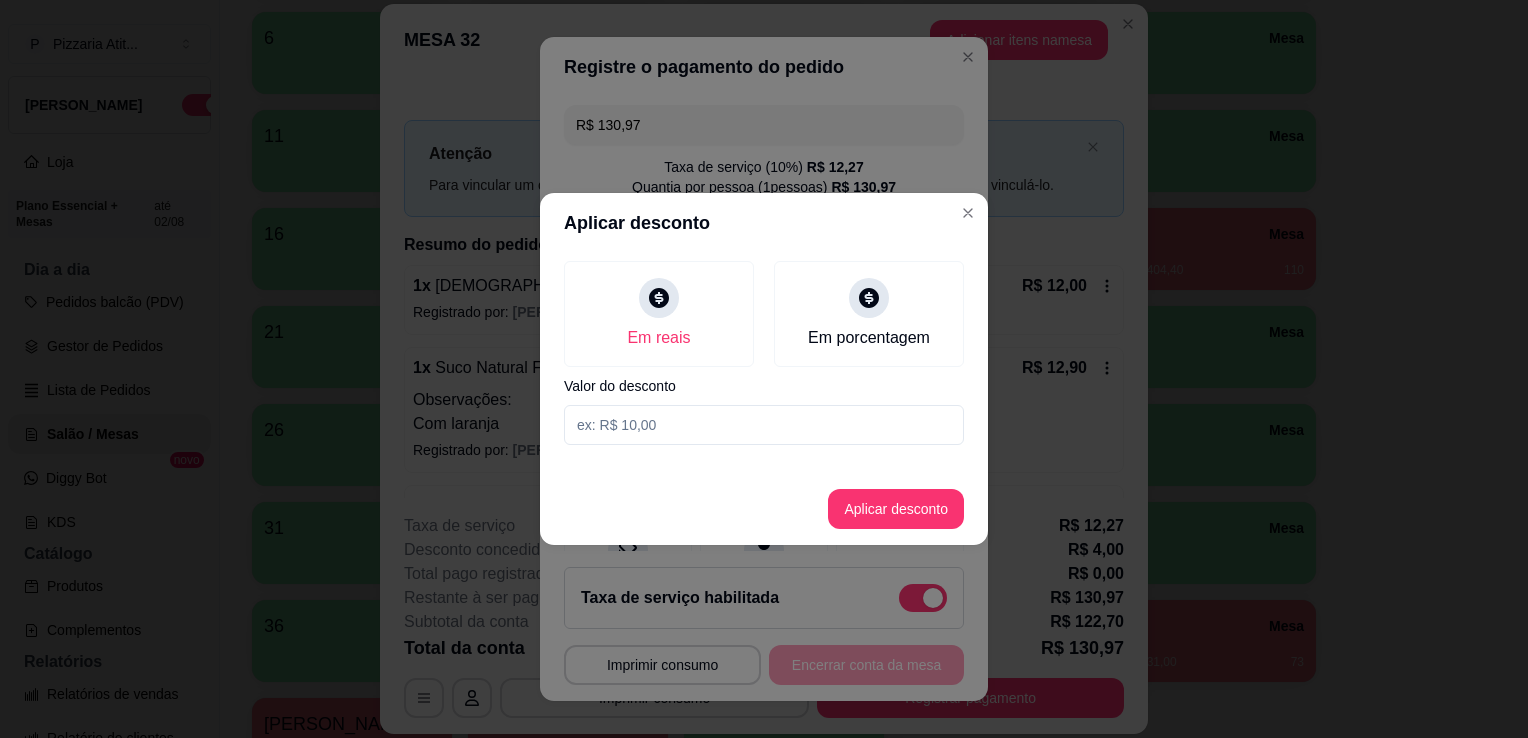 click at bounding box center [764, 425] 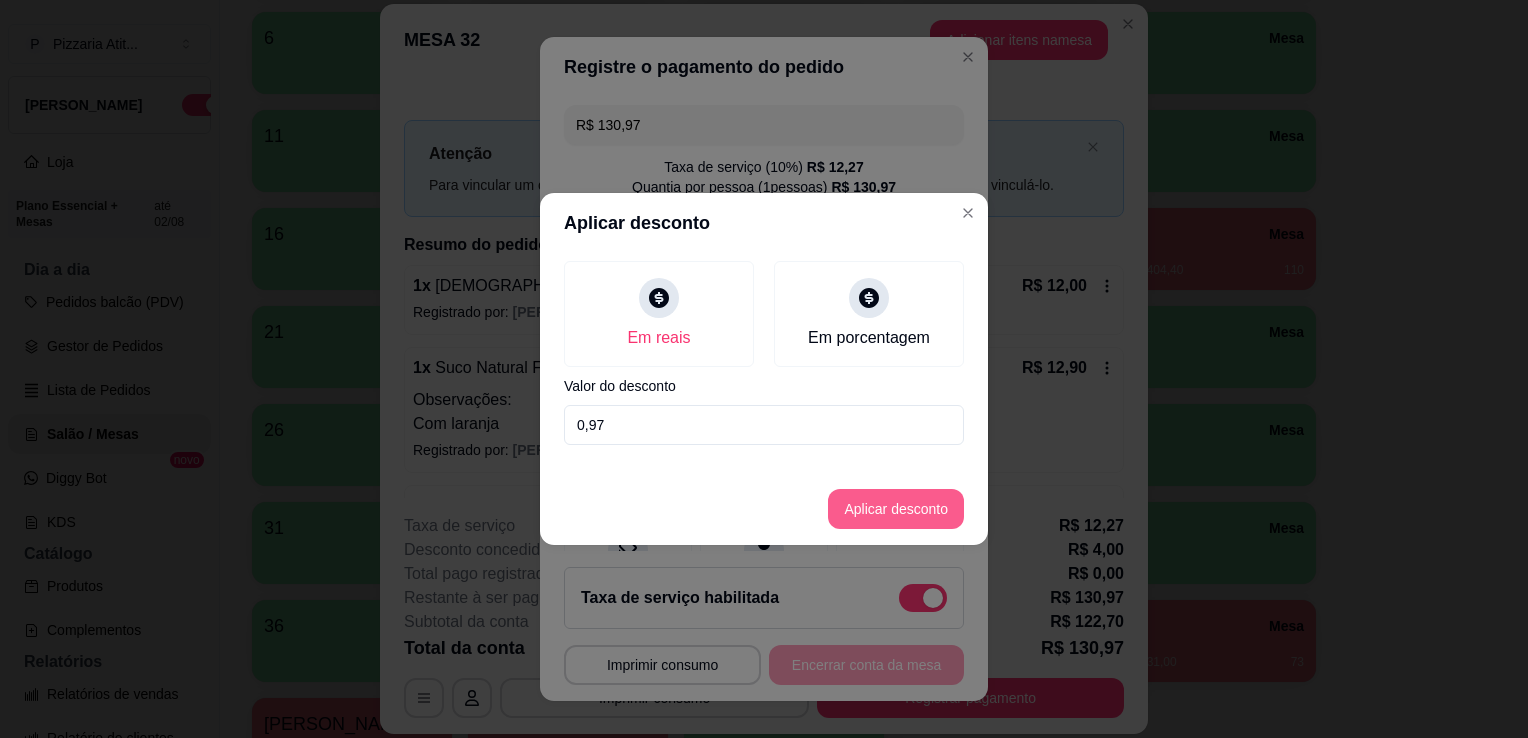 type on "0,97" 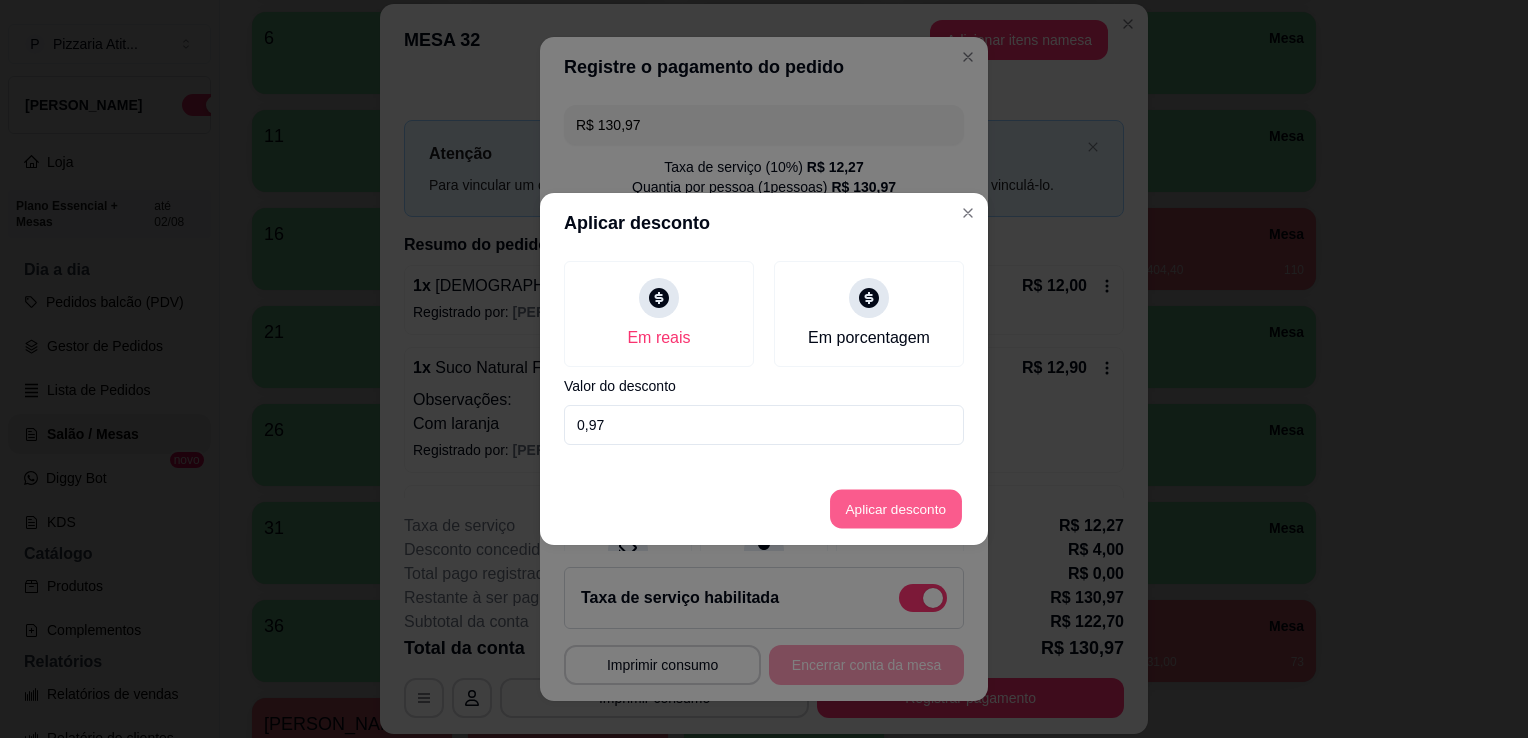 click on "Aplicar desconto" at bounding box center [896, 509] 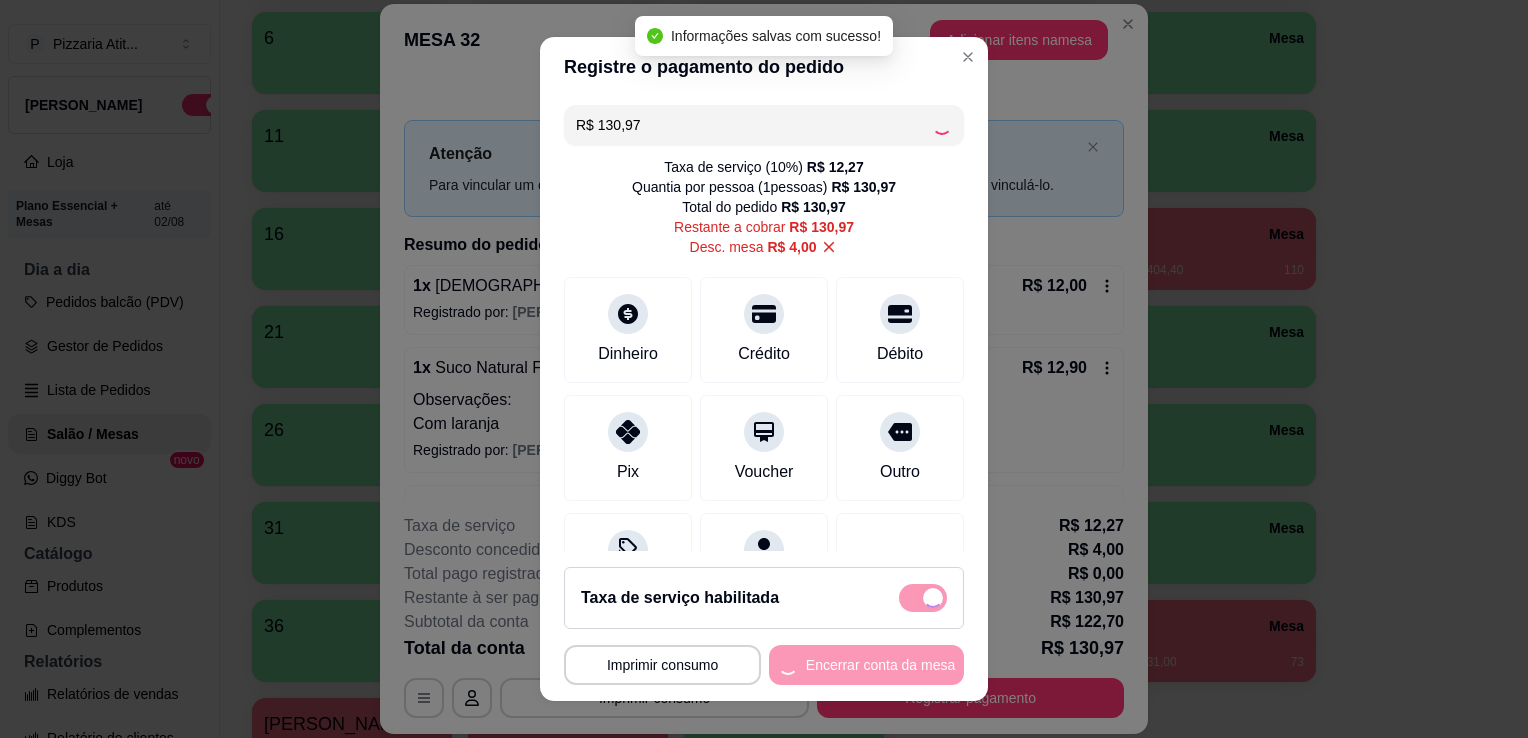 type on "R$ 134,00" 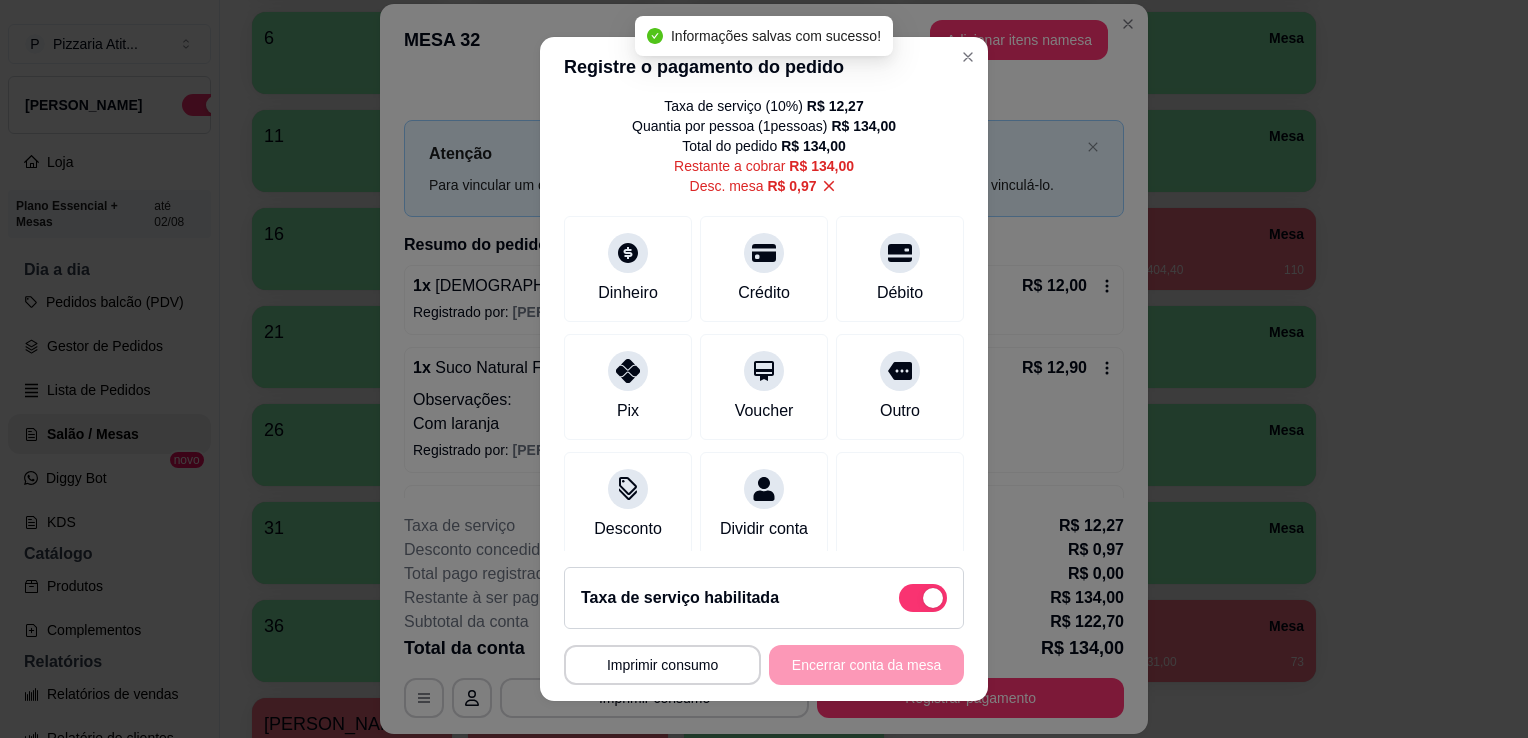 scroll, scrollTop: 97, scrollLeft: 0, axis: vertical 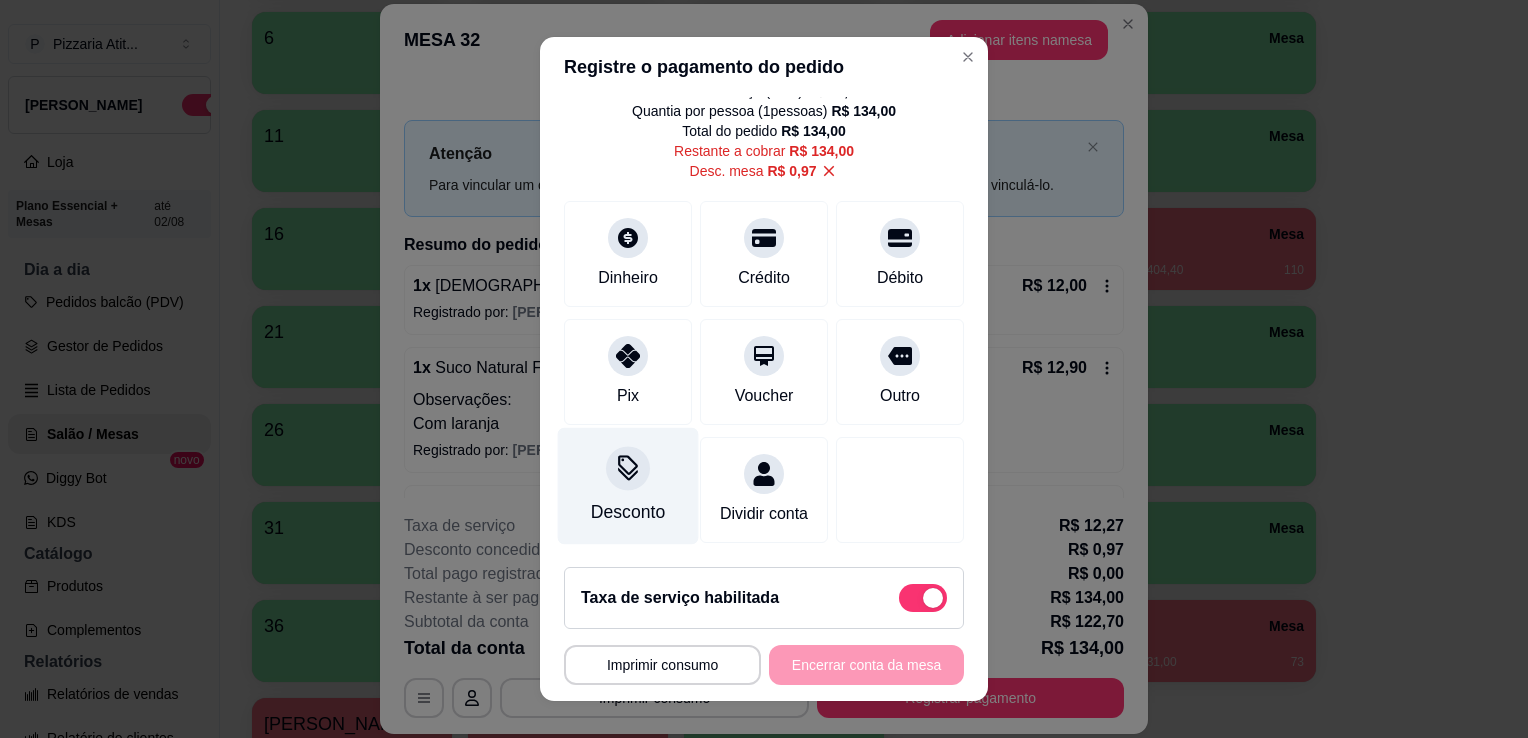 click on "Desconto" at bounding box center (628, 486) 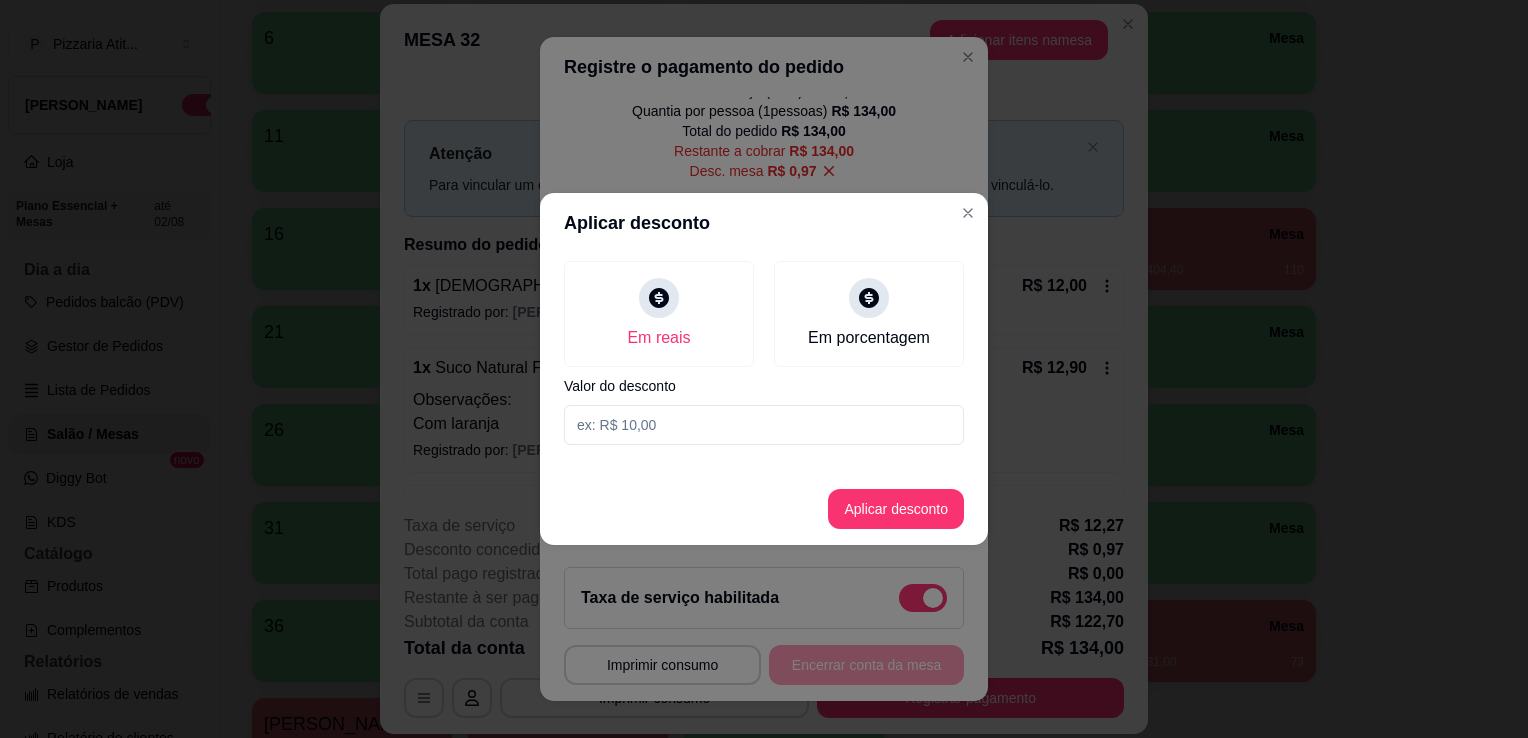 click at bounding box center [764, 425] 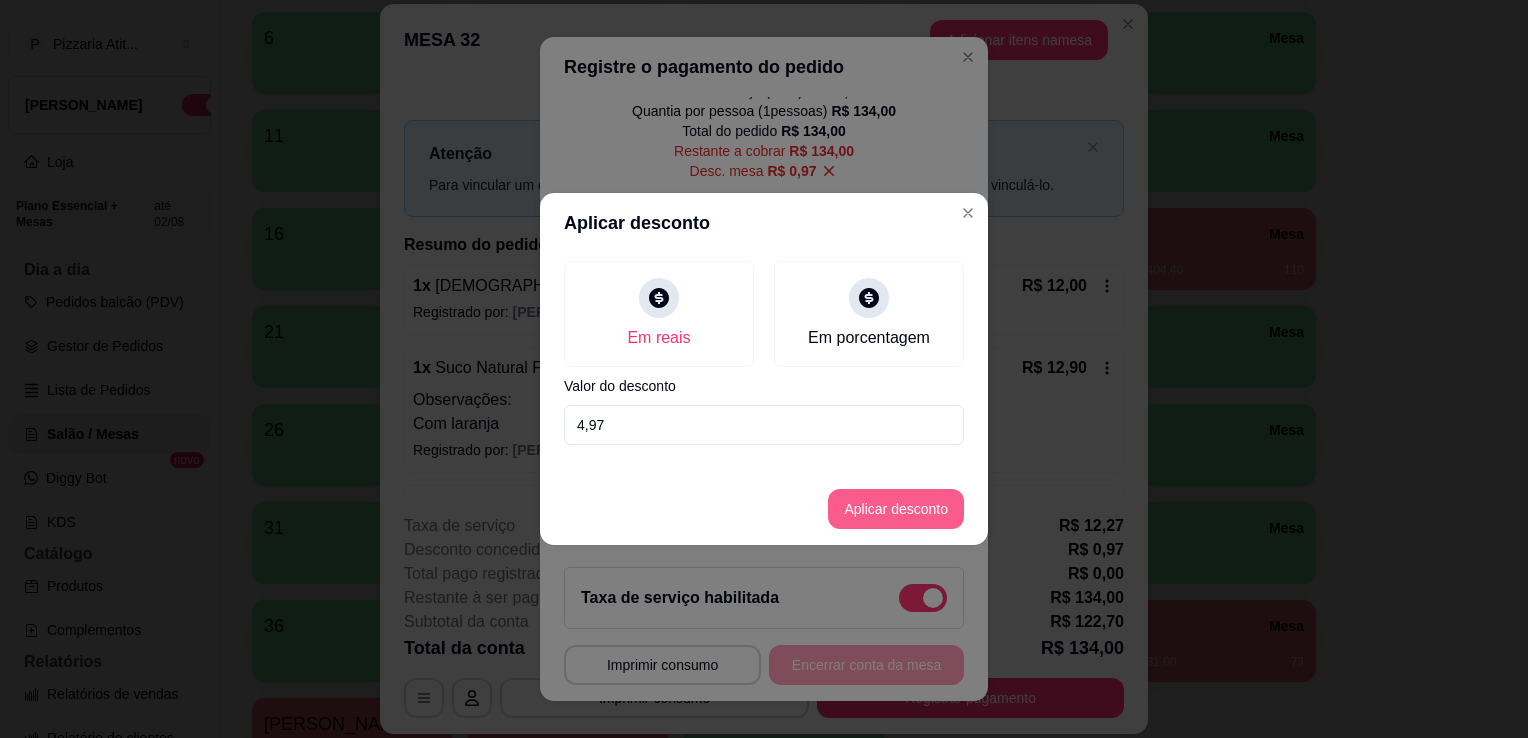 type on "4,97" 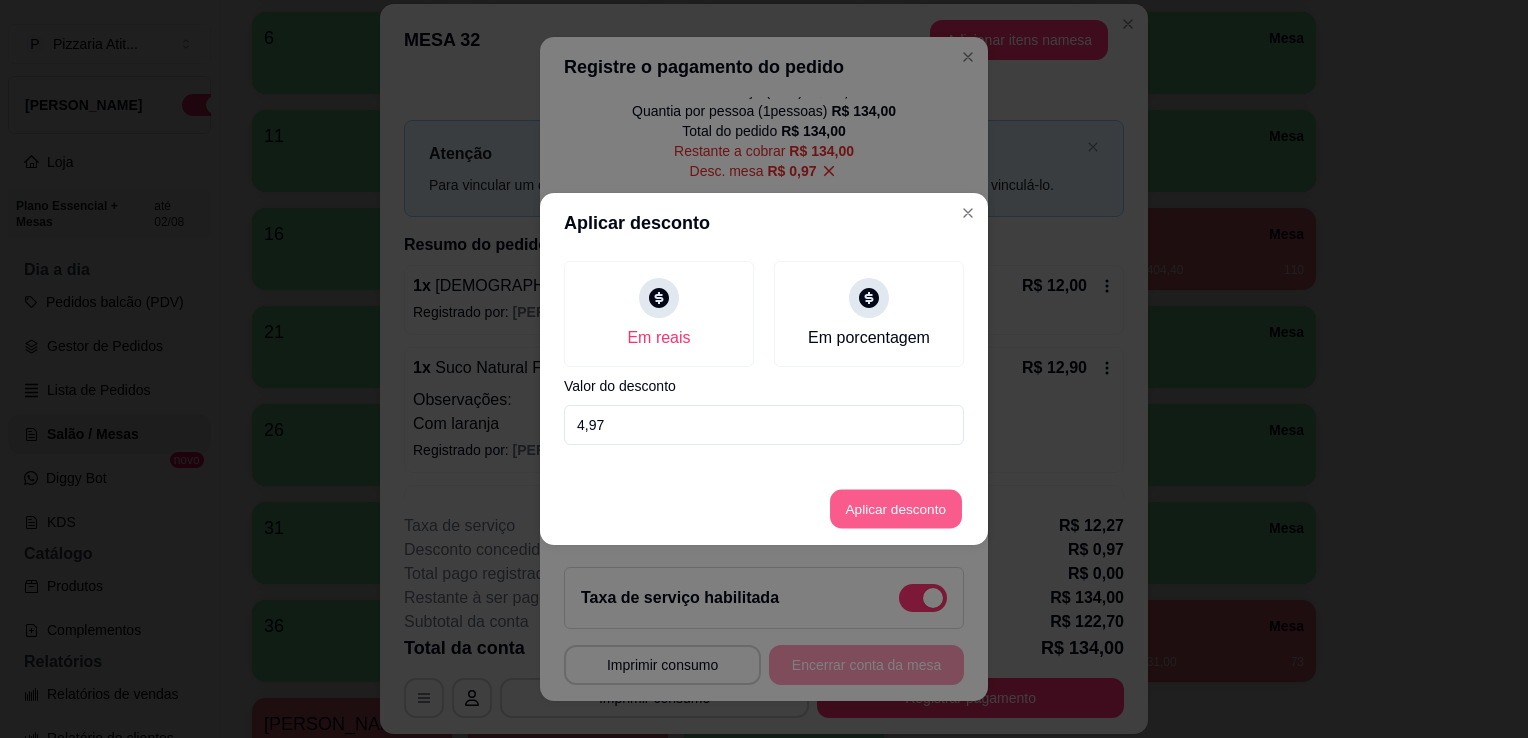 click on "Aplicar desconto" at bounding box center (896, 509) 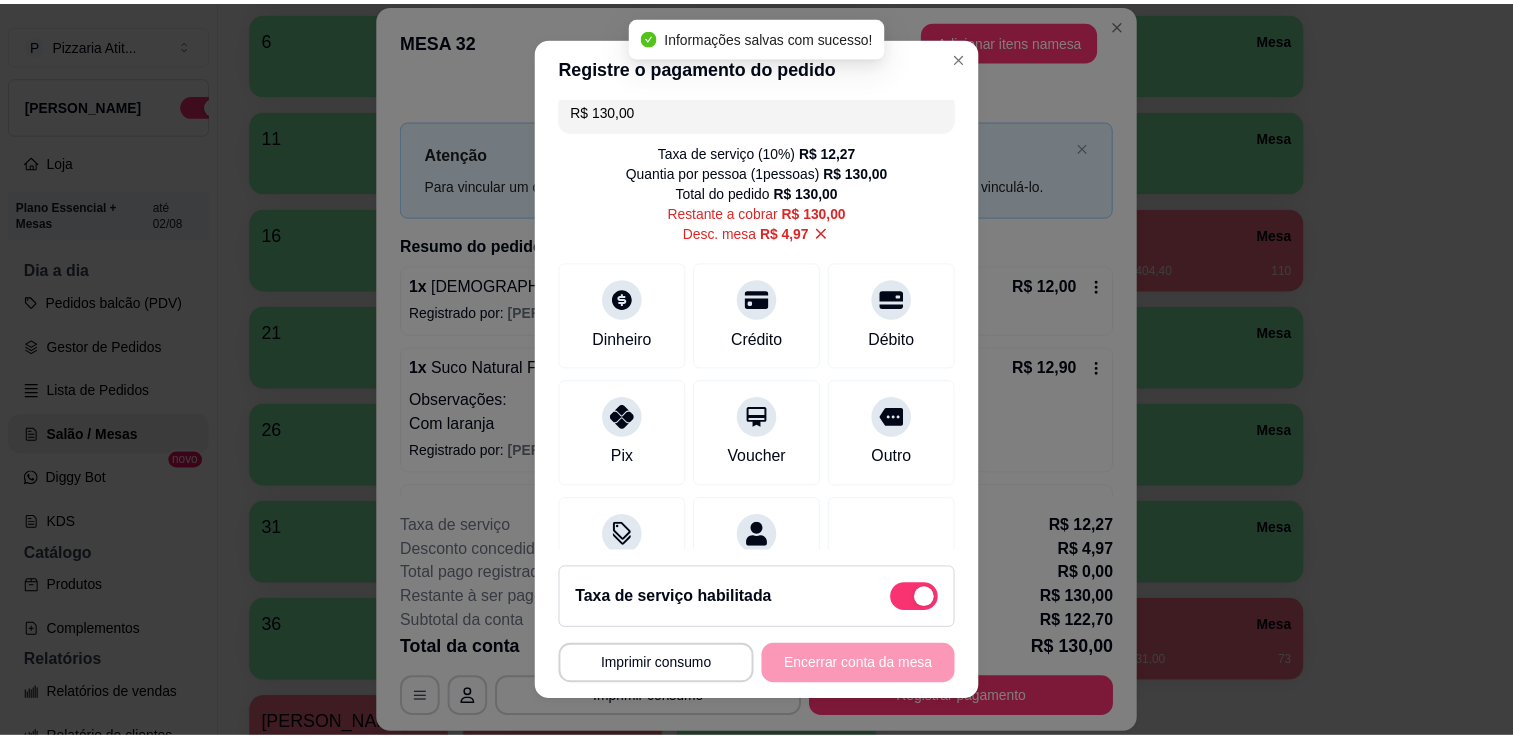 scroll, scrollTop: 0, scrollLeft: 0, axis: both 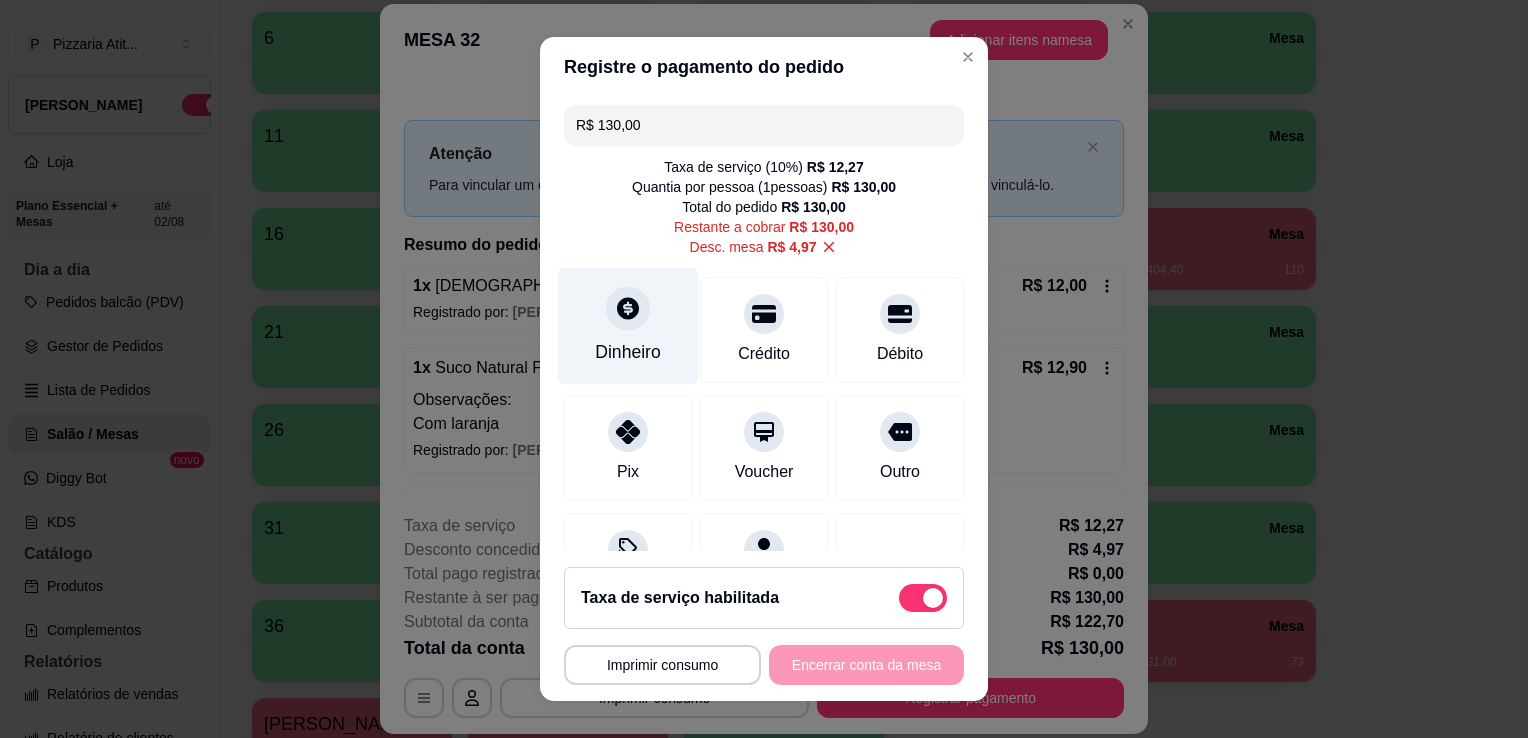 click on "Dinheiro" at bounding box center [628, 326] 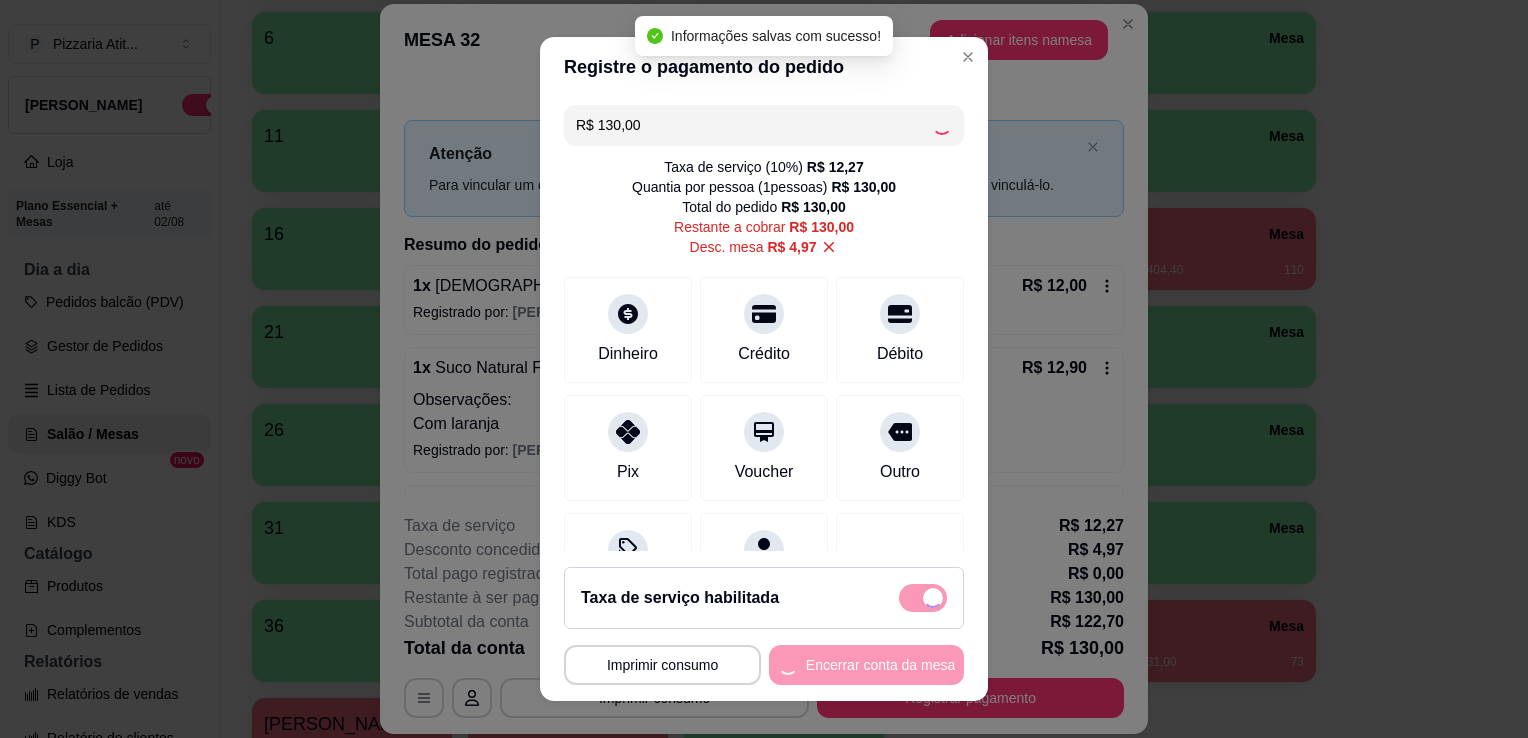 type on "R$ 0,00" 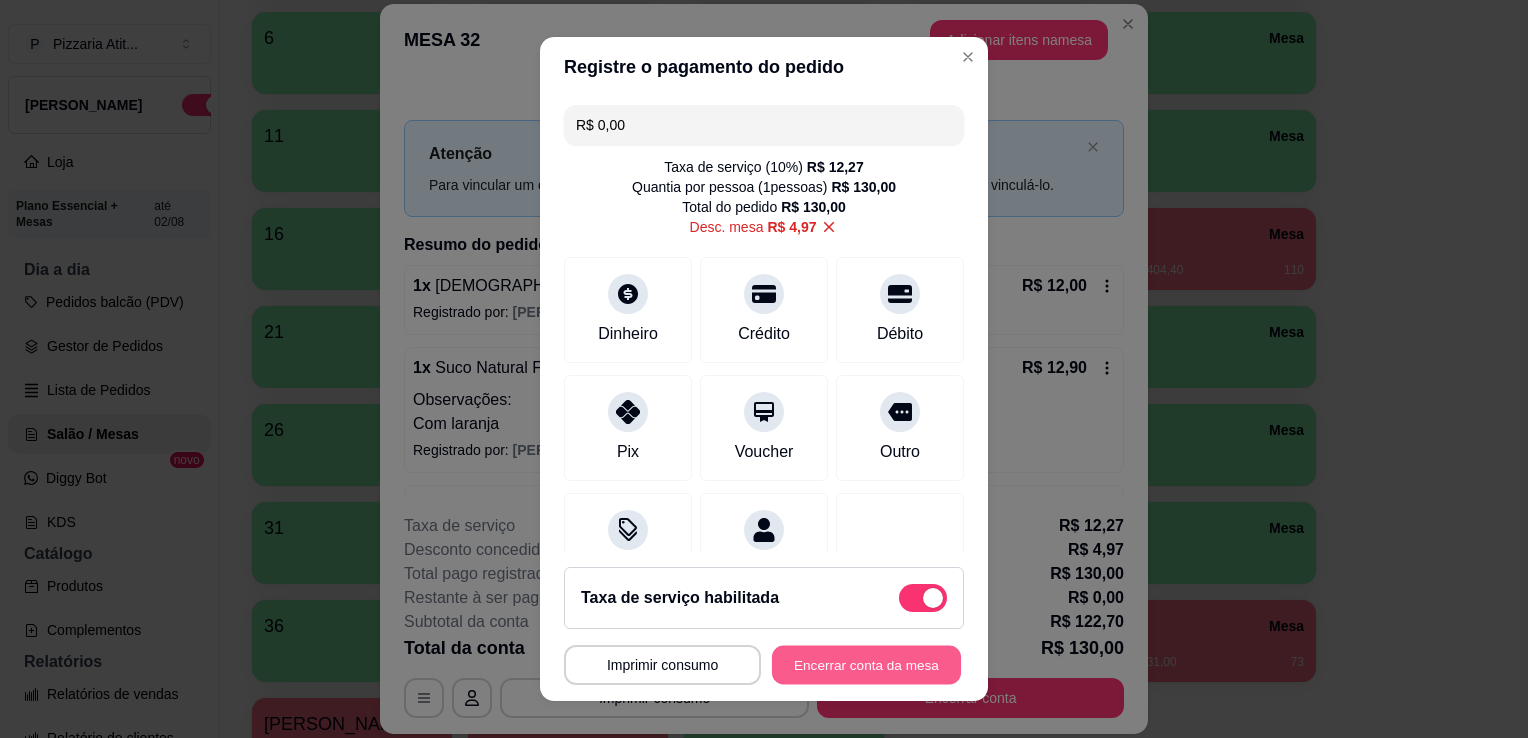 click on "Encerrar conta da mesa" at bounding box center [866, 665] 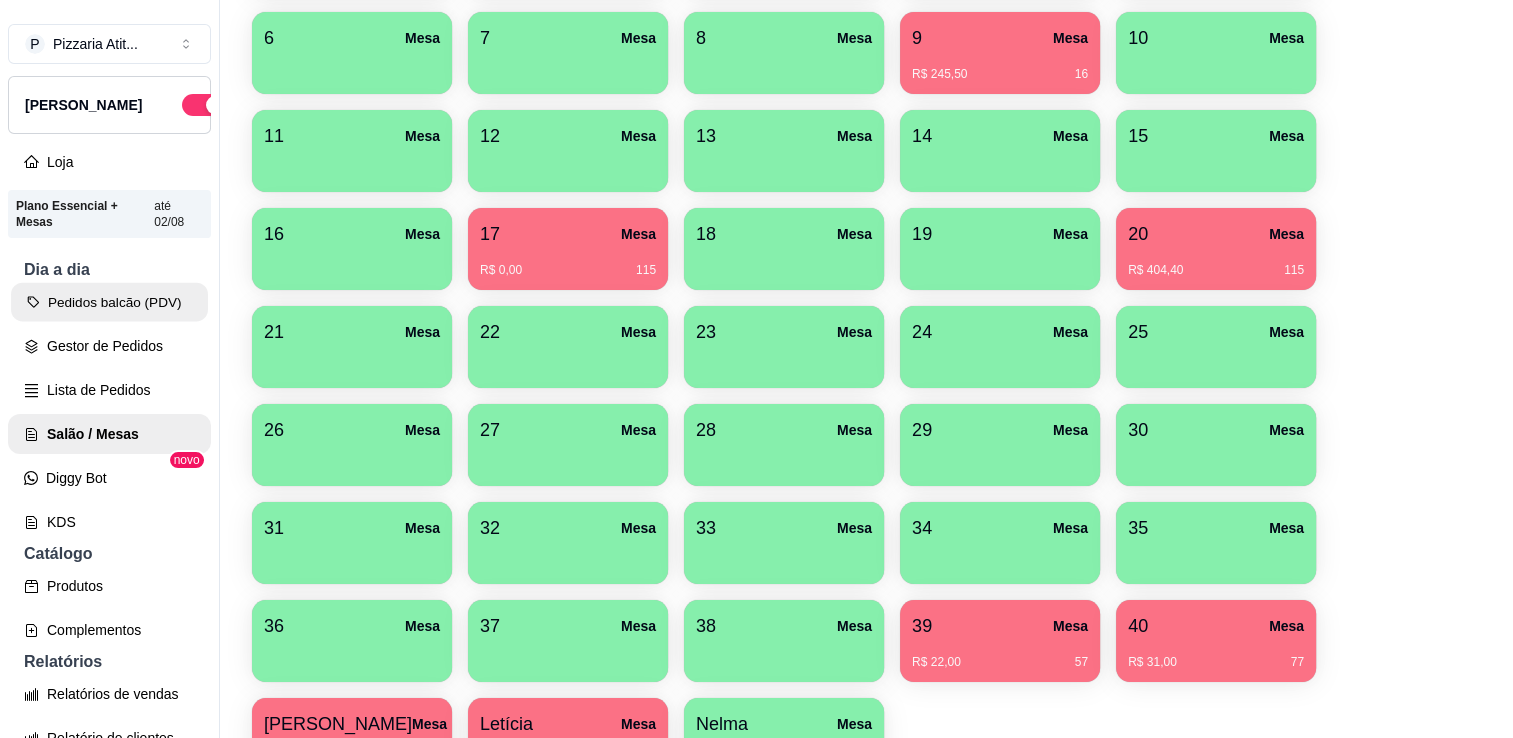 click on "Pedidos balcão (PDV)" at bounding box center [109, 302] 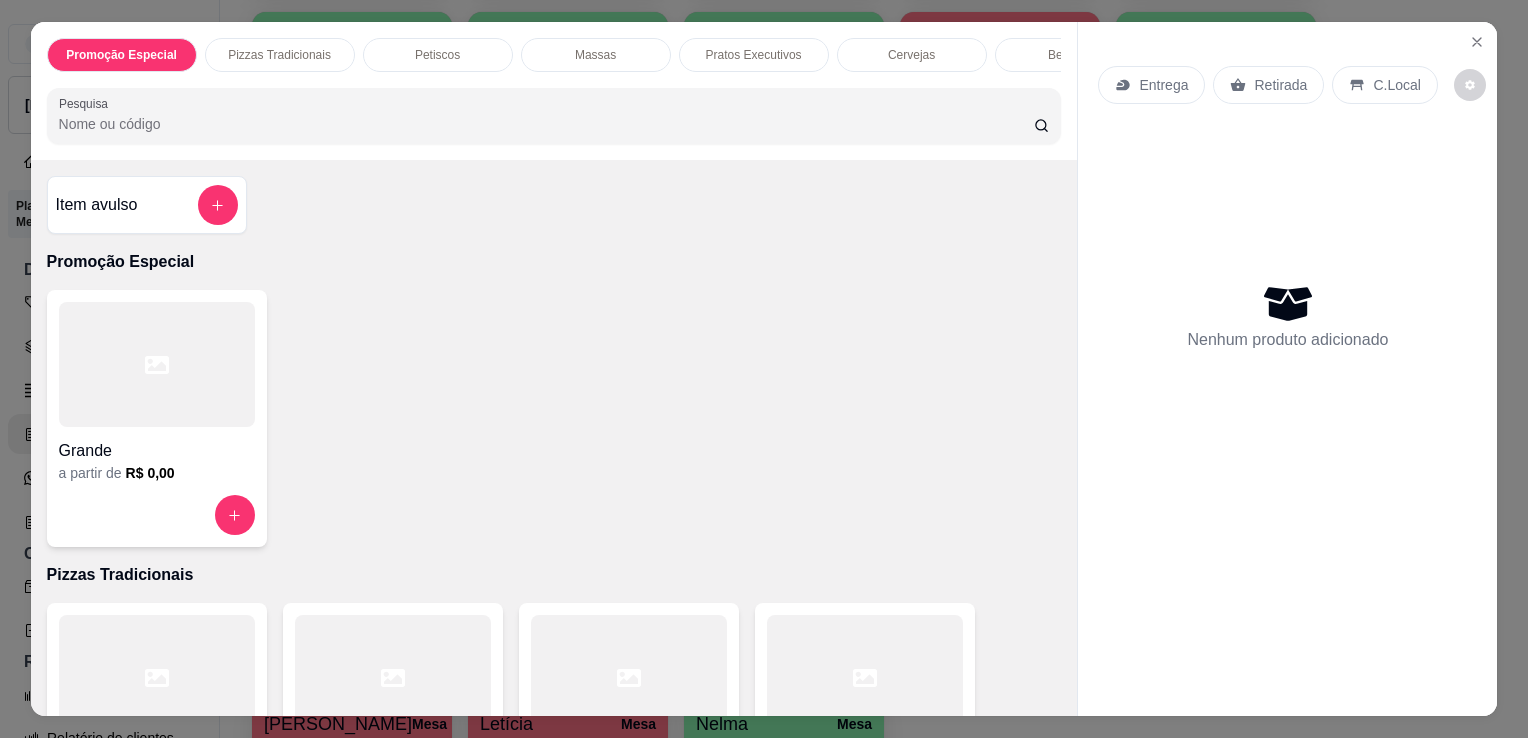 click at bounding box center [629, 677] 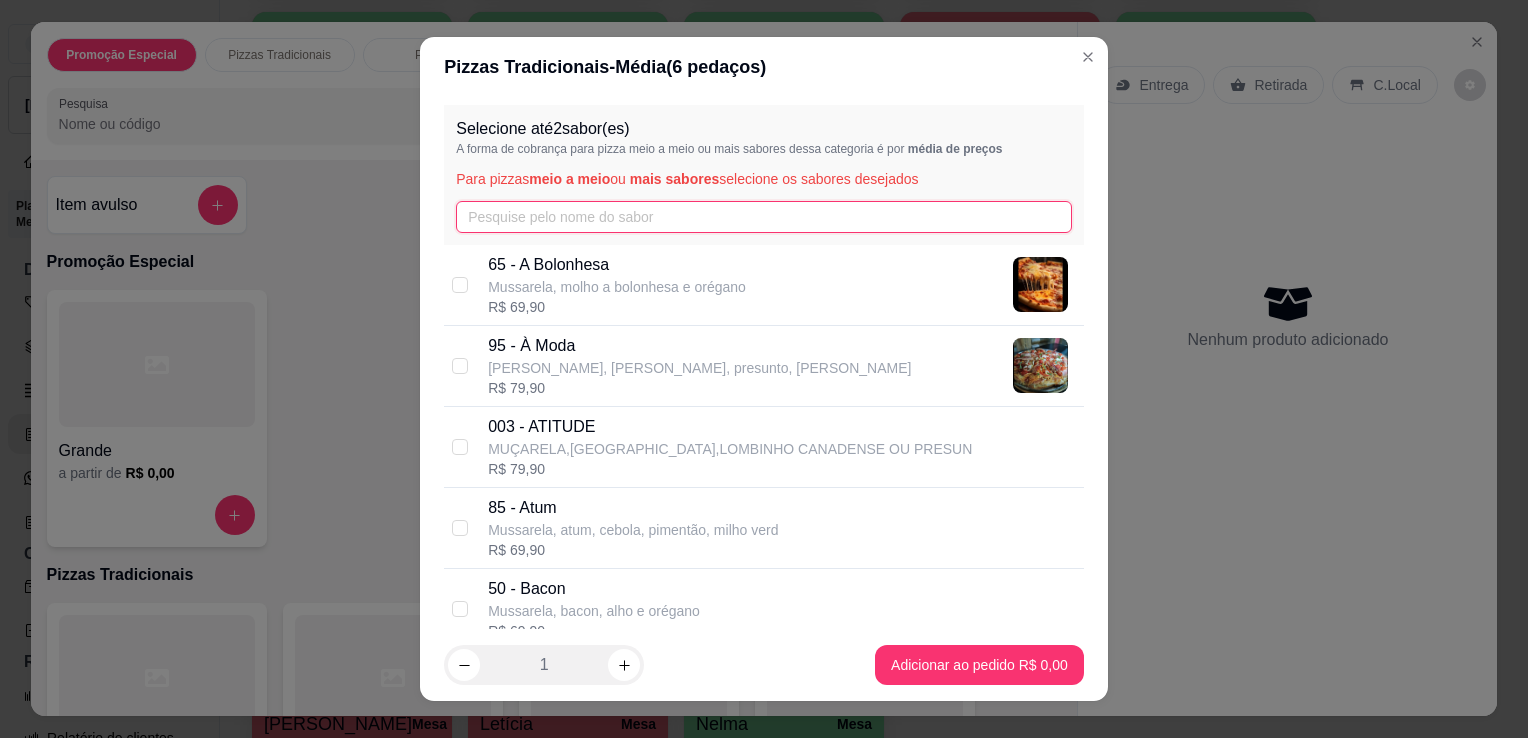 click at bounding box center (764, 217) 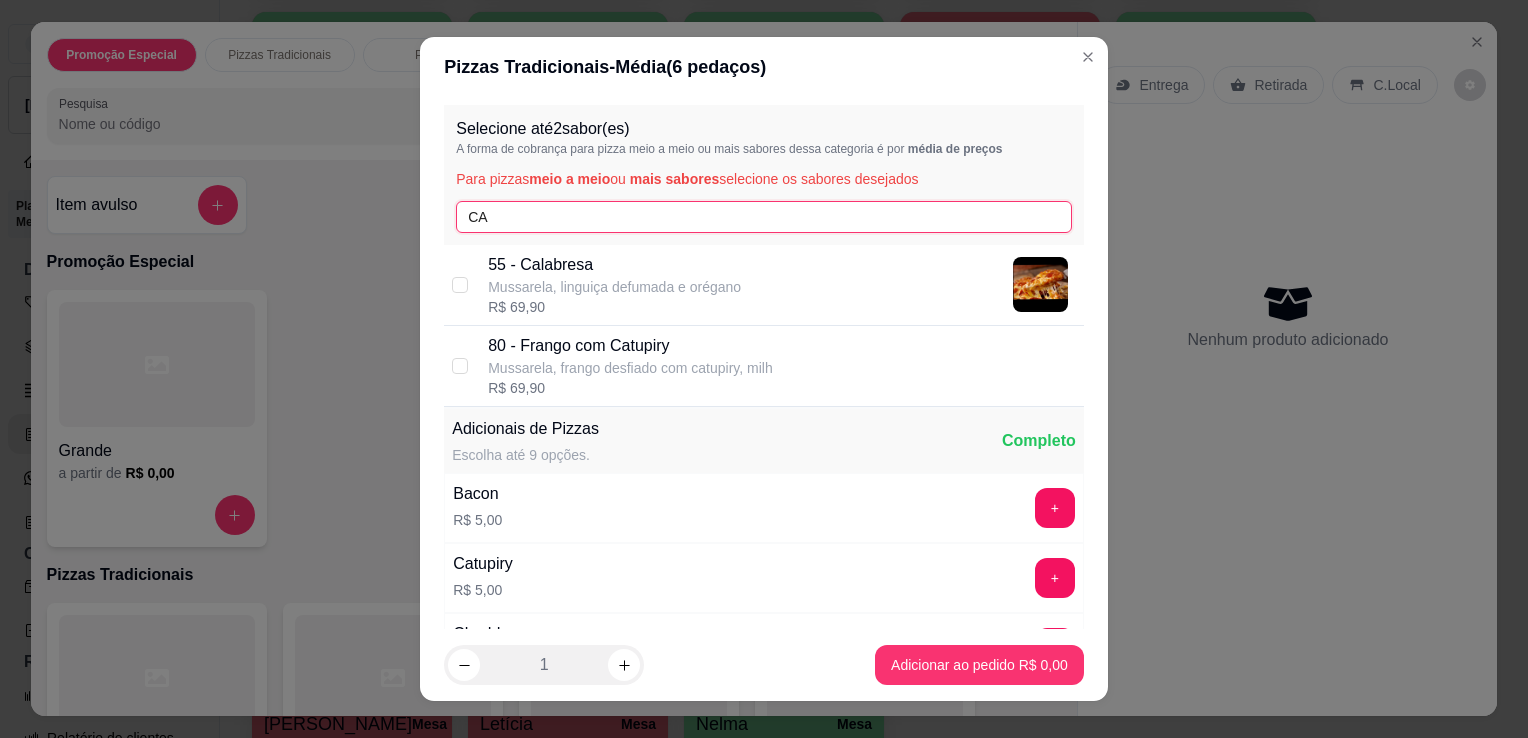 type on "CA" 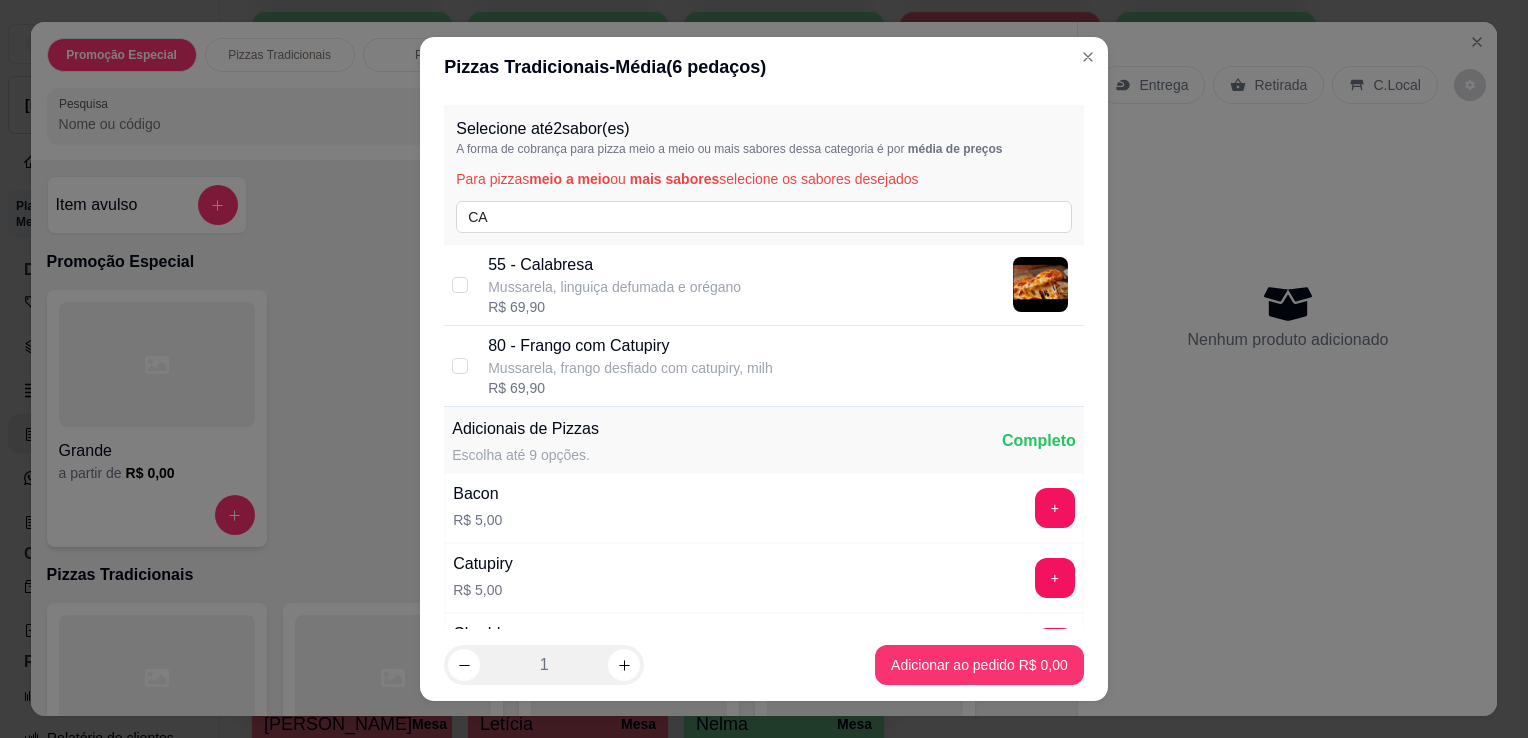 click on "55 - Calabresa" at bounding box center [614, 265] 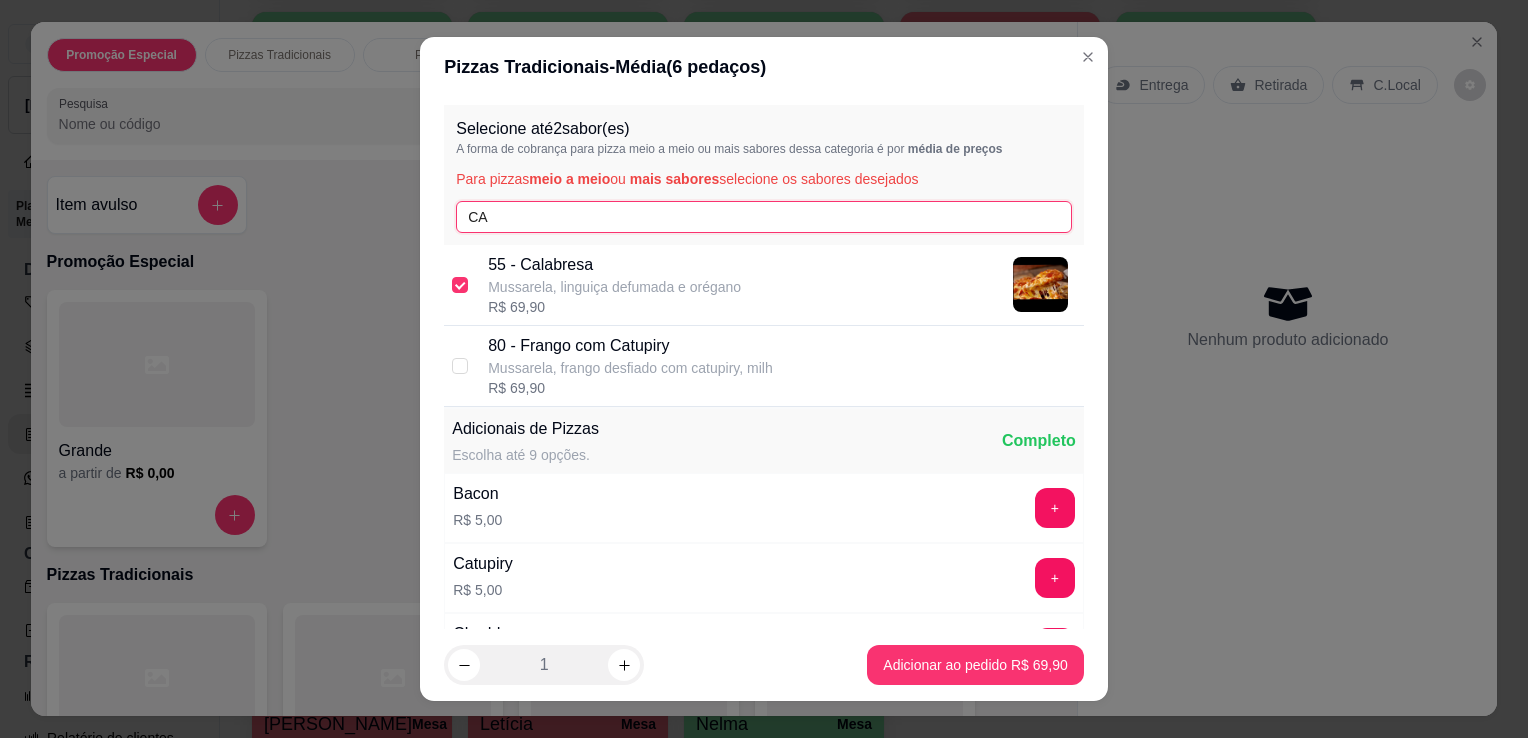 click on "CA" at bounding box center [764, 217] 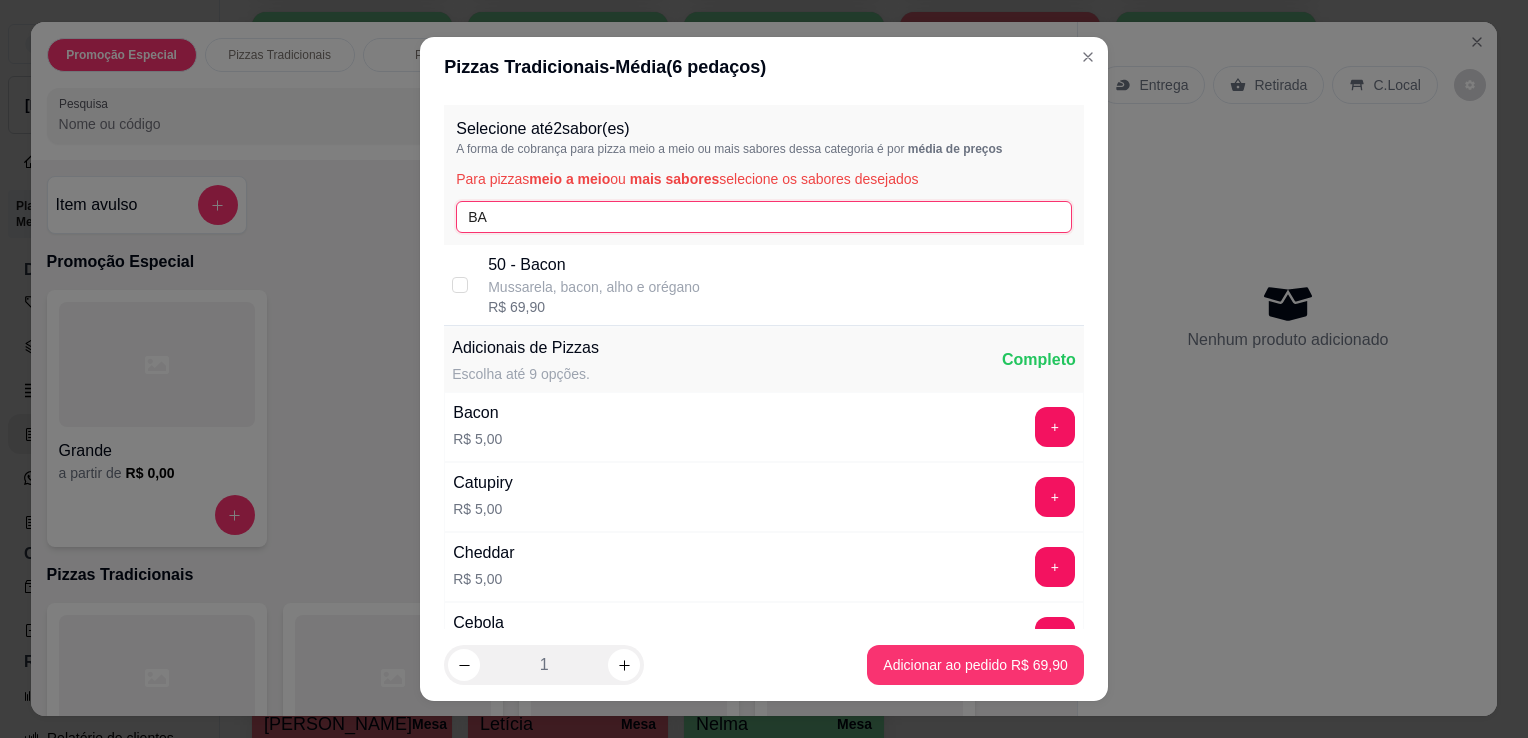 type on "BA" 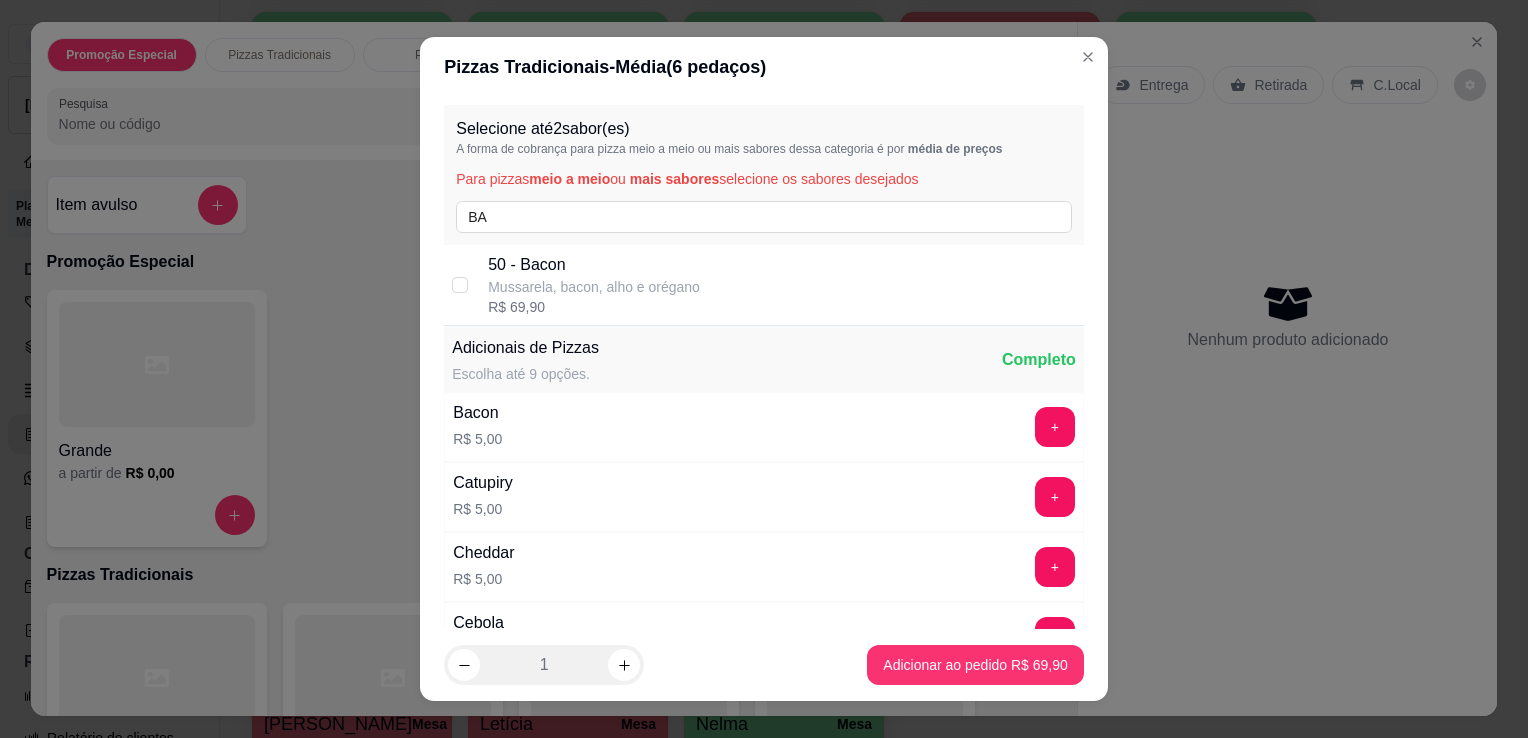 click on "Mussarela, bacon, alho e orégano" at bounding box center [594, 287] 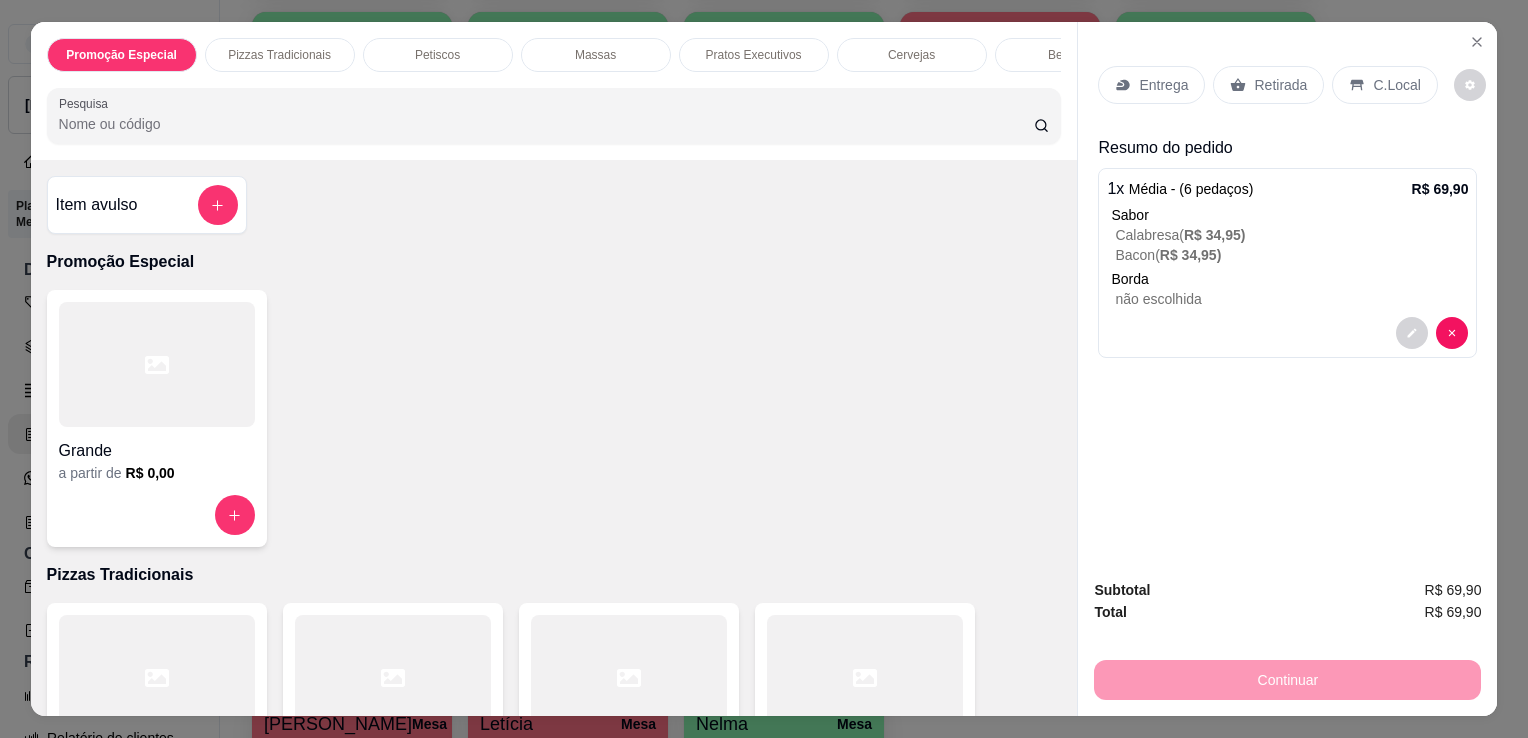 click on "Retirada" at bounding box center (1280, 85) 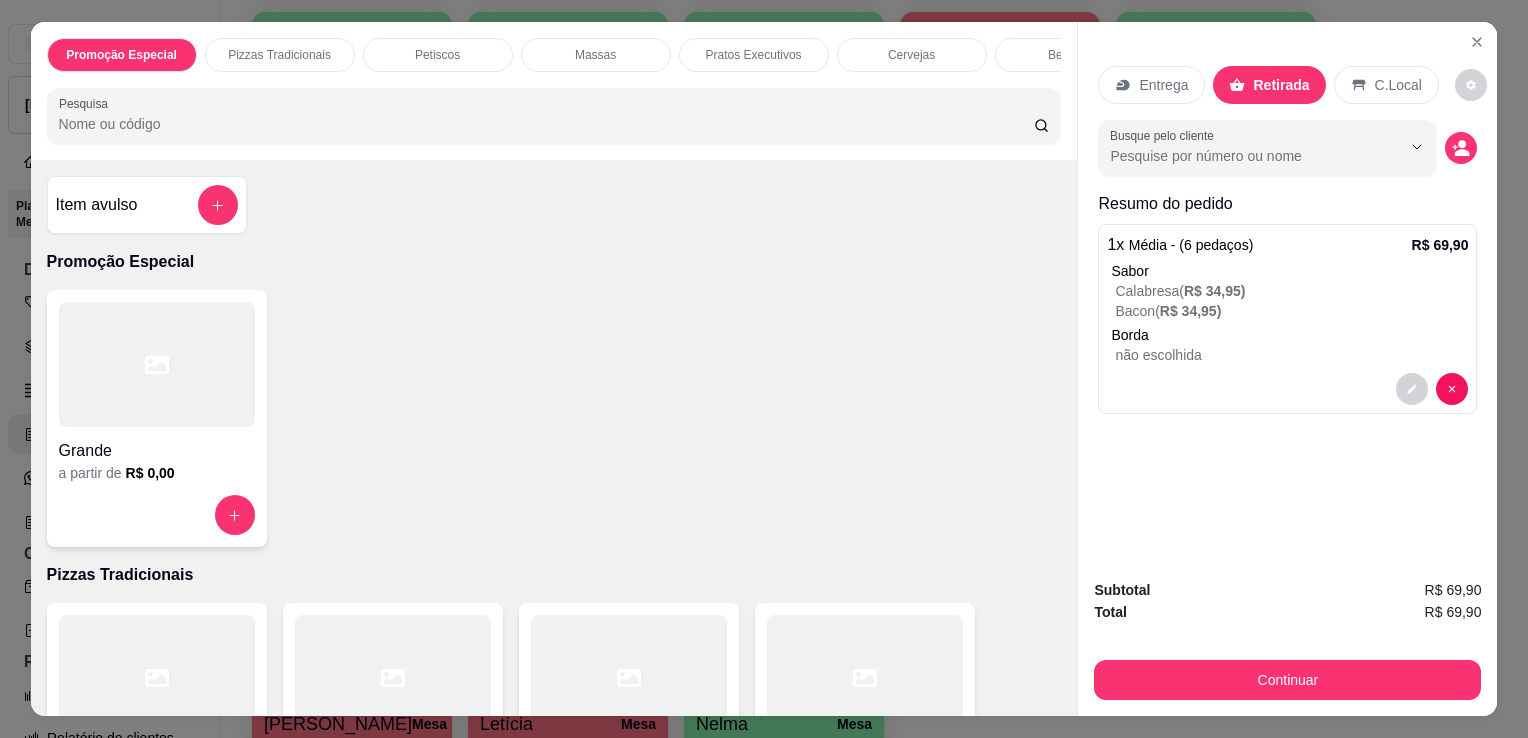 click on "Pesquisa" at bounding box center (546, 124) 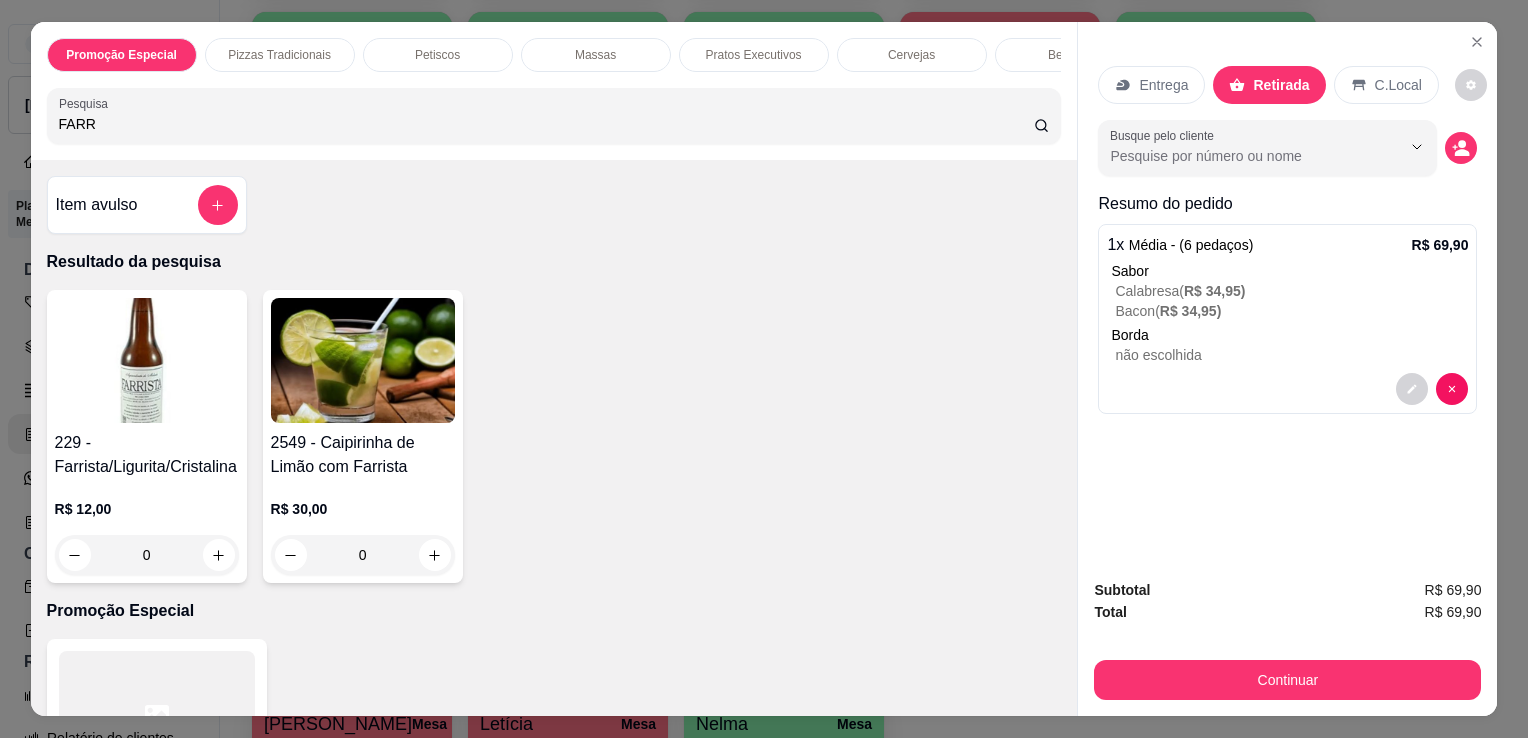 type on "FARR" 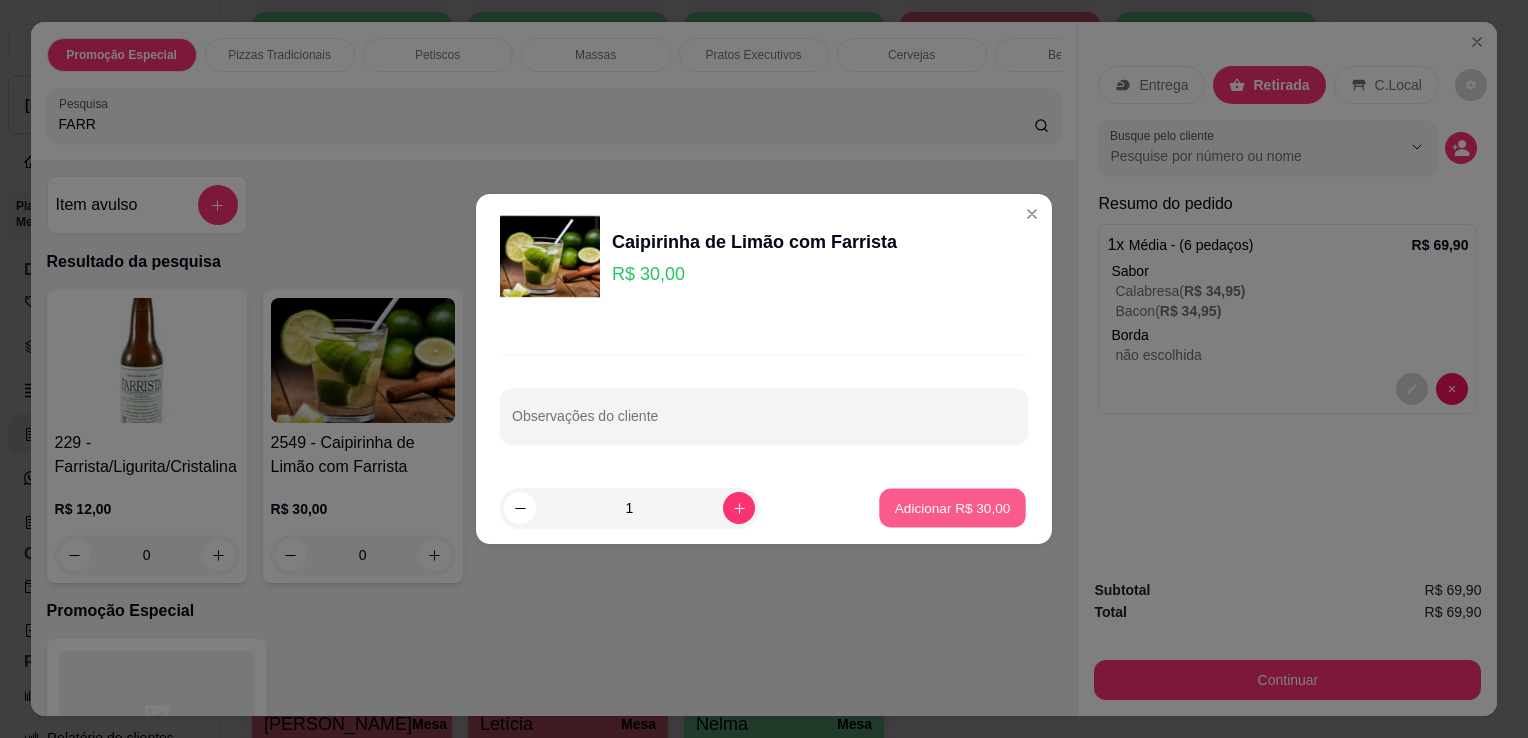 click on "Adicionar   R$ 30,00" at bounding box center [953, 507] 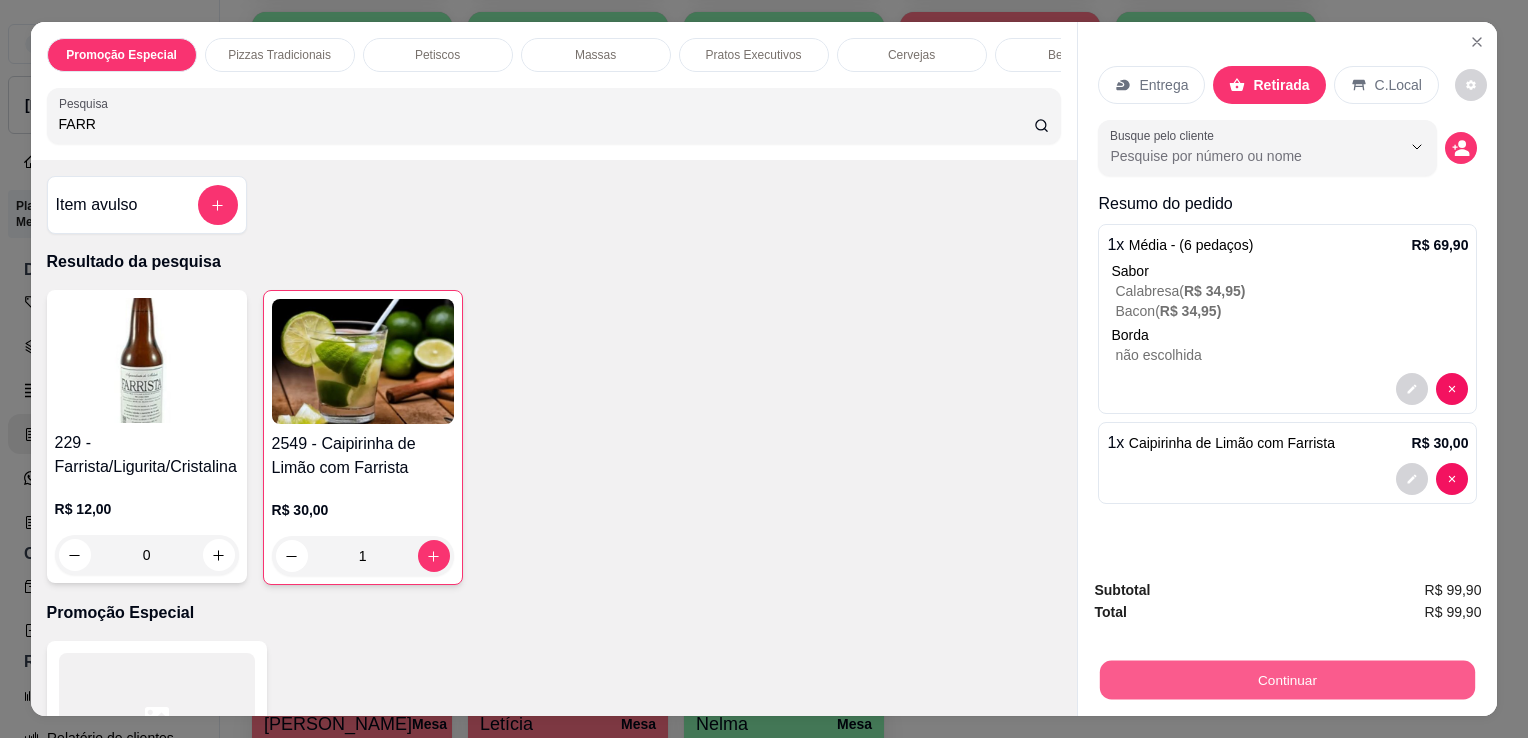 click on "Continuar" at bounding box center (1287, 679) 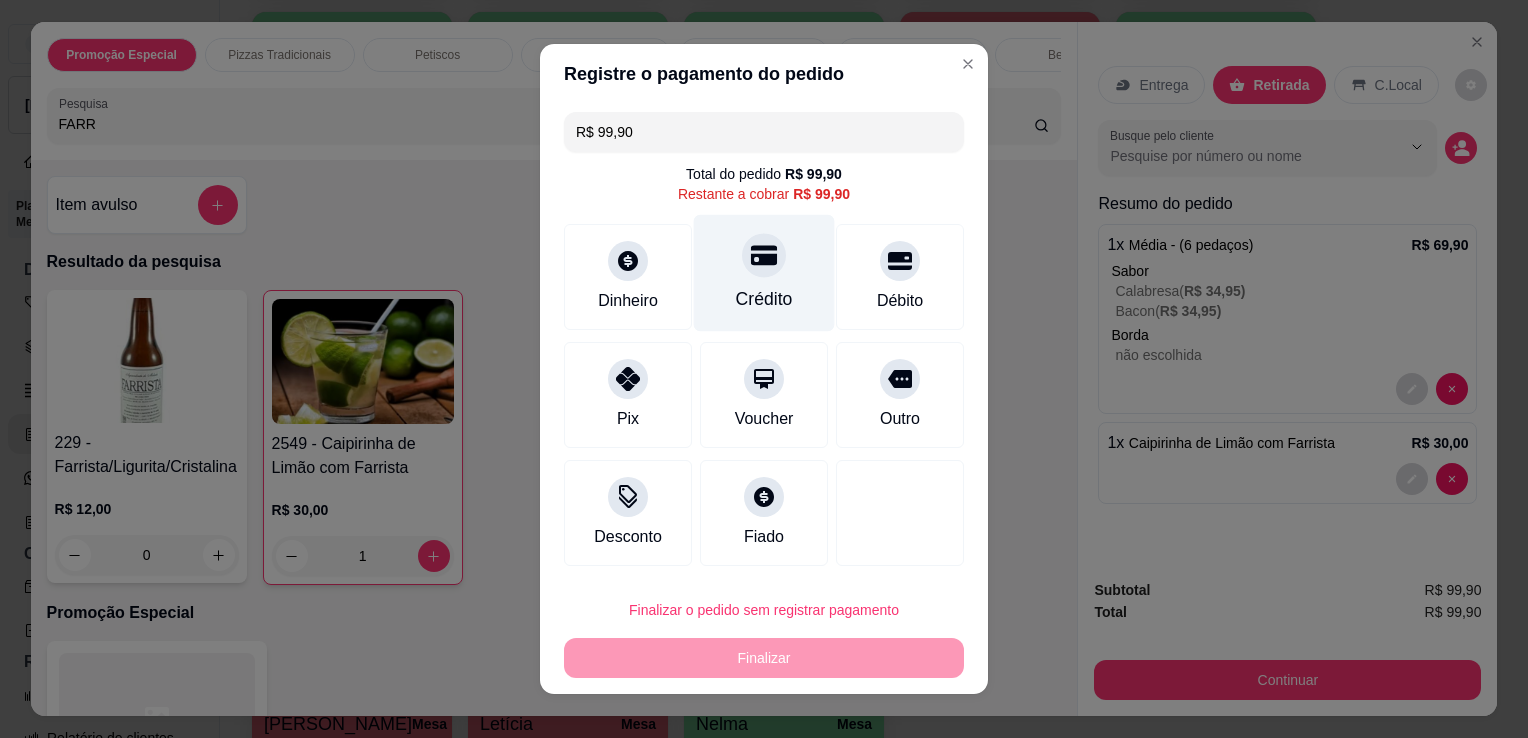 click on "Crédito" at bounding box center [764, 273] 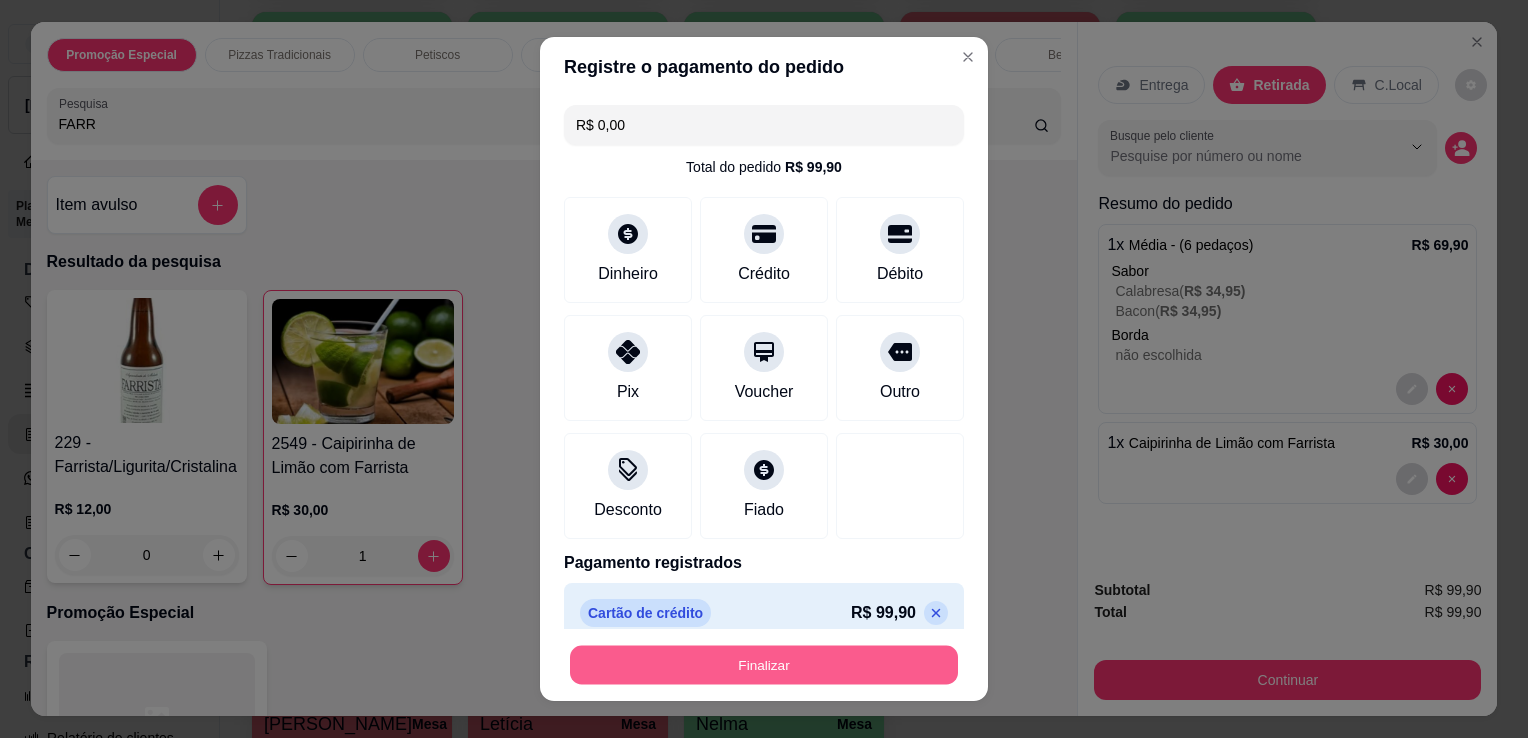 click on "Finalizar" at bounding box center (764, 665) 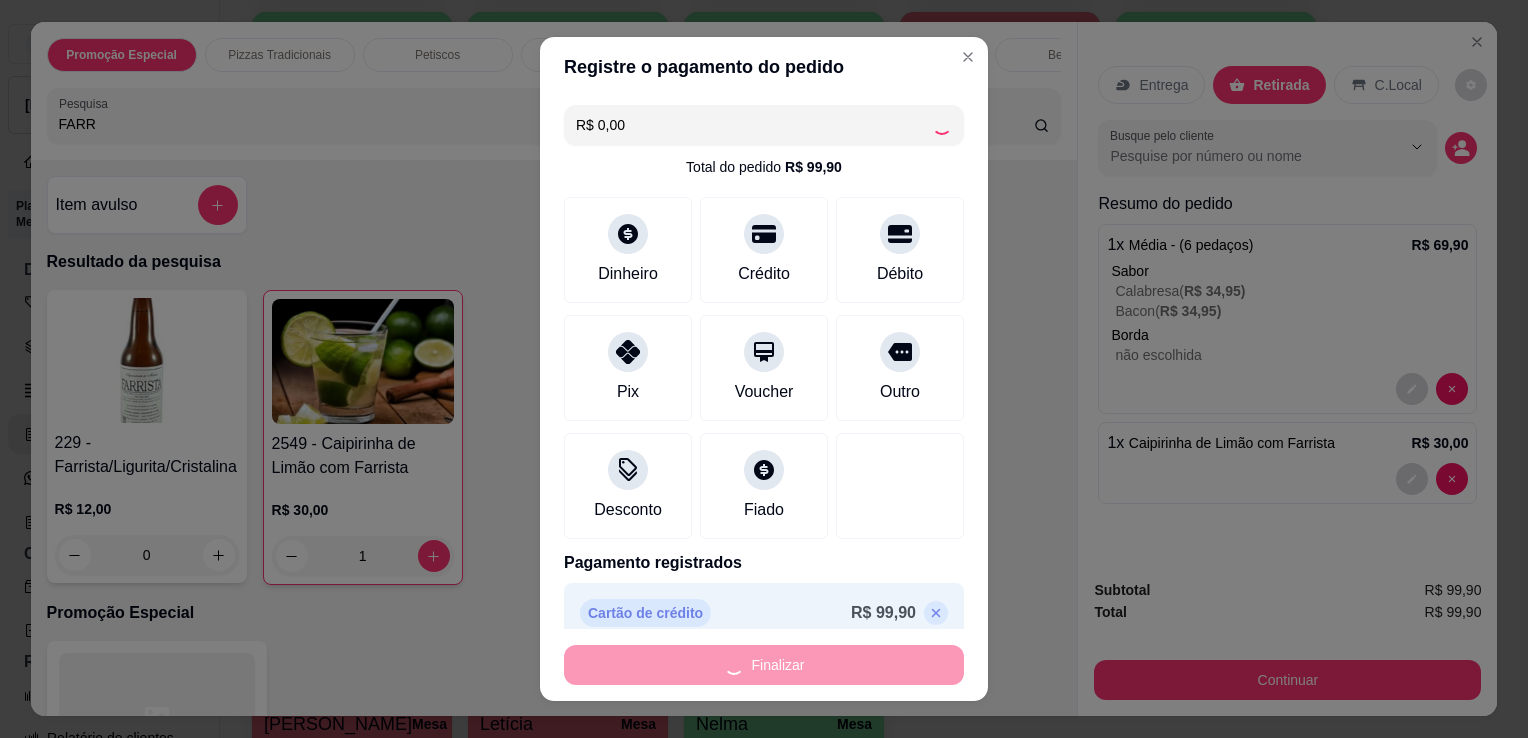 type on "0" 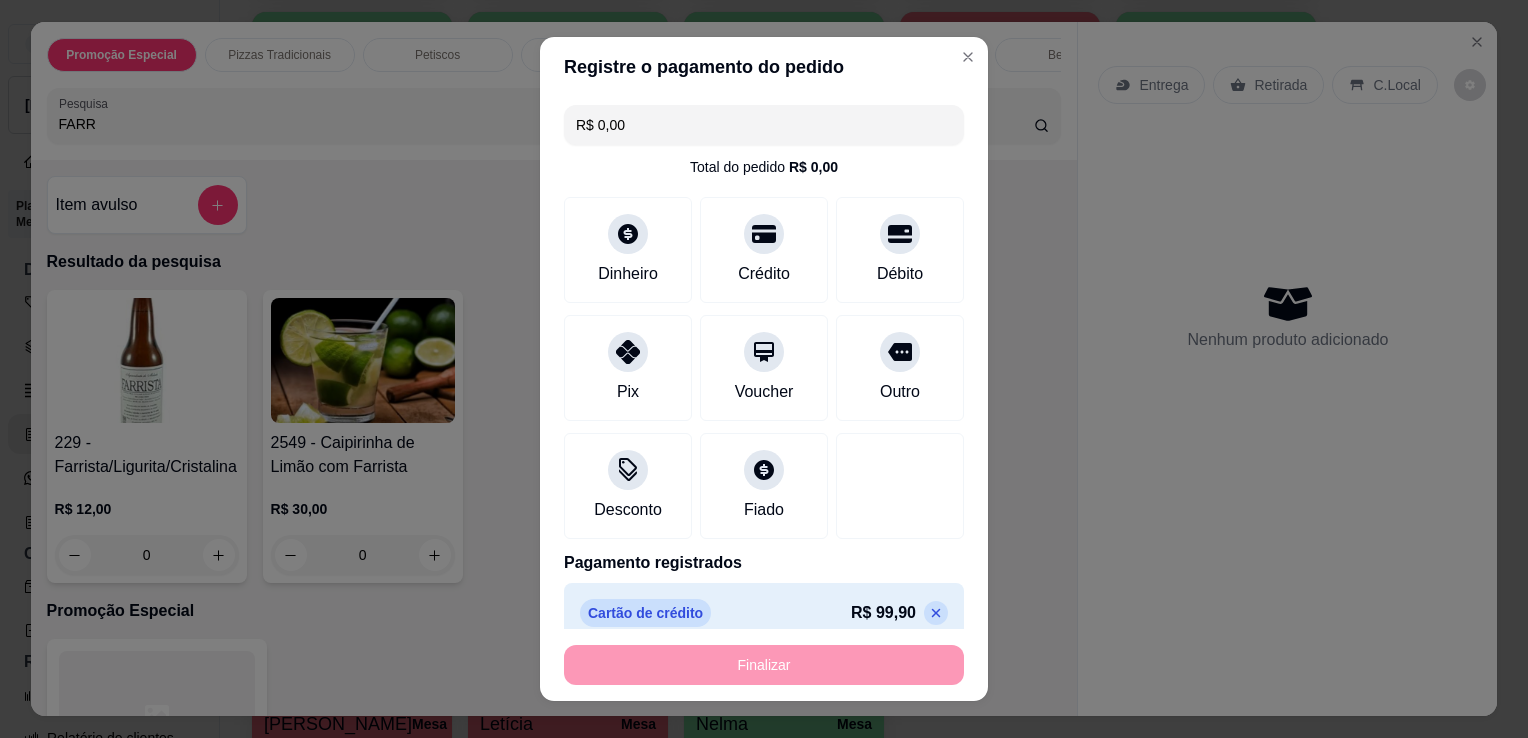 type on "-R$ 99,90" 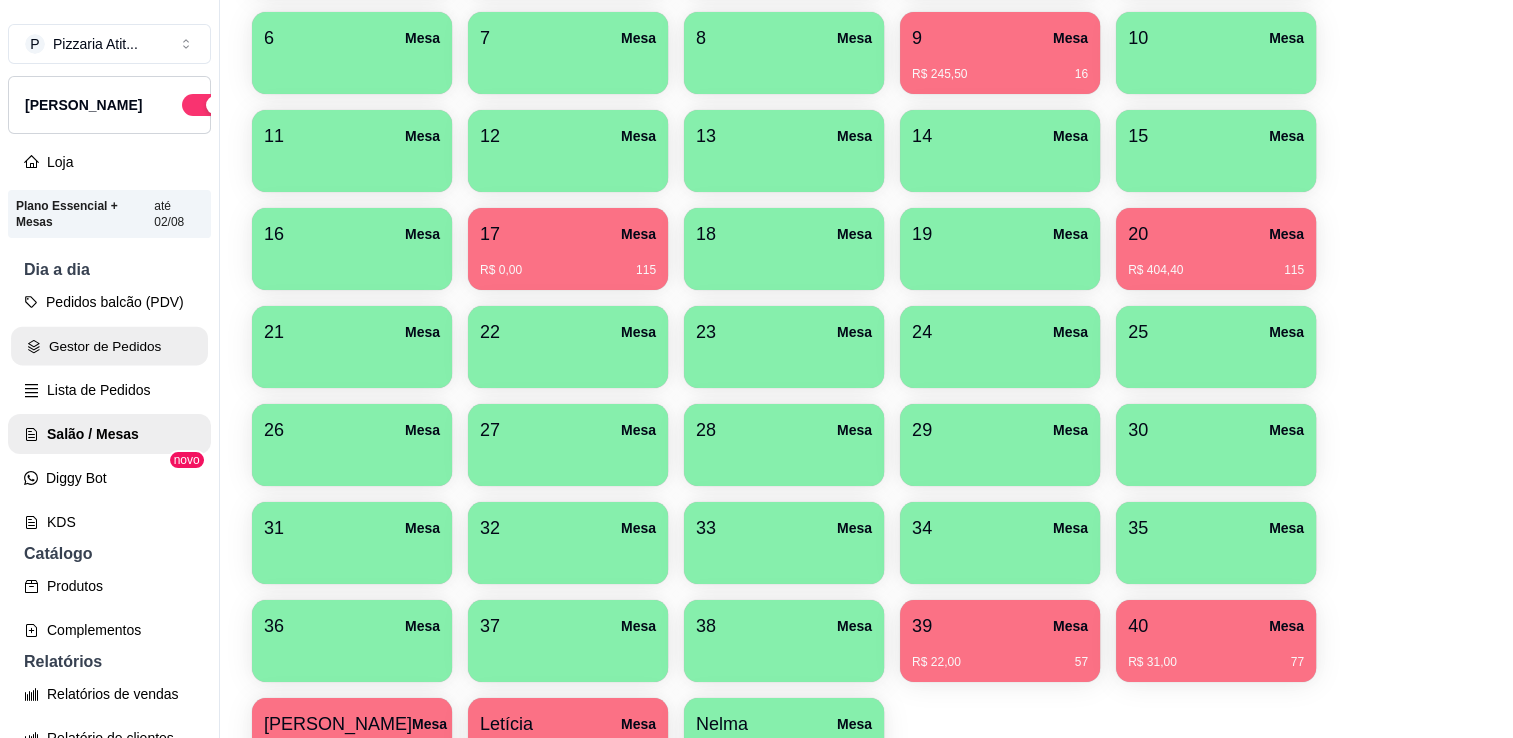 click on "Gestor de Pedidos" at bounding box center (109, 346) 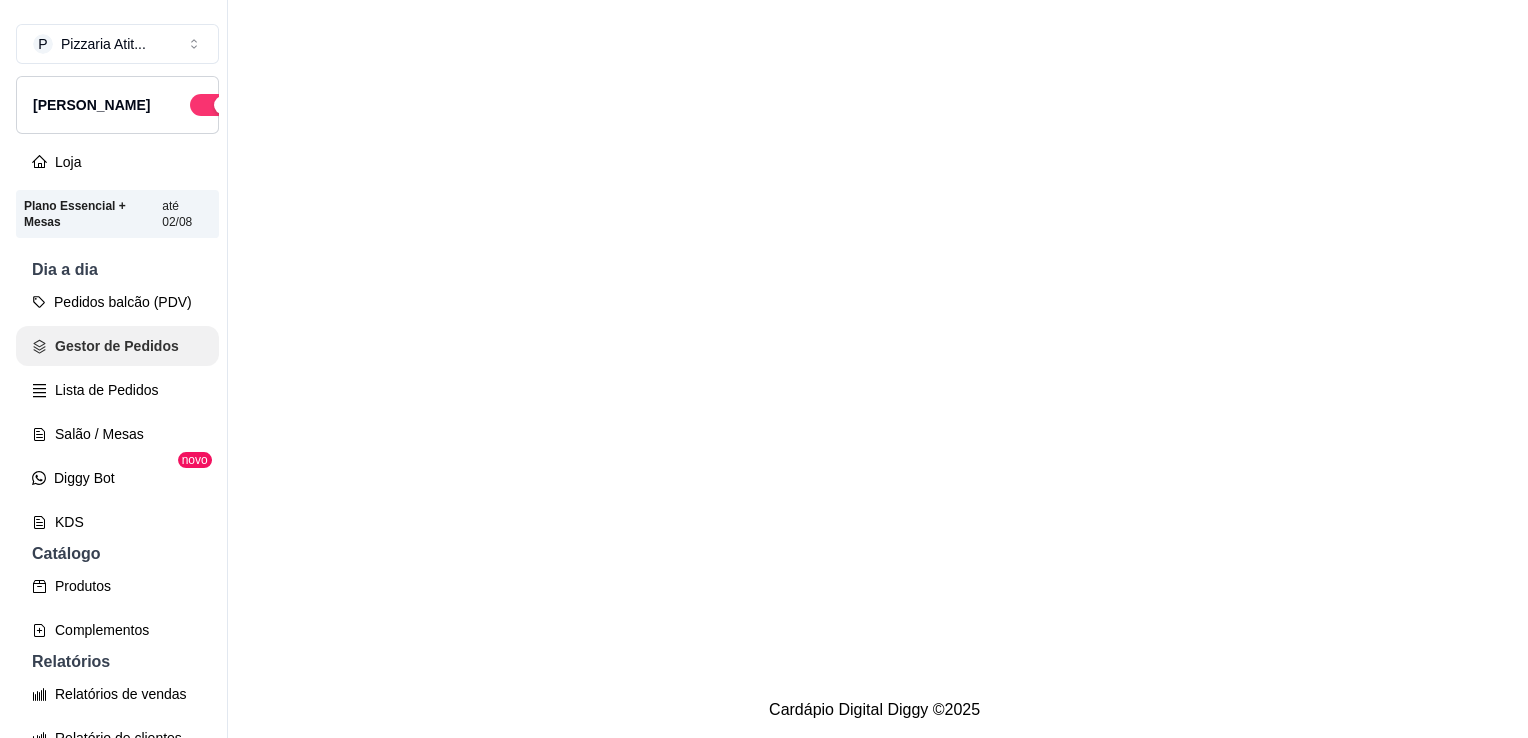 scroll, scrollTop: 0, scrollLeft: 0, axis: both 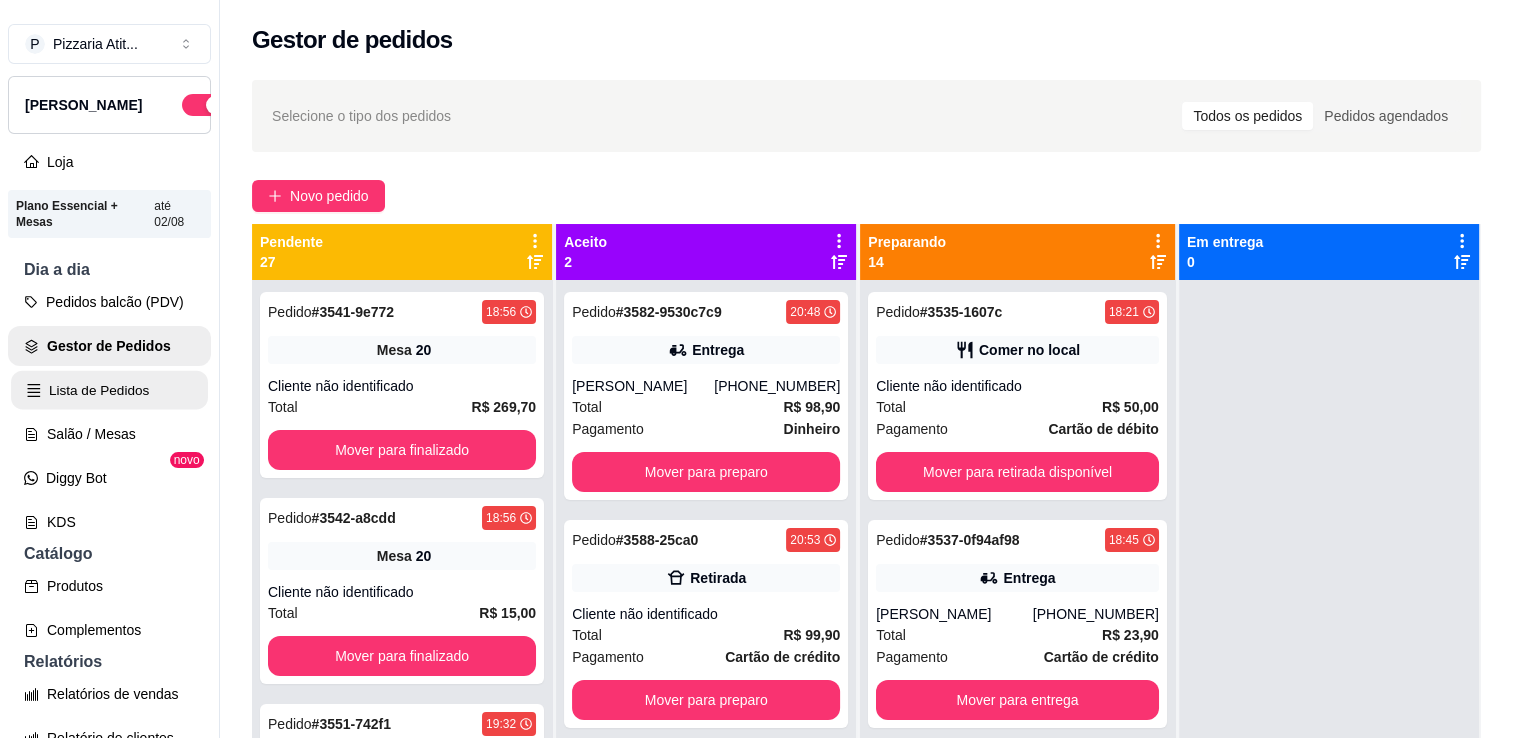 click on "Lista de Pedidos" at bounding box center [109, 390] 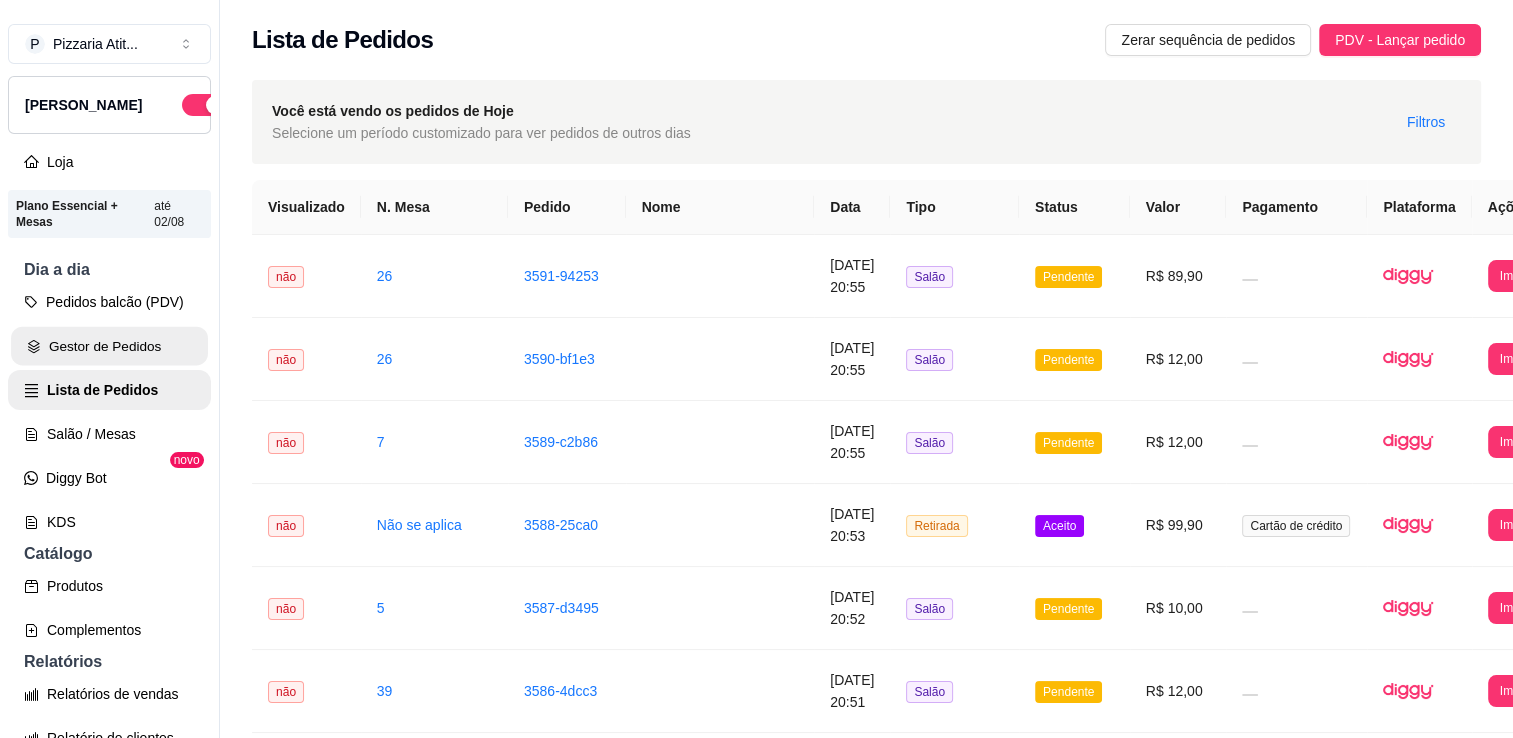 click on "Gestor de Pedidos" at bounding box center [109, 346] 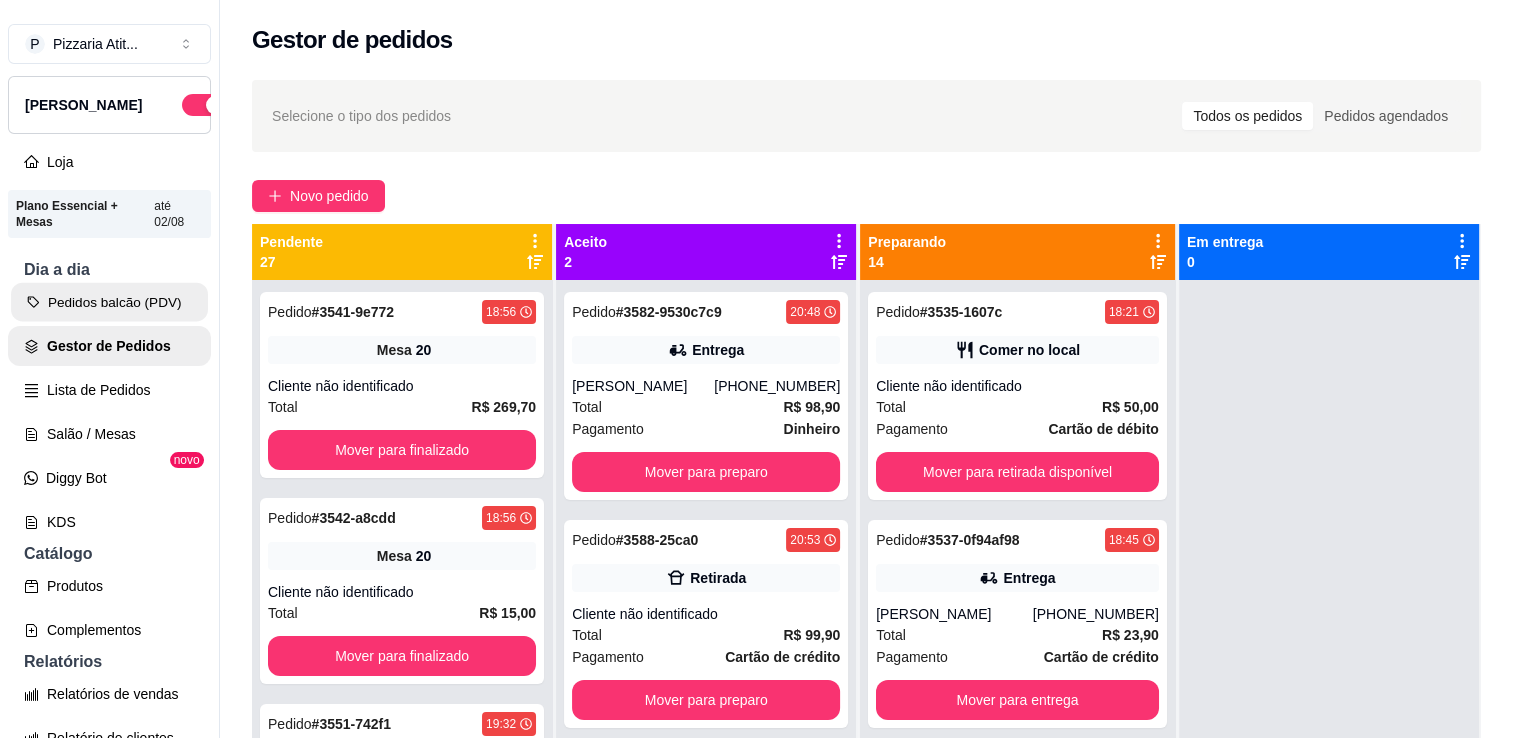 click on "Pedidos balcão (PDV)" at bounding box center [109, 302] 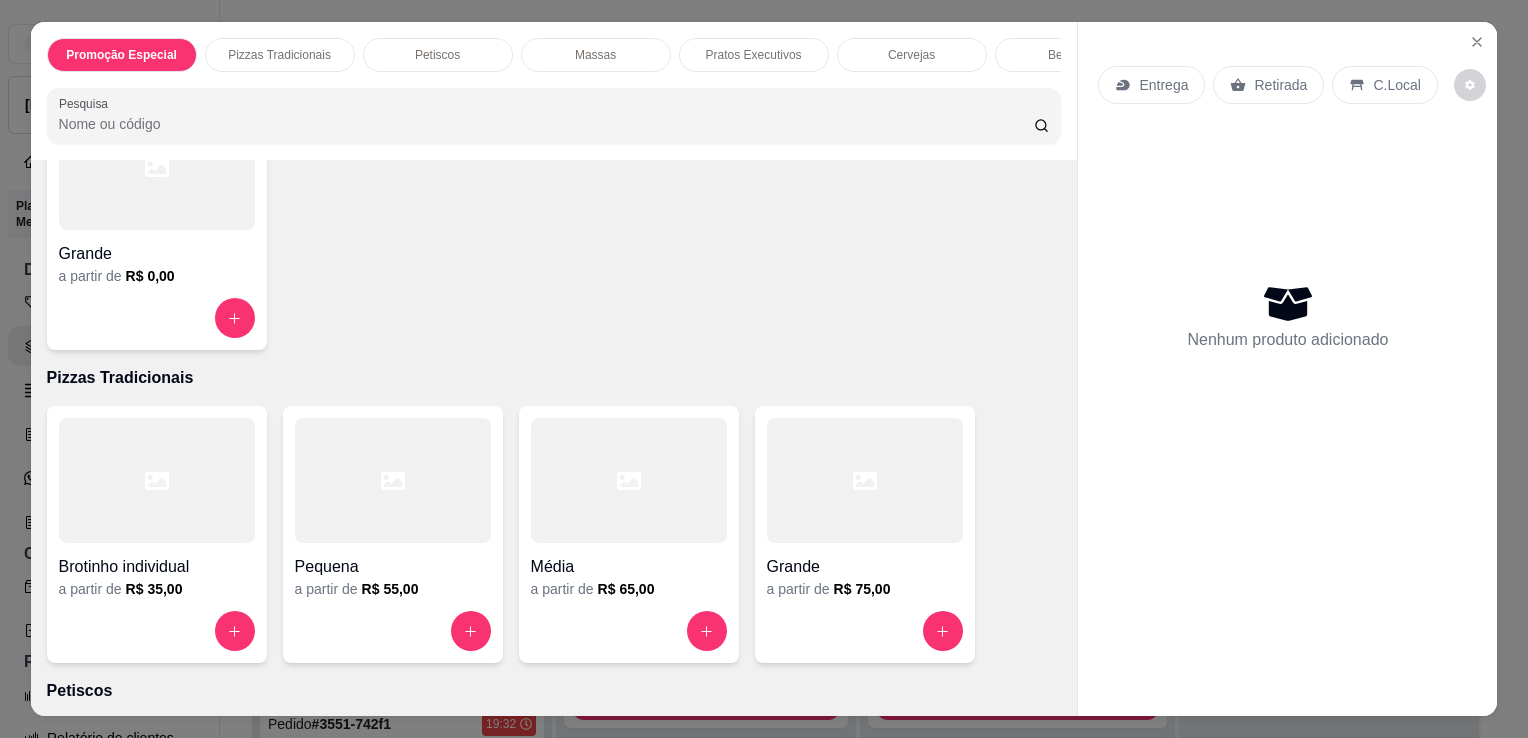 scroll, scrollTop: 280, scrollLeft: 0, axis: vertical 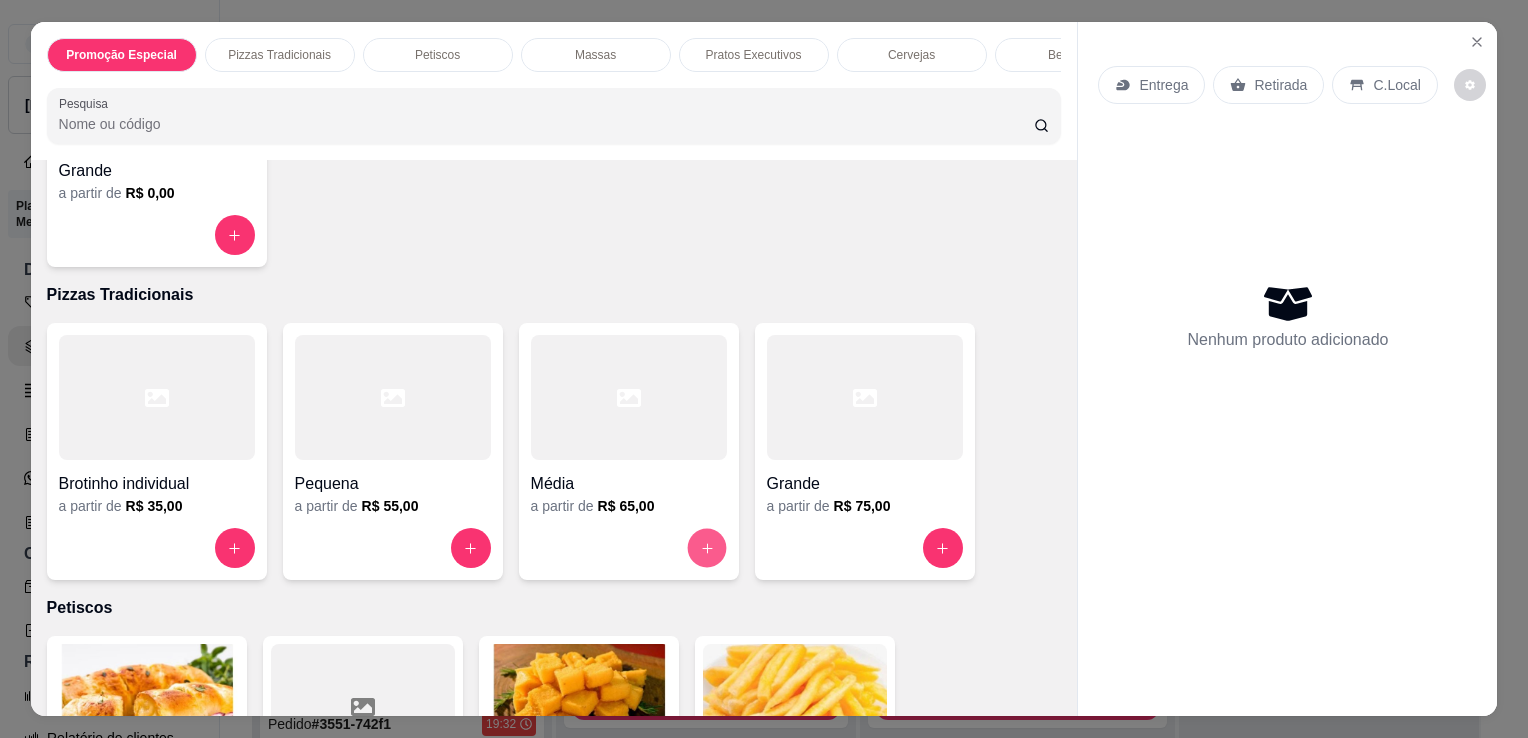 click 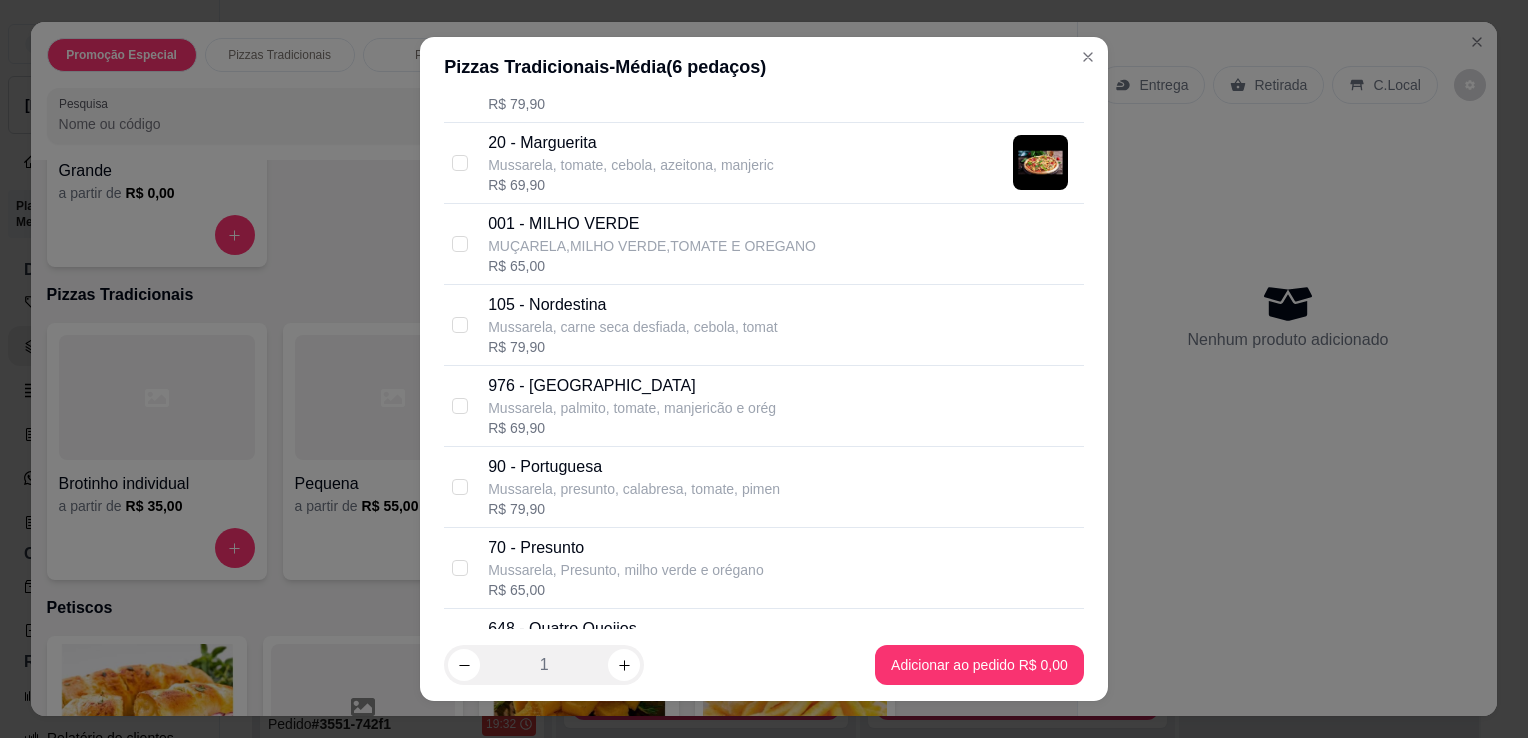 scroll, scrollTop: 1398, scrollLeft: 0, axis: vertical 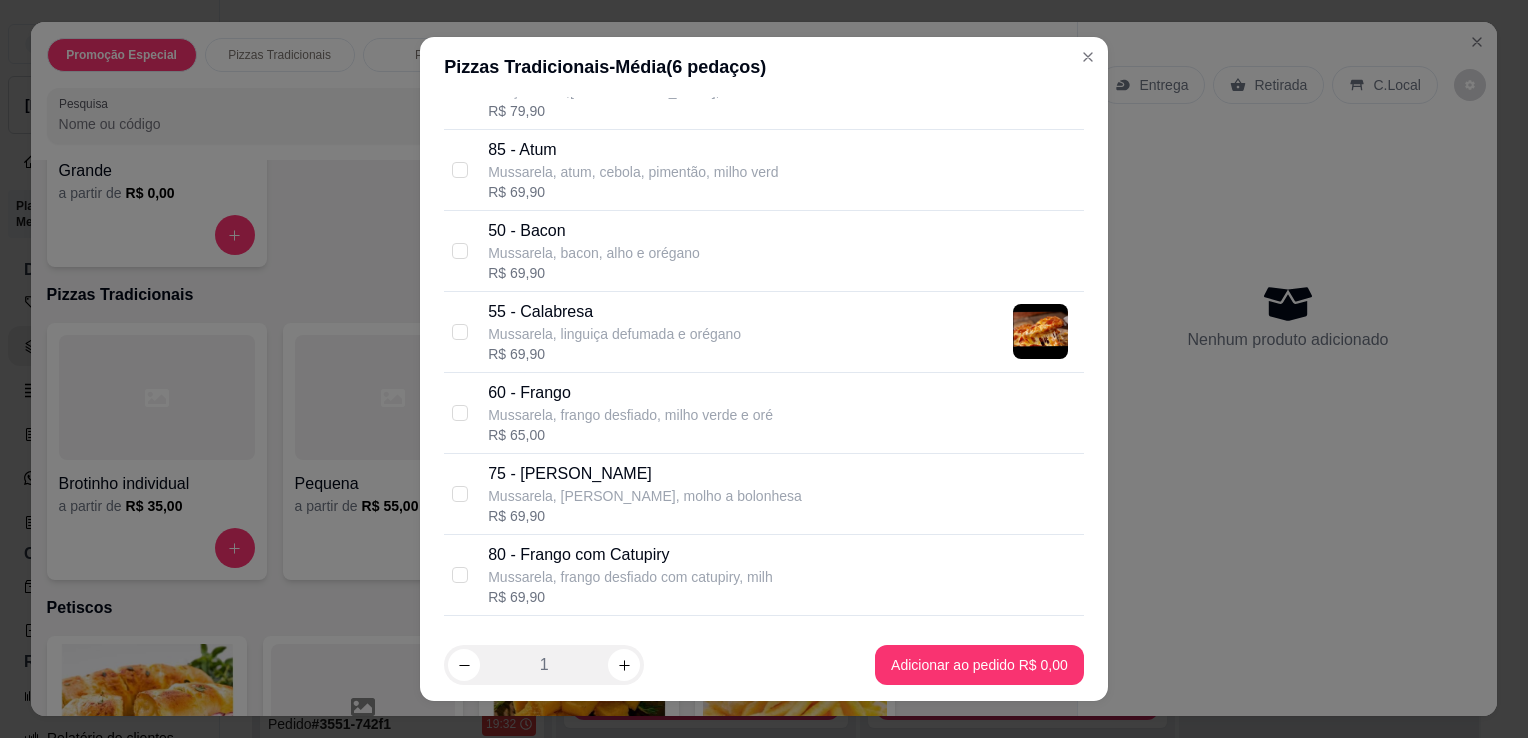click on "Mussarela, bacon, alho e orégano" at bounding box center [594, 253] 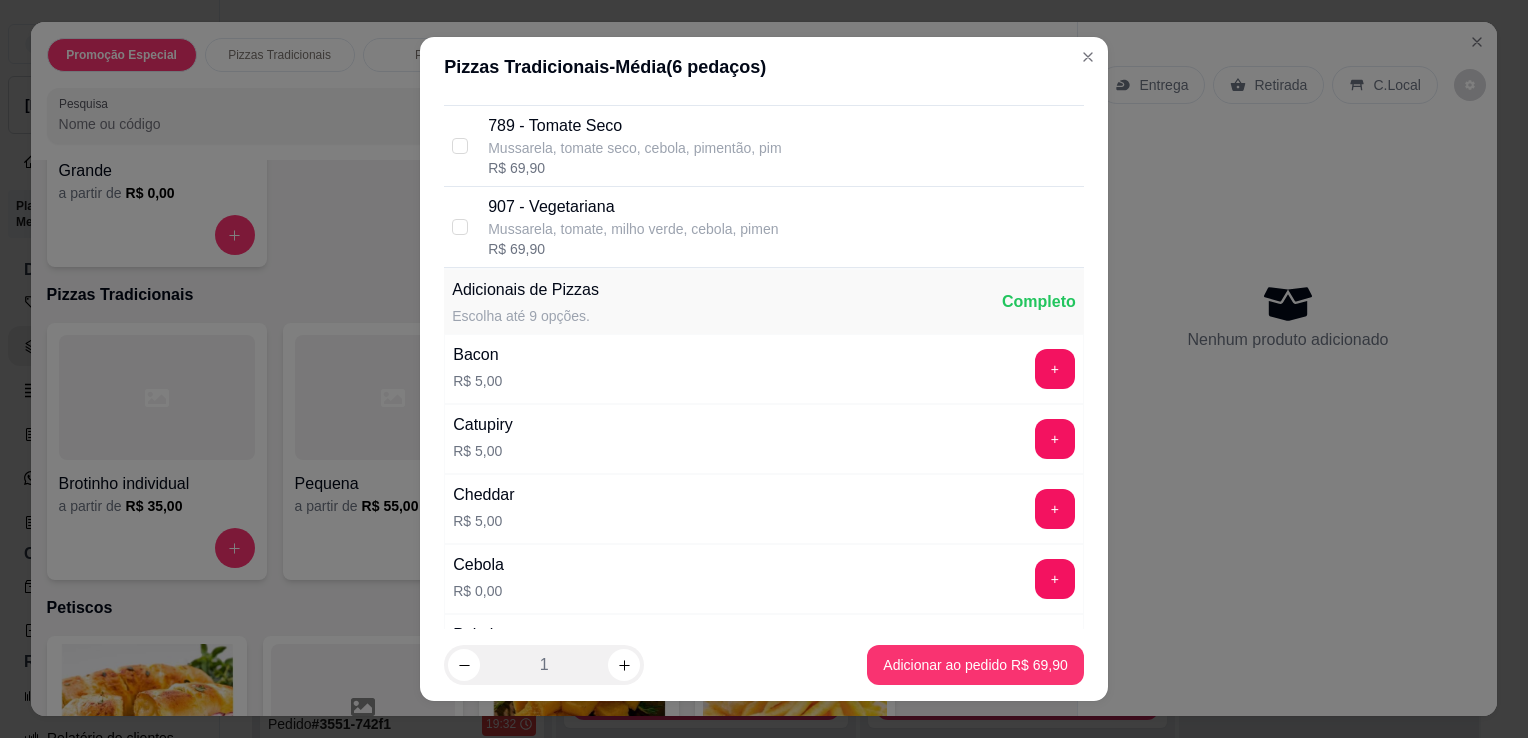 scroll, scrollTop: 1517, scrollLeft: 0, axis: vertical 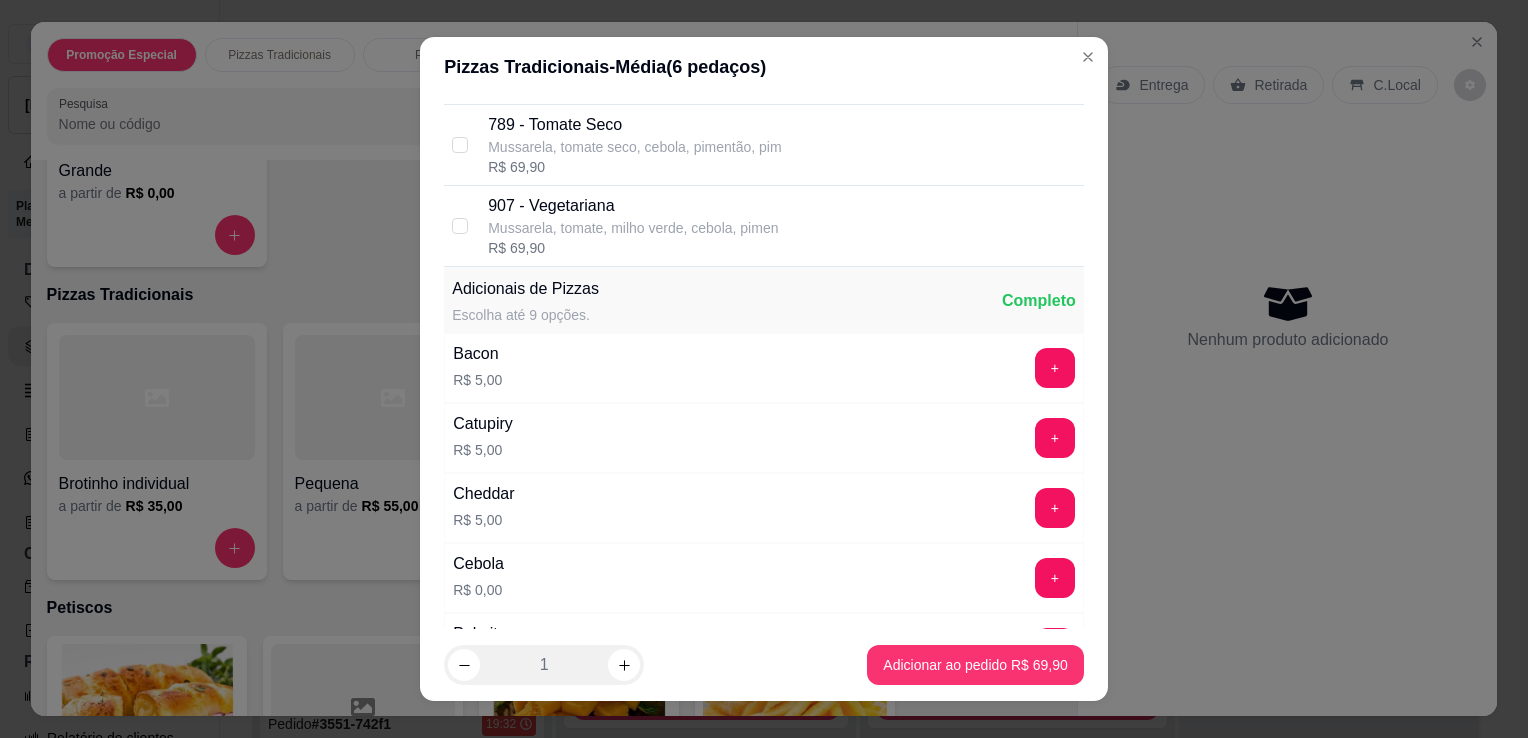 click on "789 - Tomate Seco" at bounding box center (634, 125) 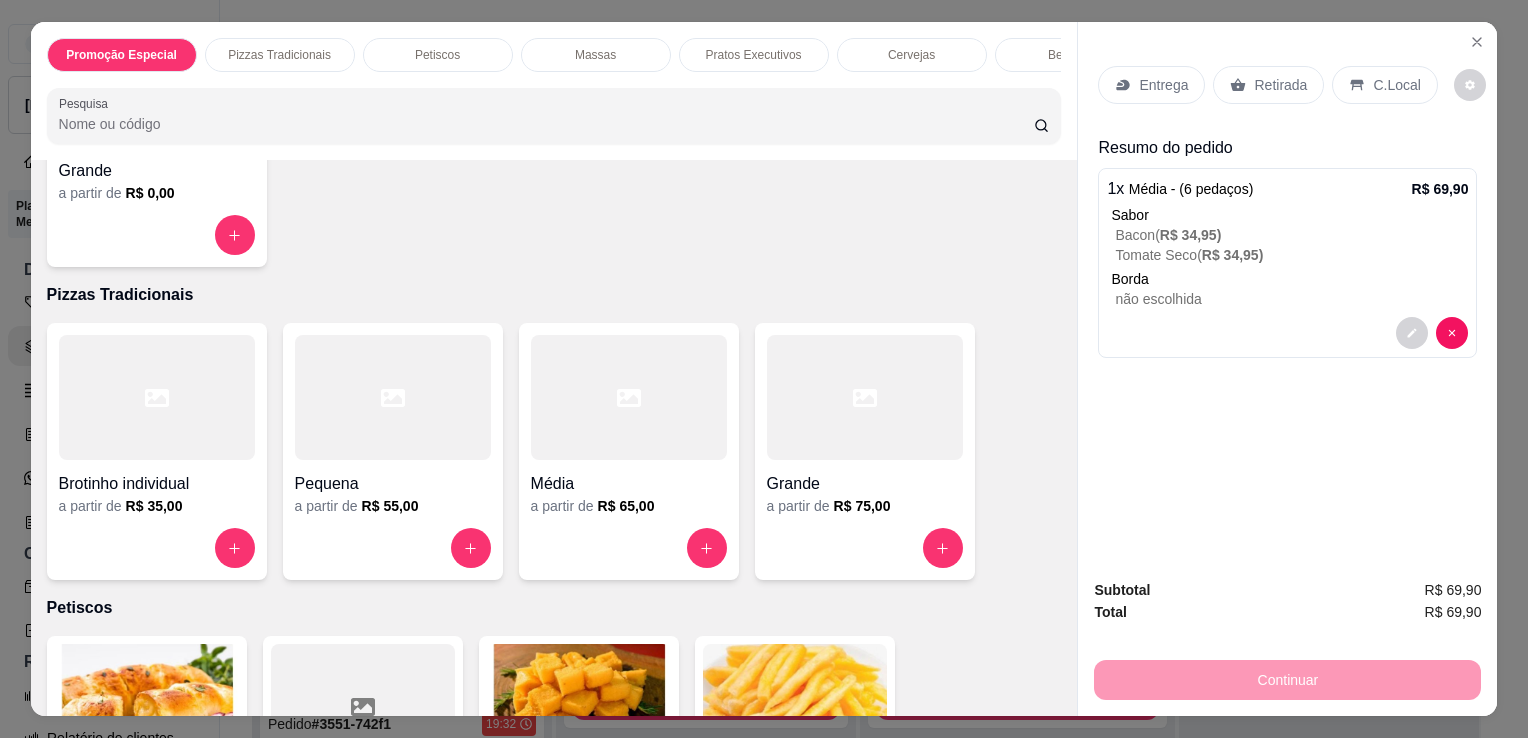 click on "Retirada" at bounding box center (1280, 85) 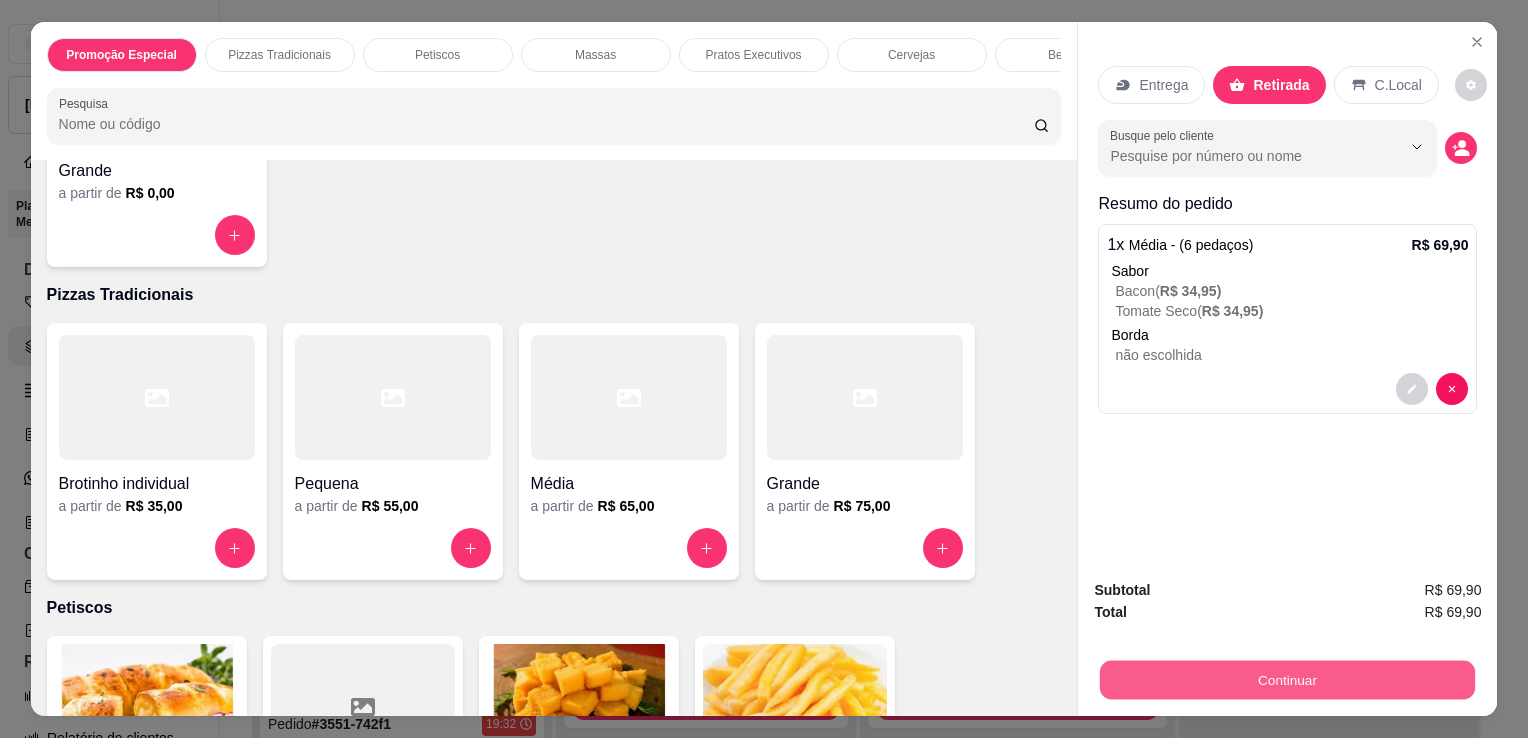 click on "Continuar" at bounding box center (1287, 679) 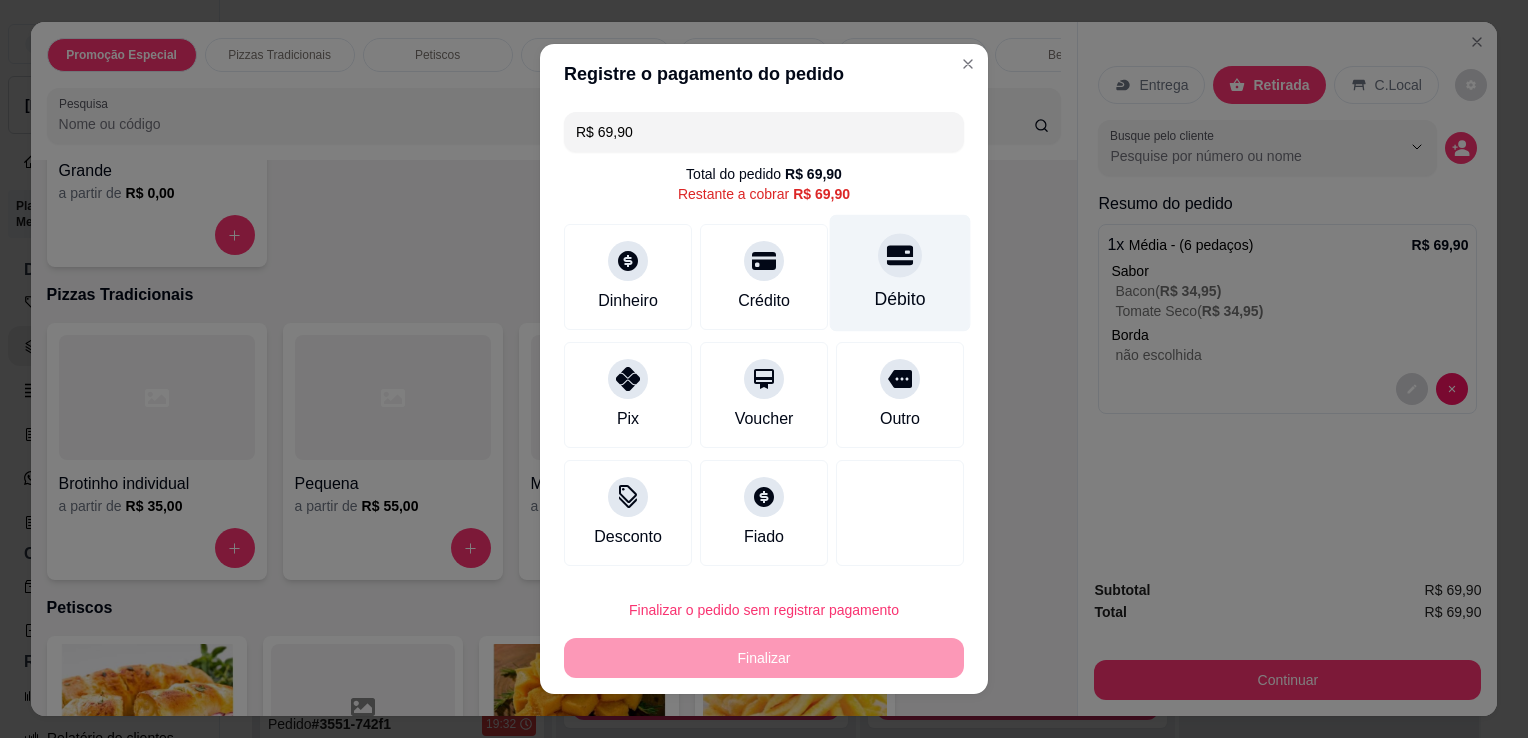 click on "Débito" at bounding box center [900, 273] 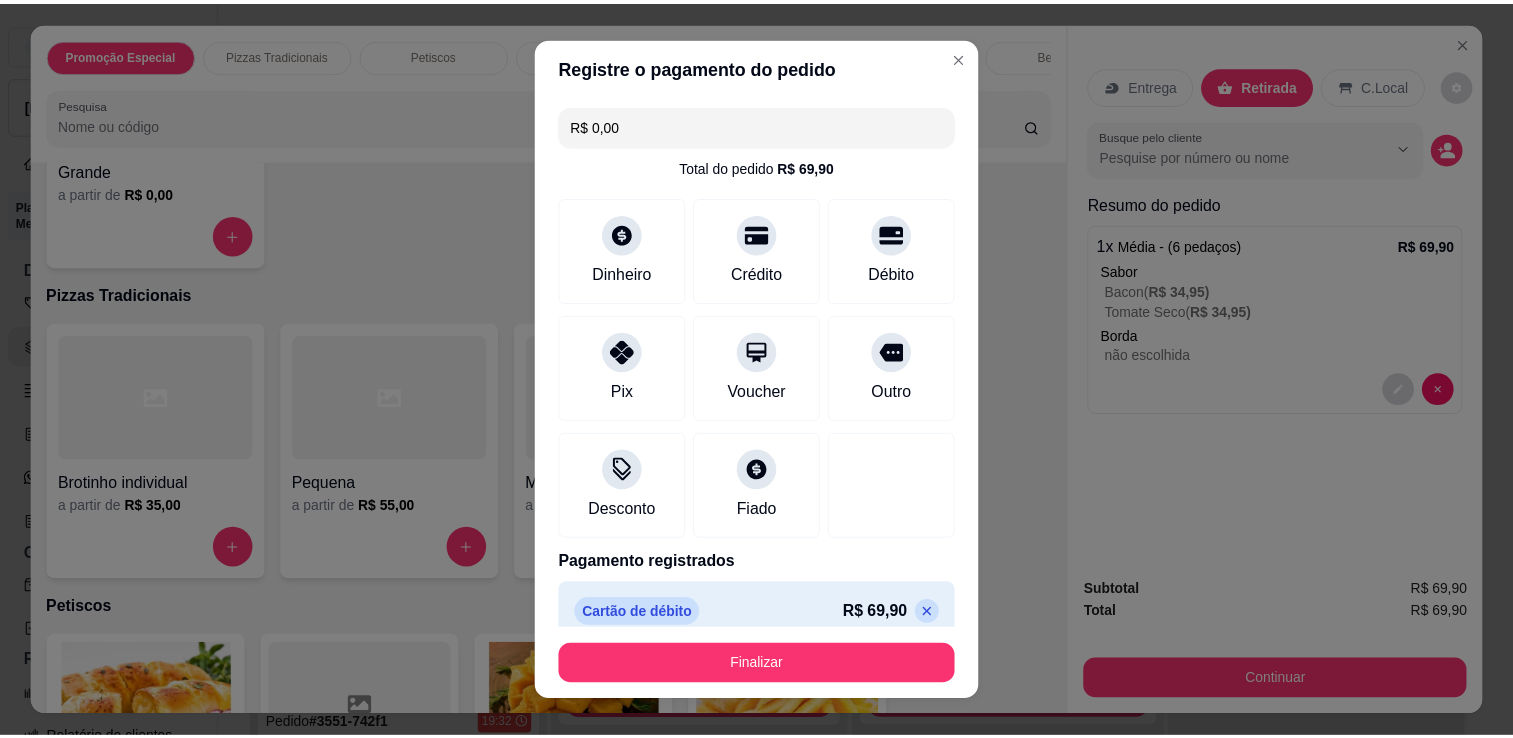 scroll, scrollTop: 20, scrollLeft: 0, axis: vertical 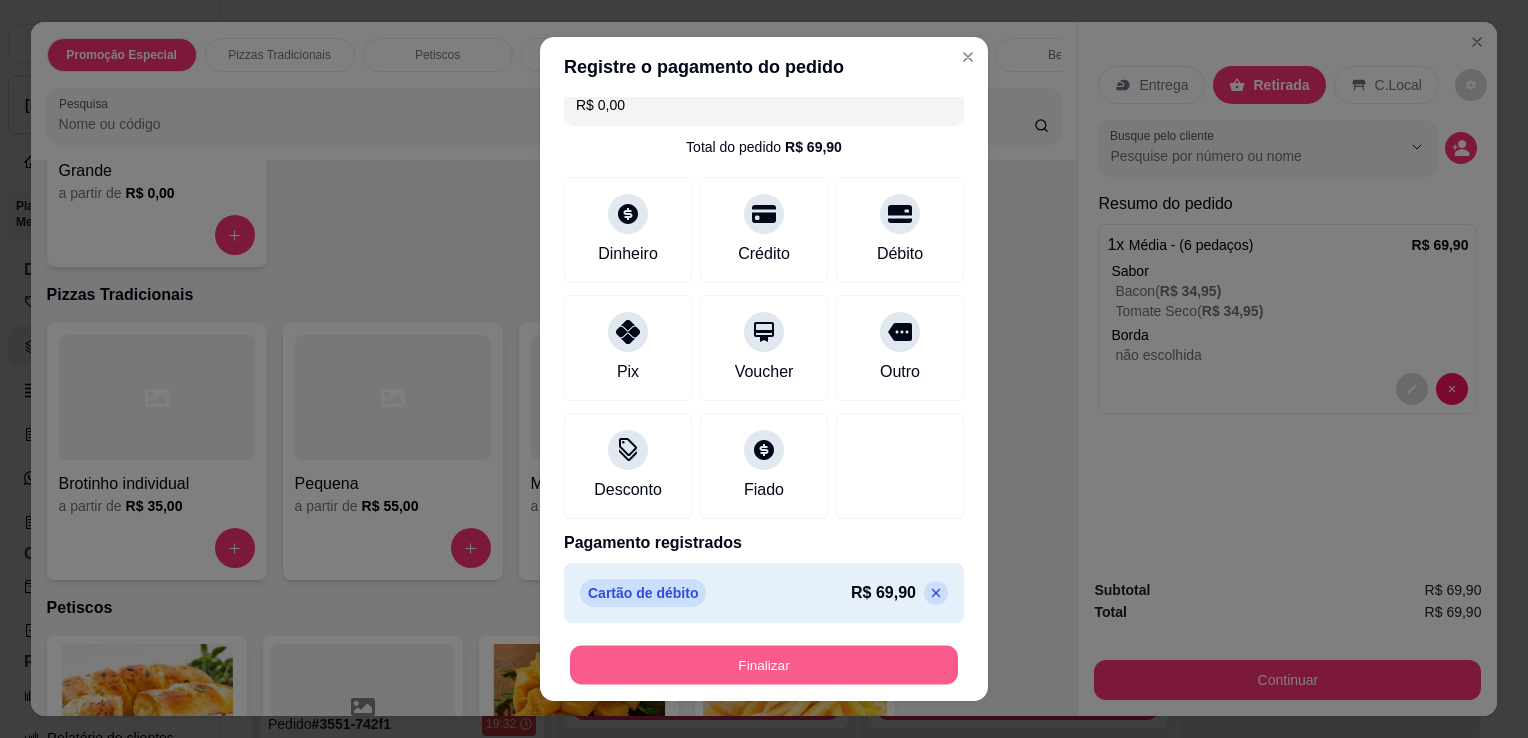 click on "Finalizar" at bounding box center [764, 665] 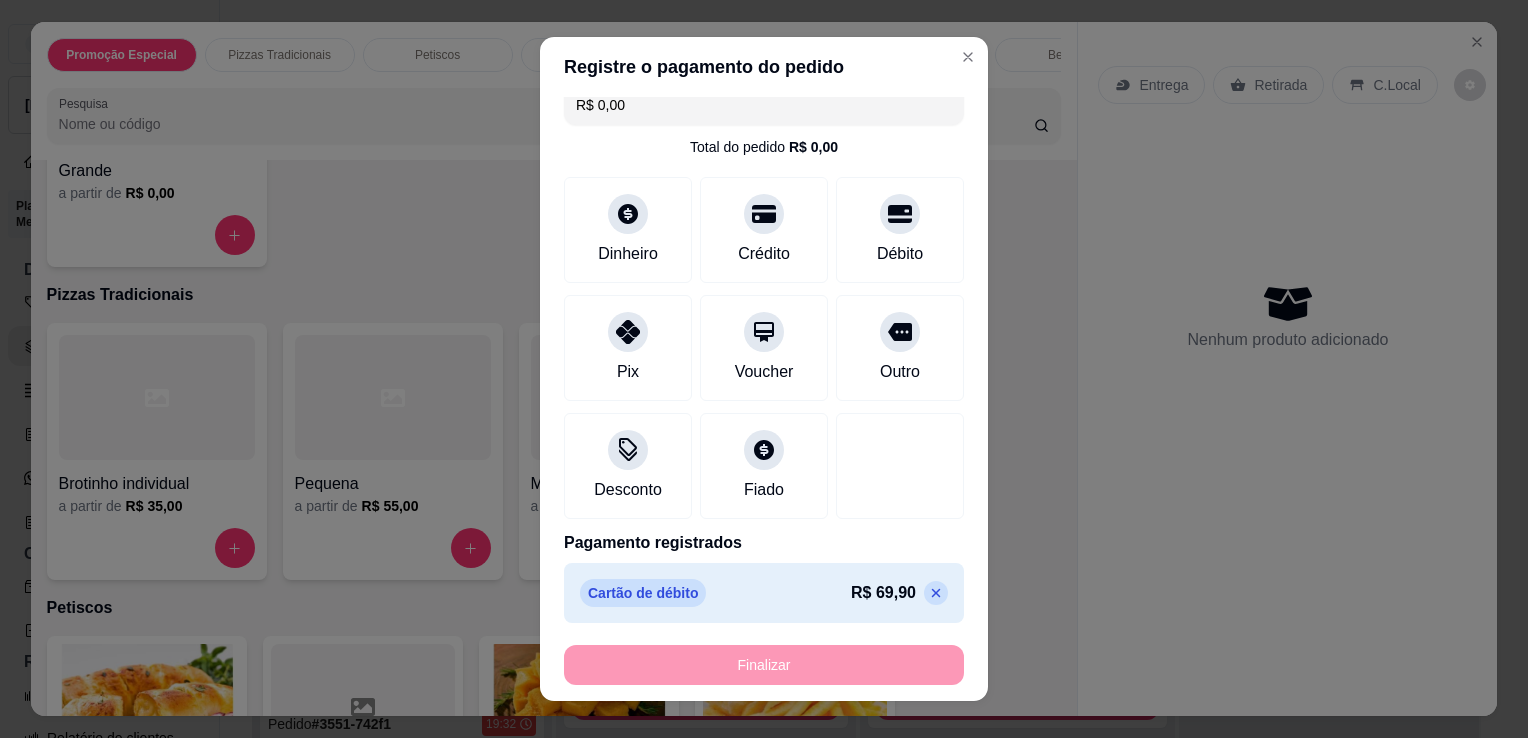 type on "-R$ 69,90" 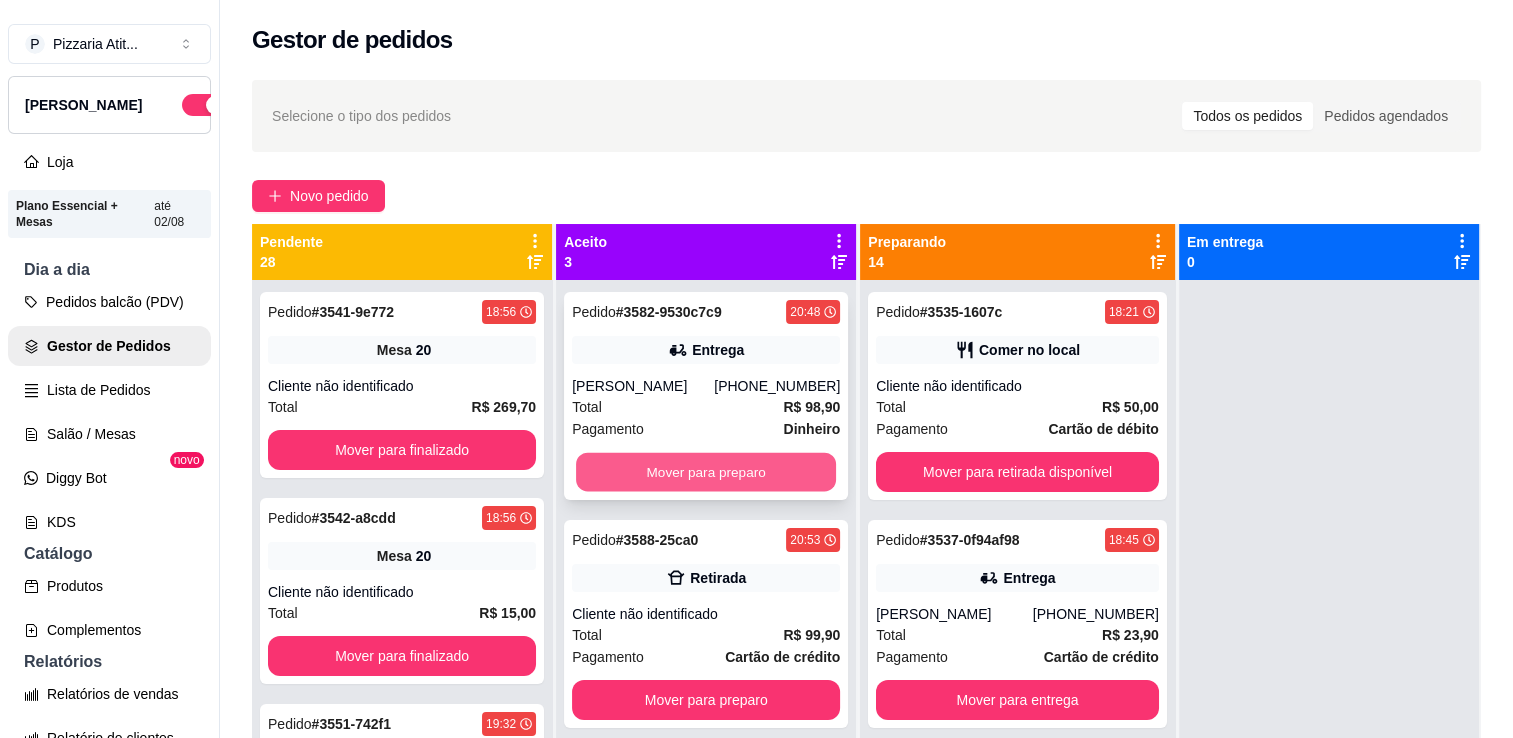 click on "Mover para preparo" at bounding box center [706, 472] 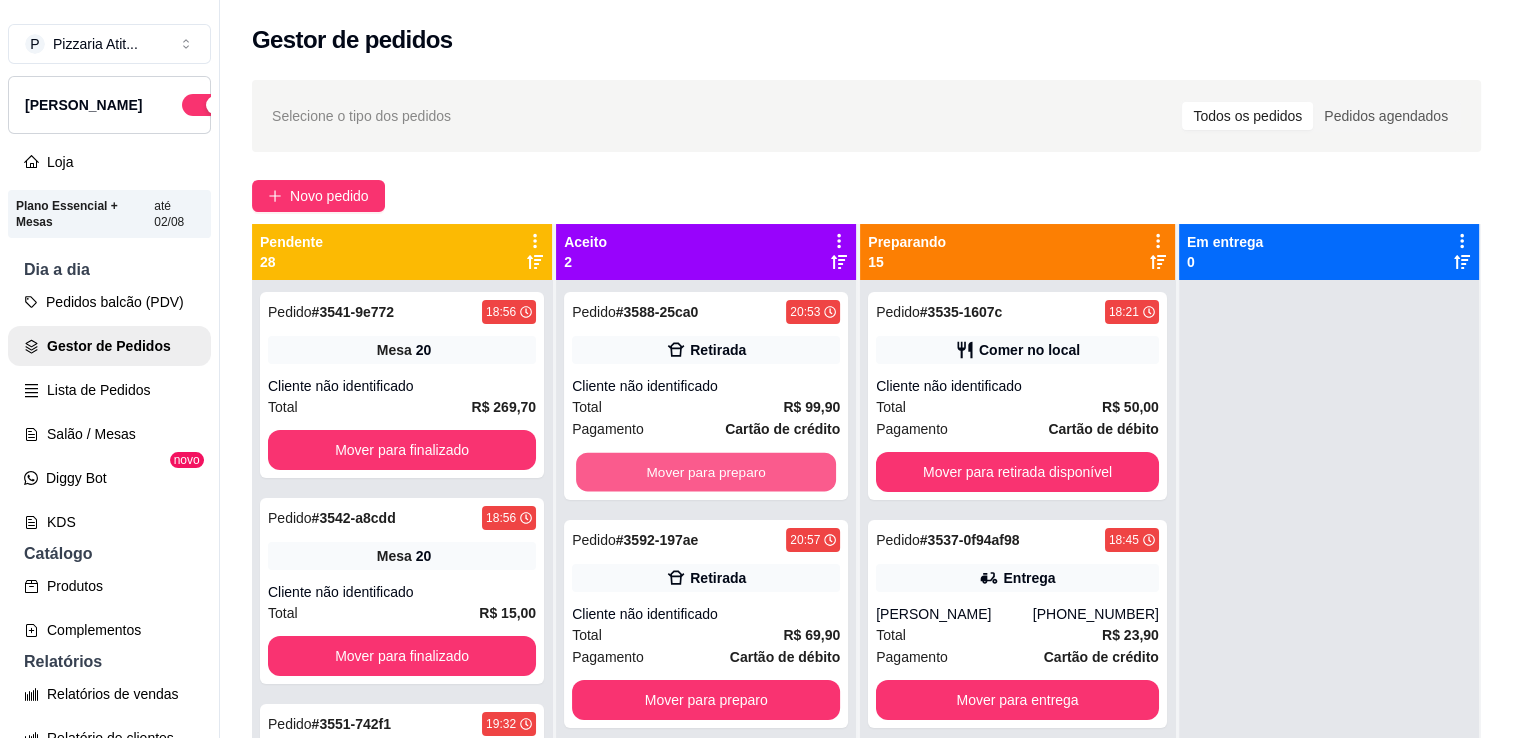 click on "Mover para preparo" at bounding box center (706, 472) 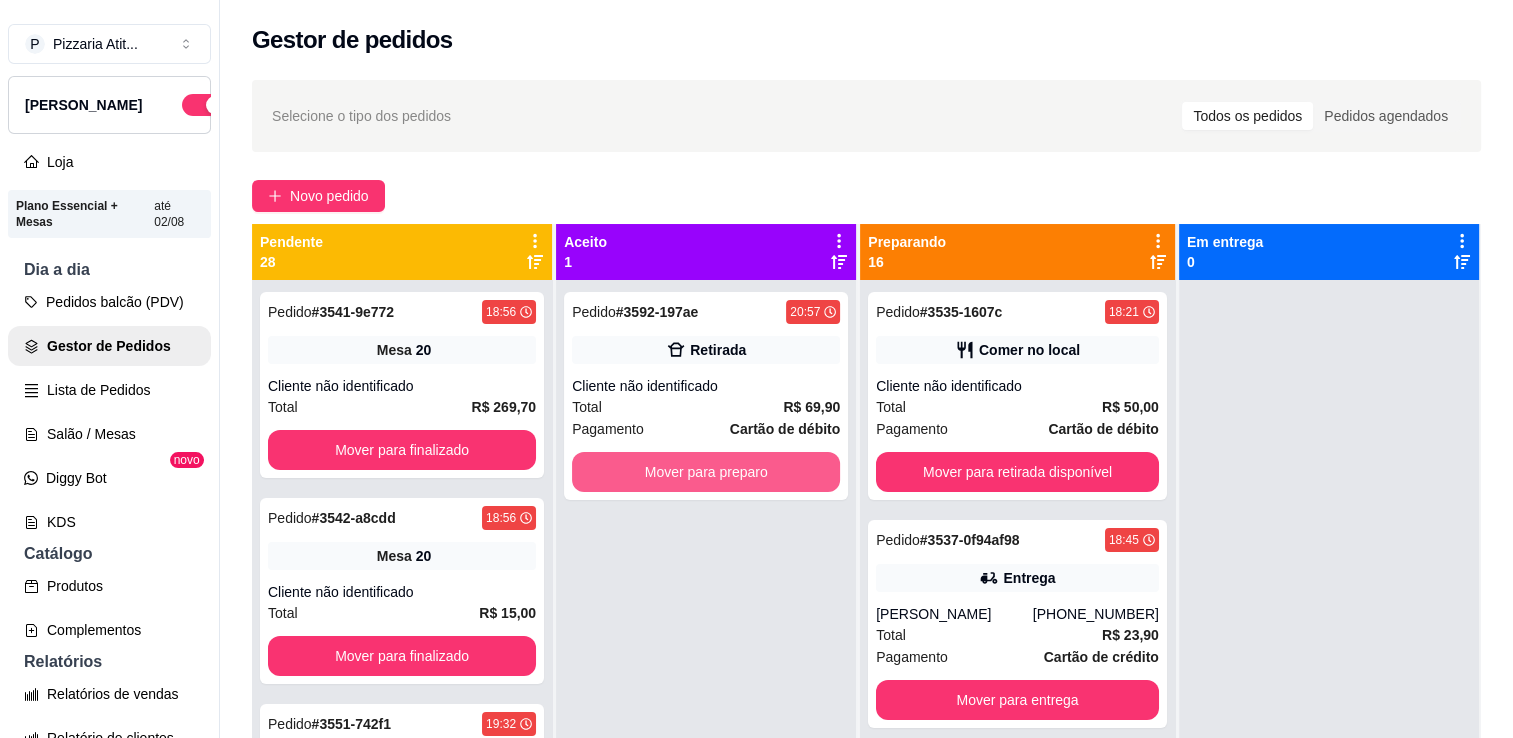 click on "Mover para preparo" at bounding box center (706, 472) 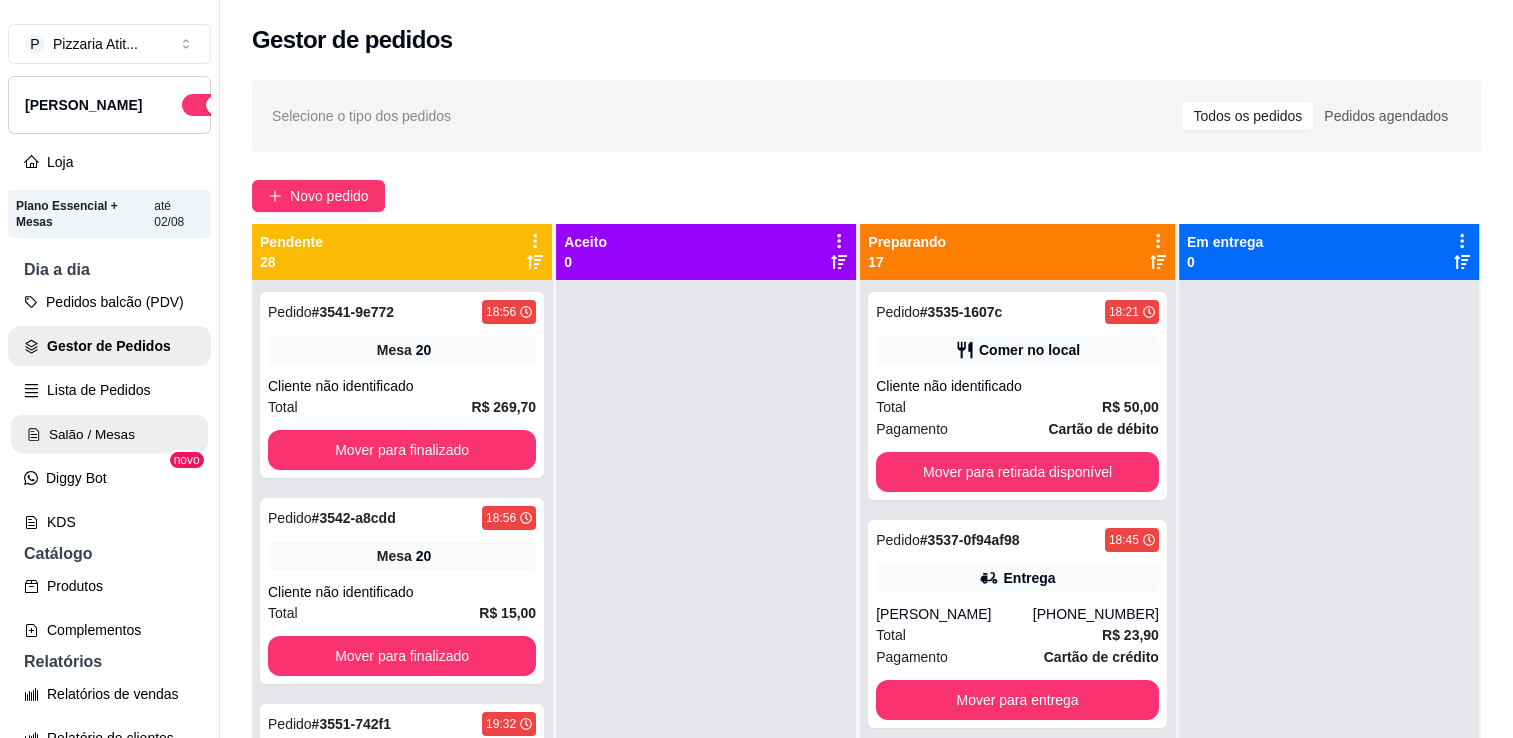 click on "Salão / Mesas" at bounding box center [109, 434] 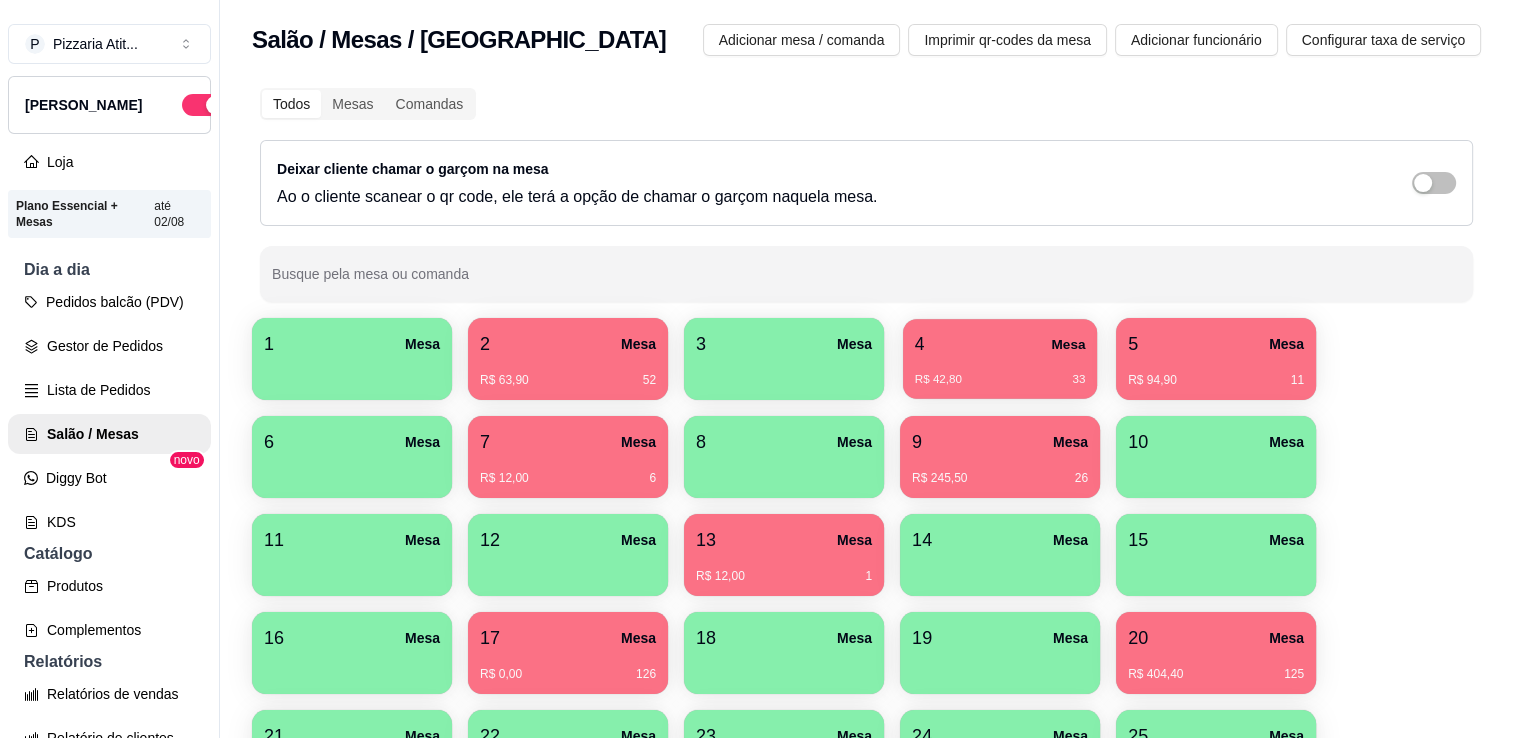 click on "R$ 42,80 33" at bounding box center [1000, 372] 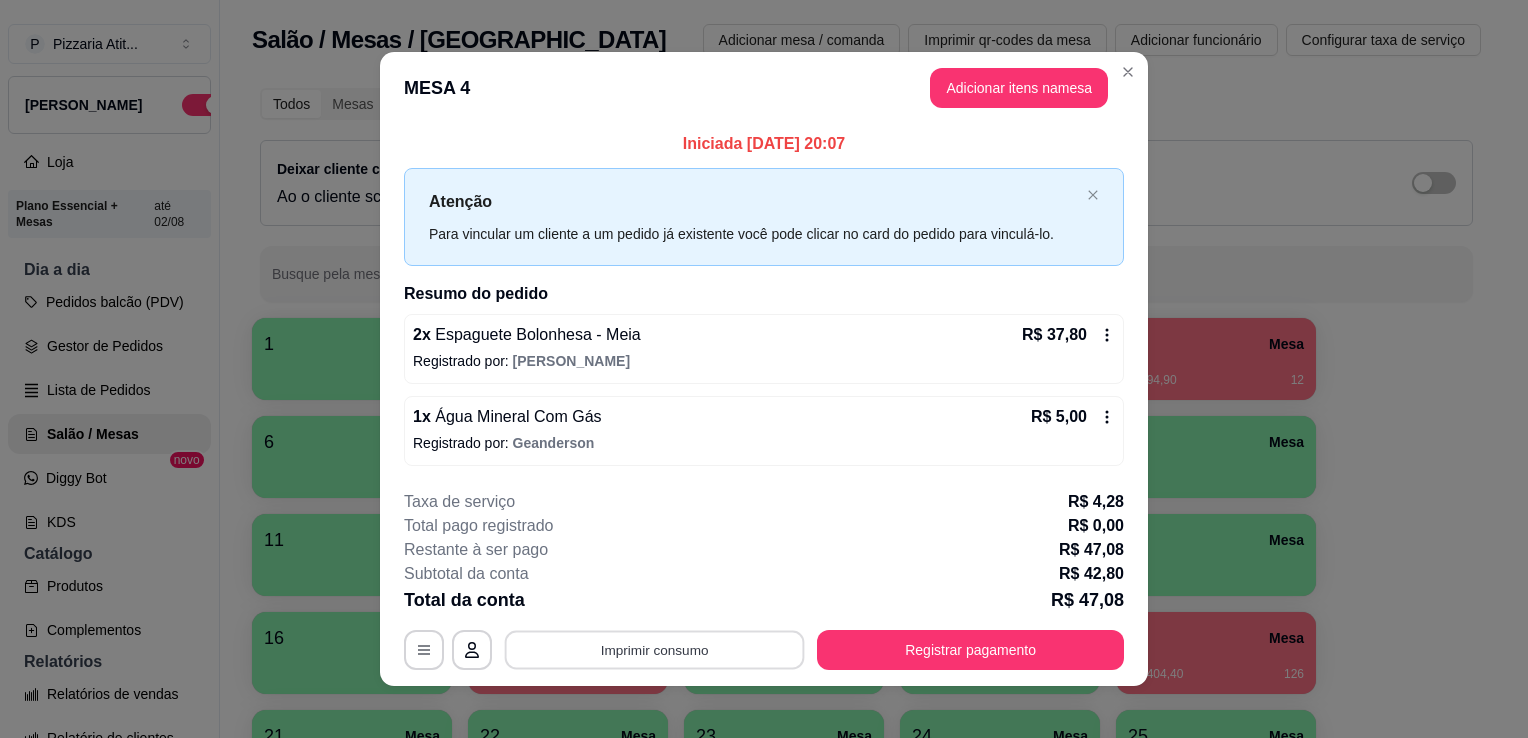 click on "Imprimir consumo" at bounding box center [655, 649] 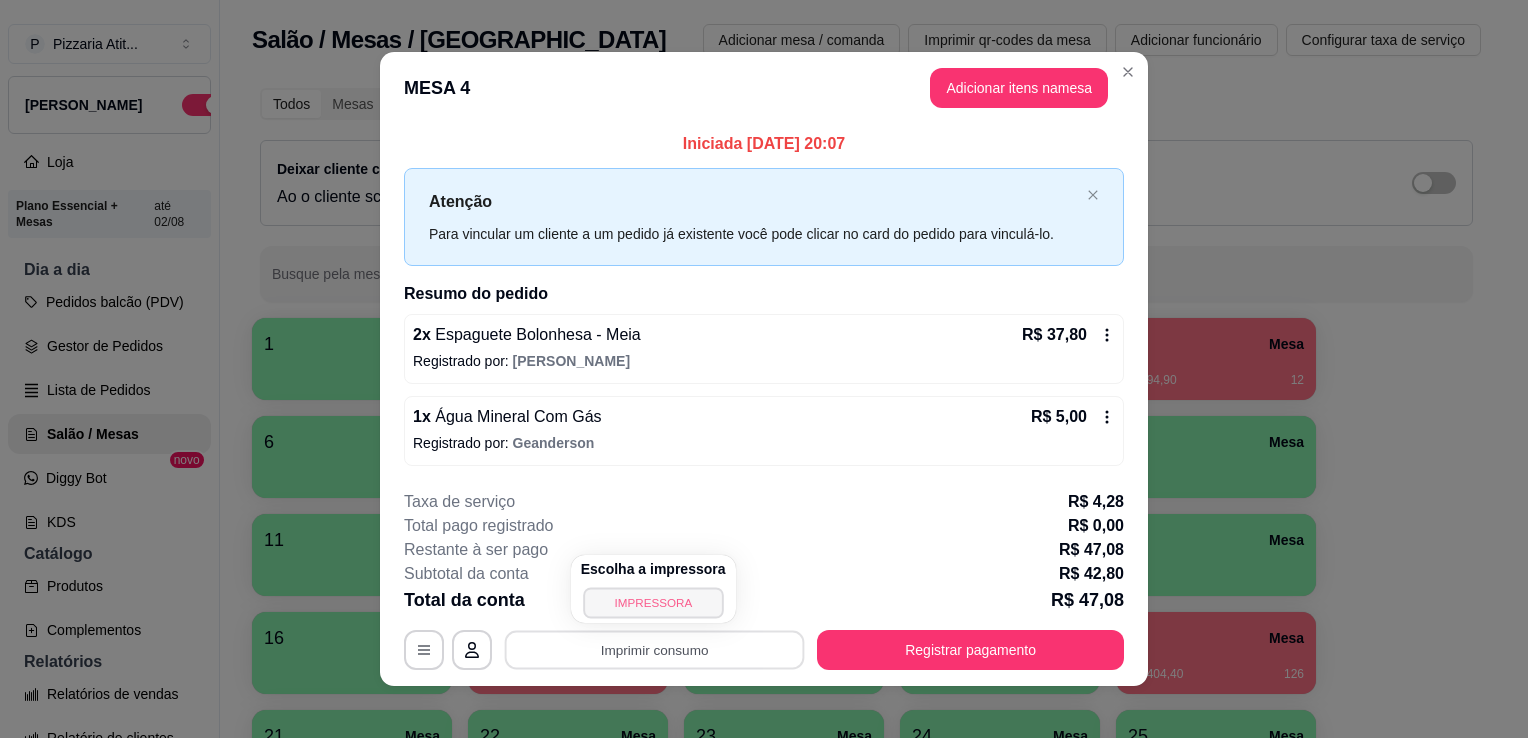 click on "IMPRESSORA" at bounding box center [653, 602] 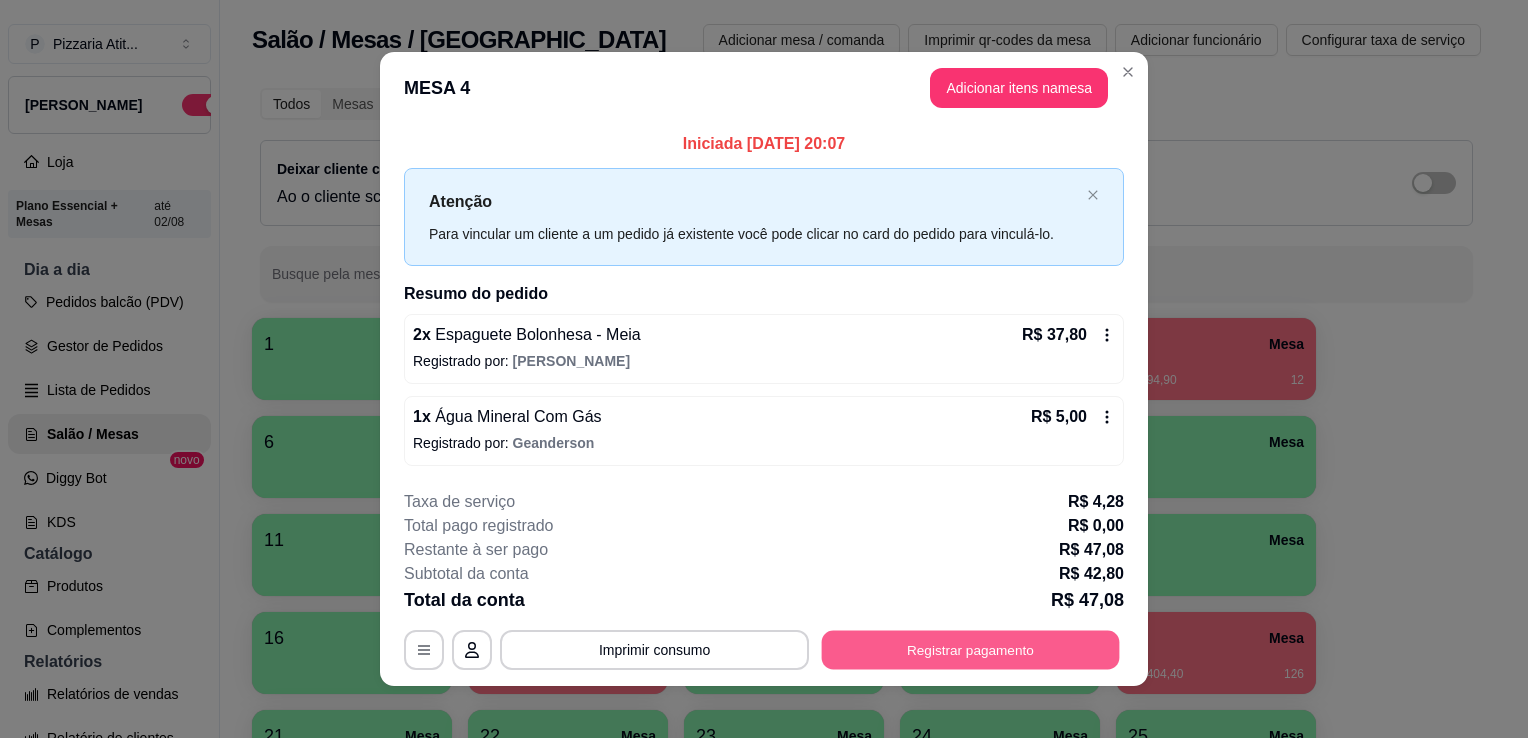click on "Registrar pagamento" at bounding box center [971, 649] 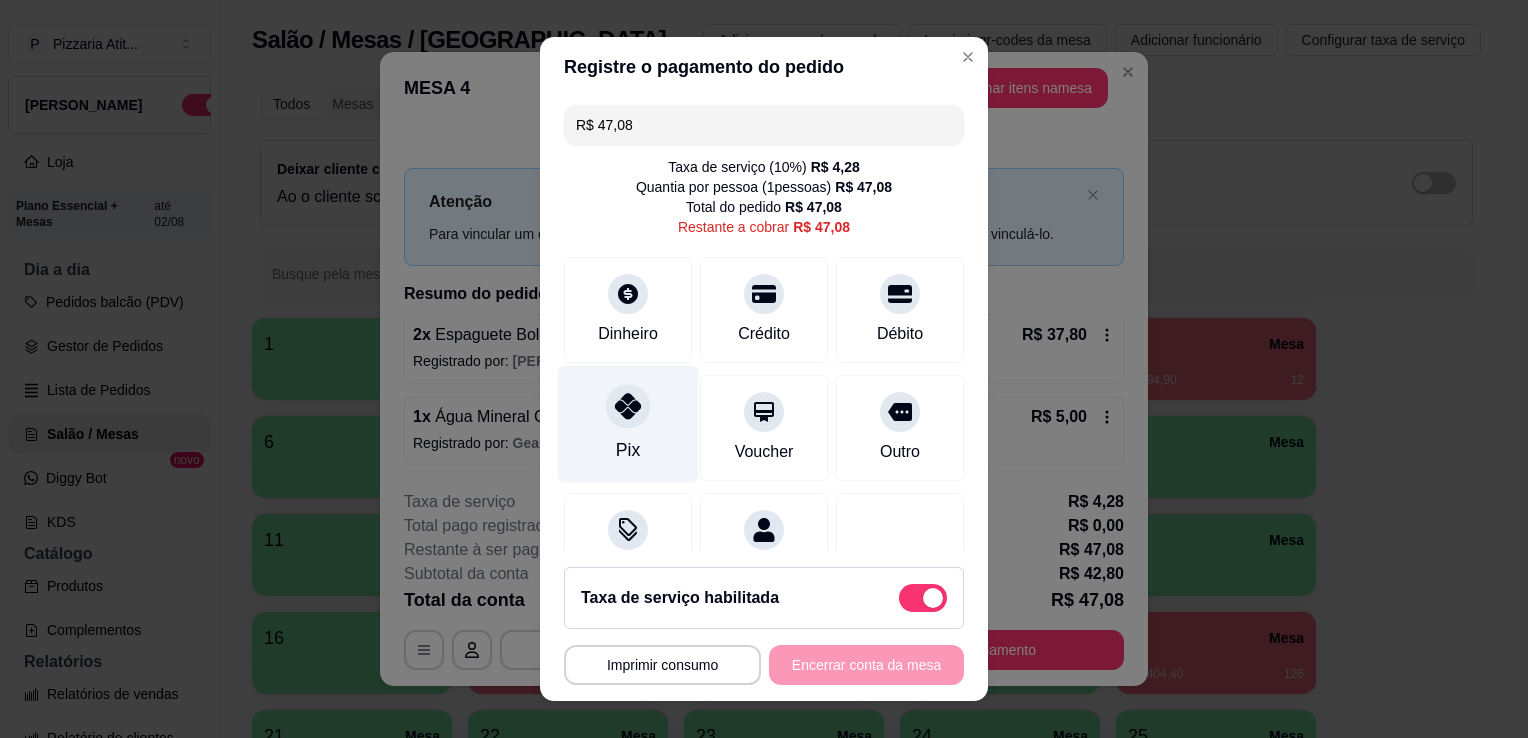 click 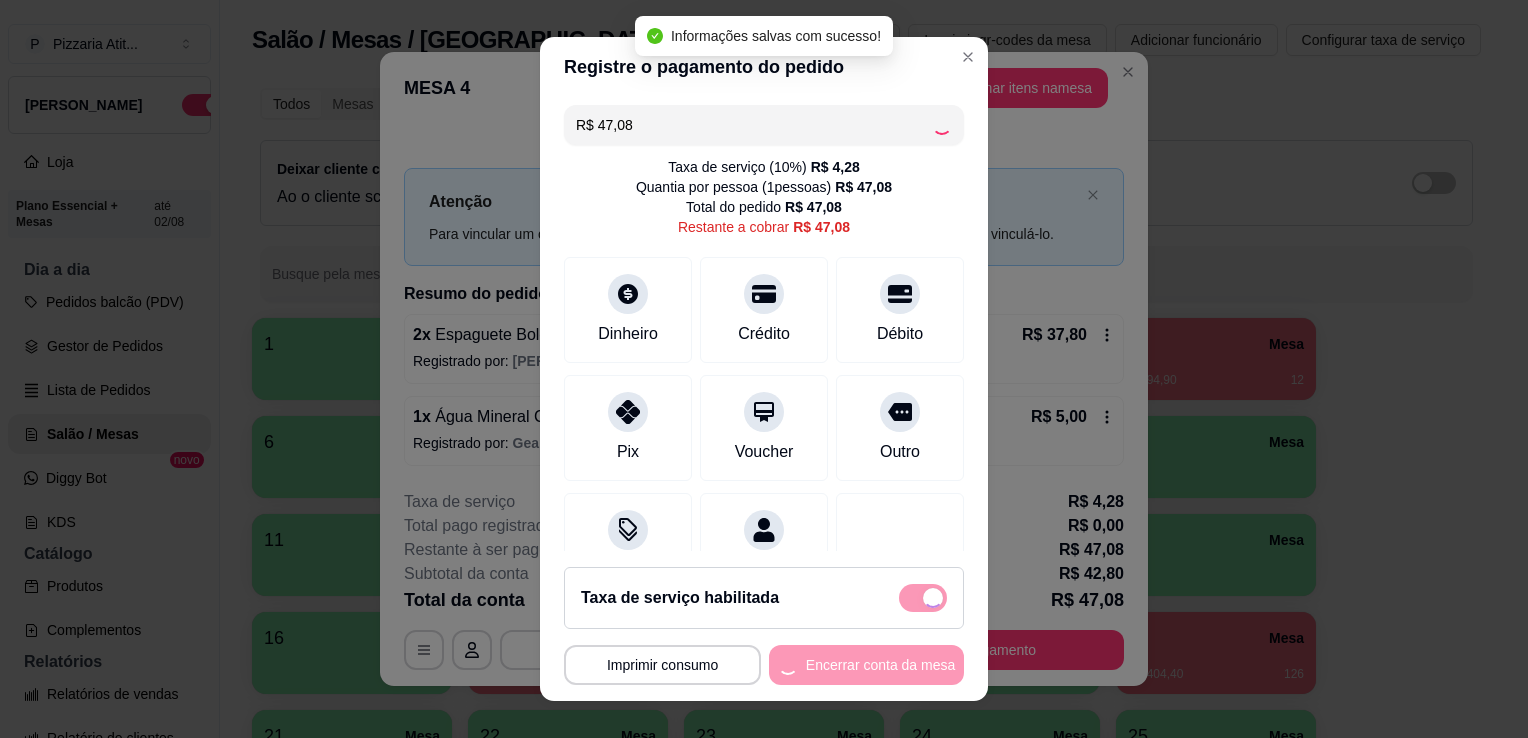 type on "R$ 0,00" 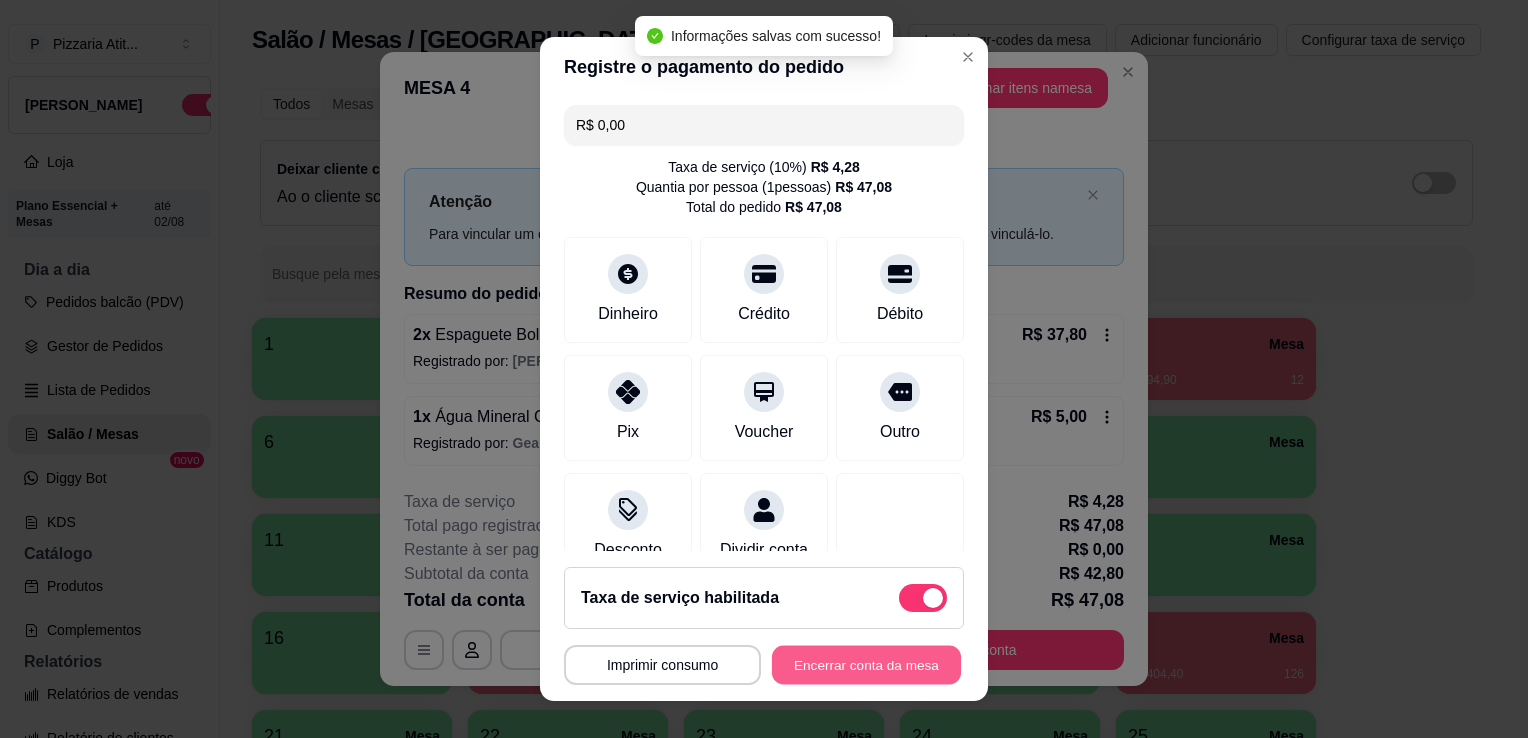 click on "Encerrar conta da mesa" at bounding box center (866, 665) 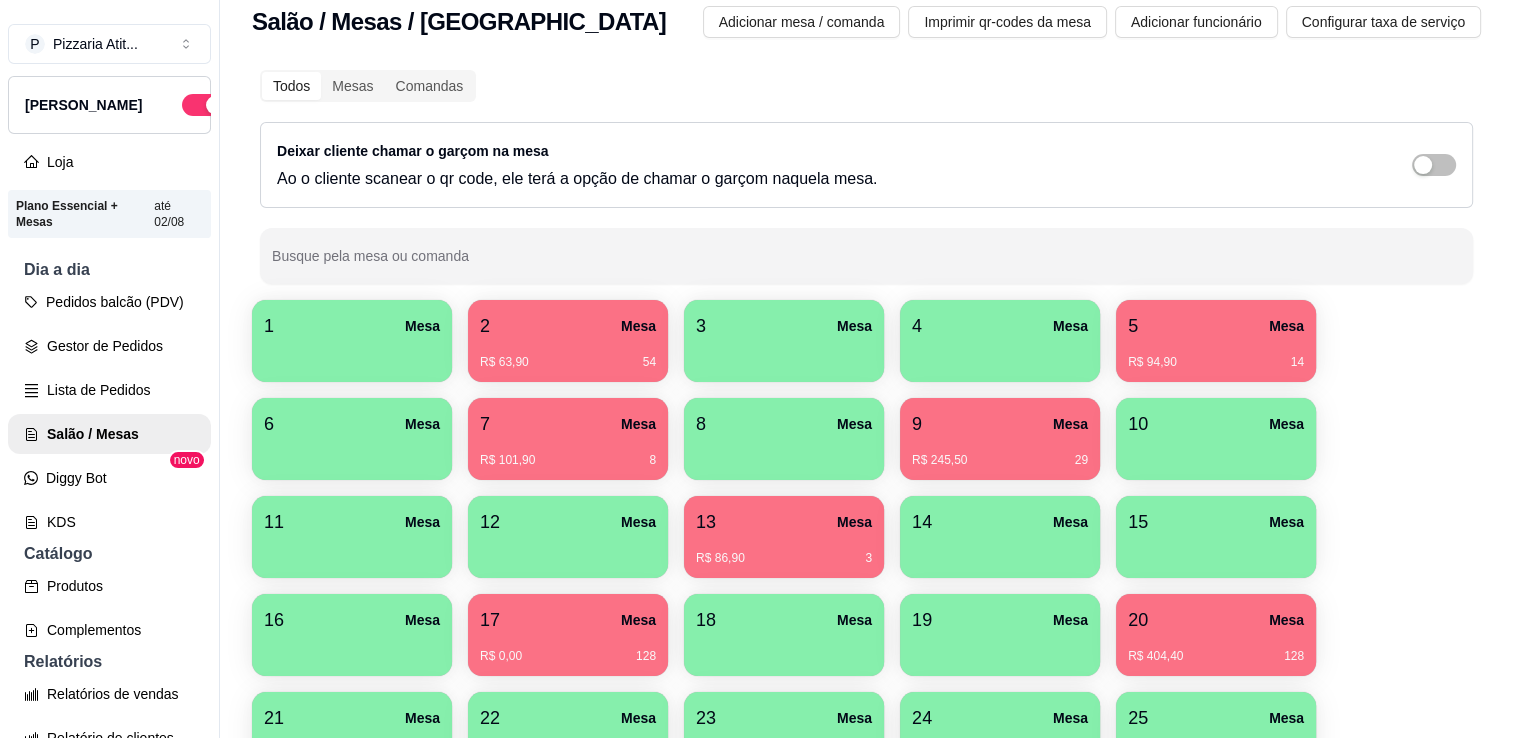 scroll, scrollTop: 4, scrollLeft: 0, axis: vertical 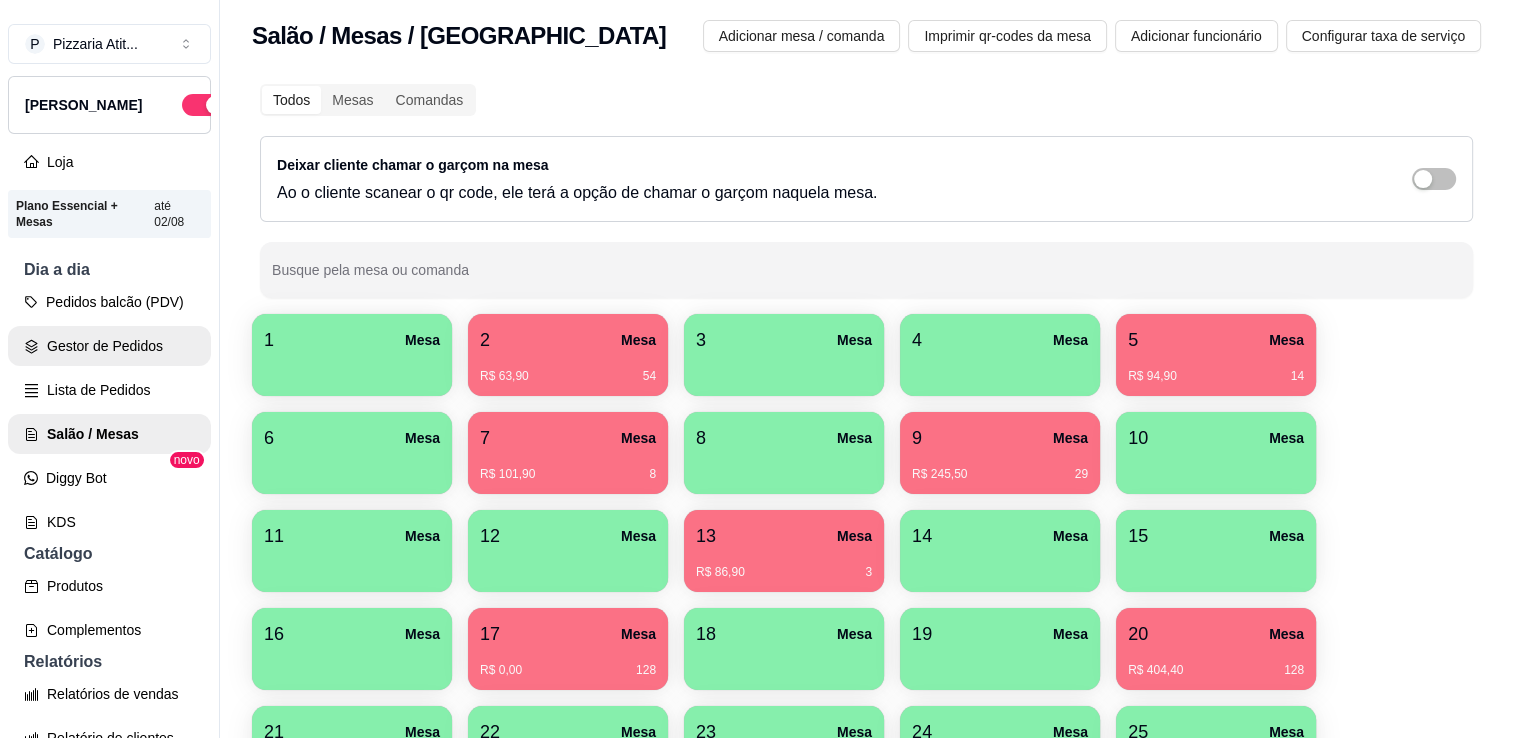 click on "Gestor de Pedidos" at bounding box center (109, 346) 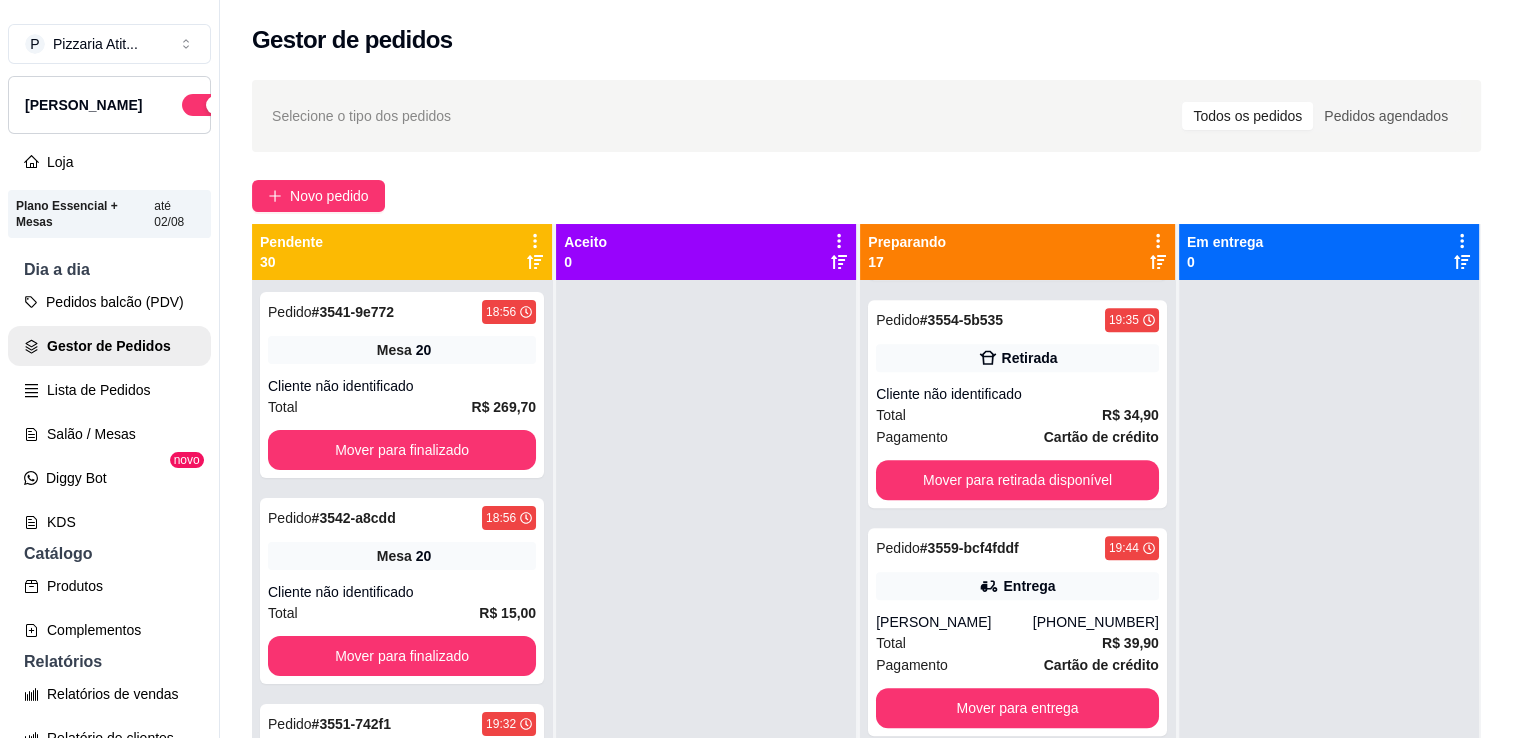 scroll, scrollTop: 1525, scrollLeft: 0, axis: vertical 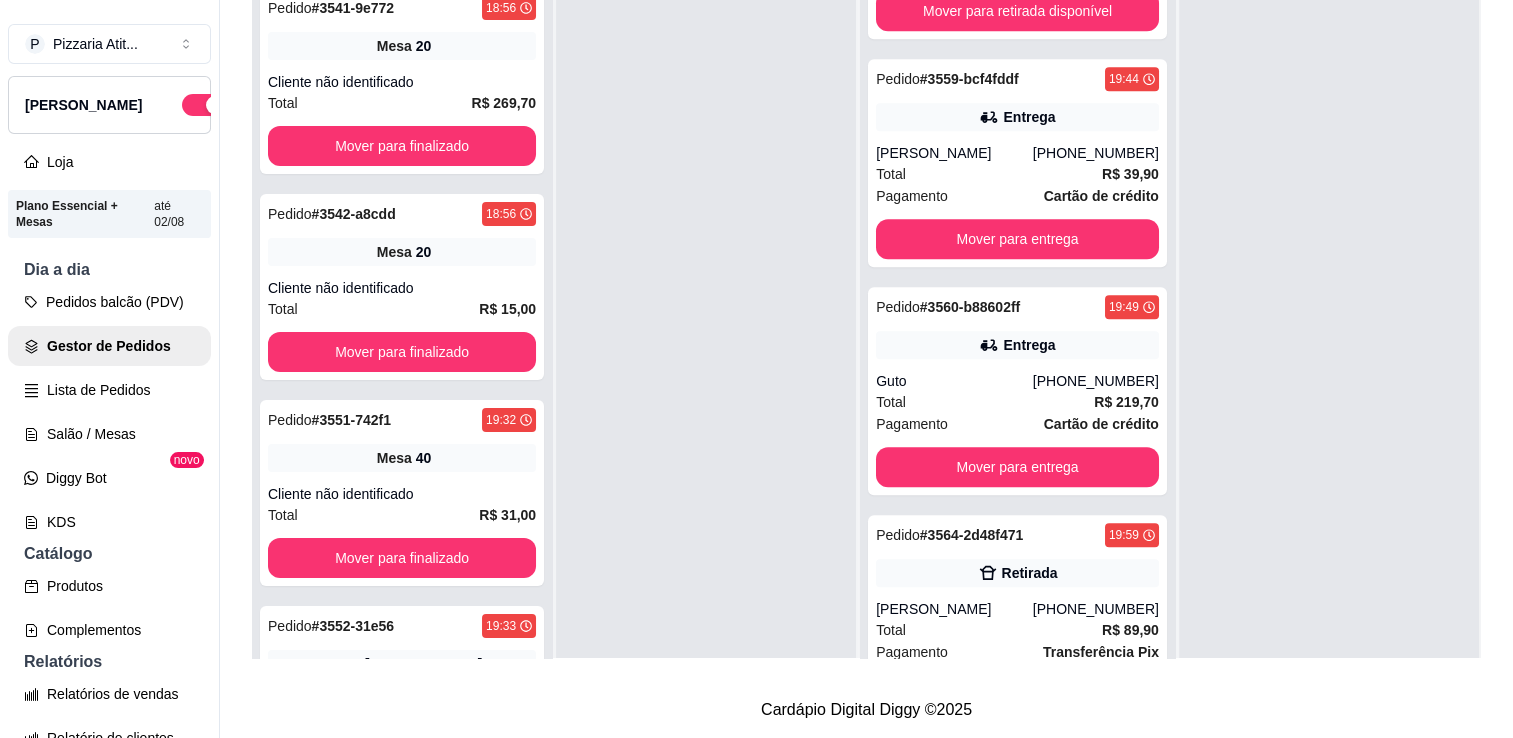 drag, startPoint x: 1132, startPoint y: 365, endPoint x: 1142, endPoint y: 360, distance: 11.18034 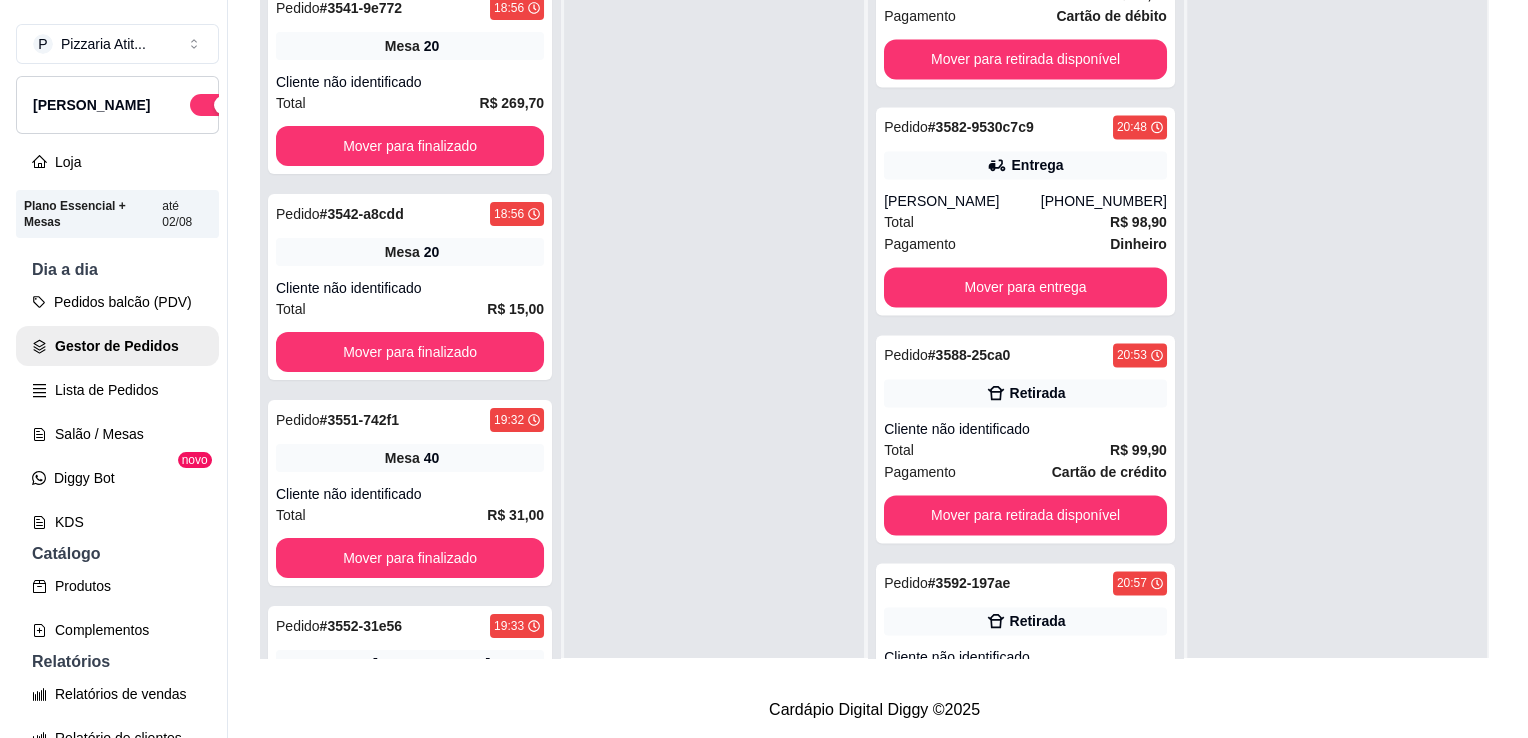 scroll, scrollTop: 3131, scrollLeft: 0, axis: vertical 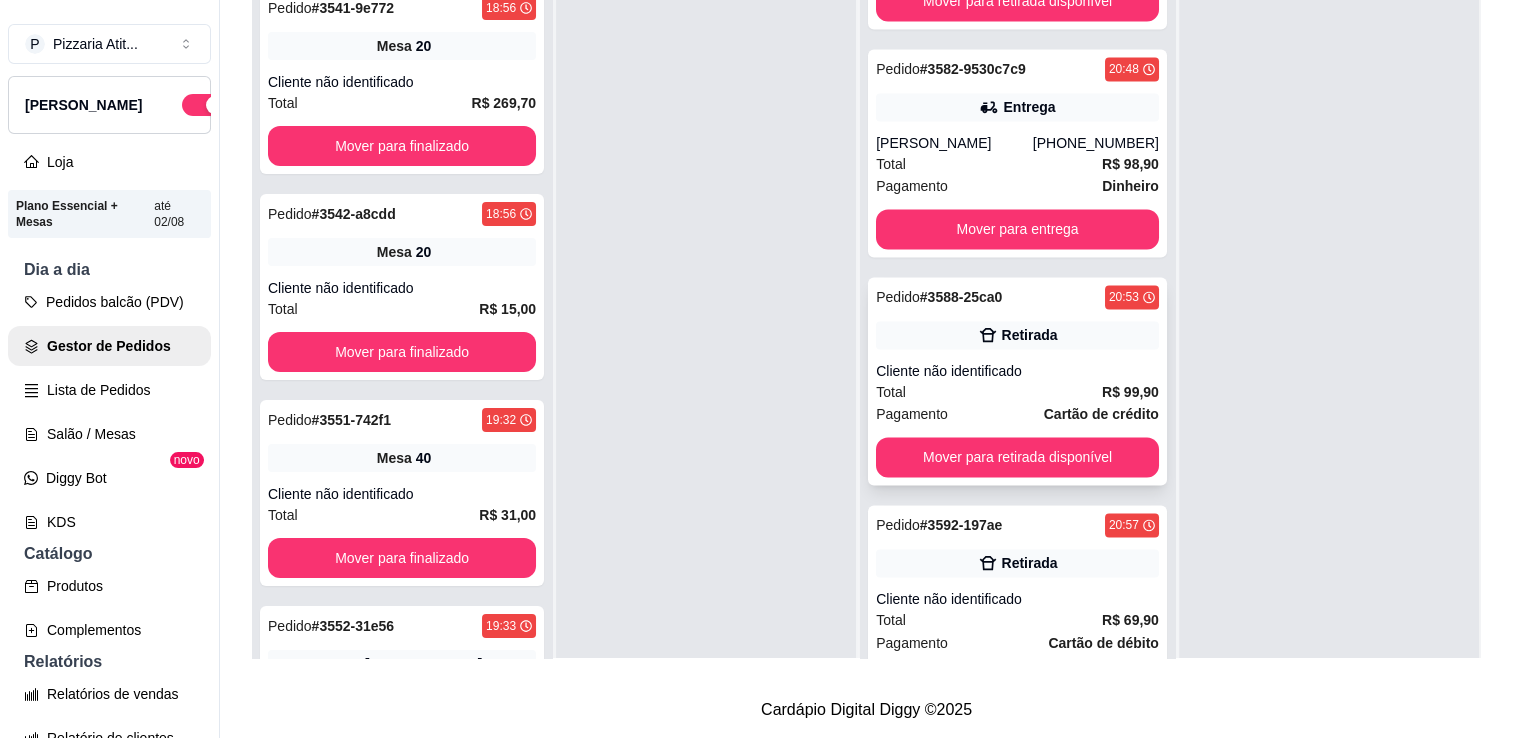 click on "Pagamento Cartão de crédito" at bounding box center (1017, 414) 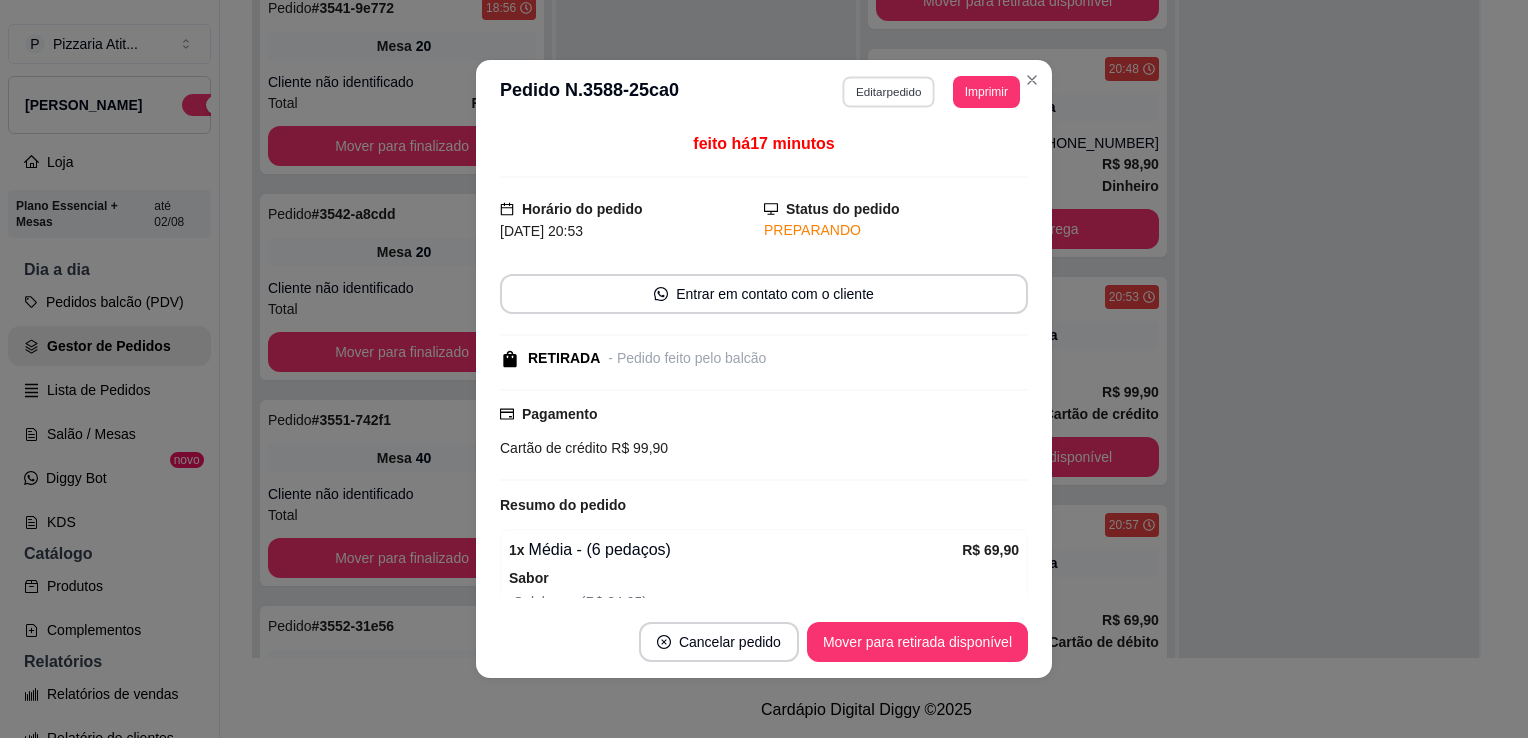 click on "Editar  pedido" at bounding box center (889, 91) 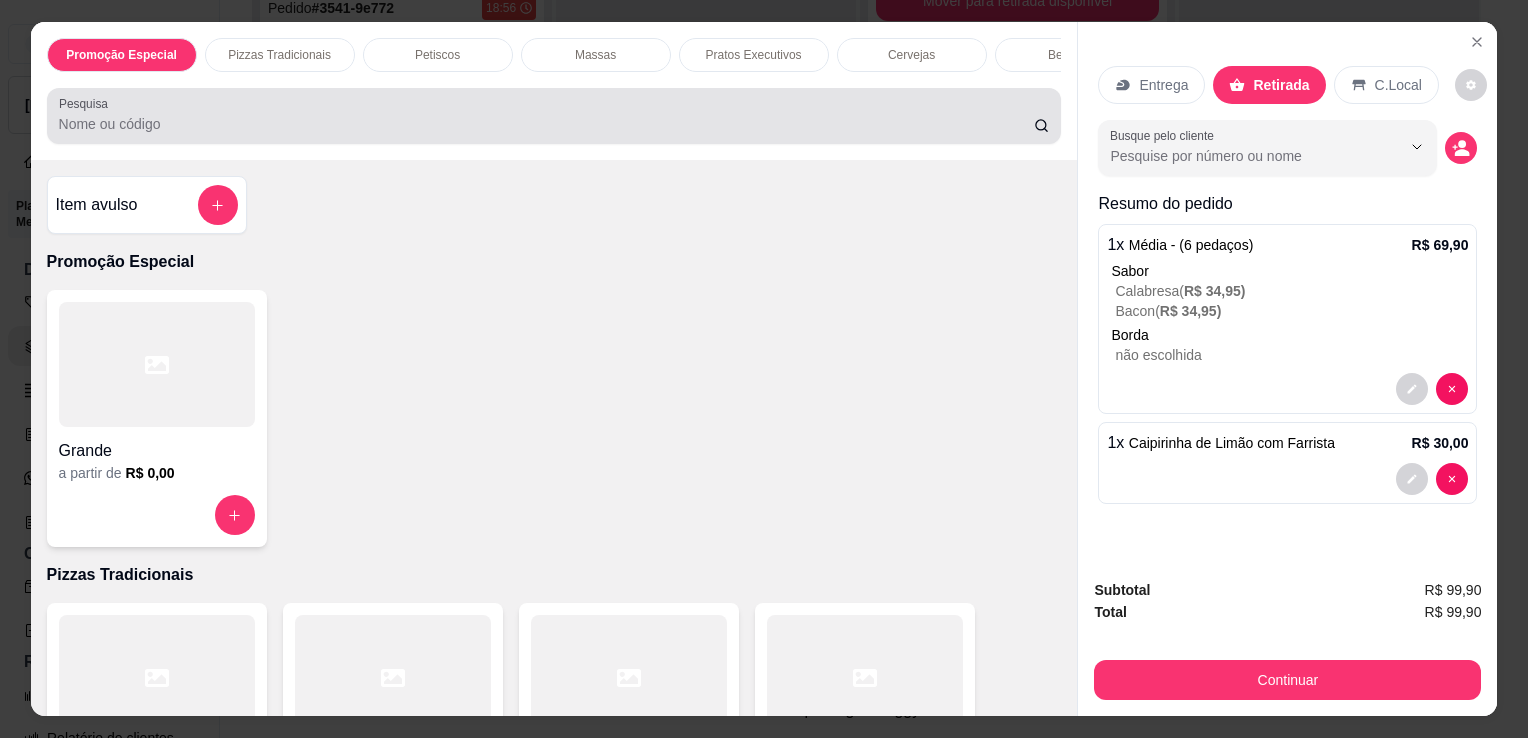 click on "Pesquisa" at bounding box center [554, 116] 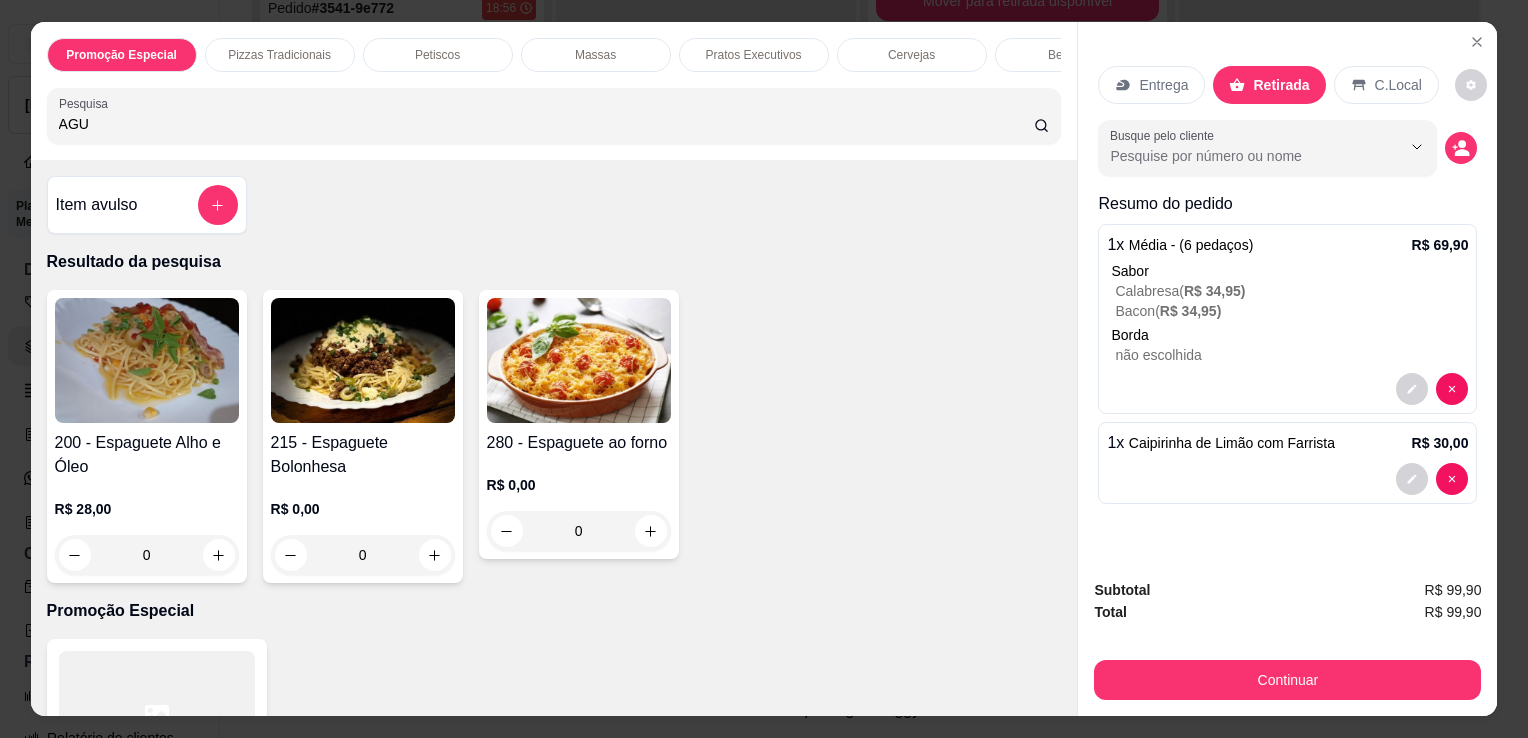 type on "AGU" 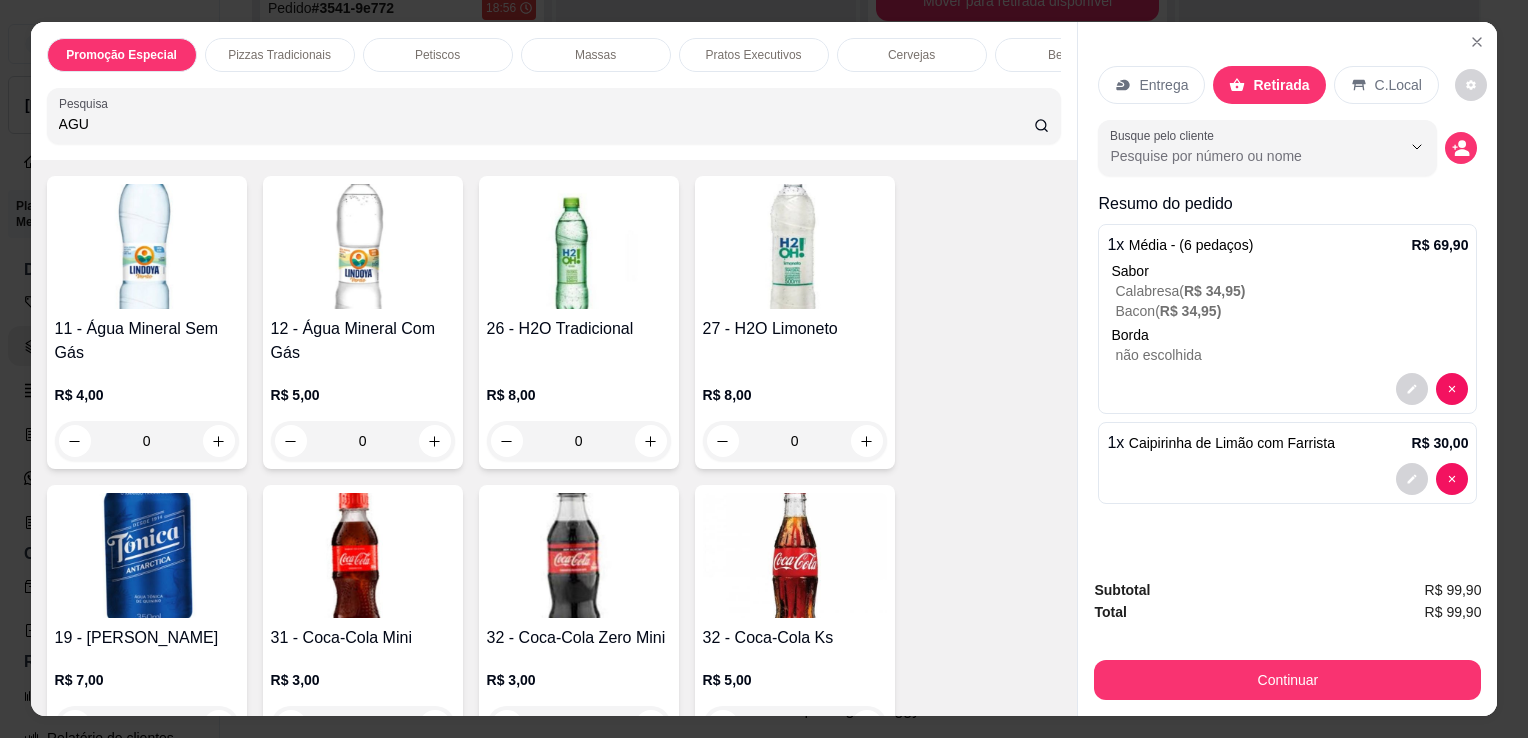 scroll, scrollTop: 5320, scrollLeft: 0, axis: vertical 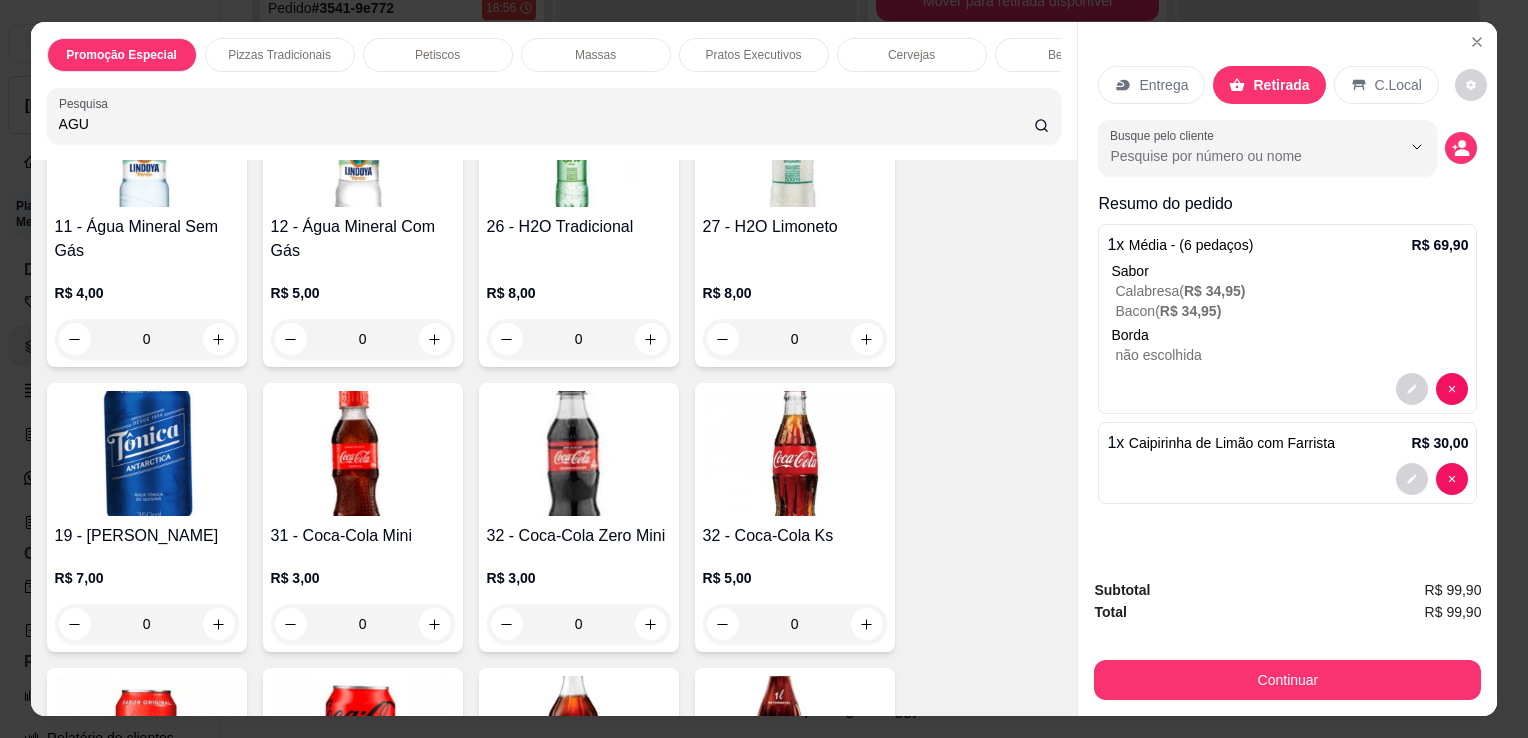 click on "12 - Água Mineral Com Gás" at bounding box center (363, 239) 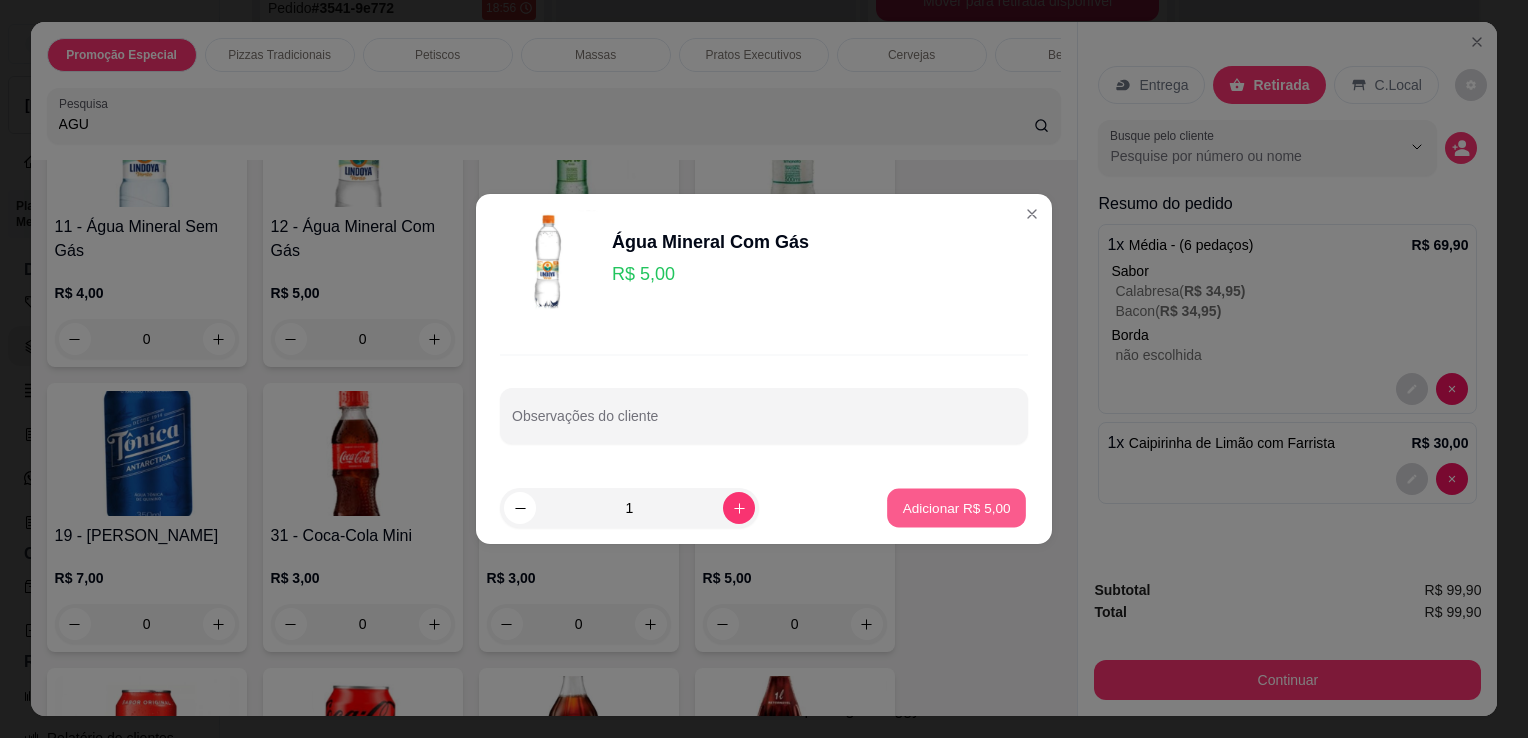 click on "Adicionar   R$ 5,00" at bounding box center [956, 508] 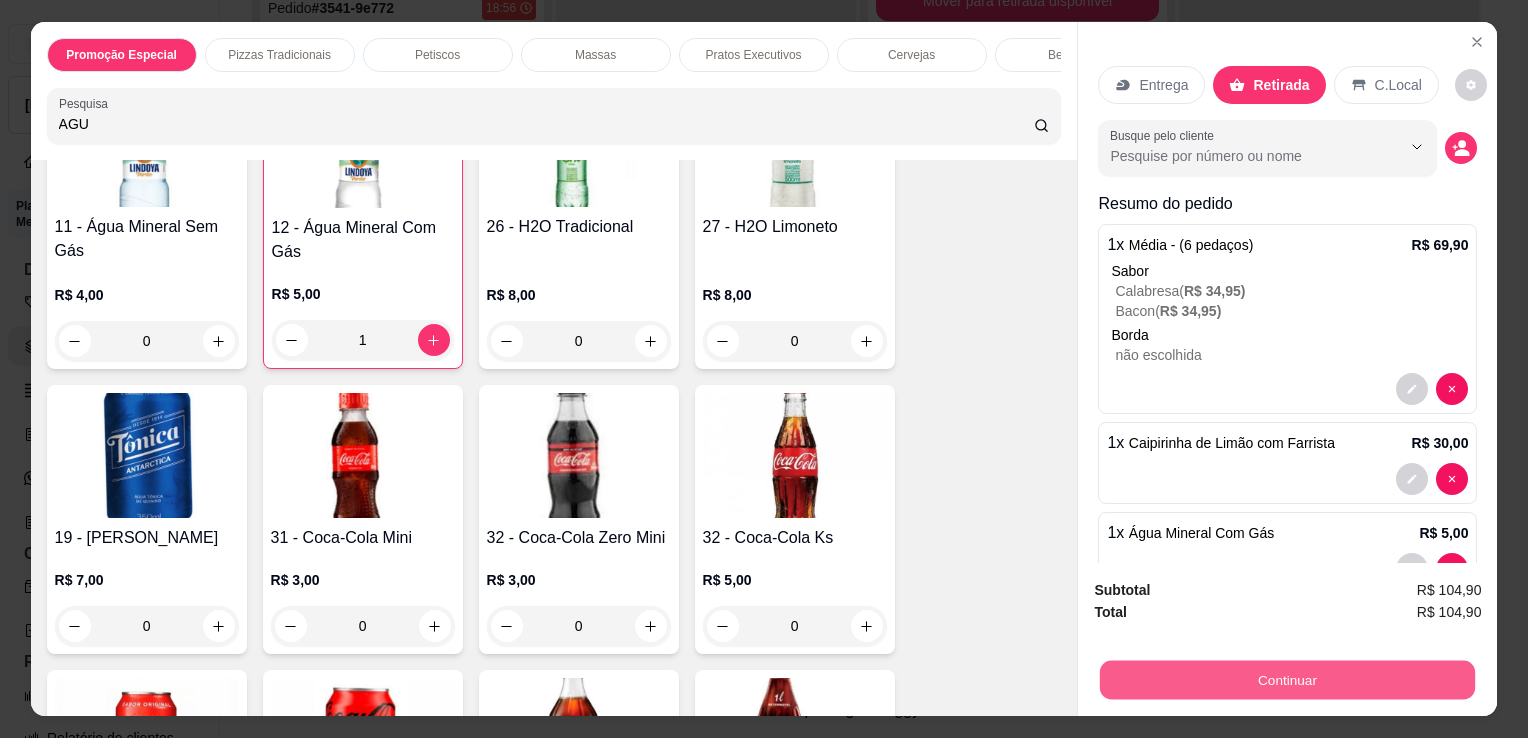 click on "Continuar" at bounding box center [1287, 679] 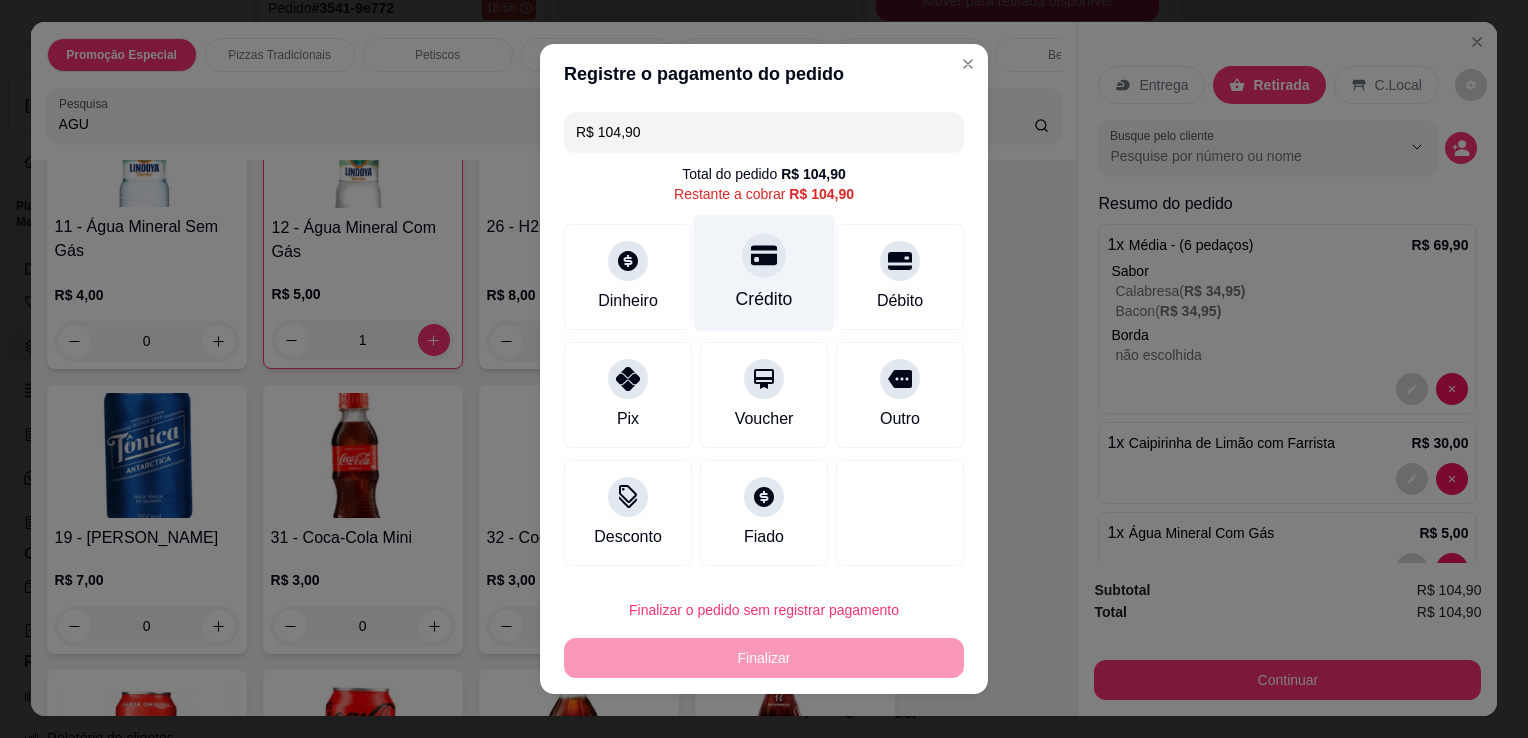 click on "Crédito" at bounding box center [764, 299] 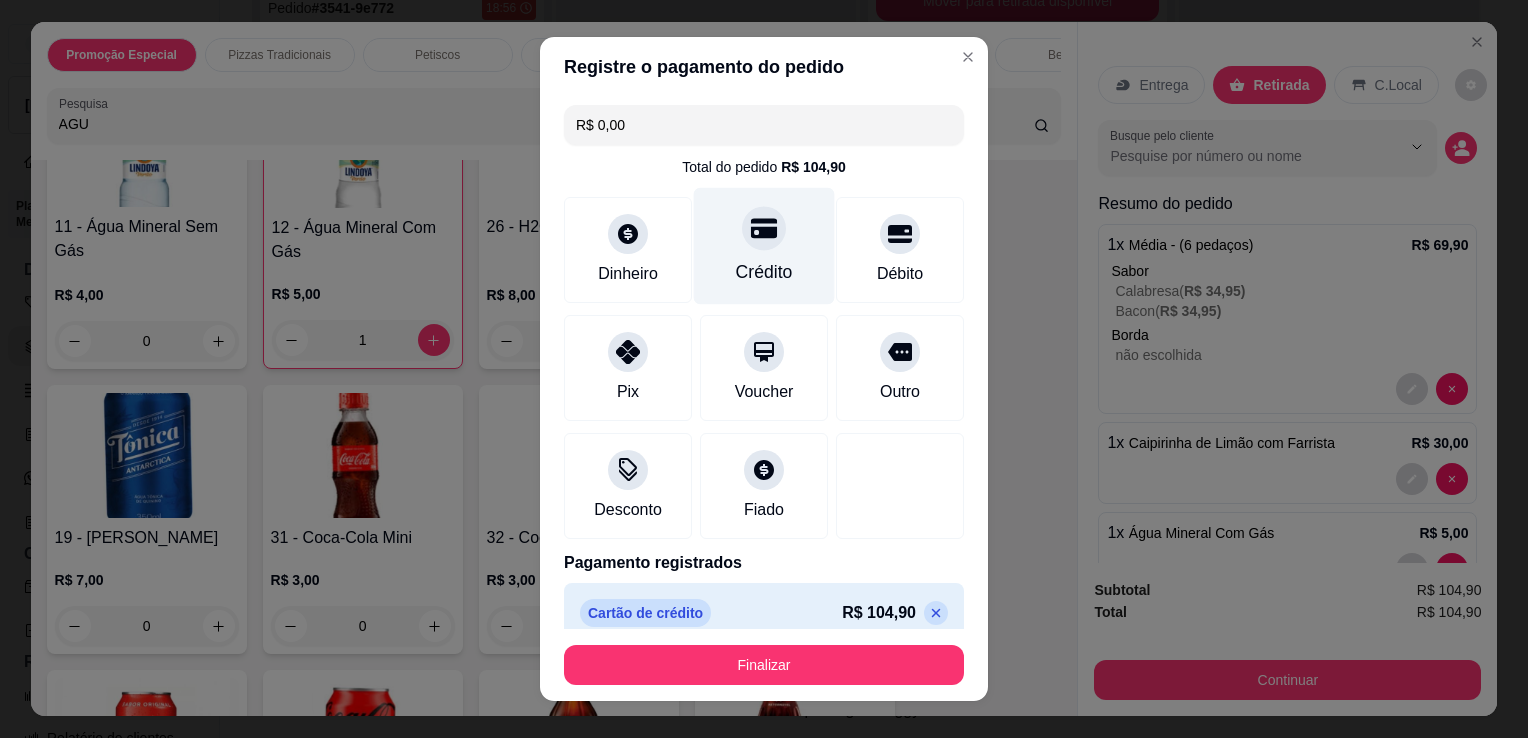 type on "R$ 0,00" 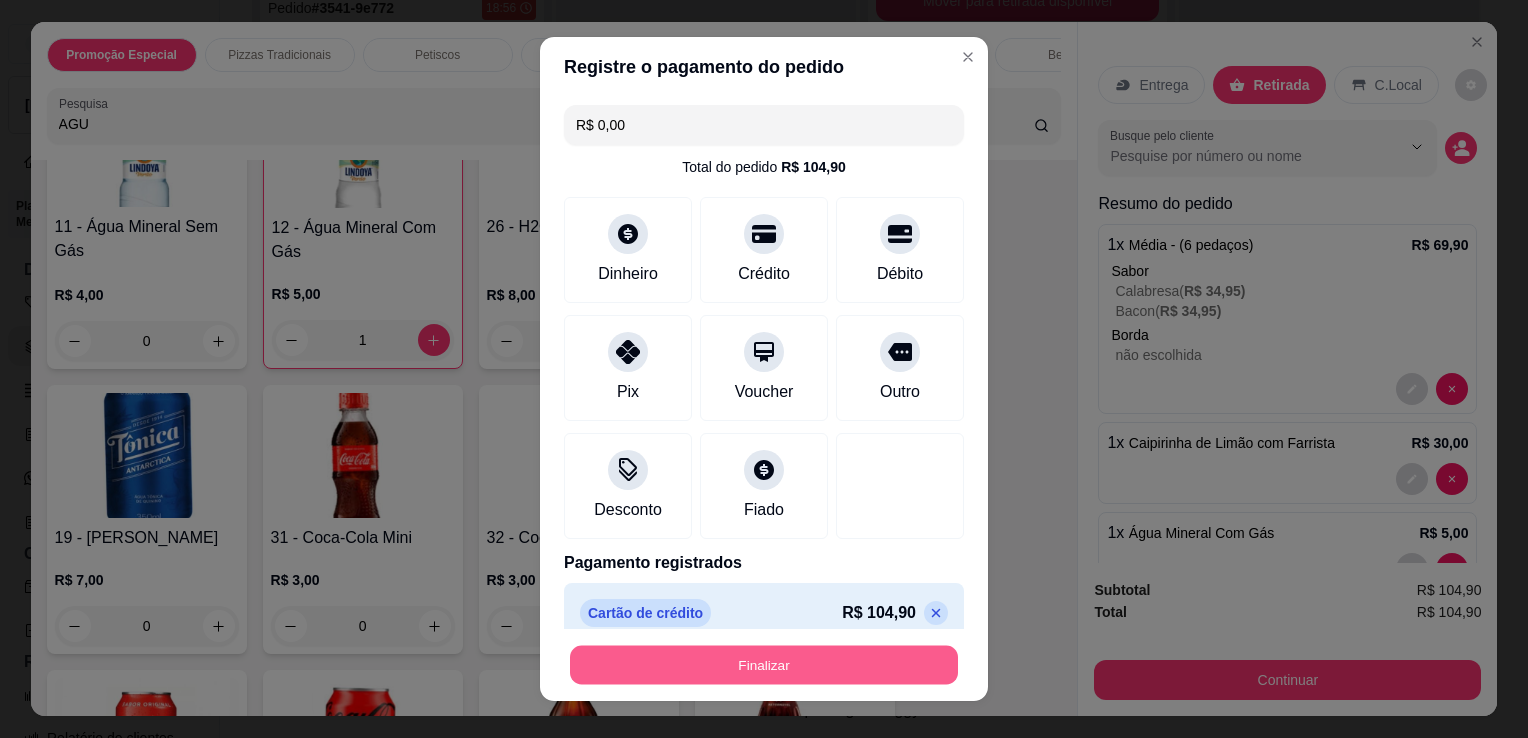 click on "Finalizar" at bounding box center (764, 665) 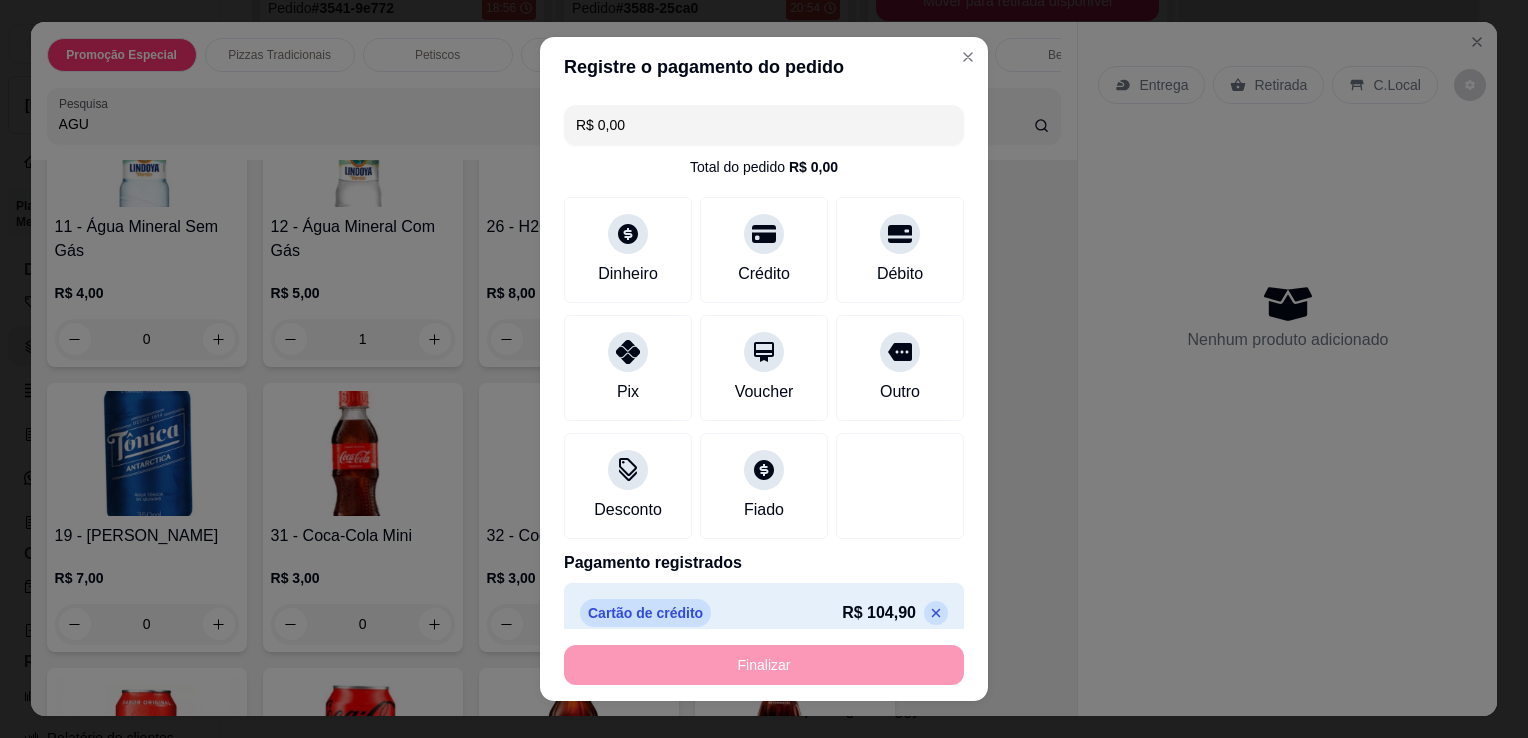 type on "0" 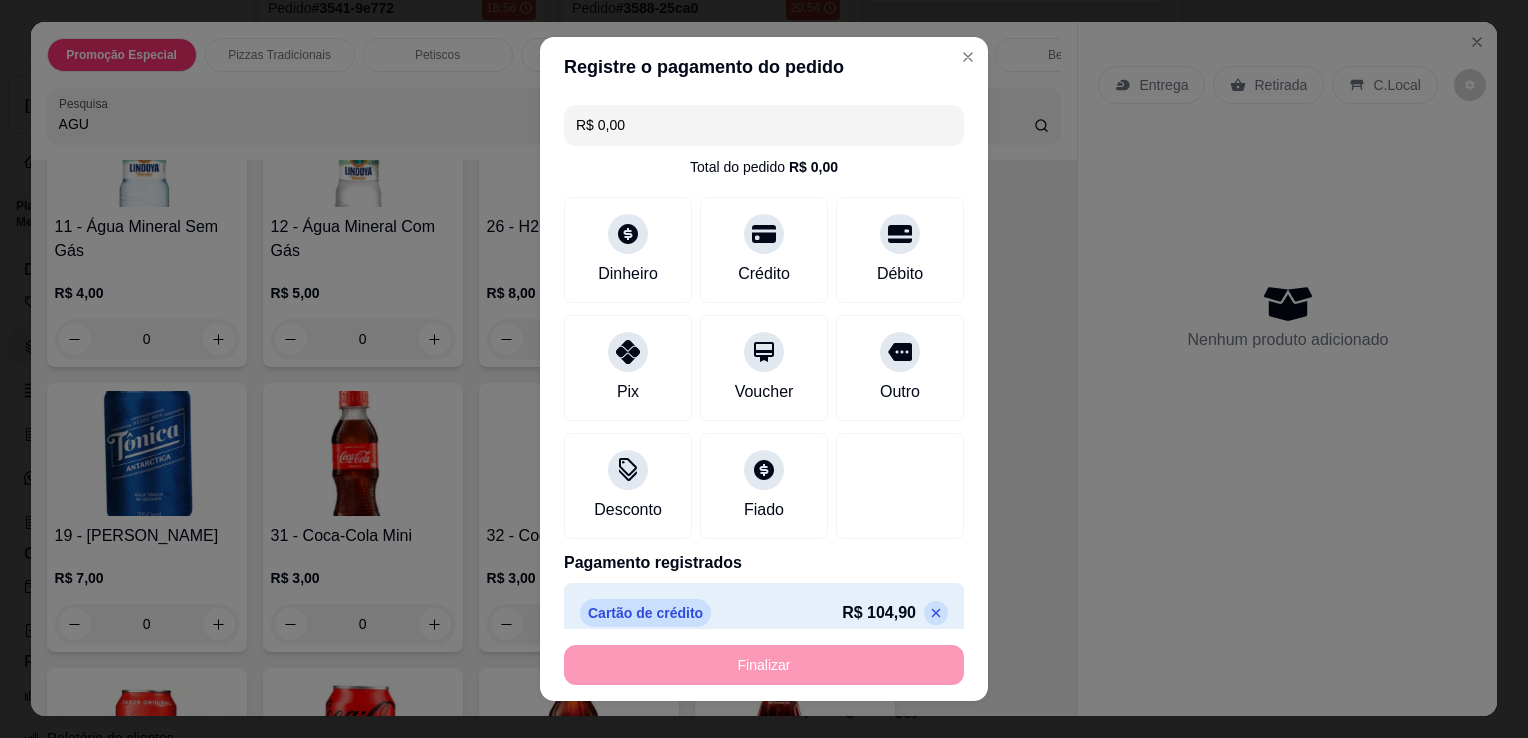 type on "-R$ 104,90" 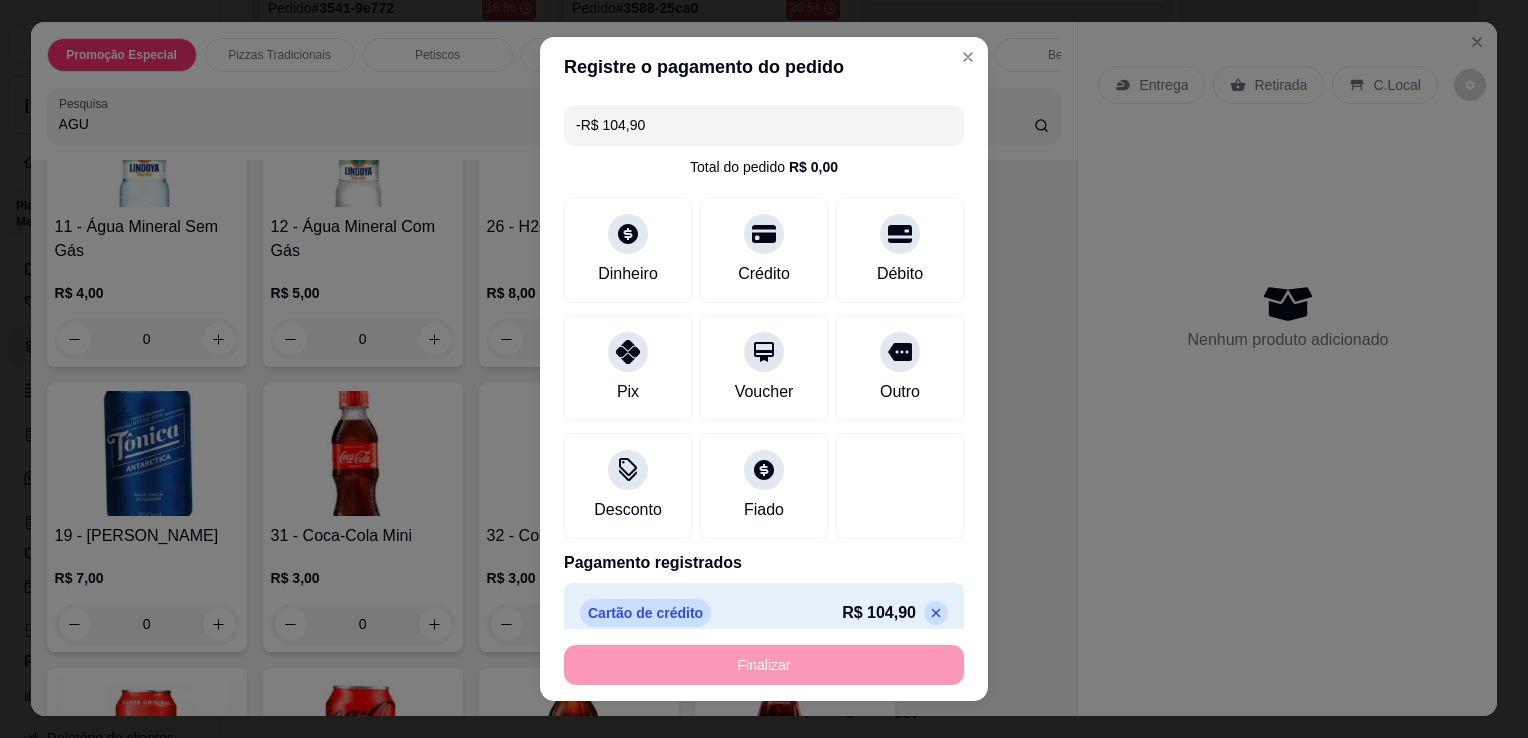 scroll, scrollTop: 2929, scrollLeft: 0, axis: vertical 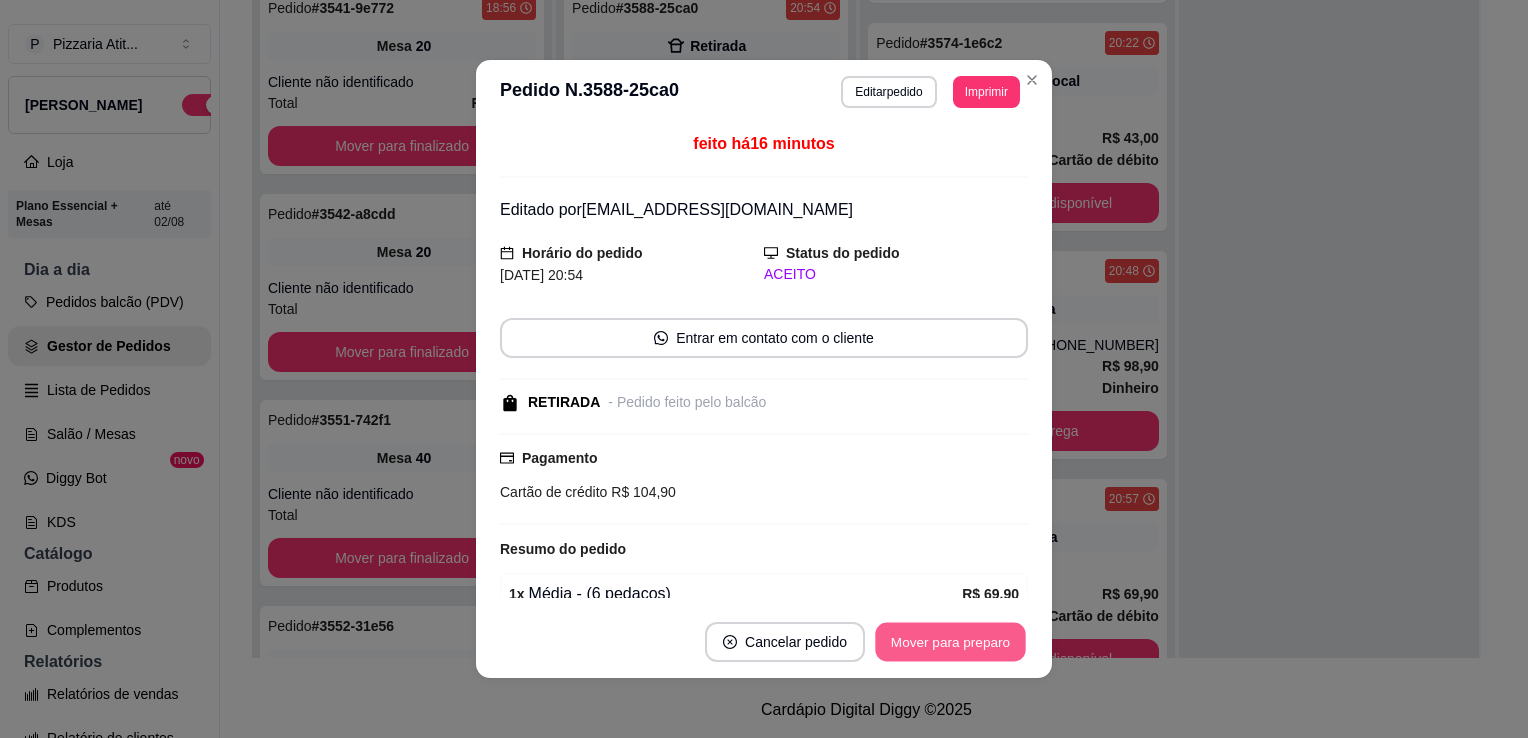 click on "Mover para preparo" at bounding box center [950, 642] 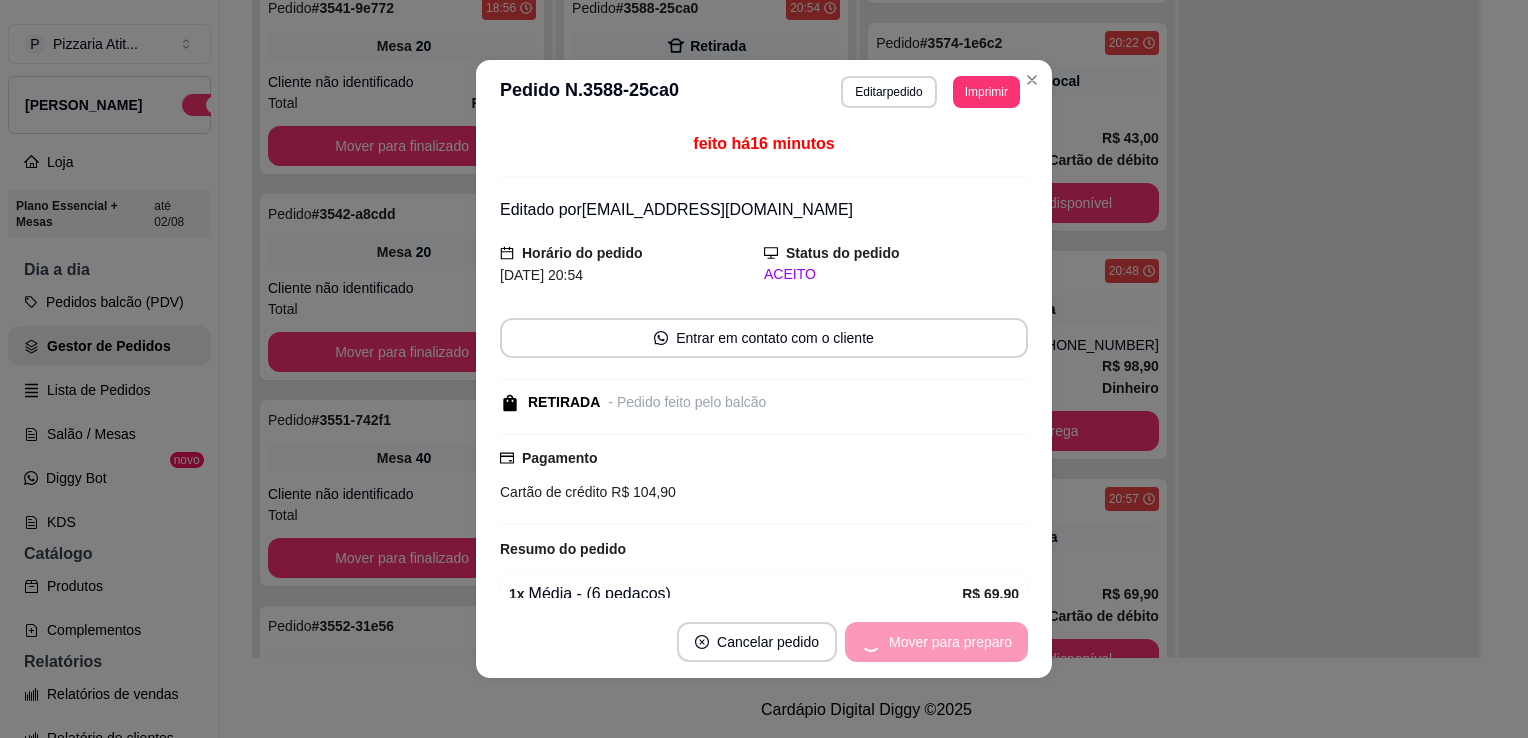 scroll, scrollTop: 3131, scrollLeft: 0, axis: vertical 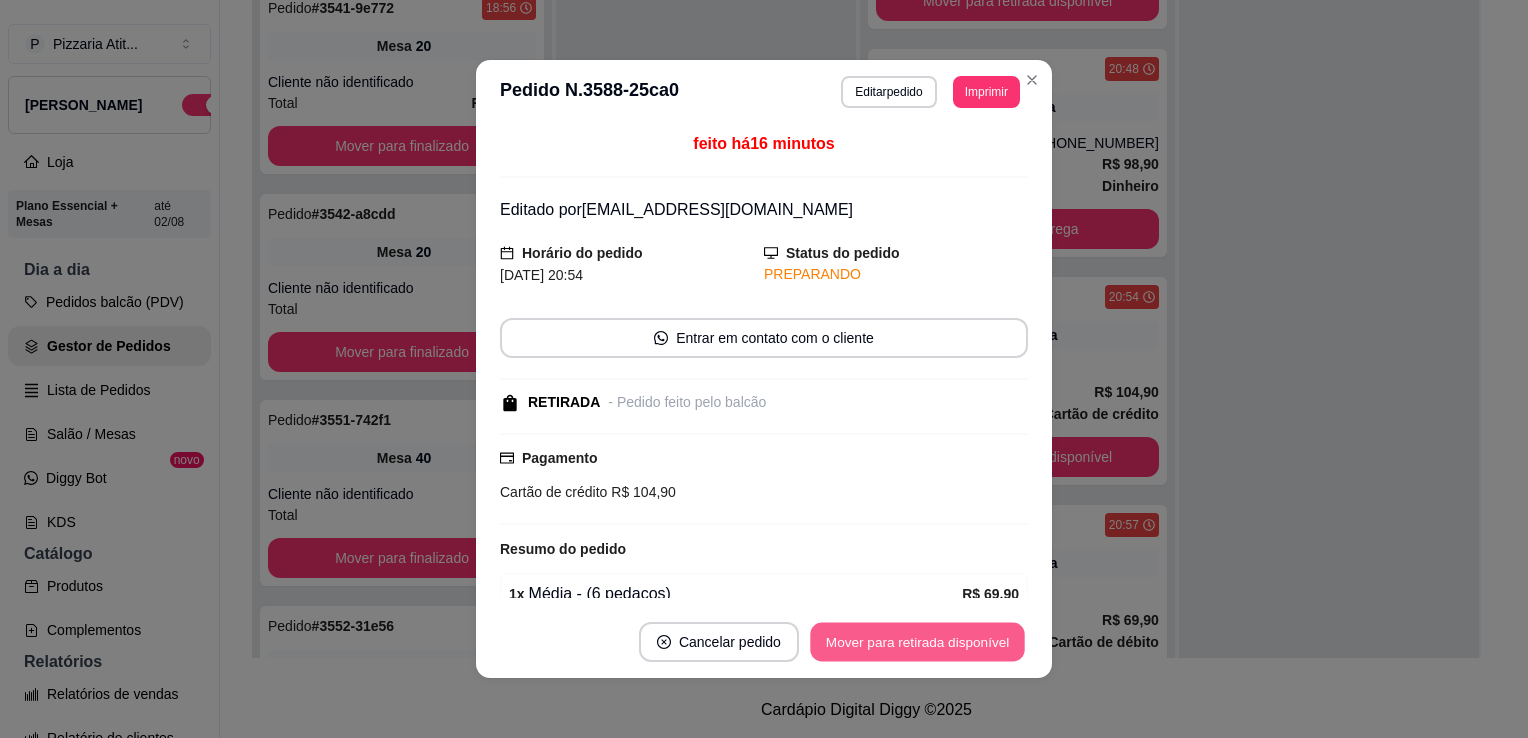 click on "Mover para retirada disponível" at bounding box center (917, 642) 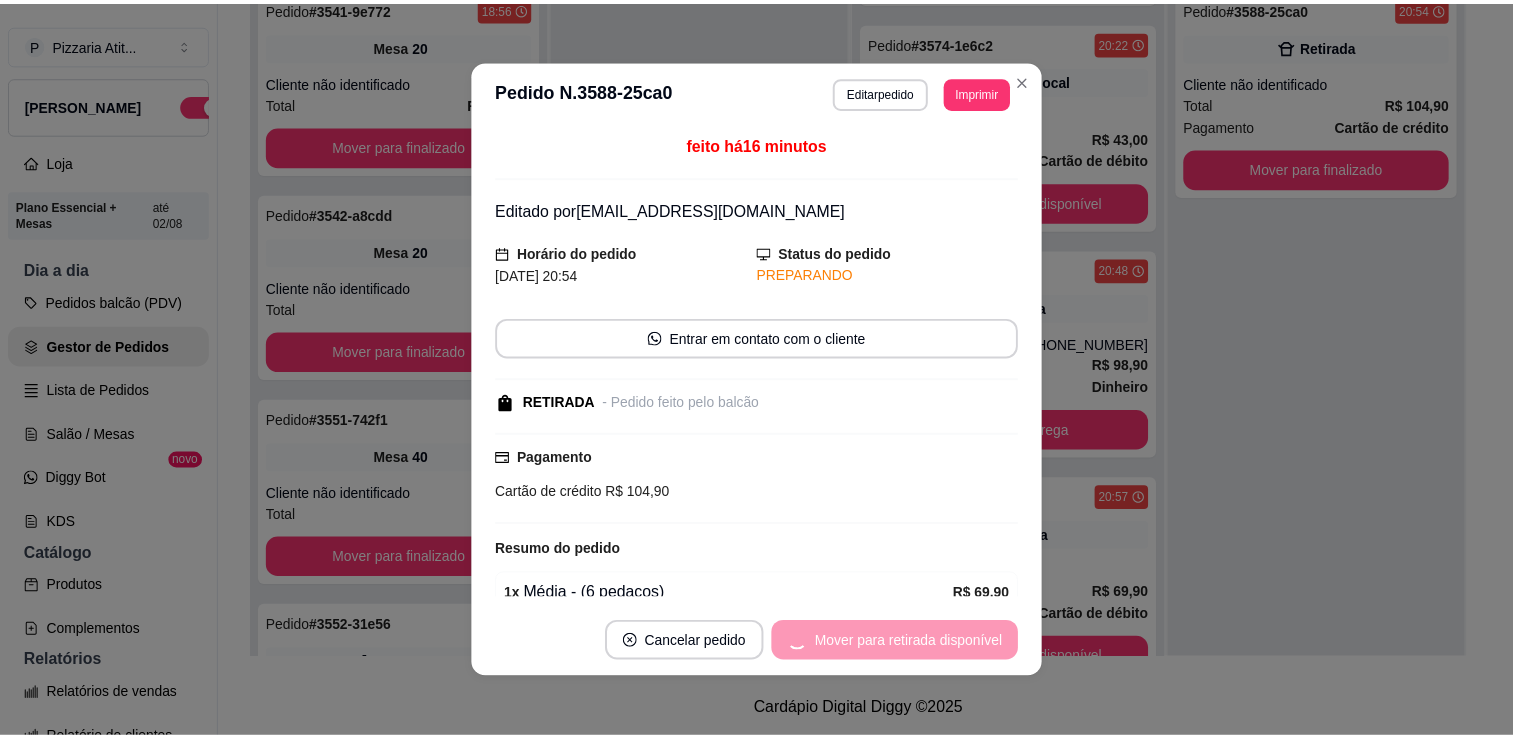 scroll, scrollTop: 2929, scrollLeft: 0, axis: vertical 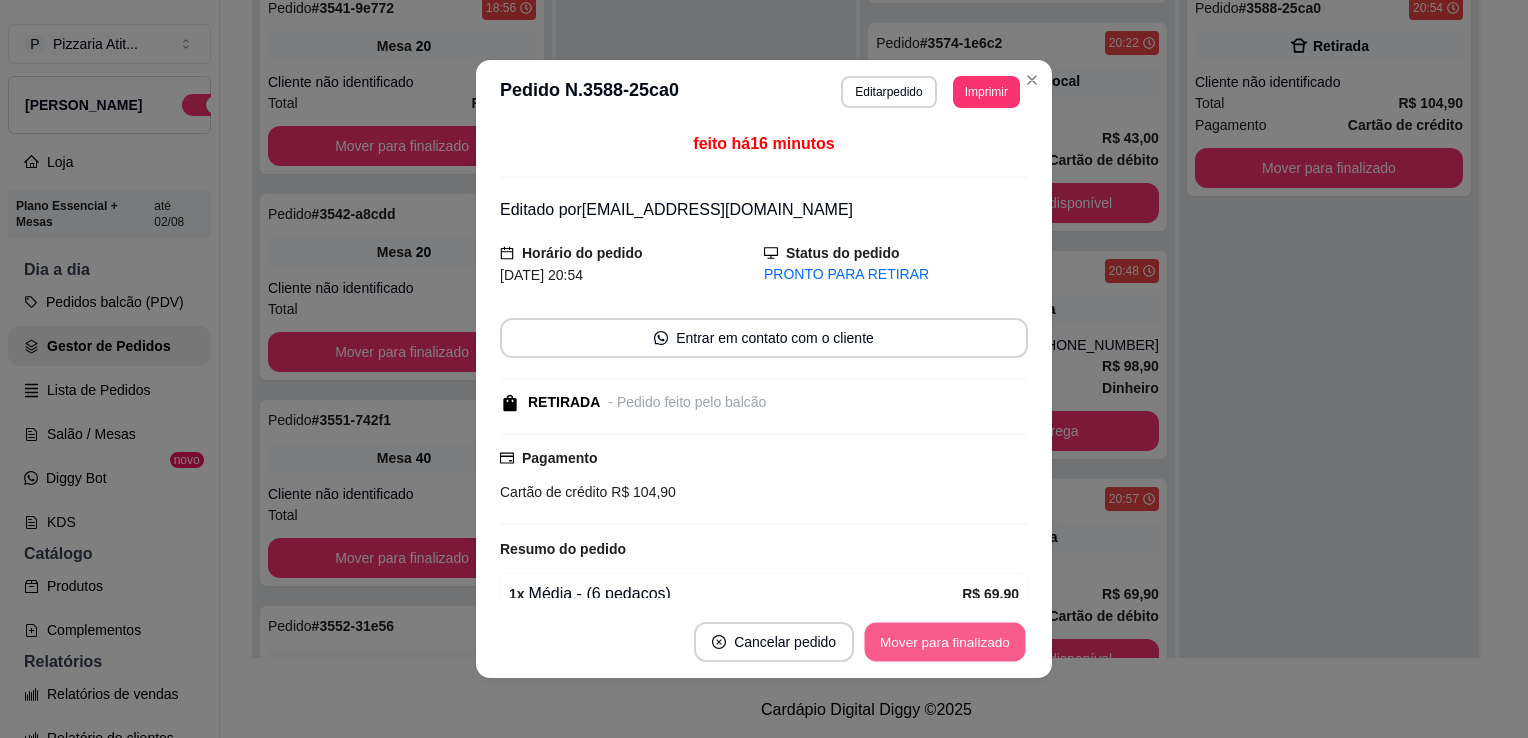 click on "Mover para finalizado" at bounding box center (945, 642) 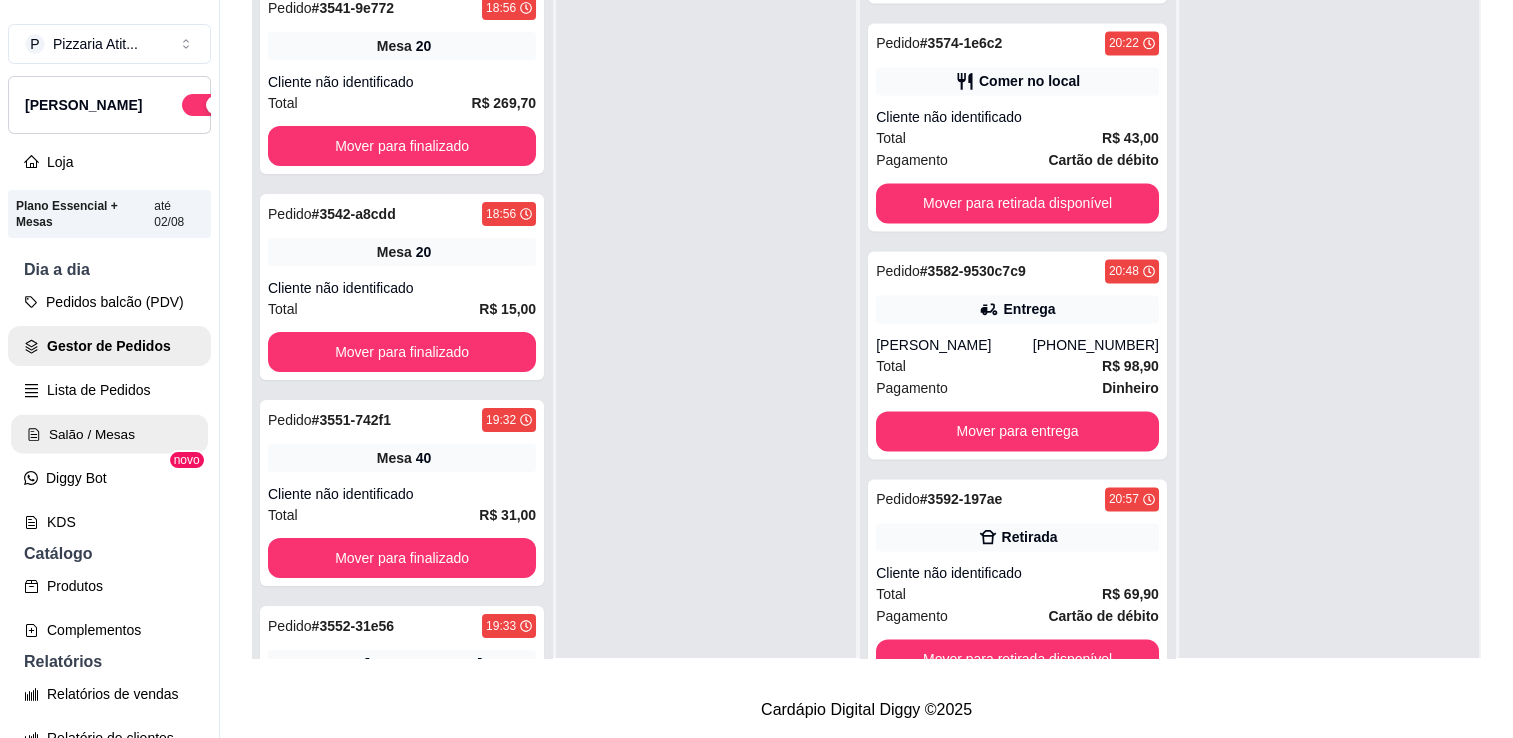 click on "Salão / Mesas" at bounding box center (109, 434) 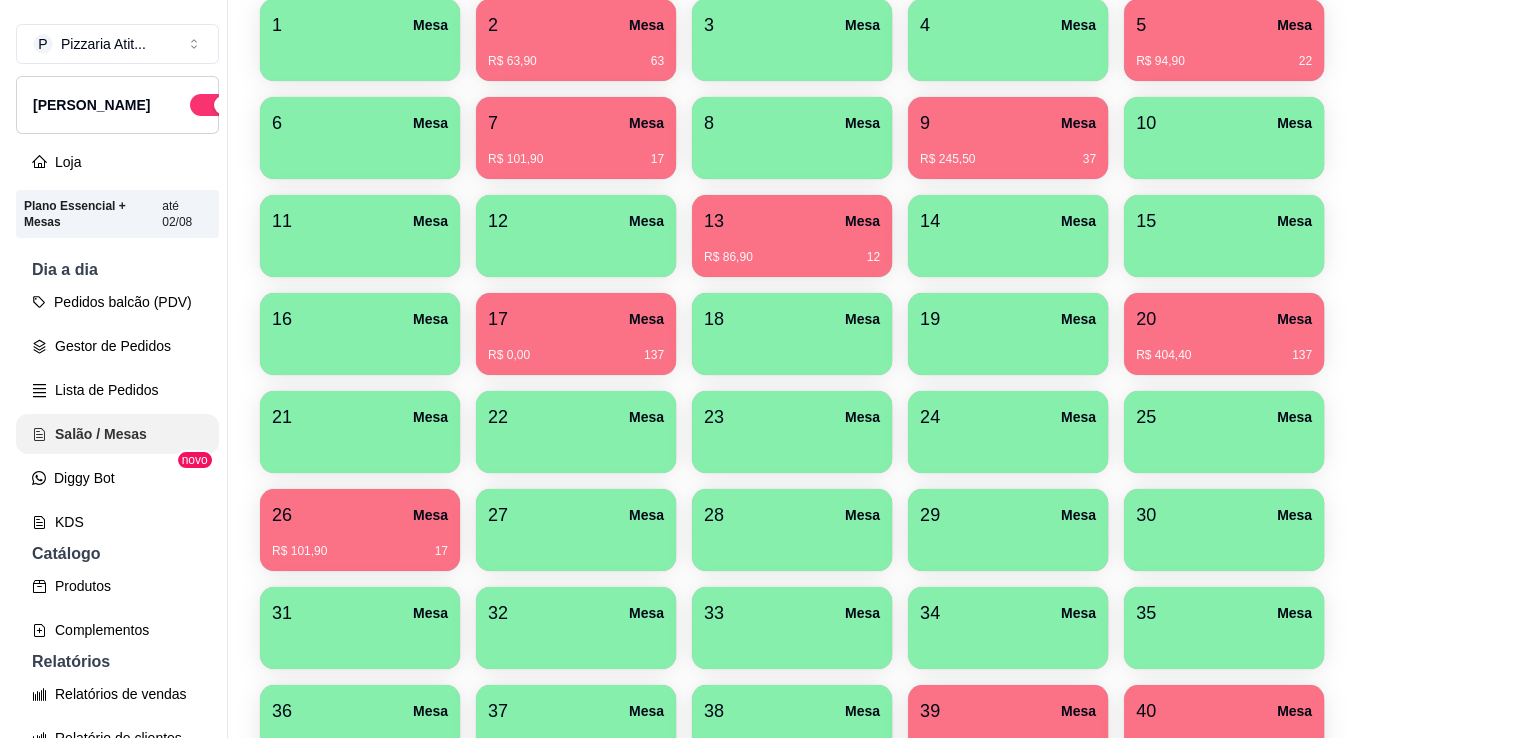 scroll, scrollTop: 0, scrollLeft: 0, axis: both 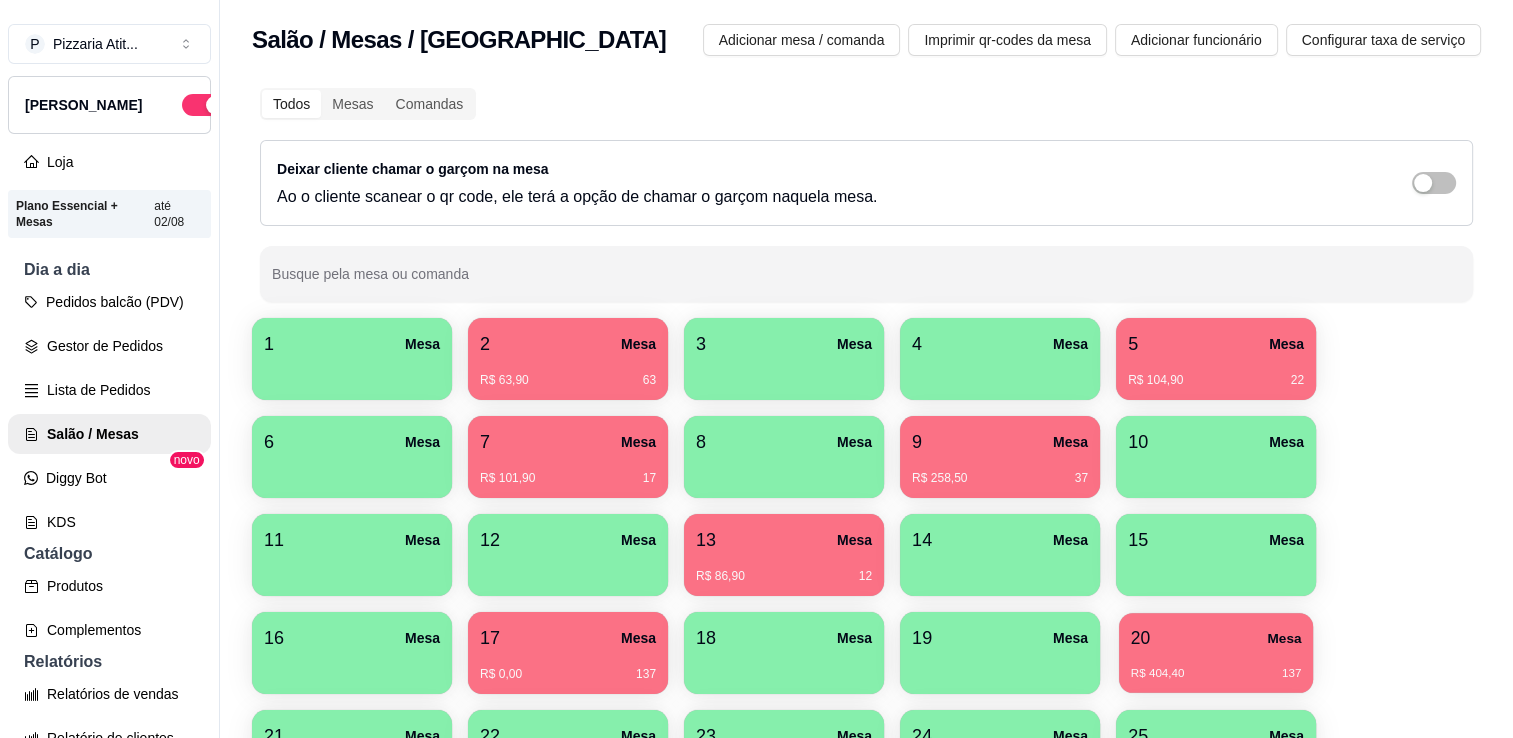 click on "R$ 404,40 137" at bounding box center (1216, 666) 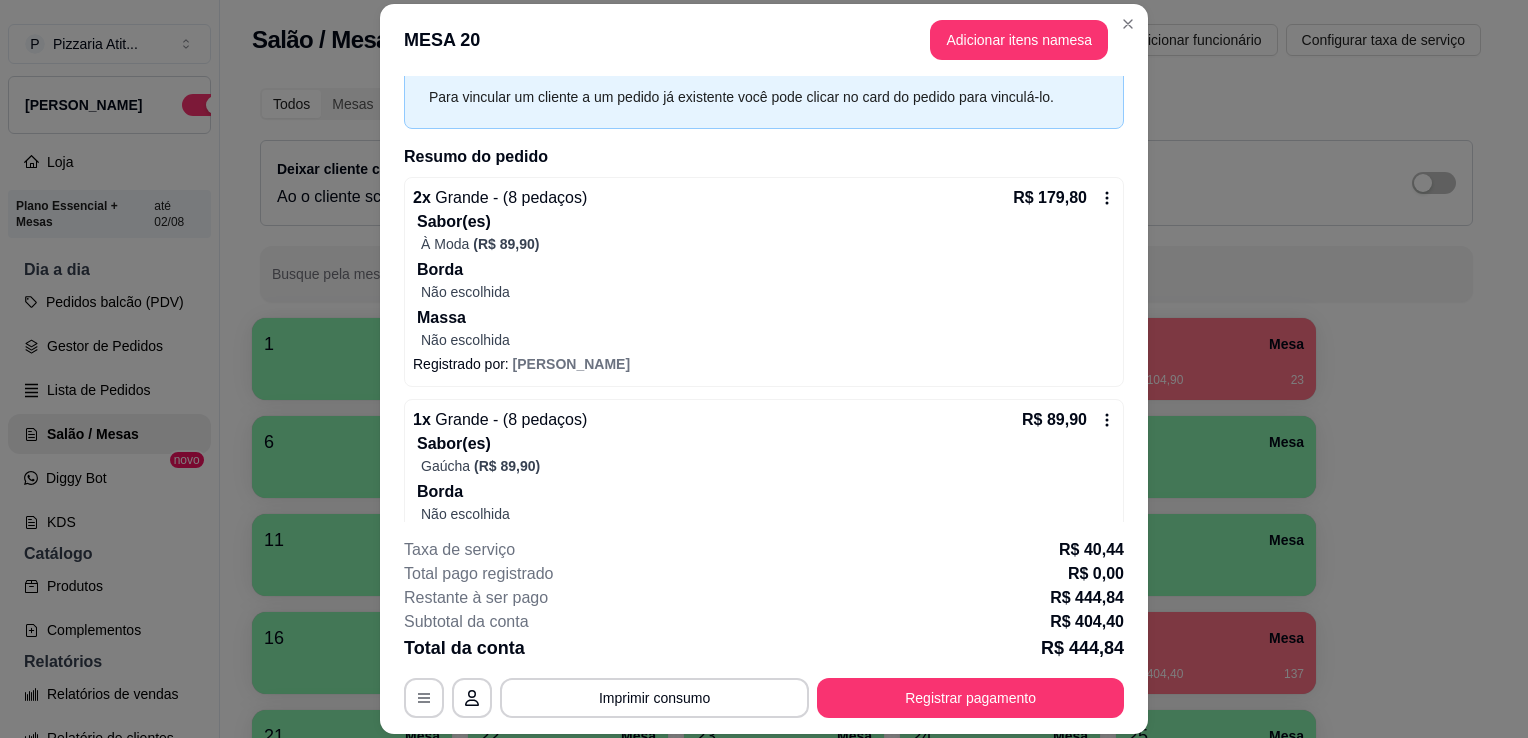 scroll, scrollTop: 89, scrollLeft: 0, axis: vertical 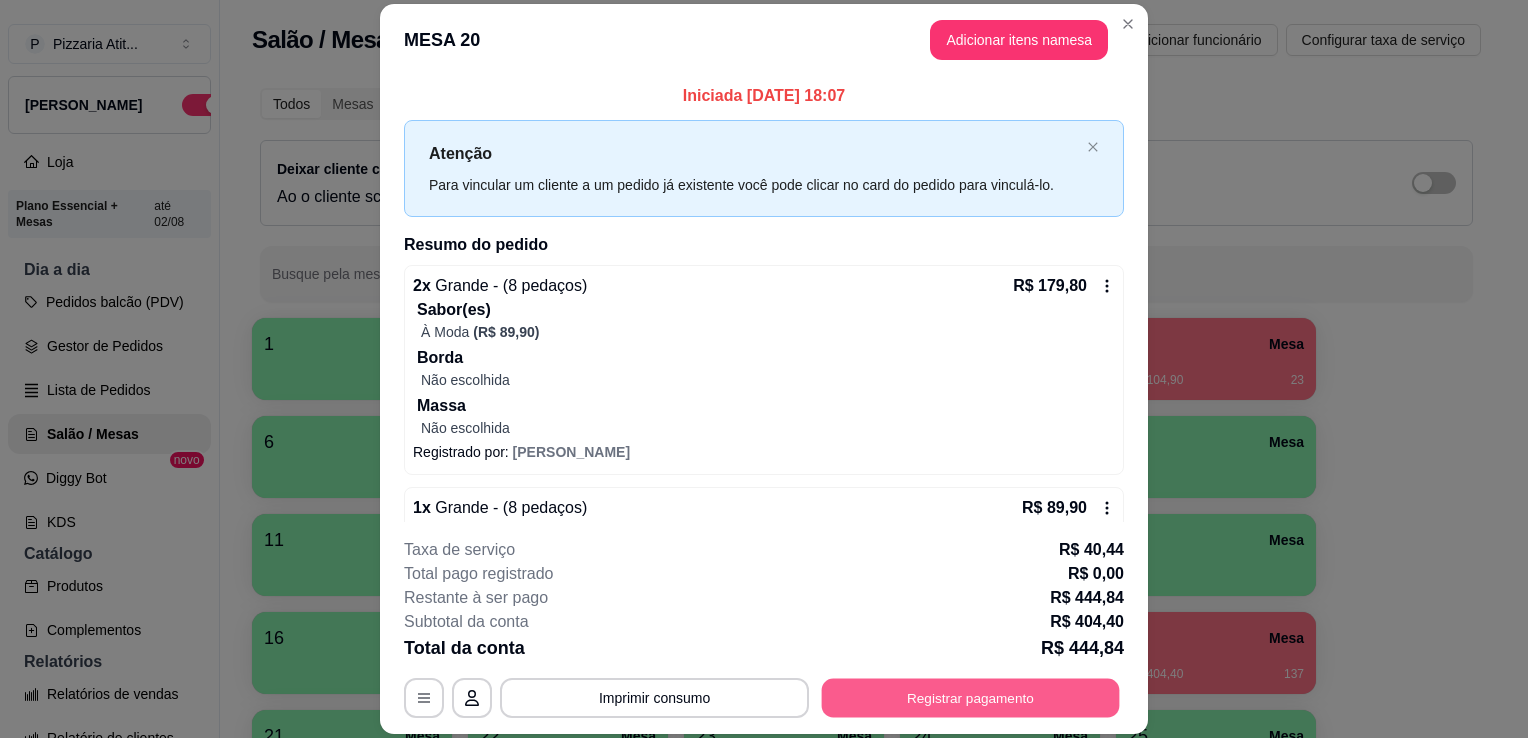 click on "Registrar pagamento" at bounding box center (971, 698) 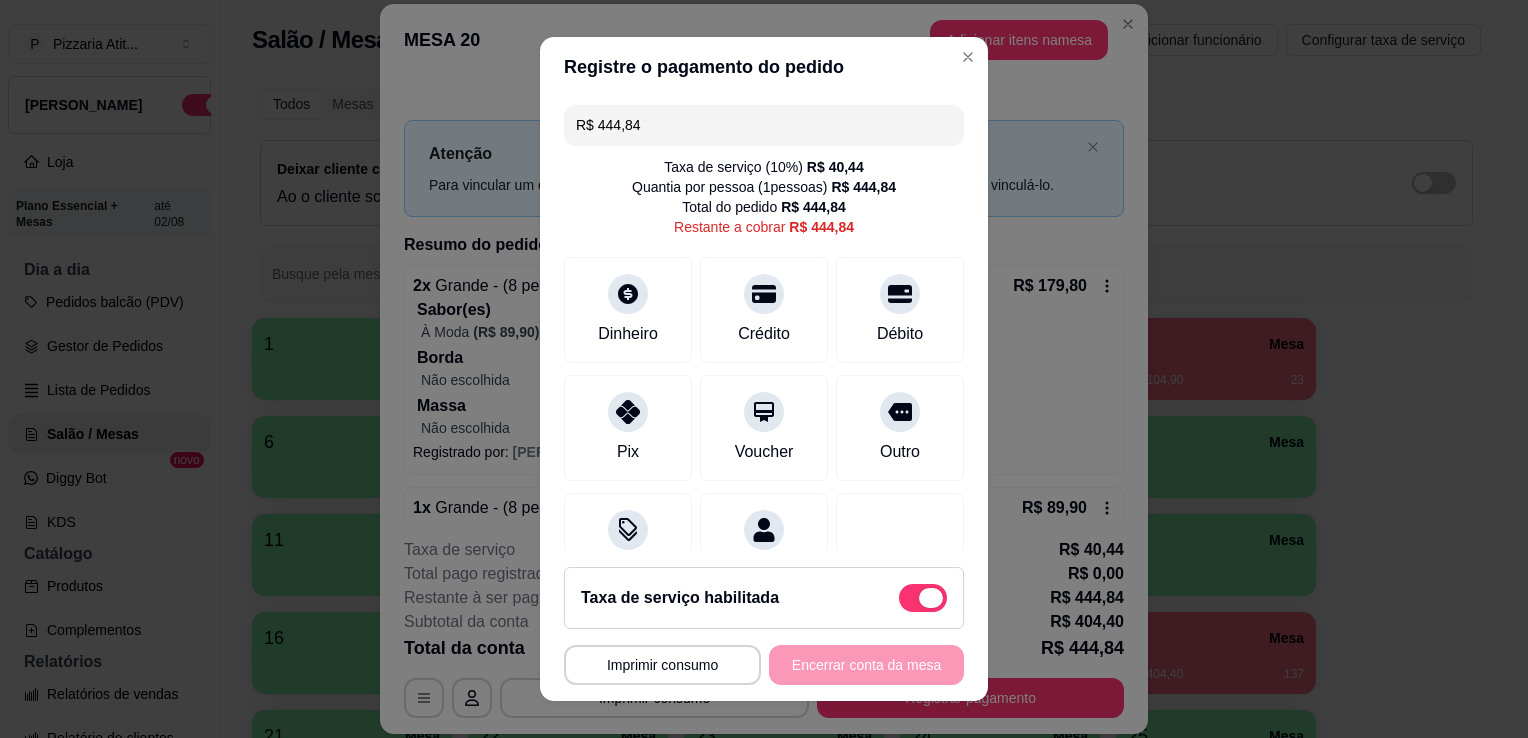 click at bounding box center [931, 598] 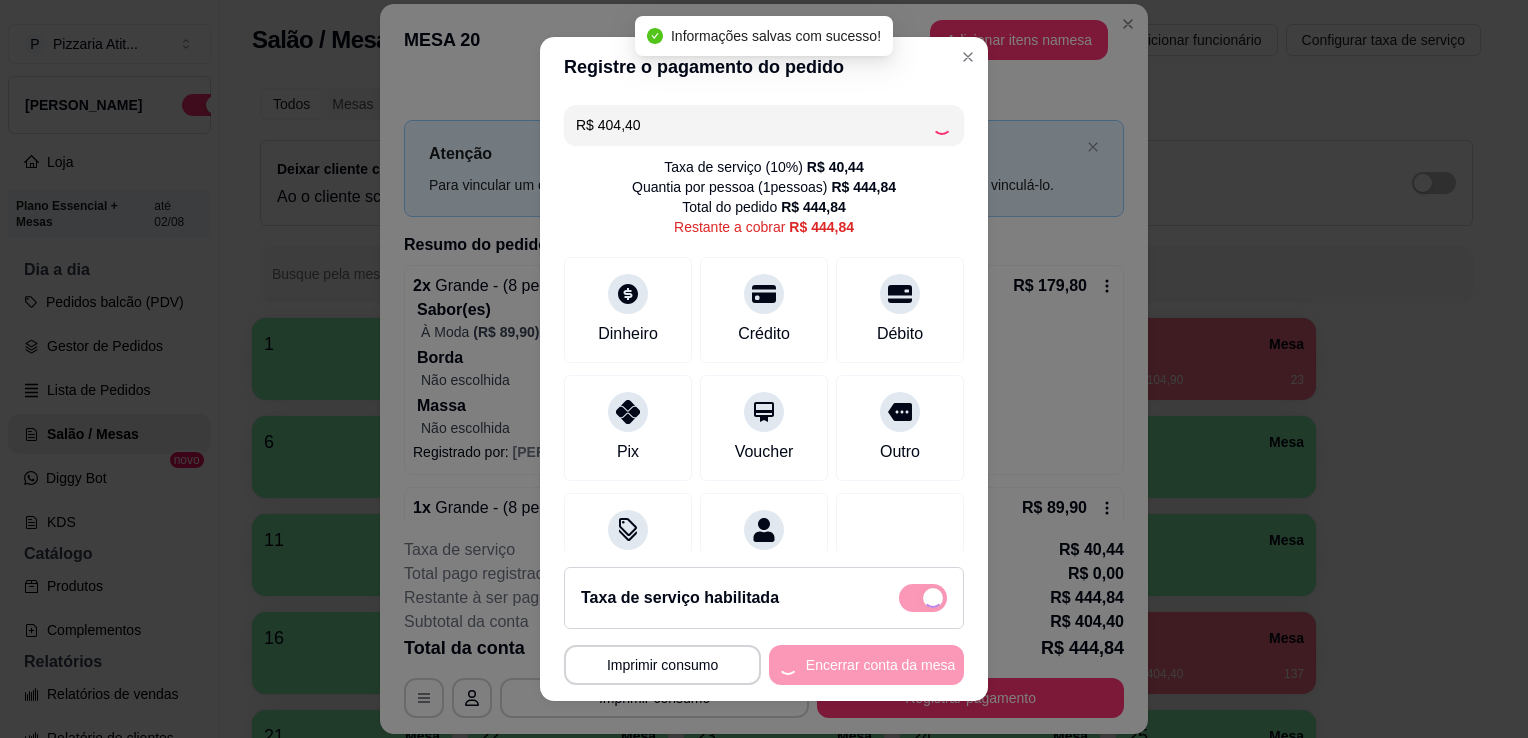 checkbox on "false" 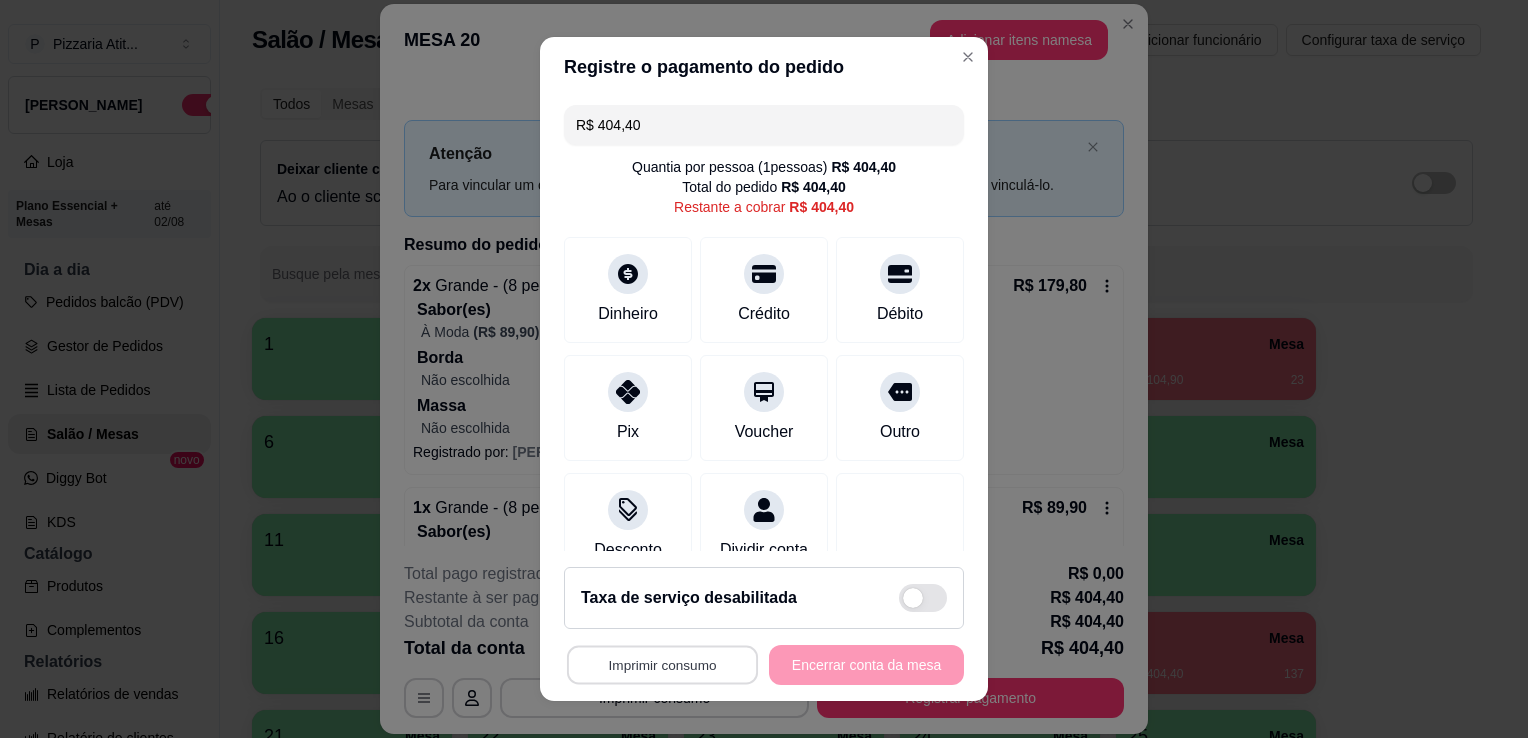 click on "Imprimir consumo" at bounding box center [662, 665] 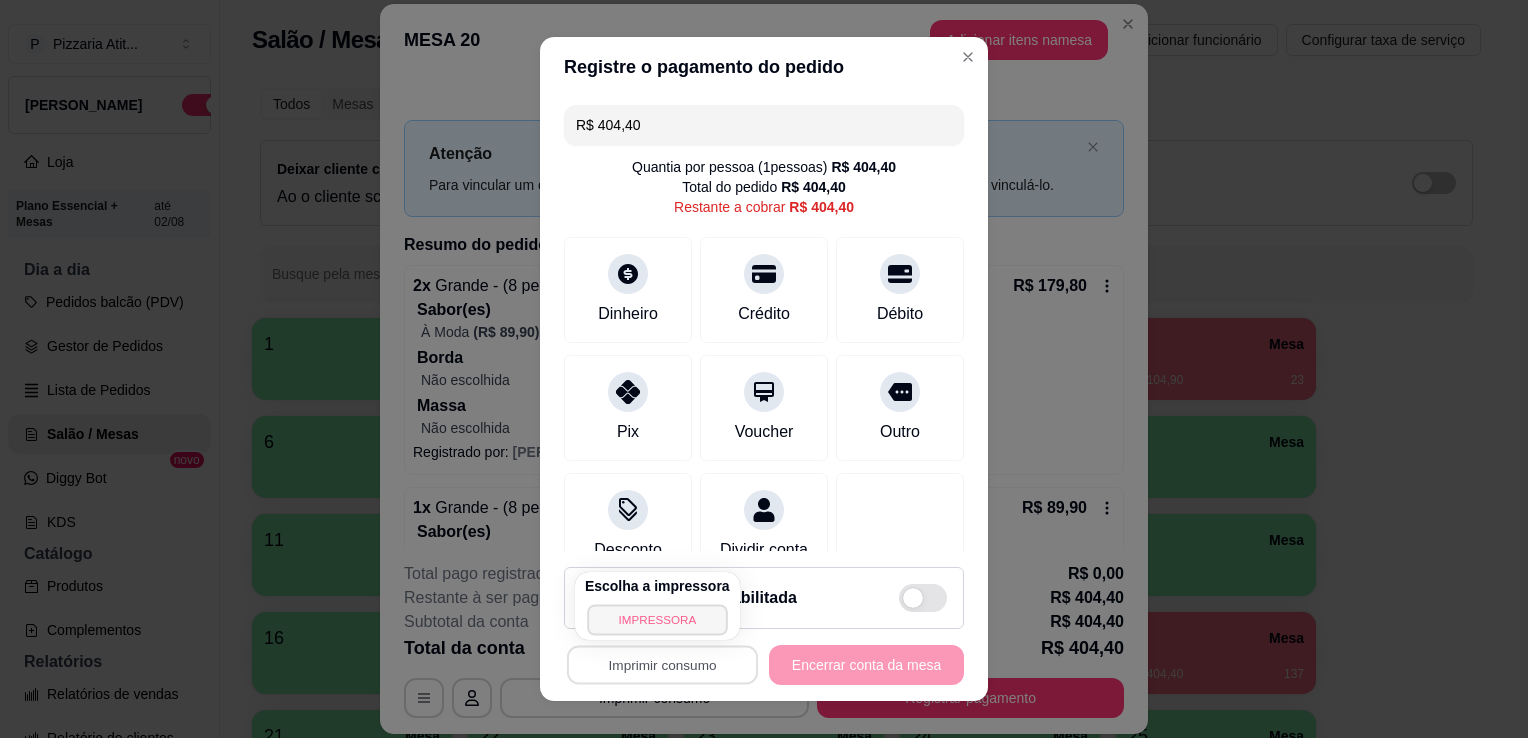 click on "IMPRESSORA" at bounding box center [657, 619] 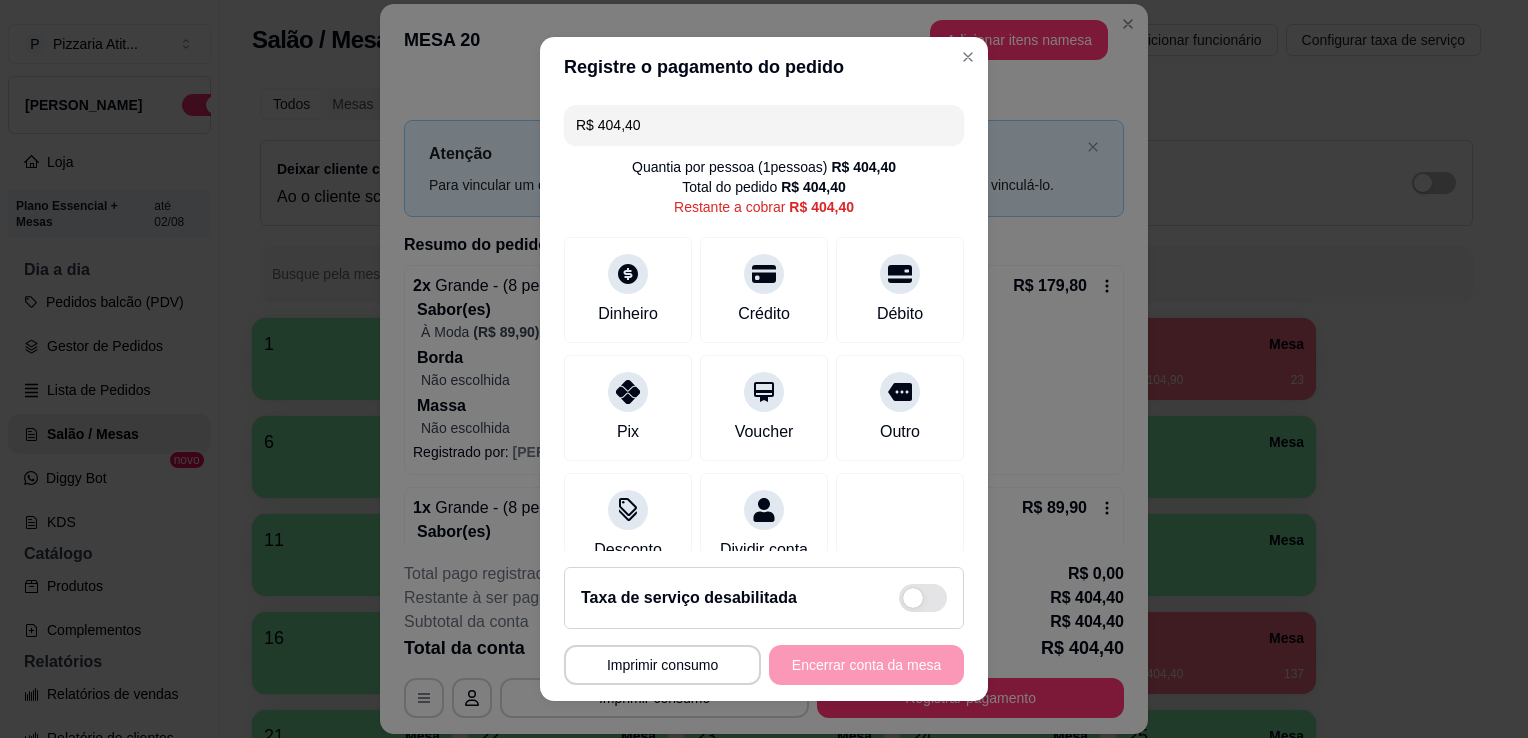 click on "Taxa de serviço   desabilitada" at bounding box center (764, 598) 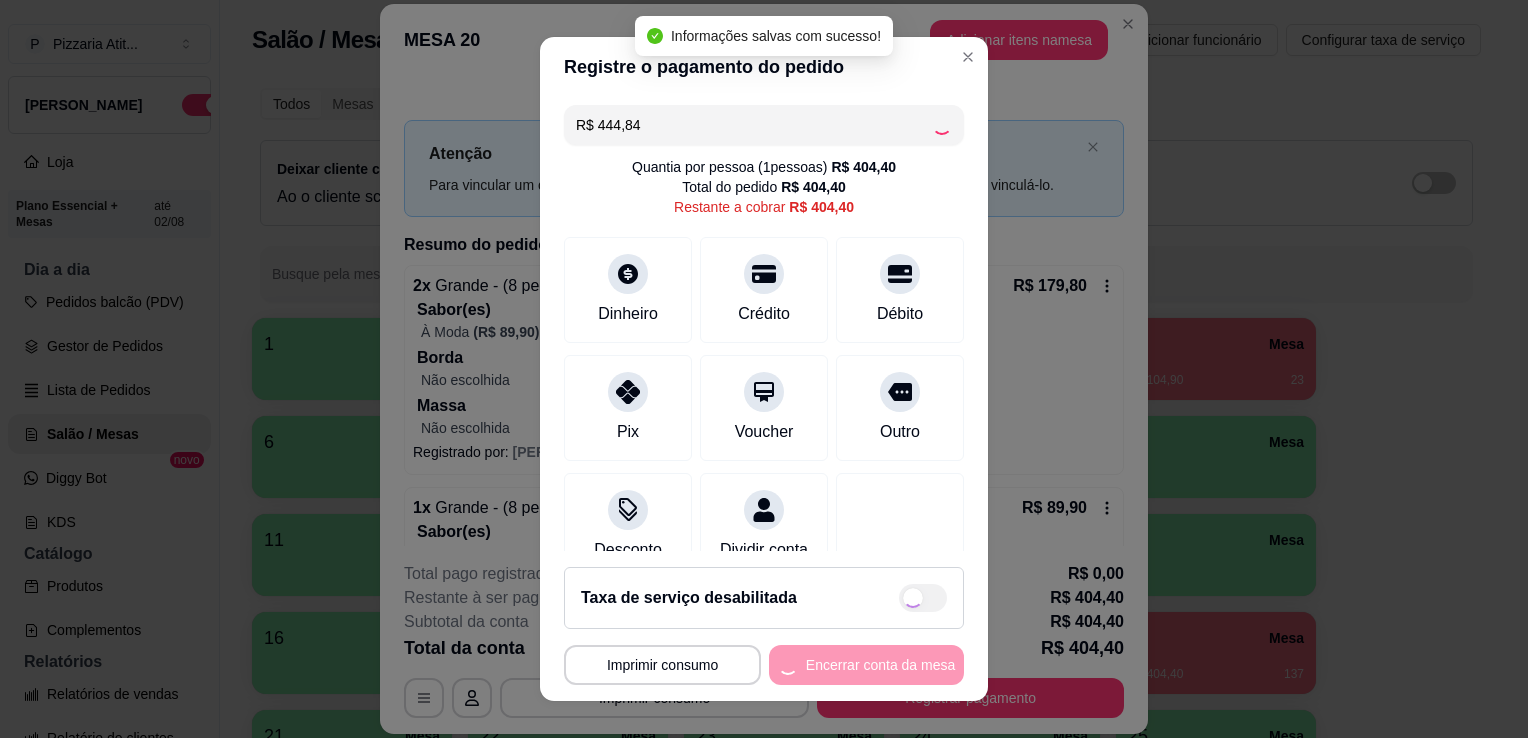 checkbox on "true" 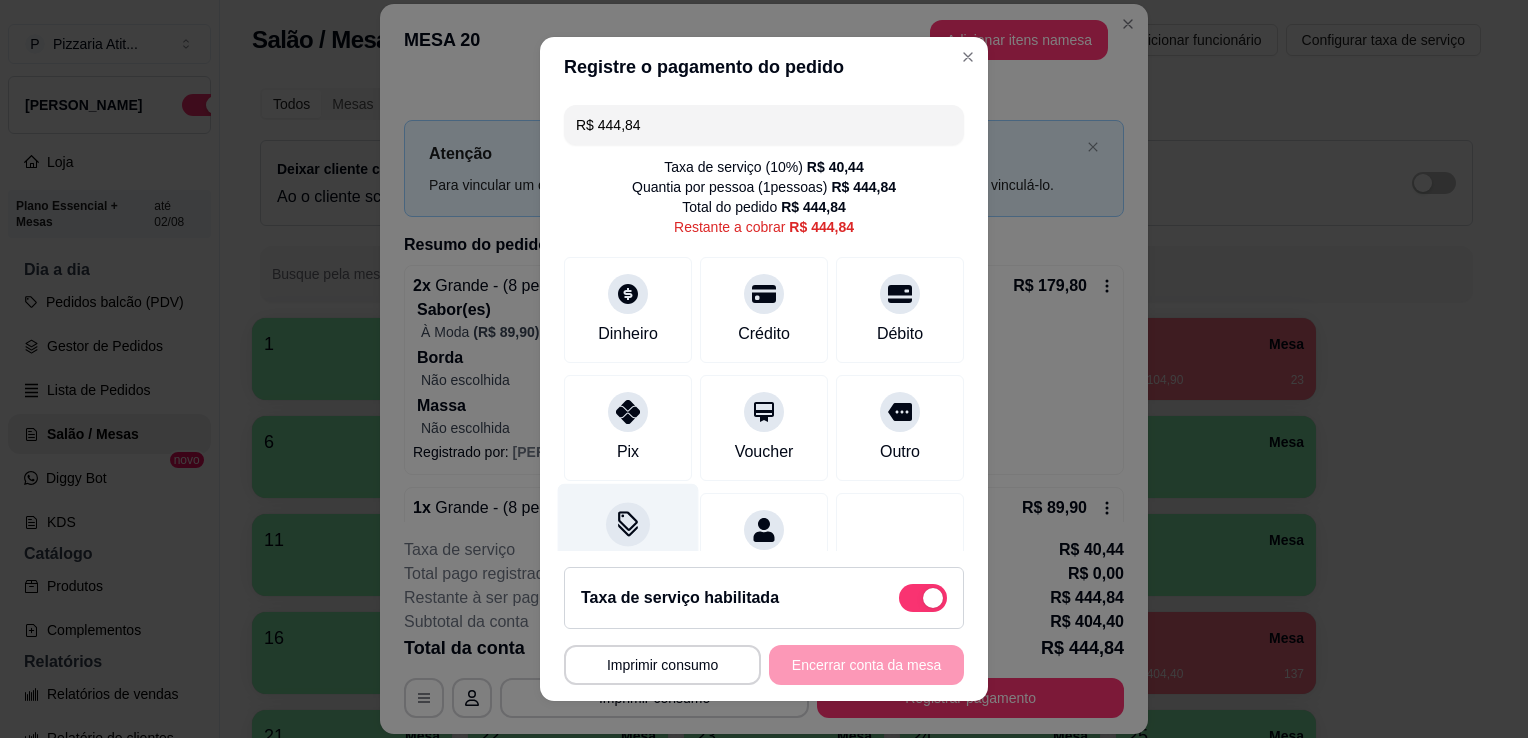 click on "Desconto" at bounding box center (628, 542) 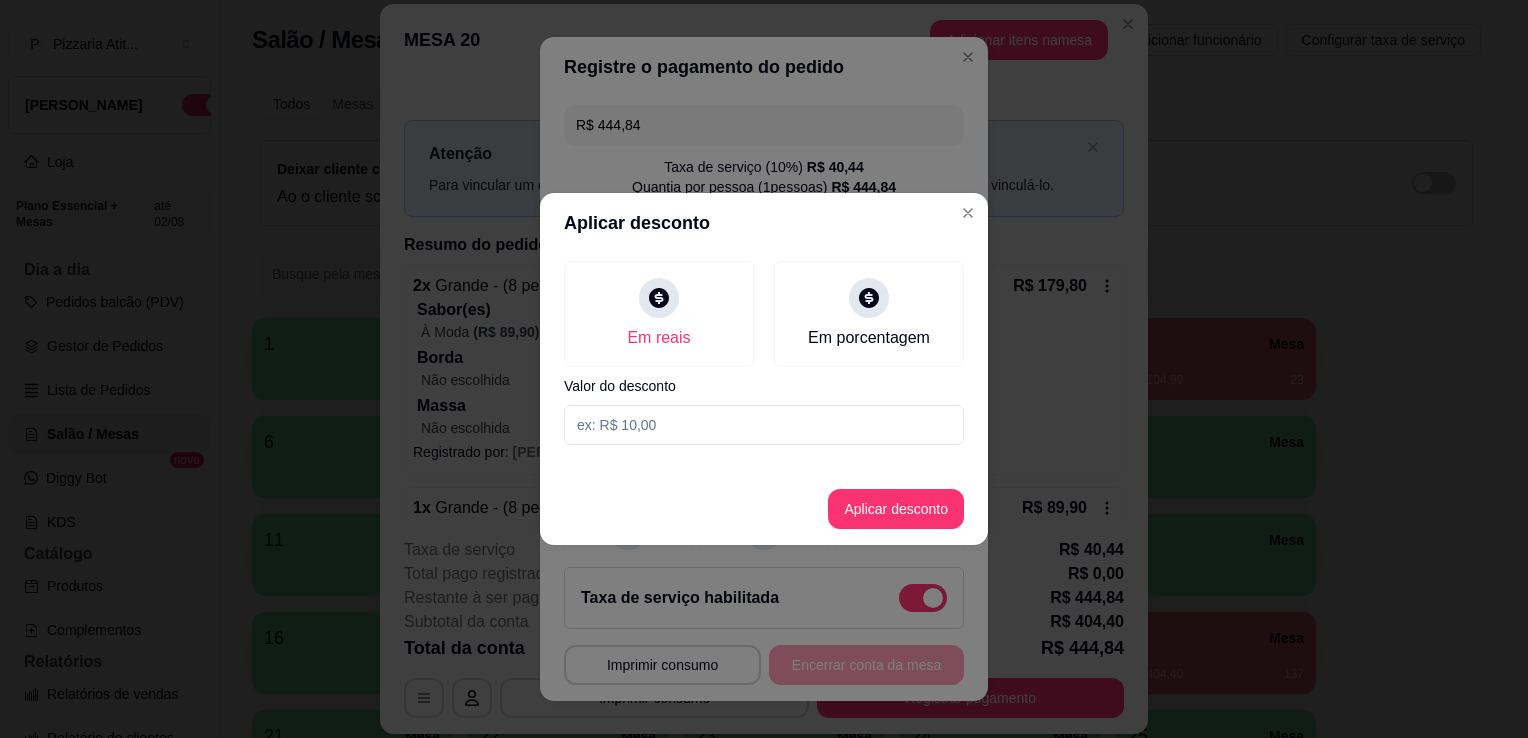 click at bounding box center [764, 425] 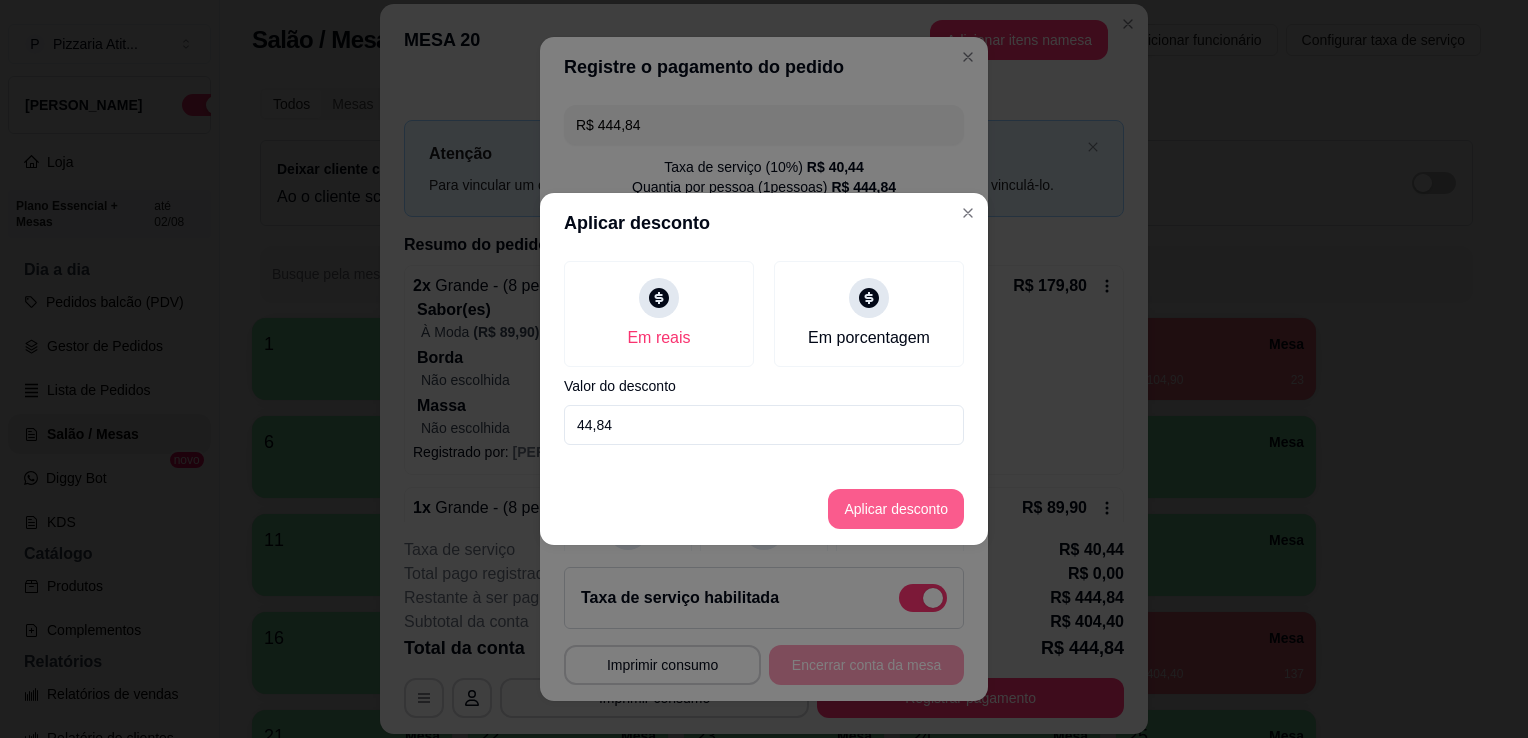 type on "44,84" 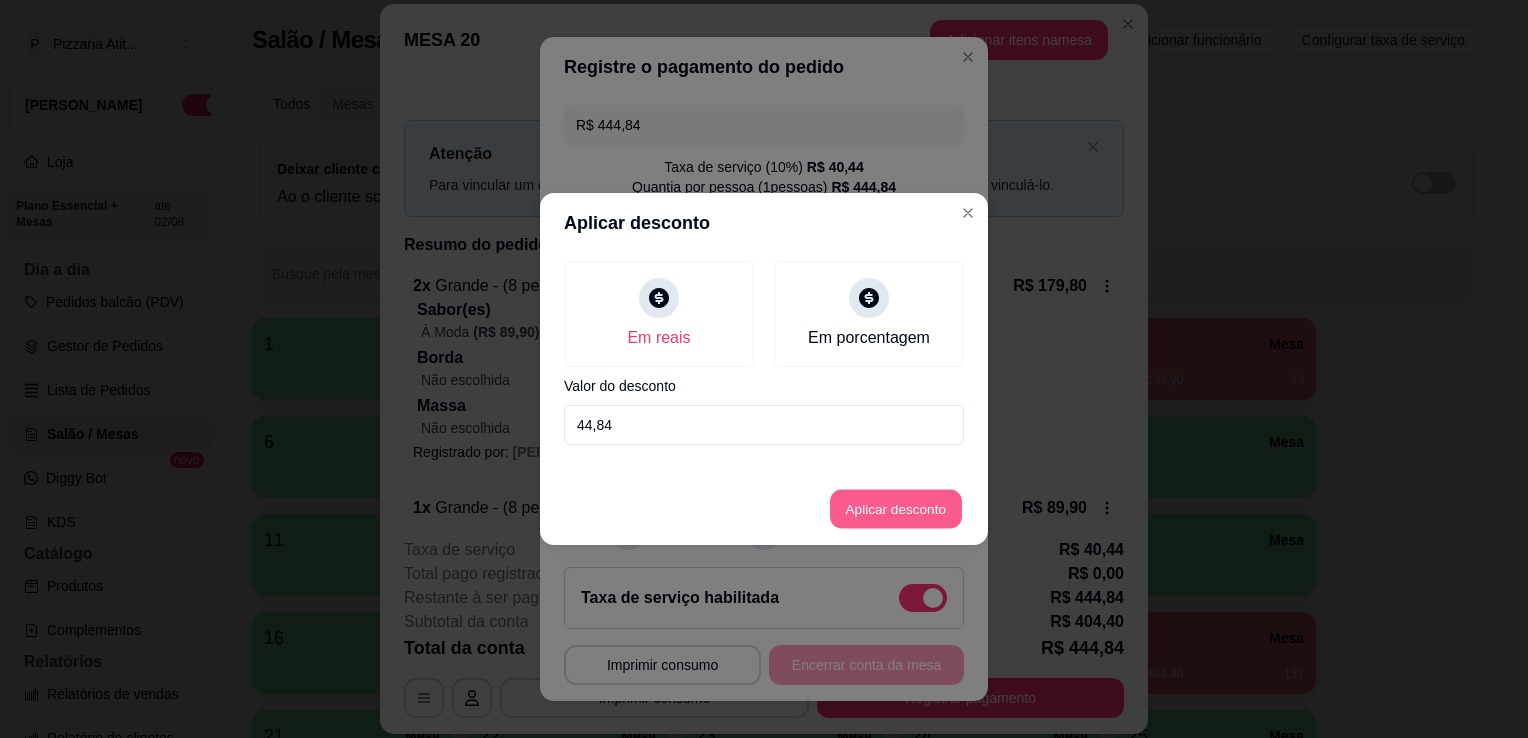 click on "Aplicar desconto" at bounding box center [896, 509] 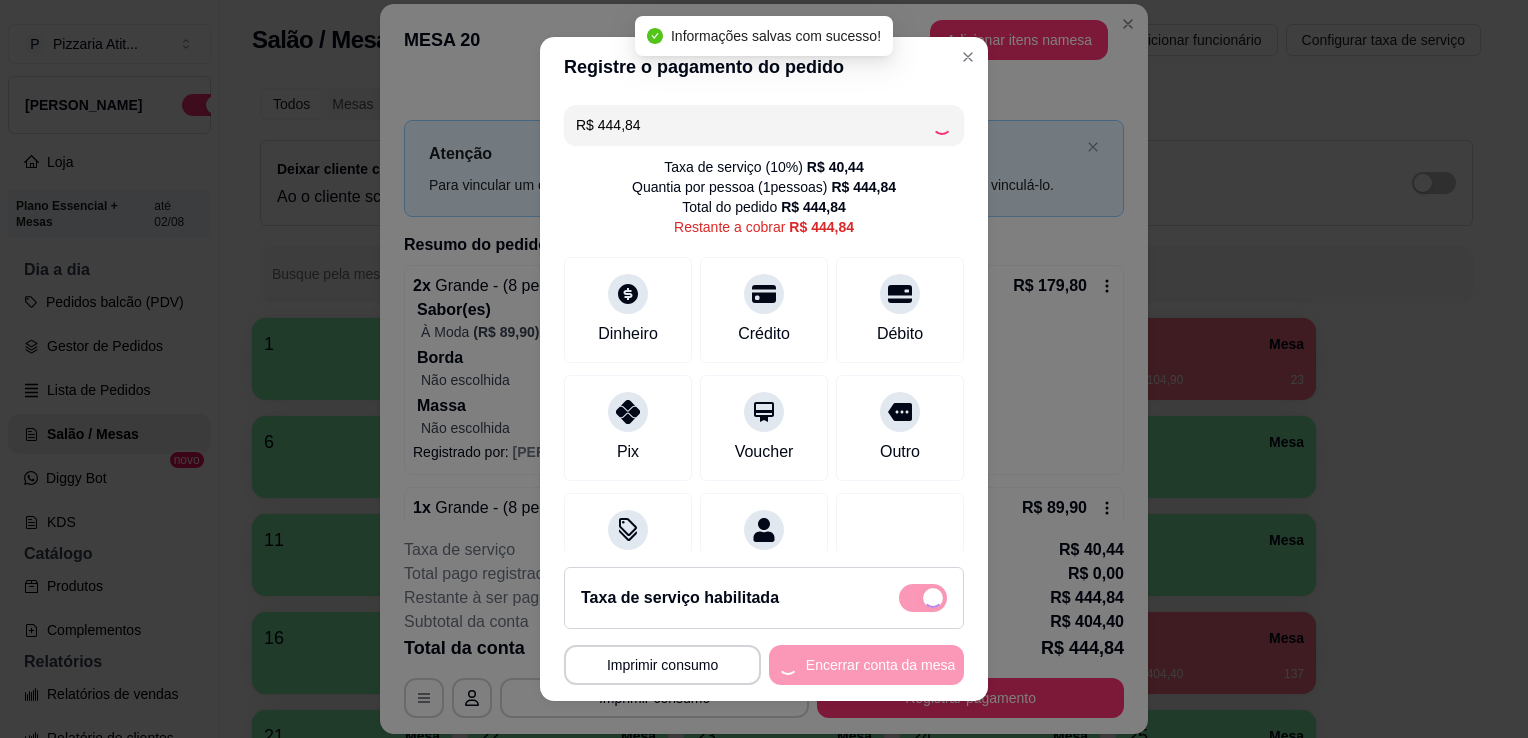 type on "R$ 400,00" 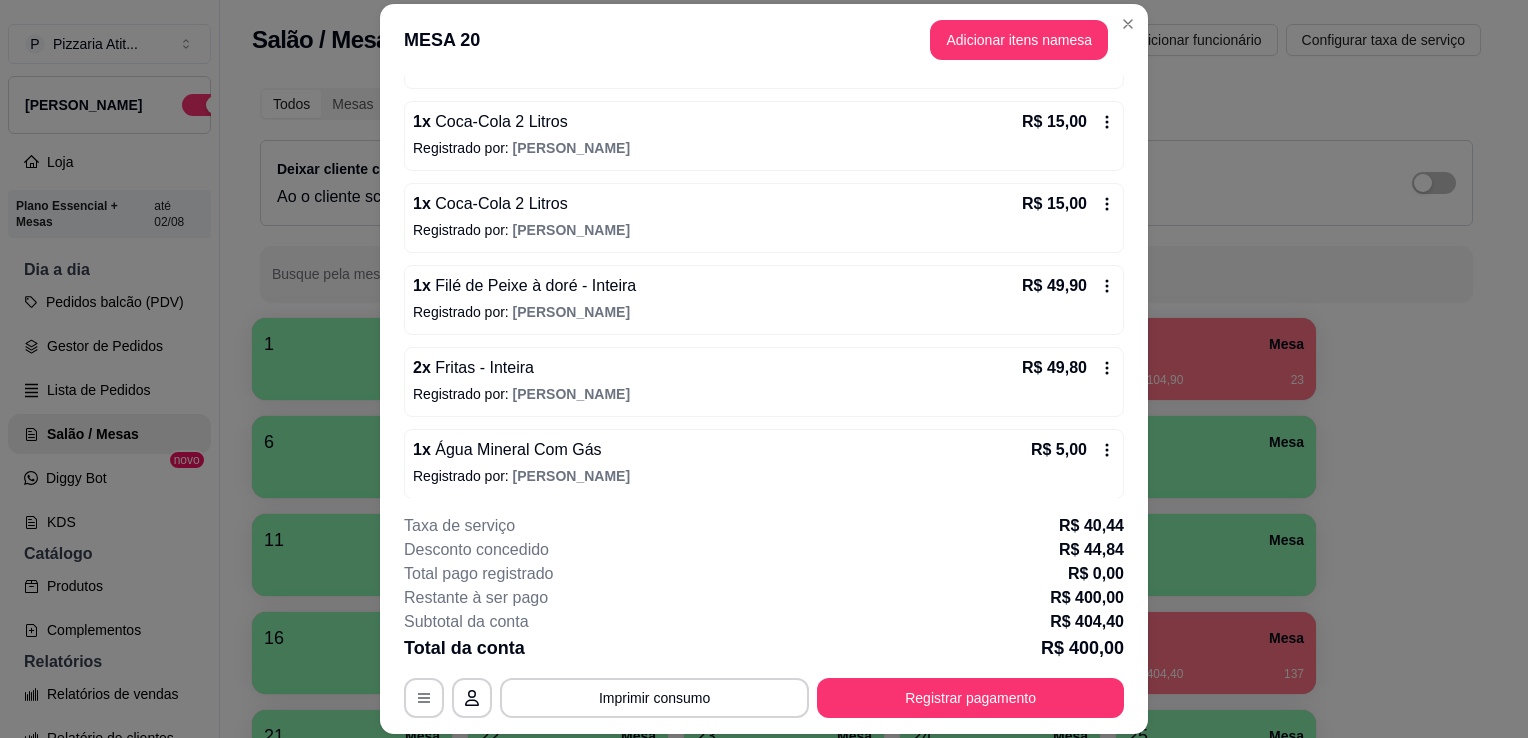 scroll, scrollTop: 612, scrollLeft: 0, axis: vertical 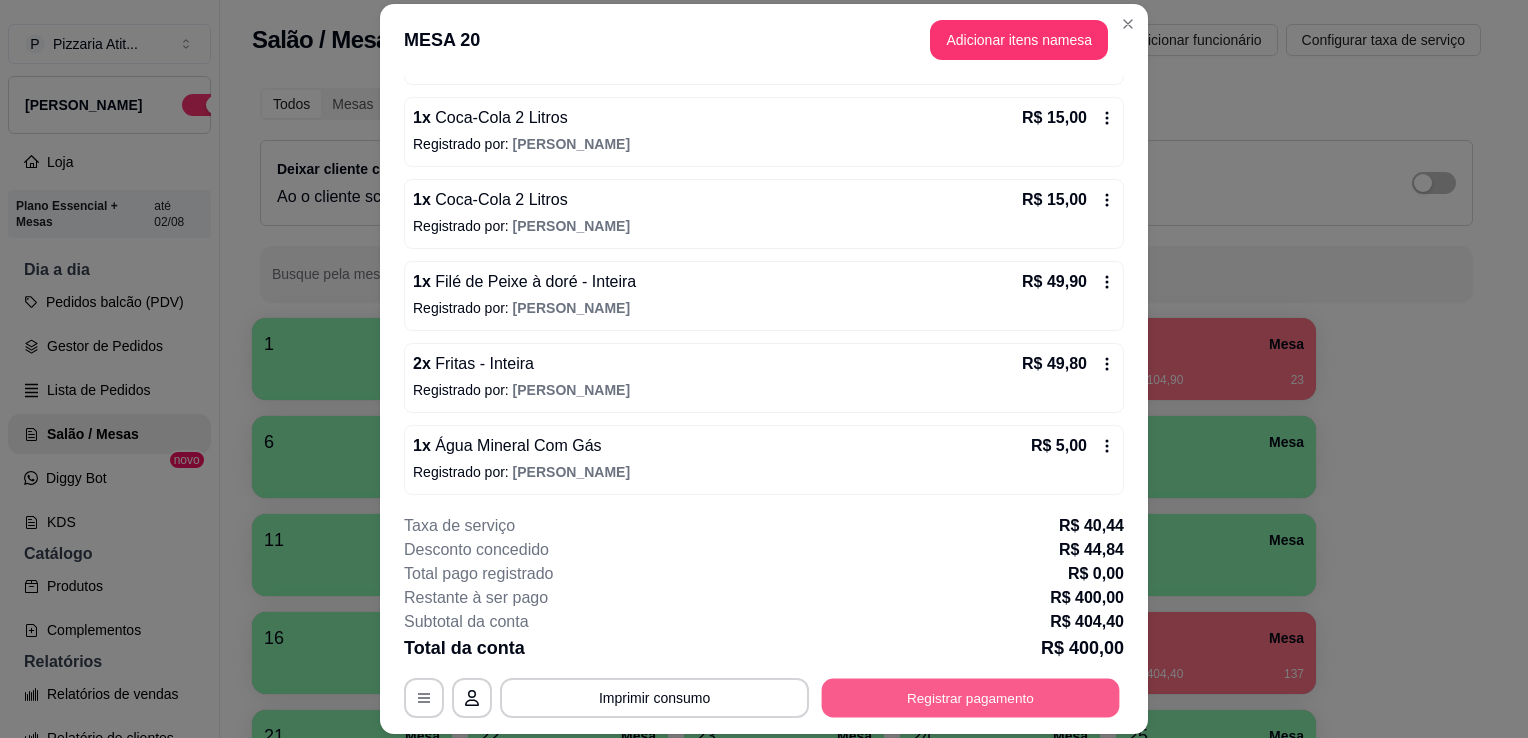 click on "Registrar pagamento" at bounding box center (971, 698) 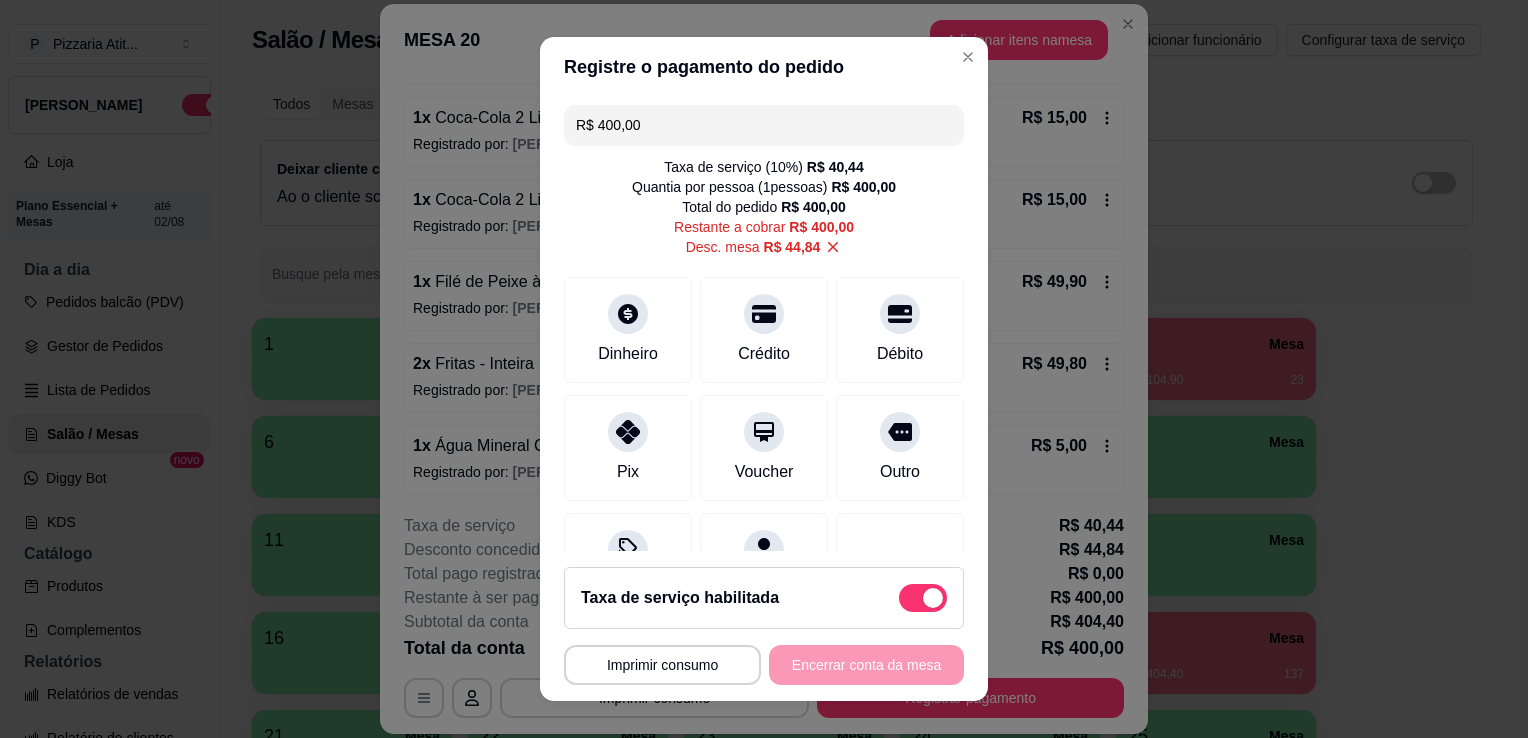 scroll, scrollTop: 97, scrollLeft: 0, axis: vertical 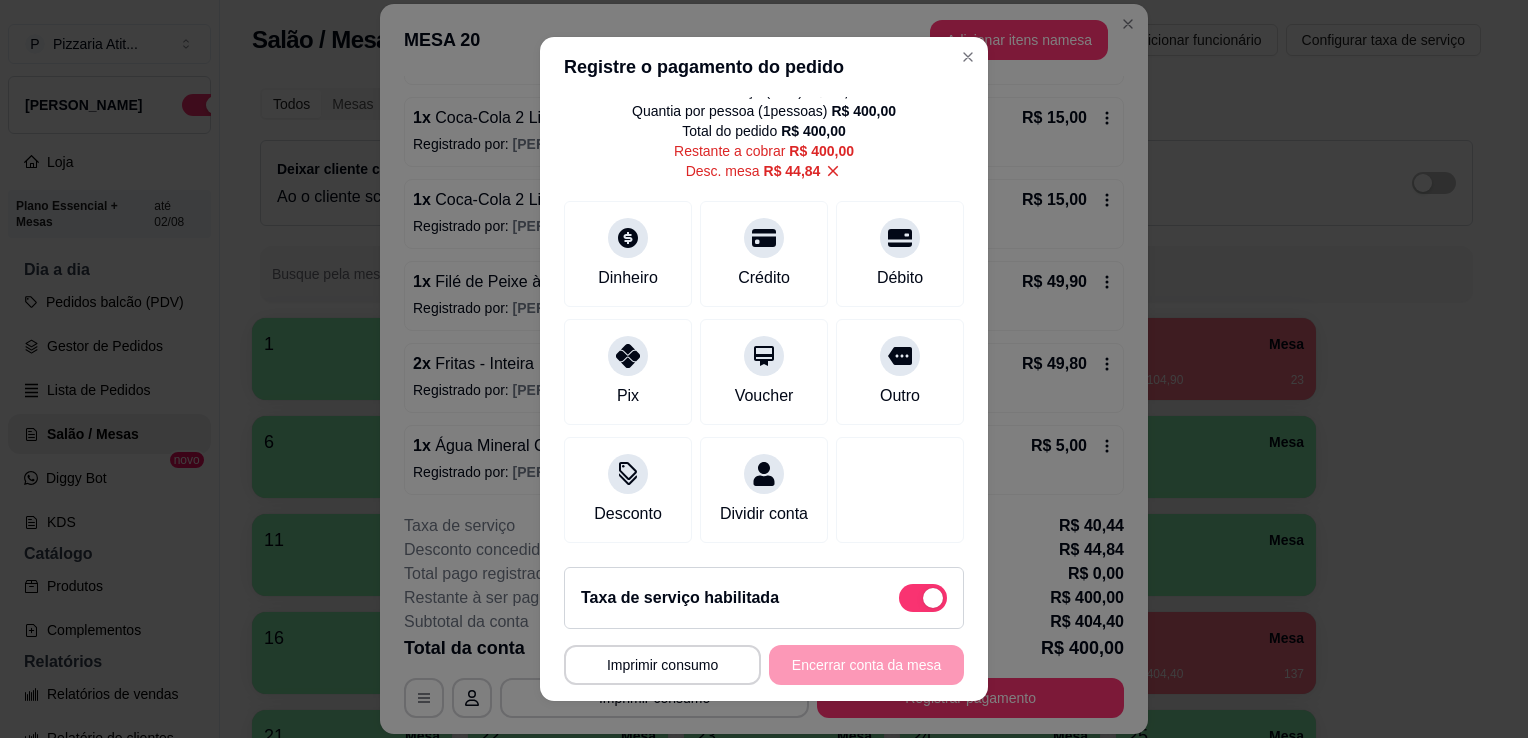 click 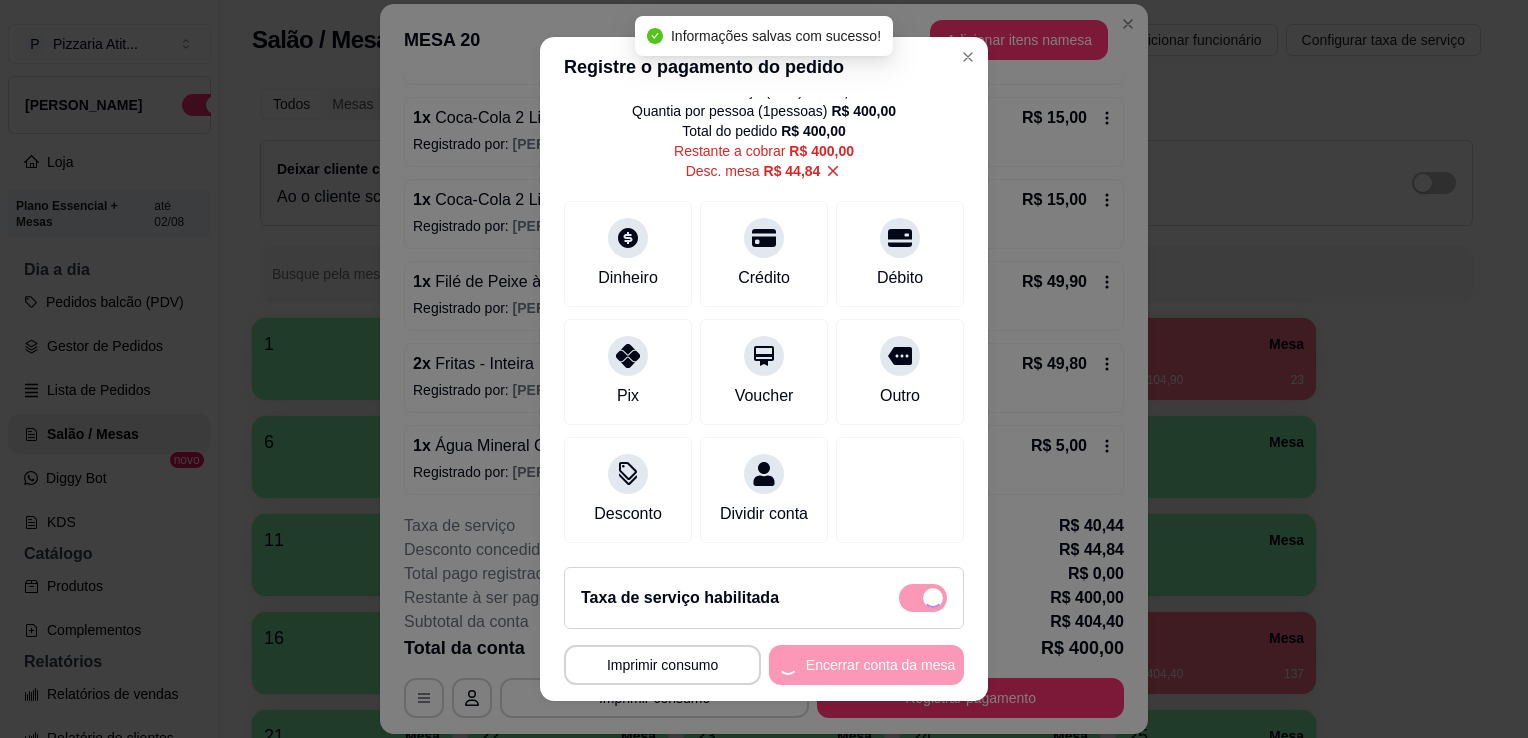 type on "R$ 444,84" 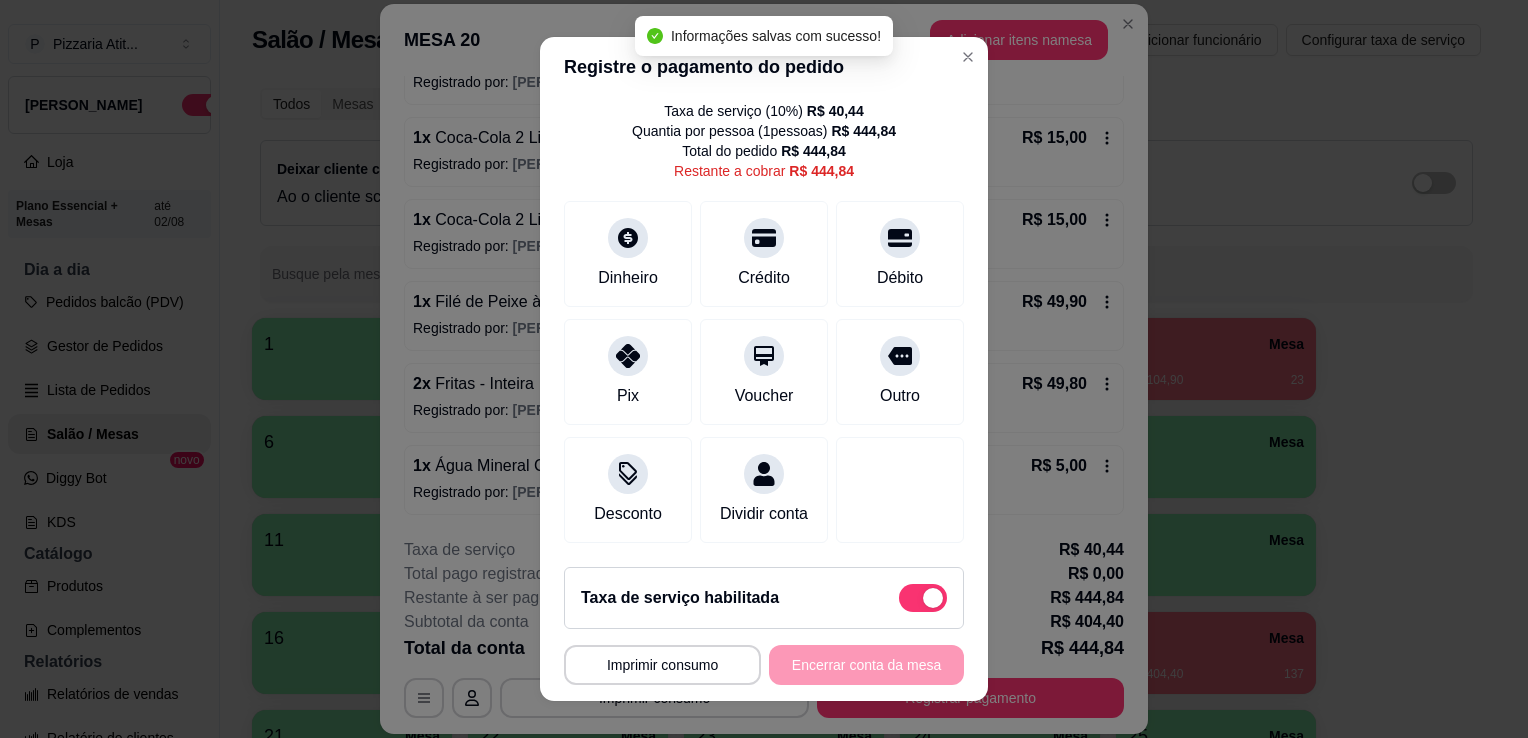 scroll, scrollTop: 588, scrollLeft: 0, axis: vertical 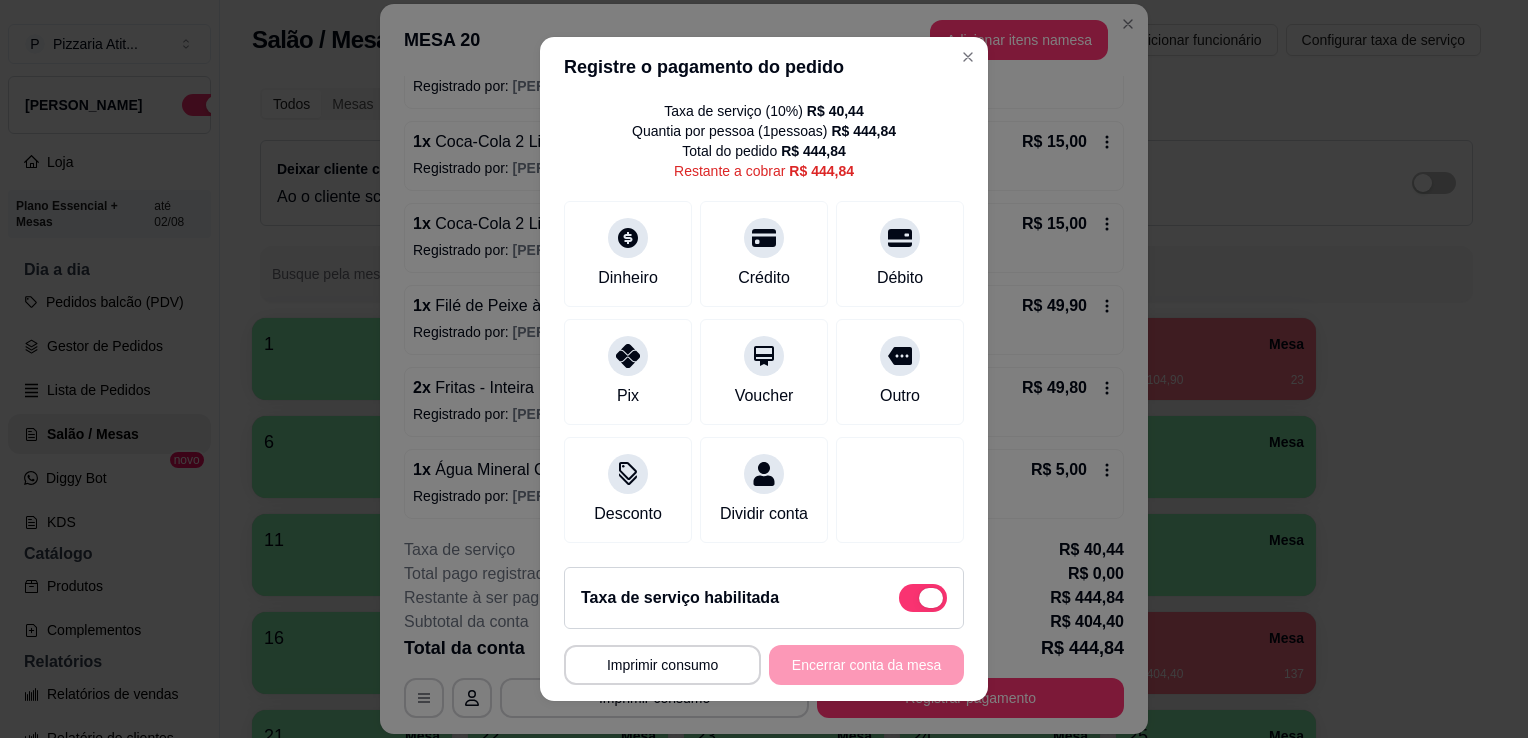 click at bounding box center [931, 598] 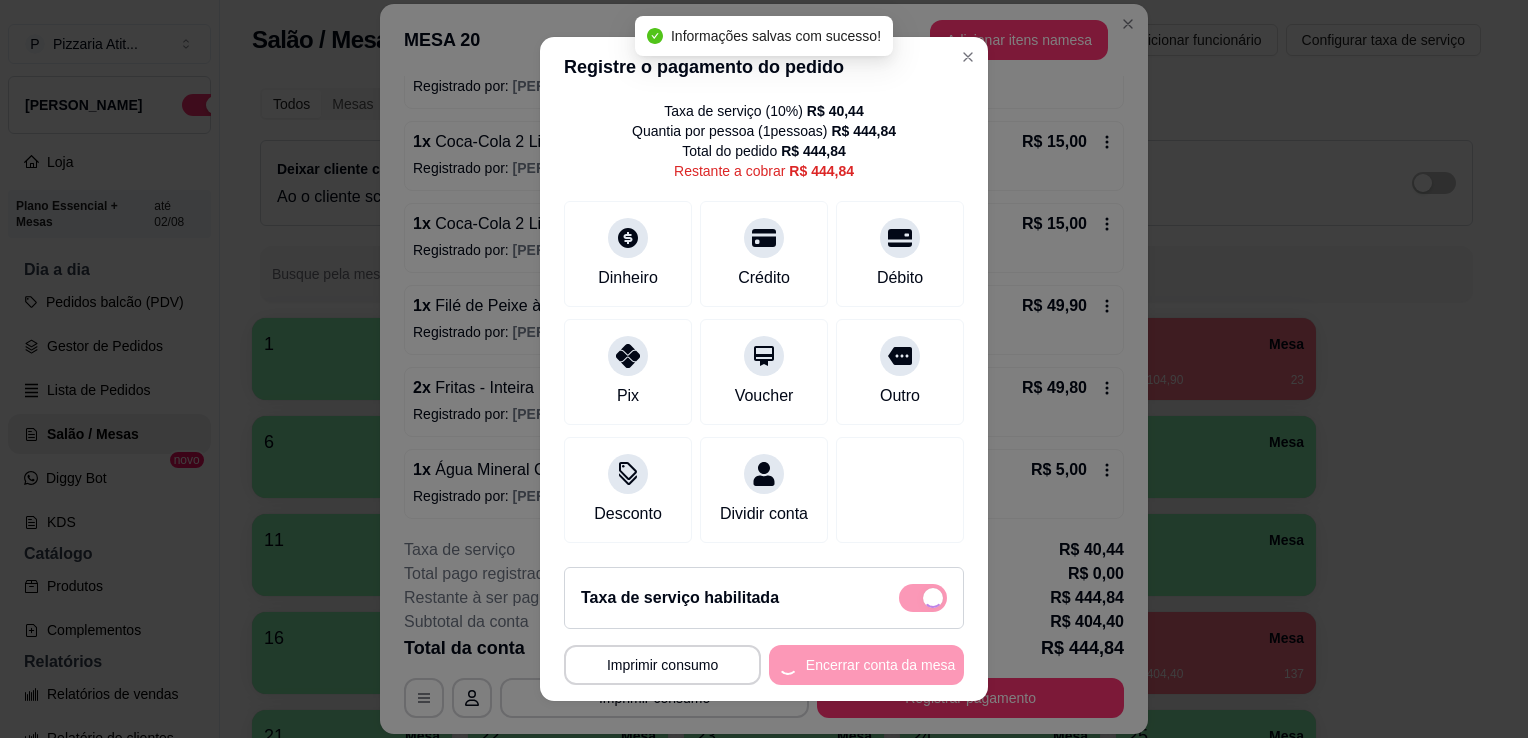 checkbox on "false" 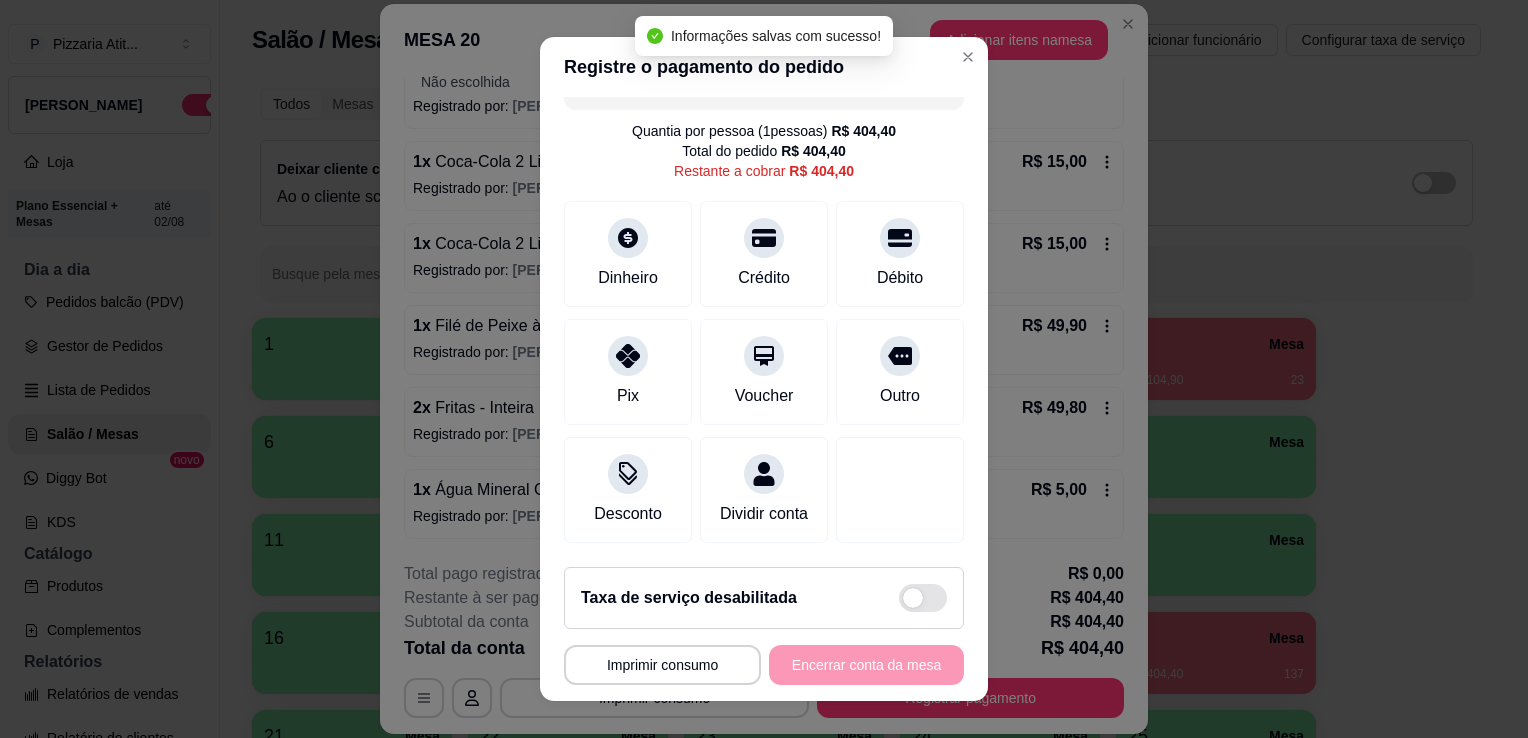 scroll, scrollTop: 564, scrollLeft: 0, axis: vertical 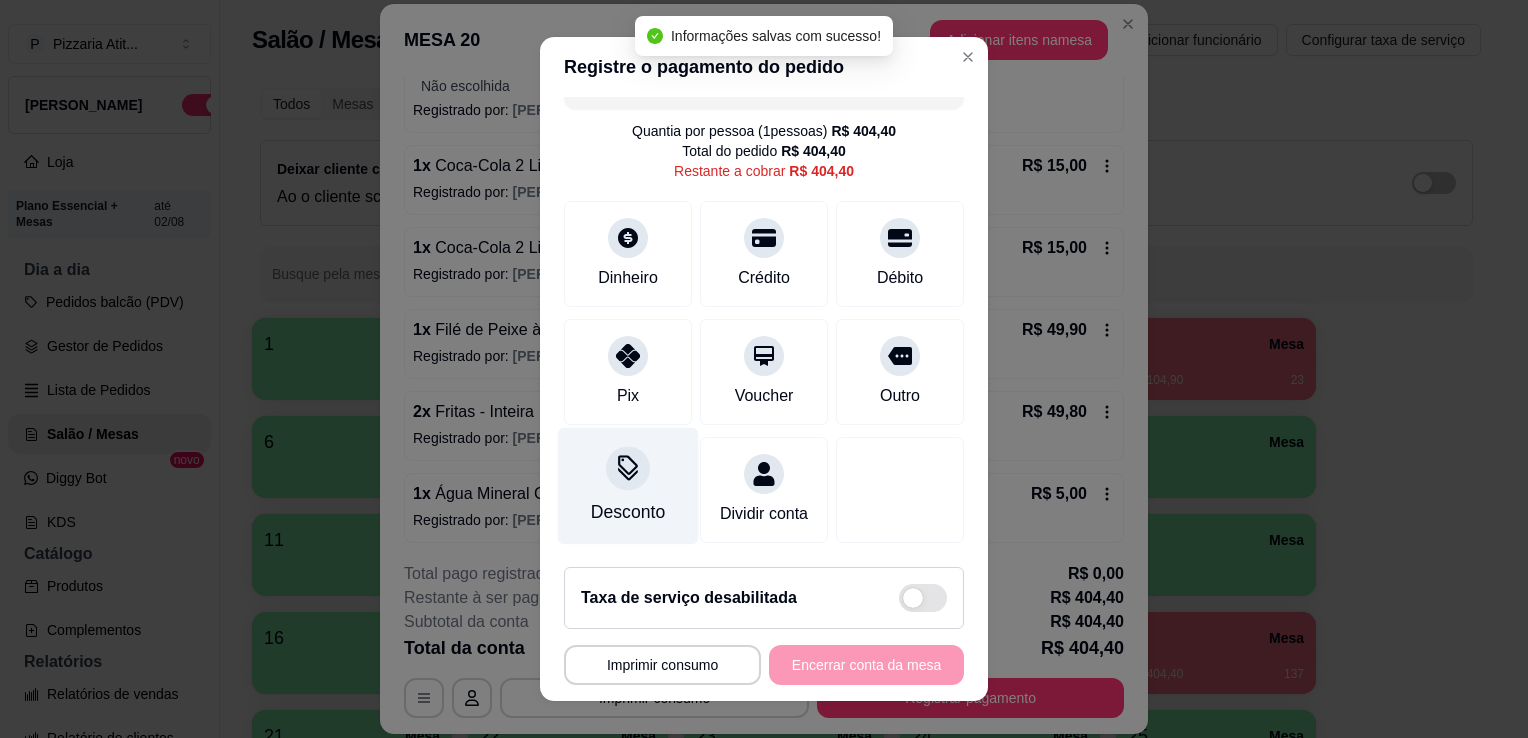 click on "Desconto" at bounding box center [628, 486] 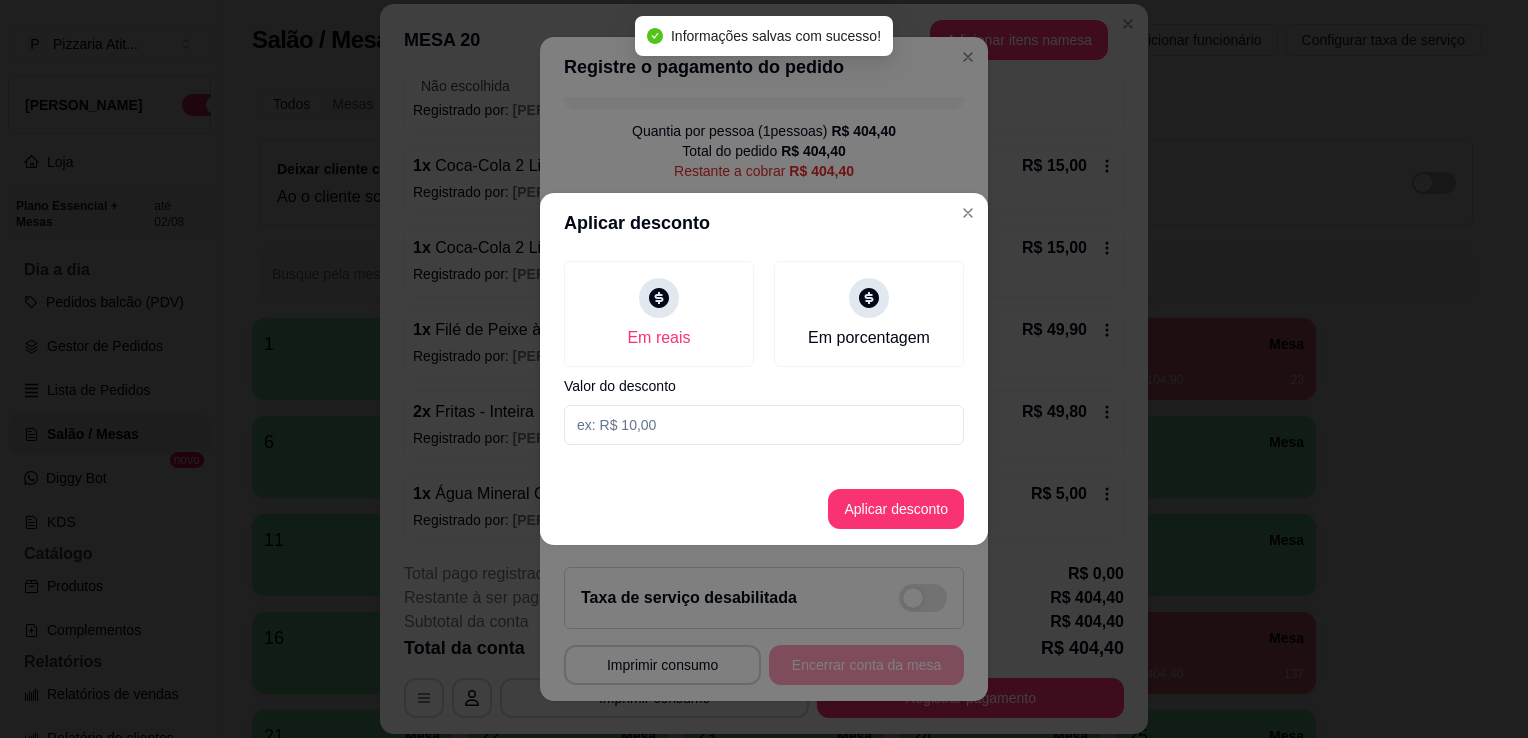 click at bounding box center (764, 425) 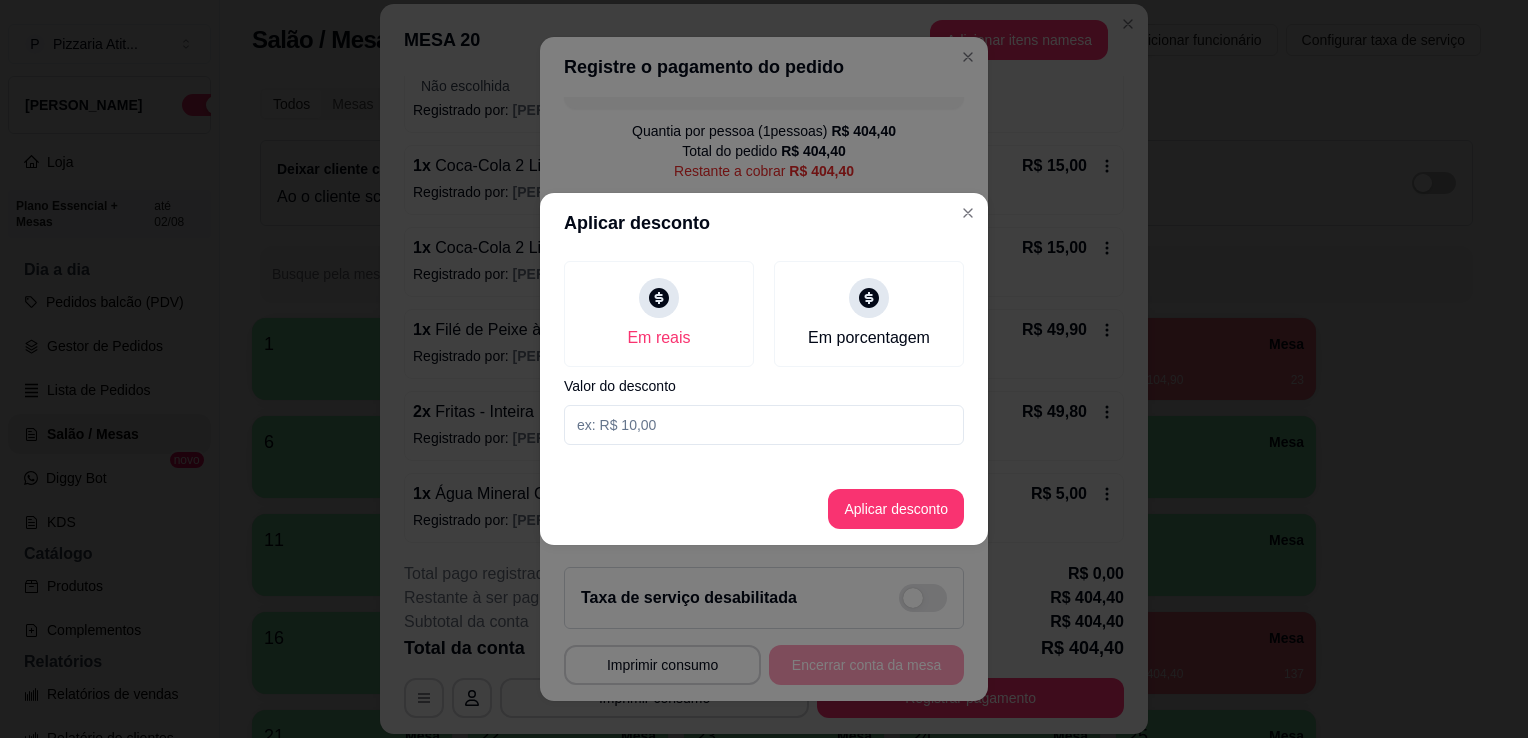 click at bounding box center (764, 425) 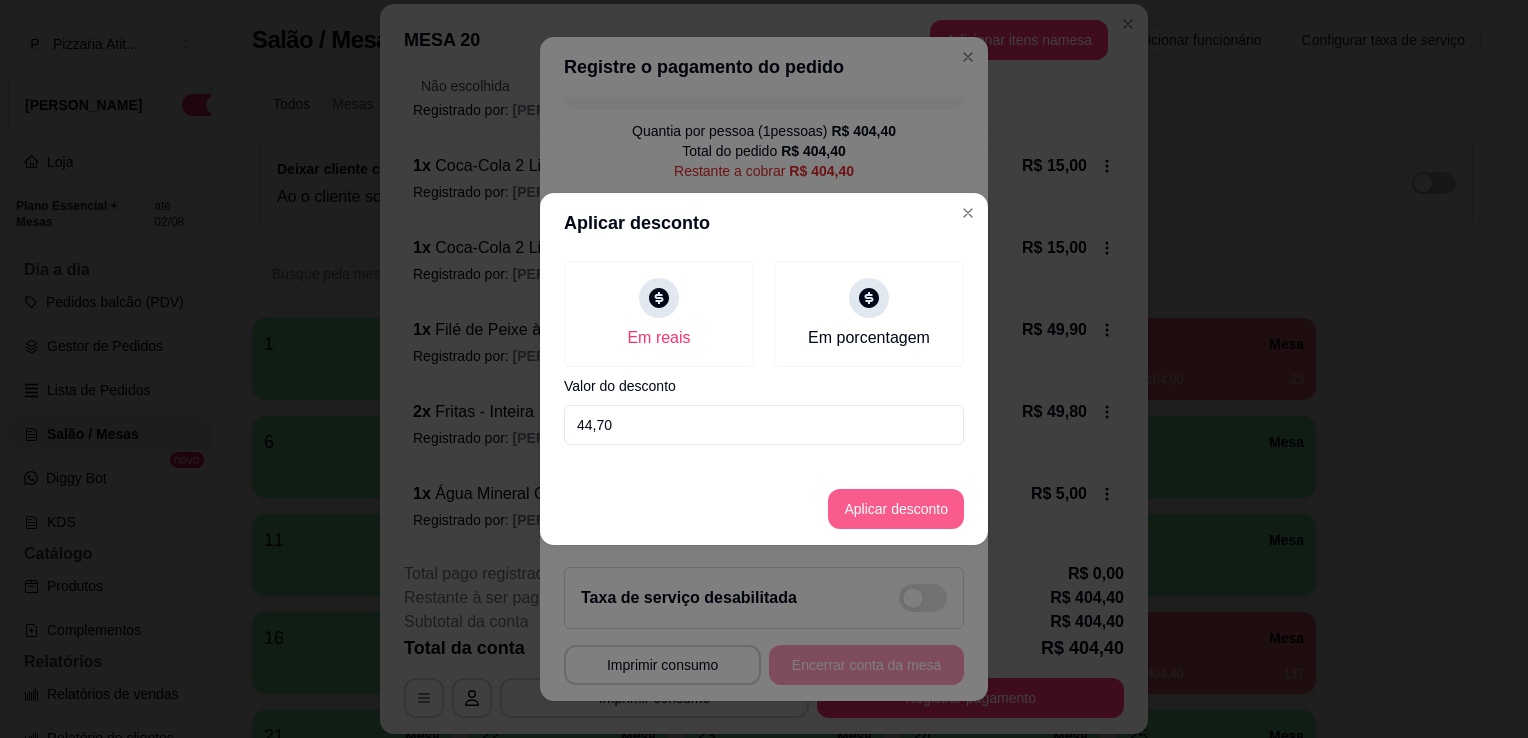 type on "44,70" 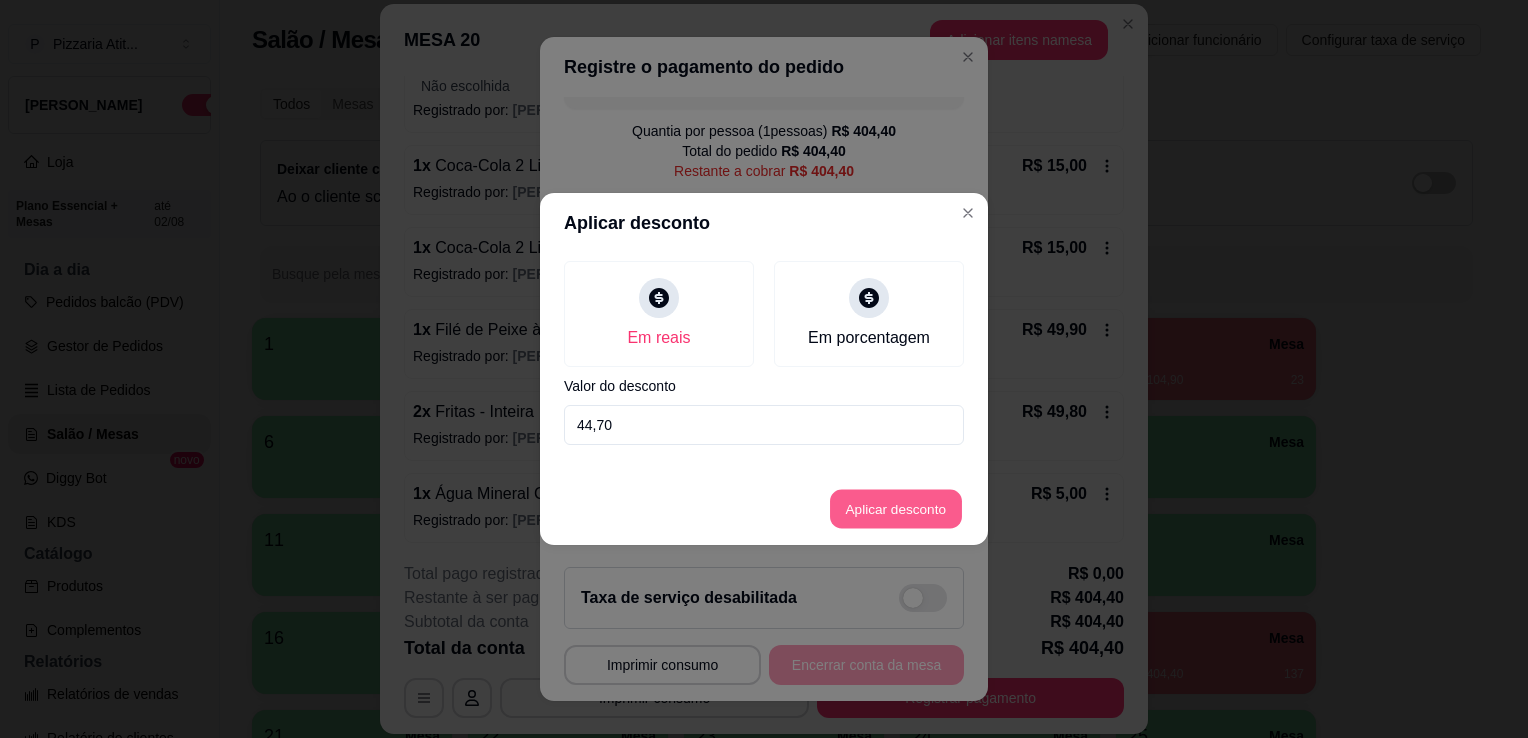 click on "Aplicar desconto" at bounding box center [896, 509] 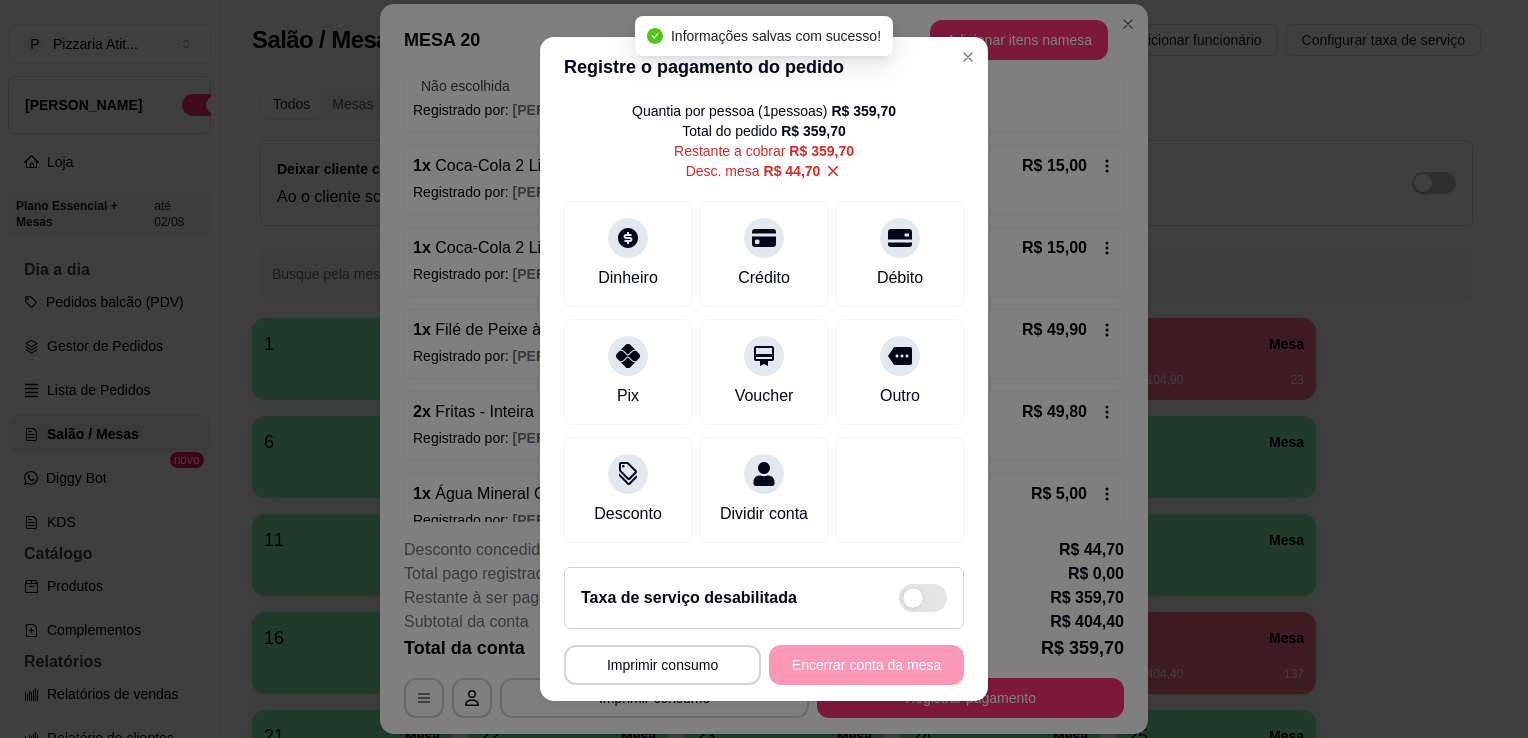 type on "R$ 359,70" 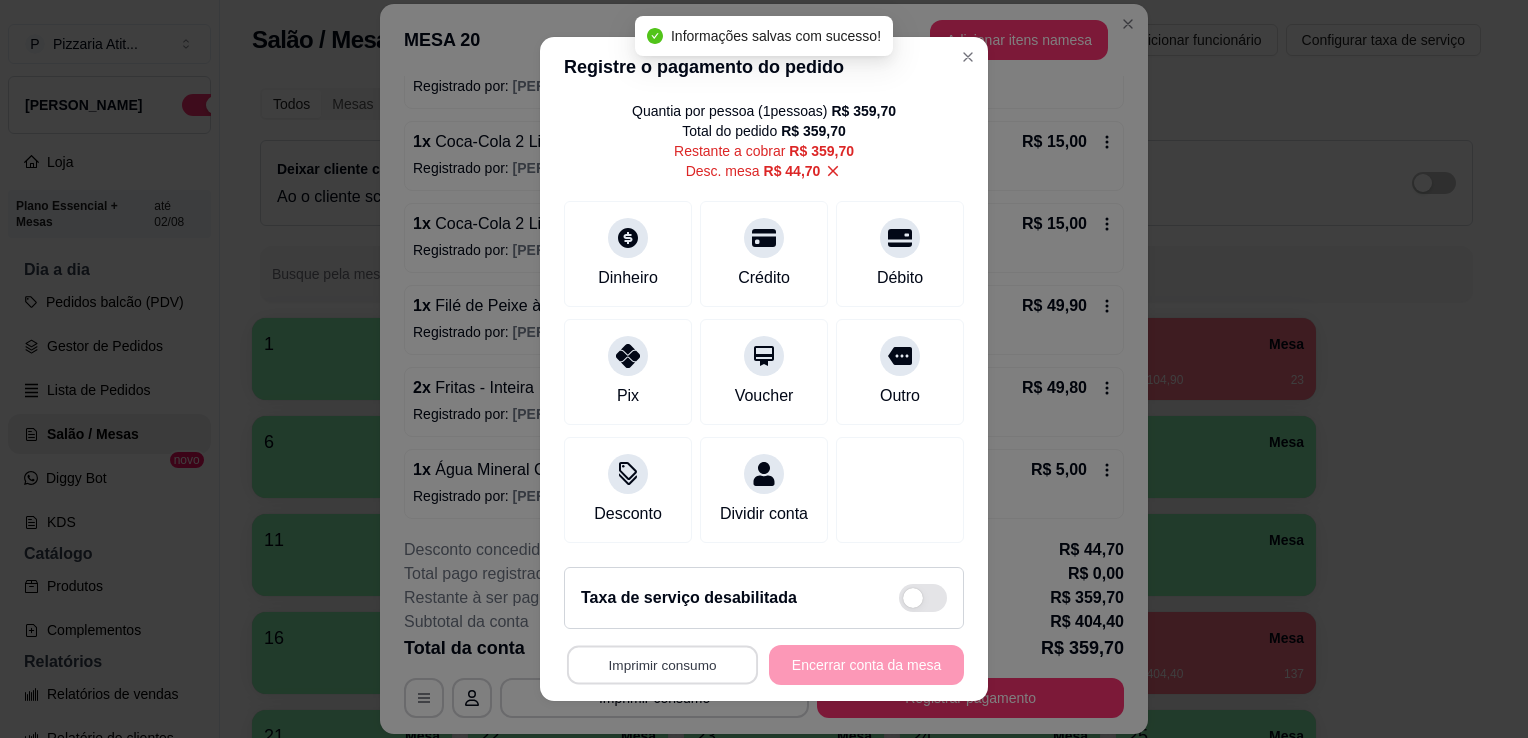 click on "Imprimir consumo" at bounding box center (662, 665) 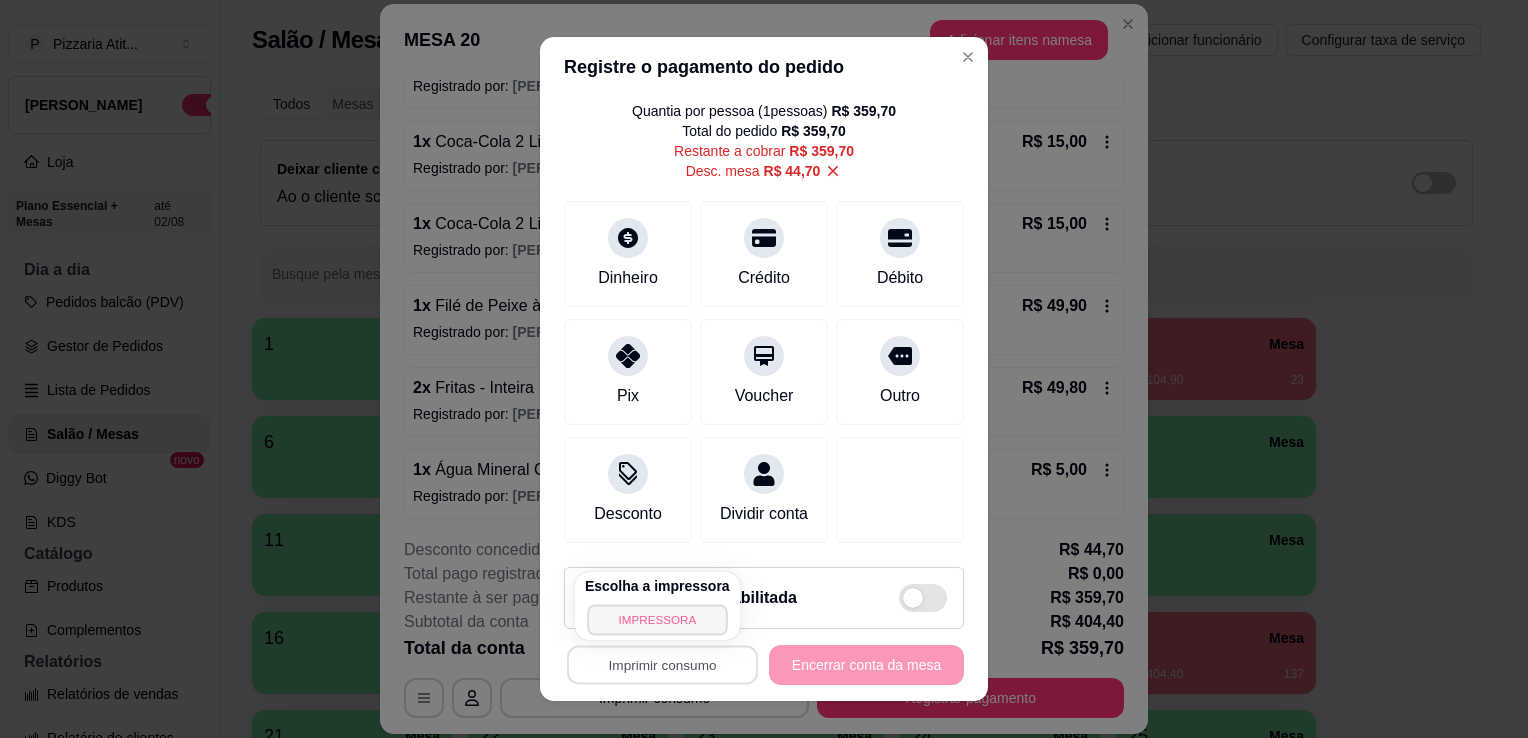 click on "IMPRESSORA" at bounding box center [657, 619] 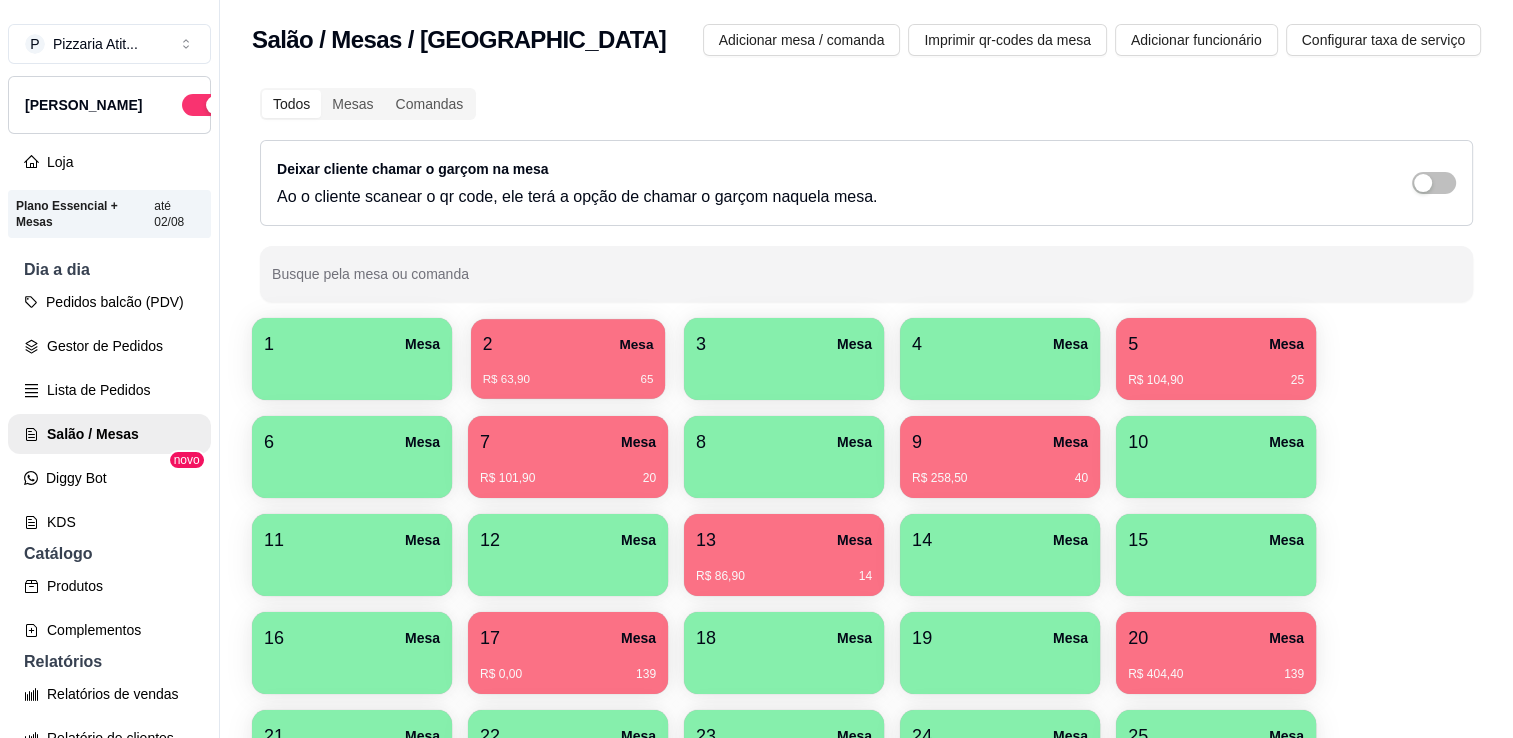 click on "2 Mesa" at bounding box center [568, 344] 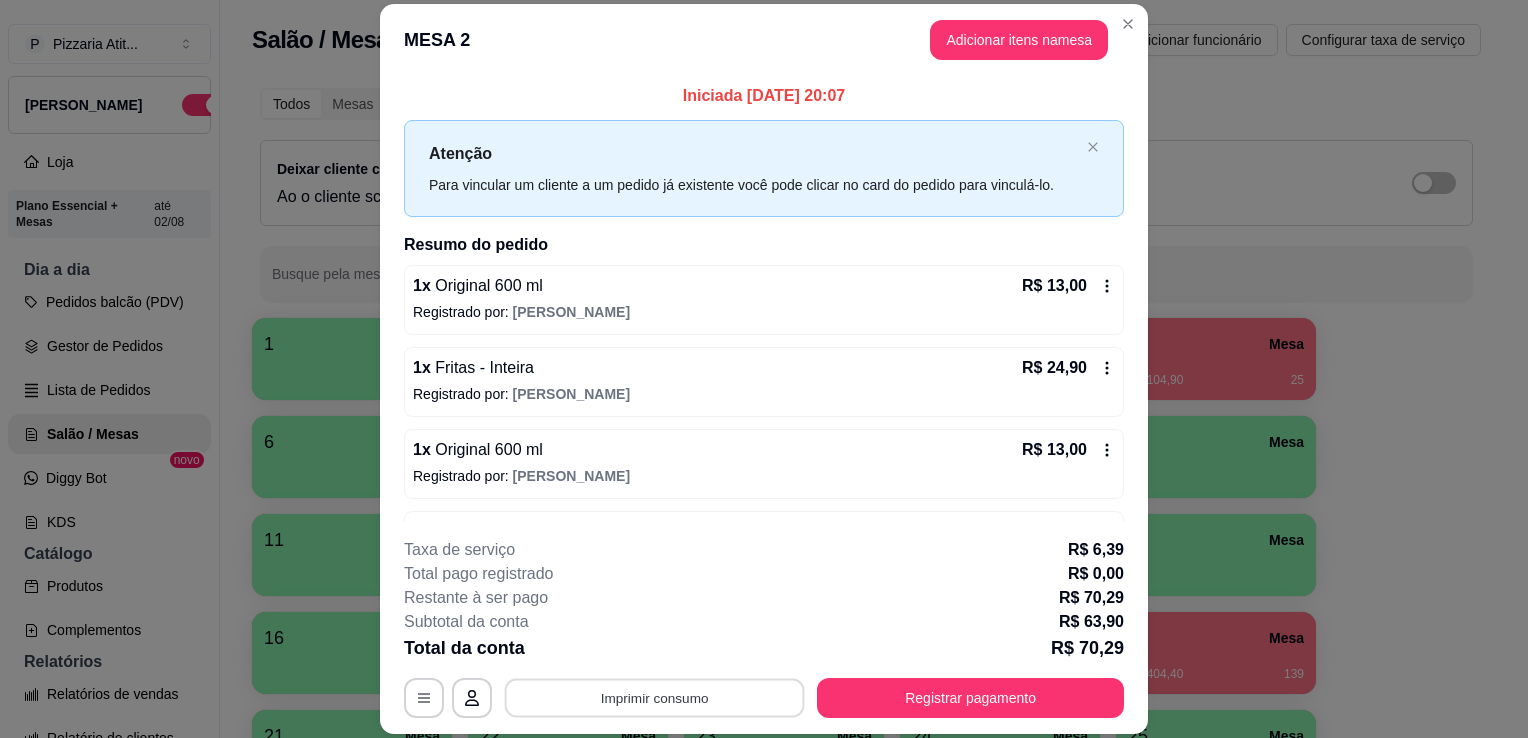 click on "Imprimir consumo" at bounding box center (655, 698) 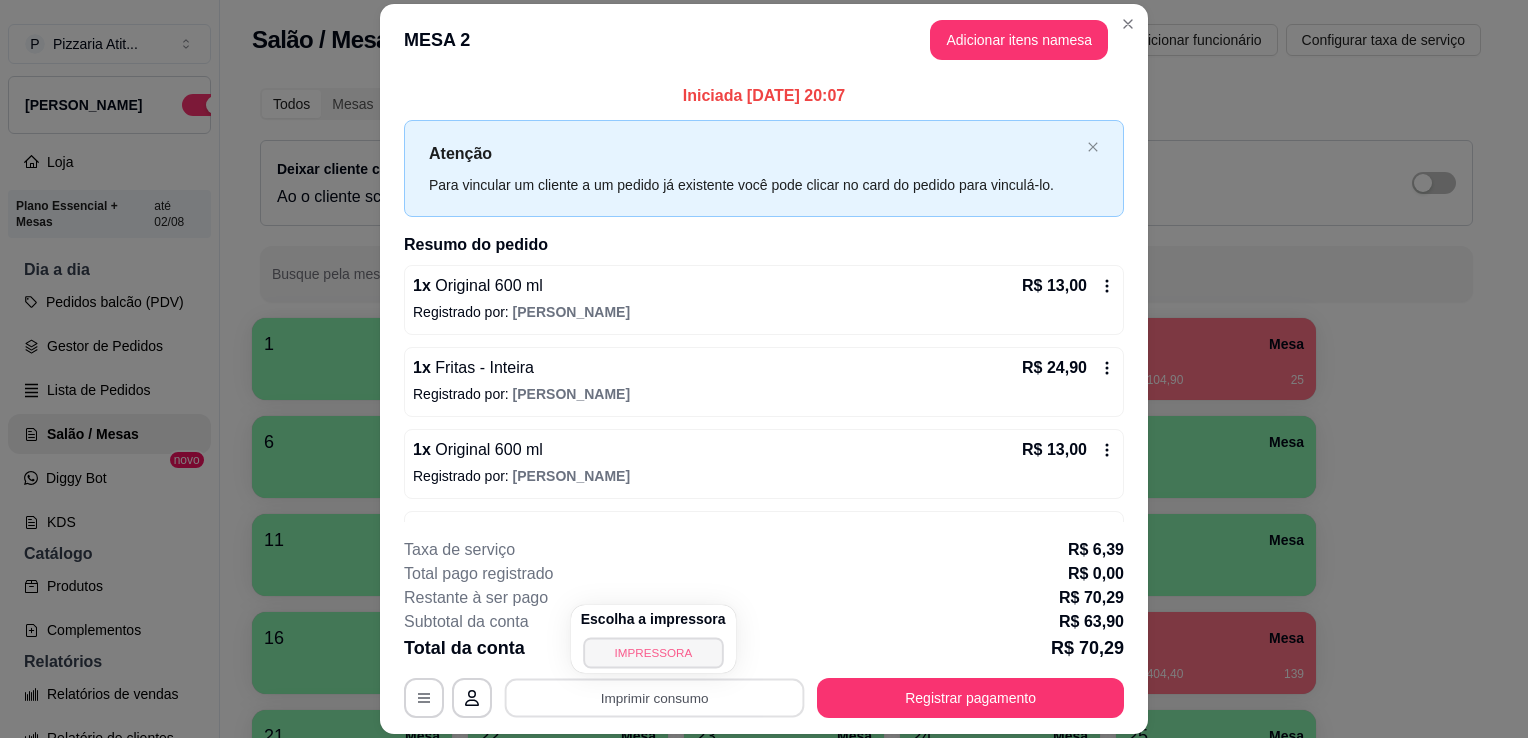 click on "IMPRESSORA" at bounding box center (653, 652) 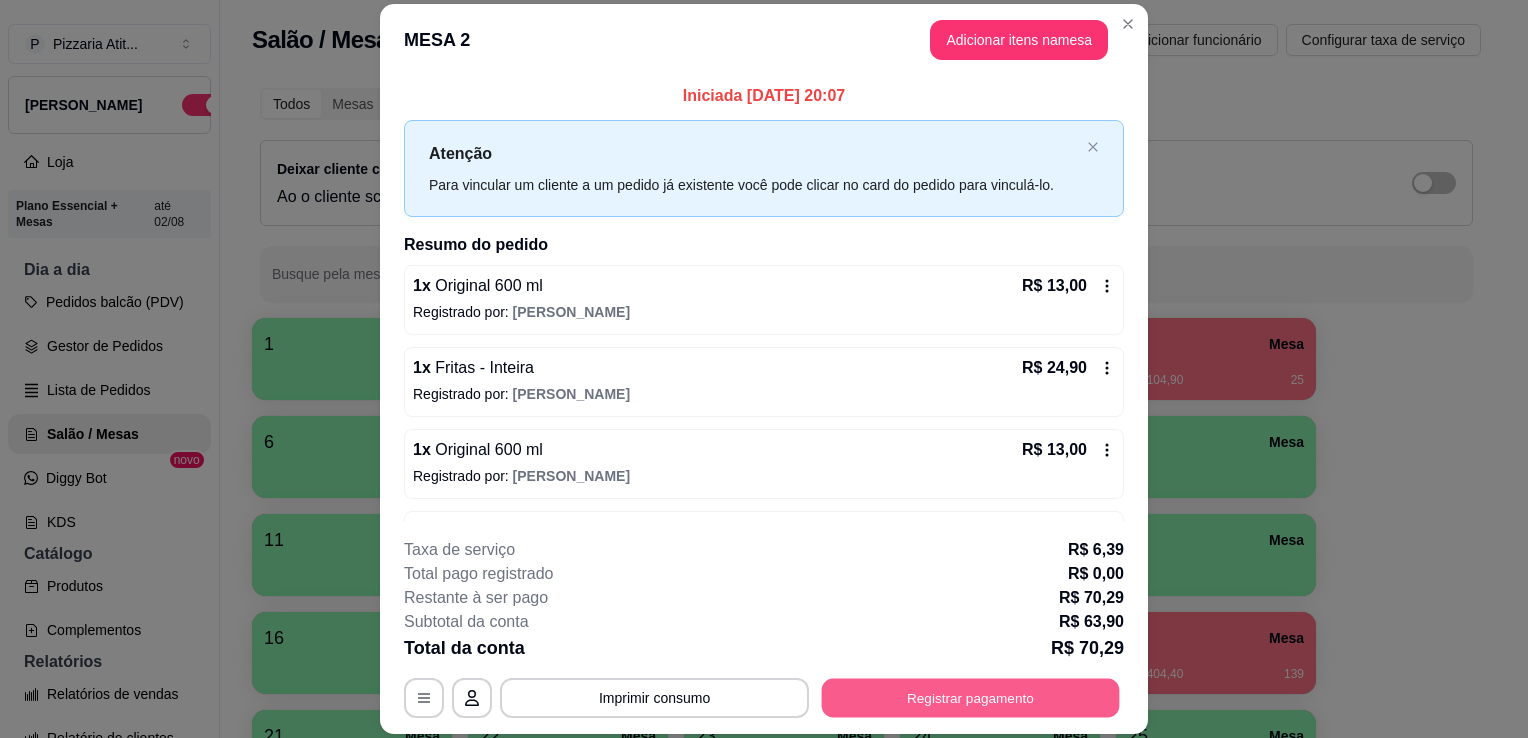 click on "Registrar pagamento" at bounding box center (971, 698) 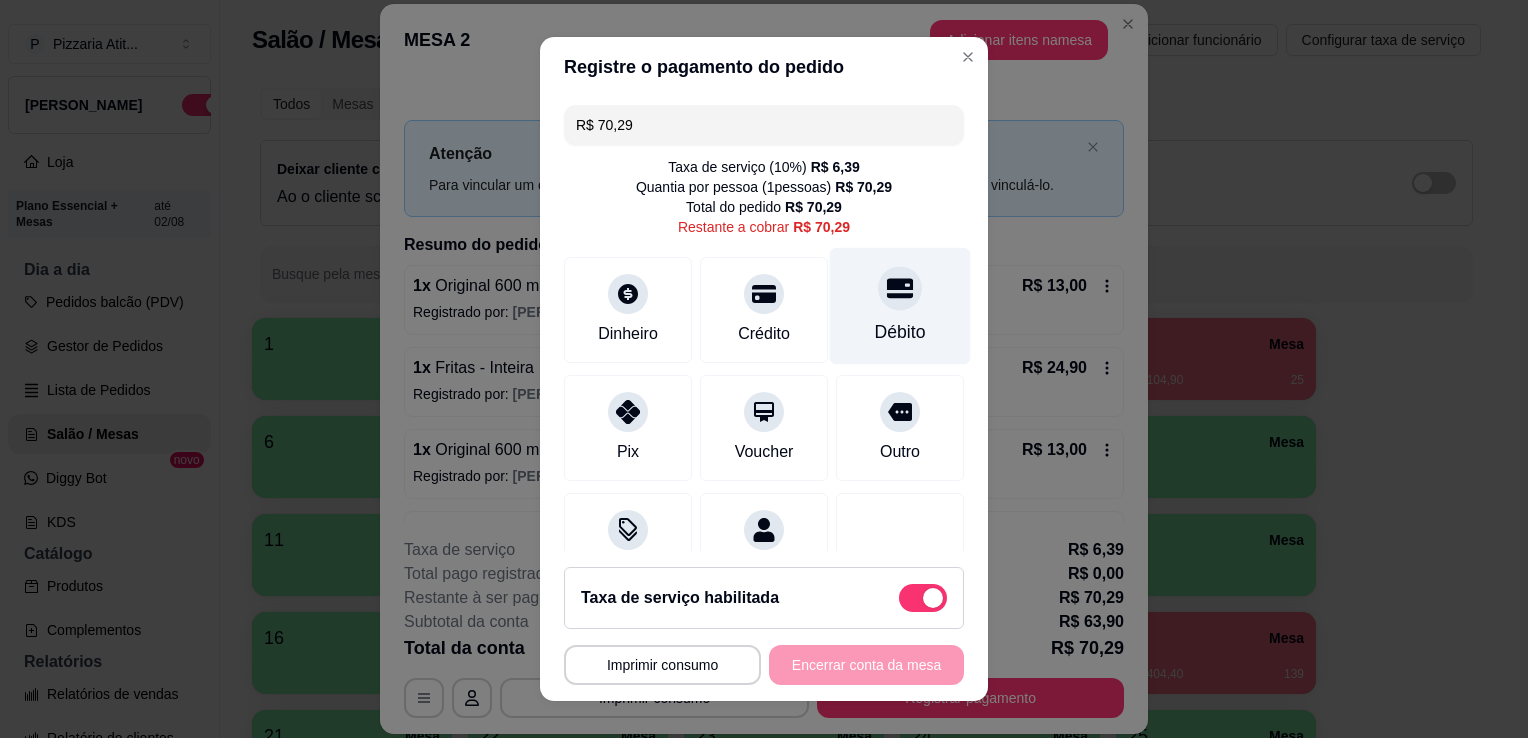 click on "Débito" at bounding box center [900, 332] 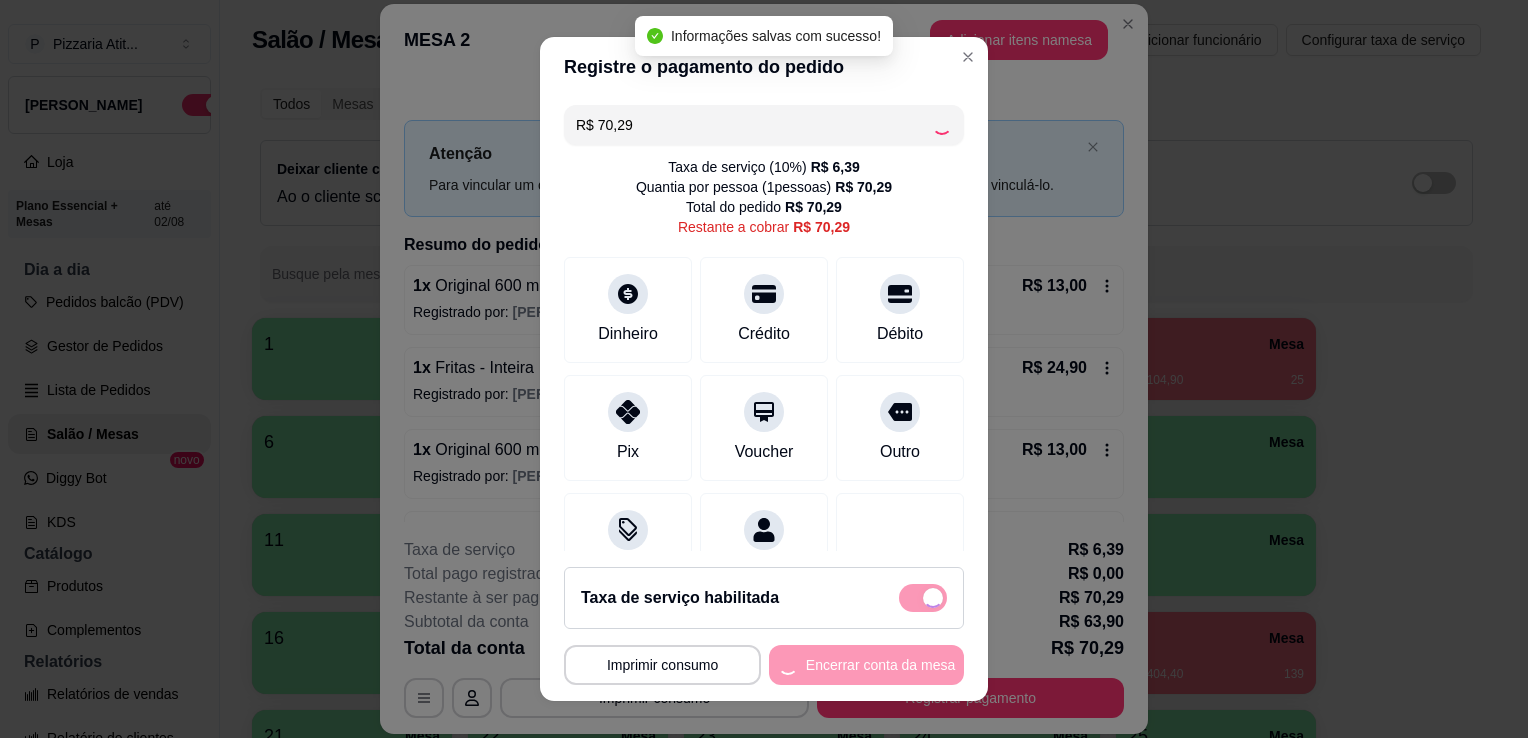 type on "R$ 0,00" 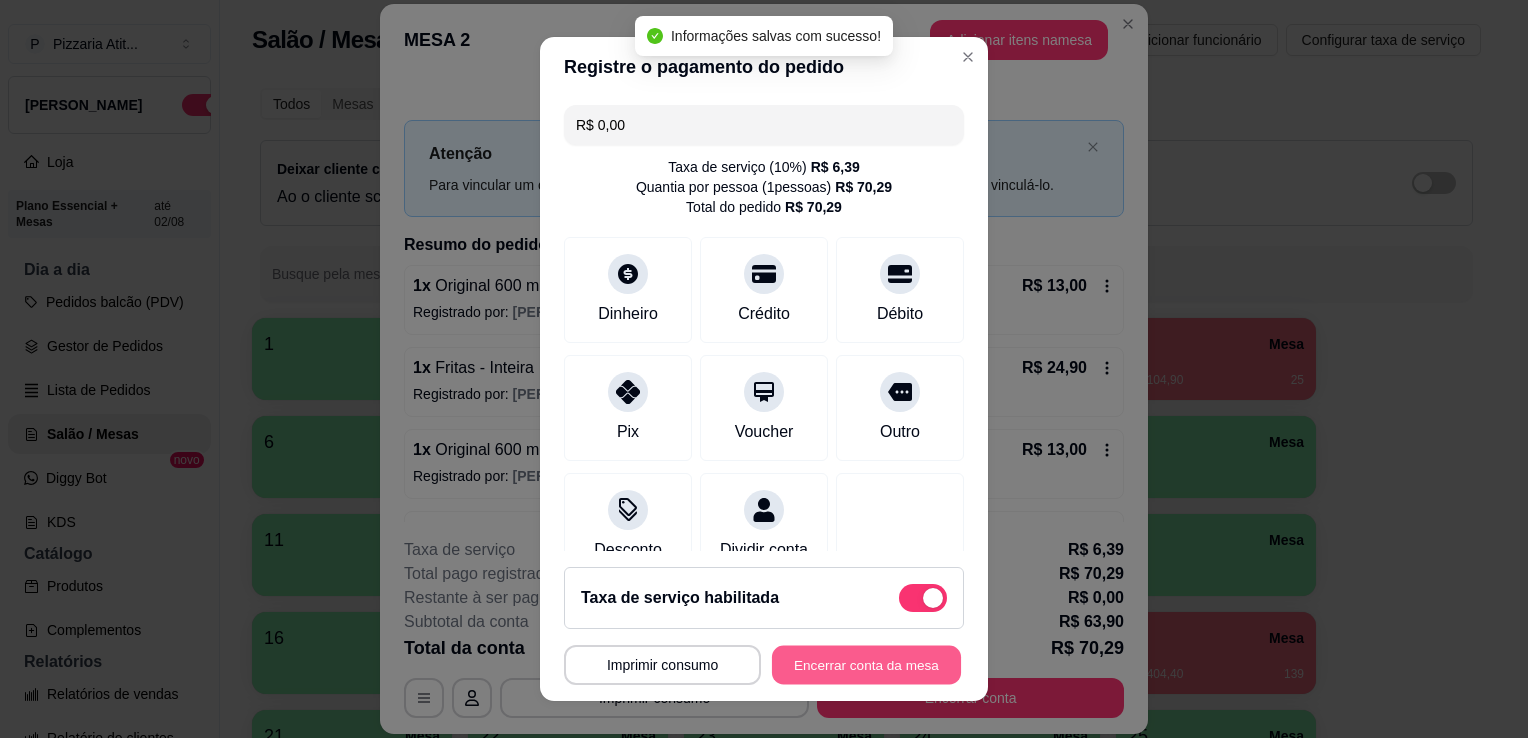click on "Encerrar conta da mesa" at bounding box center (866, 665) 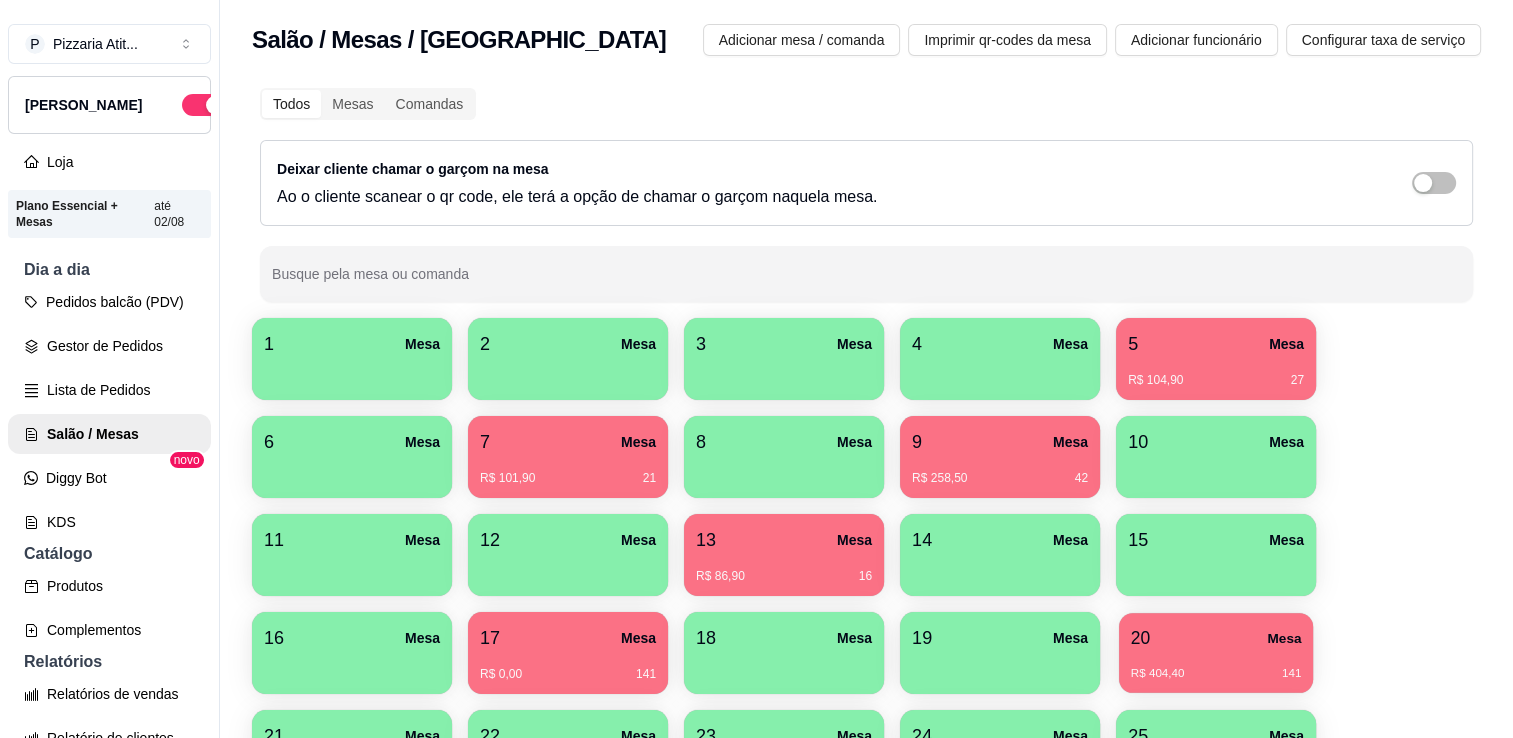 click on "R$ 404,40 141" at bounding box center [1216, 666] 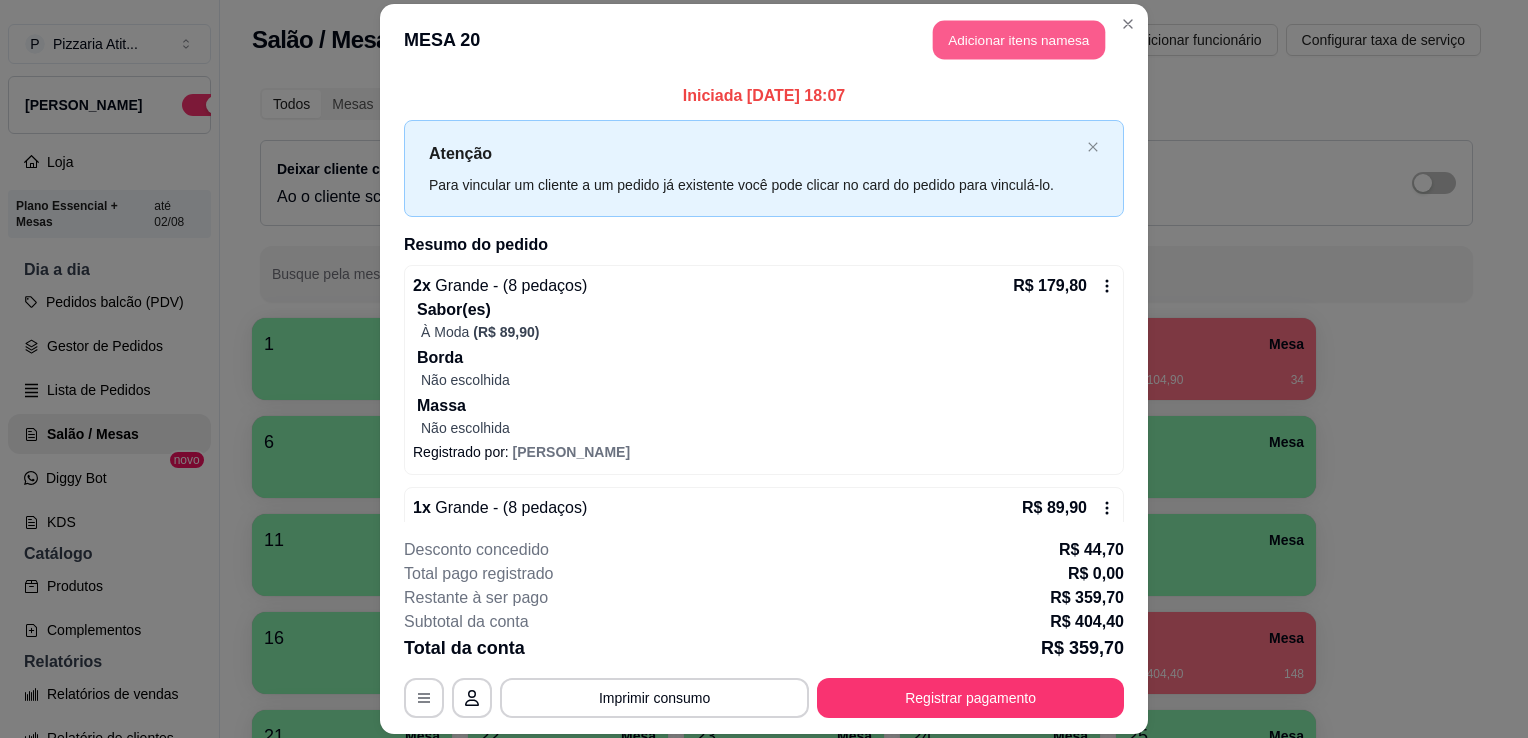 click on "Adicionar itens na  mesa" at bounding box center (1019, 39) 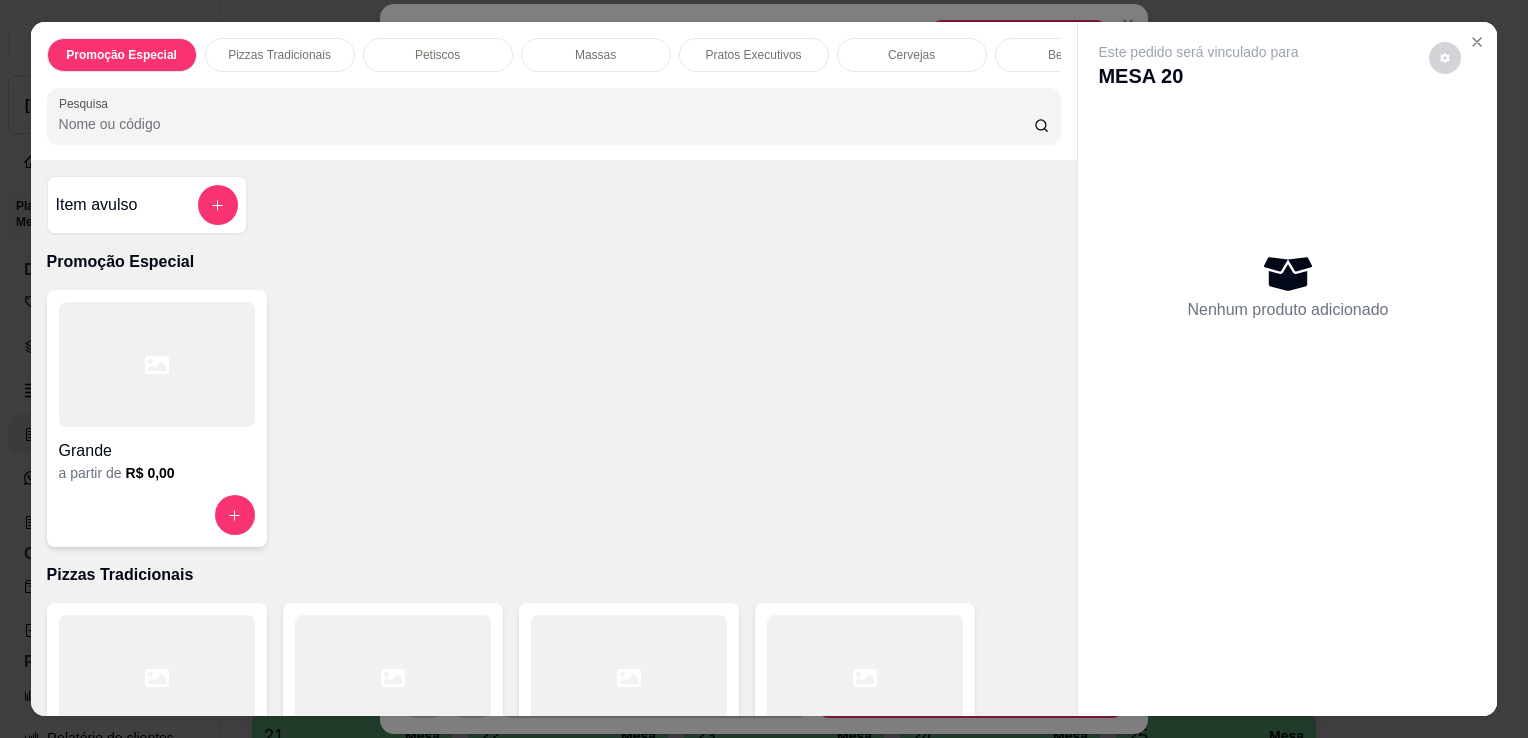 click on "Pesquisa" at bounding box center [546, 124] 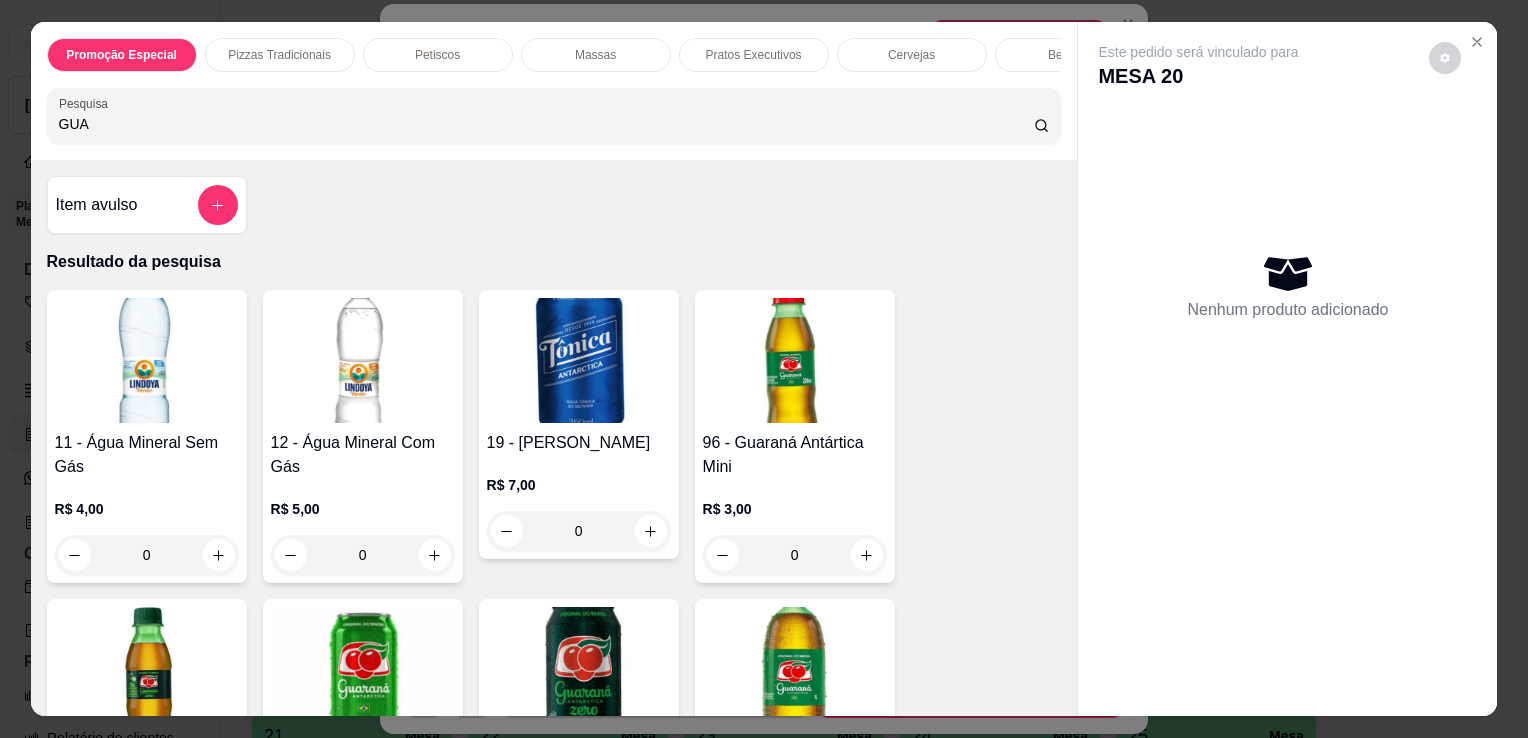 type on "GUA" 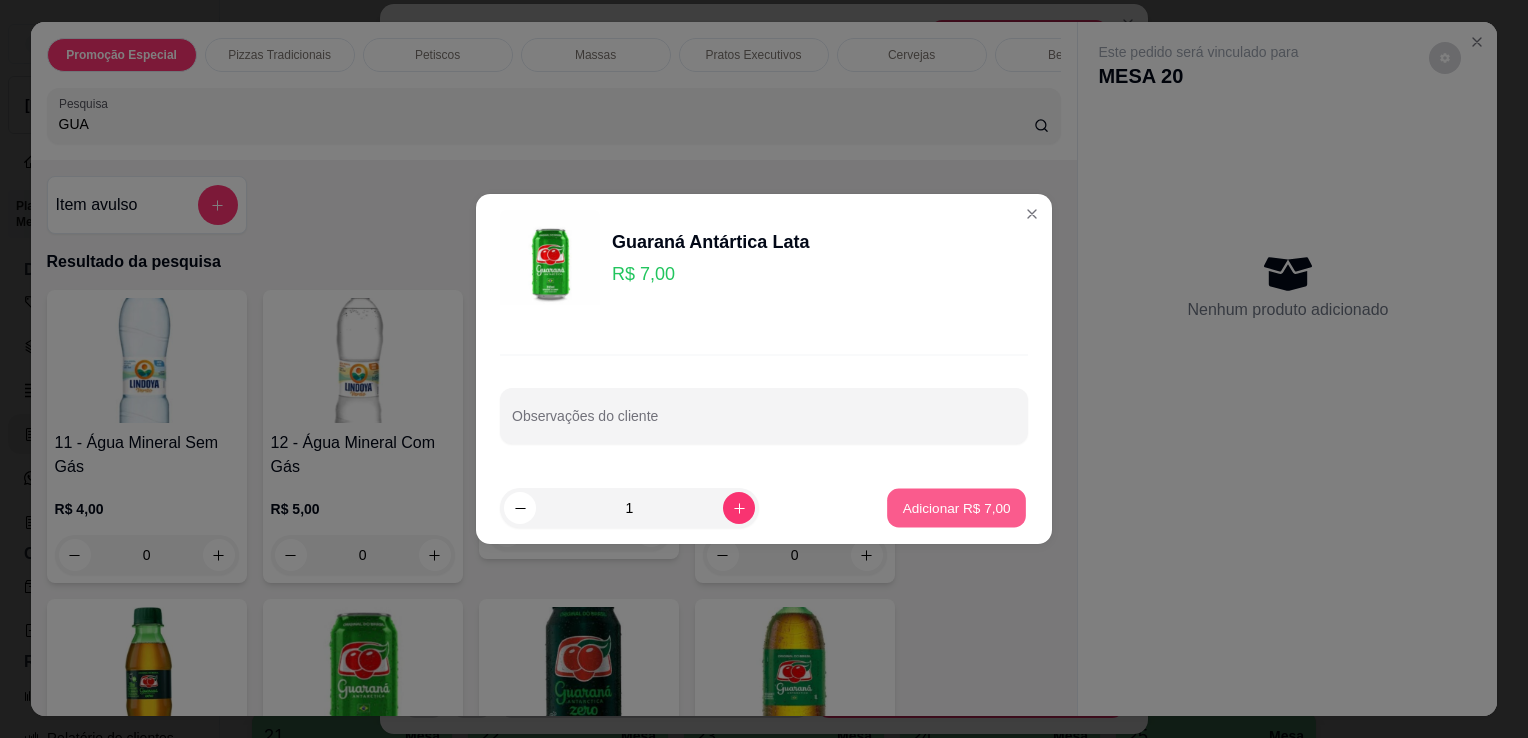 click on "Adicionar   R$ 7,00" at bounding box center (956, 507) 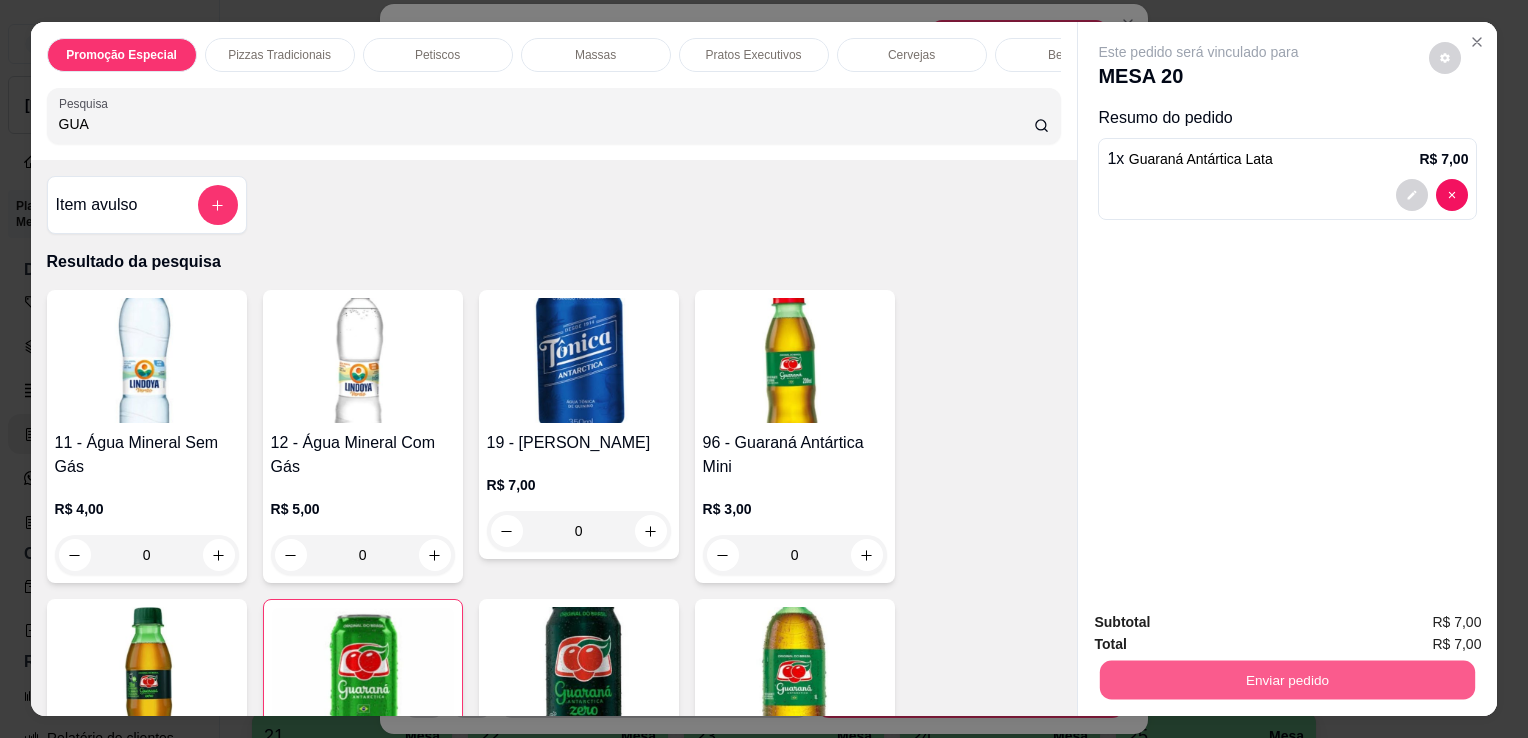 click on "Enviar pedido" at bounding box center [1287, 679] 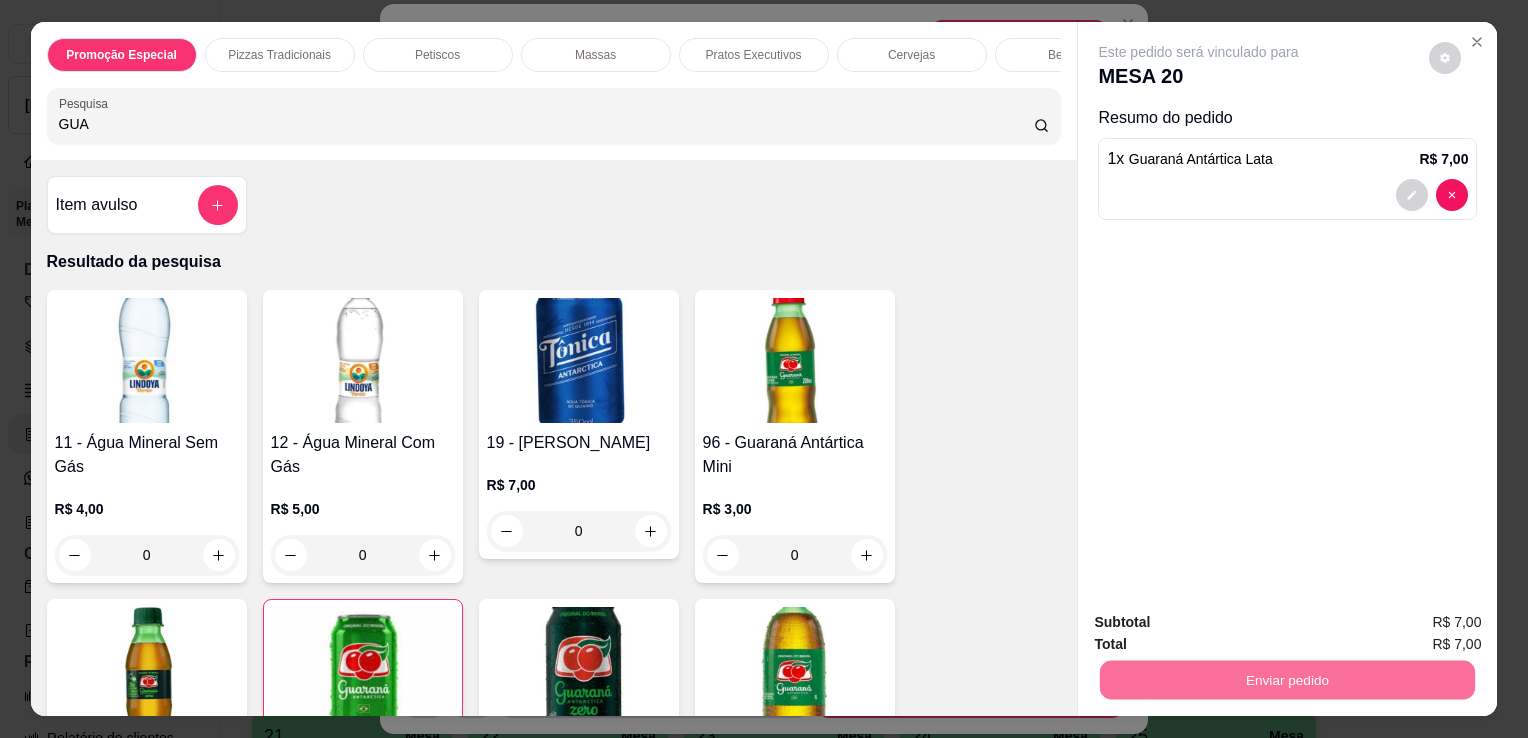 click on "Não registrar e enviar pedido" at bounding box center (1222, 623) 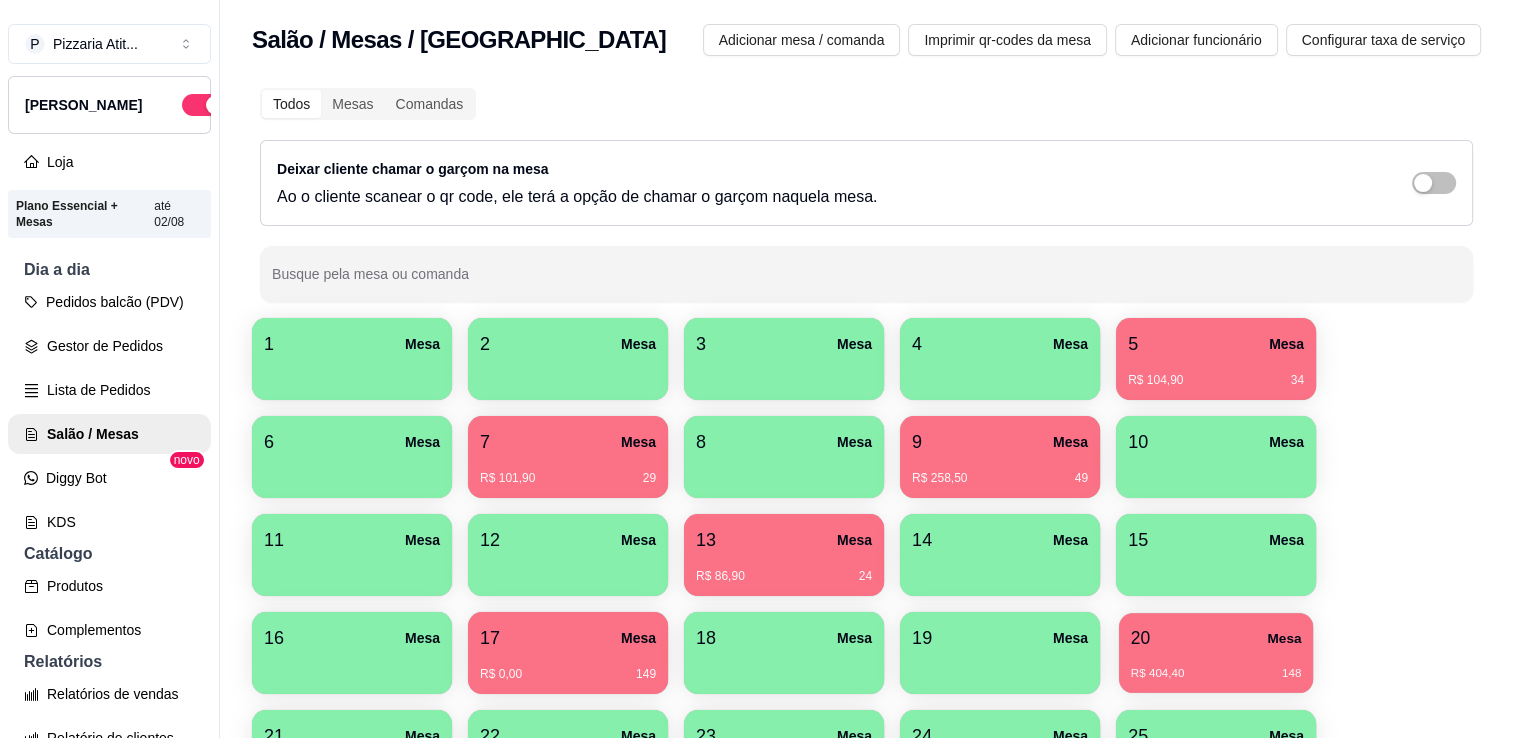 click on "R$ 404,40 148" at bounding box center (1216, 666) 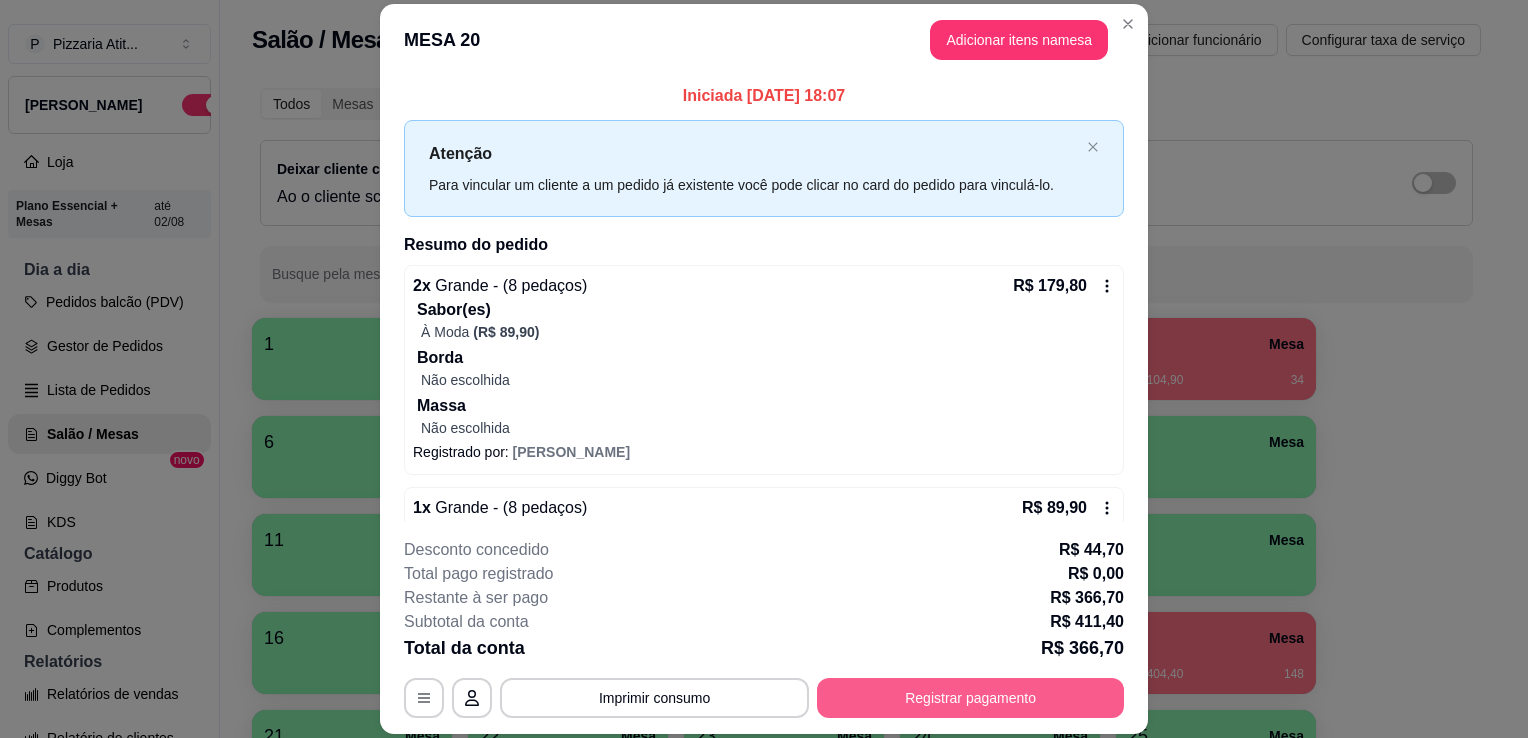 click on "Registrar pagamento" at bounding box center [970, 698] 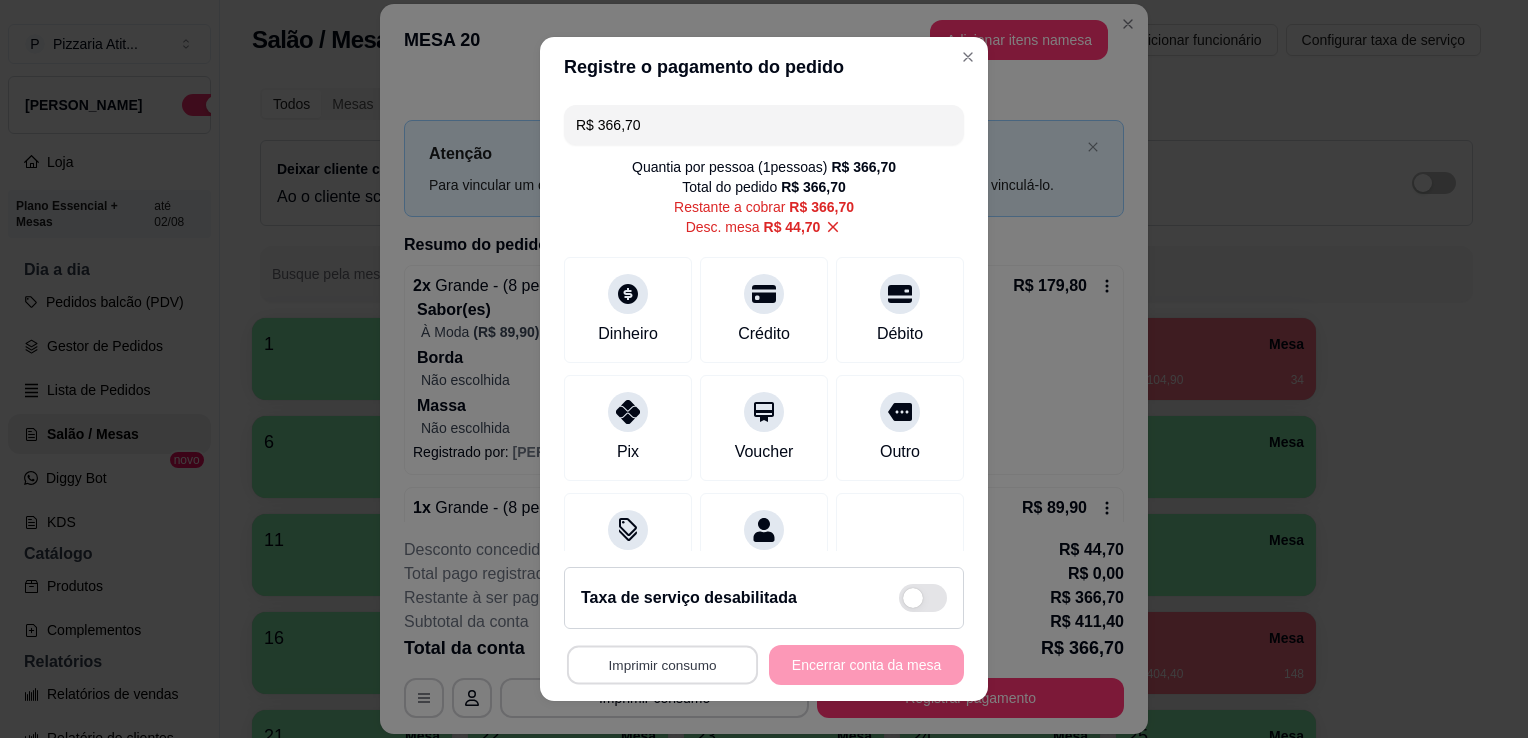 click on "Imprimir consumo" at bounding box center (662, 665) 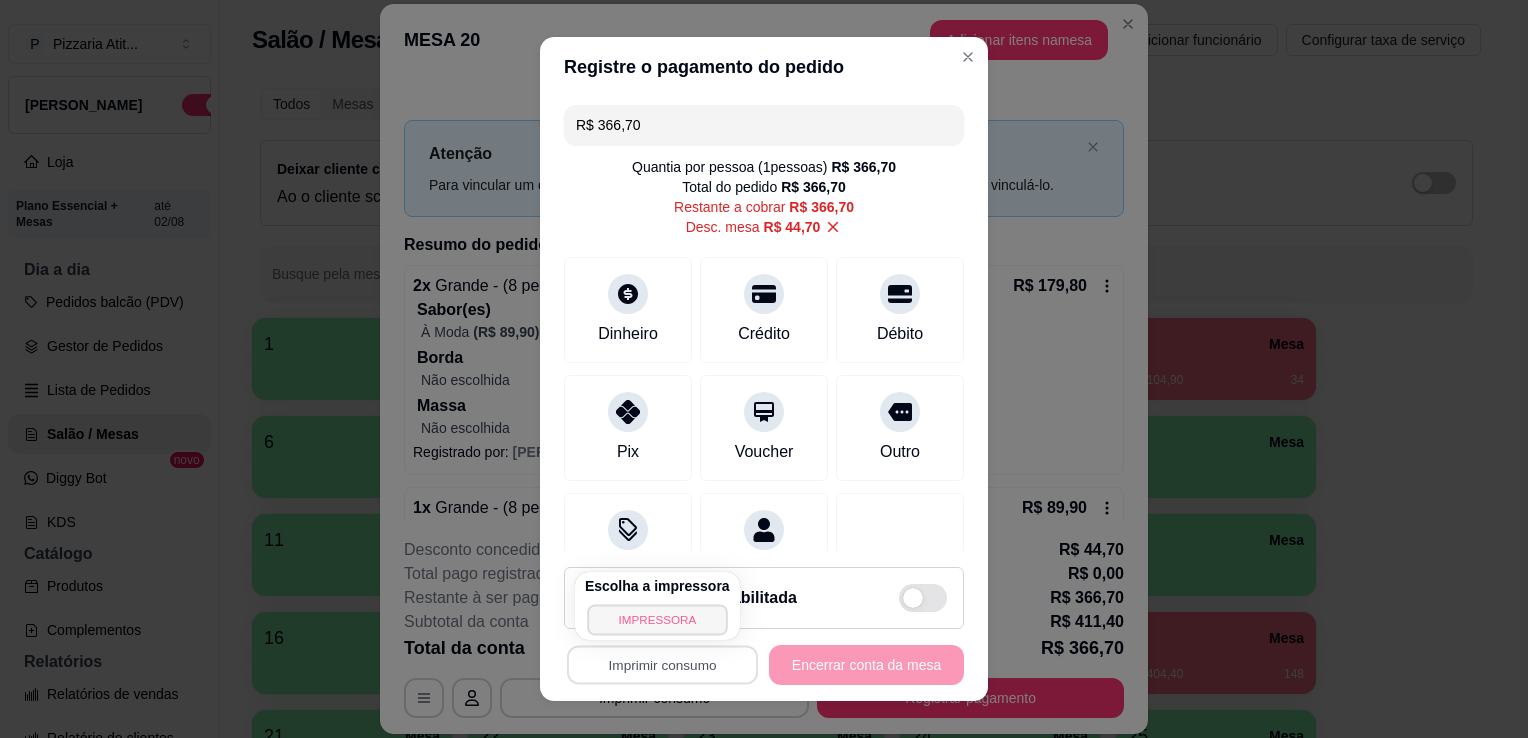click on "IMPRESSORA" at bounding box center (657, 619) 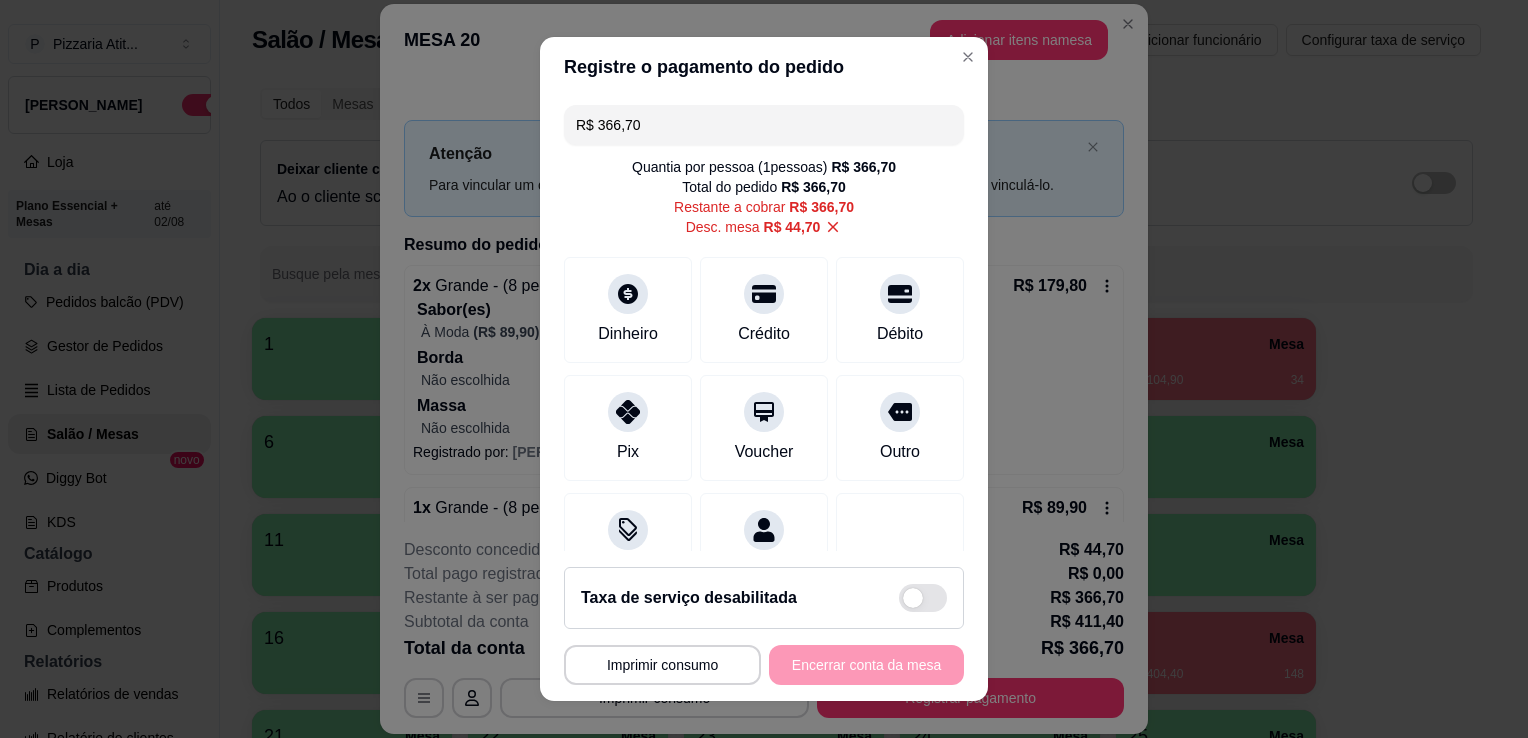click on "R$ 366,70" at bounding box center [764, 125] 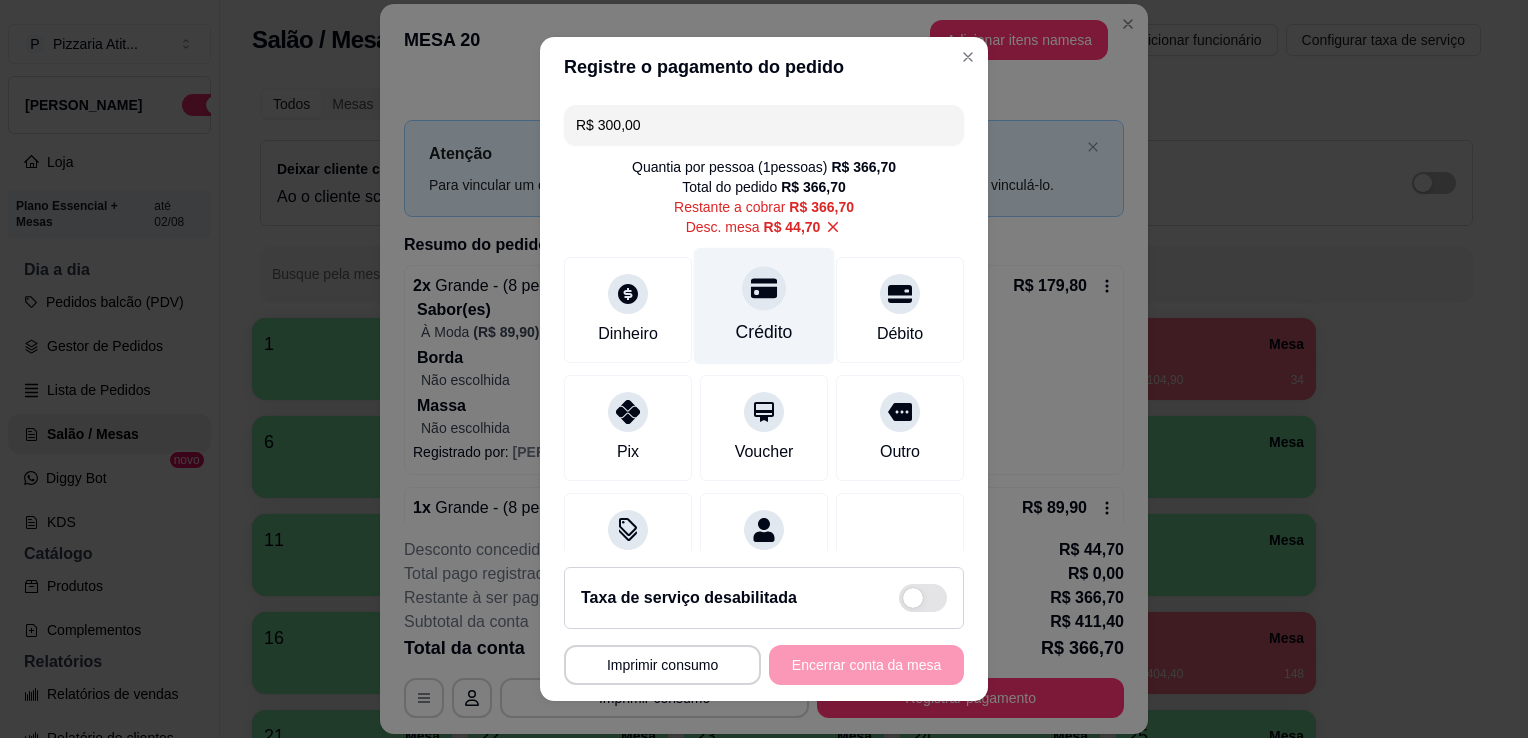 click 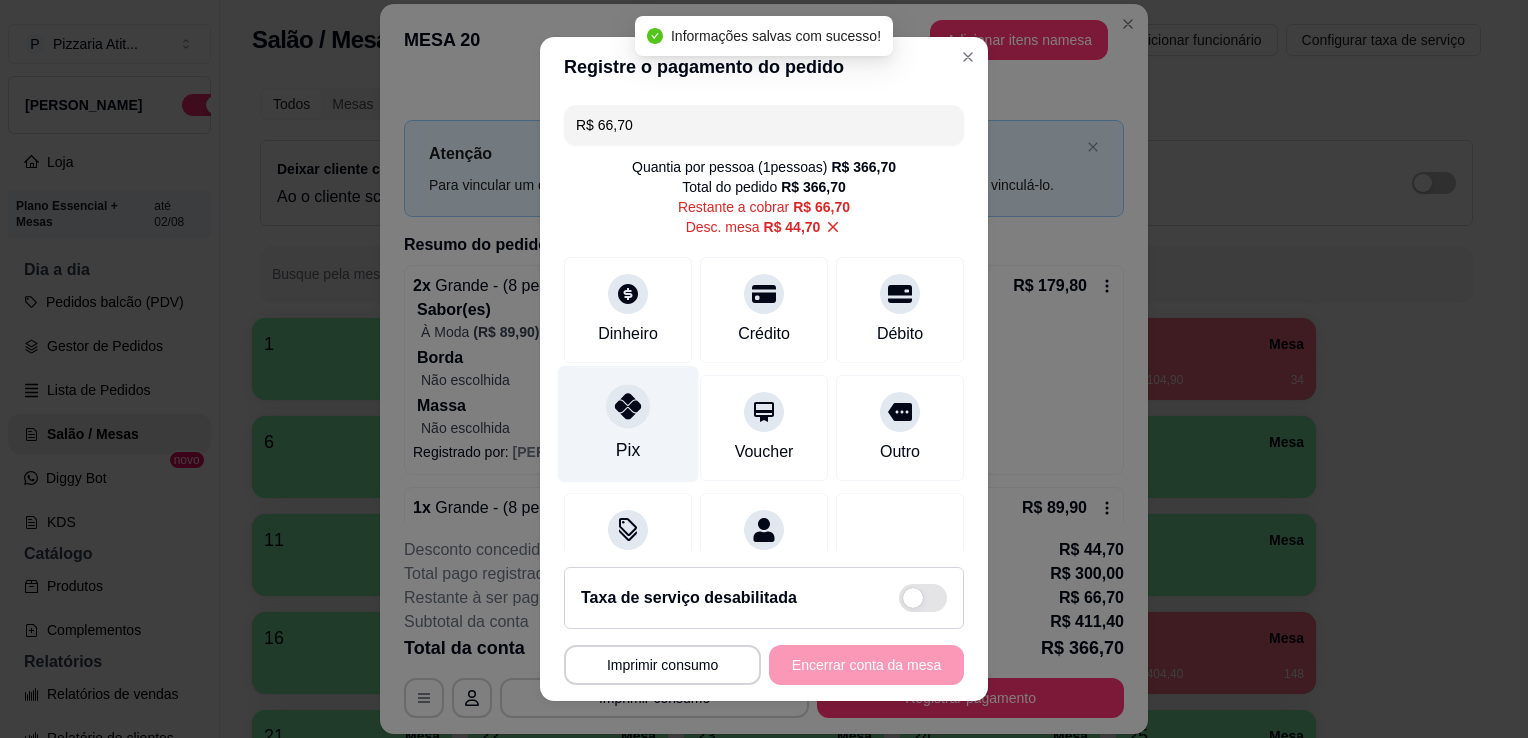 click on "Pix" at bounding box center [628, 424] 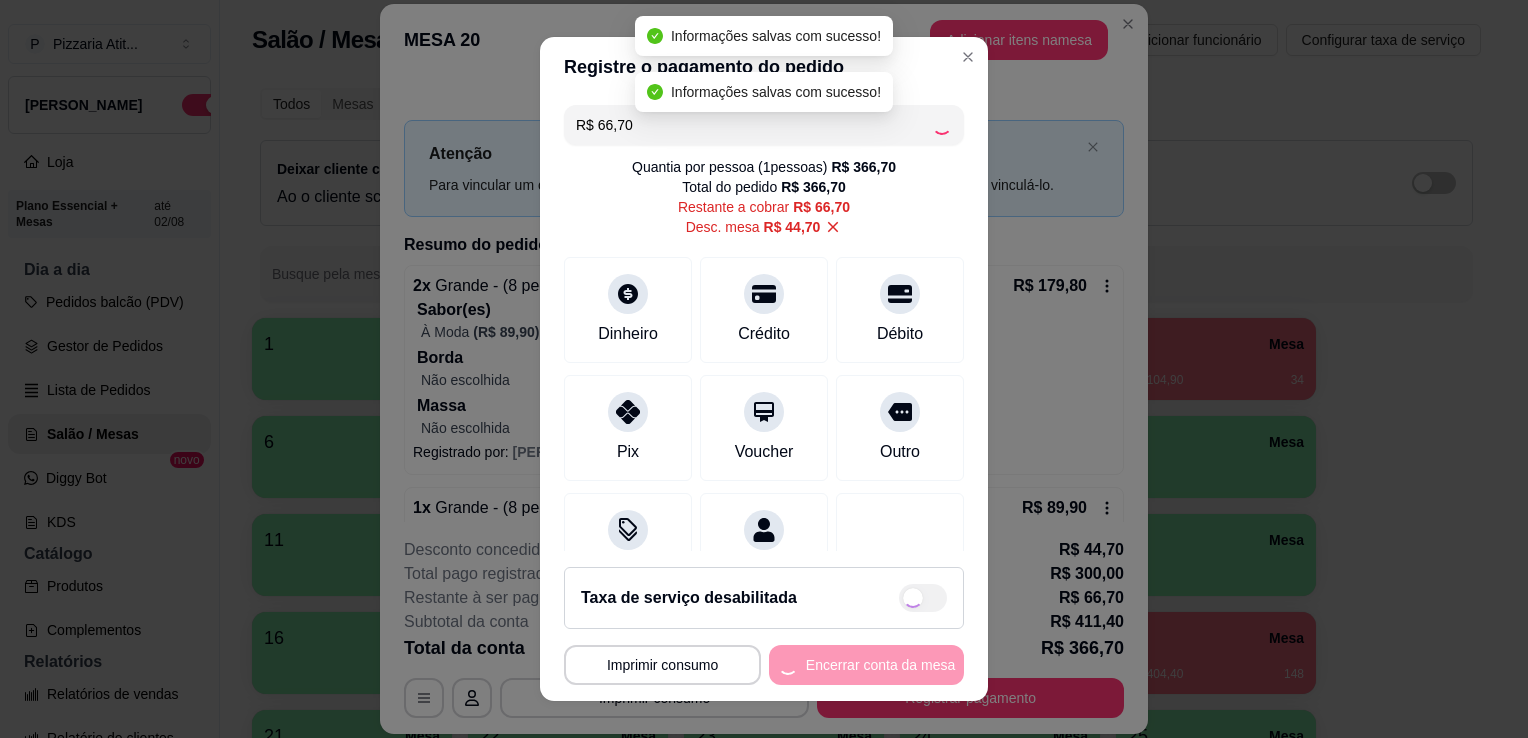 type on "R$ 0,00" 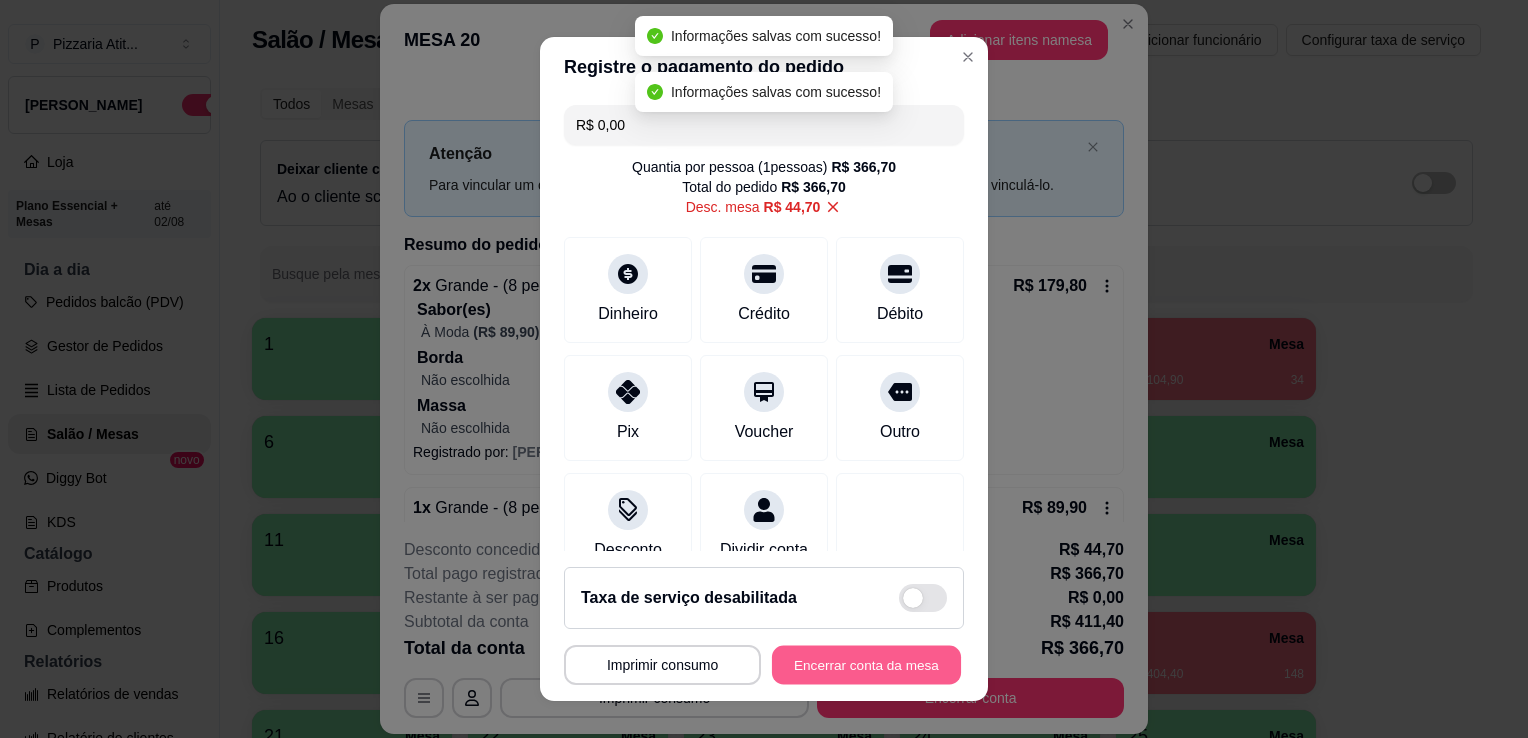 click on "Encerrar conta da mesa" at bounding box center (866, 665) 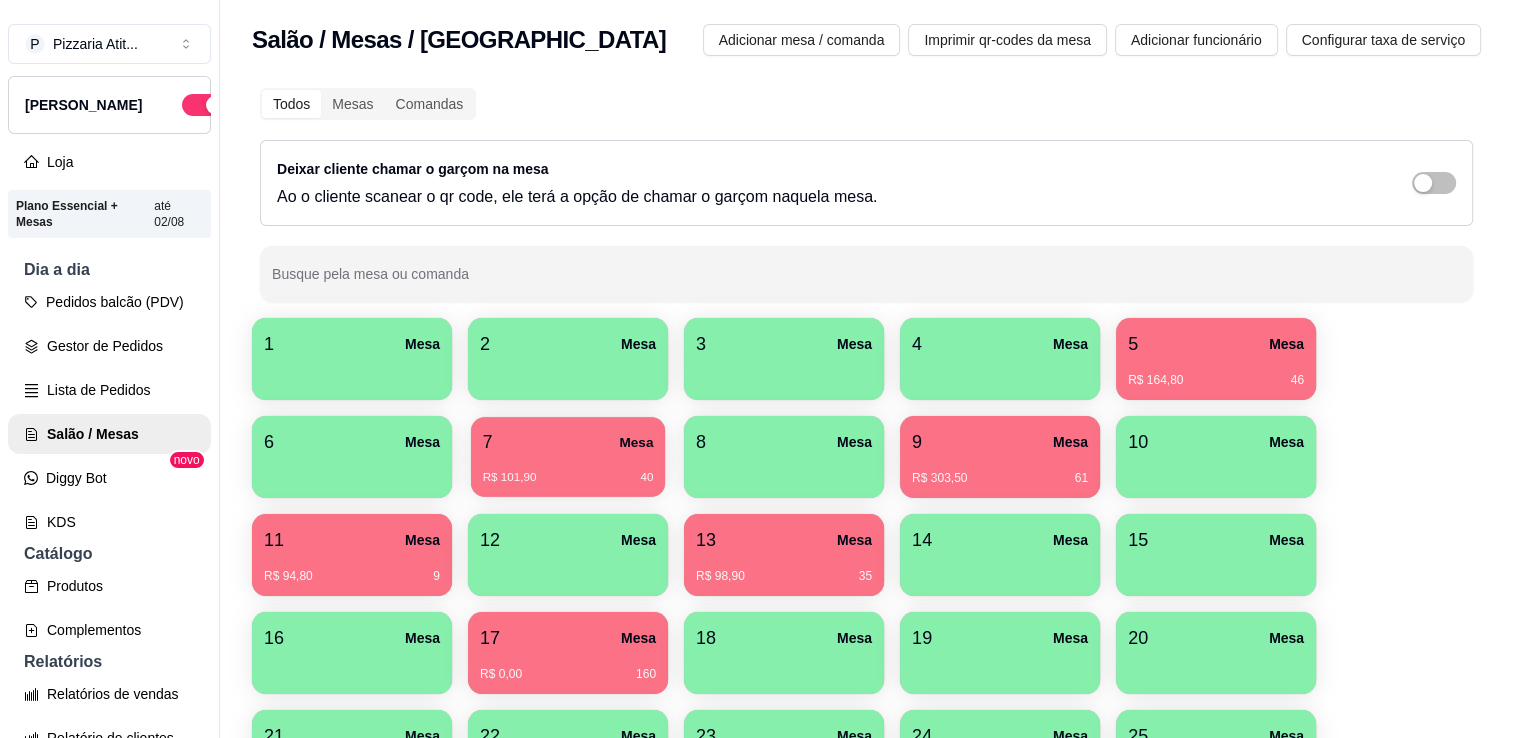 click on "7 Mesa" at bounding box center (568, 442) 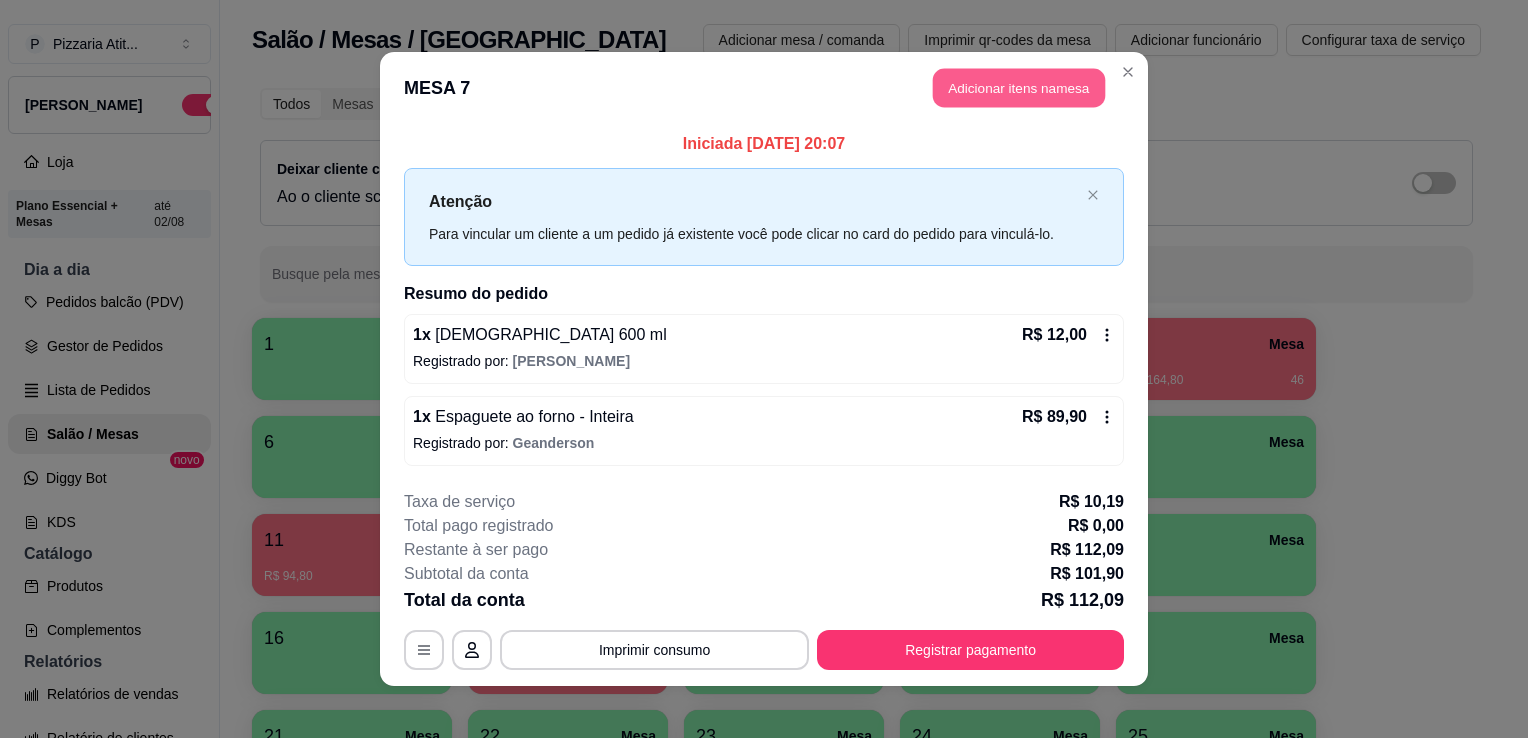 click on "Adicionar itens na  mesa" at bounding box center [1019, 88] 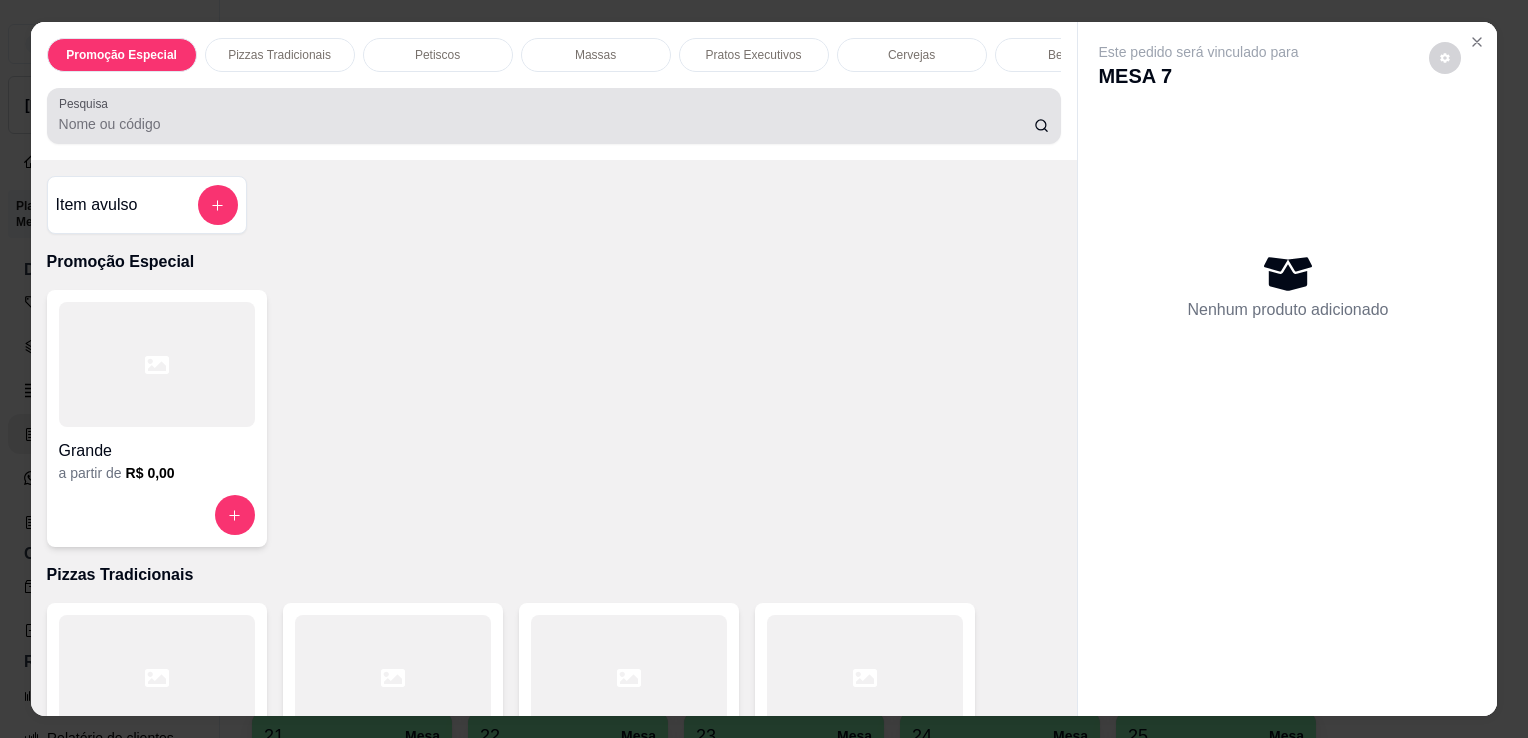 click at bounding box center [554, 116] 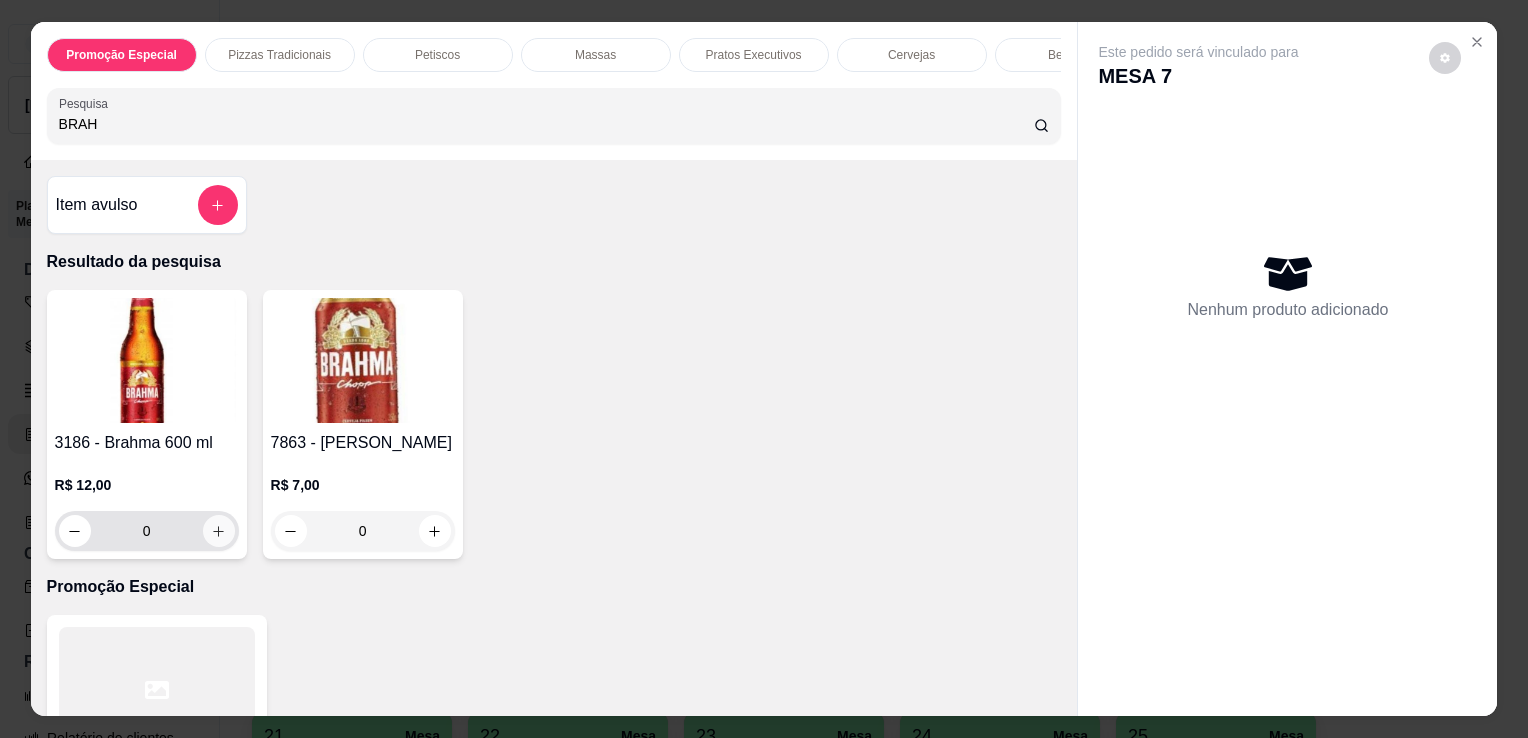 type on "BRAH" 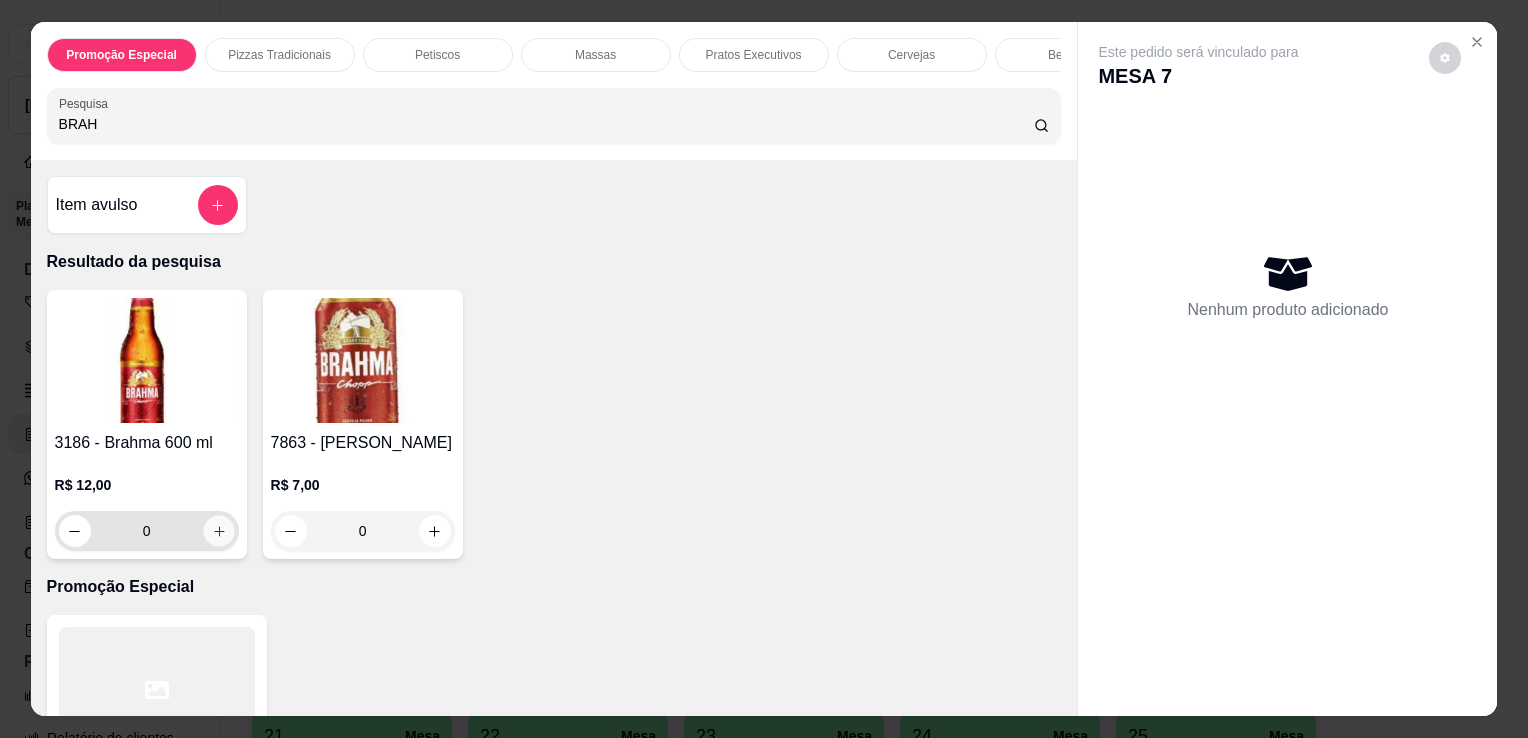 click at bounding box center (218, 531) 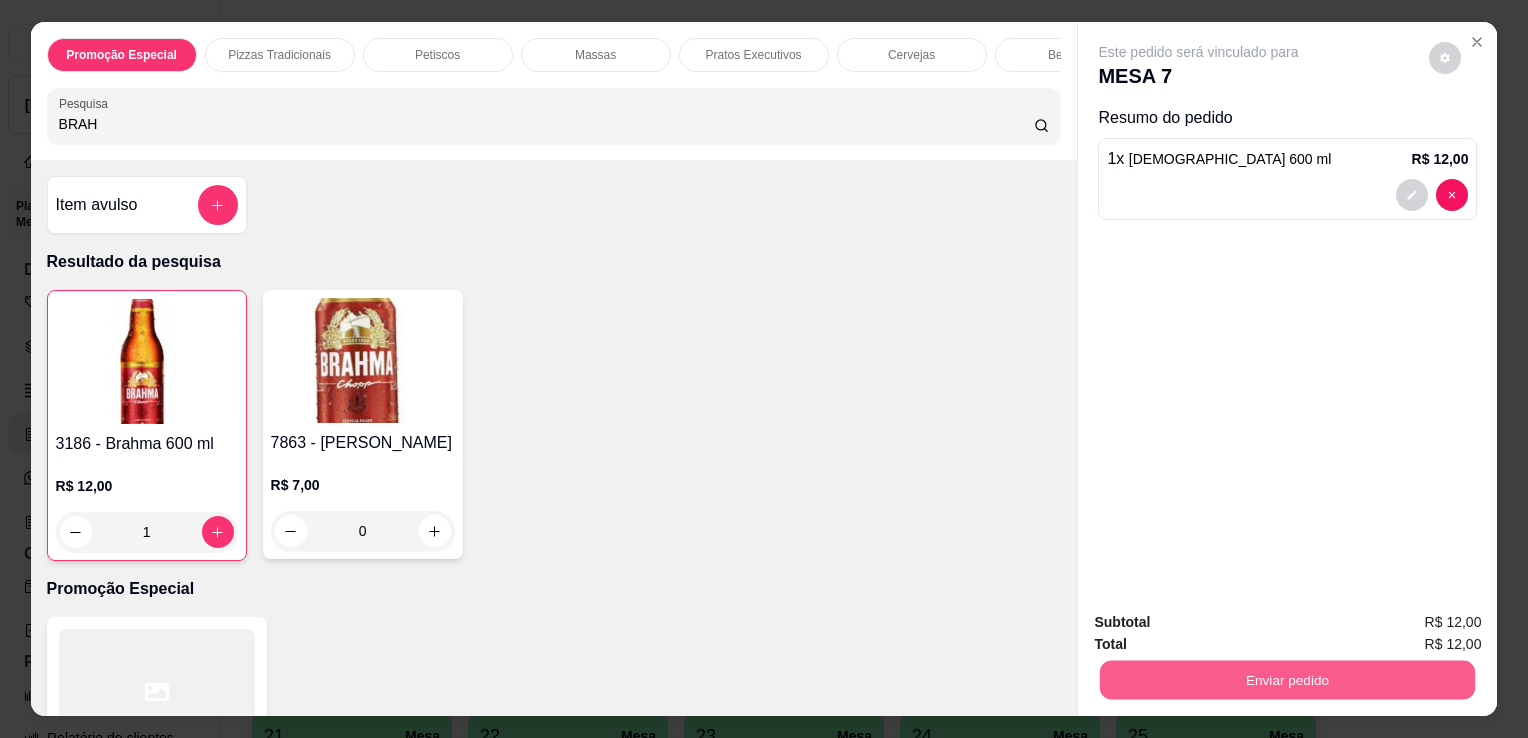 click on "Enviar pedido" at bounding box center (1287, 679) 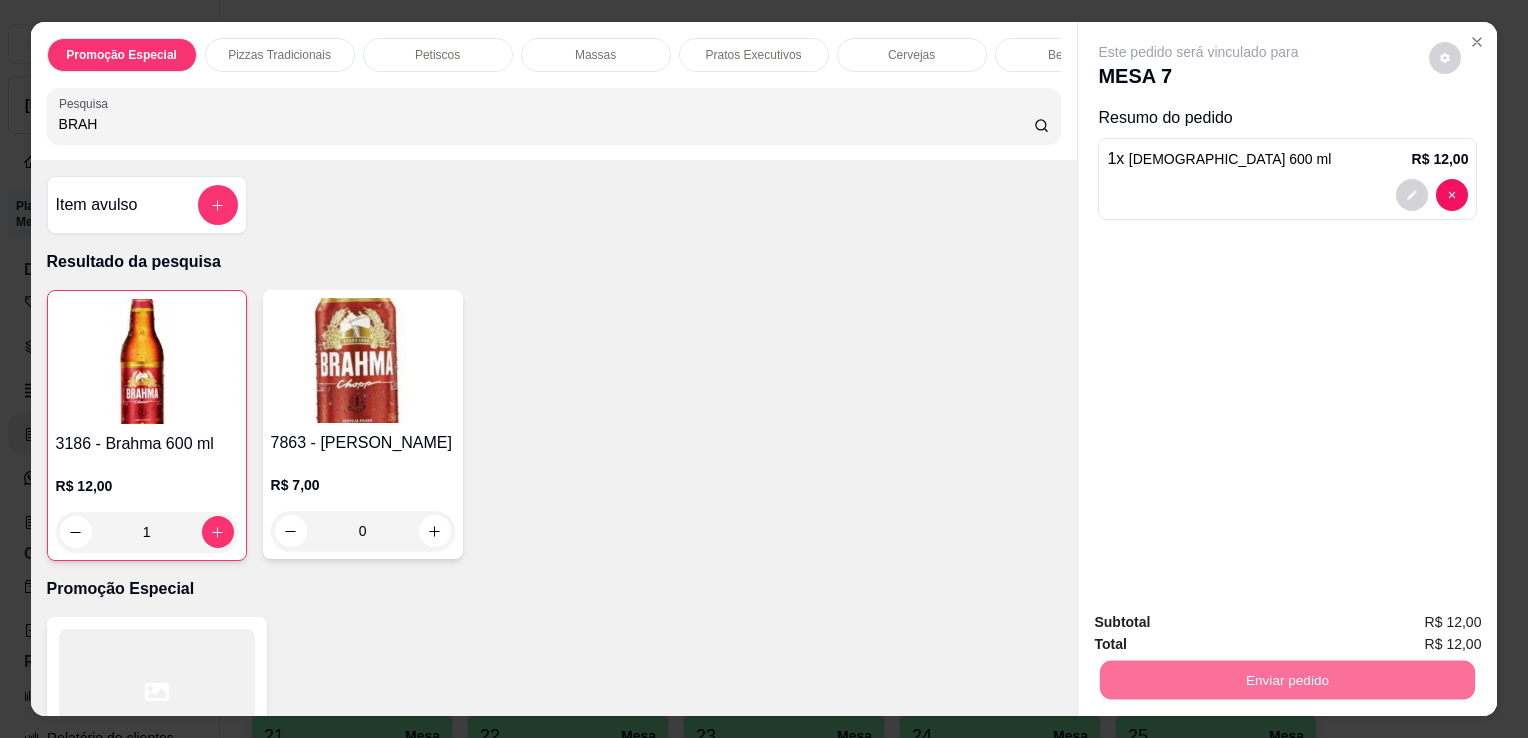 click on "Não registrar e enviar pedido" at bounding box center (1222, 623) 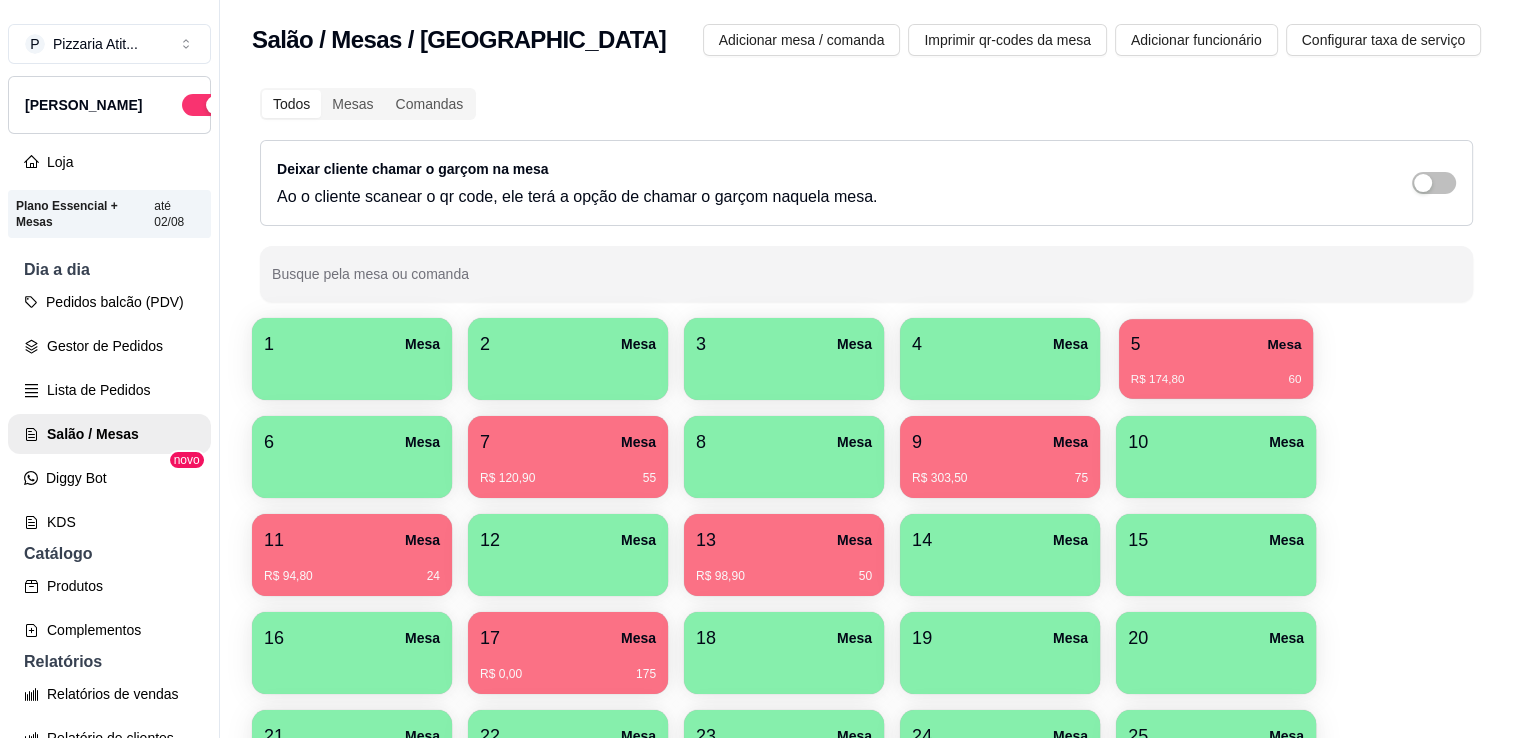 click on "5 Mesa" at bounding box center [1216, 344] 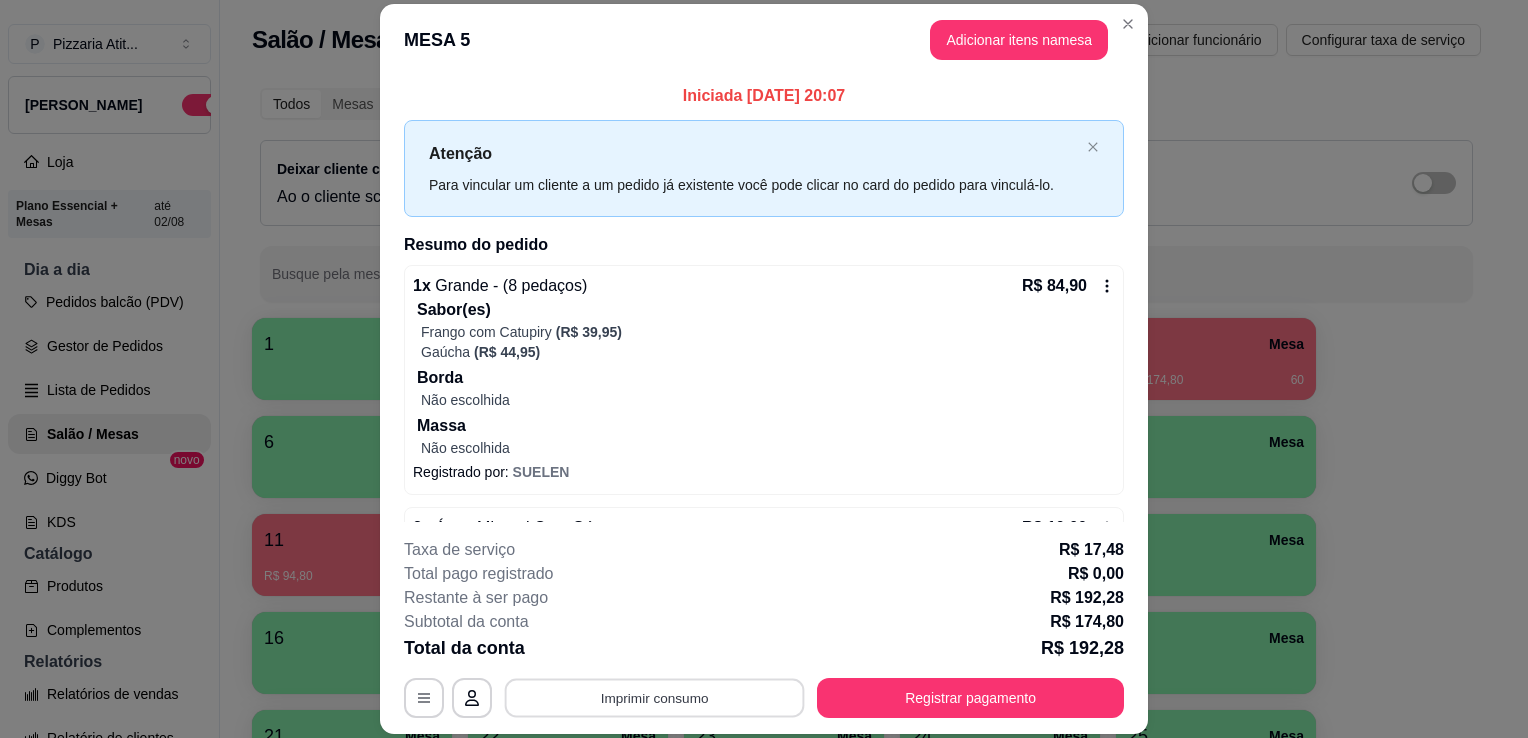 click on "Imprimir consumo" at bounding box center [655, 698] 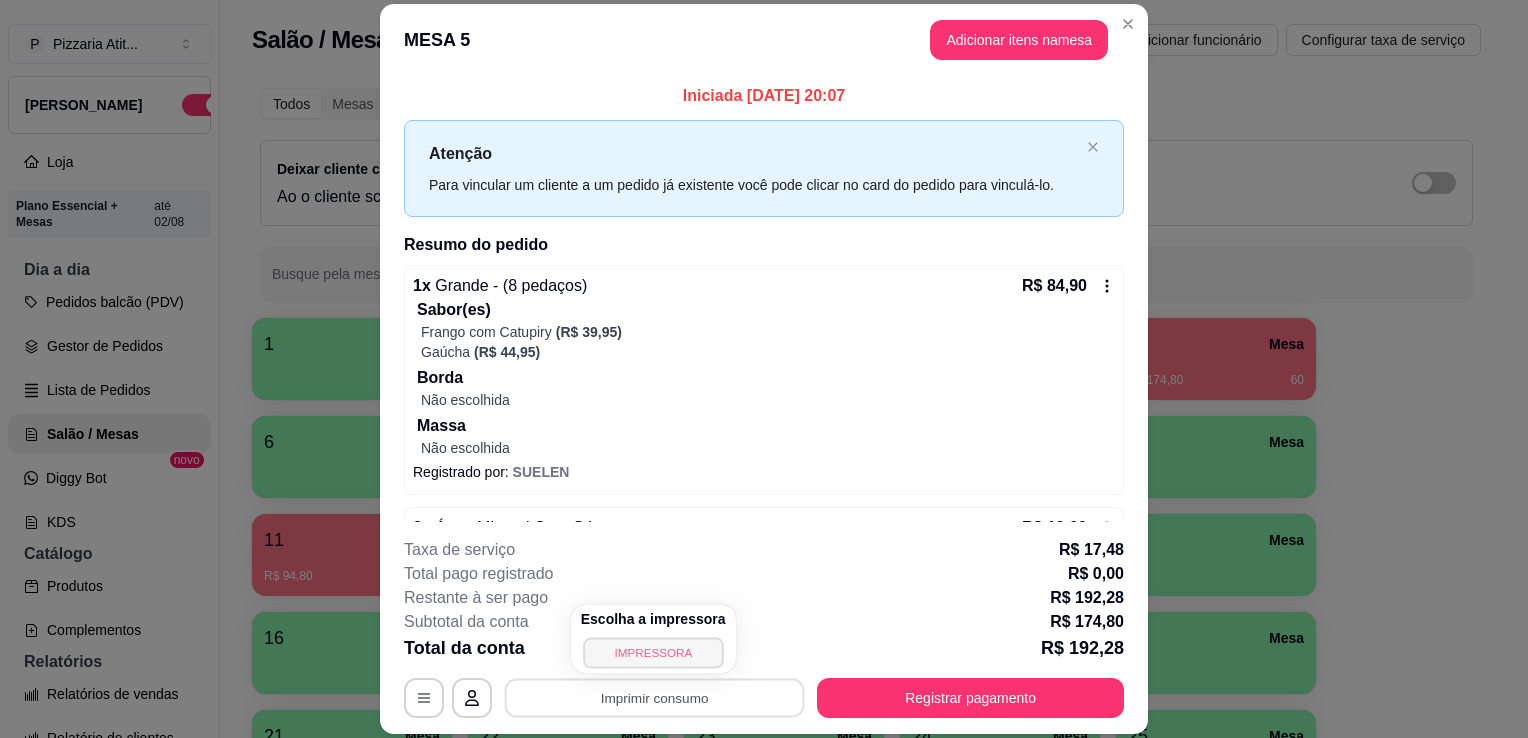 click on "IMPRESSORA" at bounding box center [653, 652] 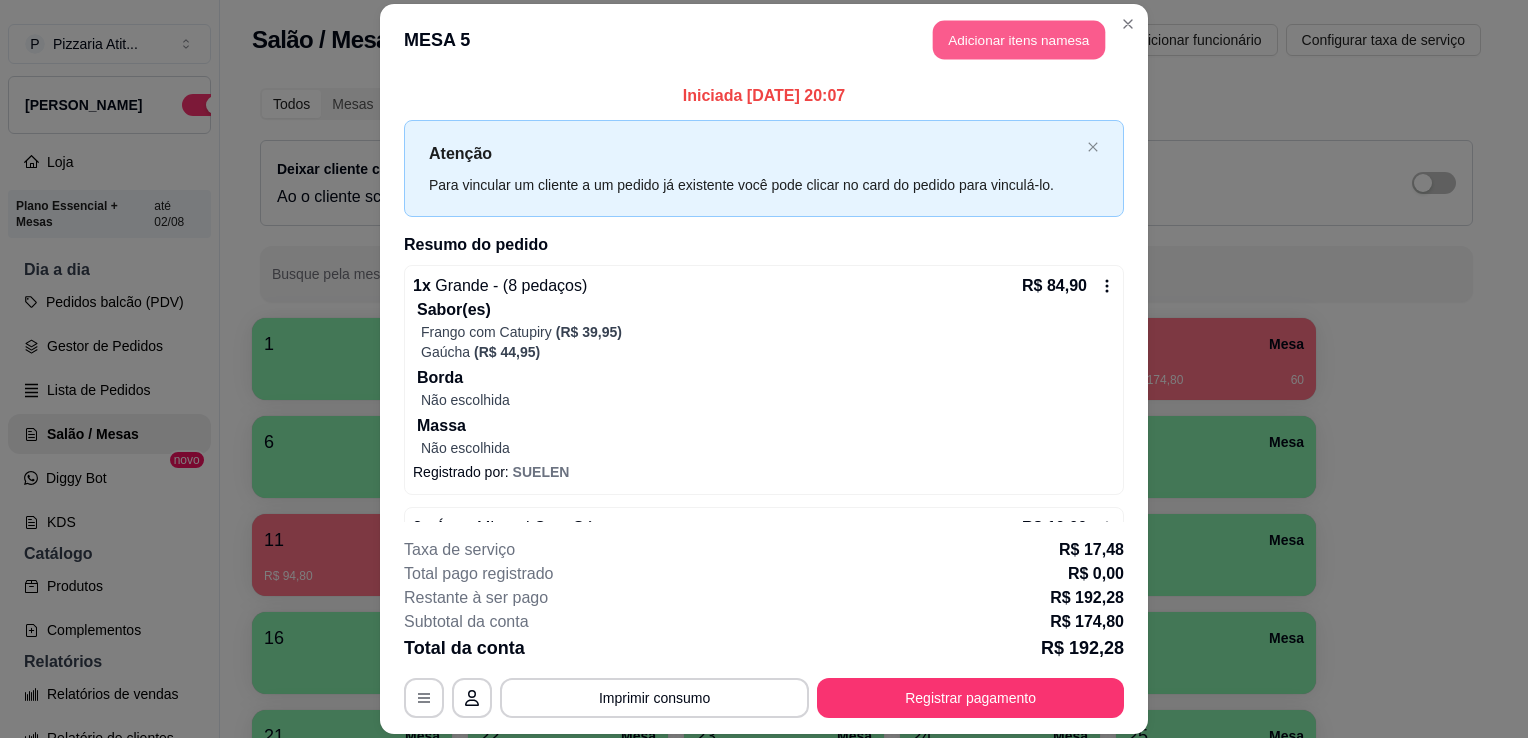 click on "Adicionar itens na  mesa" at bounding box center [1019, 39] 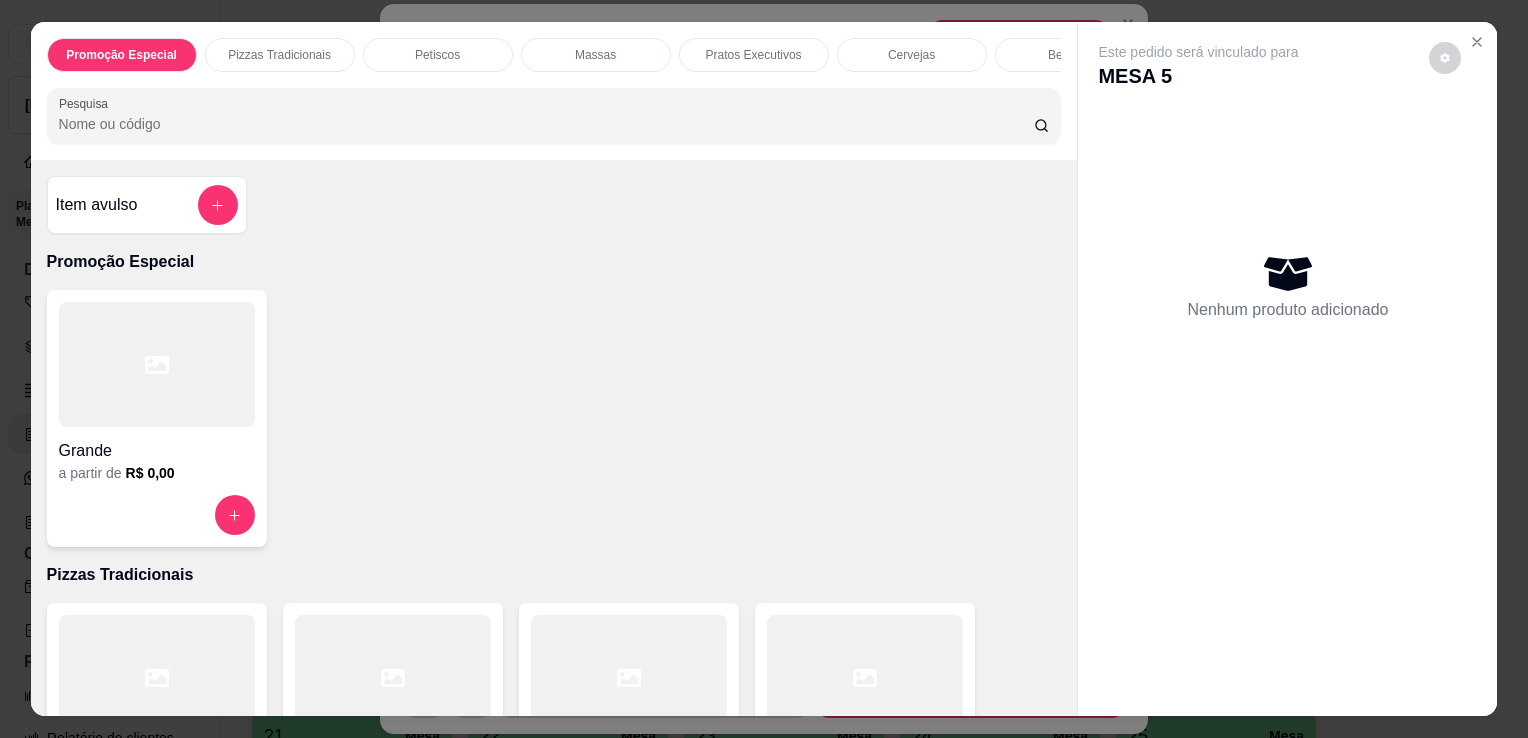 click on "Pesquisa" at bounding box center [546, 124] 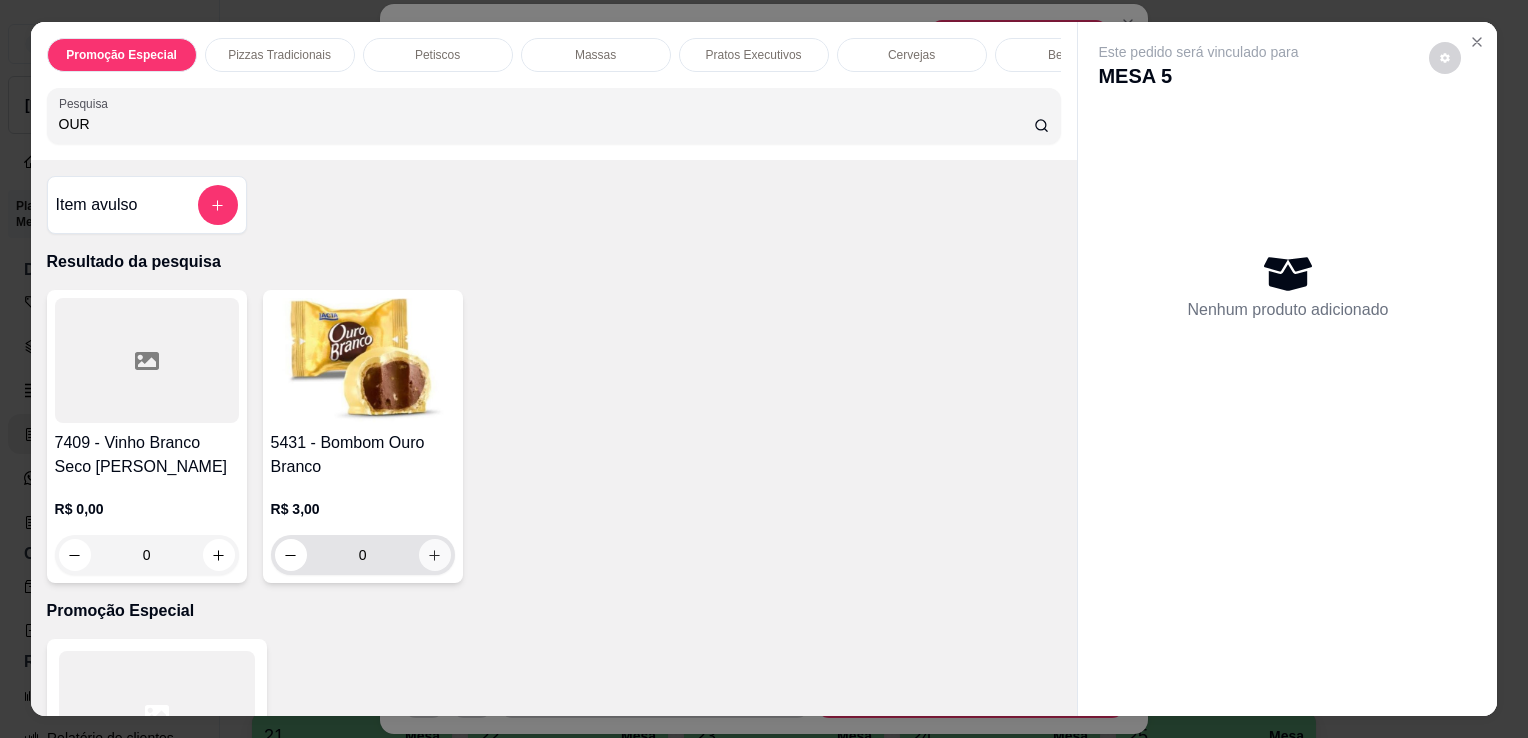 type on "OUR" 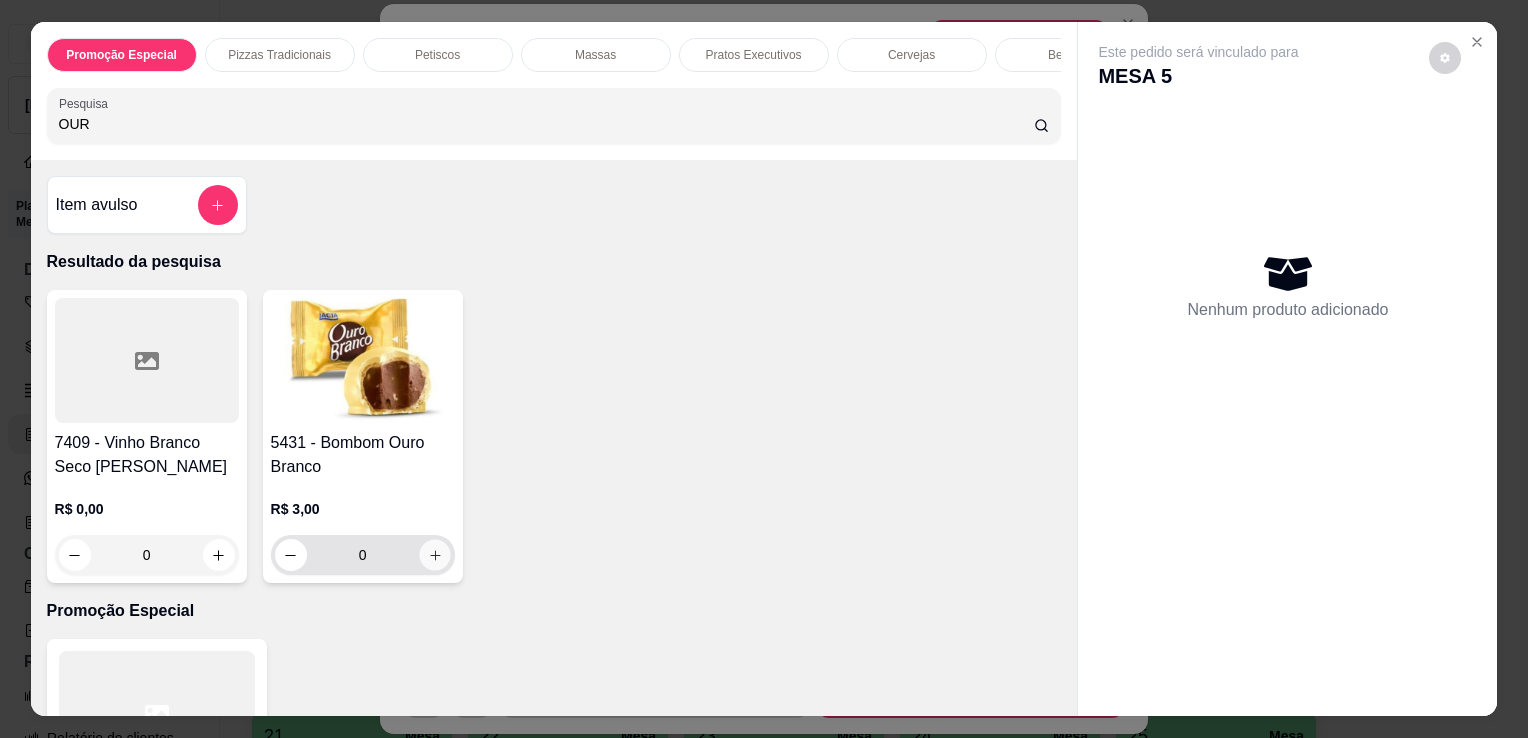 click 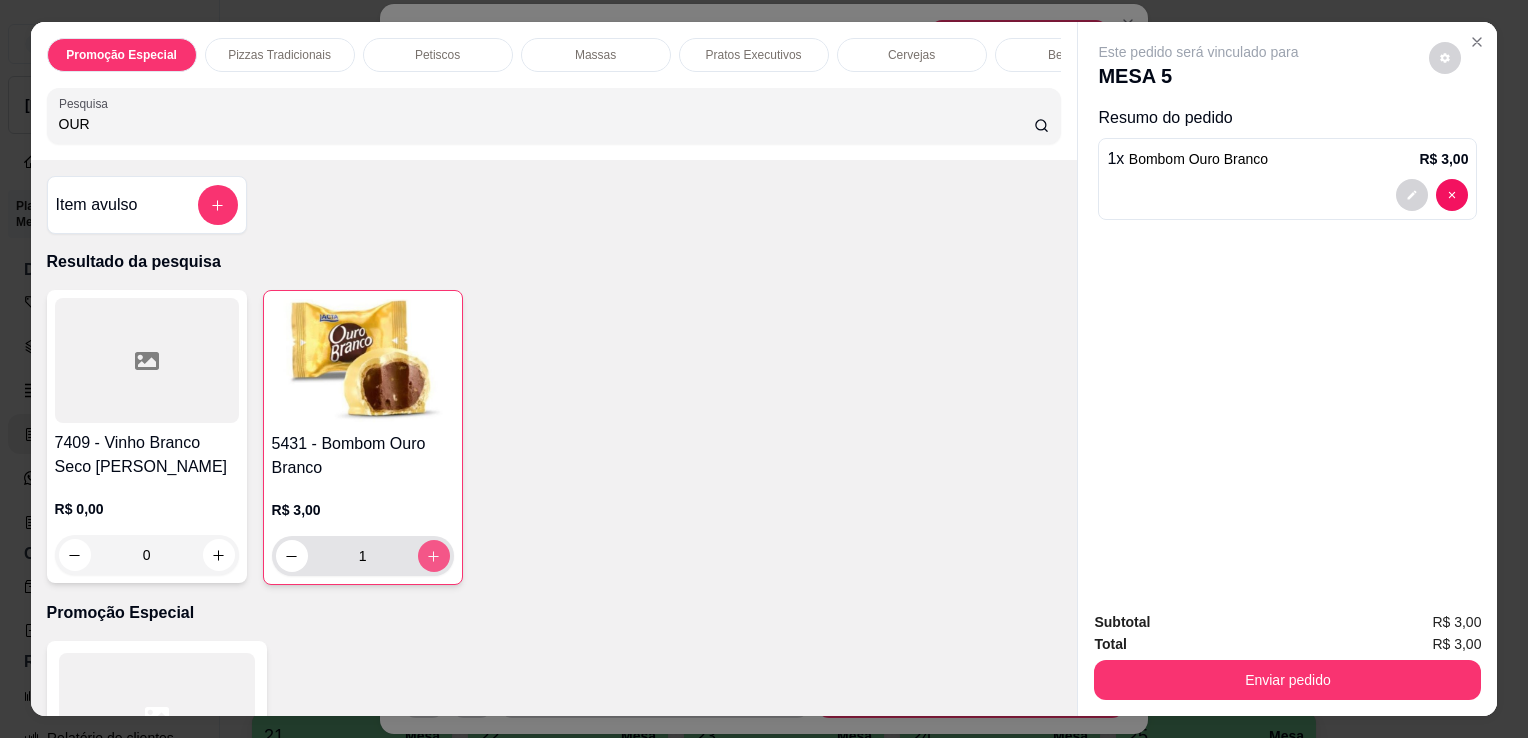 click 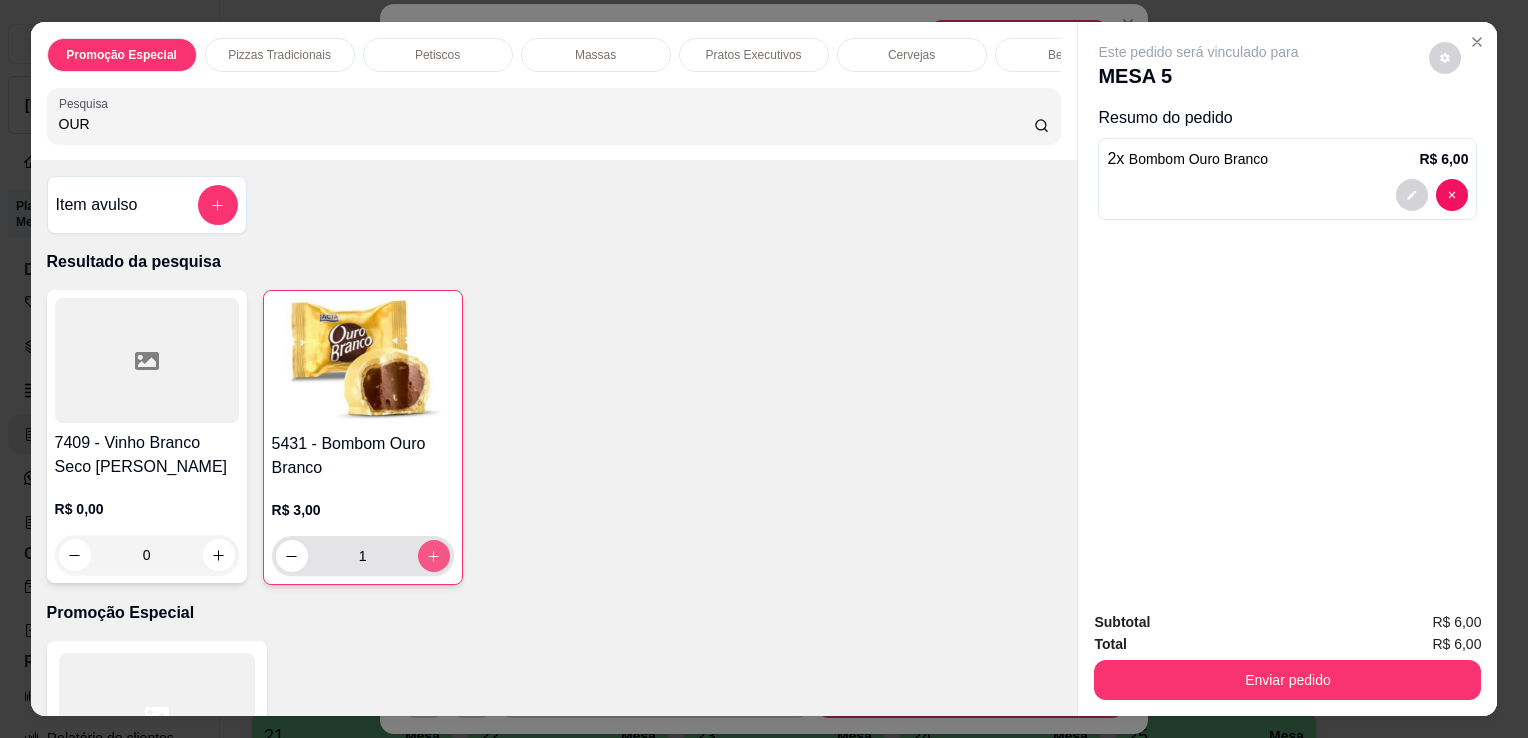 type on "2" 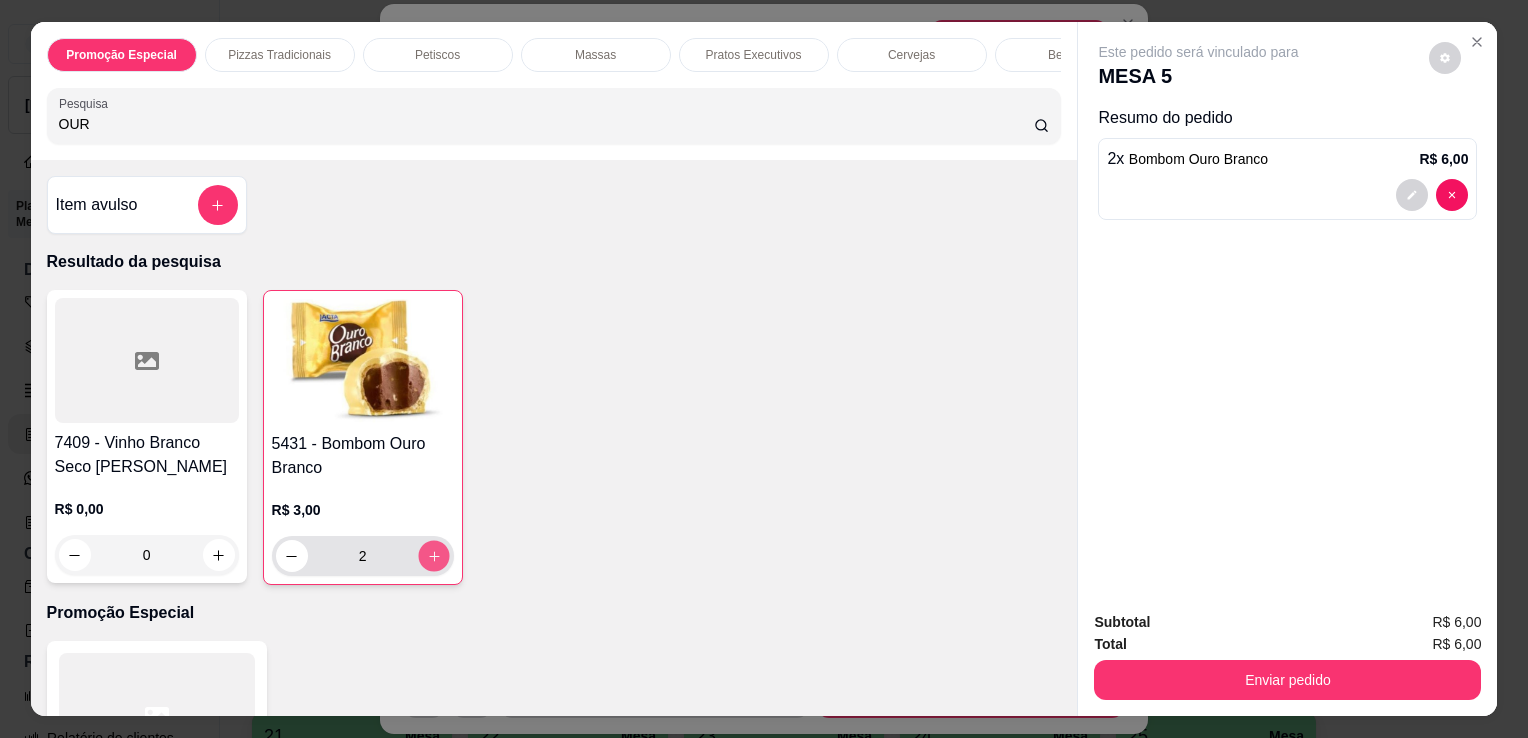 click 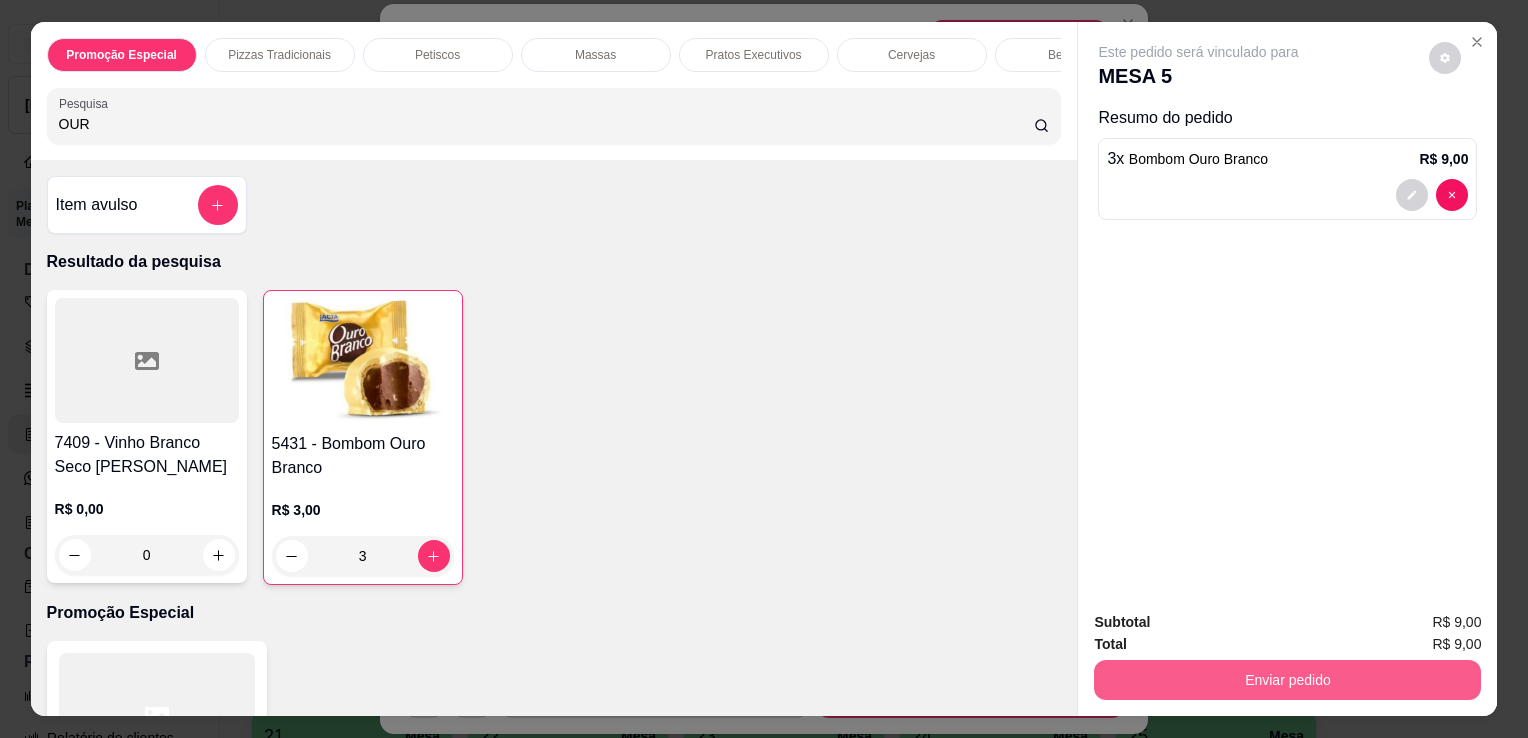 click on "Enviar pedido" at bounding box center [1287, 680] 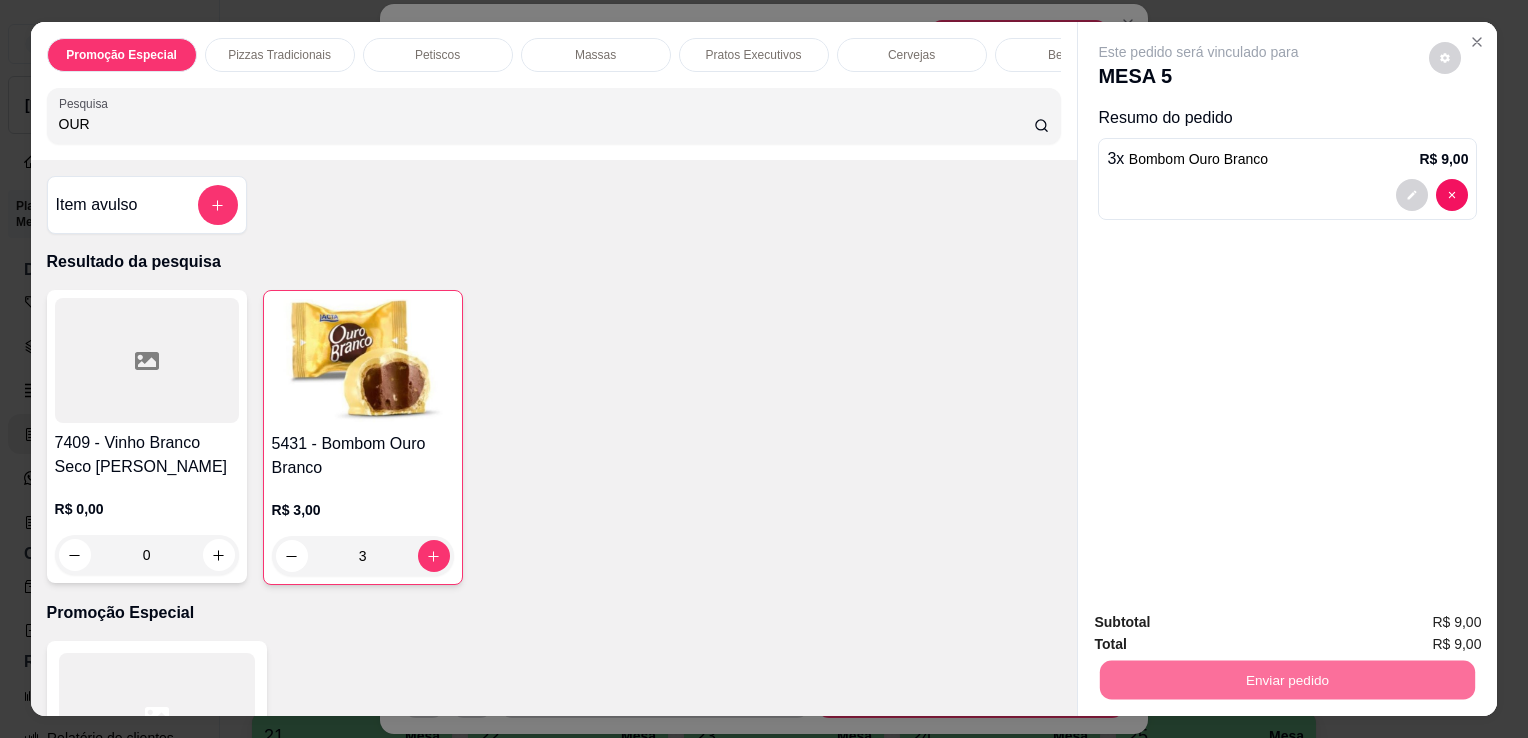 click on "Não registrar e enviar pedido" at bounding box center [1222, 623] 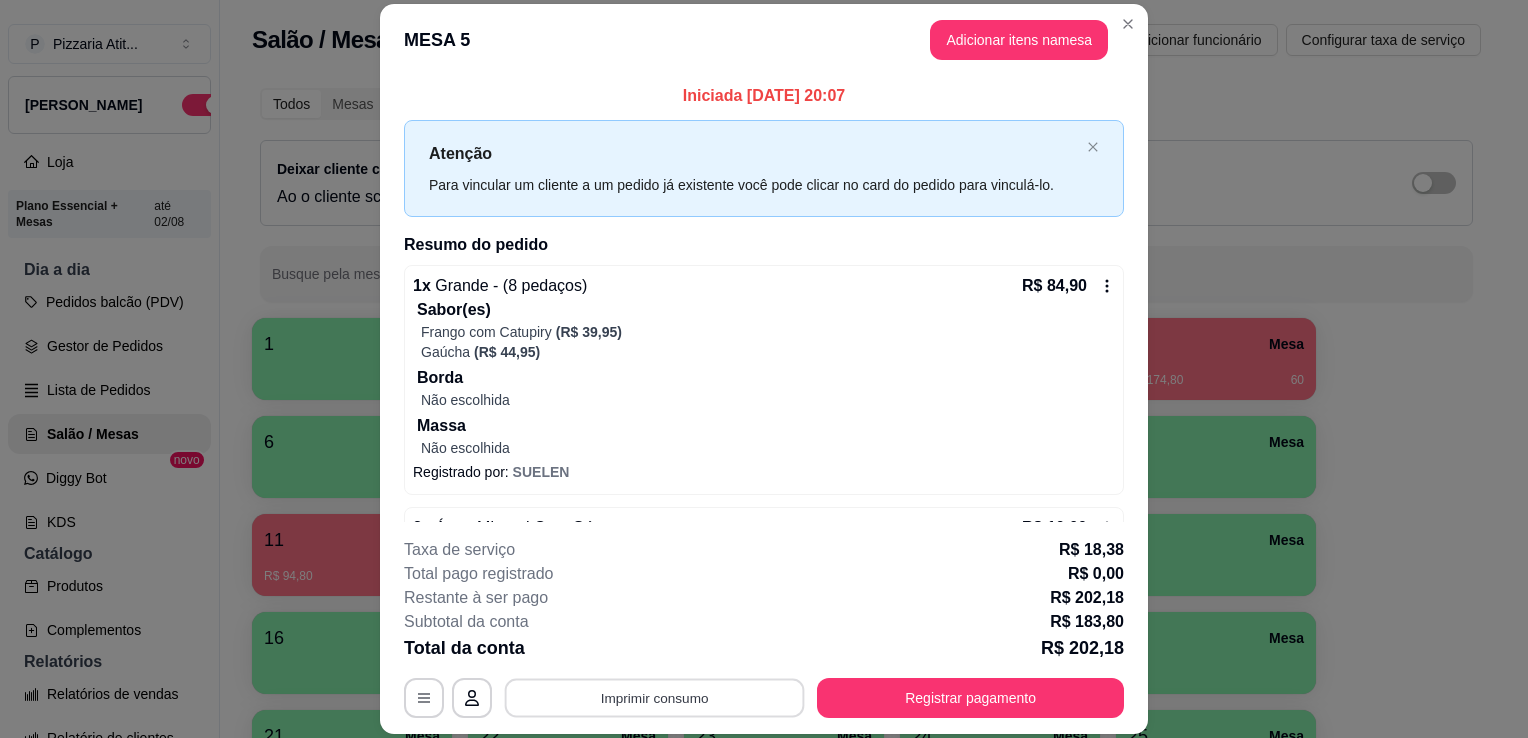 click on "Imprimir consumo" at bounding box center (655, 698) 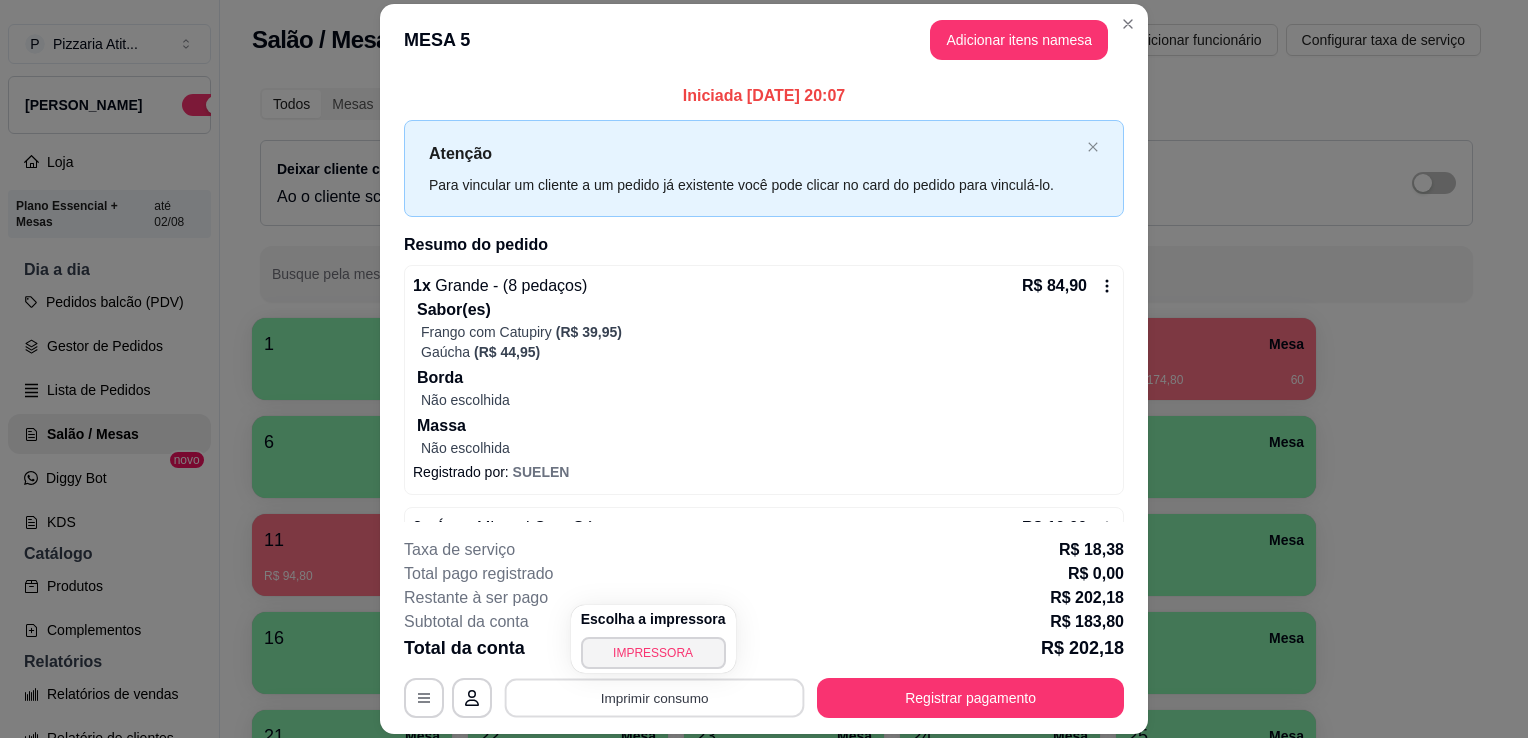 click on "Imprimir consumo" at bounding box center (655, 698) 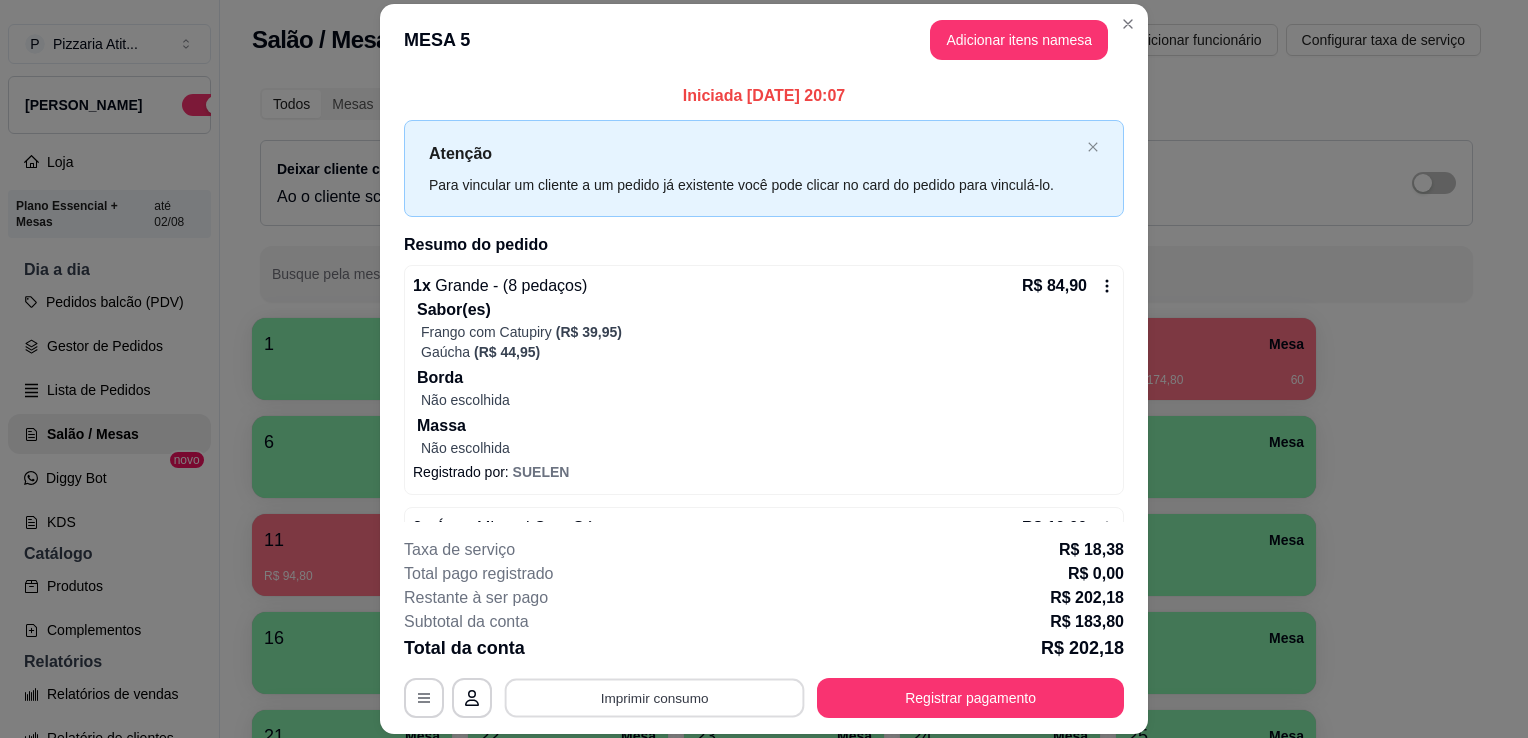 click on "Imprimir consumo" at bounding box center (655, 698) 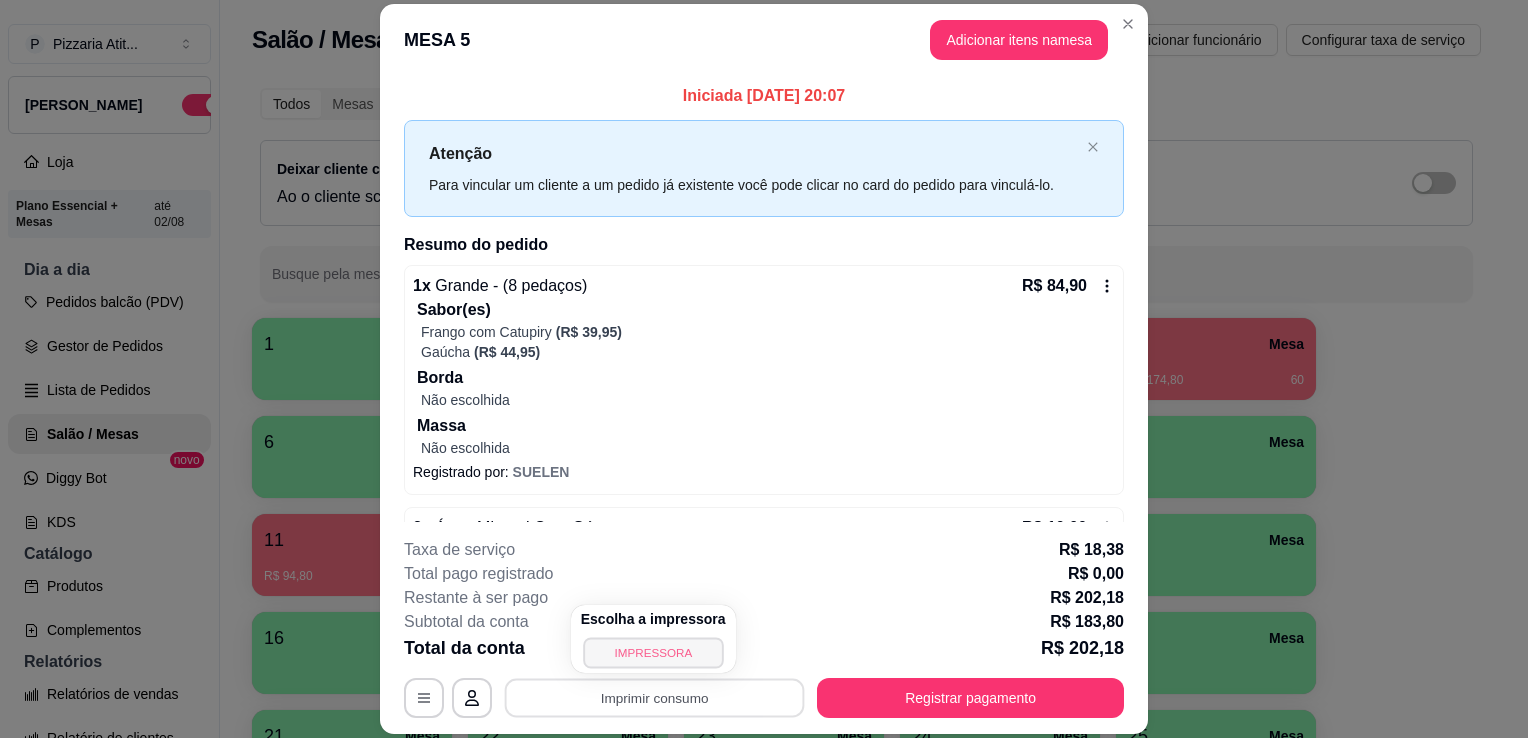 click on "IMPRESSORA" at bounding box center [653, 652] 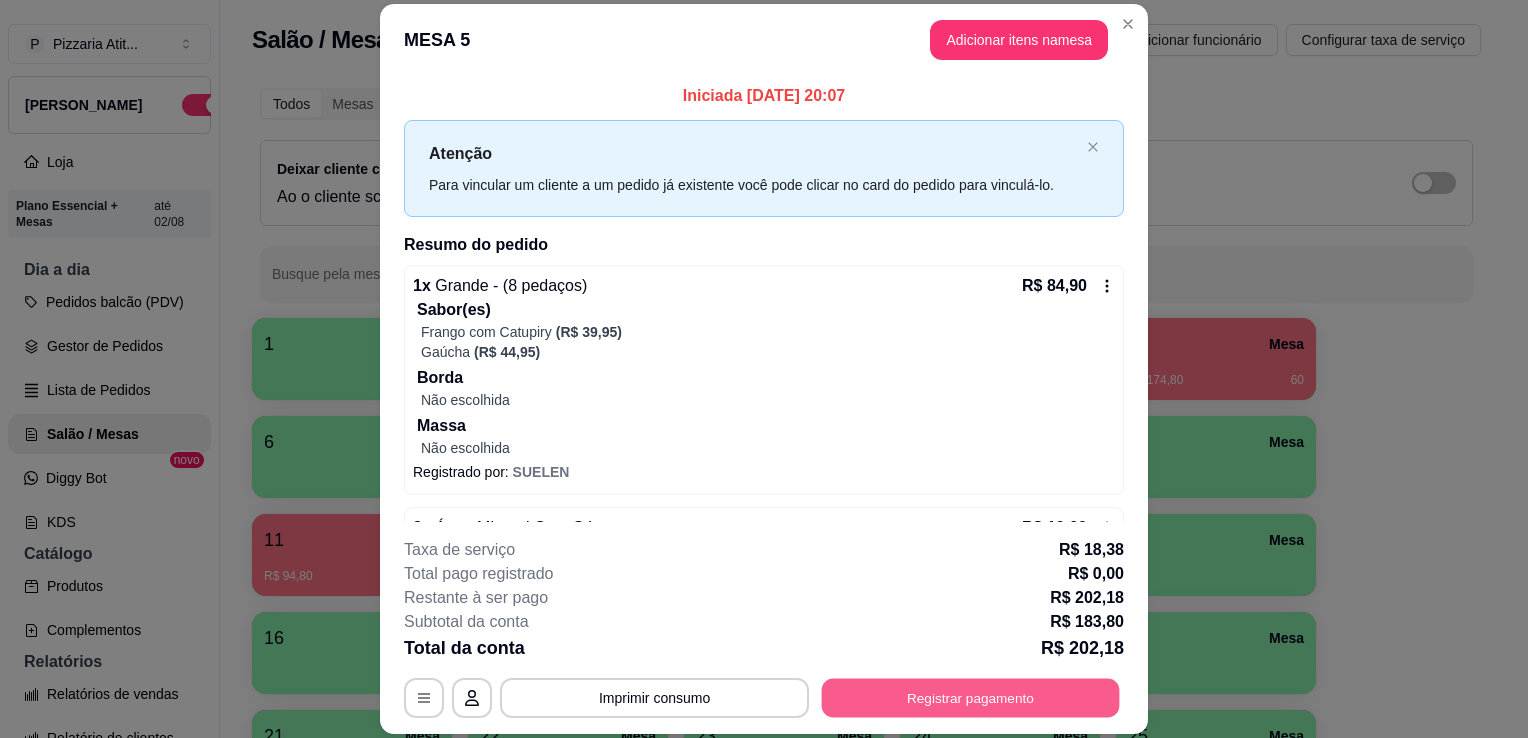 click on "Registrar pagamento" at bounding box center [971, 698] 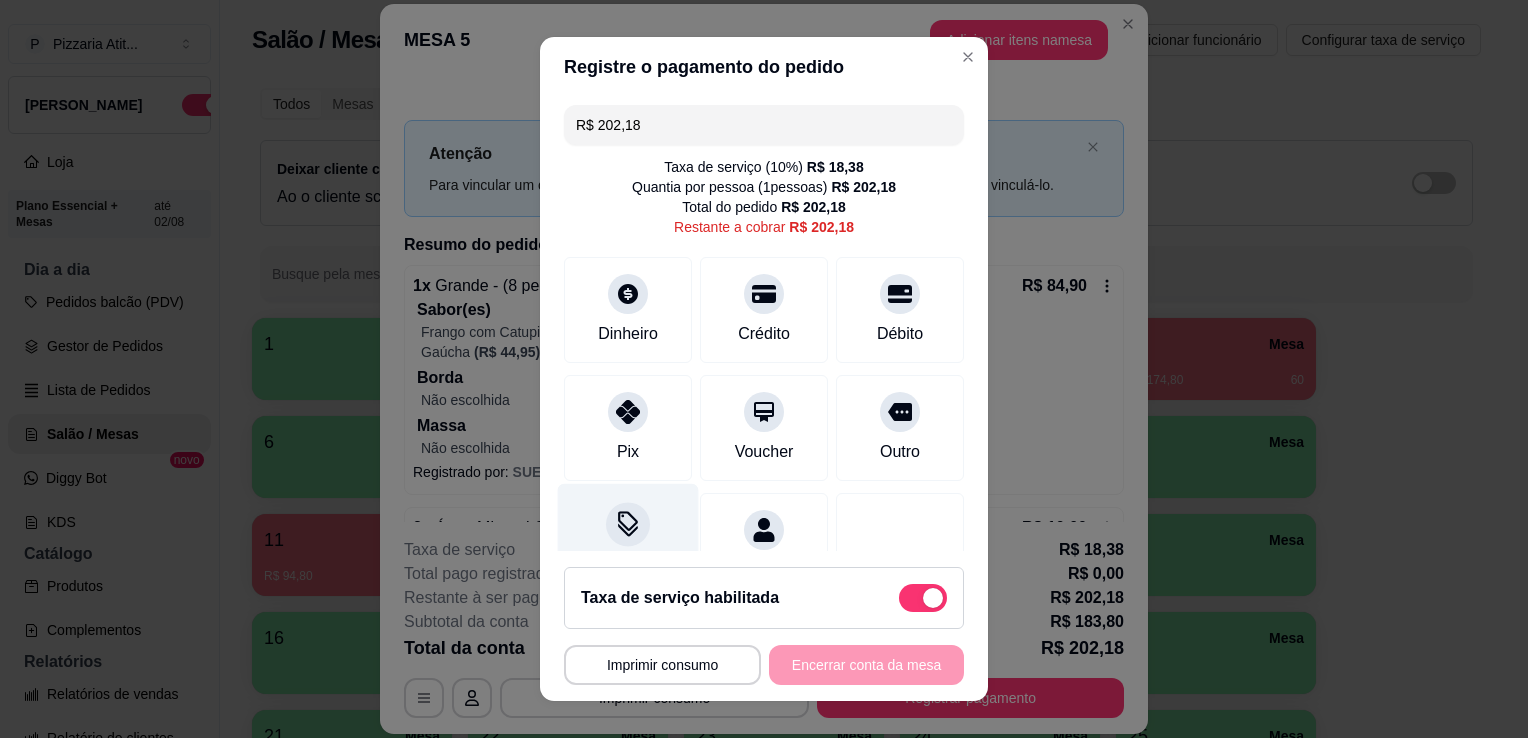 click on "Desconto" at bounding box center (628, 542) 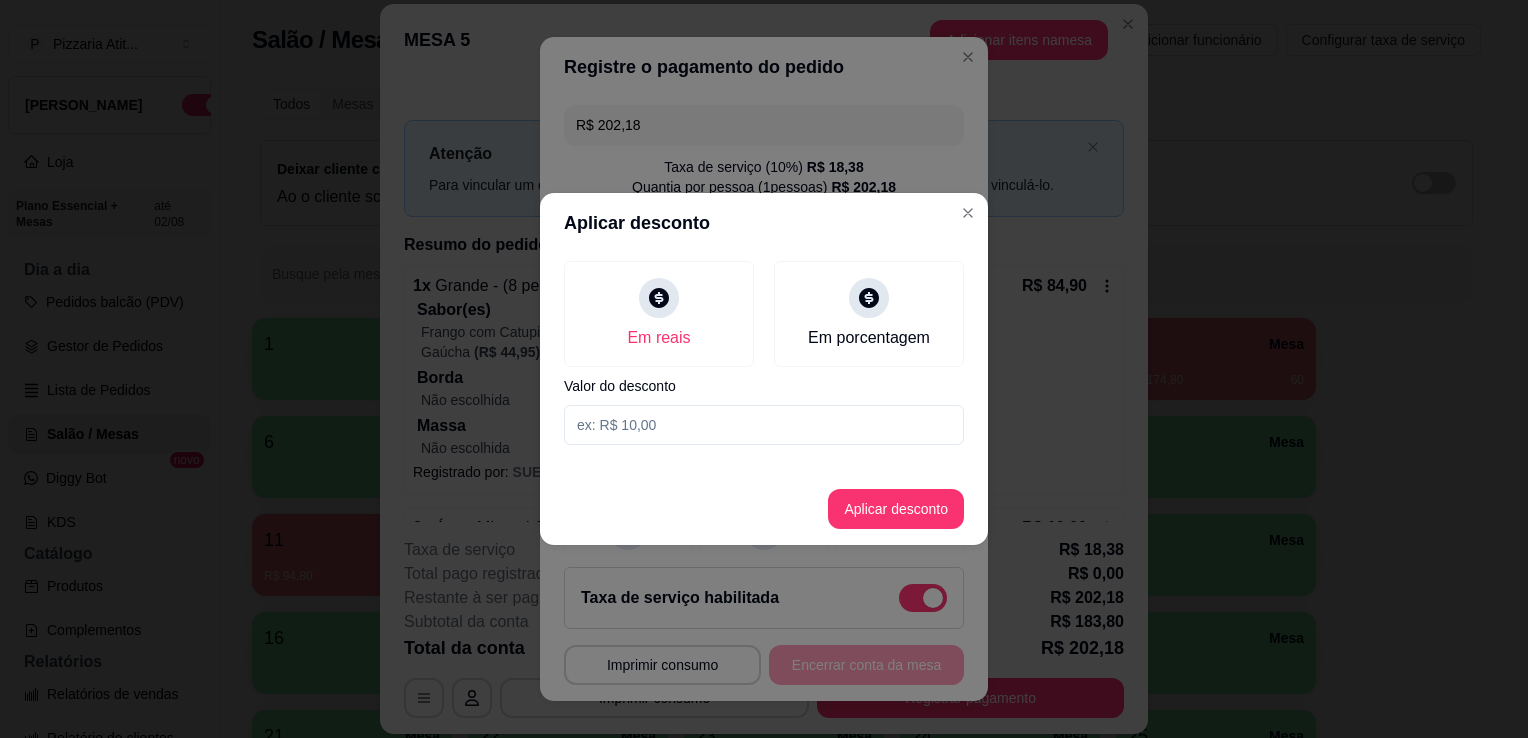 click at bounding box center (764, 425) 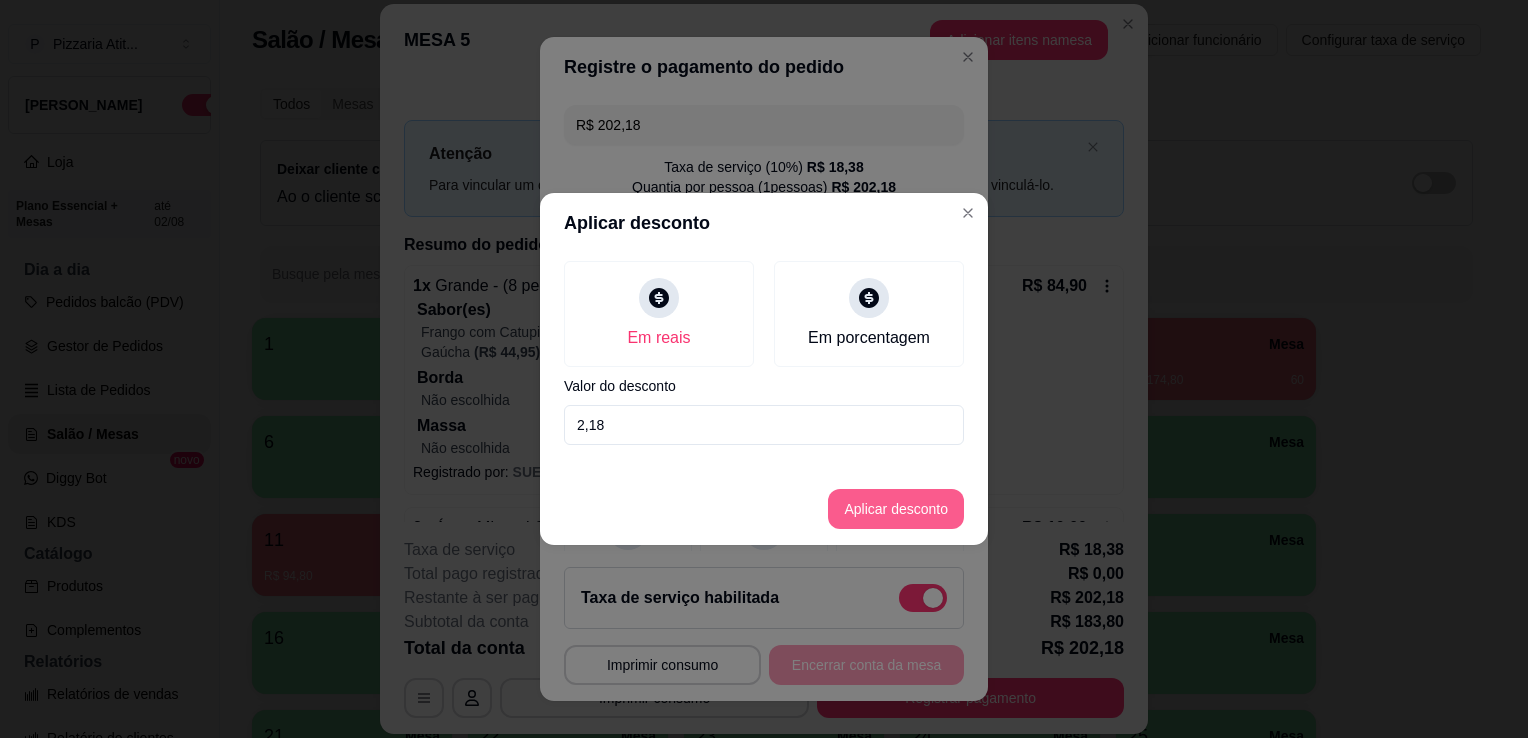 drag, startPoint x: 730, startPoint y: 409, endPoint x: 884, endPoint y: 502, distance: 179.90276 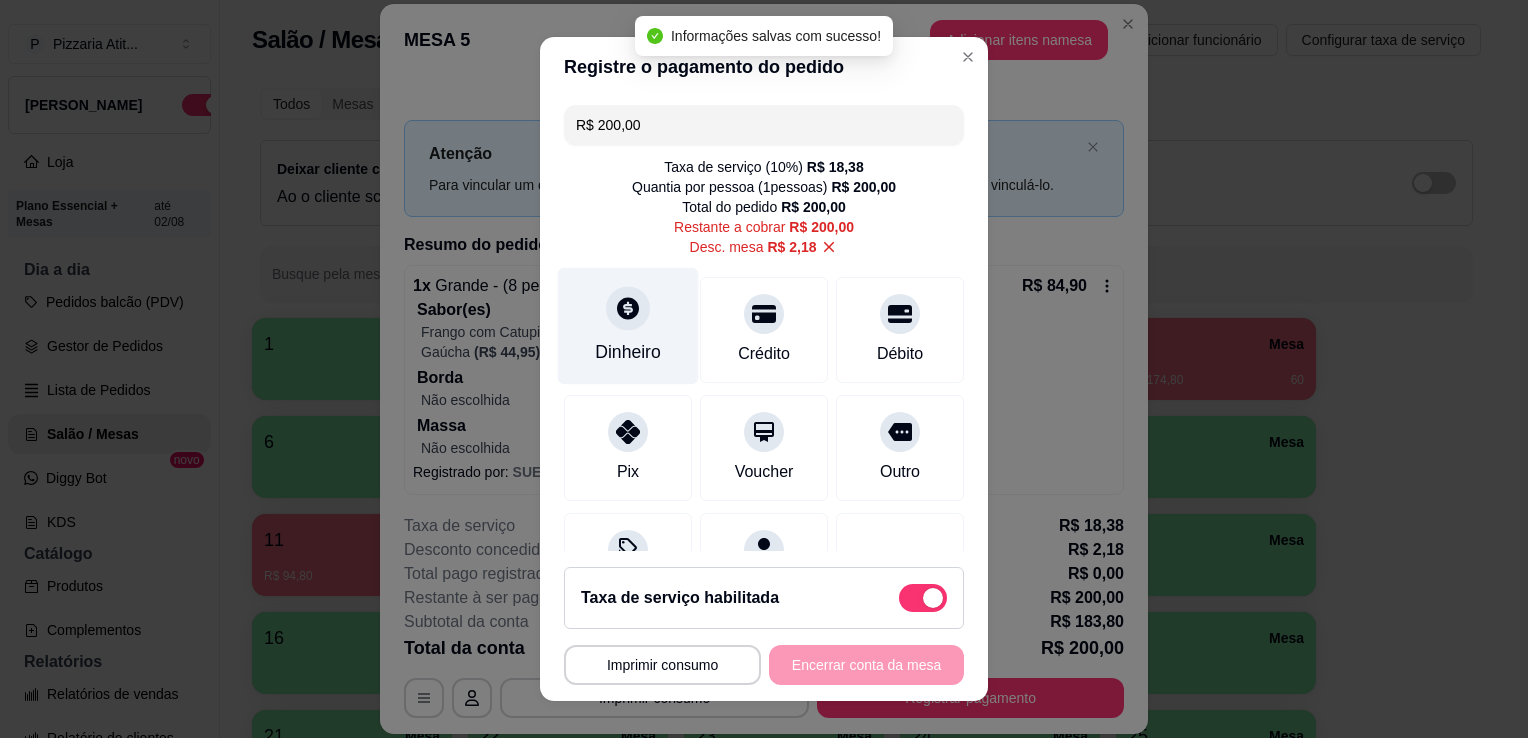 click on "Dinheiro" at bounding box center [628, 326] 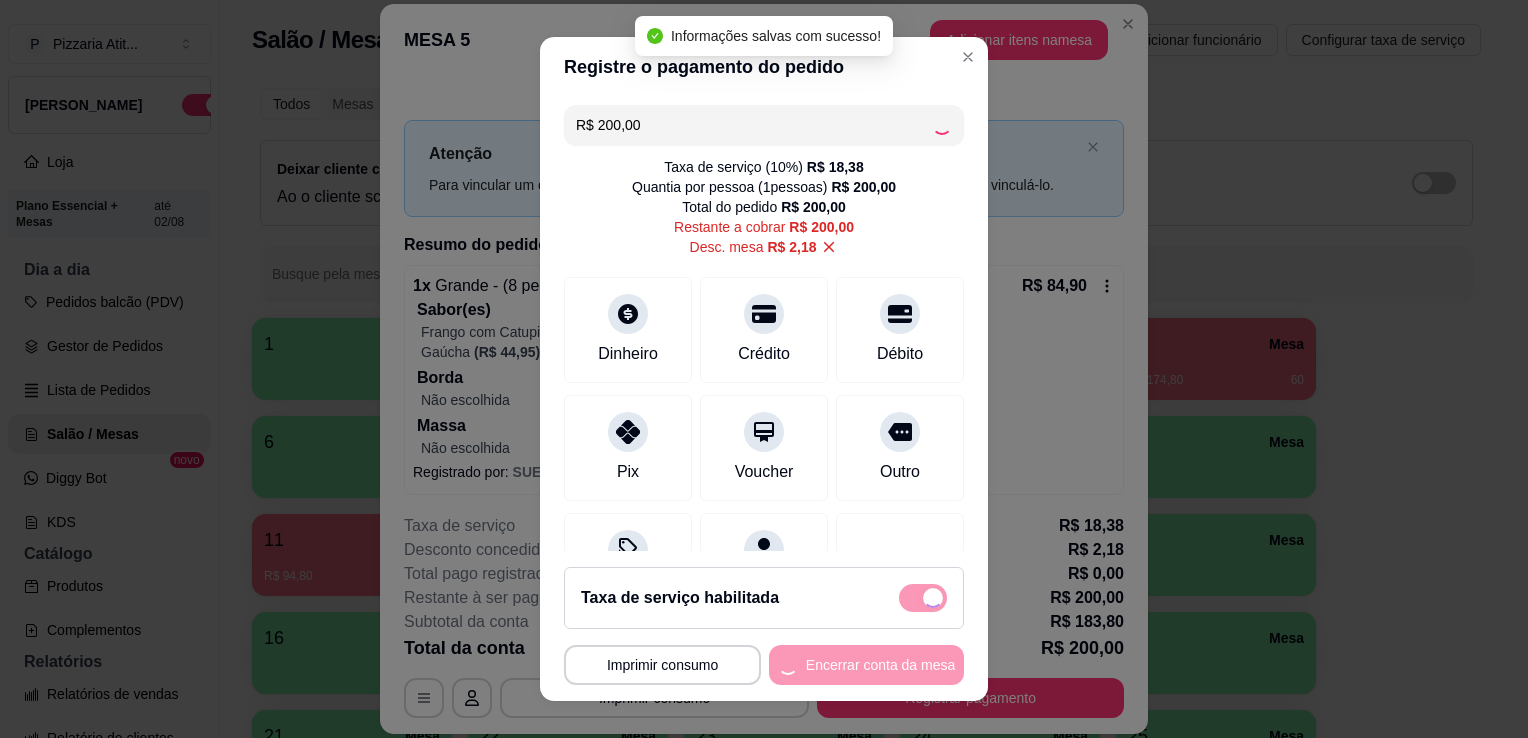 type on "R$ 0,00" 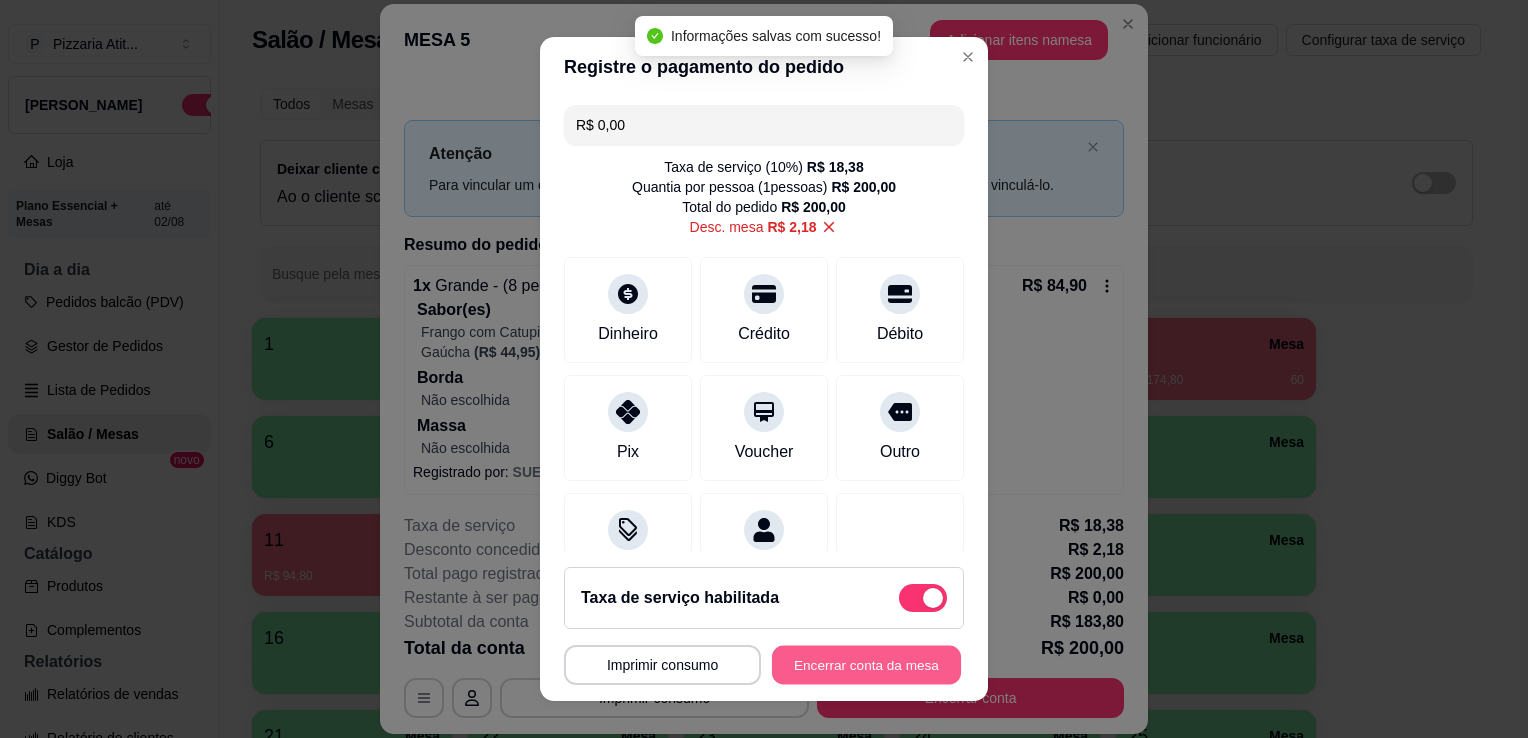 click on "Encerrar conta da mesa" at bounding box center (866, 665) 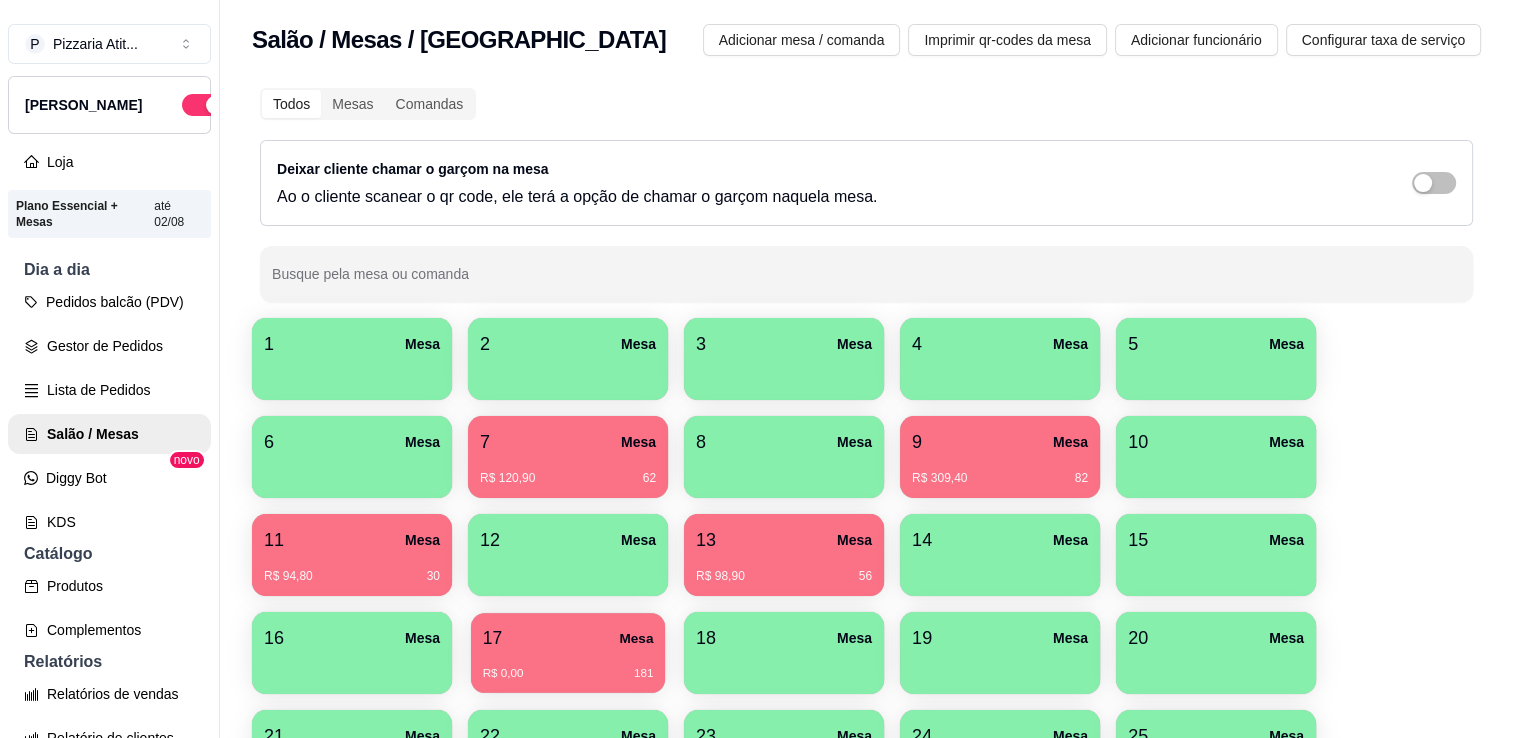 click on "R$ 0,00 181" at bounding box center (568, 666) 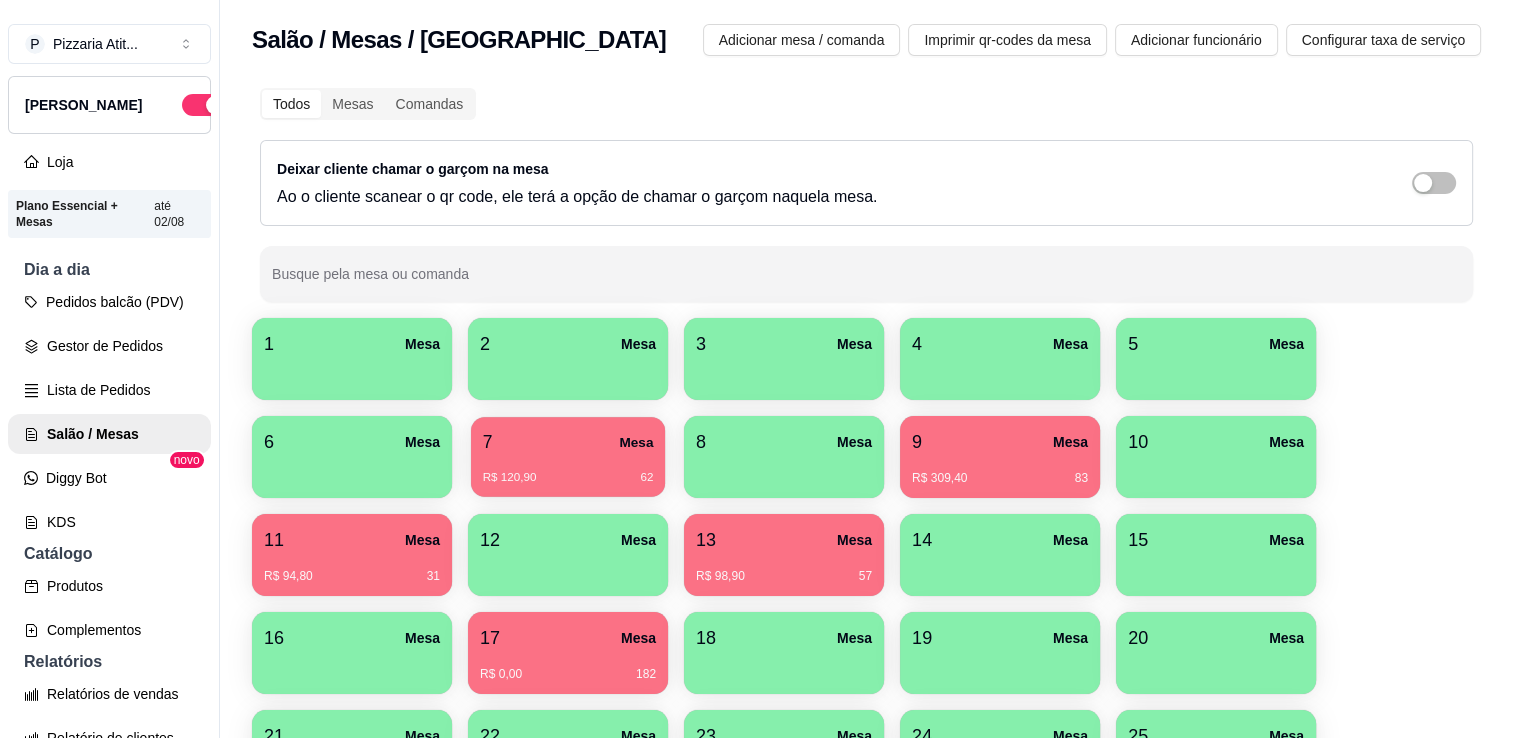 click on "R$ 120,90 62" at bounding box center [568, 478] 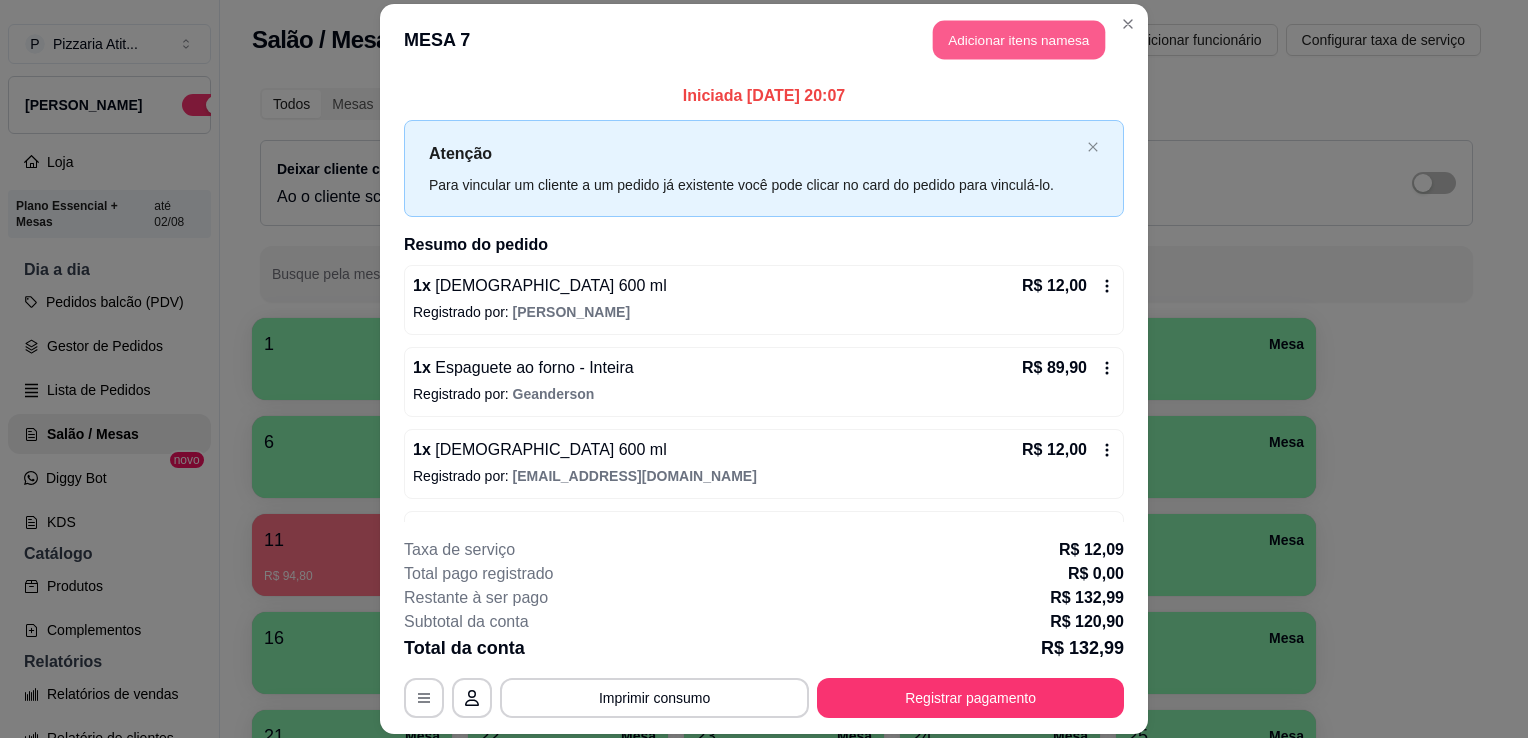 click on "Adicionar itens na  mesa" at bounding box center [1019, 39] 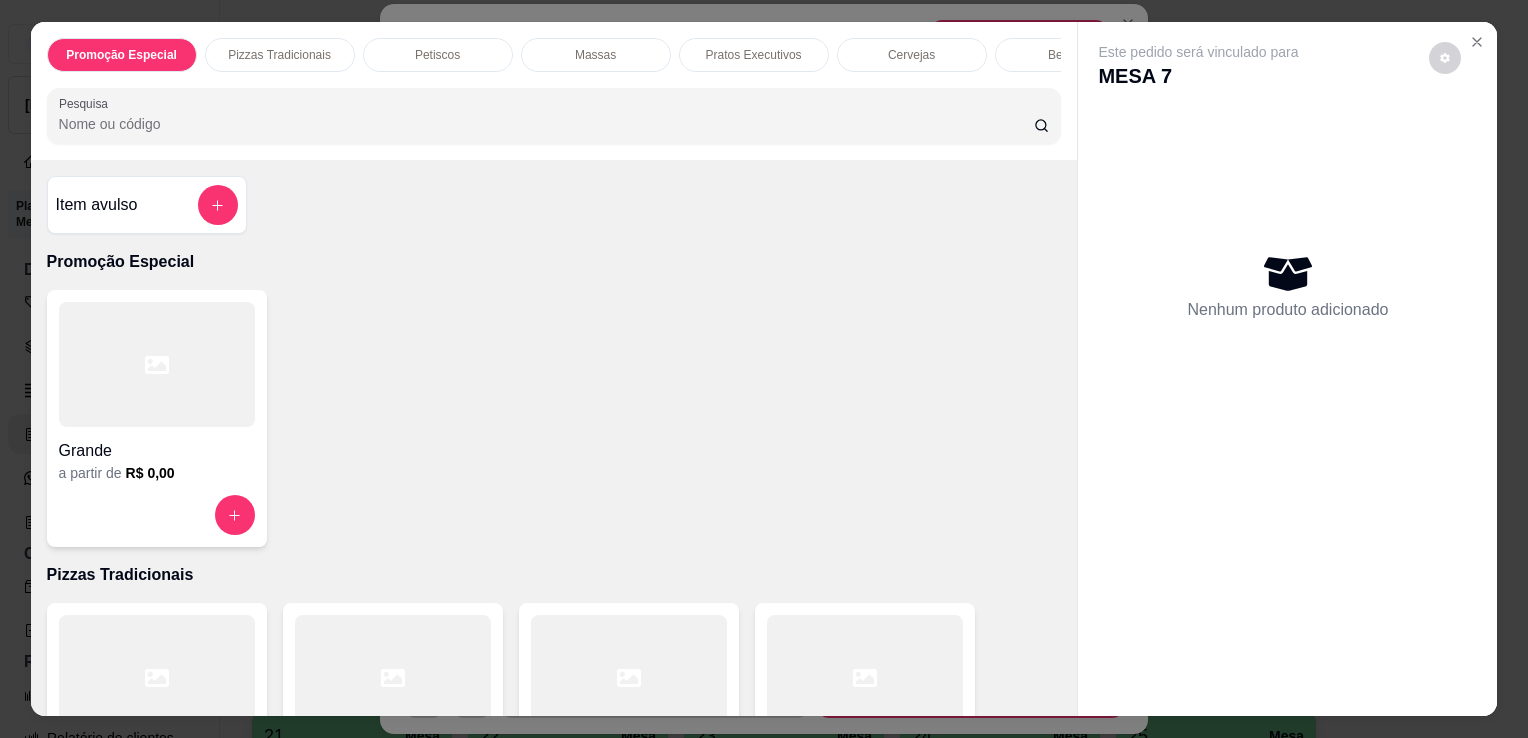 click on "Pesquisa" at bounding box center [546, 124] 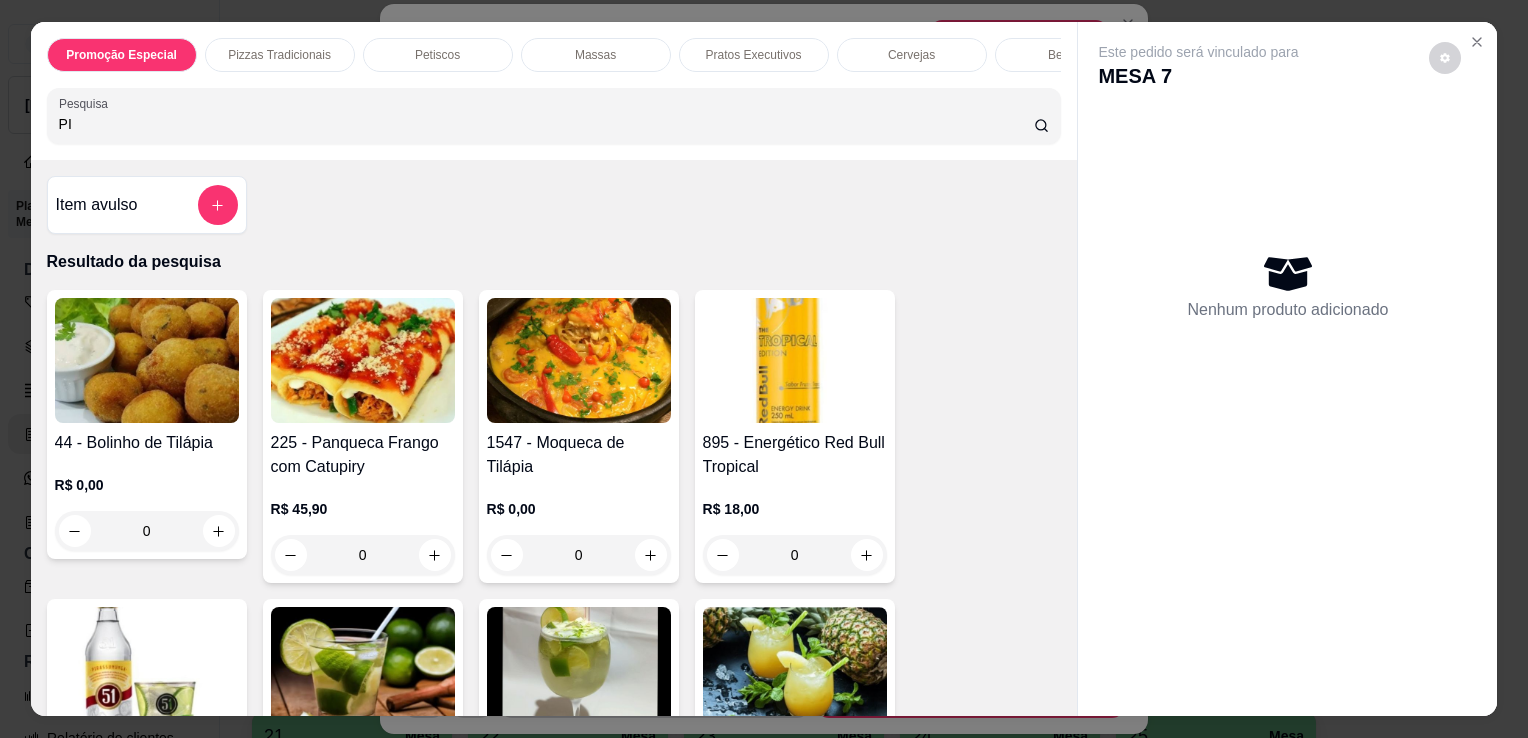 click at bounding box center (363, 360) 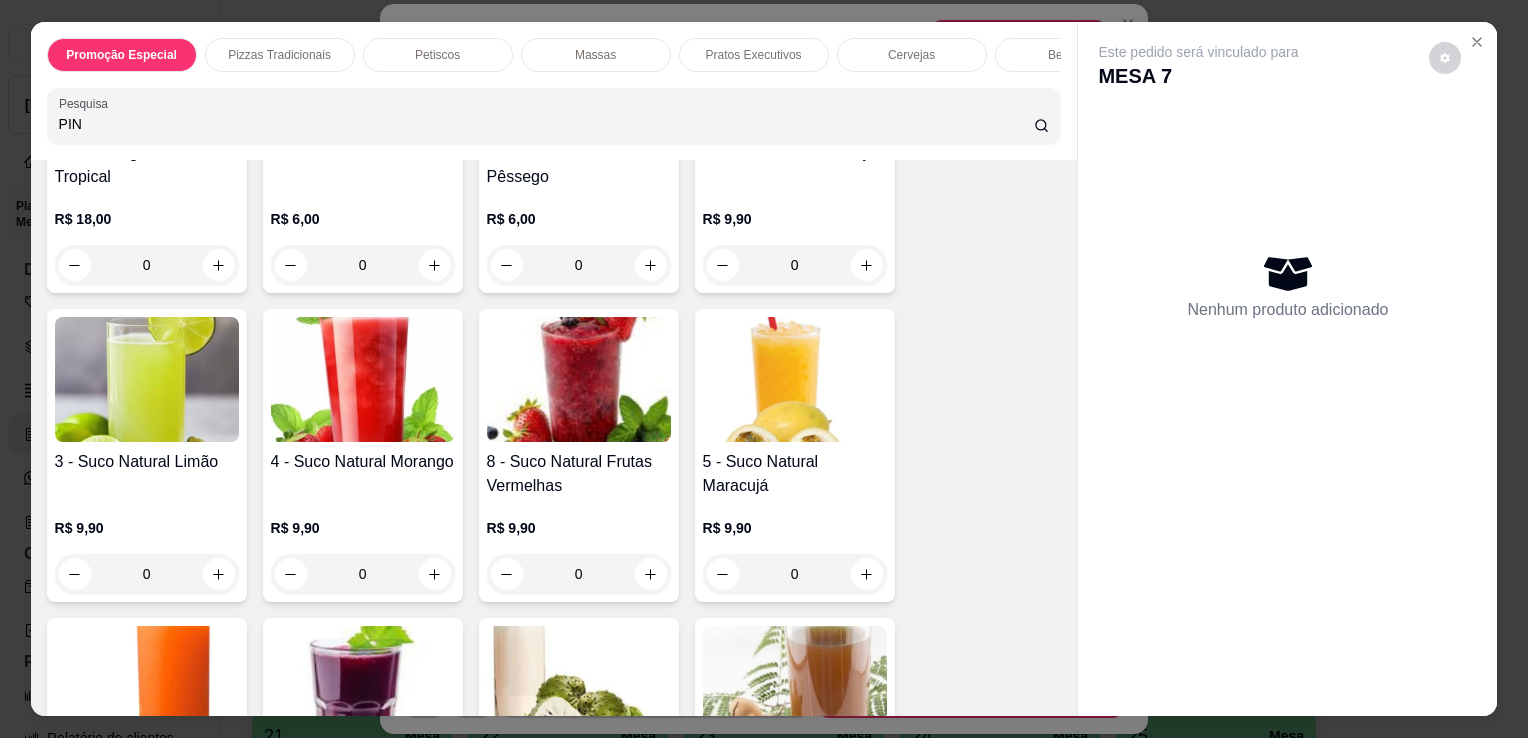 scroll, scrollTop: 7160, scrollLeft: 0, axis: vertical 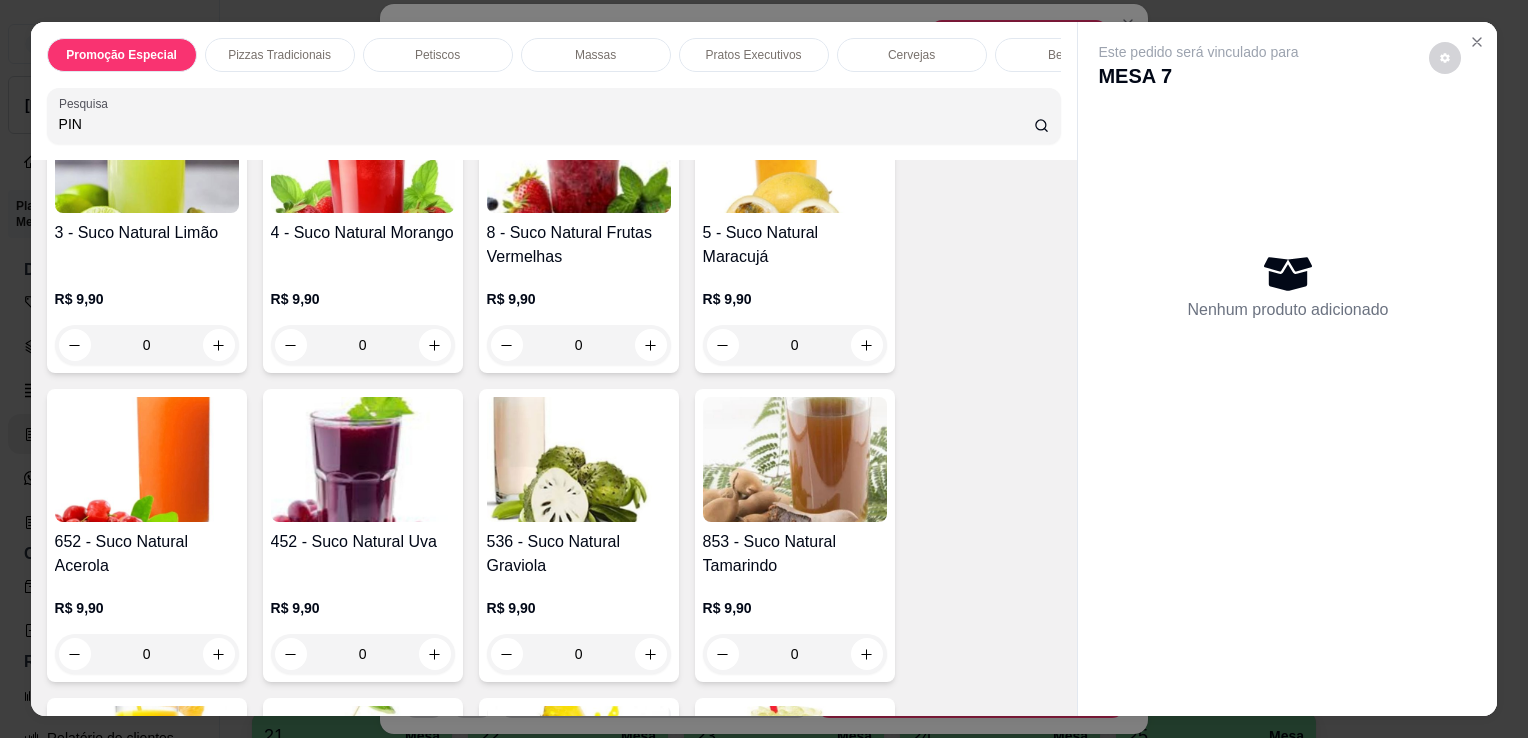 click on "PIN" at bounding box center [546, 124] 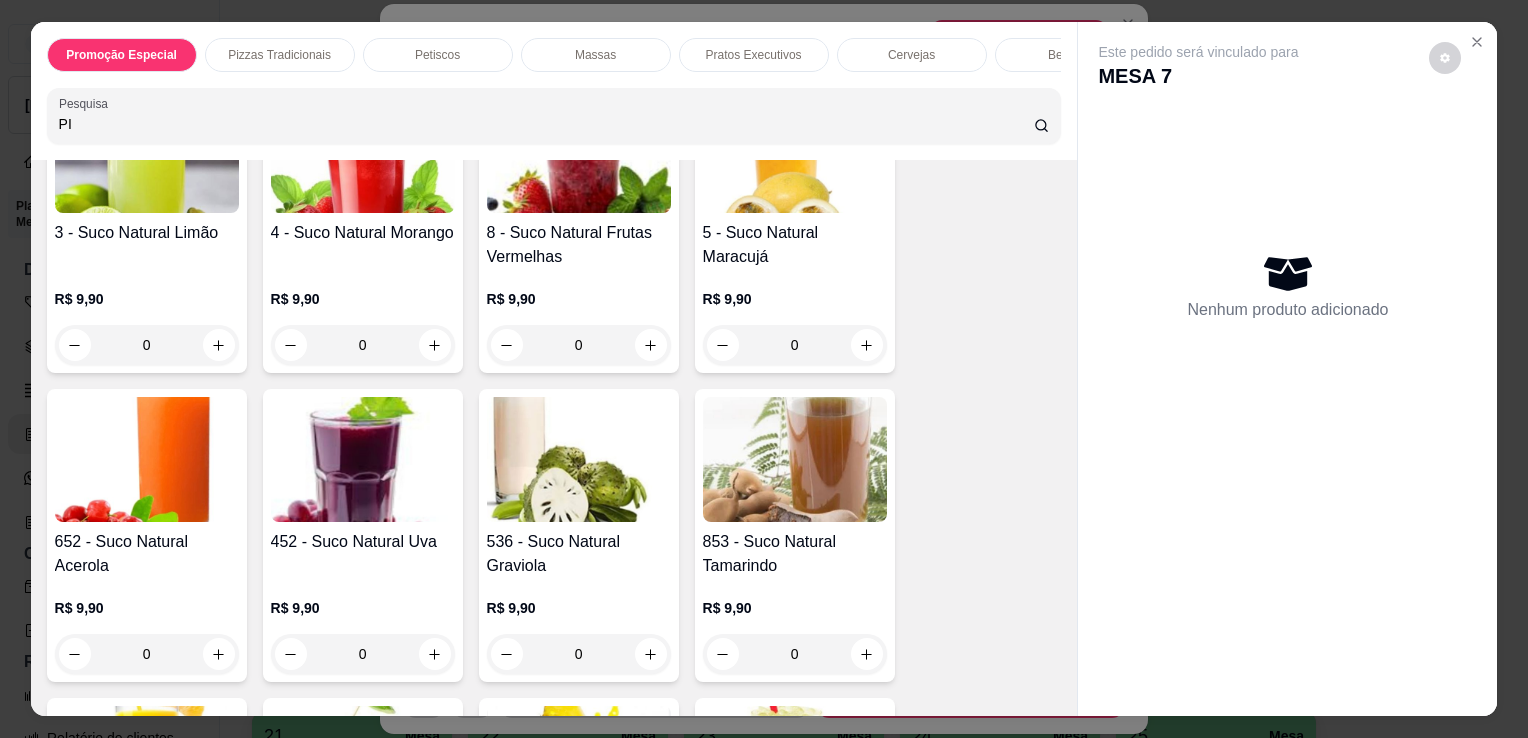 type on "P" 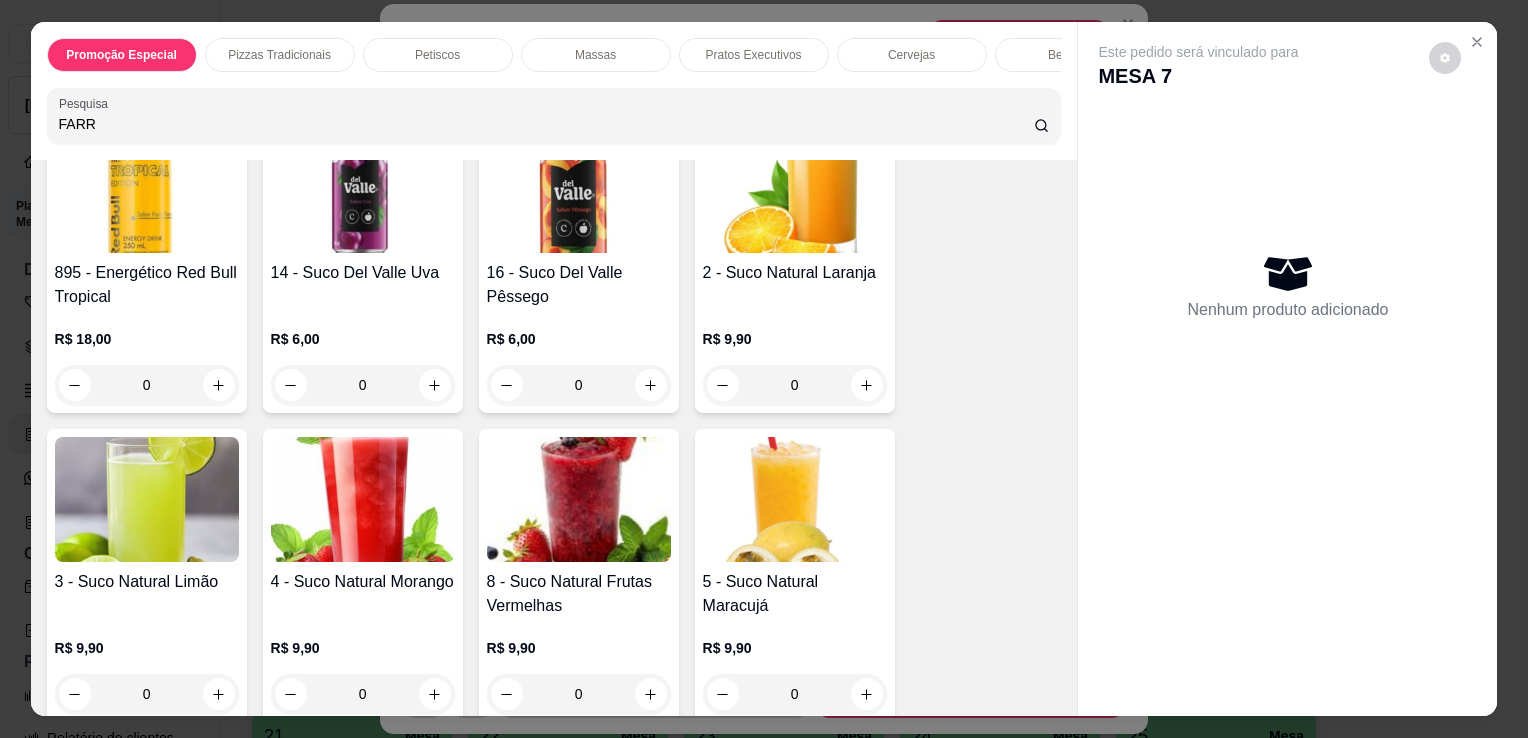 scroll, scrollTop: 7428, scrollLeft: 0, axis: vertical 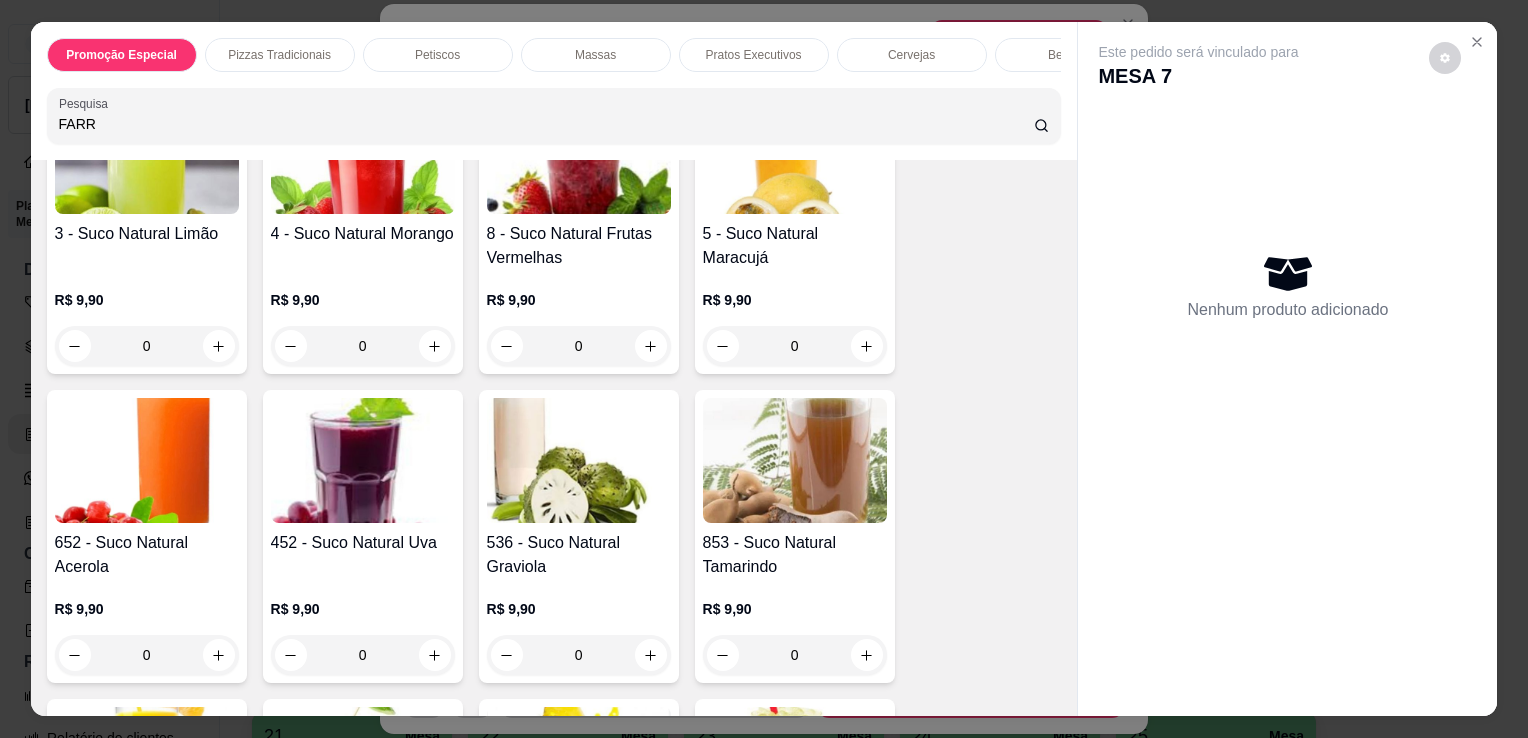 type on "FARR" 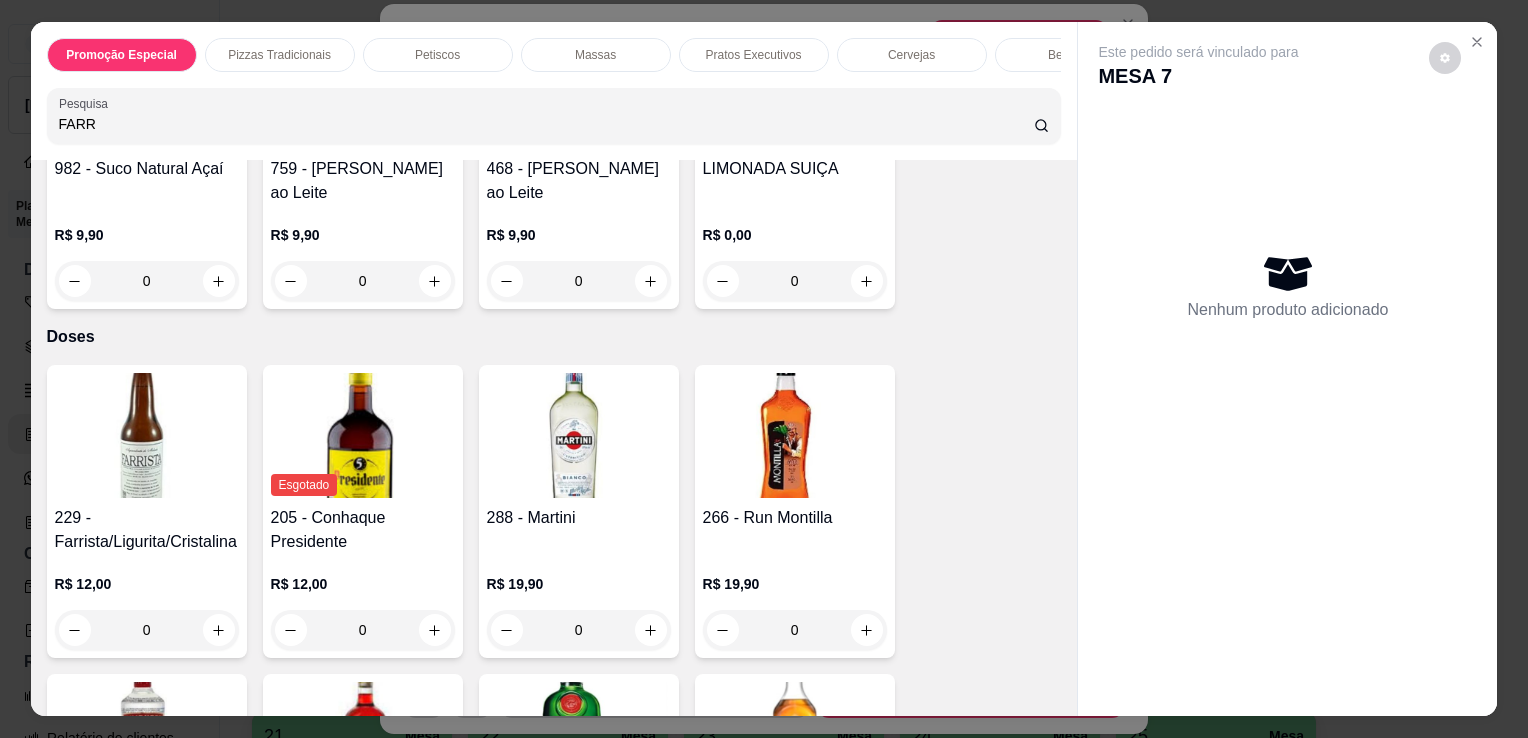 scroll, scrollTop: 8575, scrollLeft: 0, axis: vertical 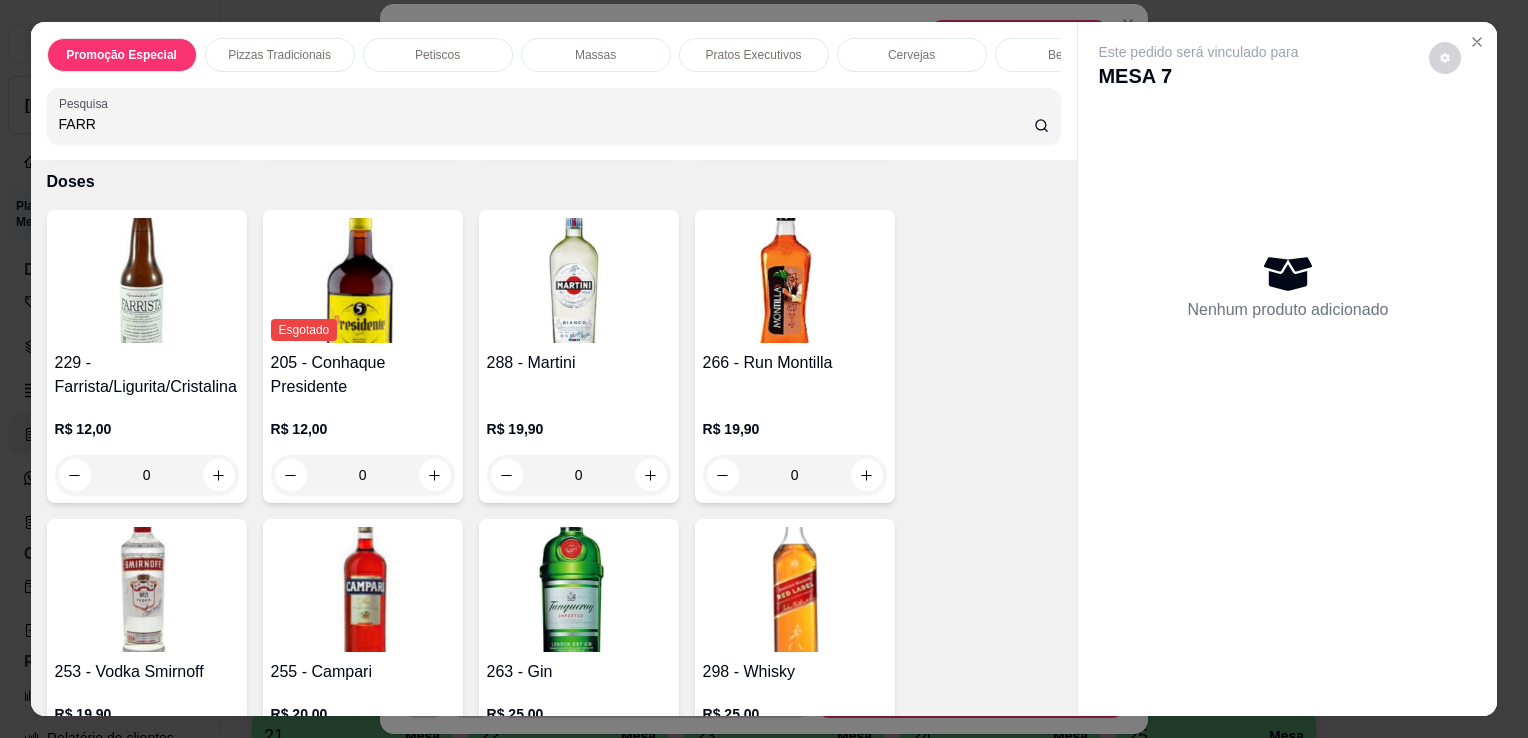 click on "229 - Farrista/Ligurita/Cristalina" at bounding box center (147, 375) 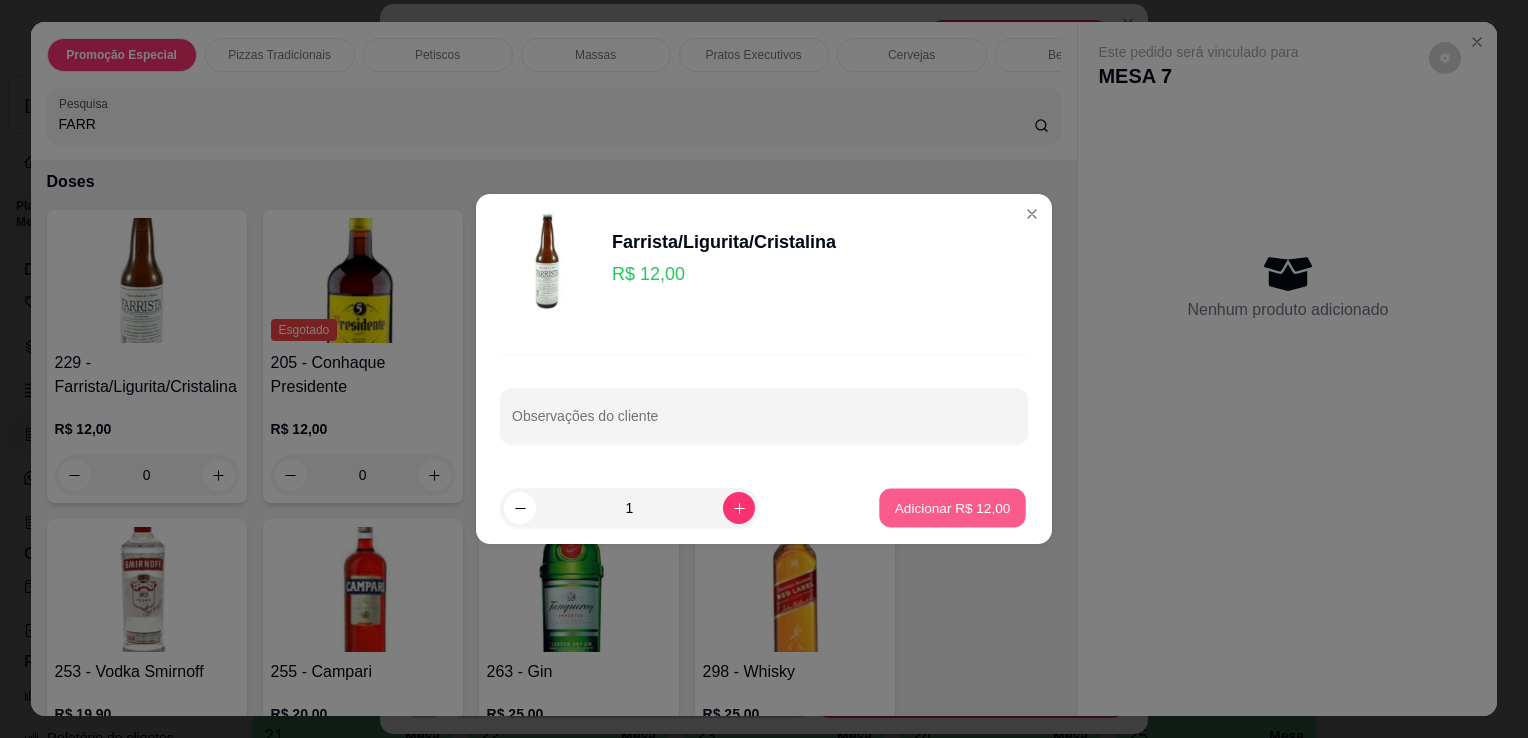 click on "Adicionar   R$ 12,00" at bounding box center [952, 508] 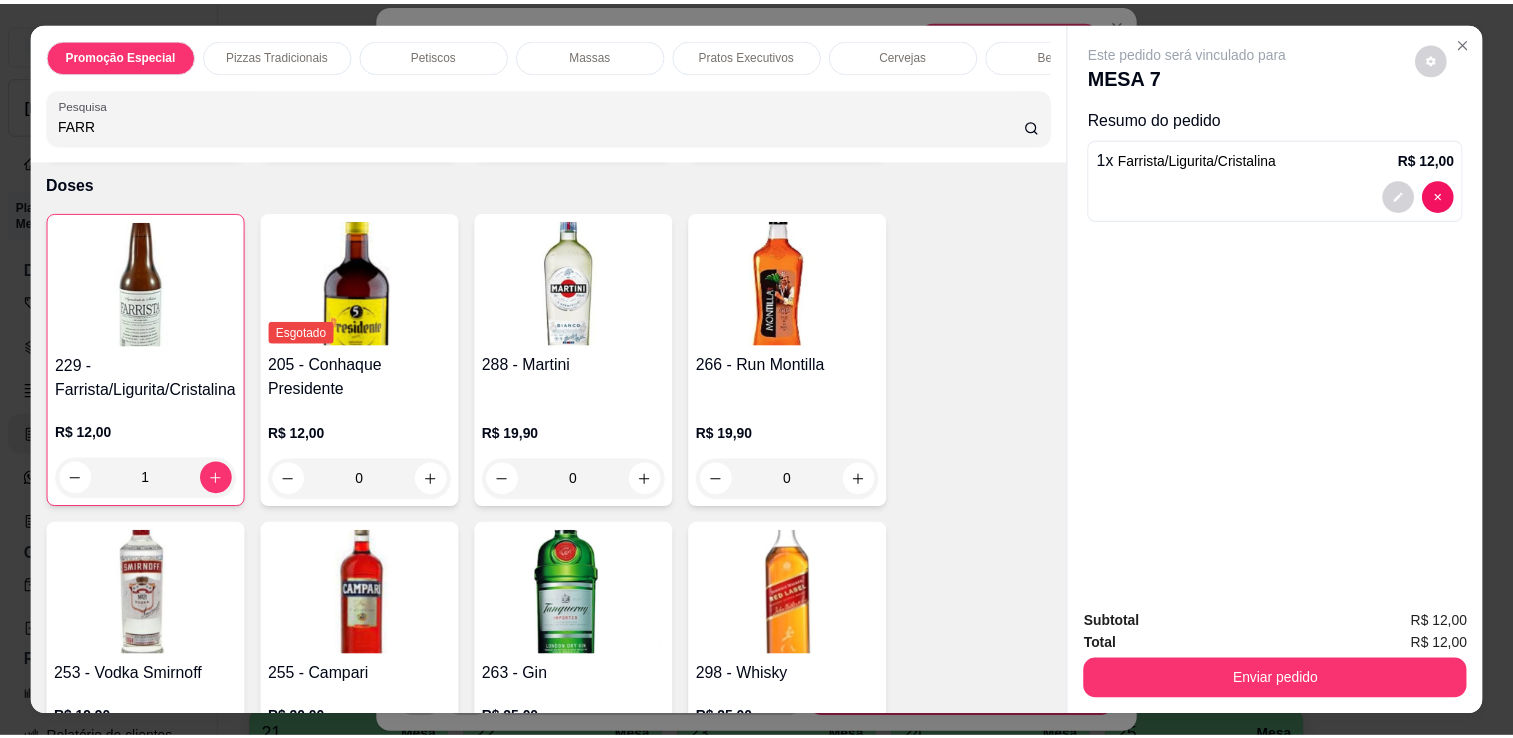 scroll, scrollTop: 8576, scrollLeft: 0, axis: vertical 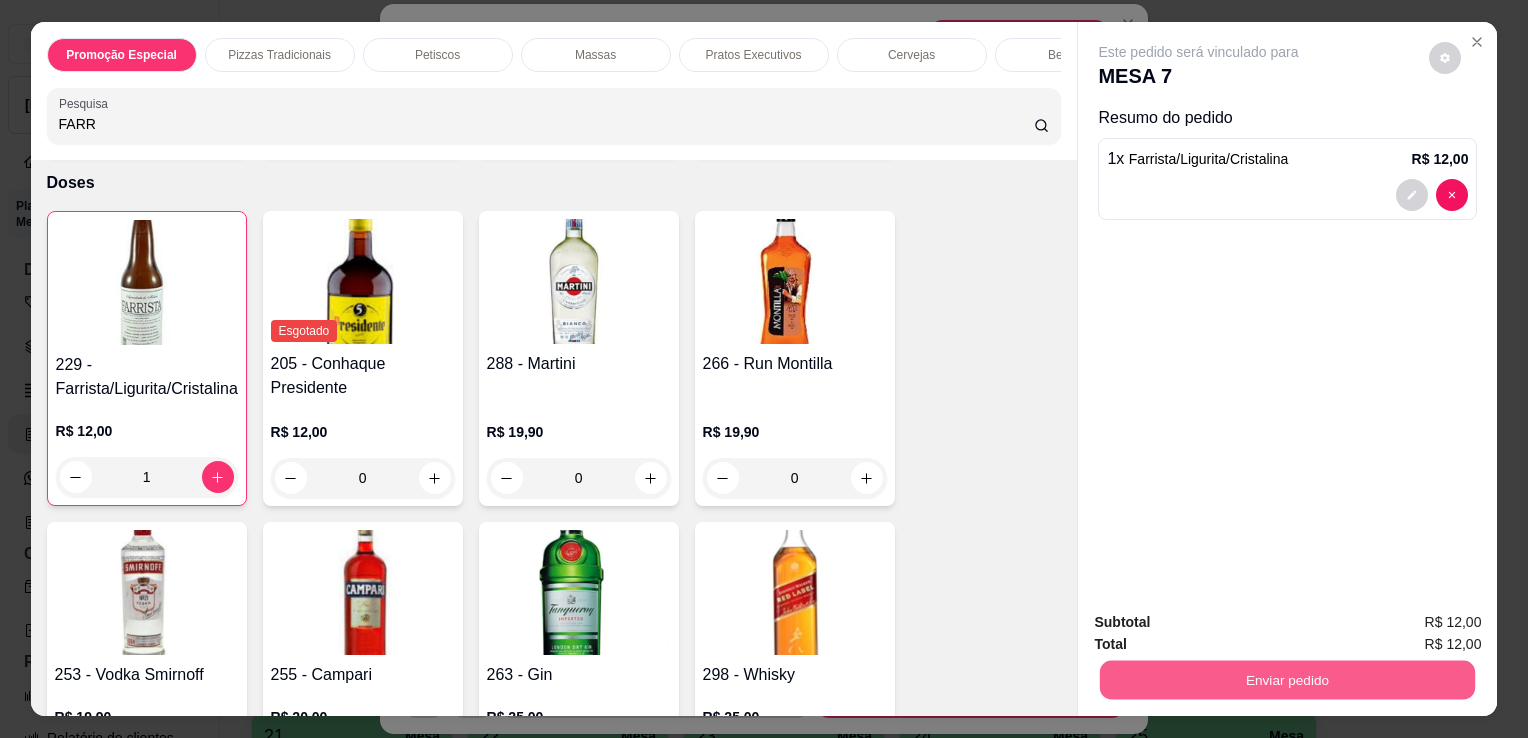 click on "Enviar pedido" at bounding box center [1287, 679] 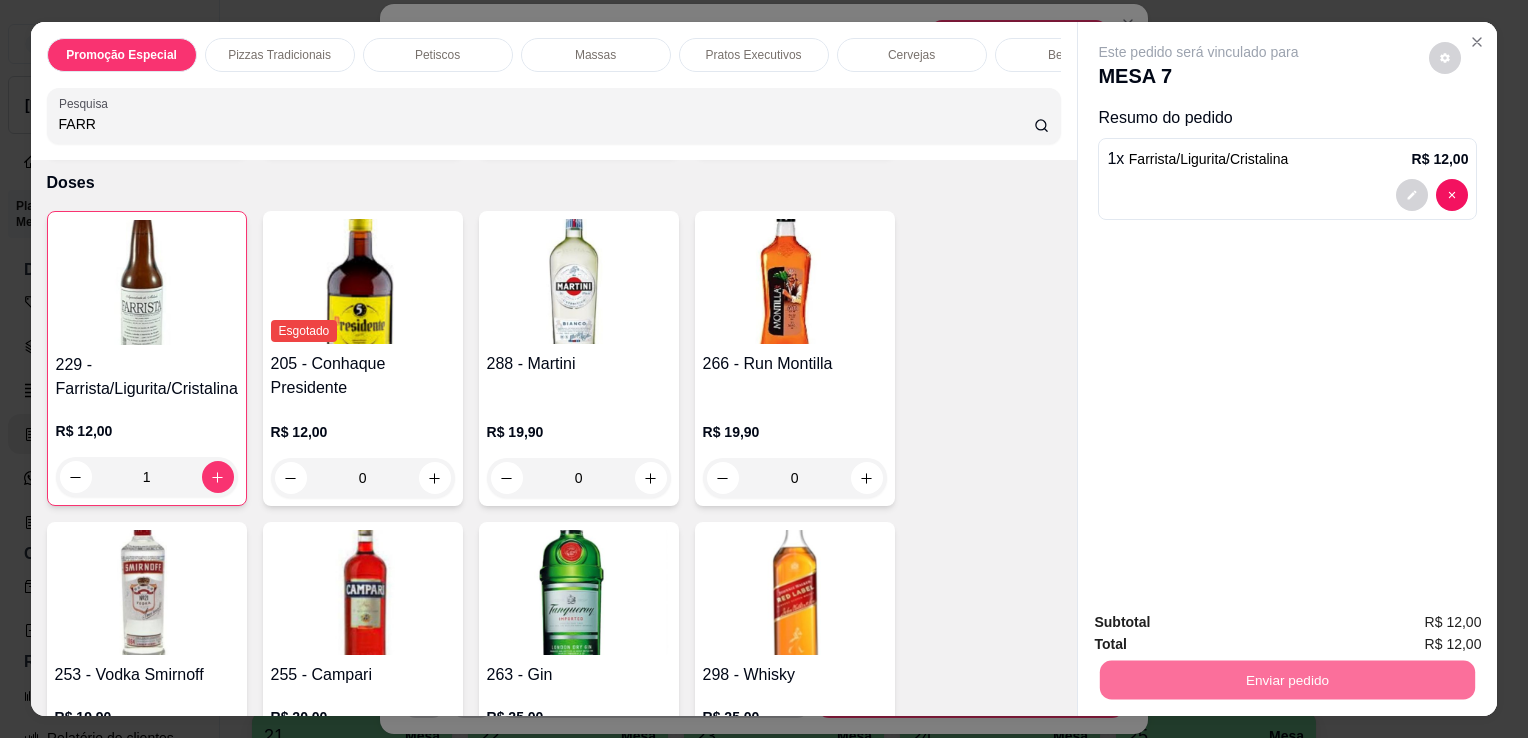 click on "Não registrar e enviar pedido" at bounding box center (1222, 623) 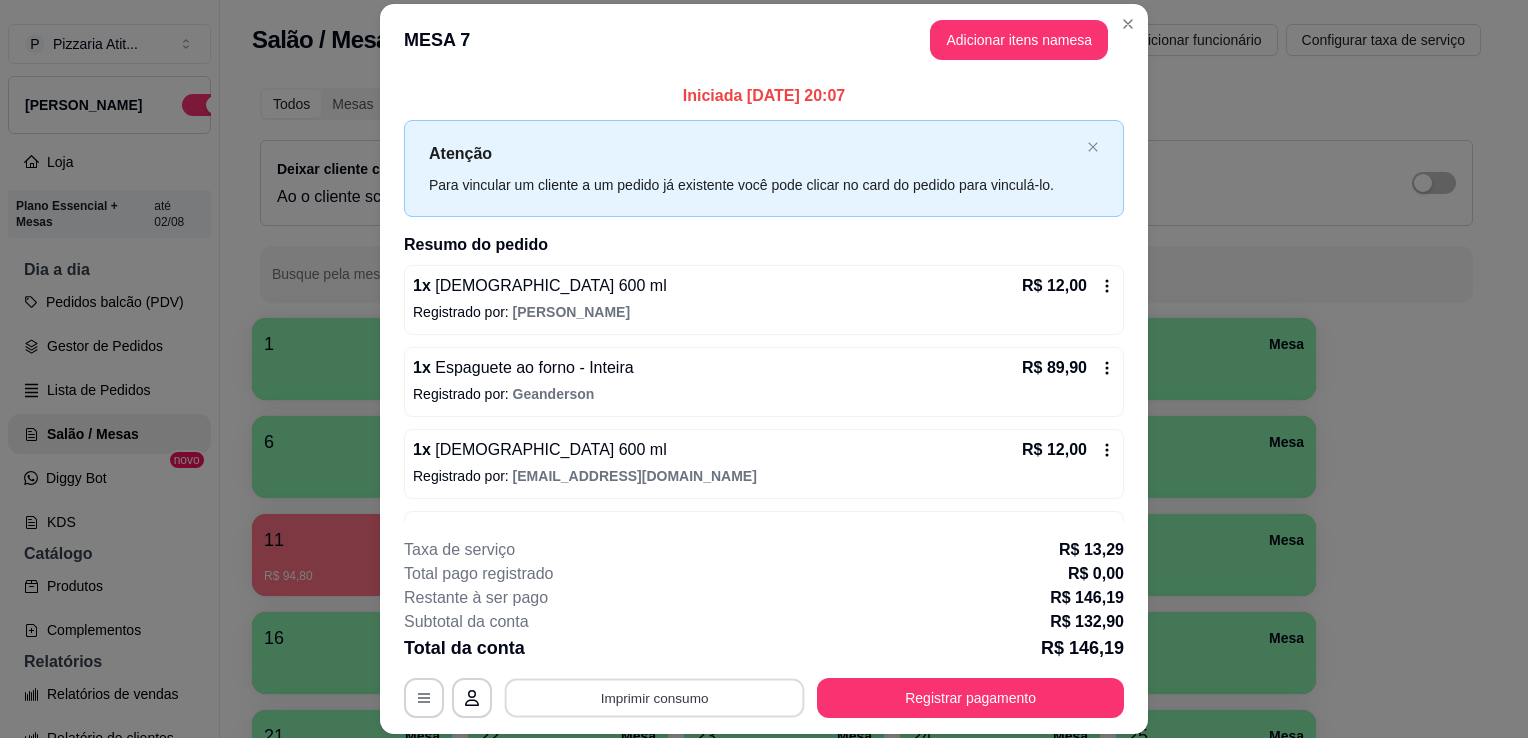 click on "Imprimir consumo" at bounding box center (655, 698) 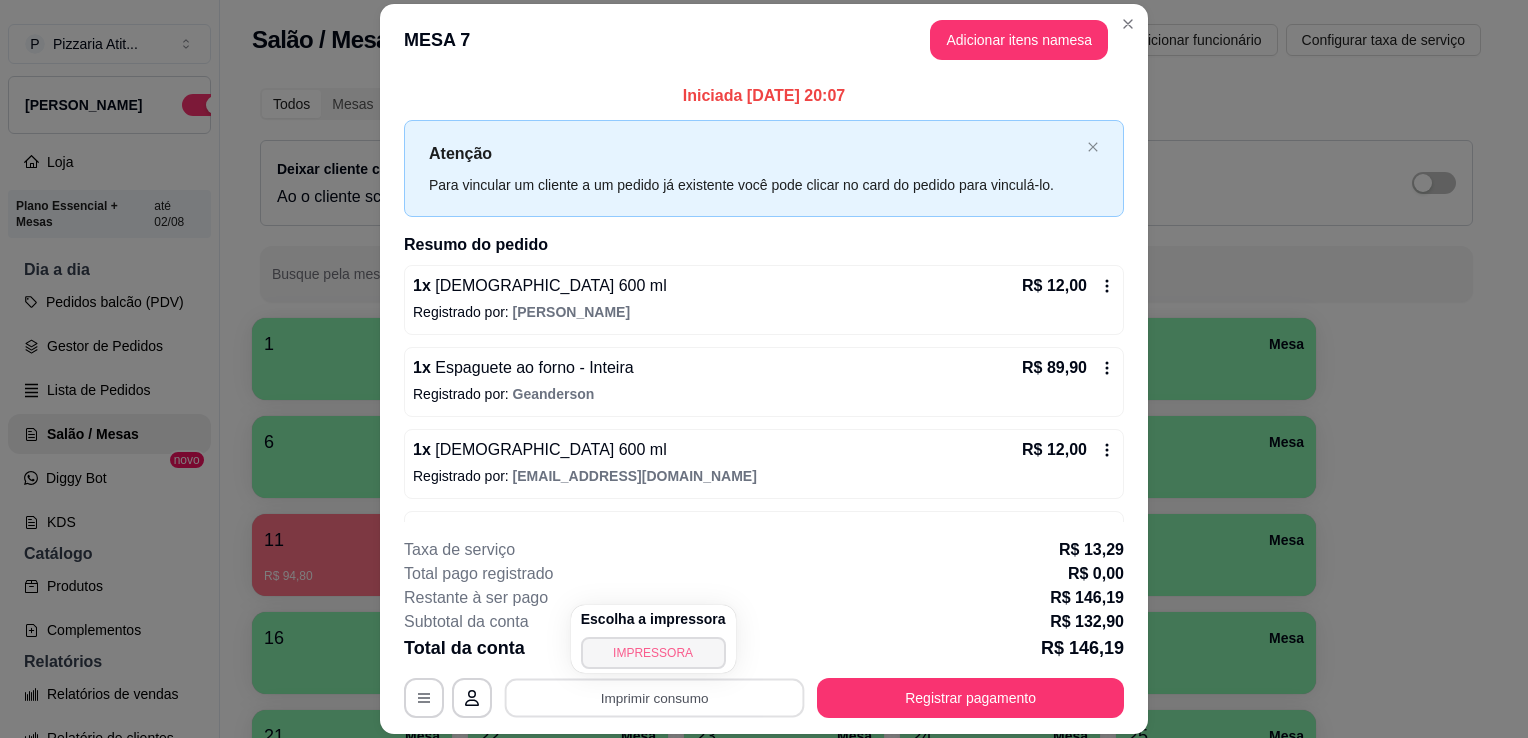 click on "IMPRESSORA" at bounding box center (653, 653) 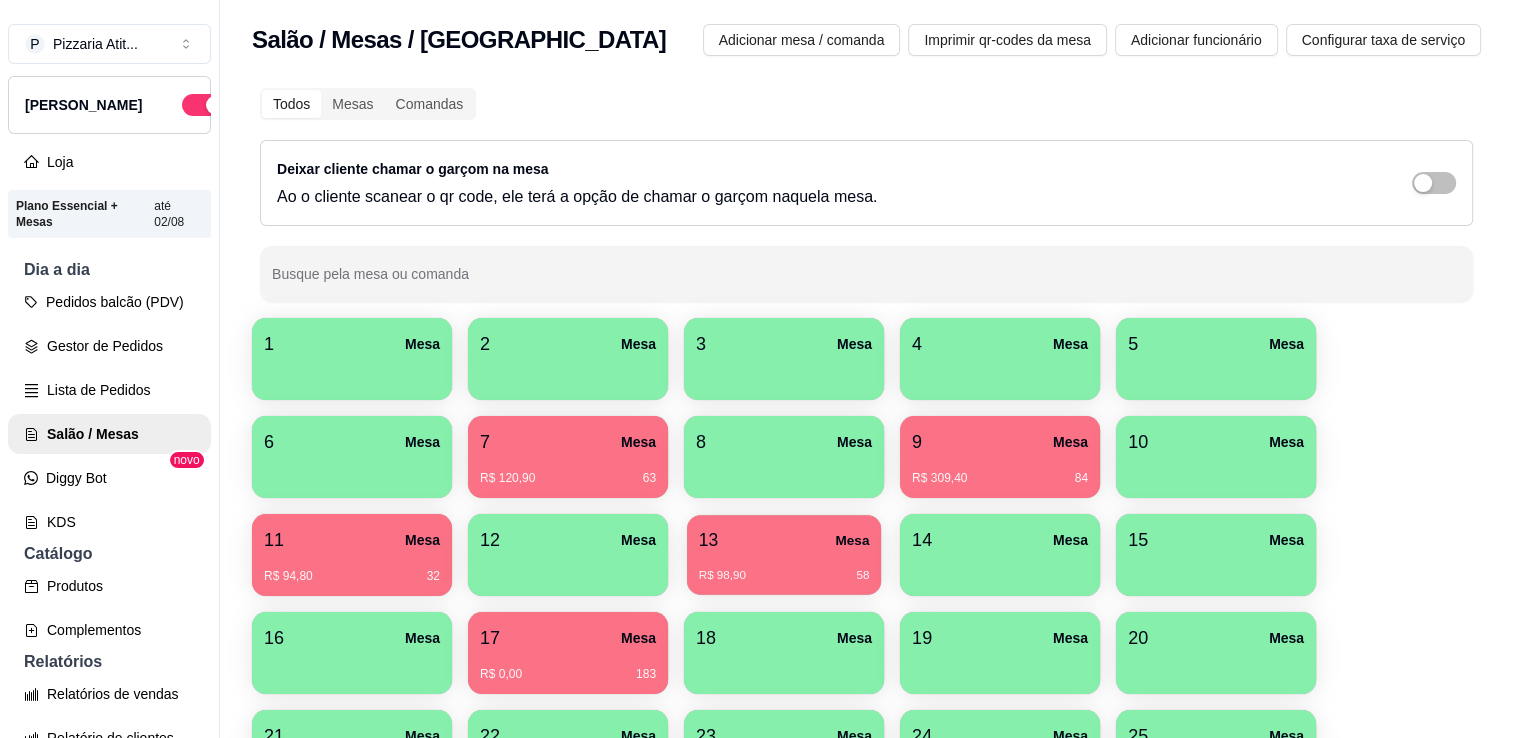 click on "R$ 98,90 58" at bounding box center (784, 568) 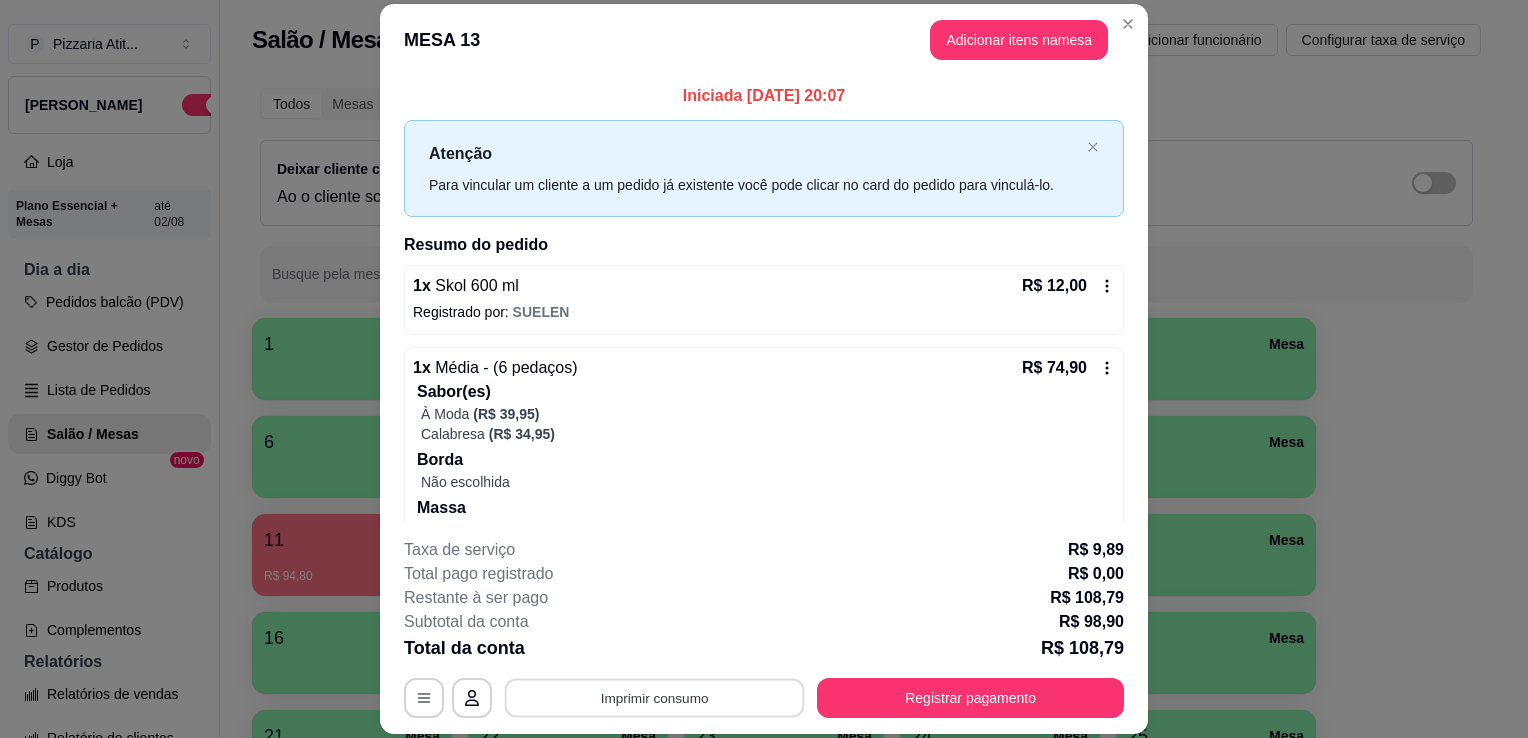 click on "Imprimir consumo" at bounding box center (655, 698) 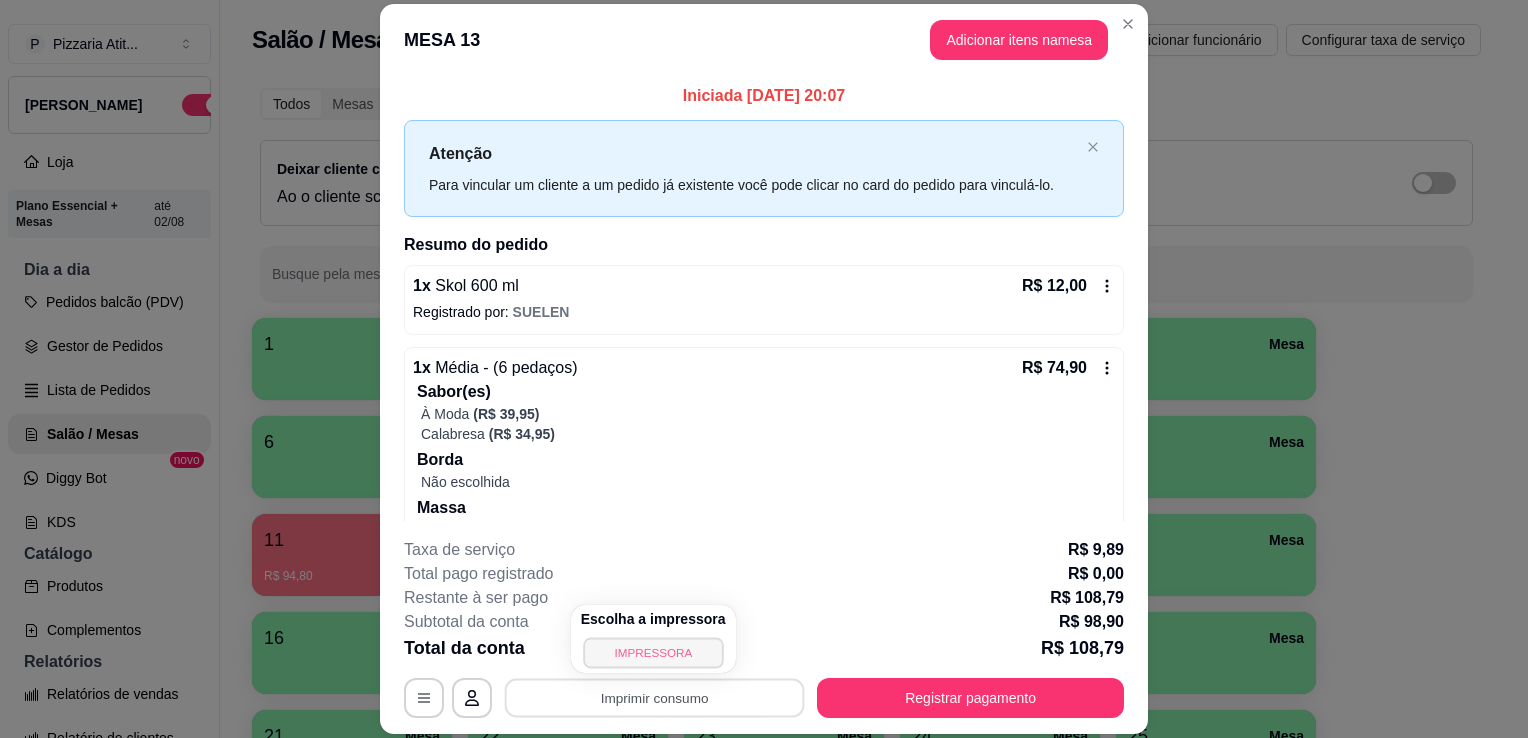 click on "IMPRESSORA" at bounding box center (653, 652) 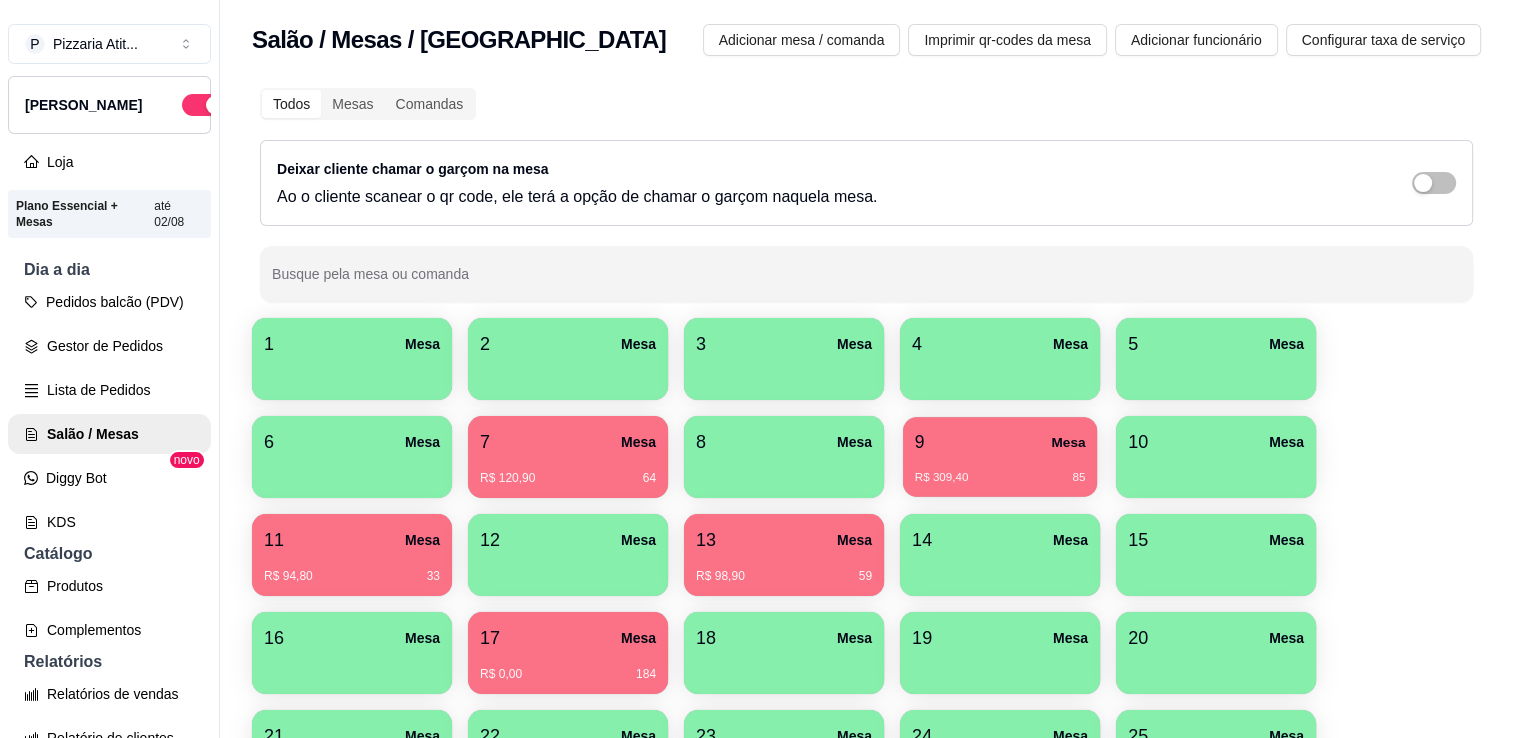 click on "R$ 309,40 85" at bounding box center (1000, 470) 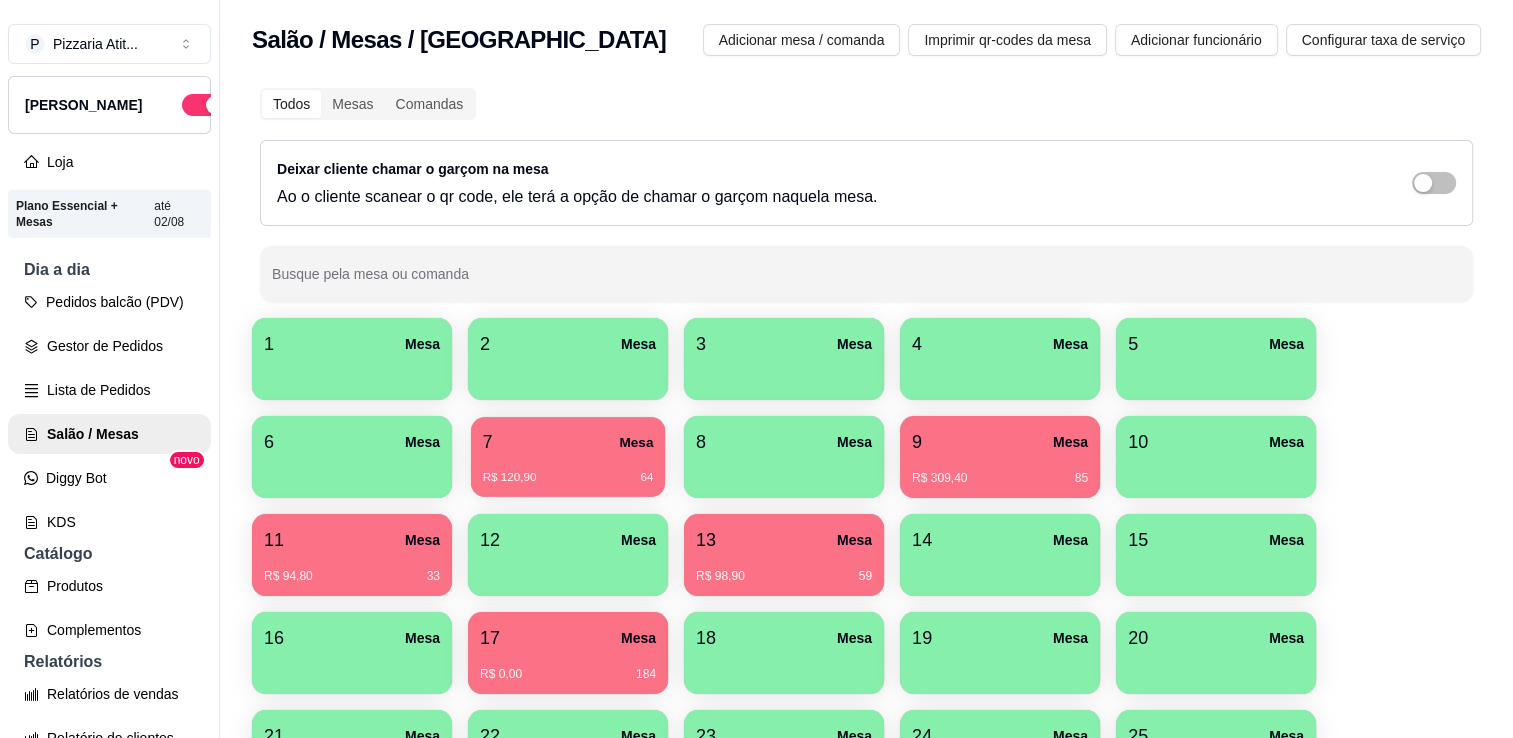 click on "R$ 120,90 64" at bounding box center [568, 478] 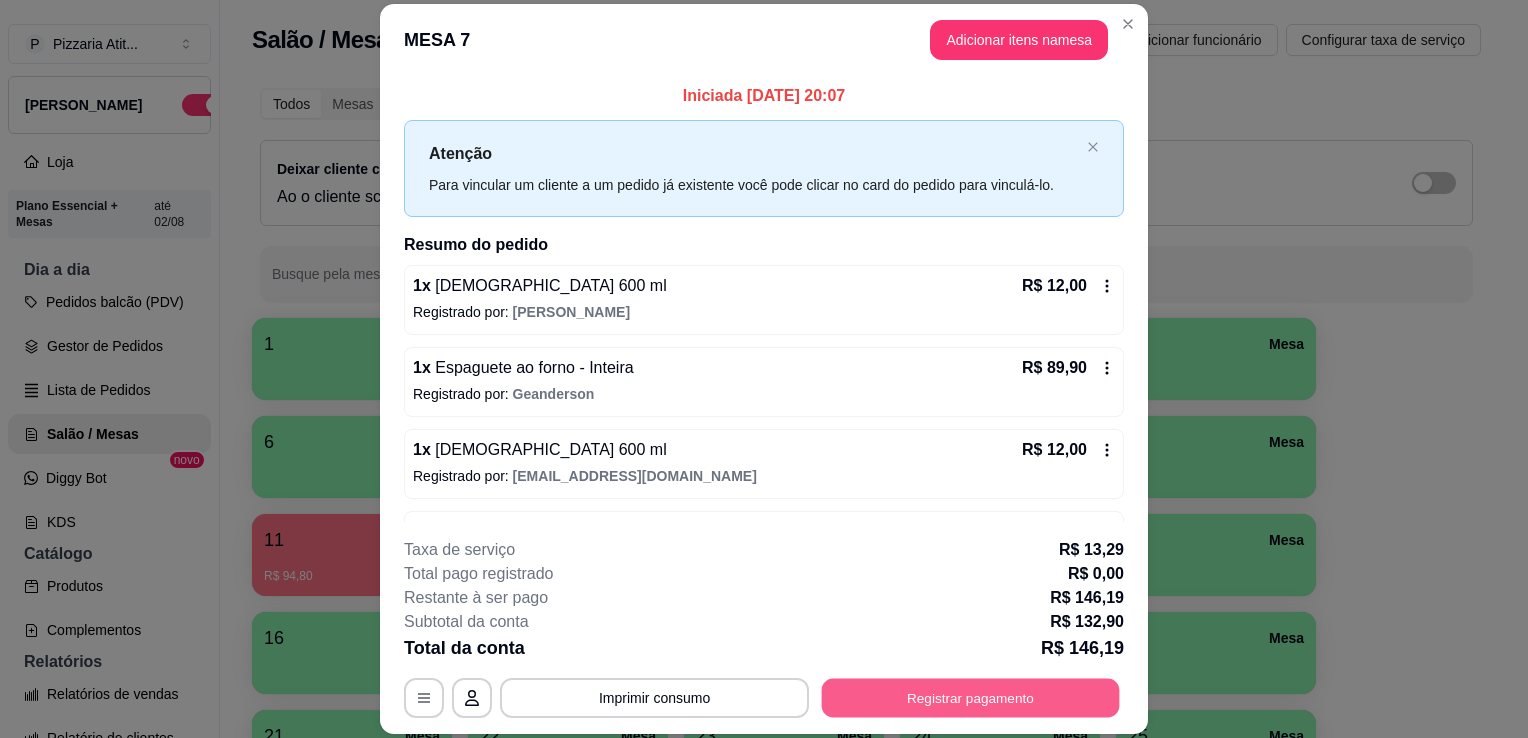 click on "Registrar pagamento" at bounding box center (971, 698) 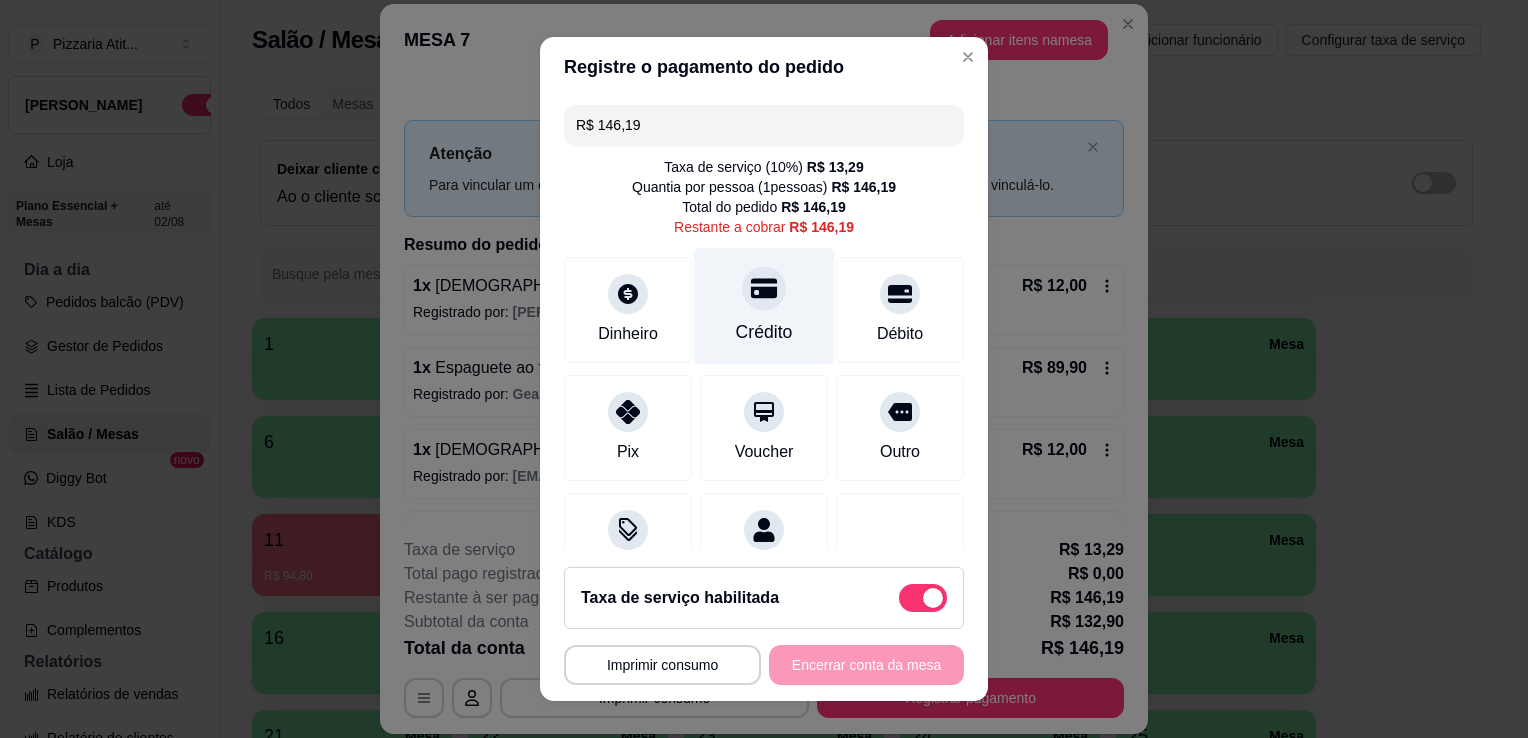 click on "Crédito" at bounding box center (764, 306) 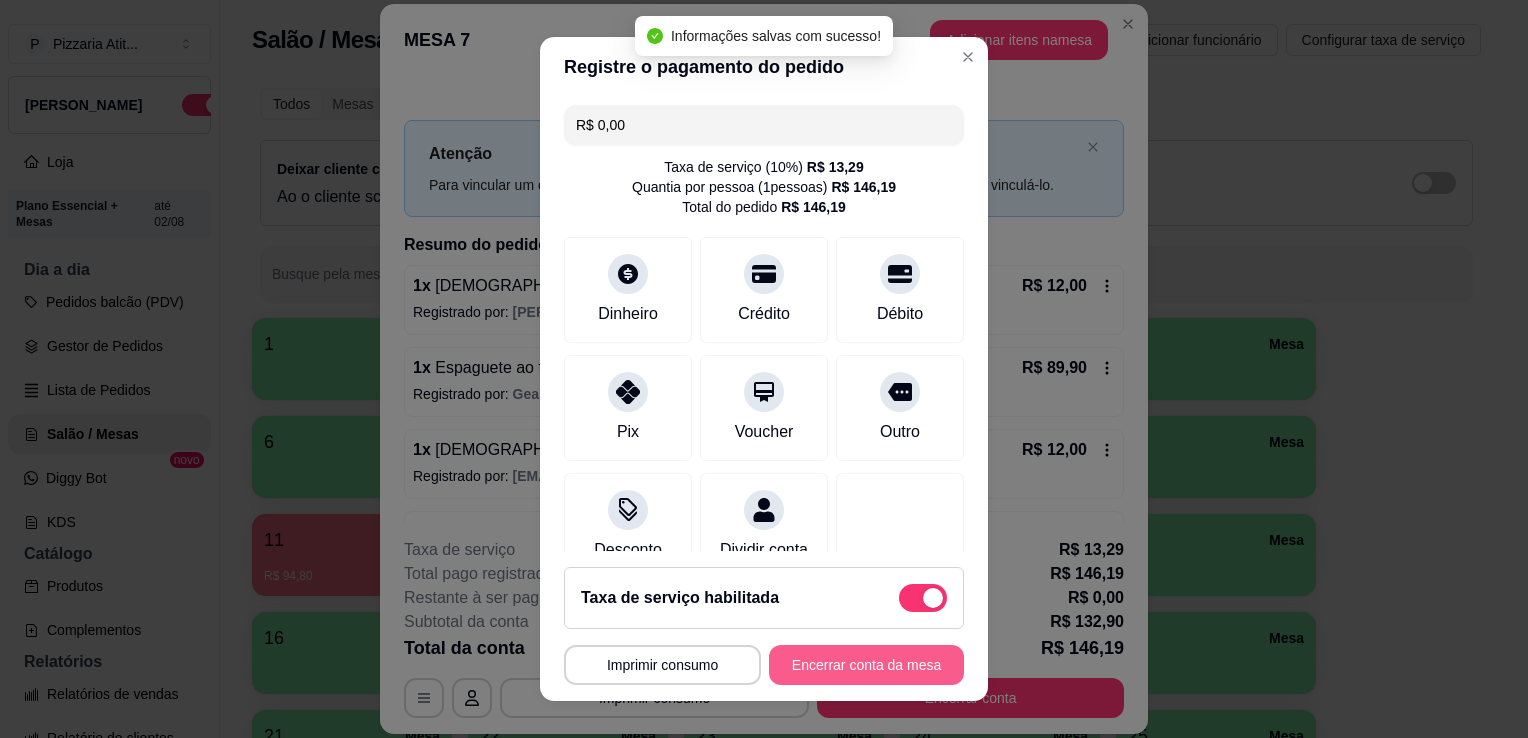 type on "R$ 0,00" 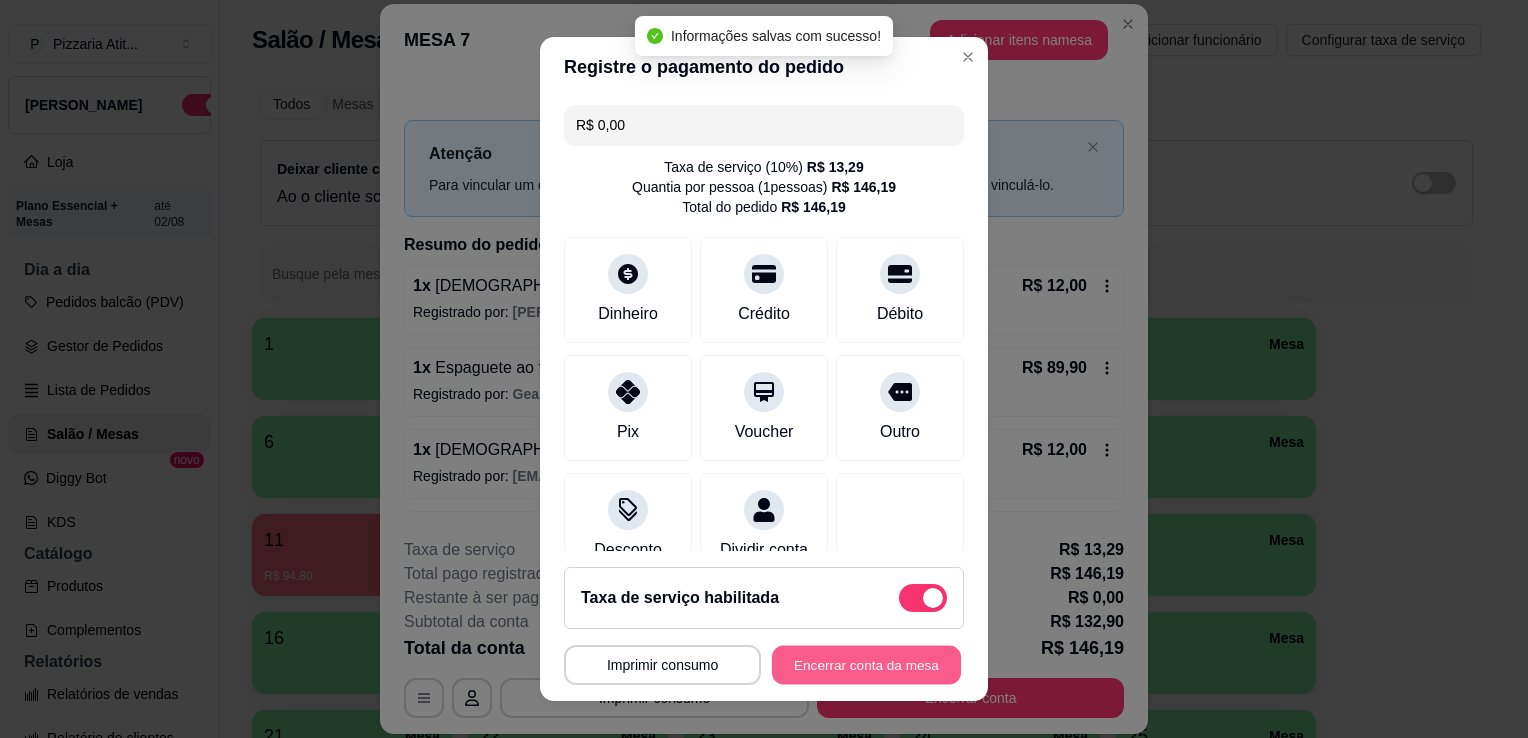 click on "Encerrar conta da mesa" at bounding box center (866, 665) 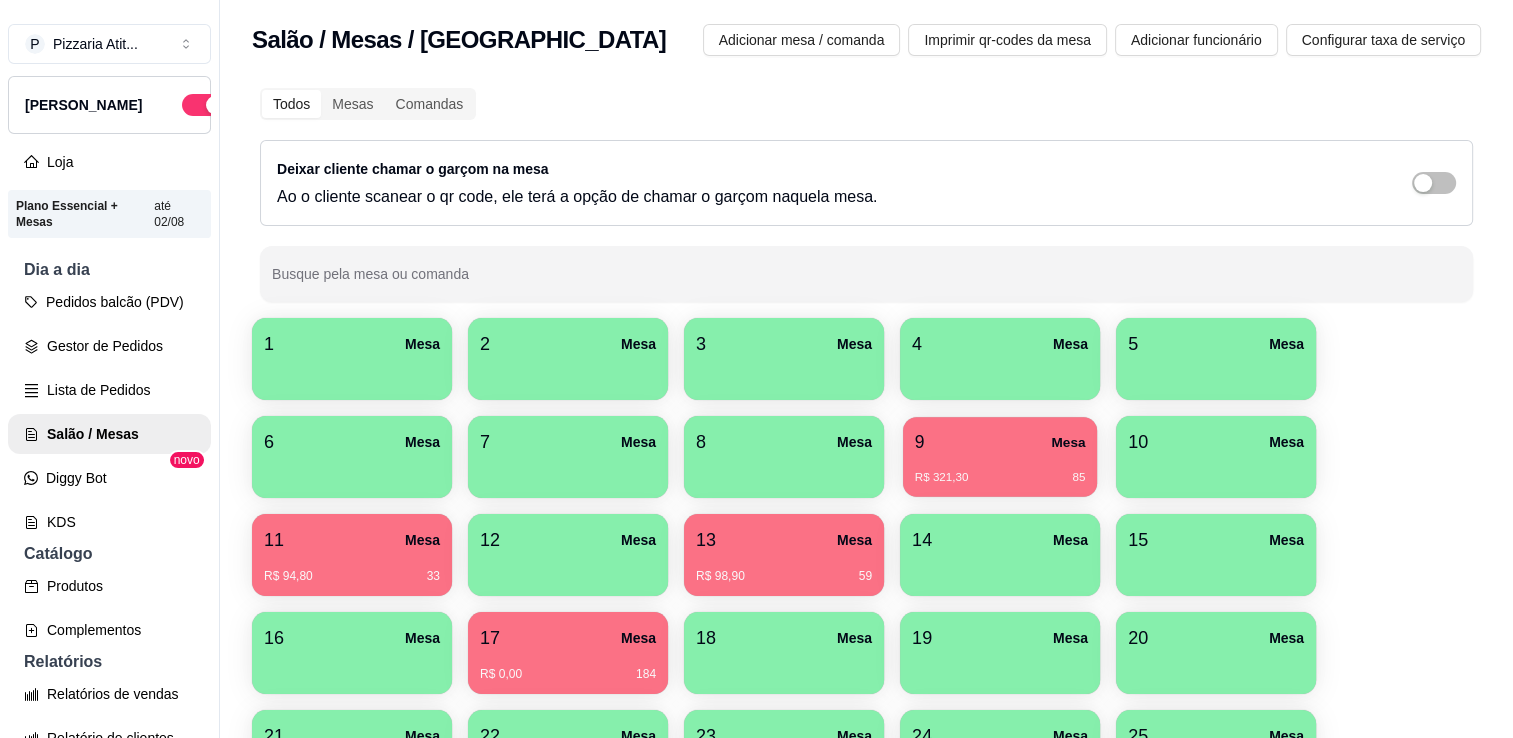 click on "9 Mesa" at bounding box center (1000, 442) 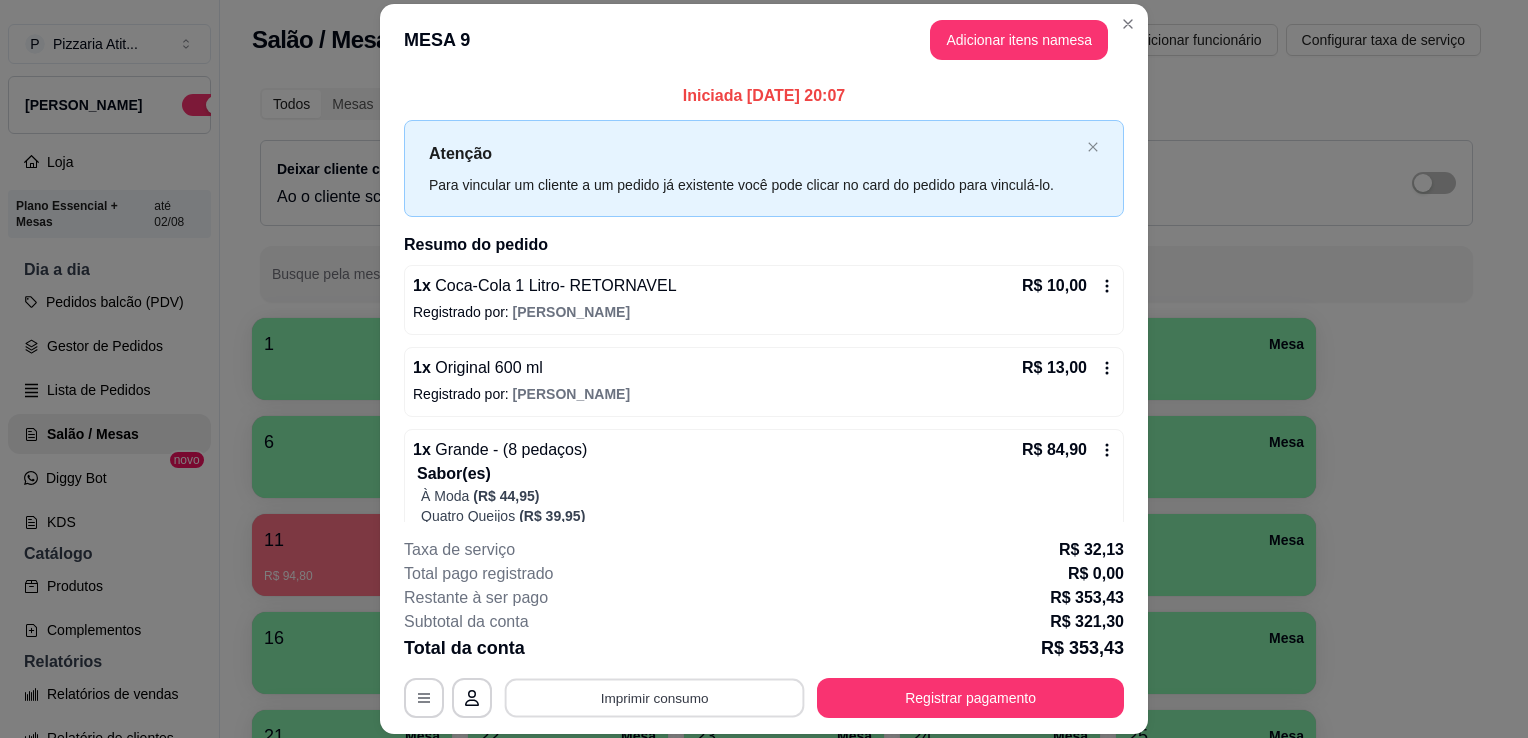 click on "Imprimir consumo" at bounding box center (655, 698) 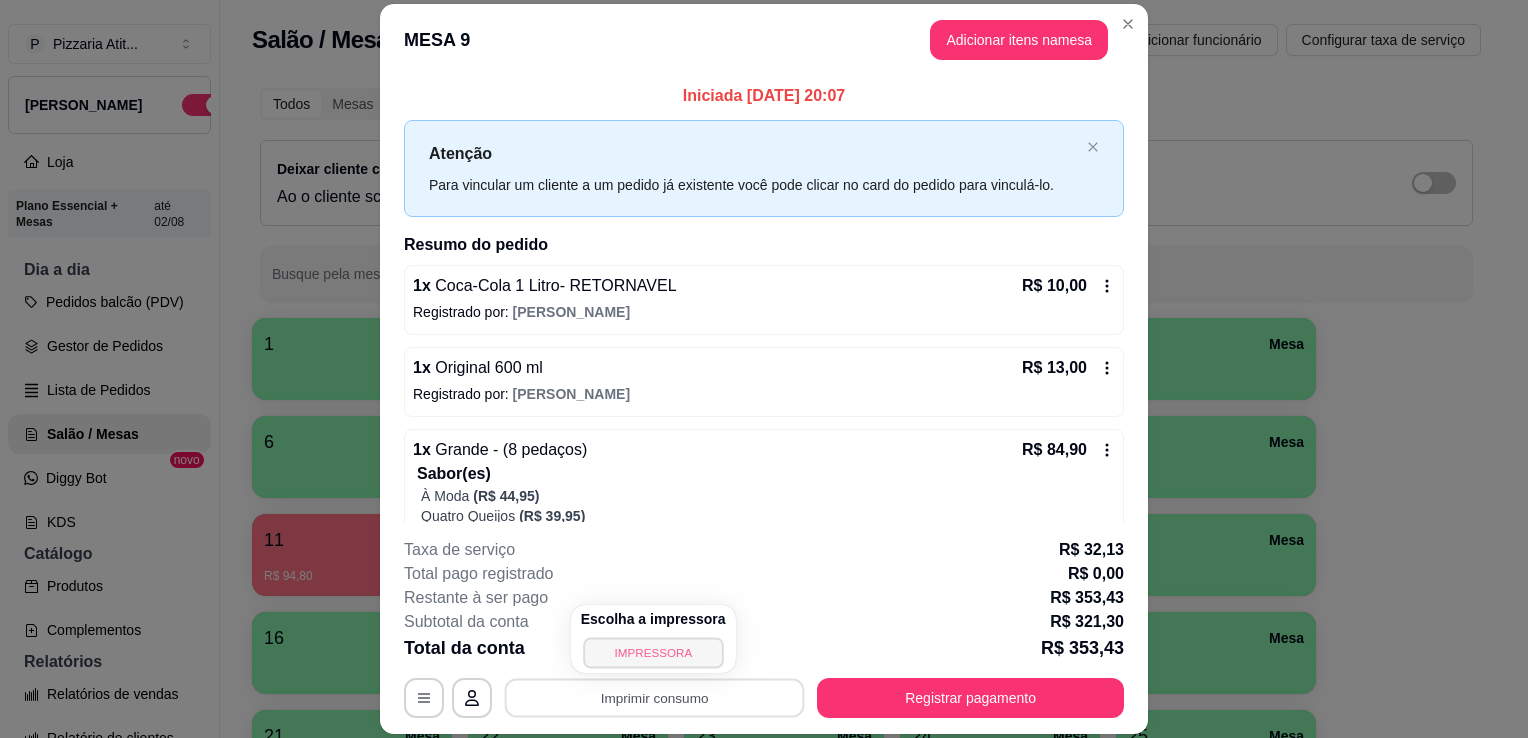 click on "IMPRESSORA" at bounding box center (653, 652) 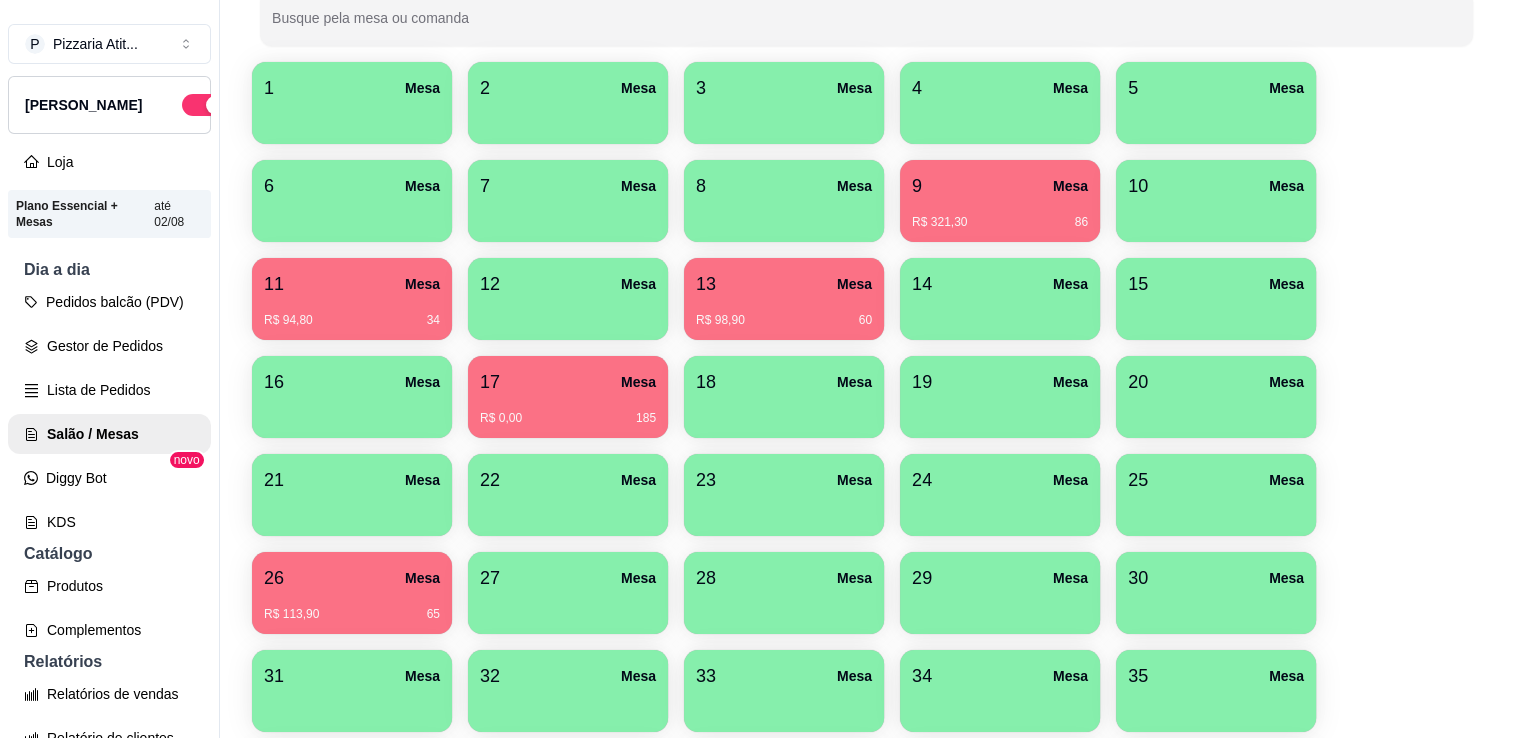 scroll, scrollTop: 254, scrollLeft: 0, axis: vertical 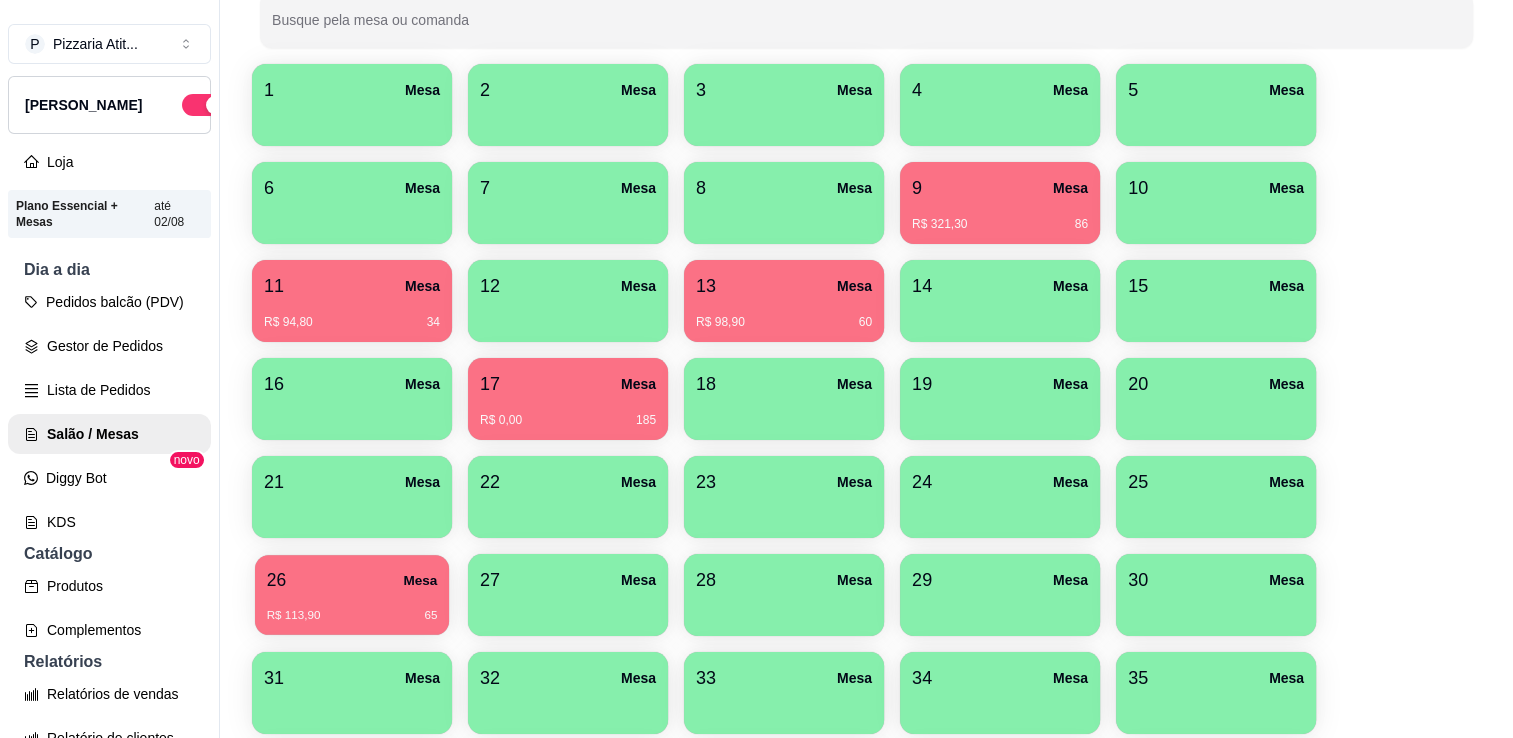 click on "26 Mesa" at bounding box center (352, 580) 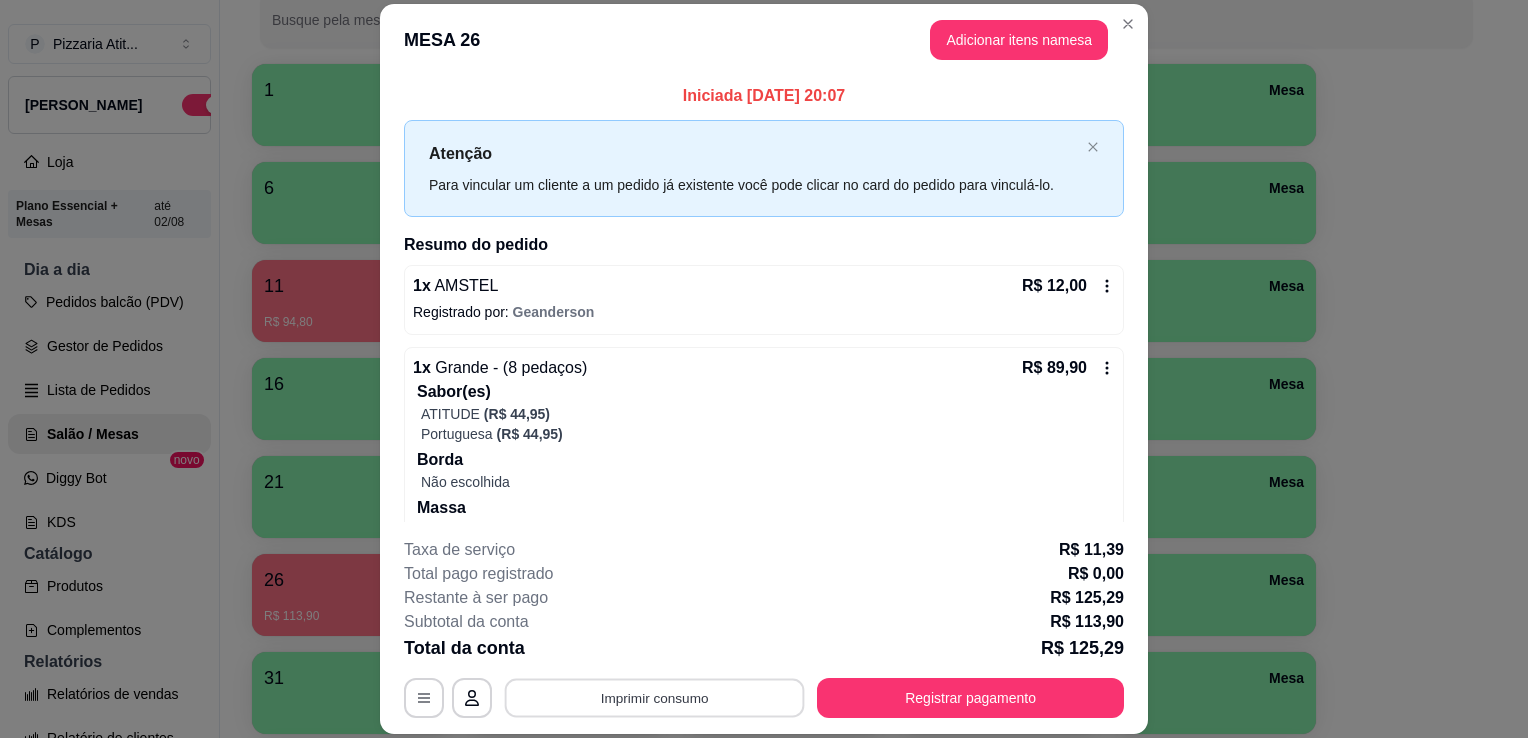 click on "Imprimir consumo" at bounding box center (655, 698) 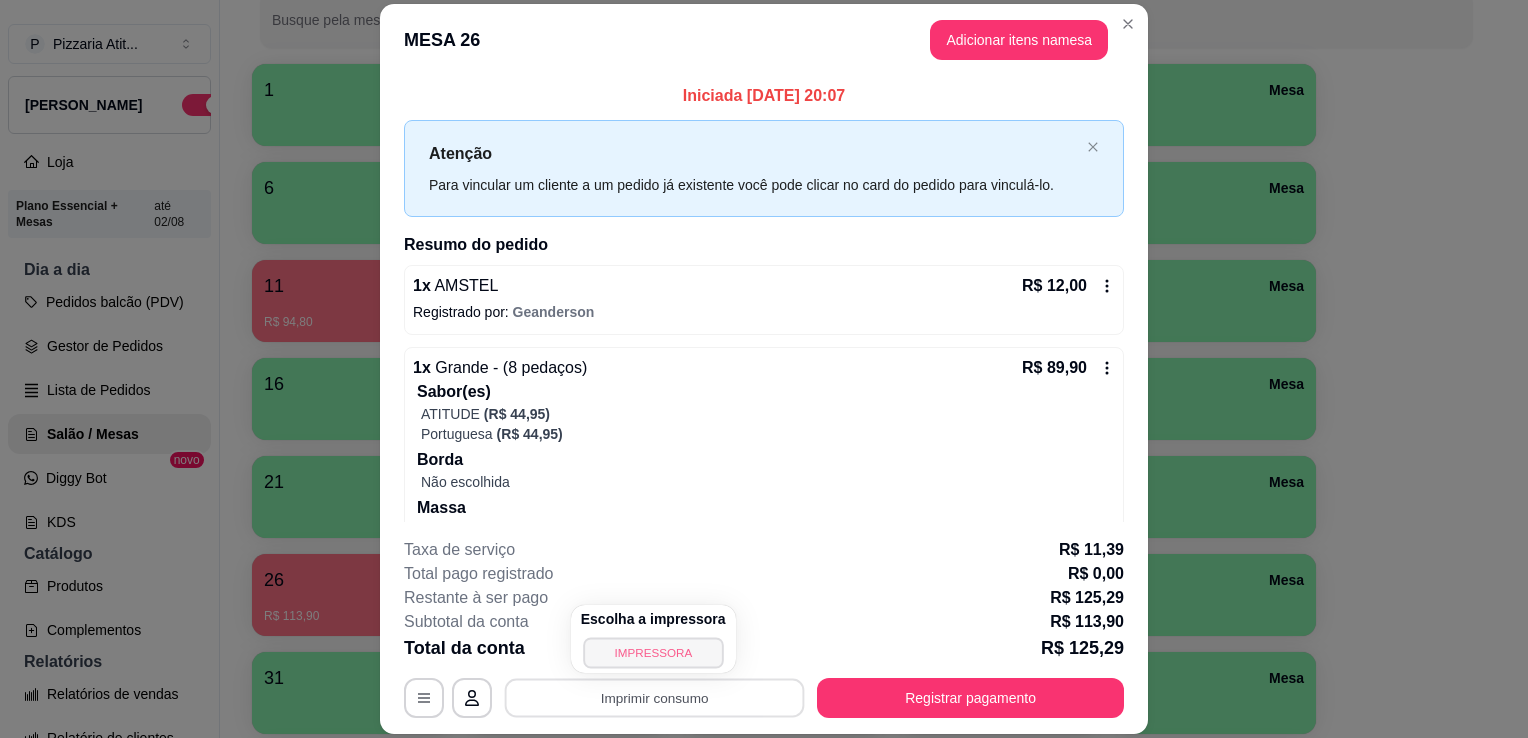 click on "IMPRESSORA" at bounding box center [653, 652] 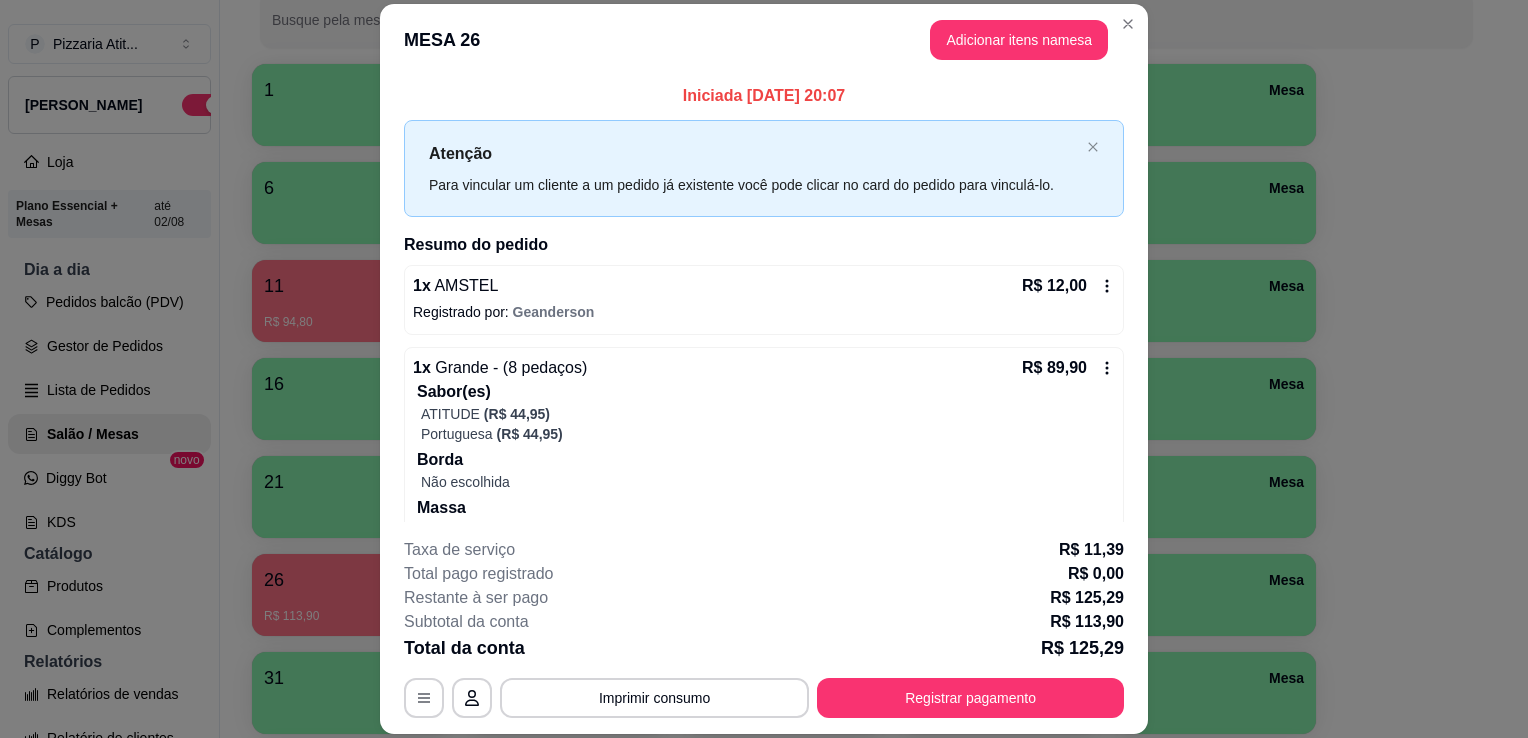 type 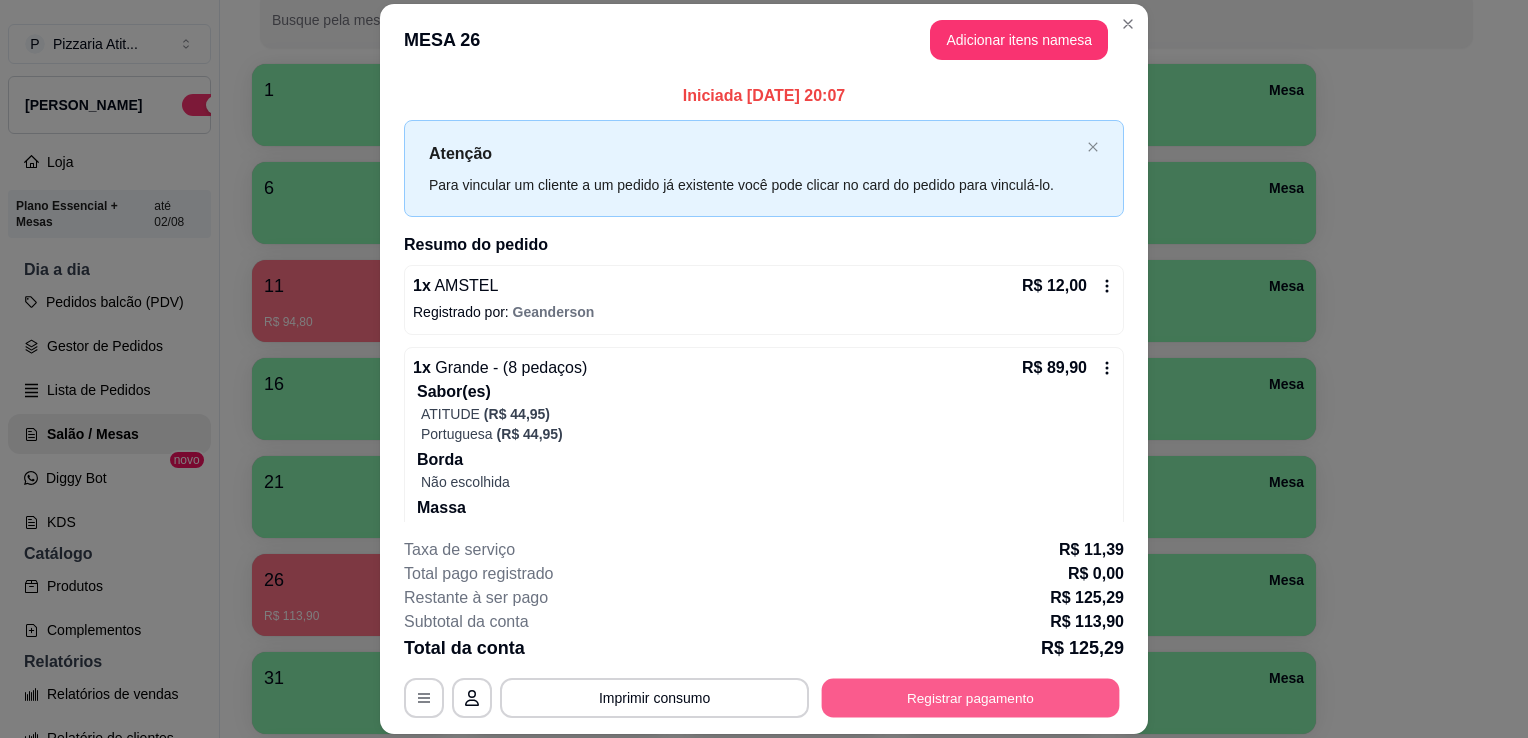 click on "Registrar pagamento" at bounding box center (971, 698) 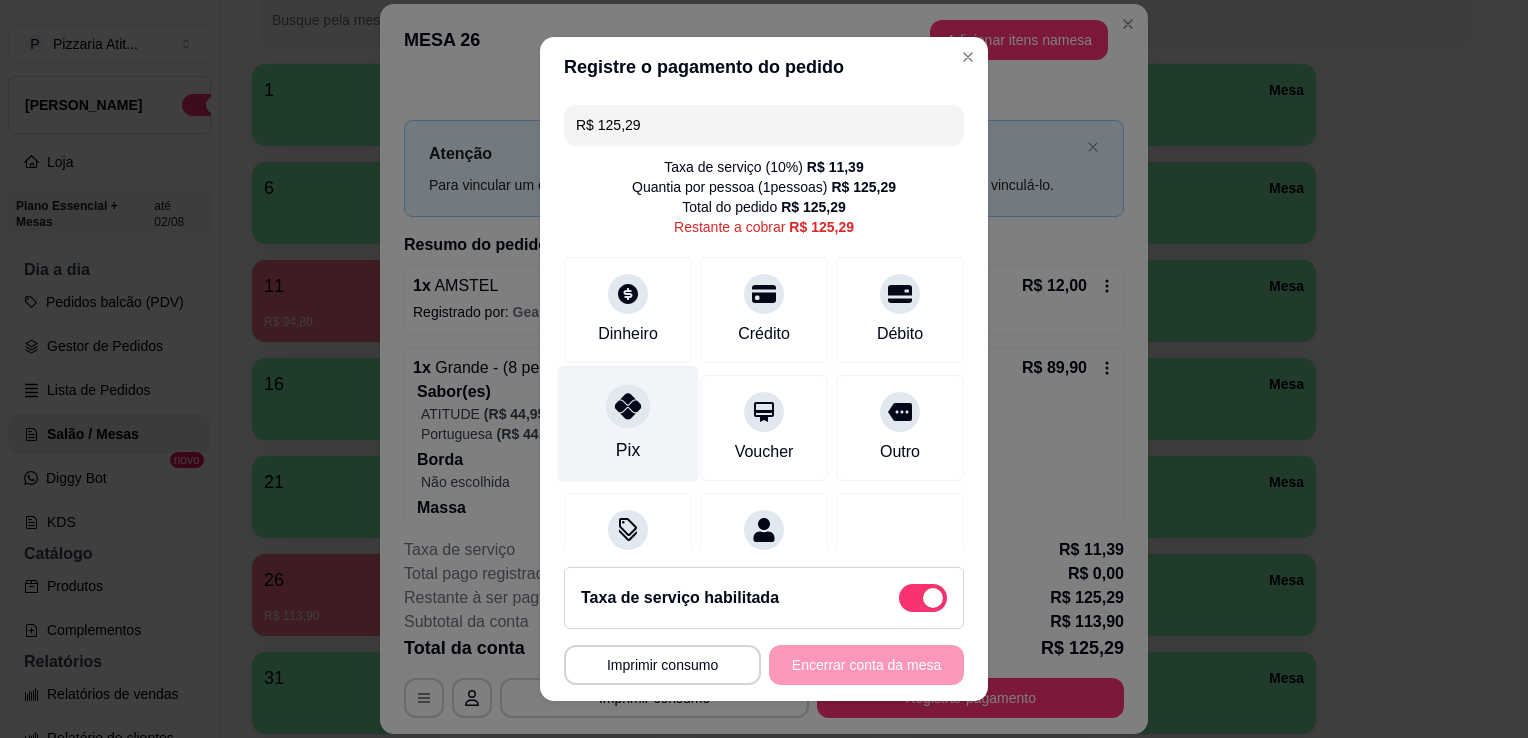 click on "Pix" at bounding box center [628, 424] 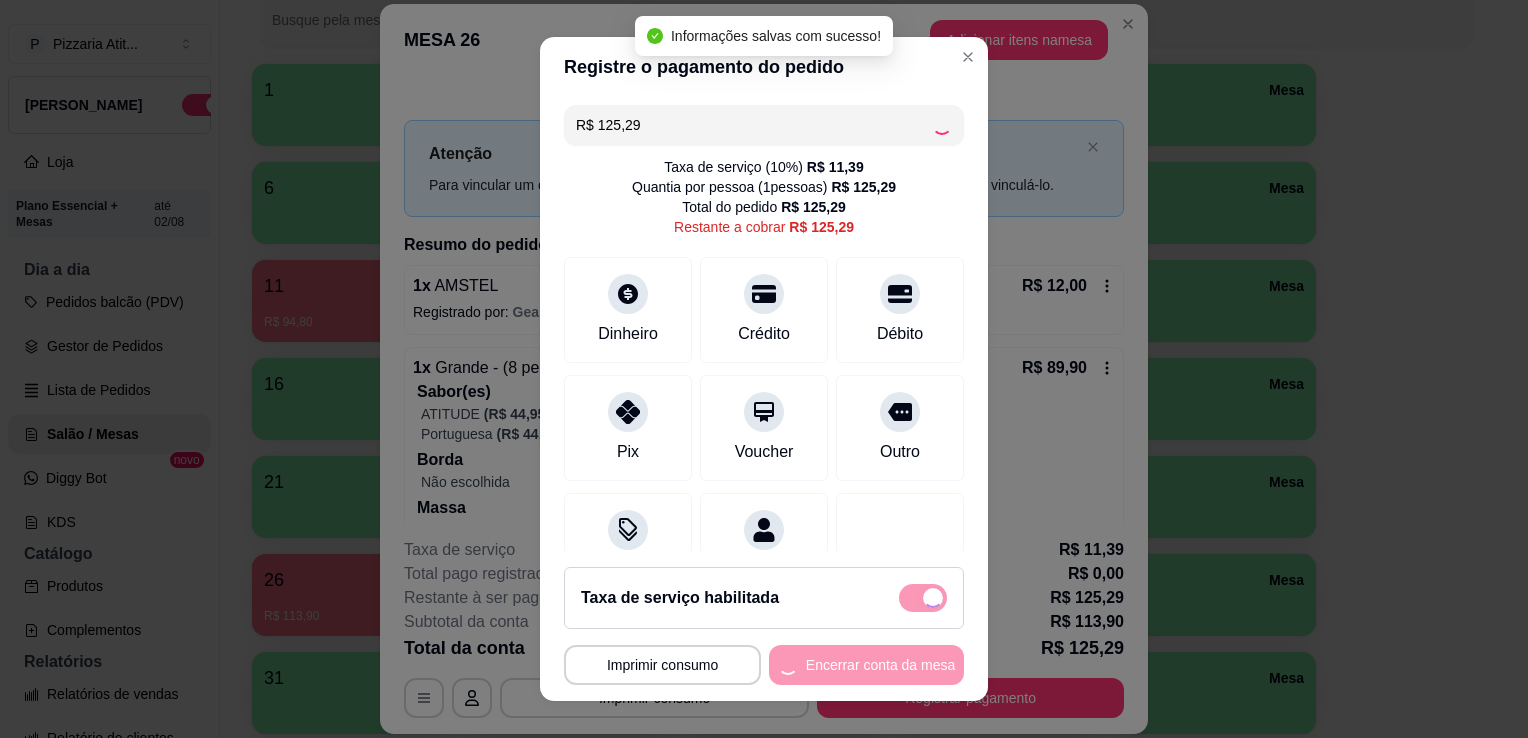 type on "R$ 0,00" 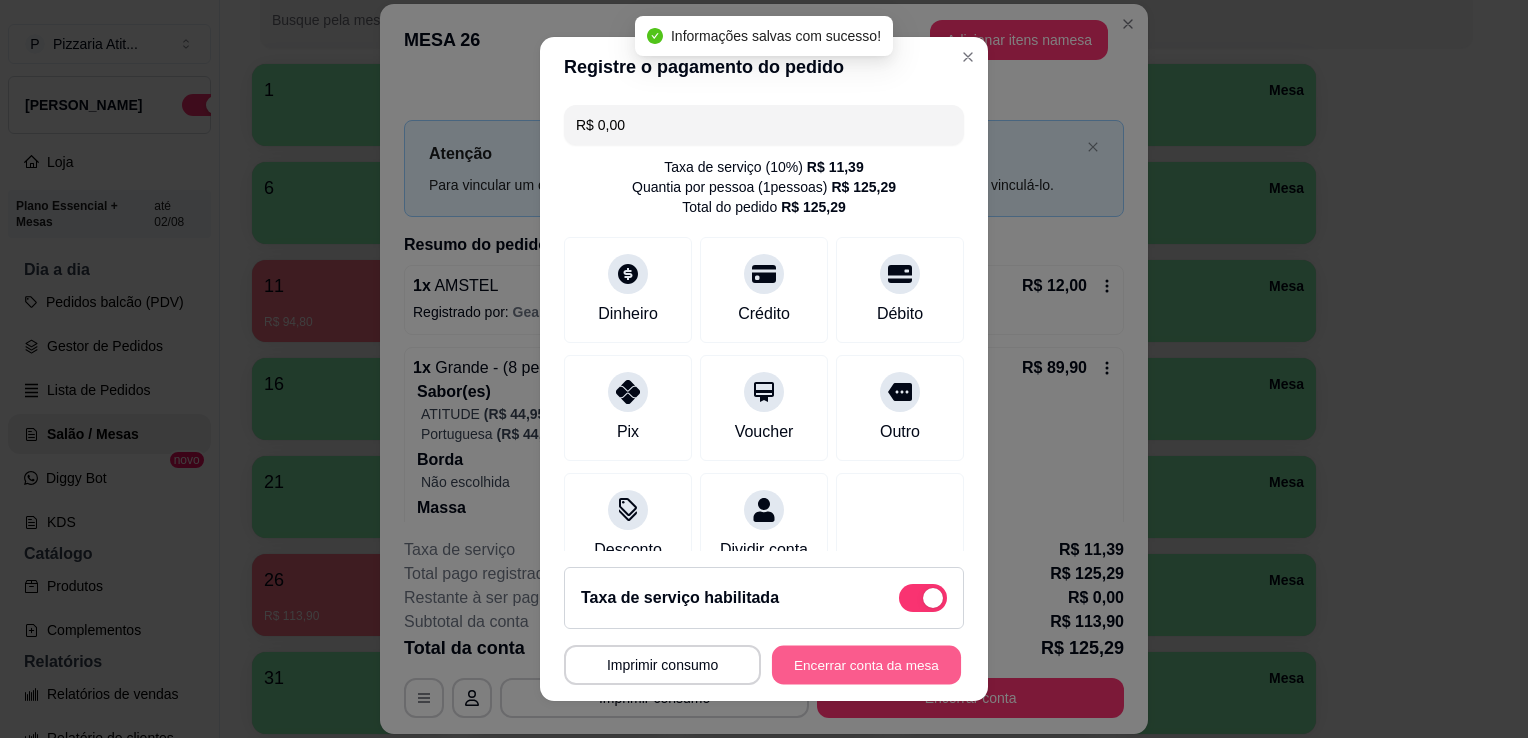 click on "Encerrar conta da mesa" at bounding box center (866, 665) 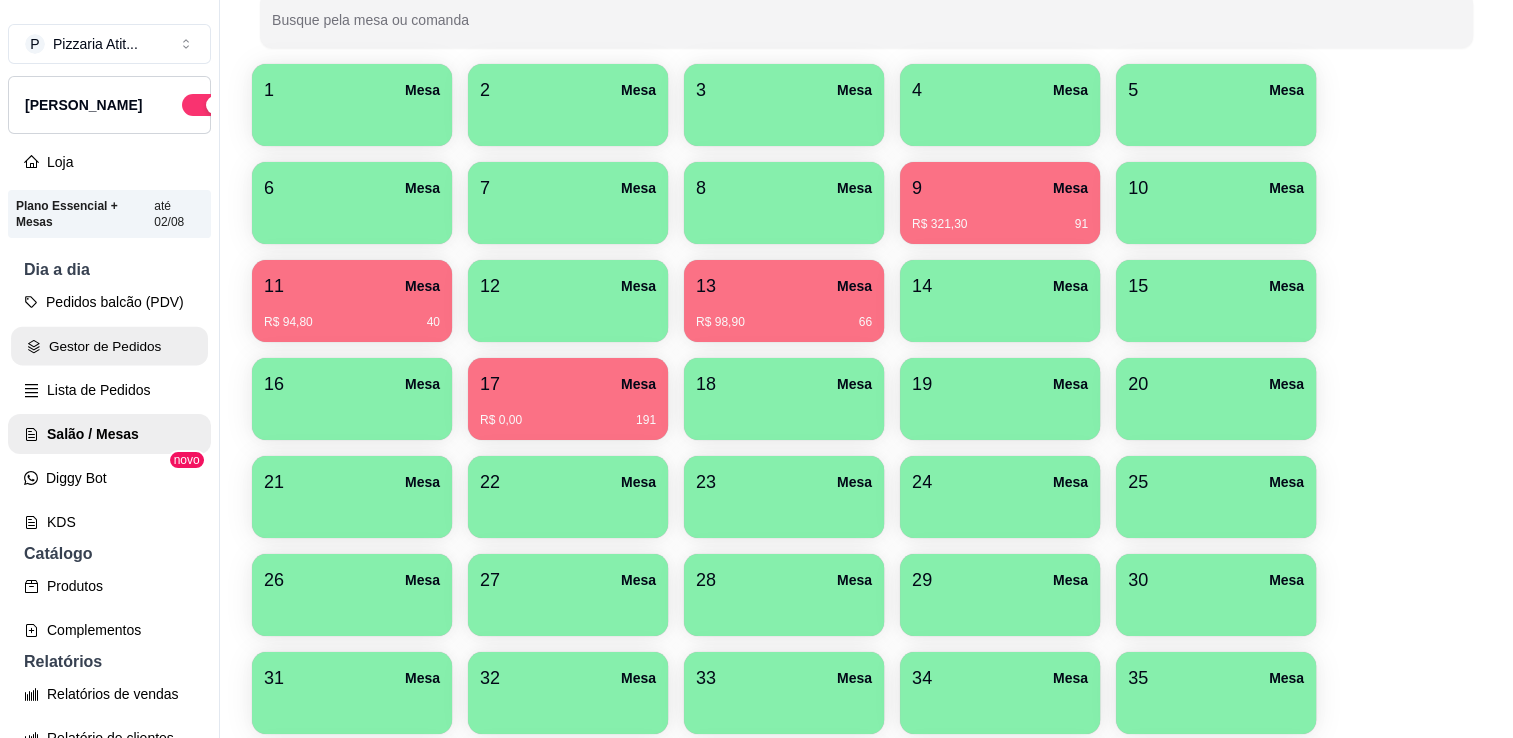 click on "Gestor de Pedidos" at bounding box center [109, 346] 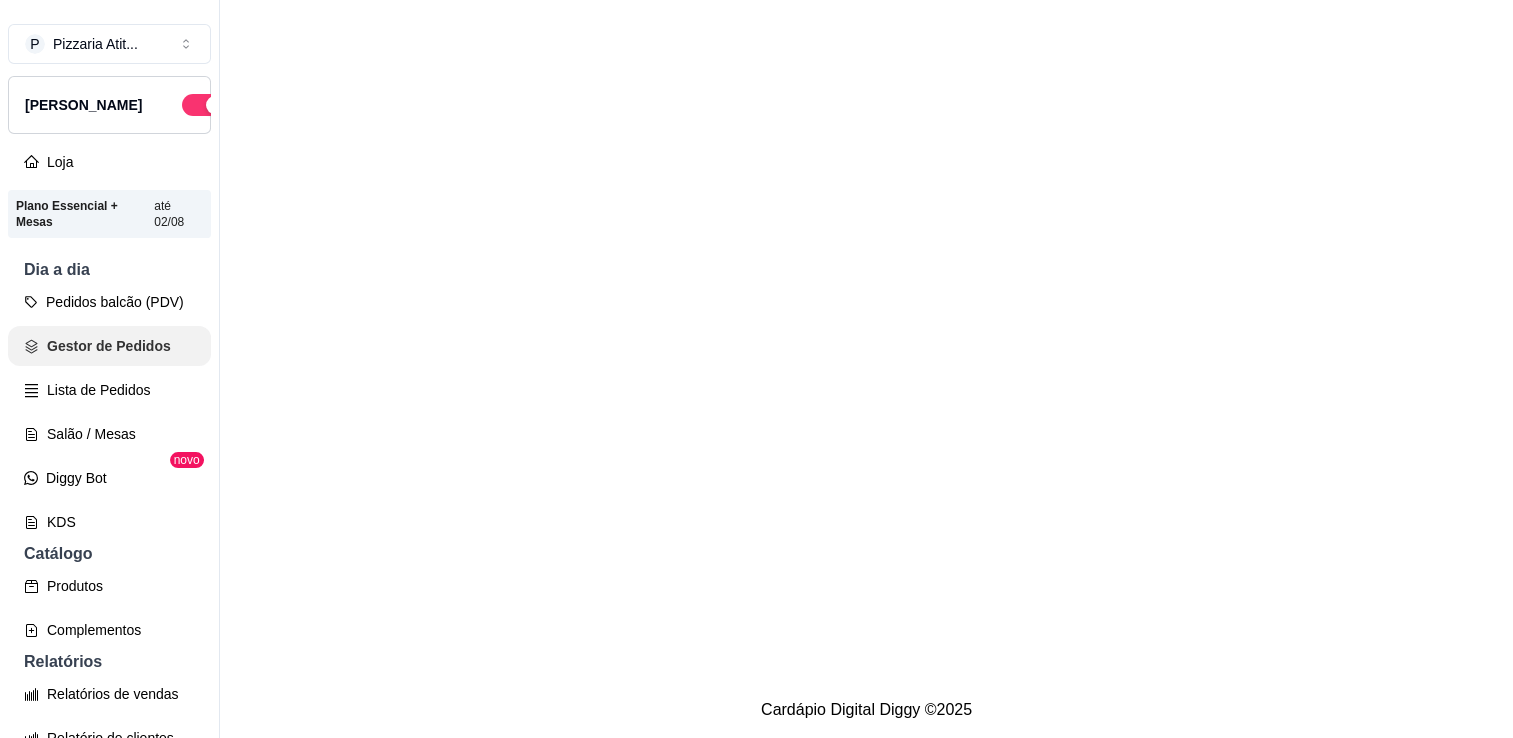 scroll, scrollTop: 0, scrollLeft: 0, axis: both 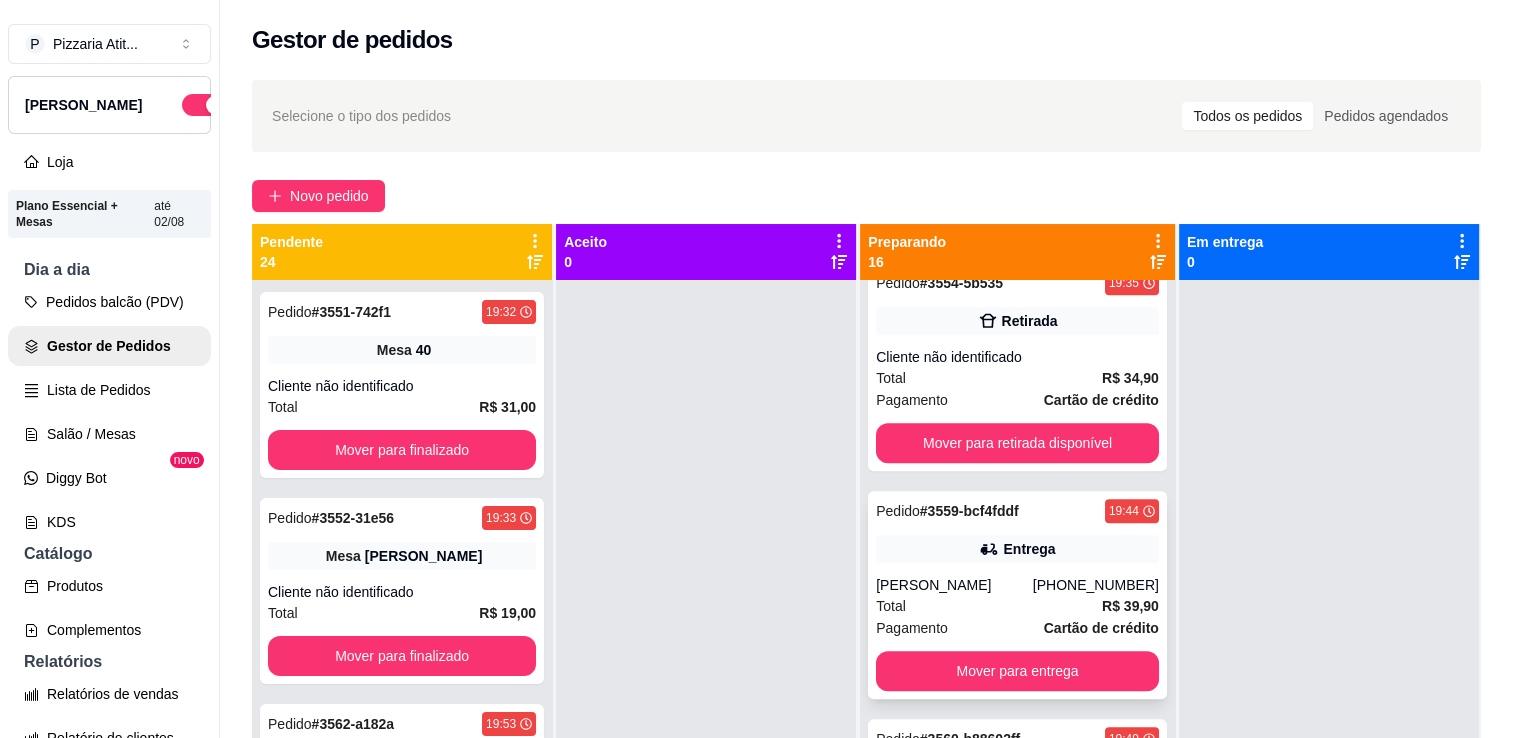 click on "Cartão de crédito" at bounding box center [1101, 628] 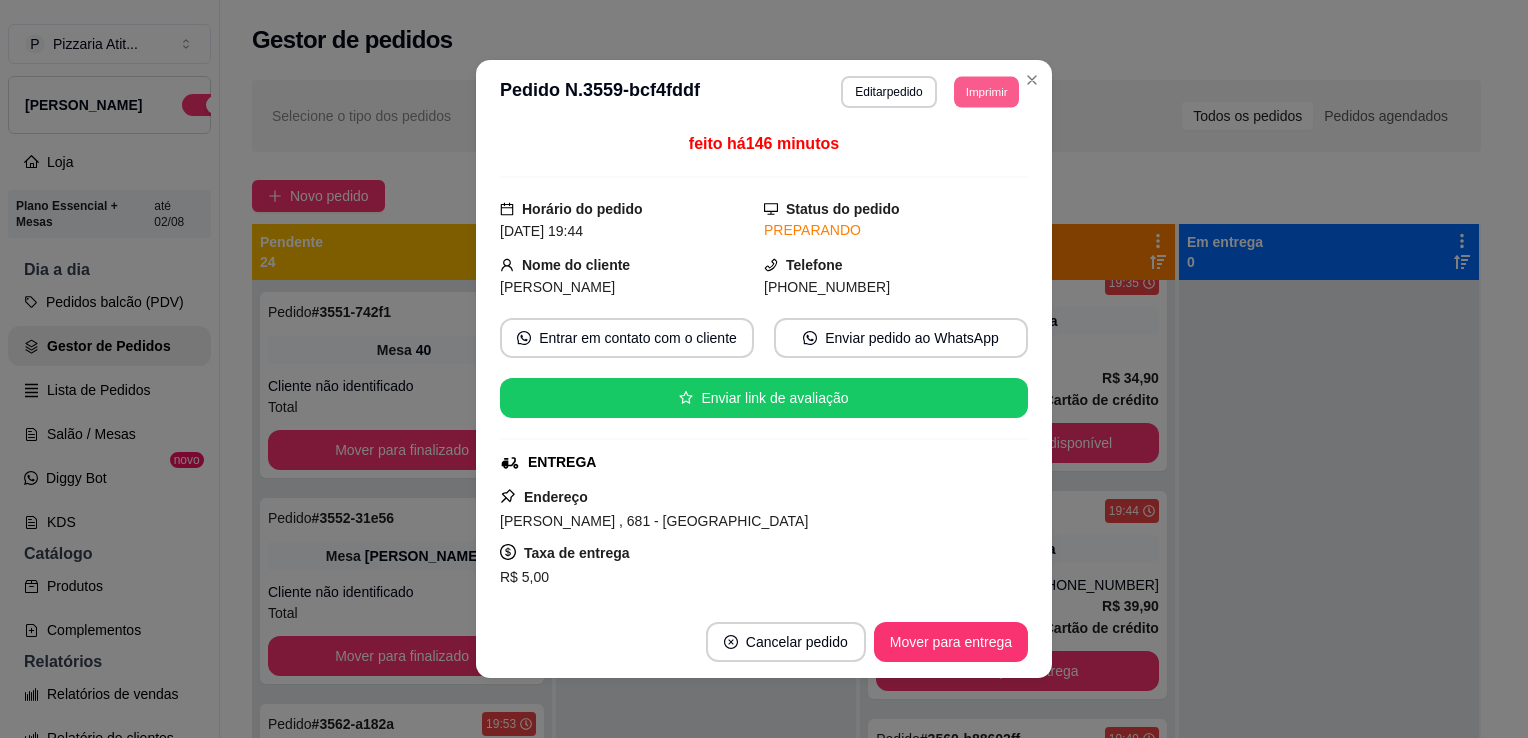 click on "Imprimir" at bounding box center [986, 91] 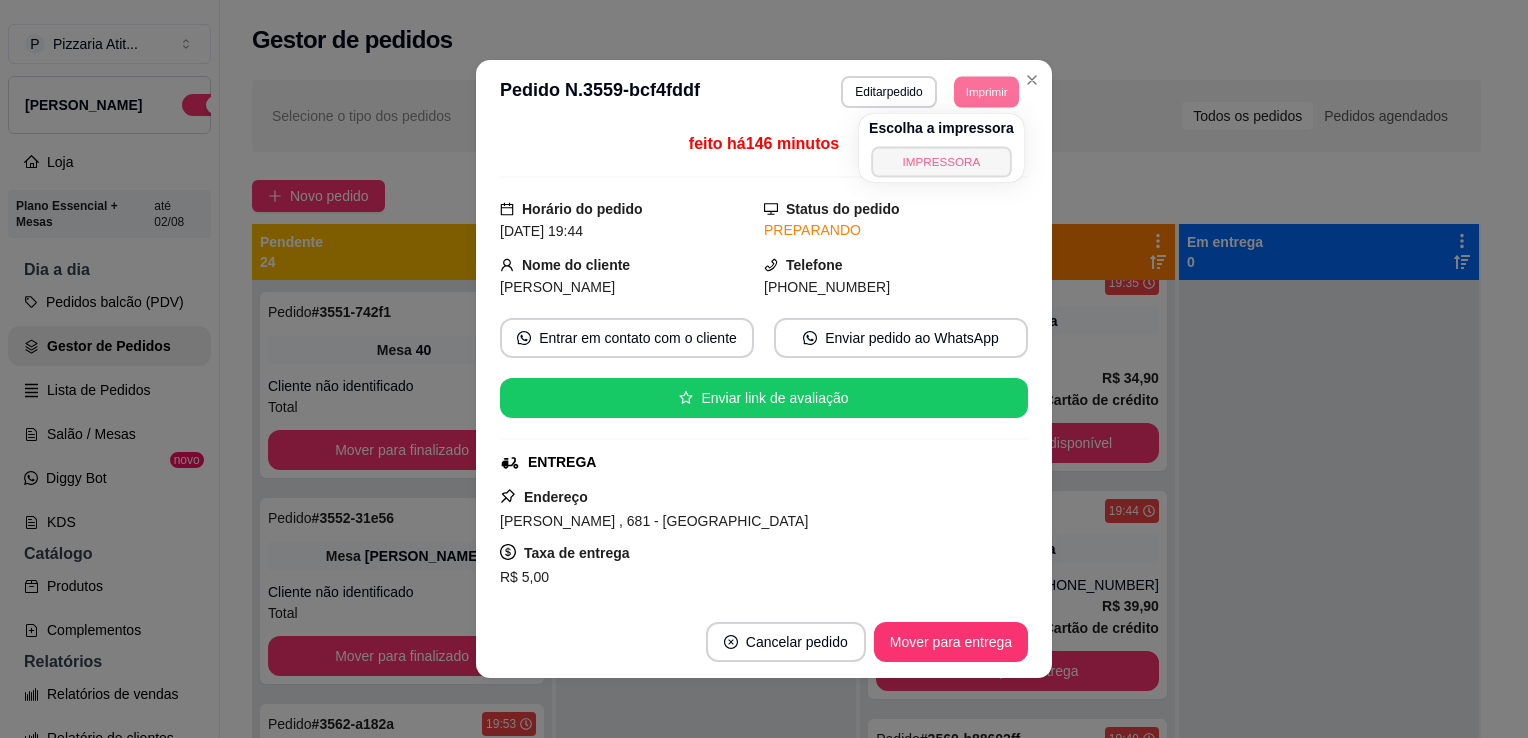 click on "IMPRESSORA" at bounding box center [941, 161] 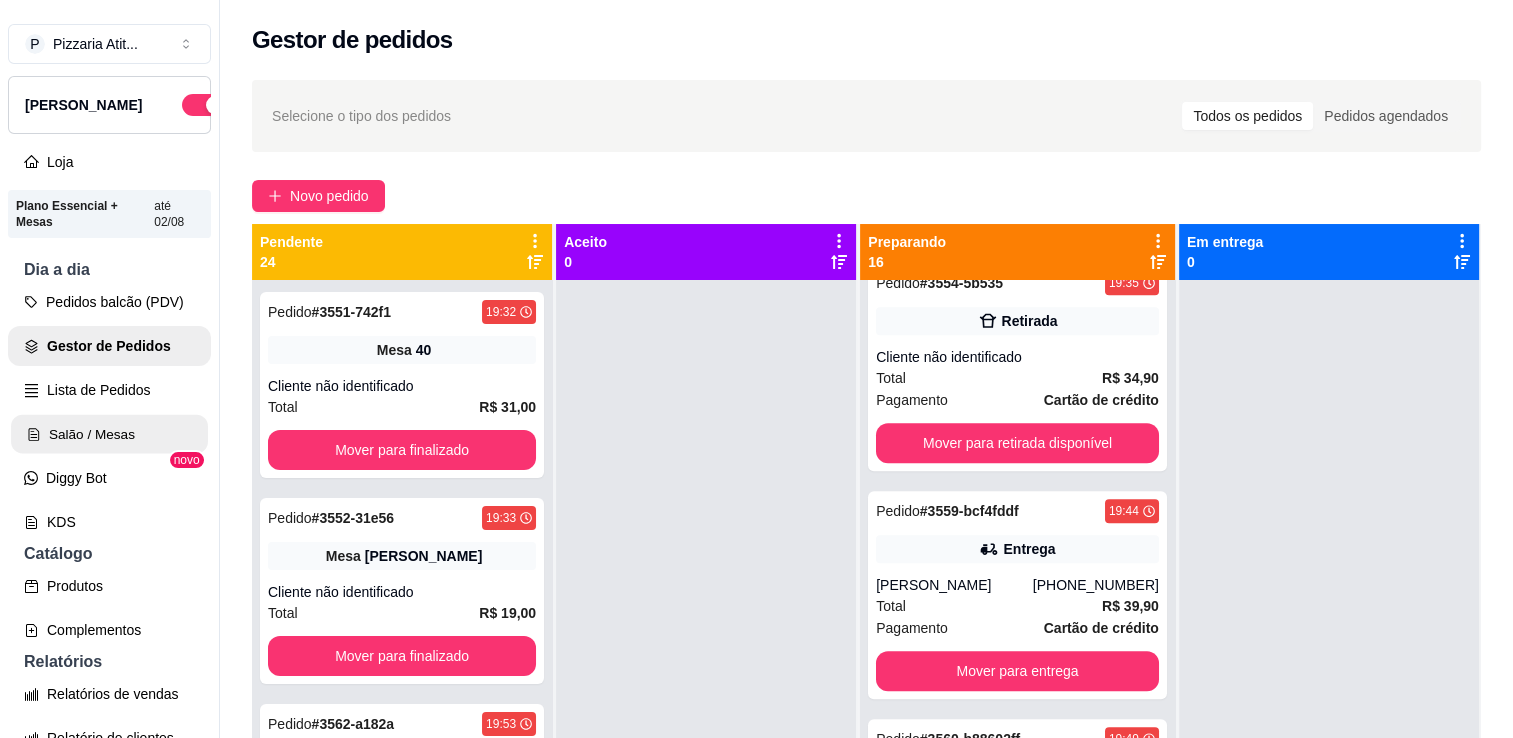 click on "Salão / Mesas" at bounding box center [109, 434] 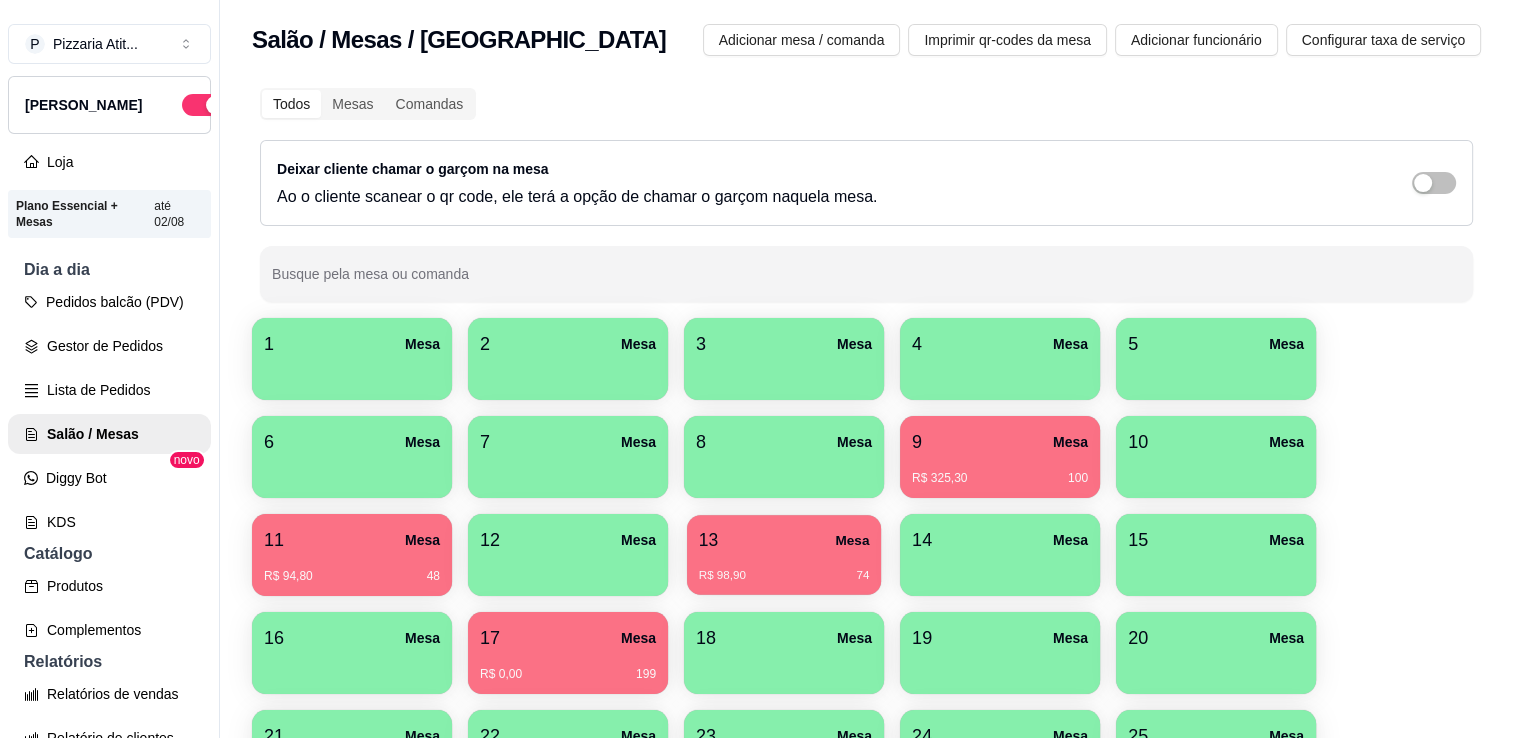 click on "R$ 98,90 74" at bounding box center (784, 568) 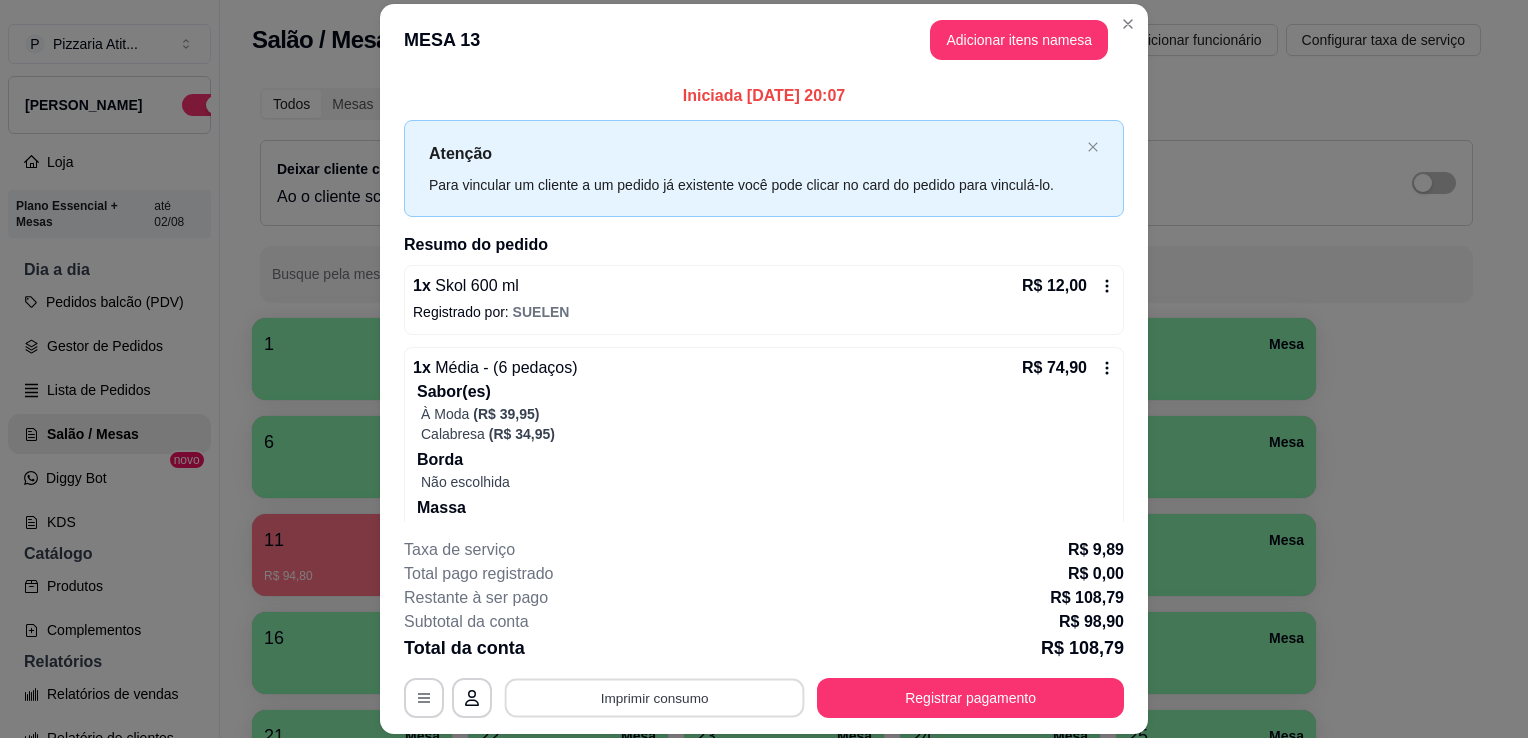 click on "Imprimir consumo" at bounding box center [655, 698] 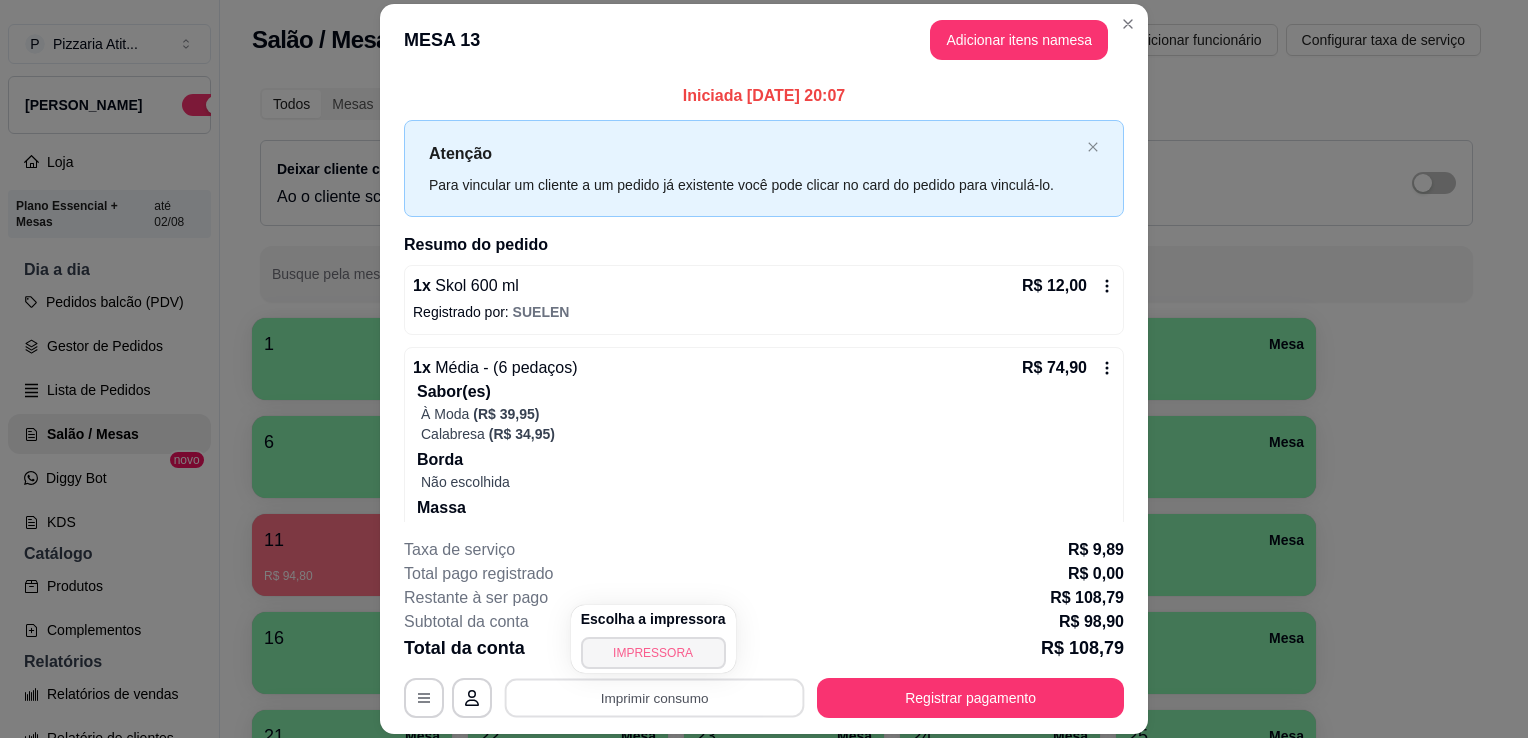 click on "IMPRESSORA" at bounding box center (653, 653) 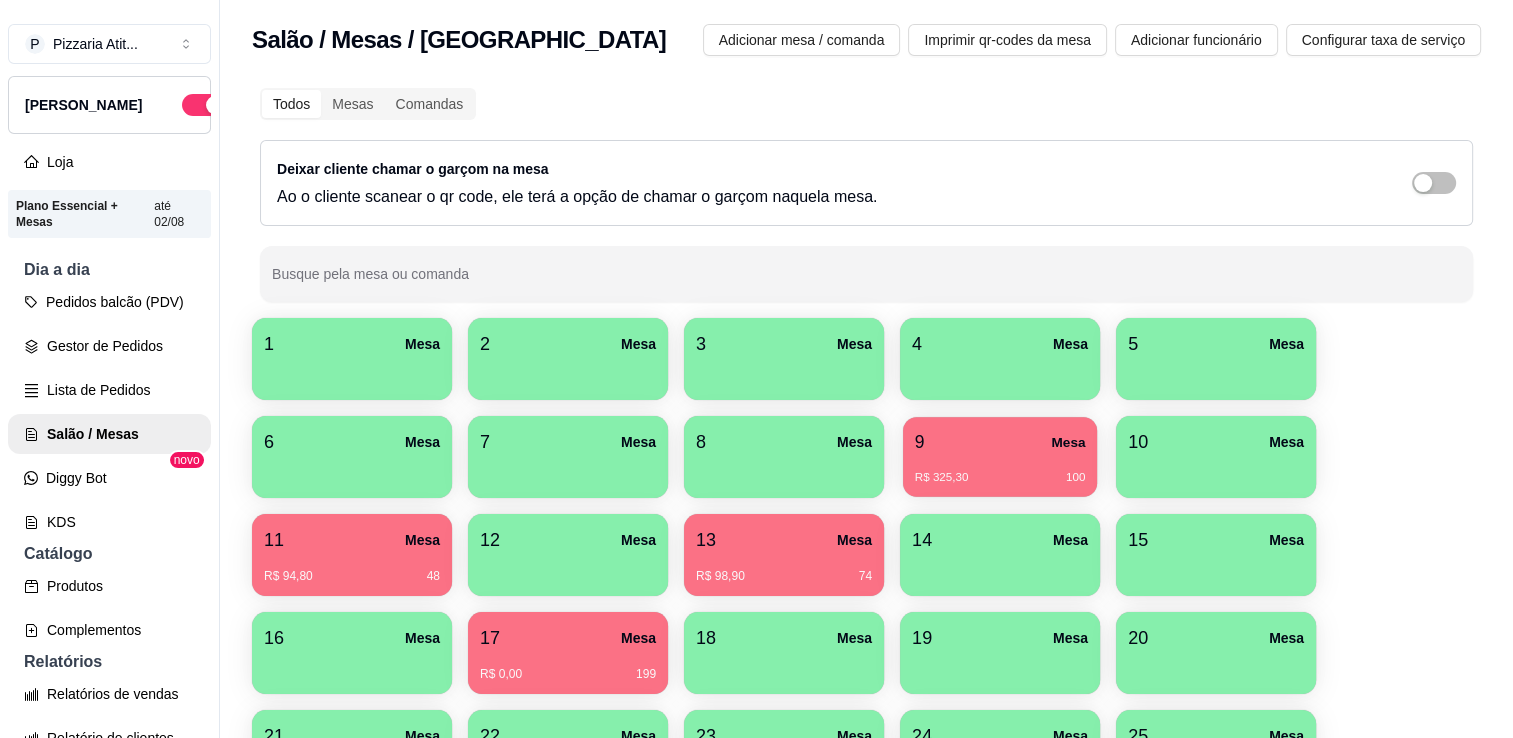 click on "9 Mesa" at bounding box center (1000, 442) 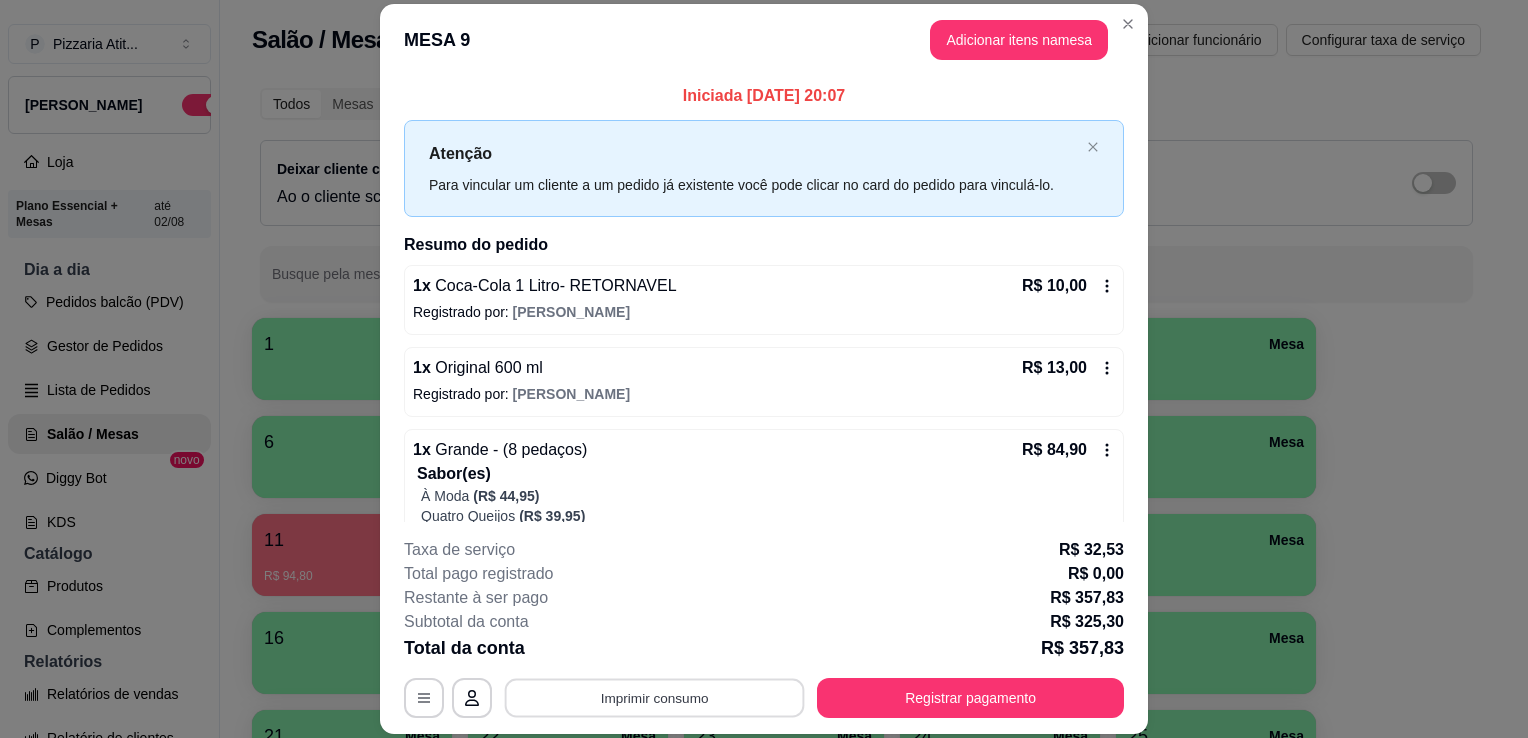 click on "Imprimir consumo" at bounding box center (655, 698) 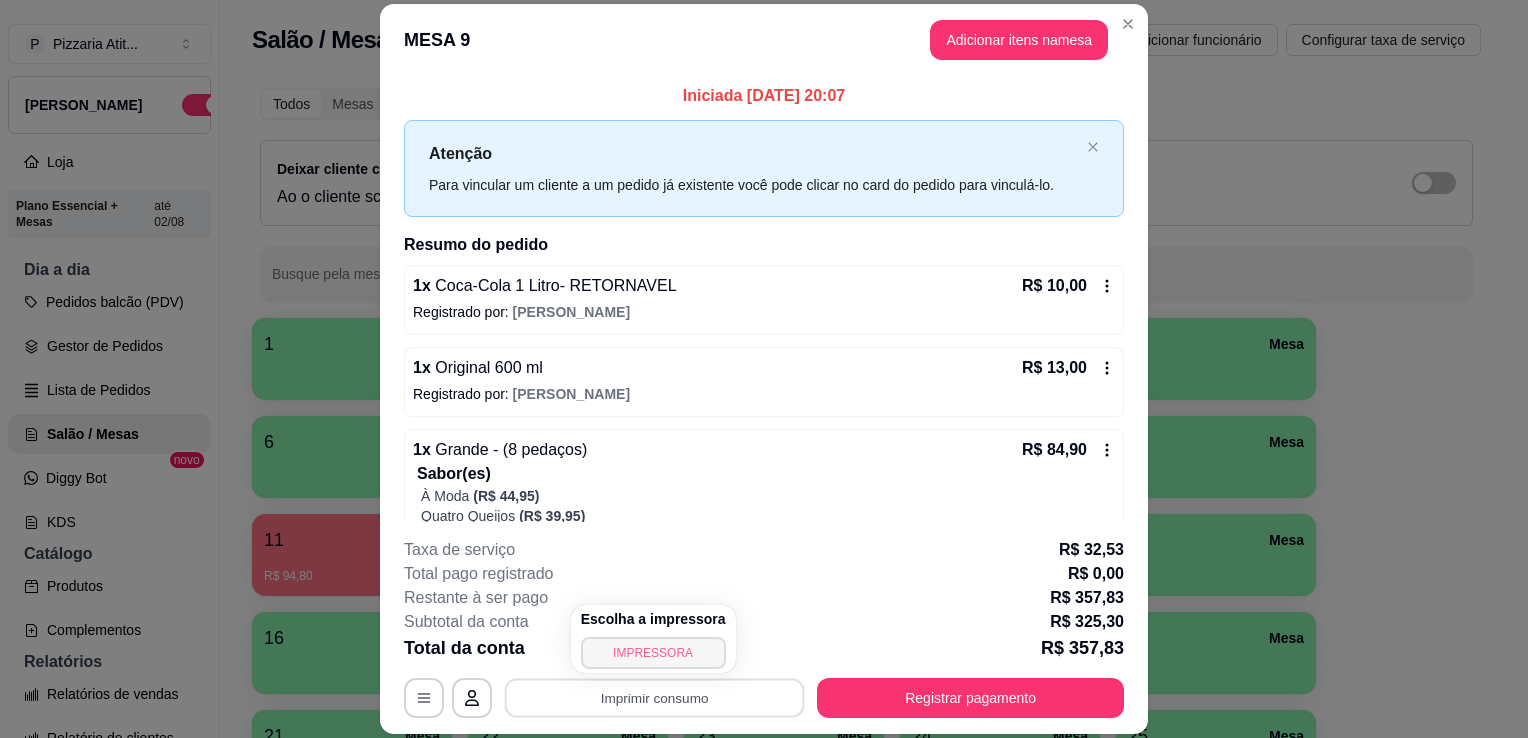 click on "IMPRESSORA" at bounding box center (653, 653) 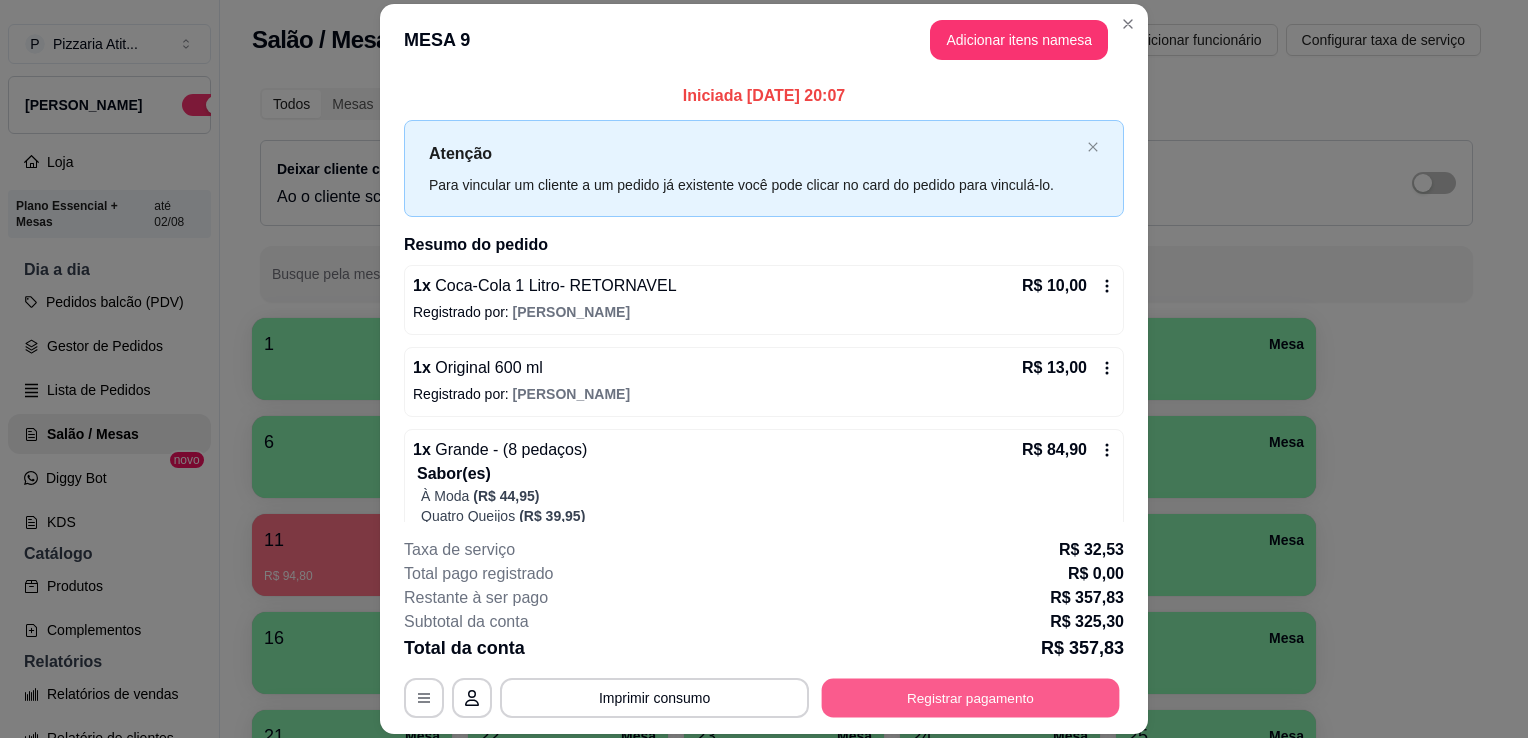 click on "Registrar pagamento" at bounding box center (971, 698) 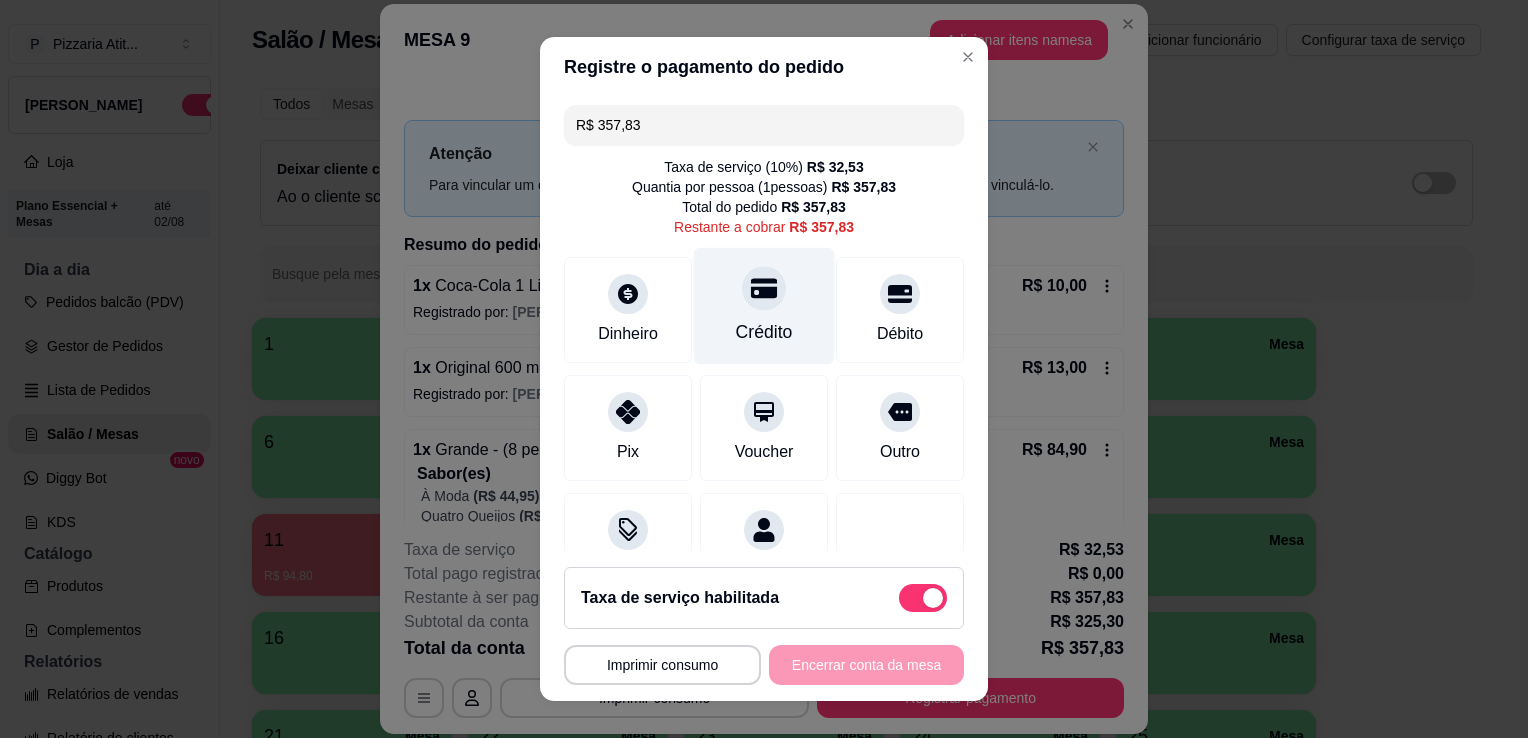 click on "Crédito" at bounding box center [764, 332] 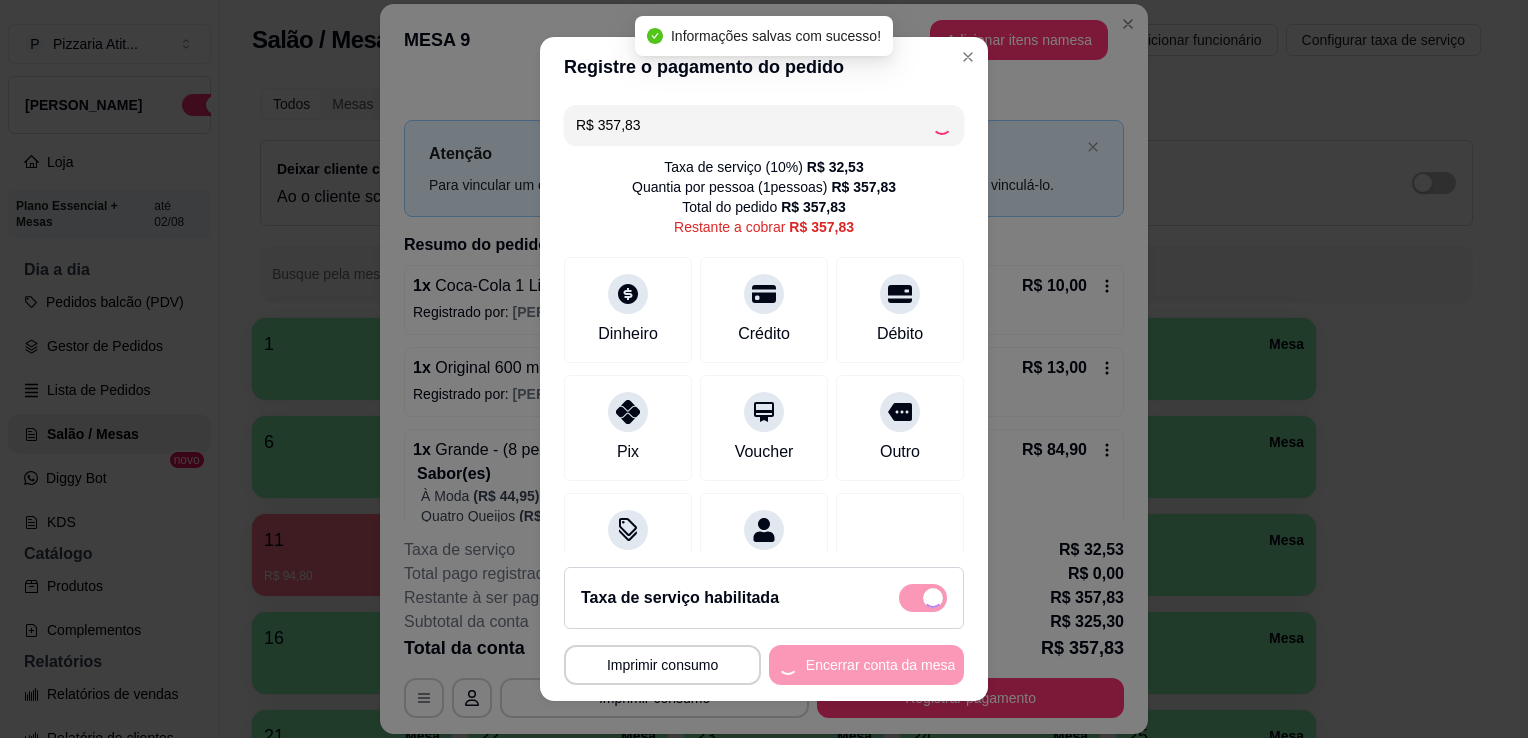 type on "R$ 0,00" 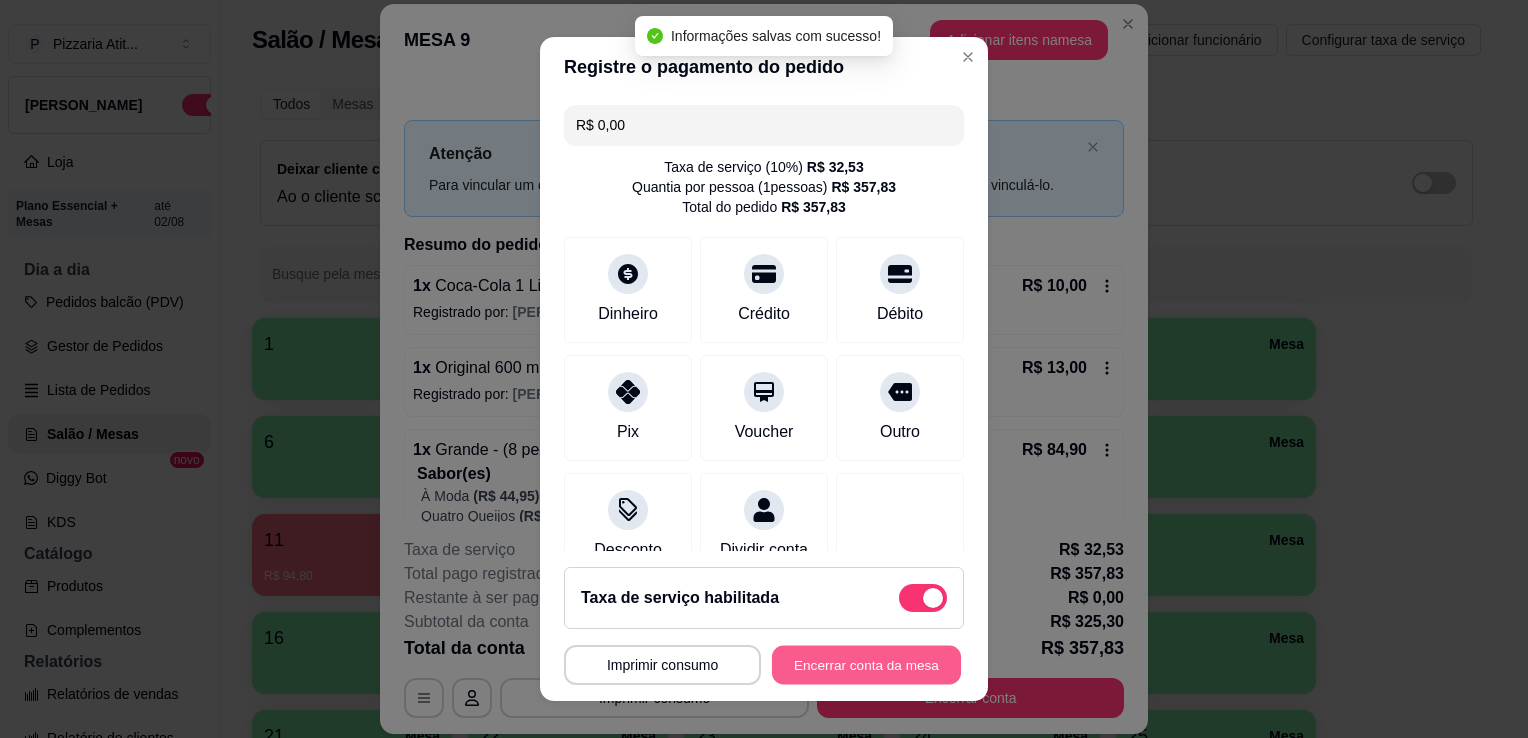 click on "Encerrar conta da mesa" at bounding box center [866, 665] 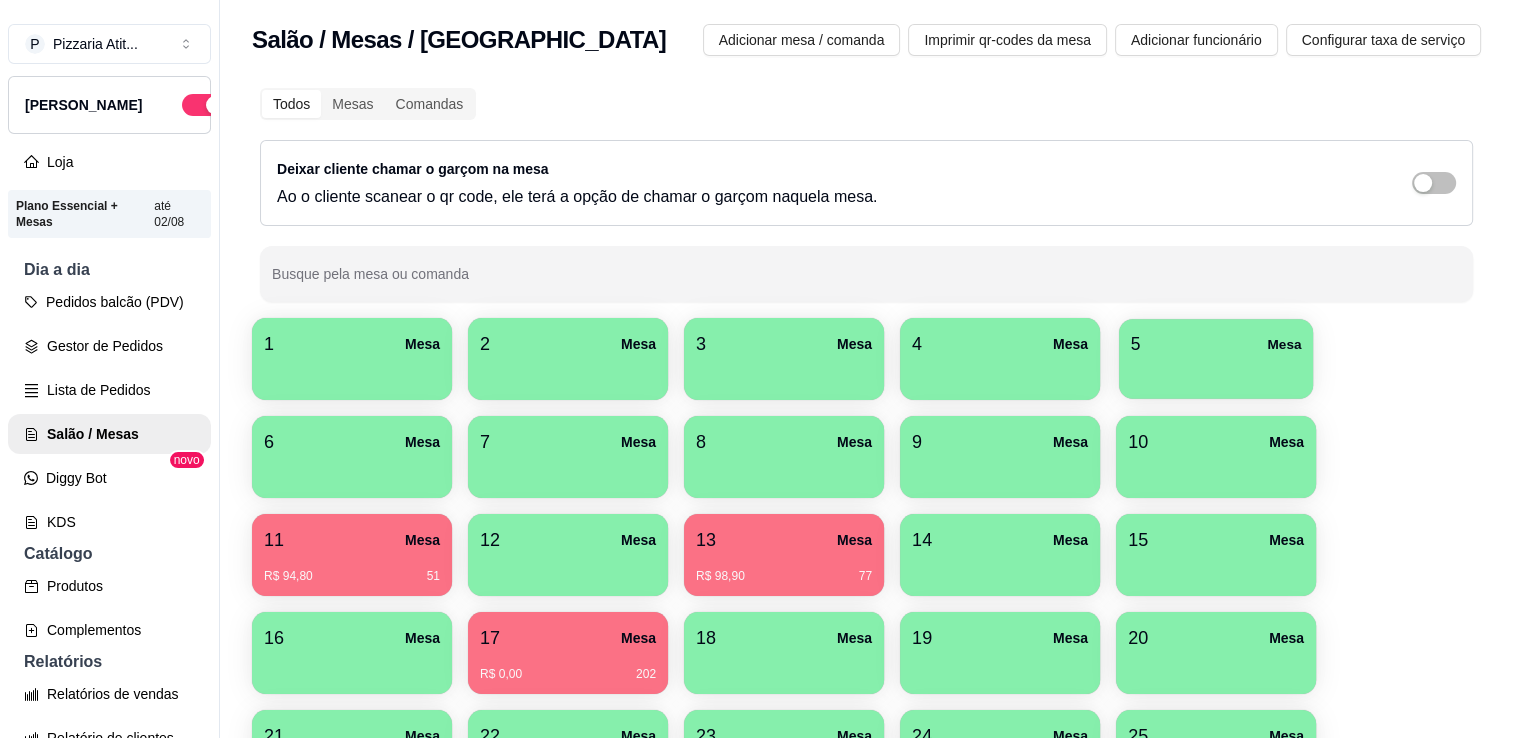 click on "5 Mesa" at bounding box center [1216, 359] 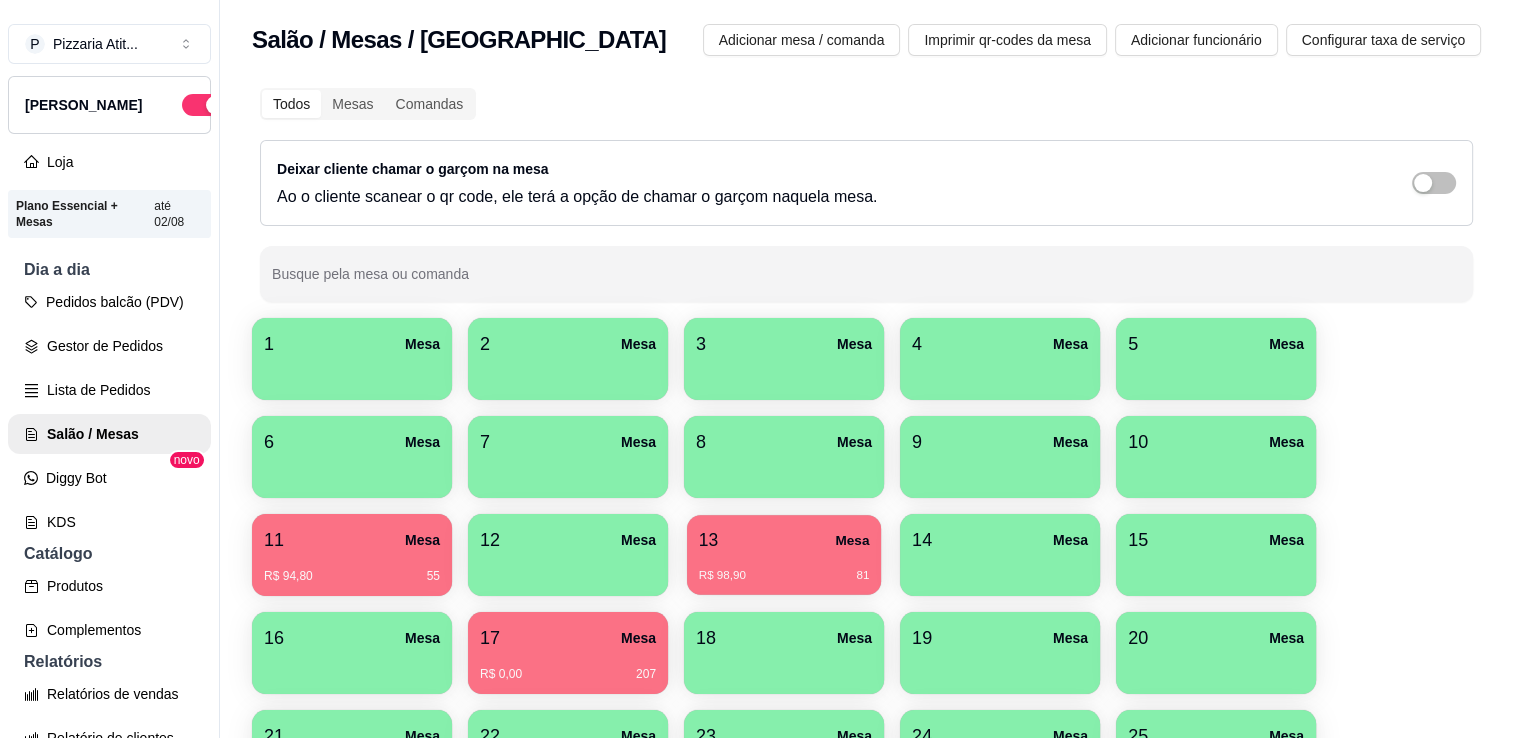 click on "13 Mesa" at bounding box center (784, 540) 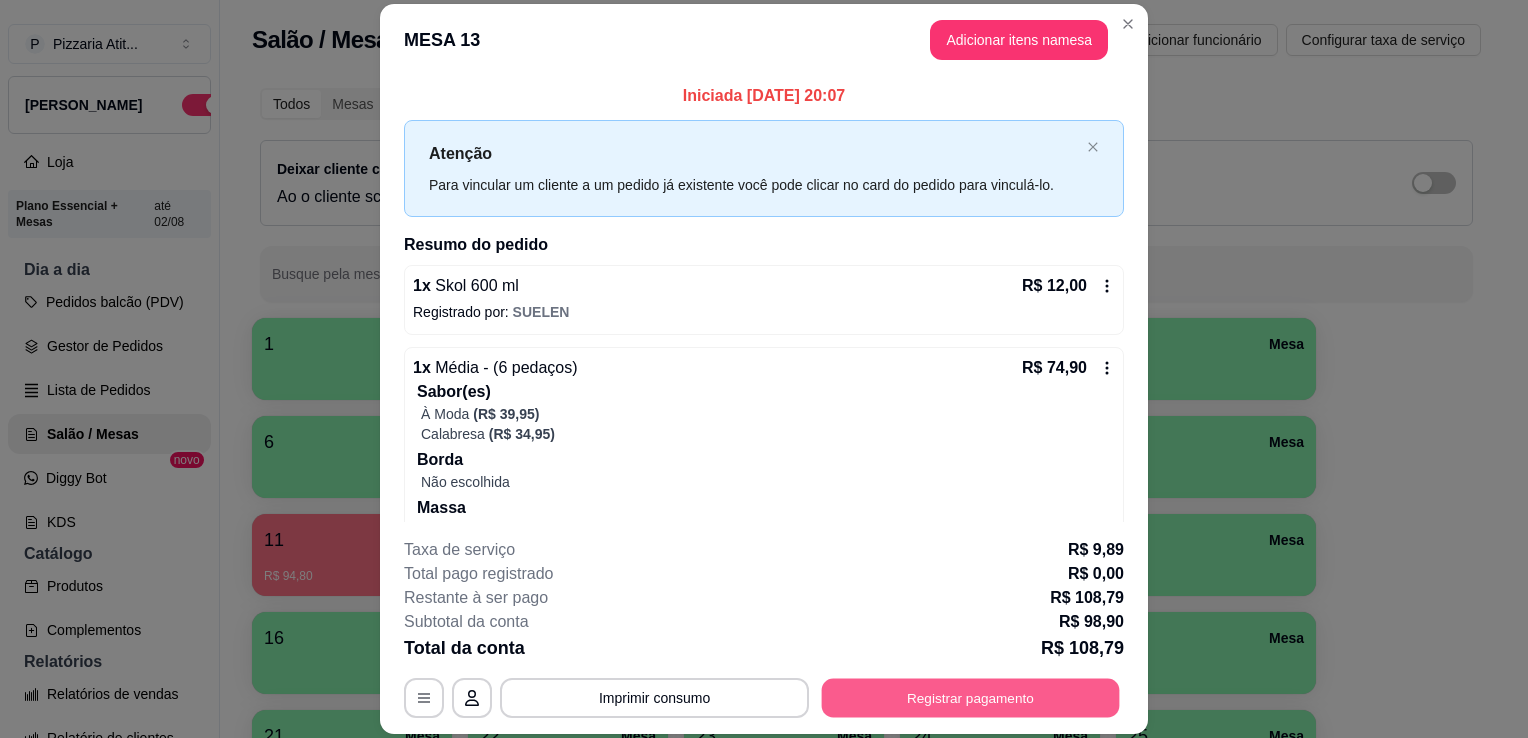click on "Registrar pagamento" at bounding box center [971, 698] 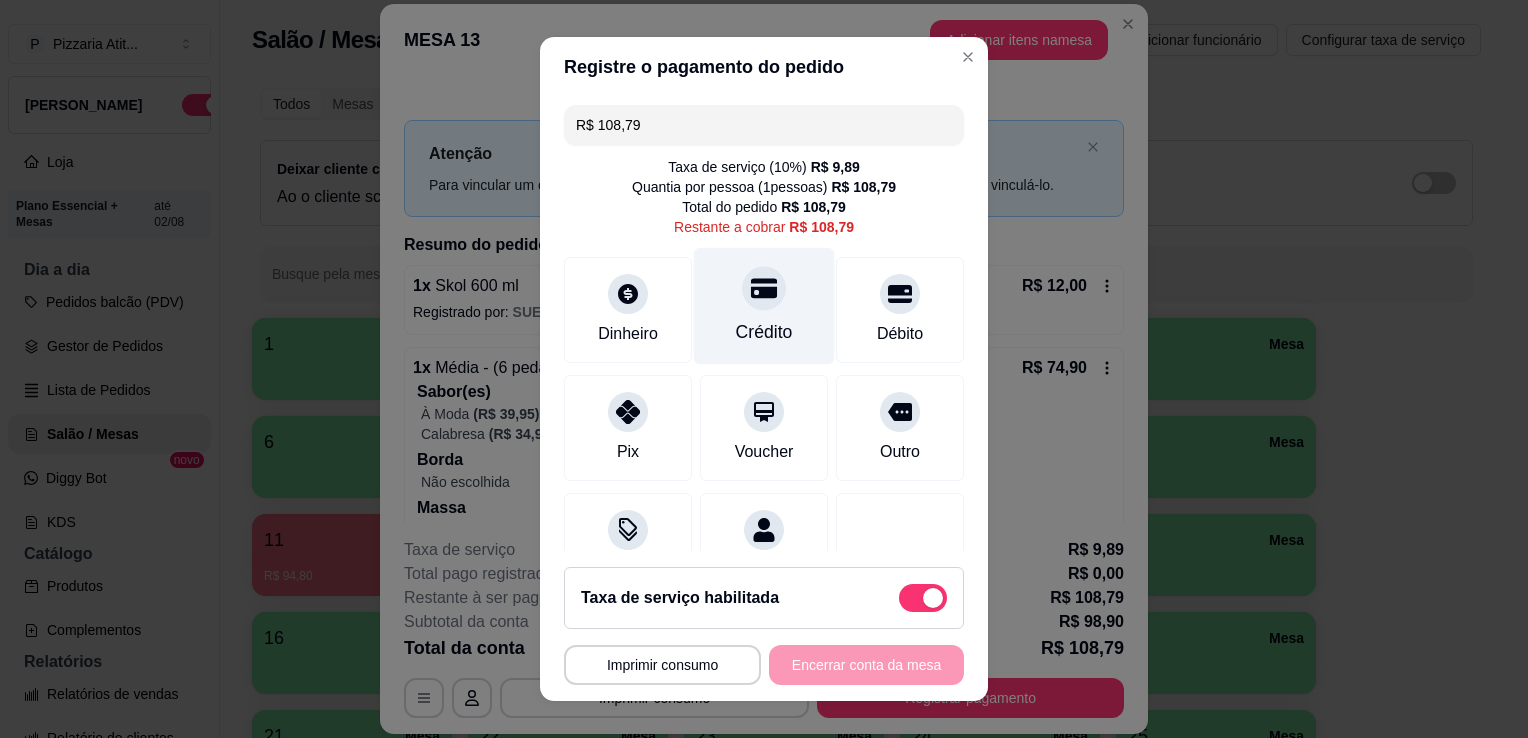click at bounding box center [764, 288] 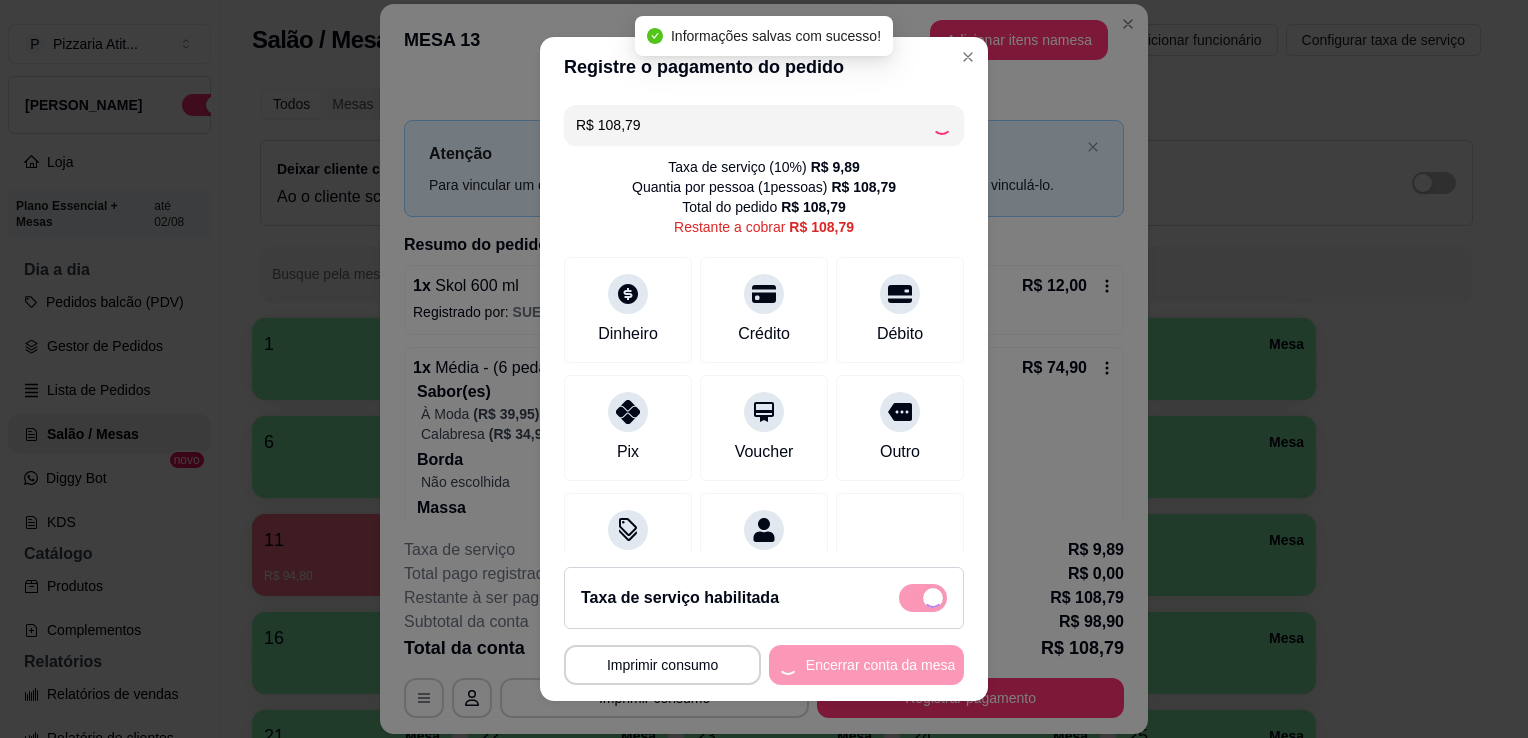 type on "R$ 0,00" 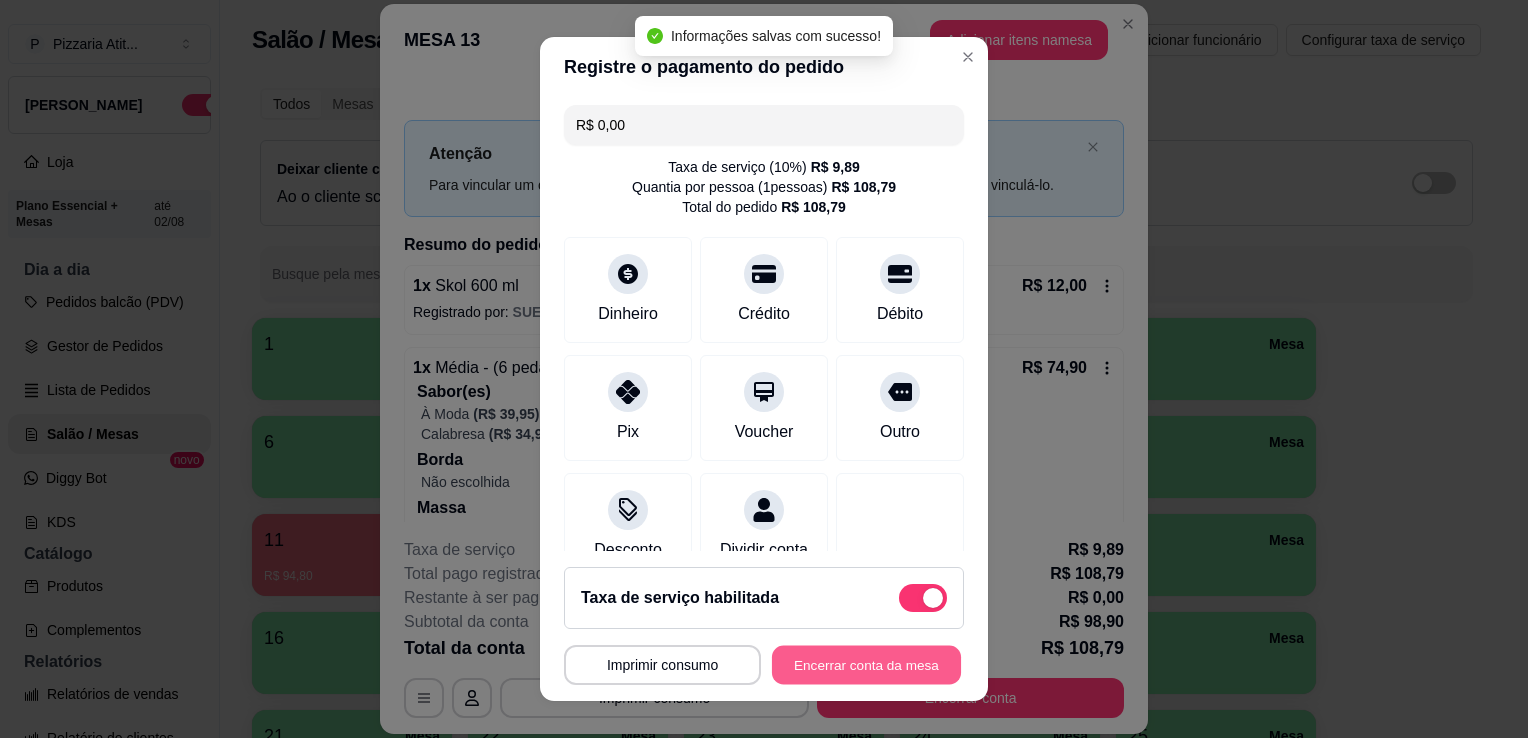 click on "Encerrar conta da mesa" at bounding box center (866, 665) 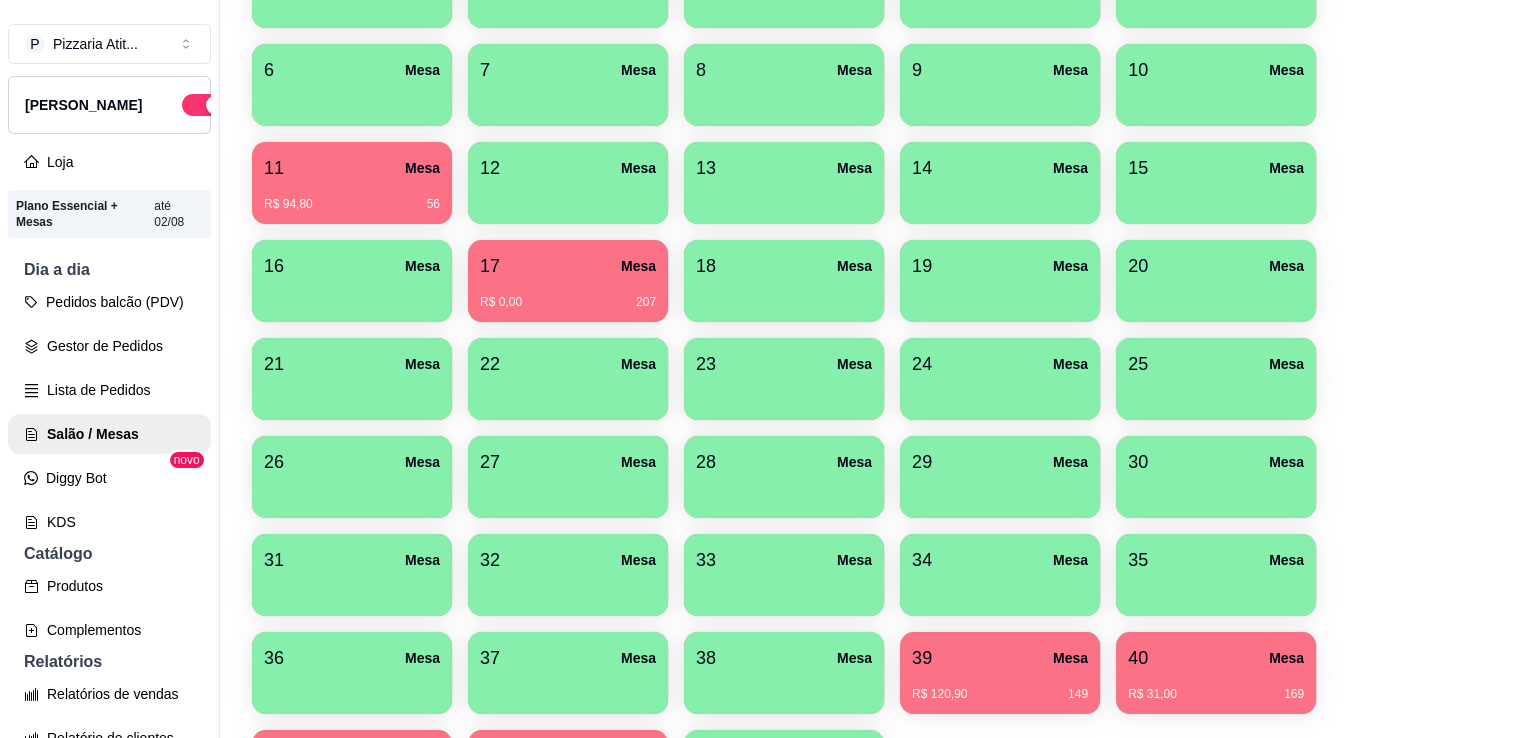scroll, scrollTop: 368, scrollLeft: 0, axis: vertical 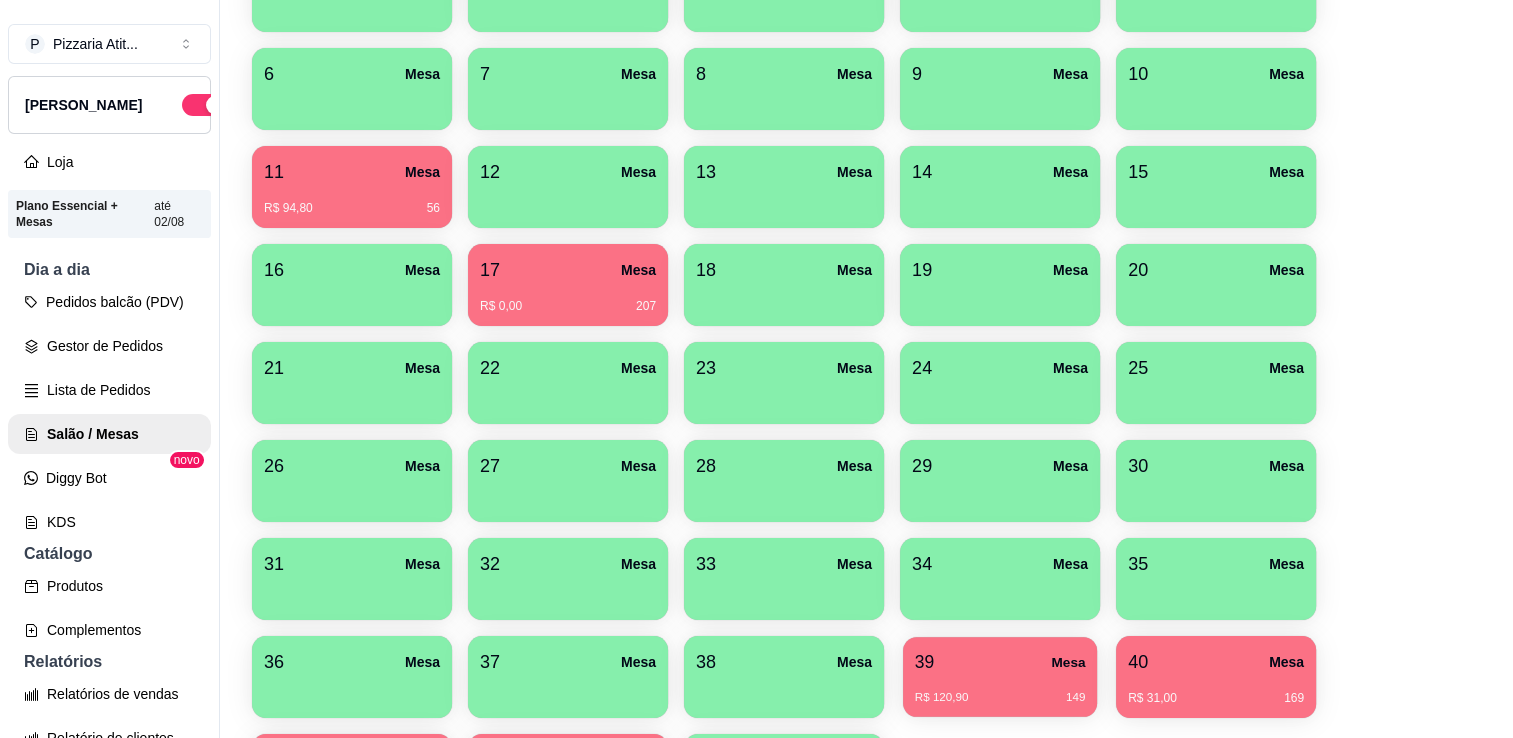 click on "39 Mesa" at bounding box center (1000, 662) 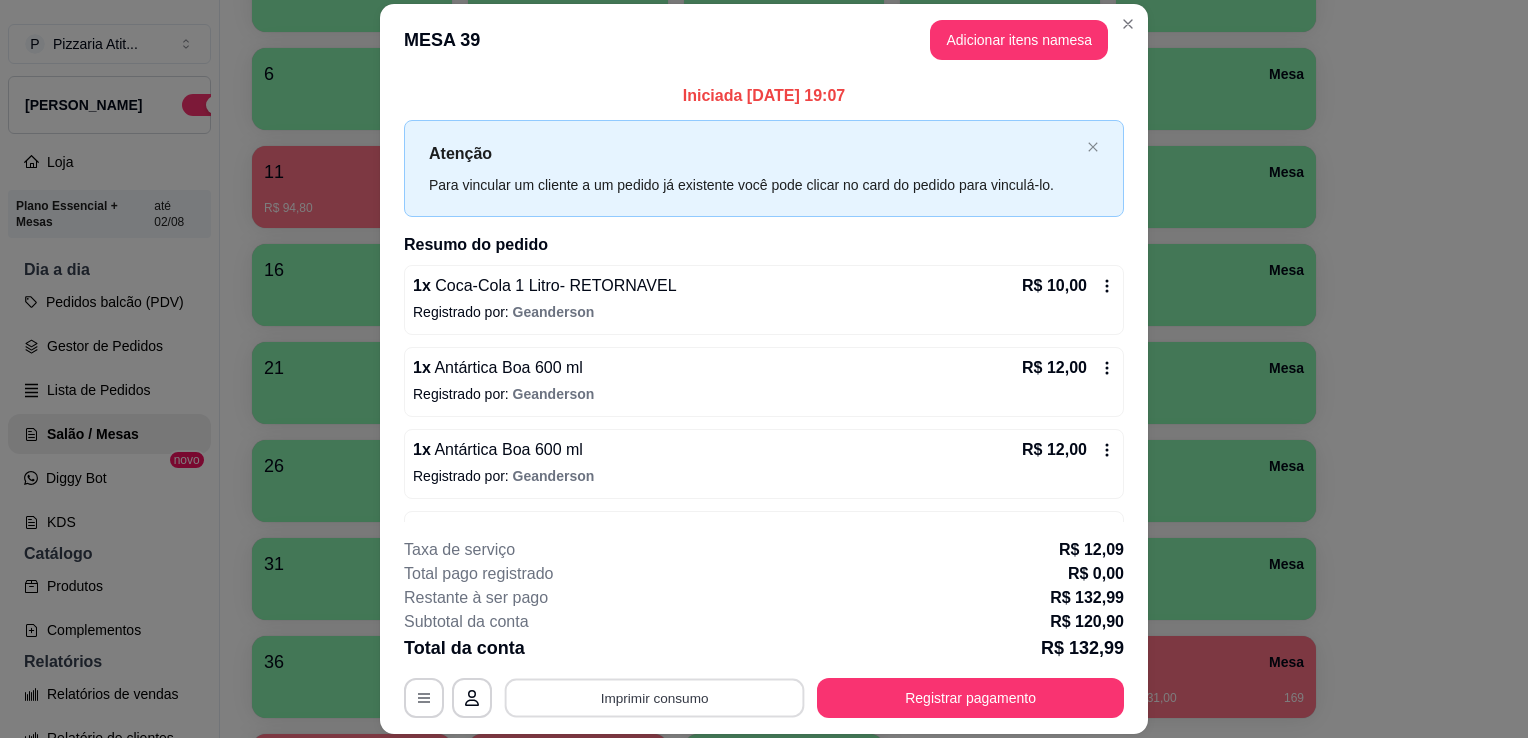 click on "Imprimir consumo" at bounding box center (655, 698) 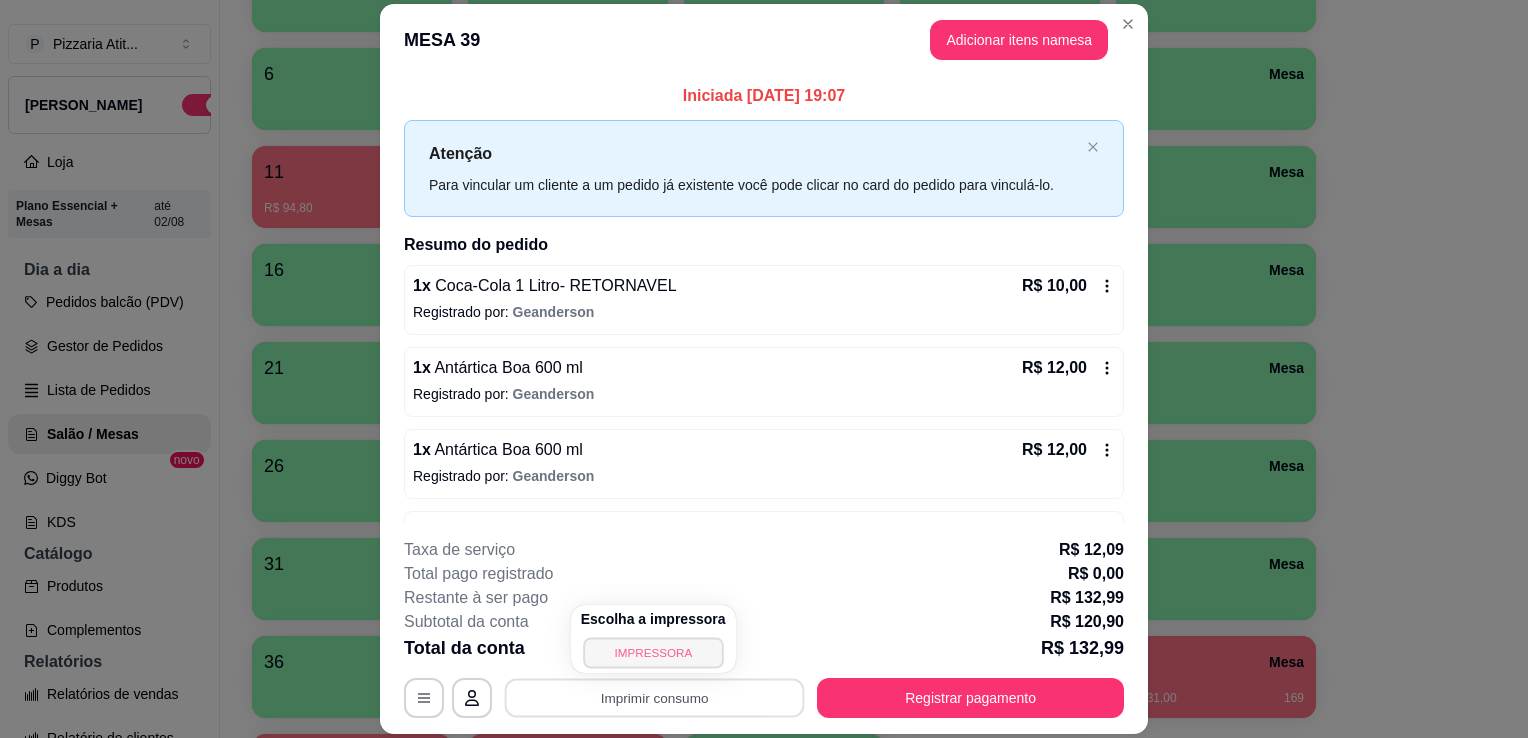 click on "IMPRESSORA" at bounding box center (653, 652) 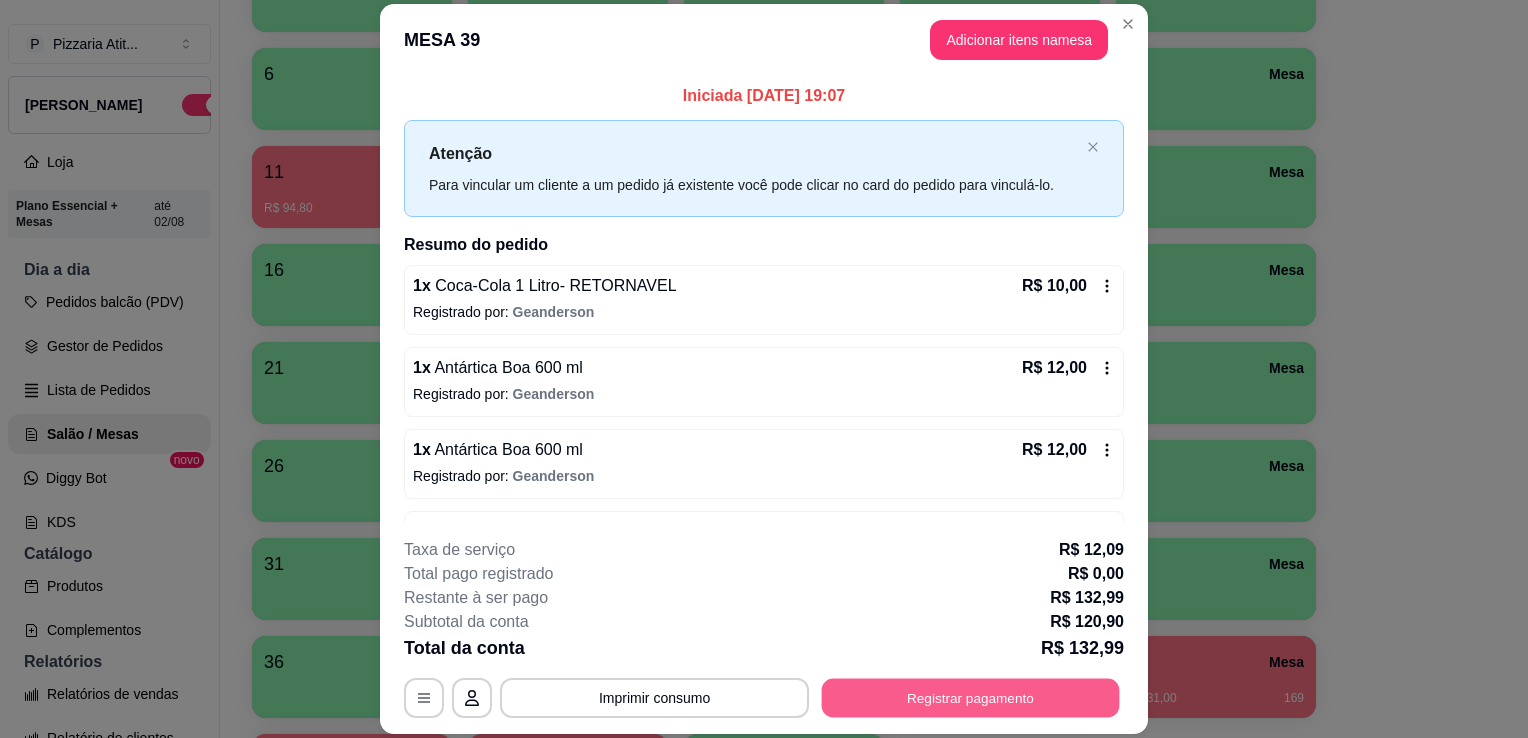 click on "Registrar pagamento" at bounding box center [971, 698] 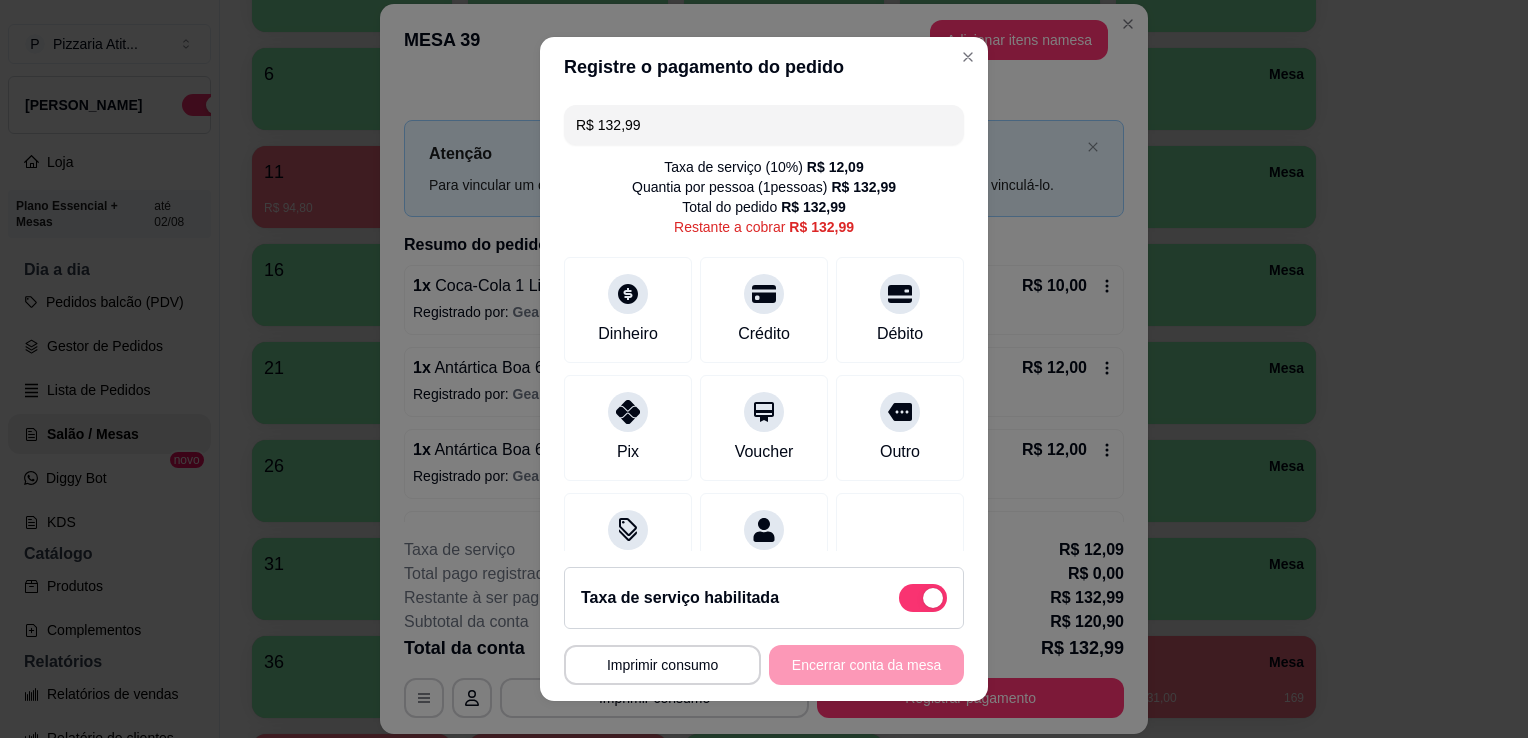 click on "R$ 132,99" at bounding box center (764, 125) 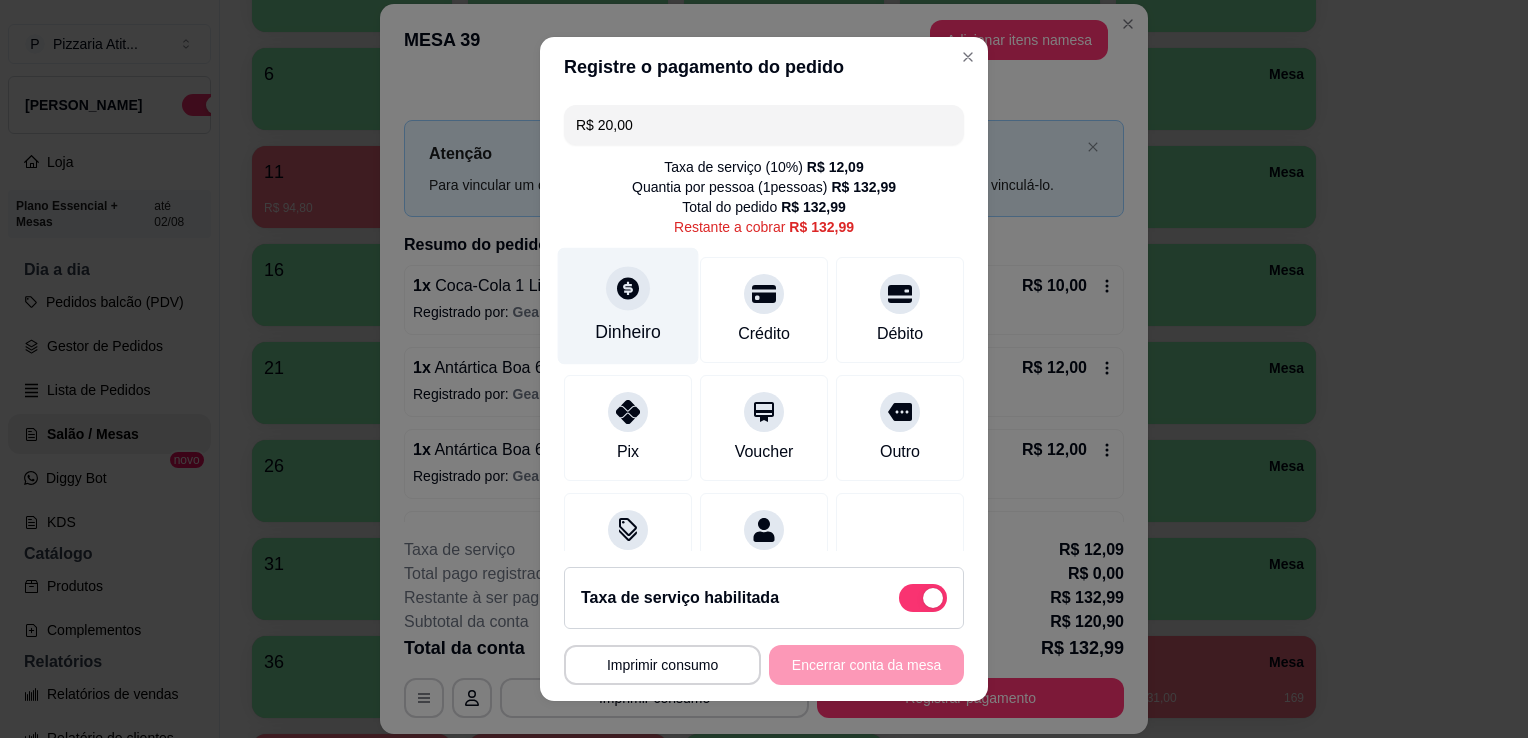 click 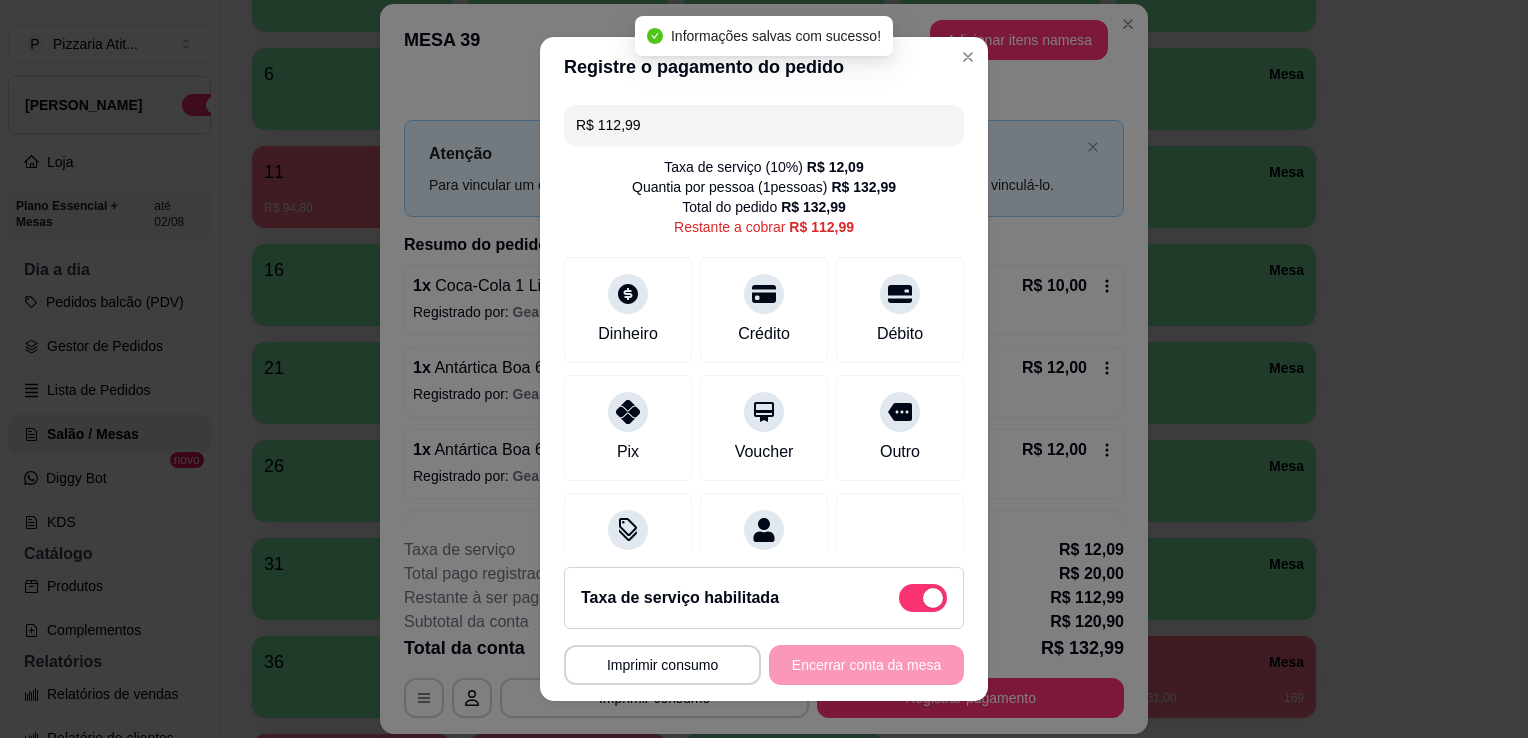 click on "R$ 112,99" at bounding box center [764, 125] 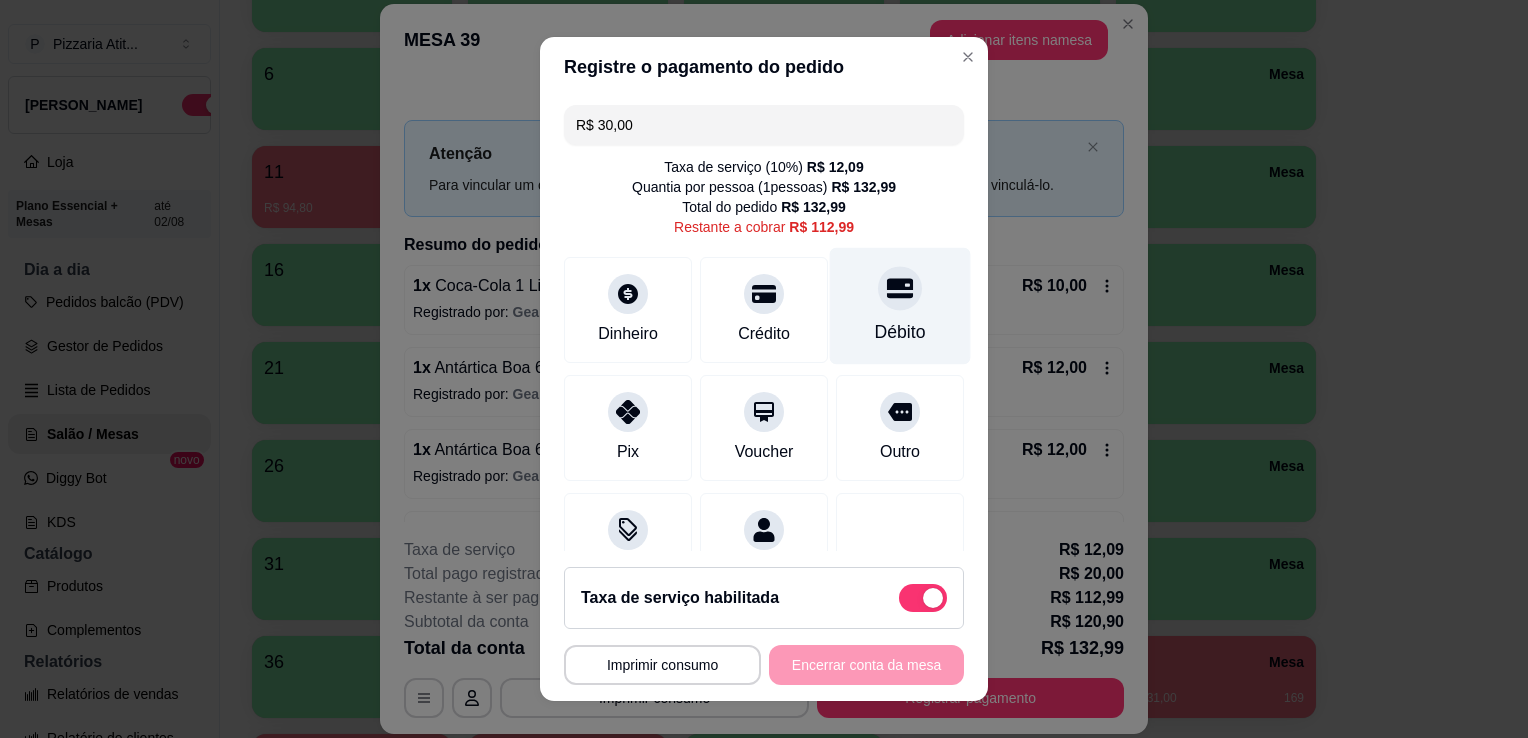 click on "Débito" at bounding box center [900, 306] 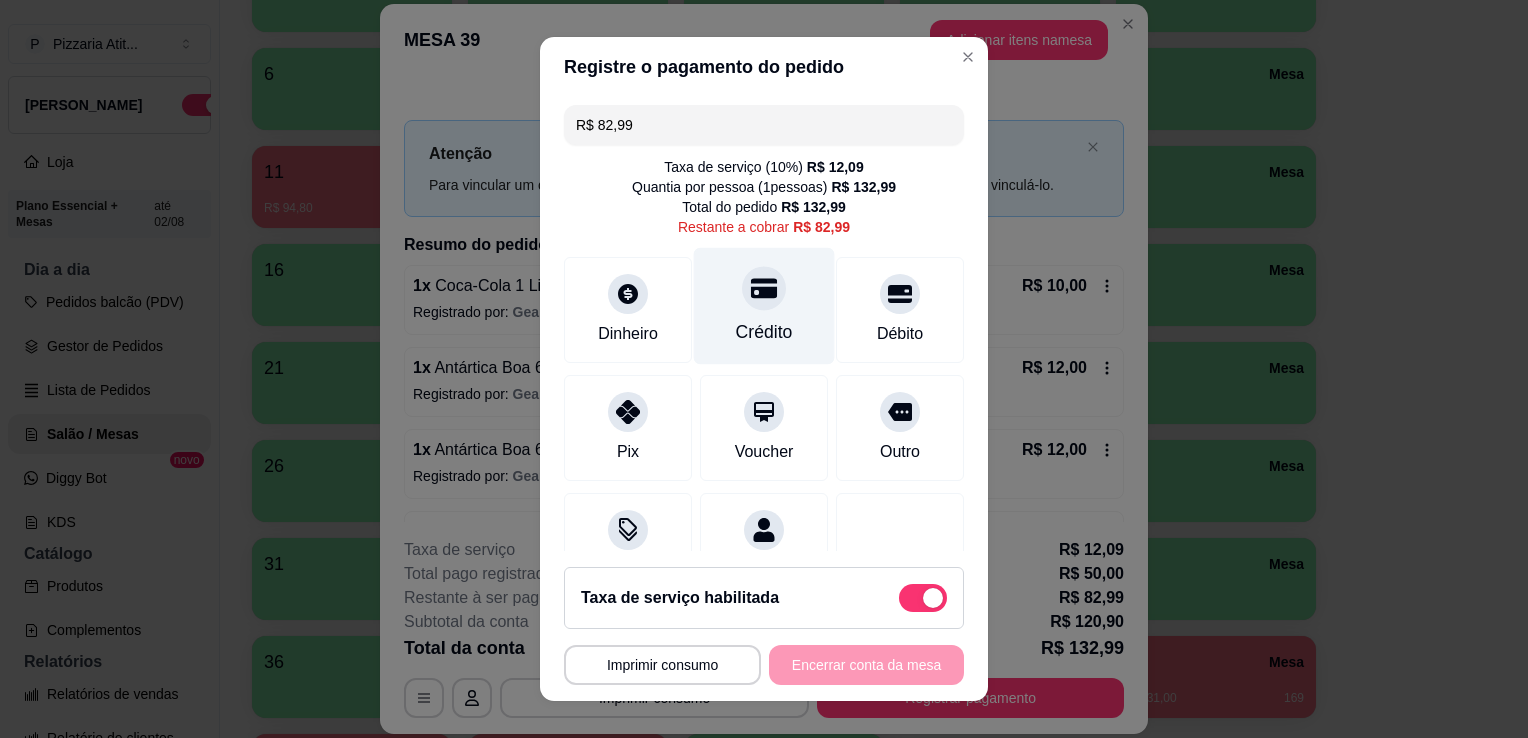 click at bounding box center (764, 288) 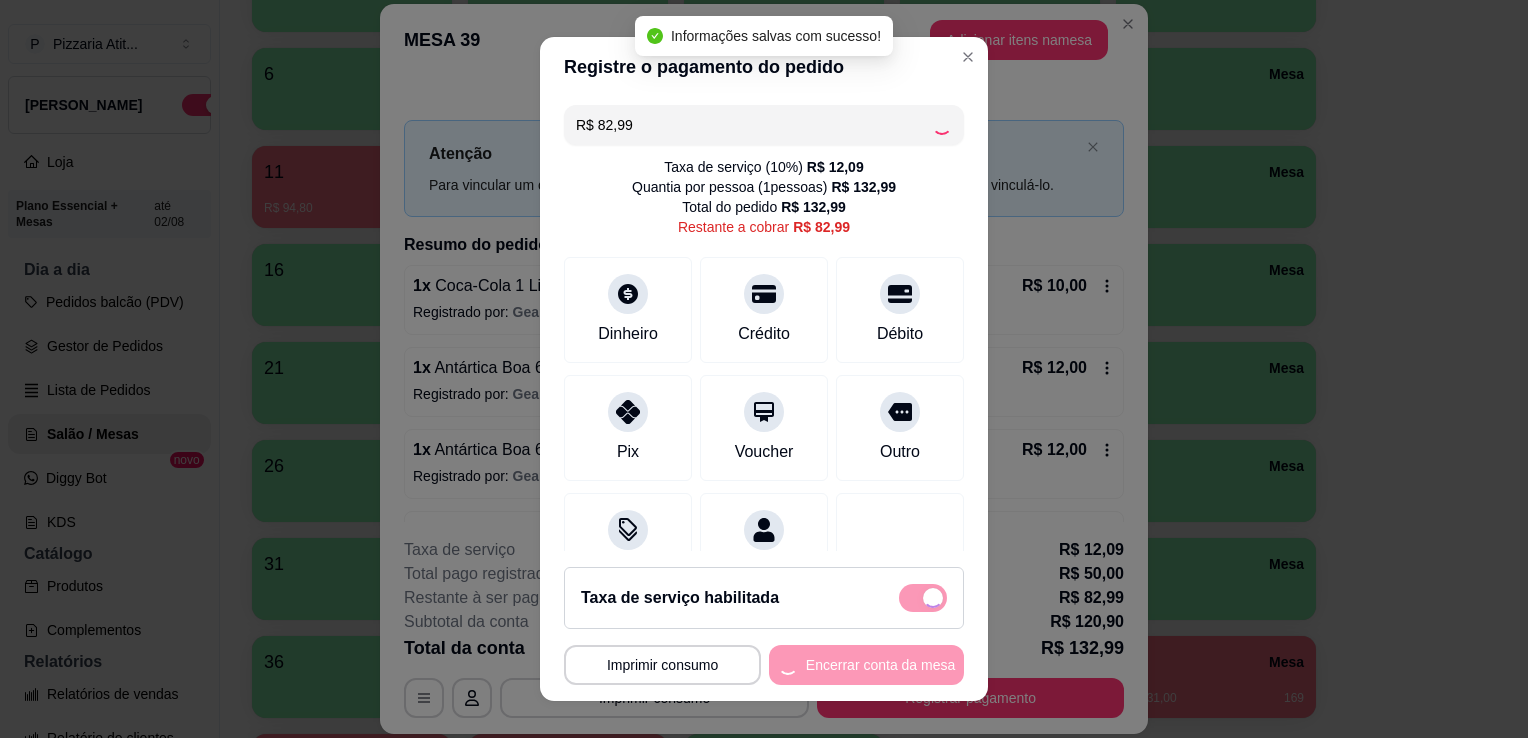 type on "R$ 0,00" 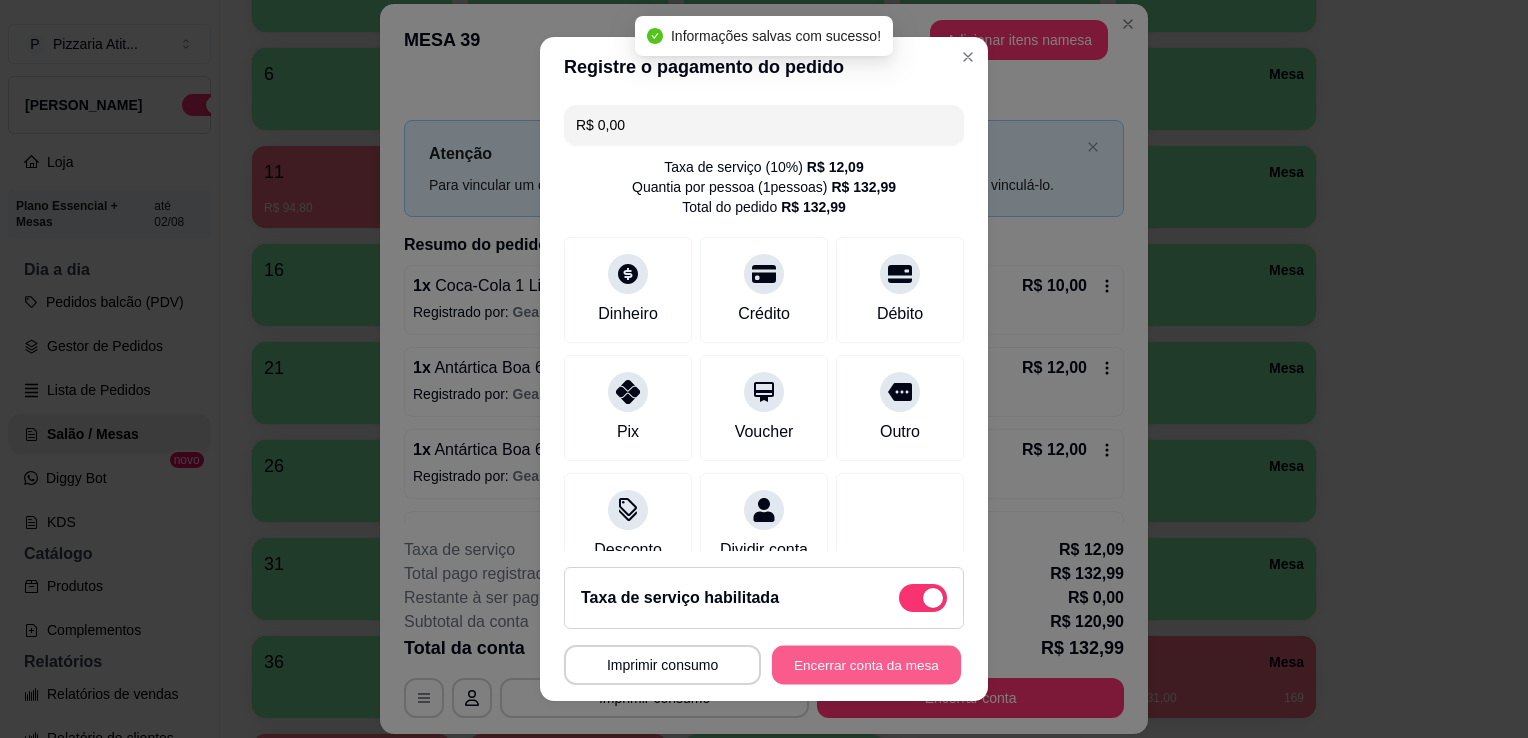 click on "Encerrar conta da mesa" at bounding box center [866, 665] 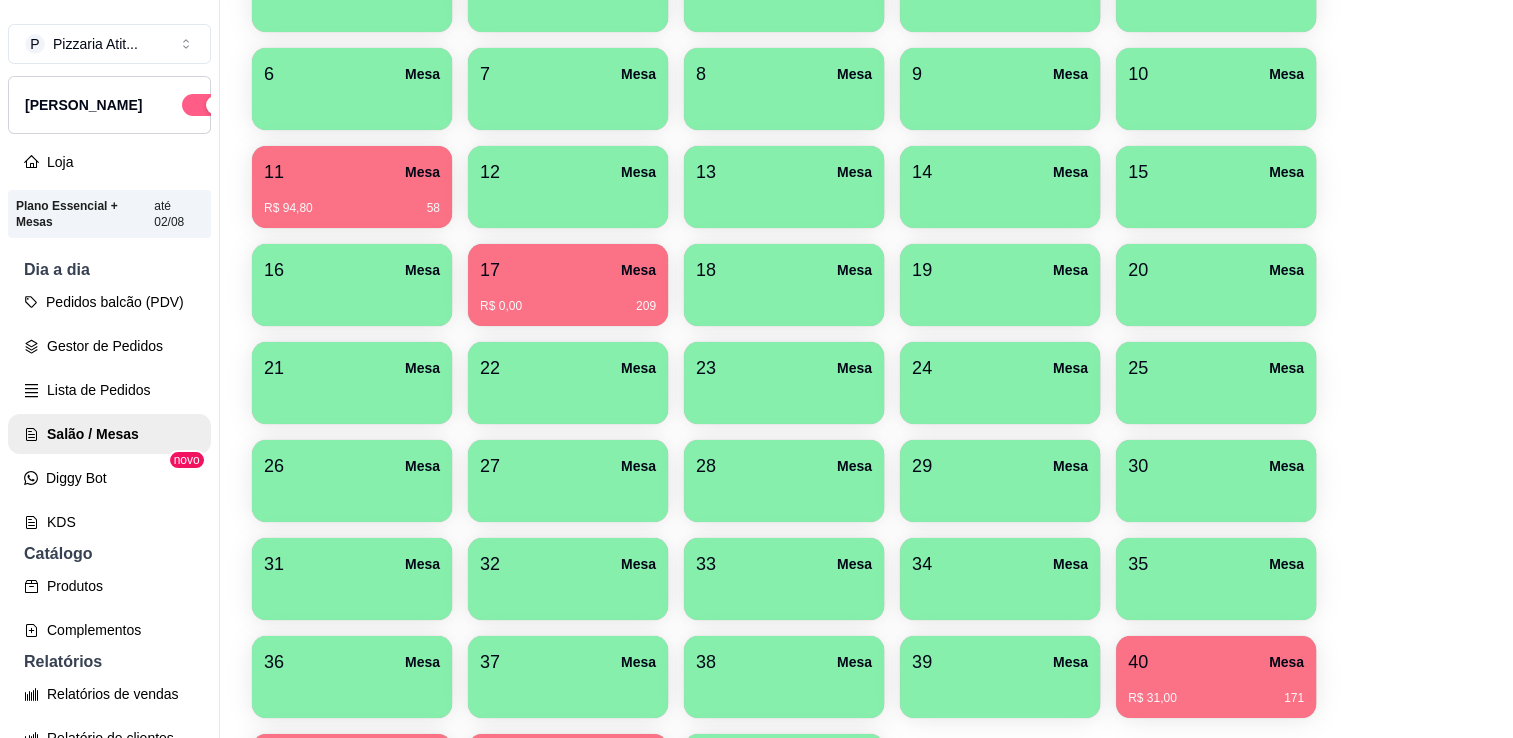 click at bounding box center (204, 105) 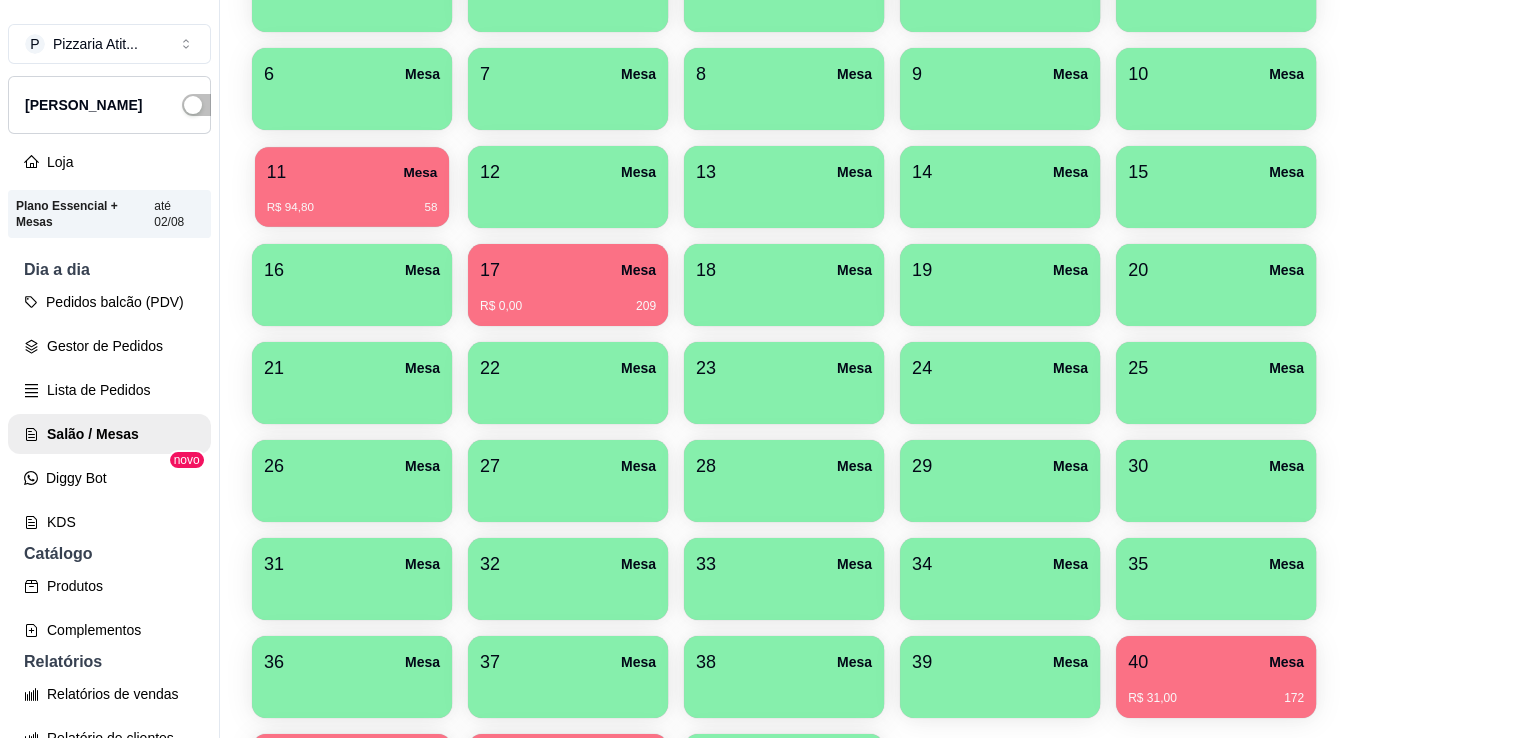 click on "R$ 94,80 58" at bounding box center [352, 200] 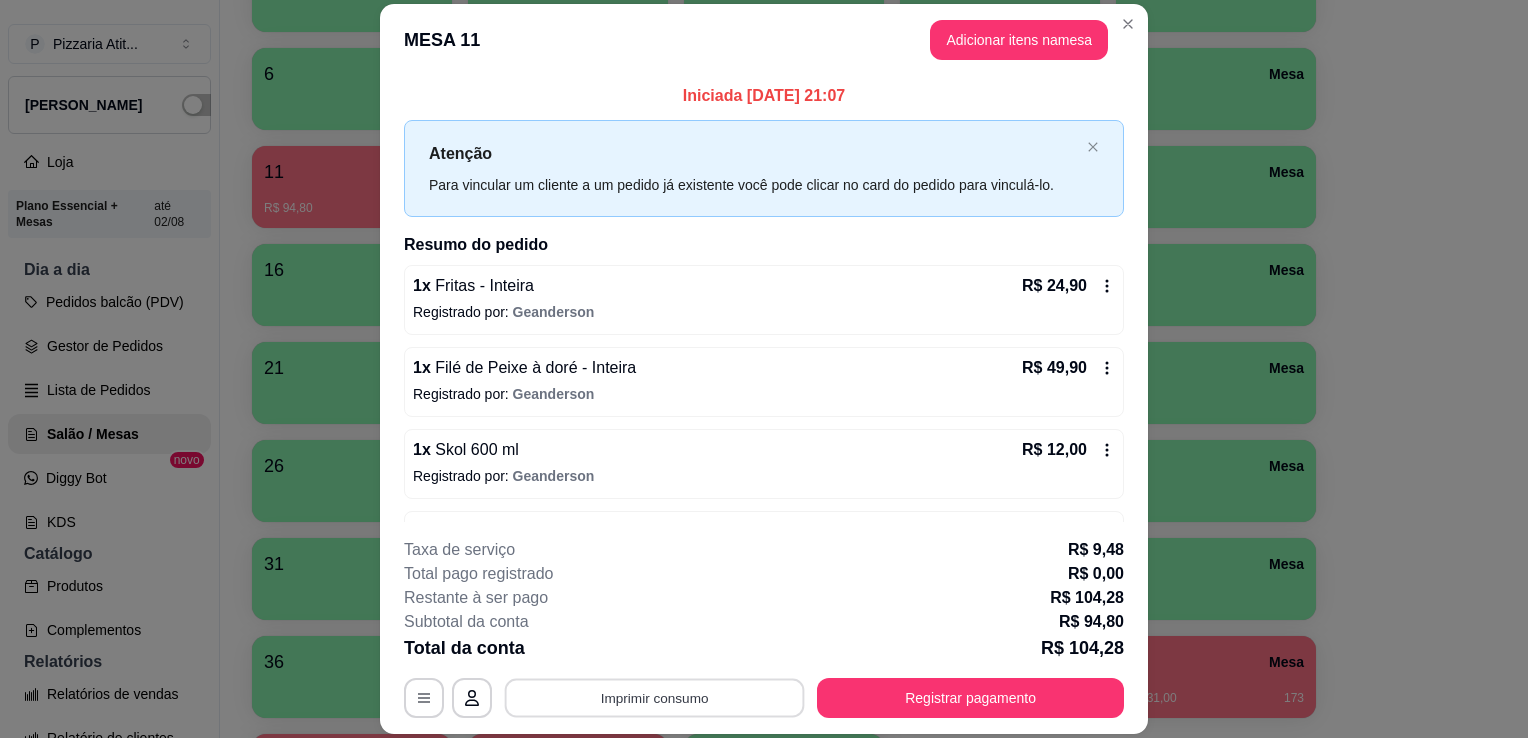 click on "Imprimir consumo" at bounding box center [655, 698] 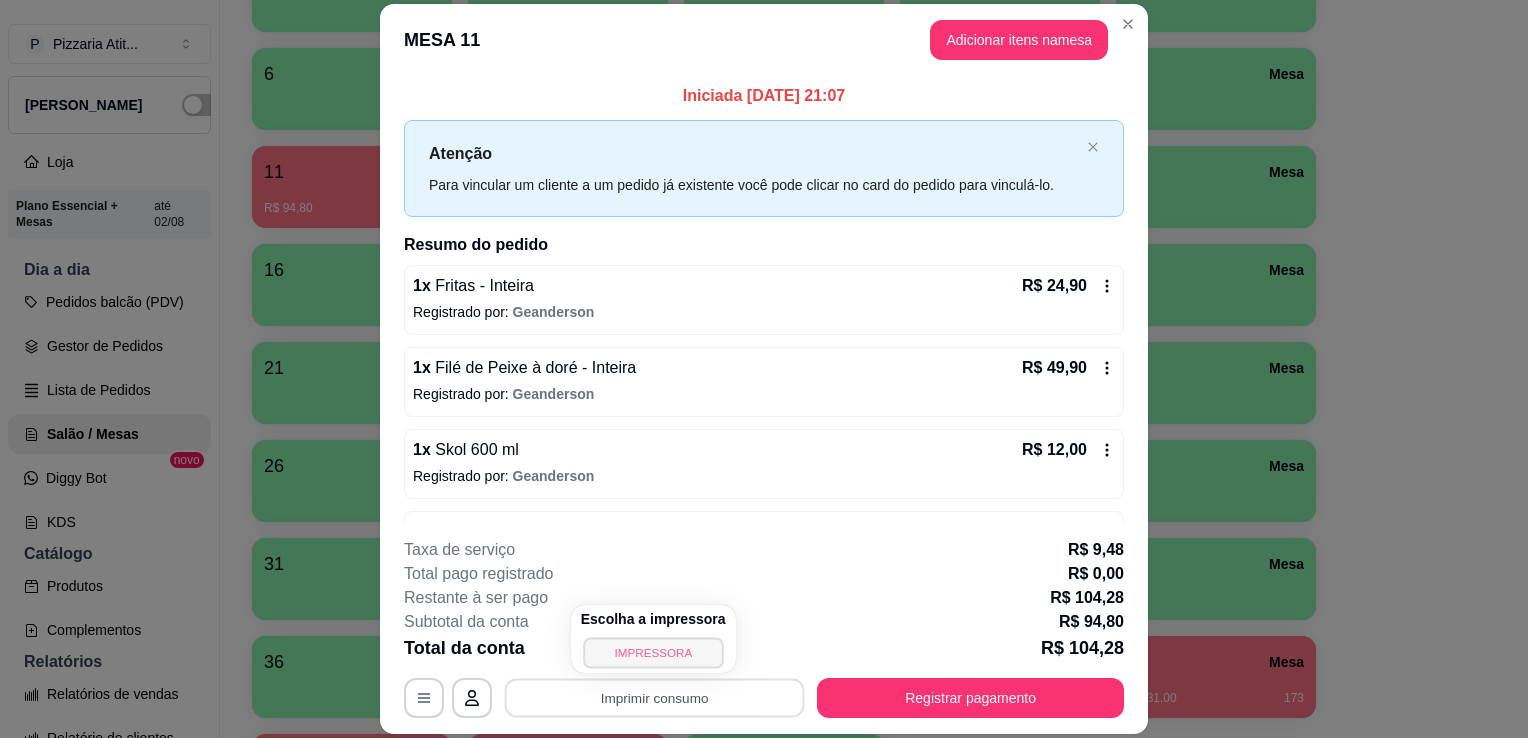 click on "IMPRESSORA" at bounding box center [653, 652] 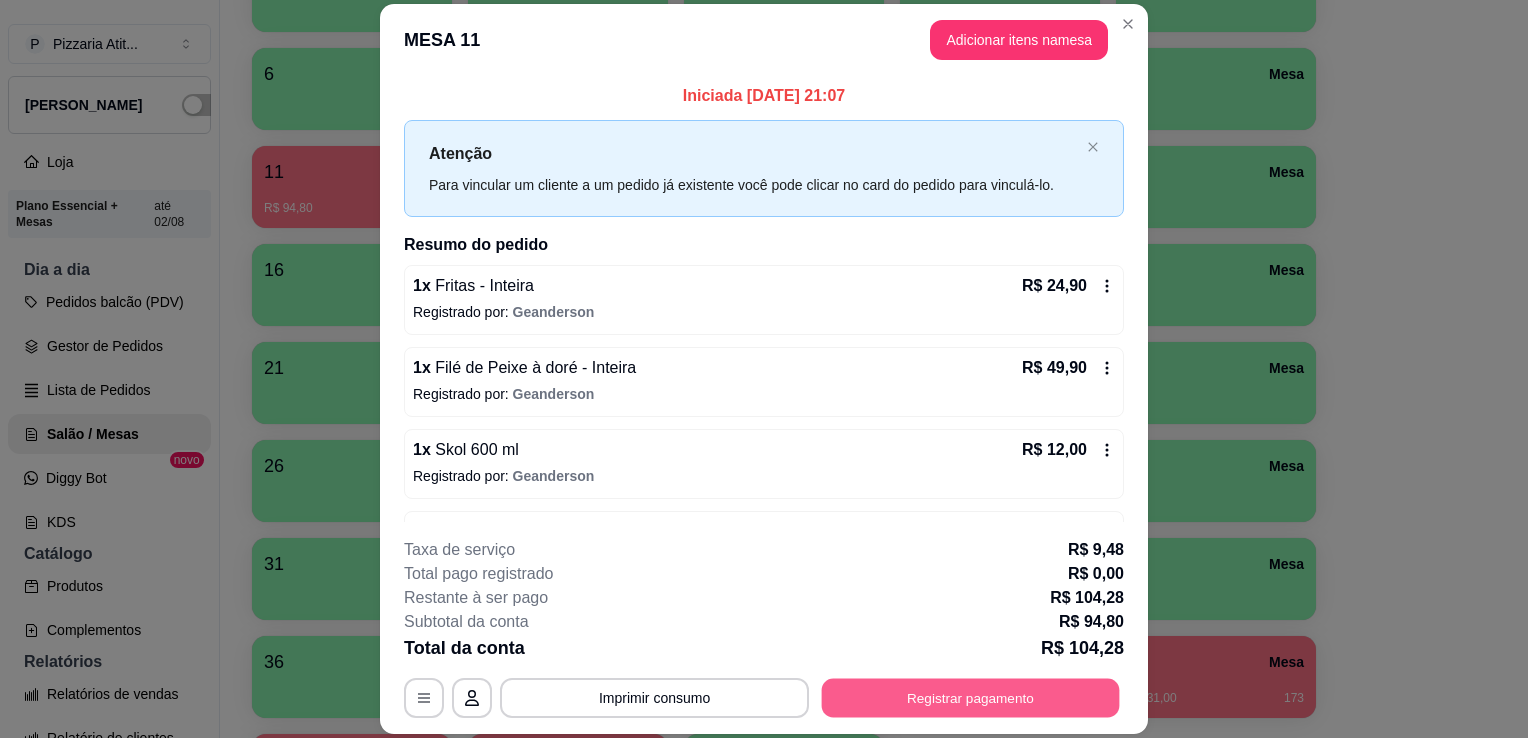 click on "Registrar pagamento" at bounding box center [971, 698] 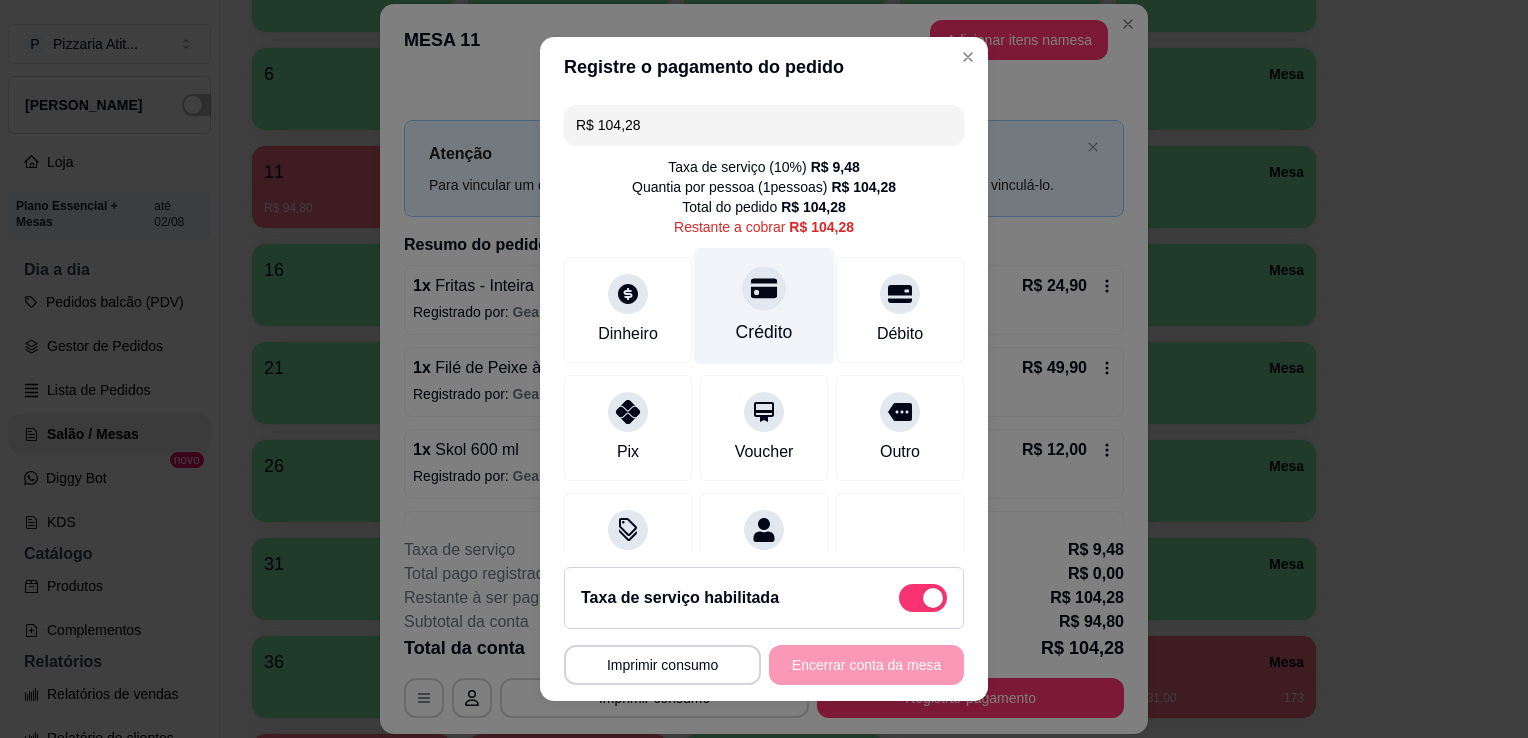 click on "Crédito" at bounding box center (764, 306) 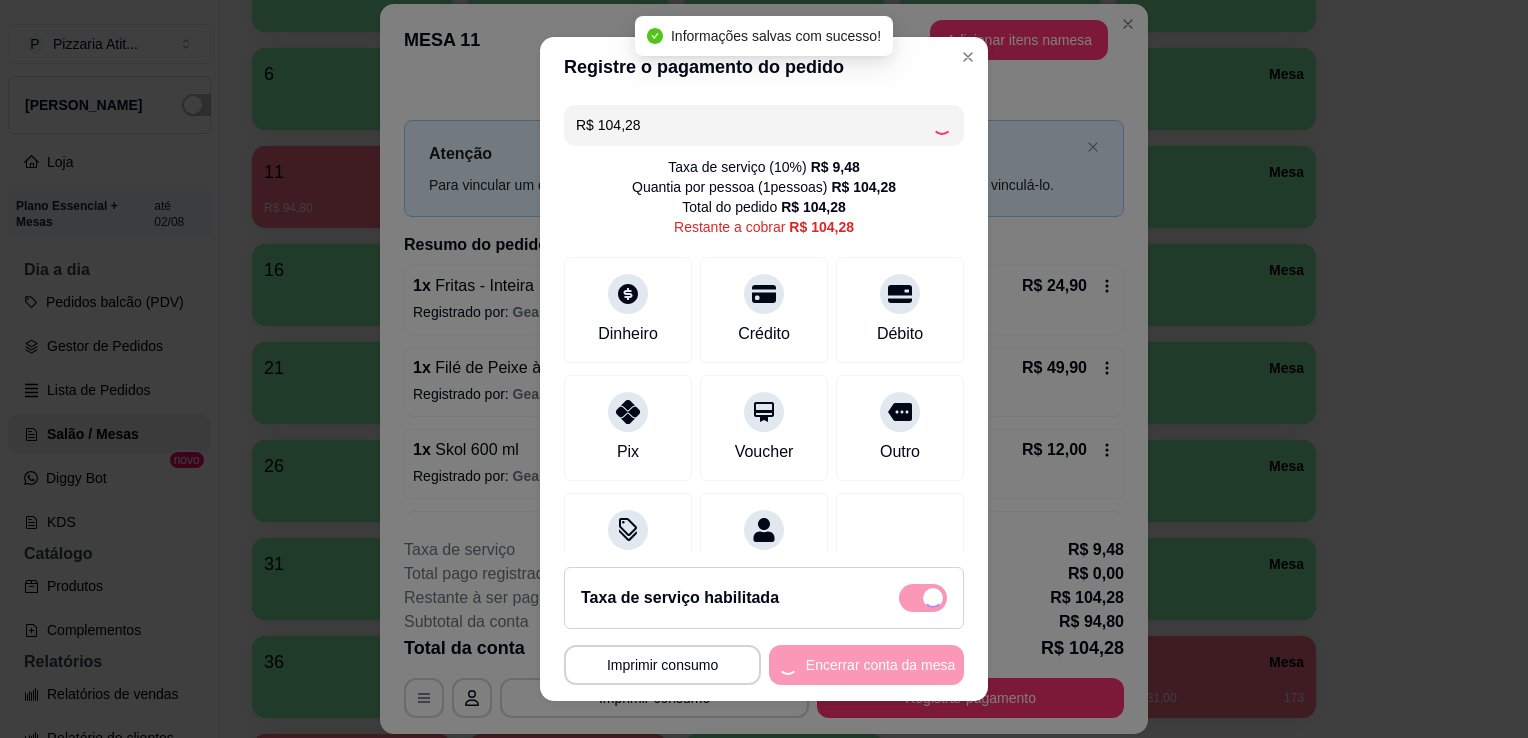type on "R$ 0,00" 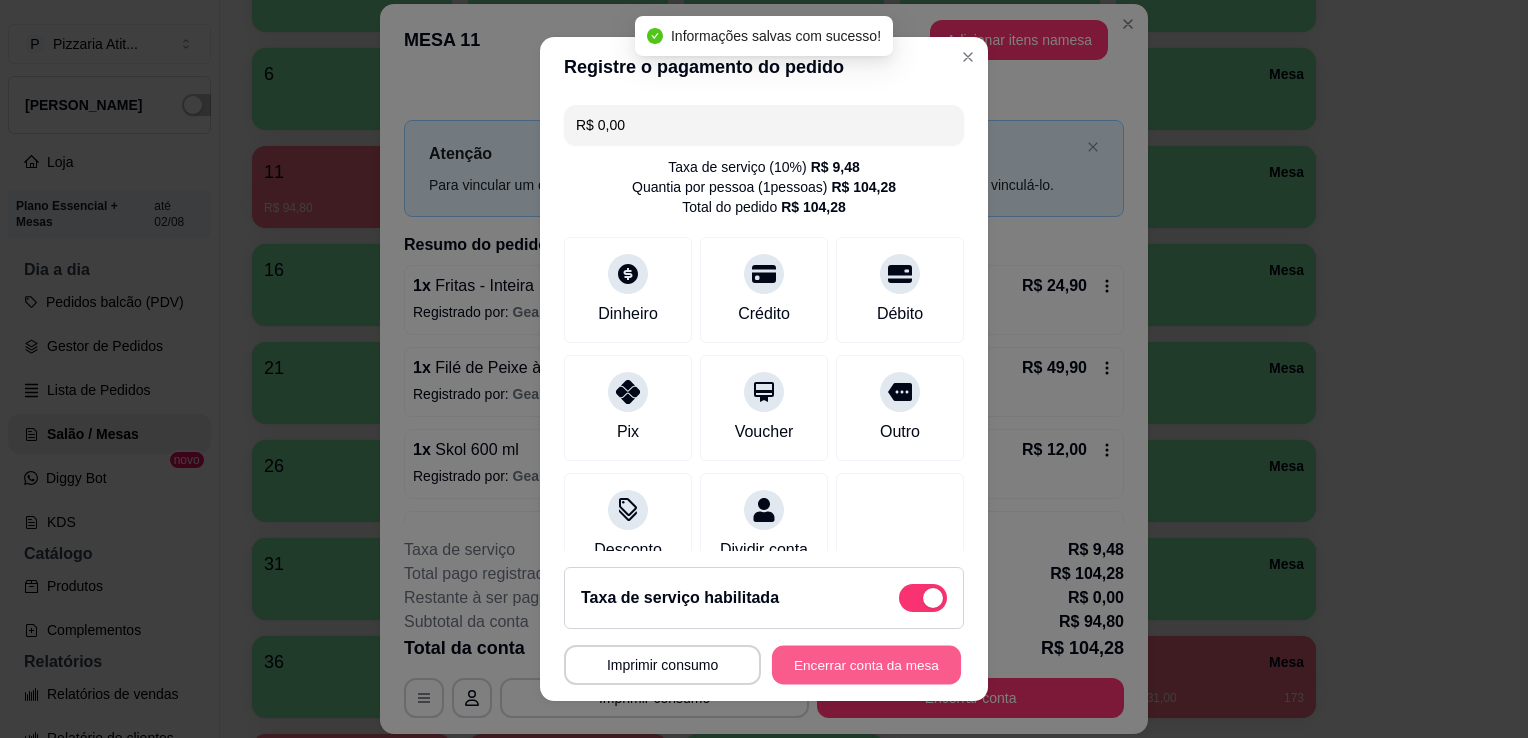 click on "Encerrar conta da mesa" at bounding box center (866, 665) 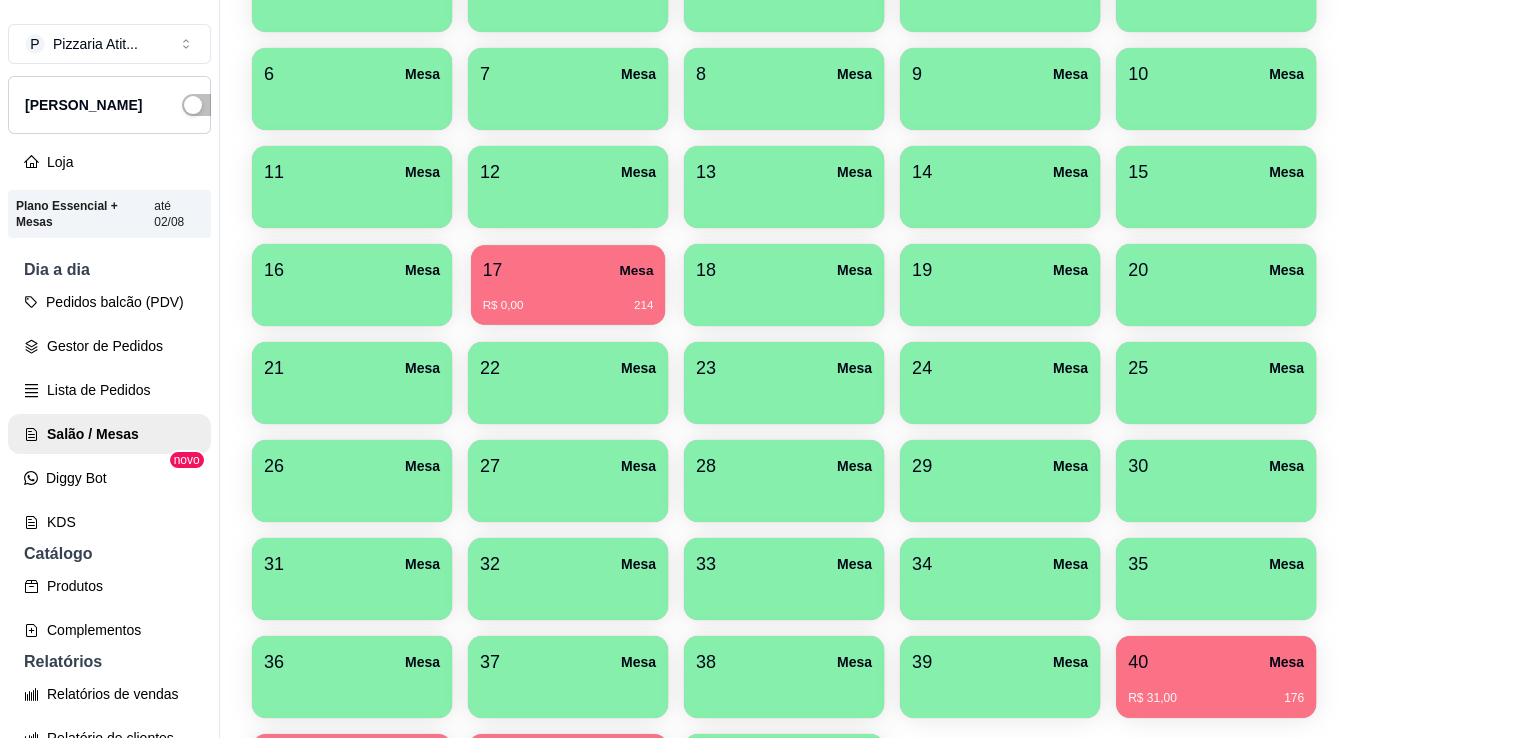 click on "17 Mesa" at bounding box center [568, 270] 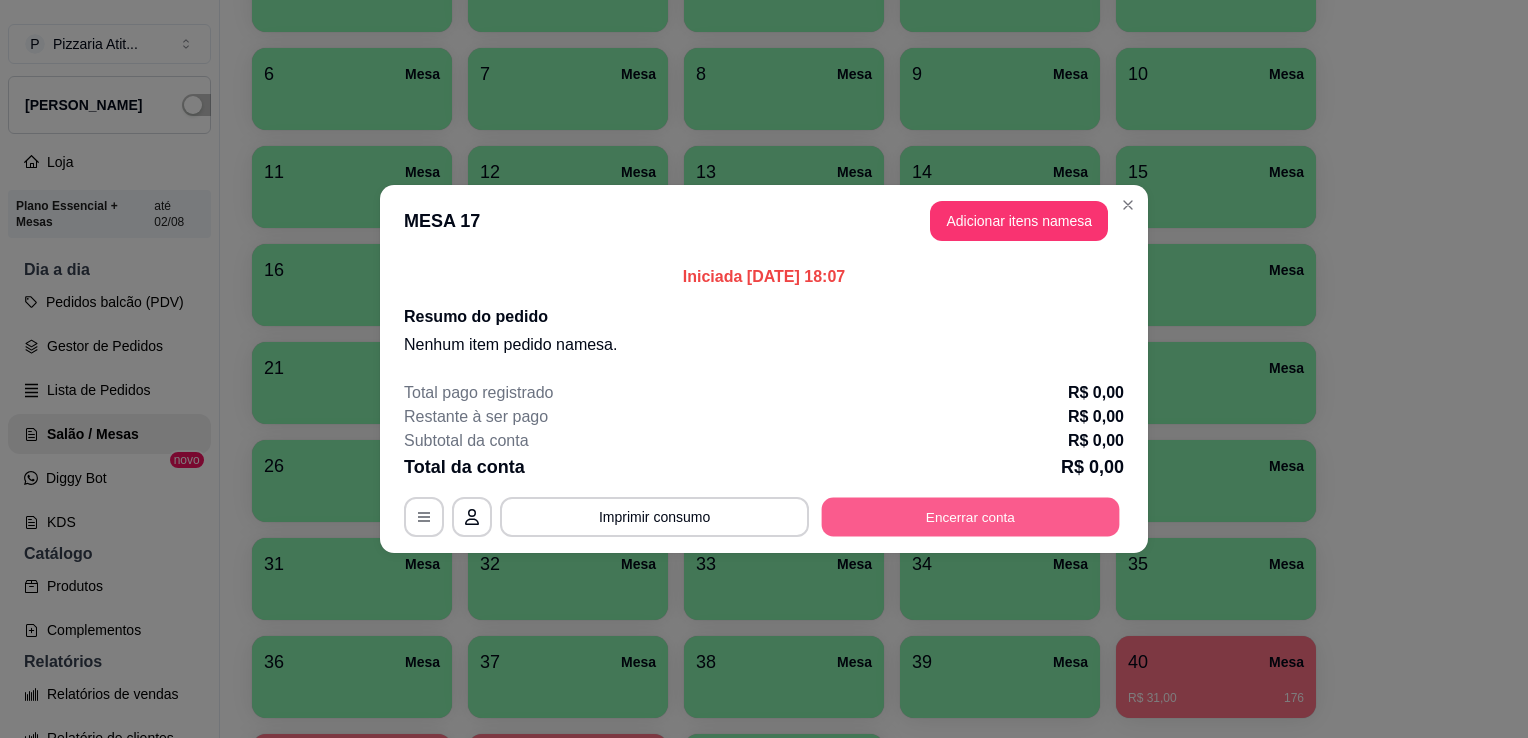 click on "Encerrar conta" at bounding box center [971, 517] 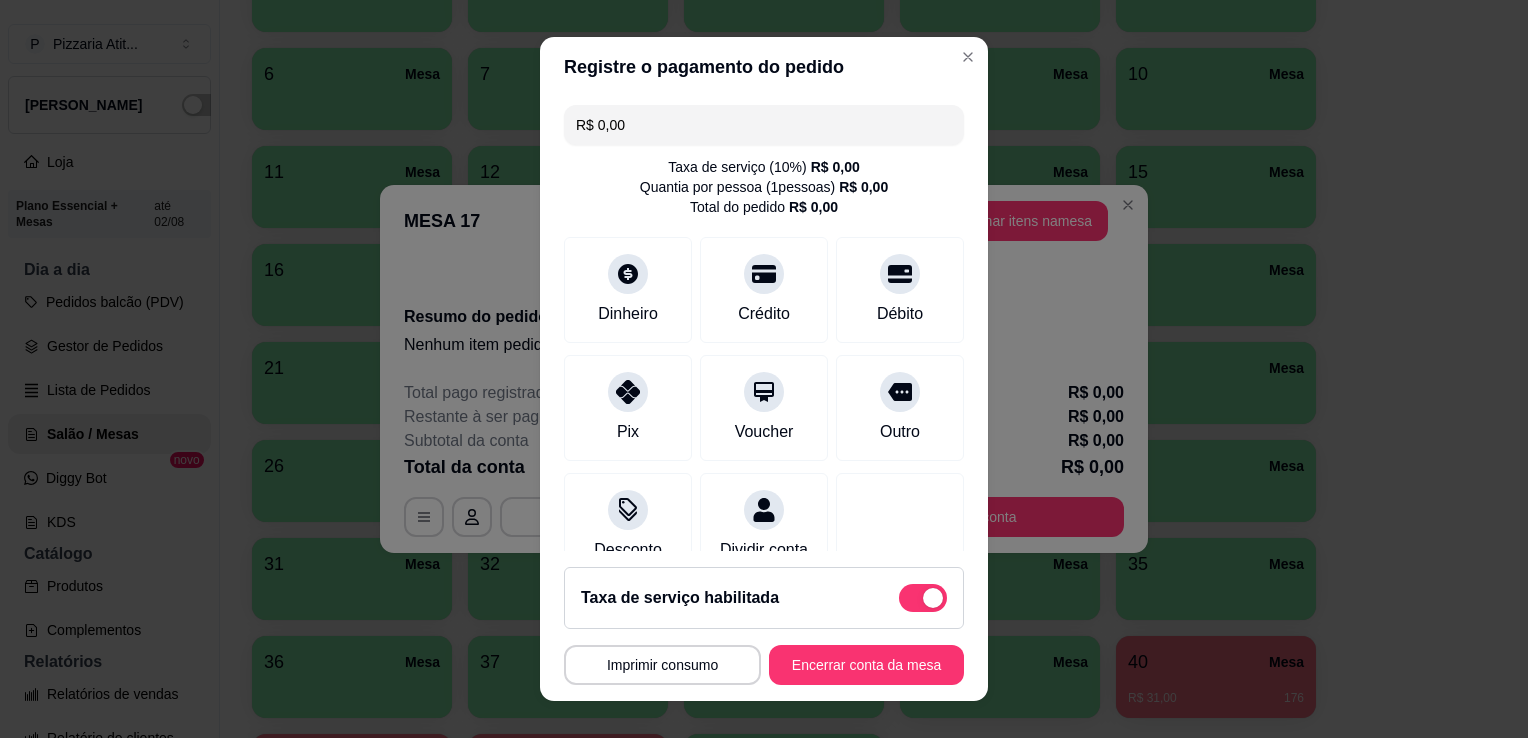 click on "Taxa de serviço   habilitada MESA  17 Tempo de permanência:   214  minutos Cod. Segurança:   5937 Qtd. de Pedidos:   0 Clientes da mesa:   ** CONSUMO ** ** TOTAL ** Subtotal 0,00 Total 0,00 Imprimir consumo Encerrar conta da mesa" at bounding box center [764, 626] 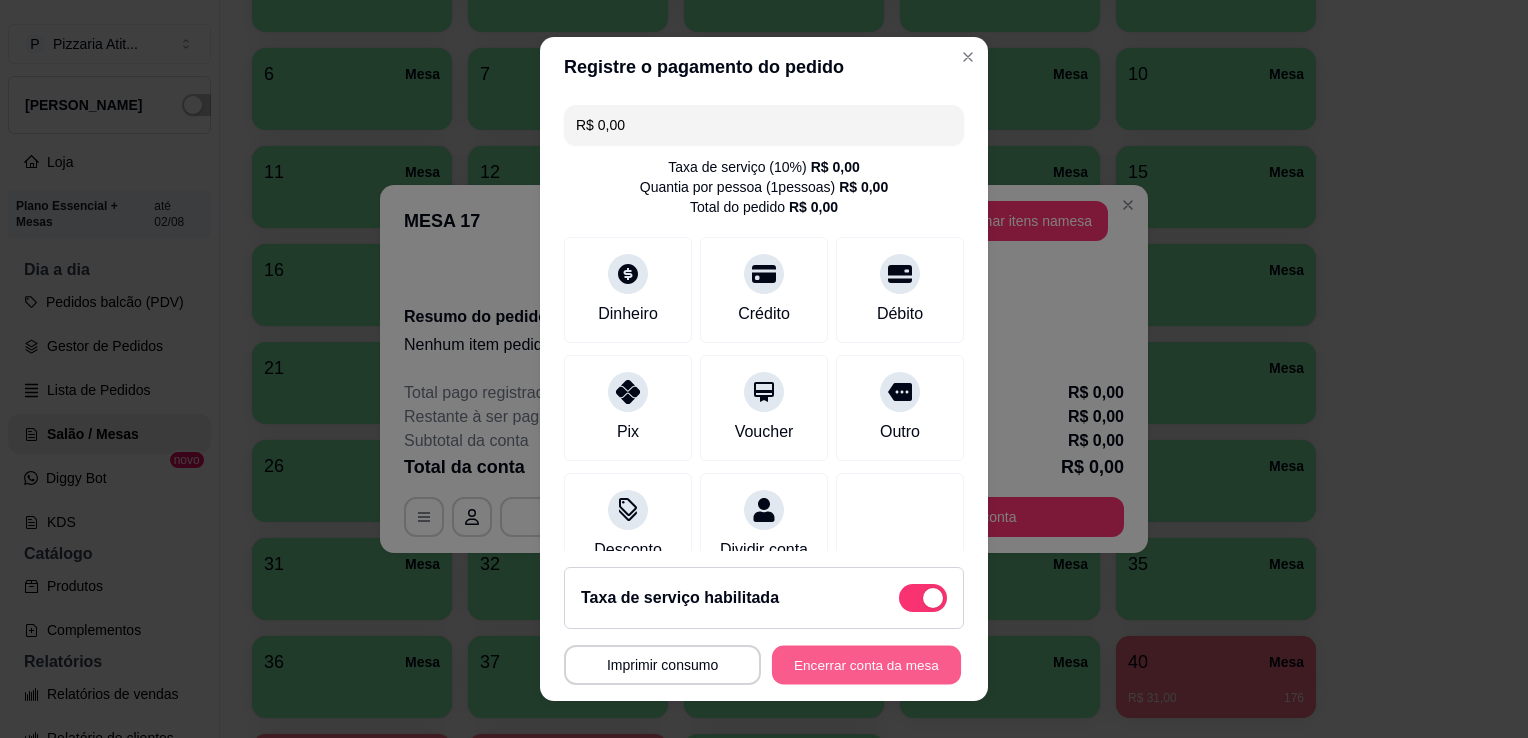 click on "Encerrar conta da mesa" at bounding box center (866, 665) 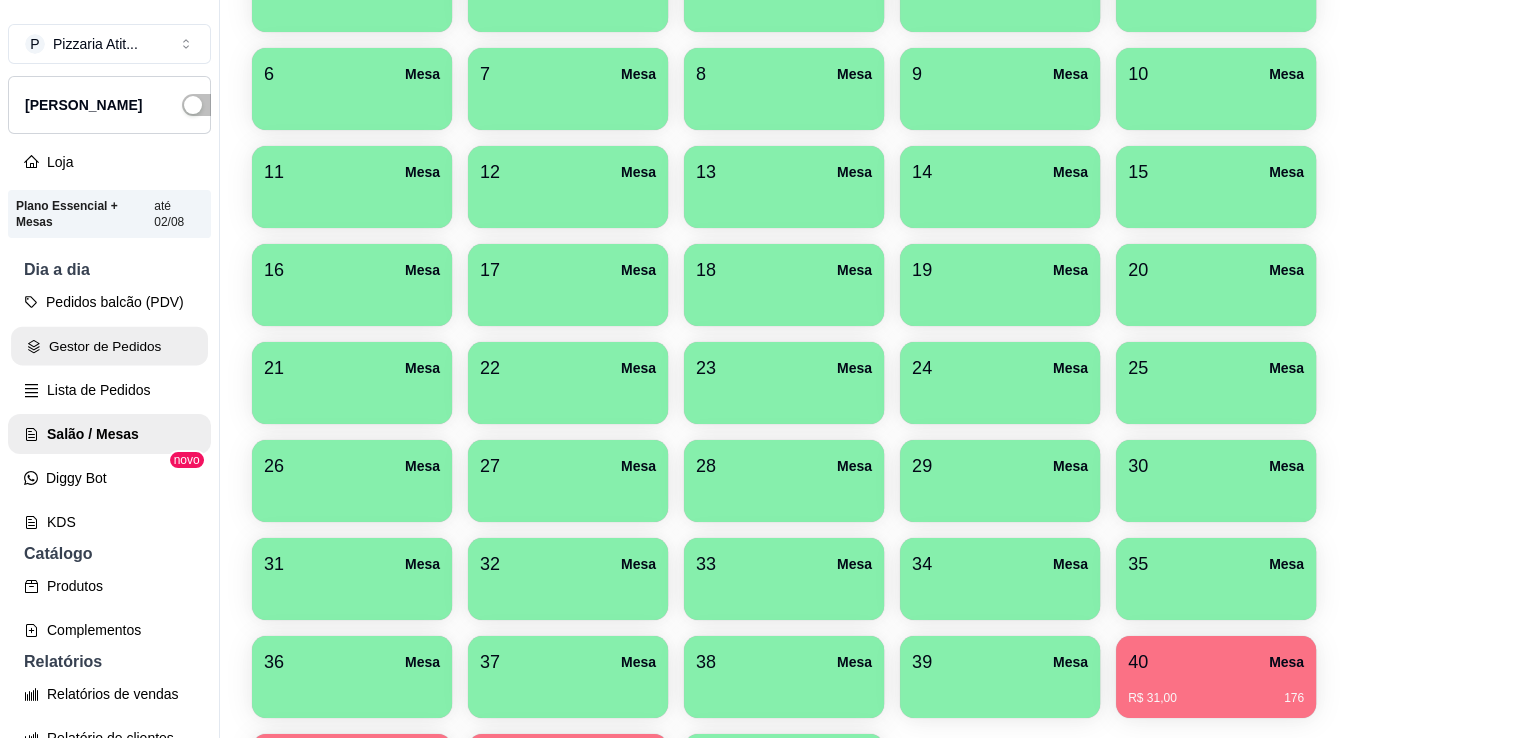click on "Gestor de Pedidos" at bounding box center [109, 346] 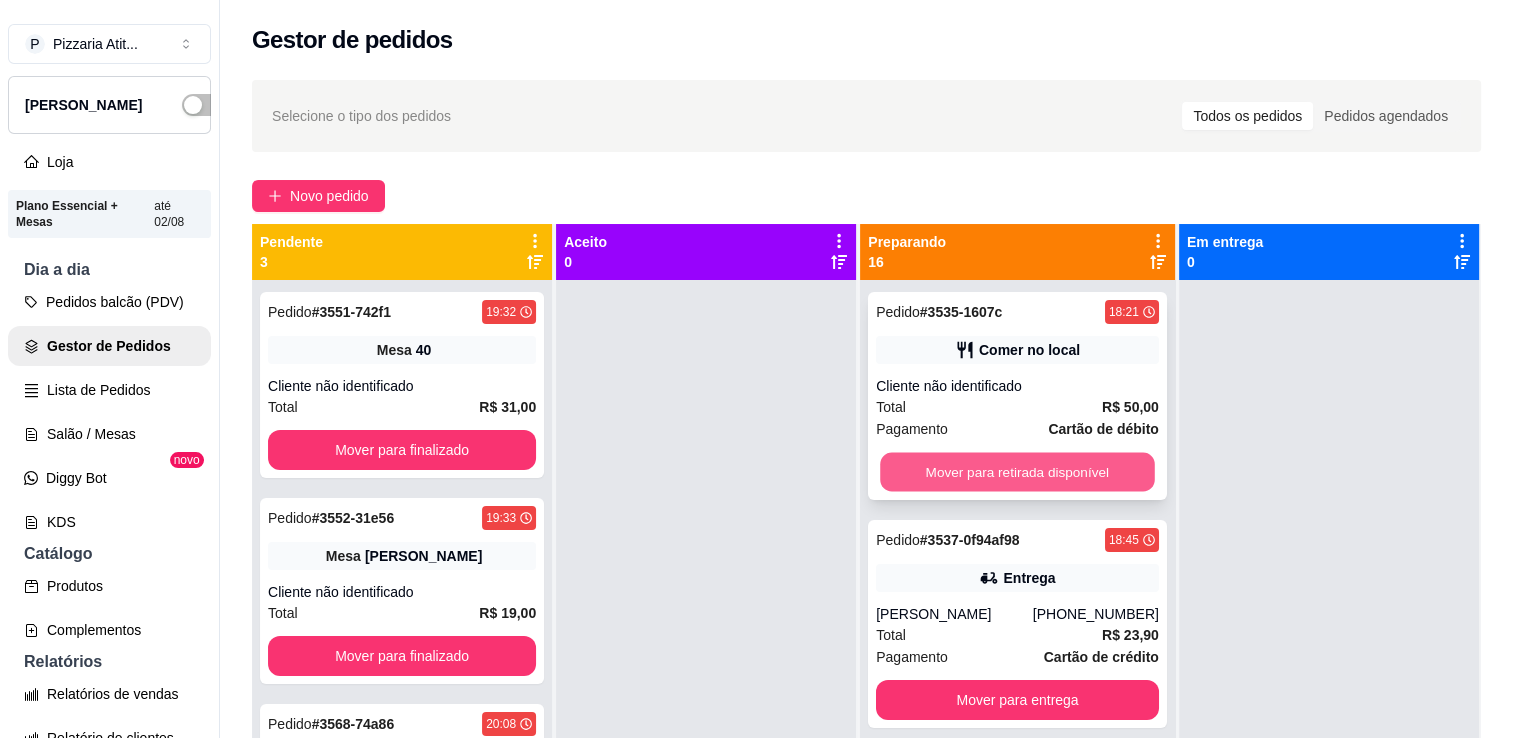 click on "Mover para retirada disponível" at bounding box center [1017, 472] 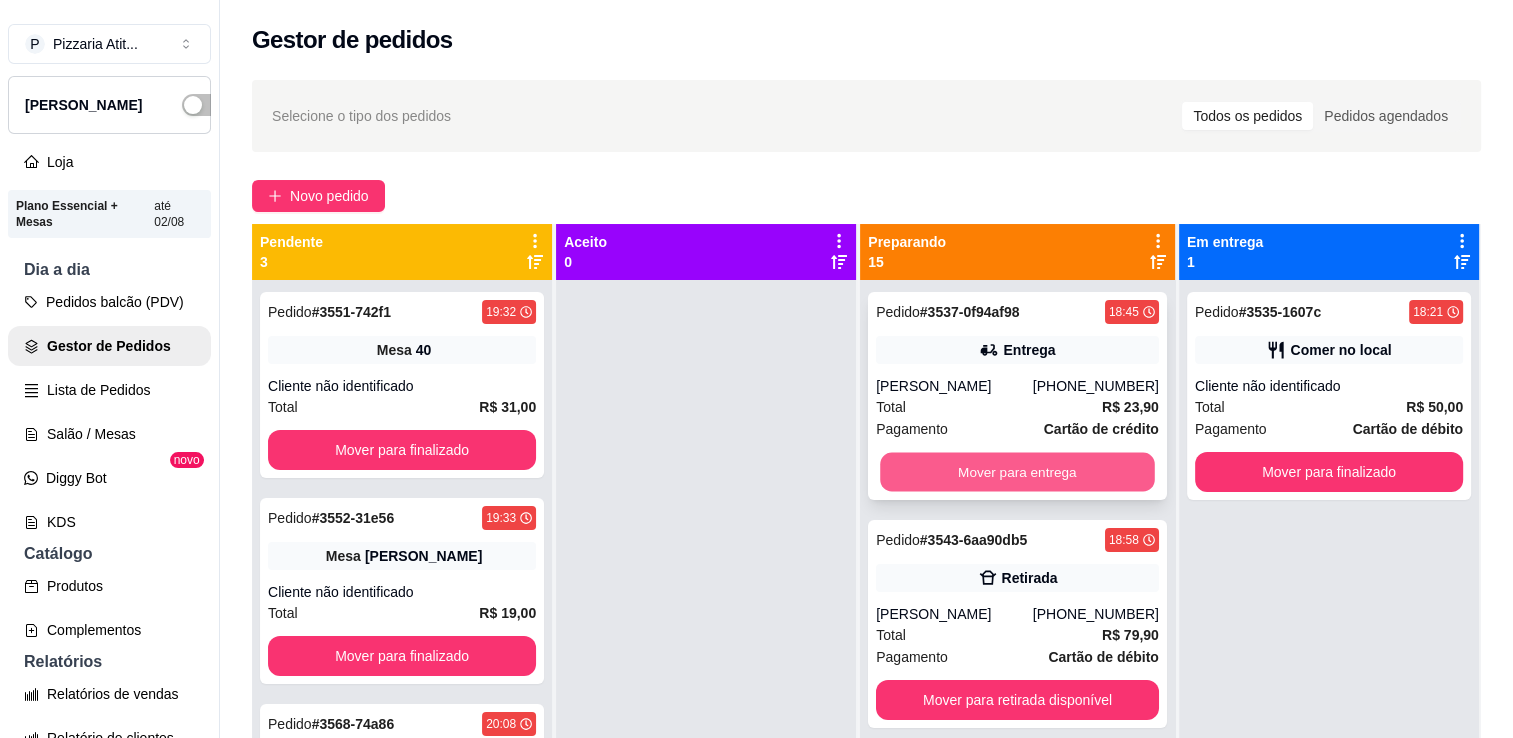 click on "Mover para entrega" at bounding box center (1017, 472) 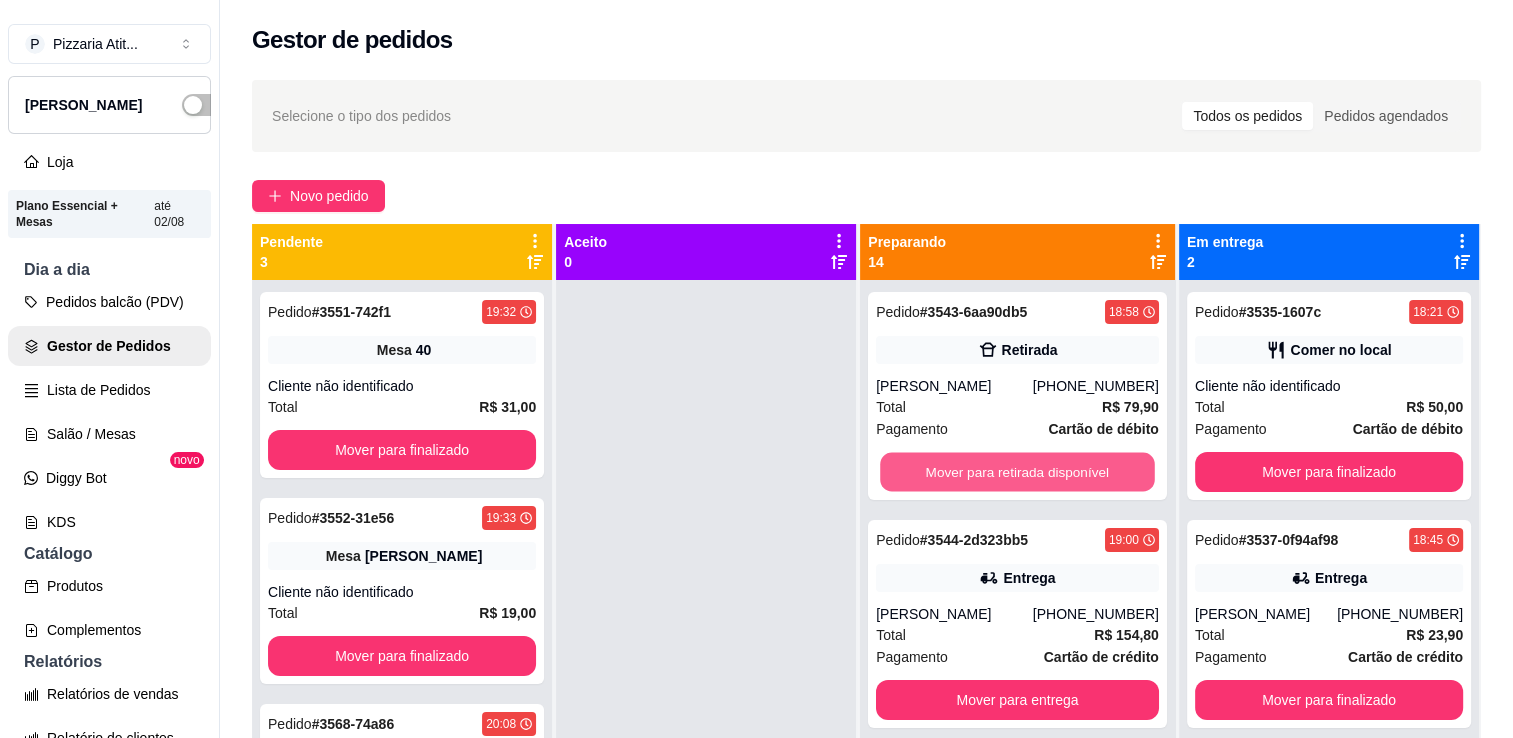 click on "Mover para retirada disponível" at bounding box center (1017, 472) 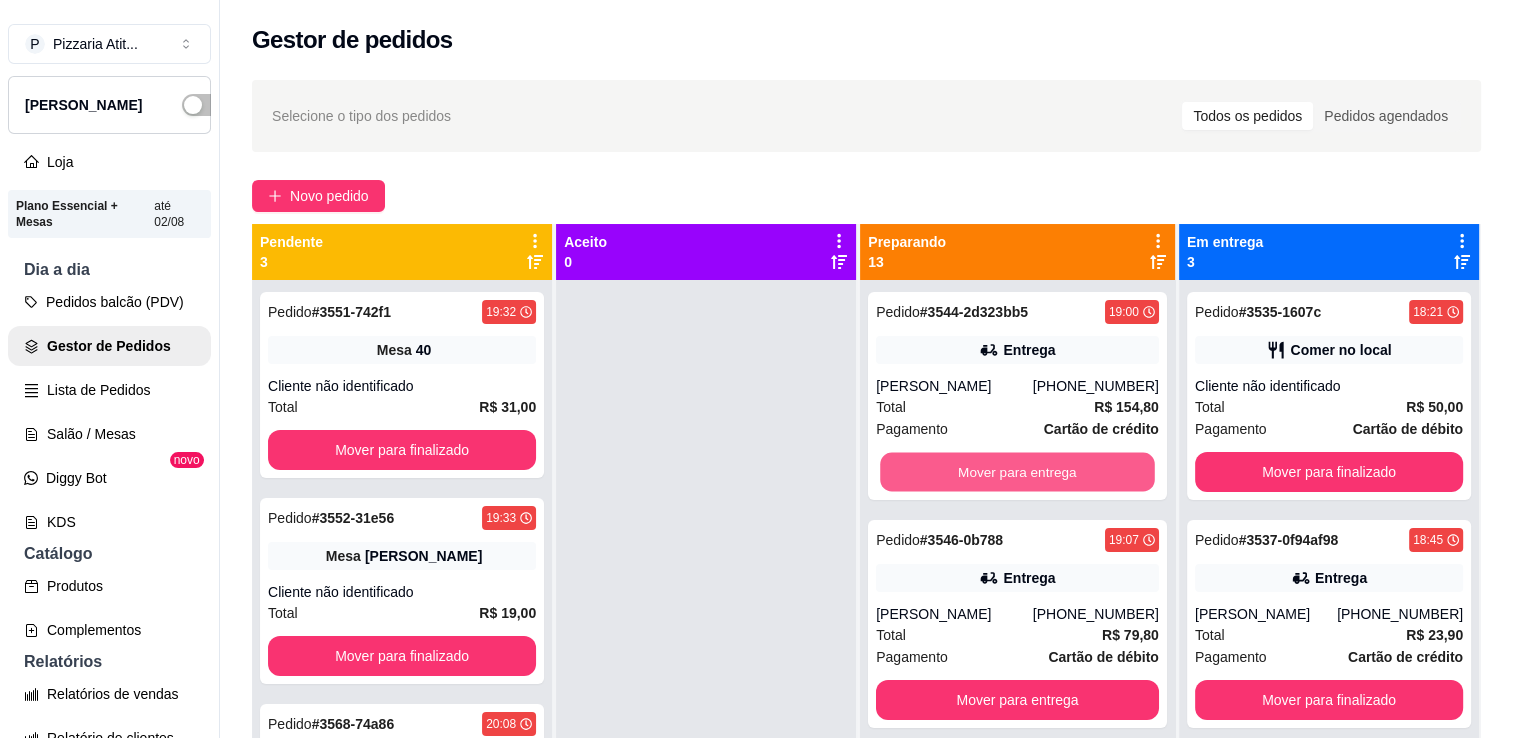 click on "Mover para entrega" at bounding box center (1017, 472) 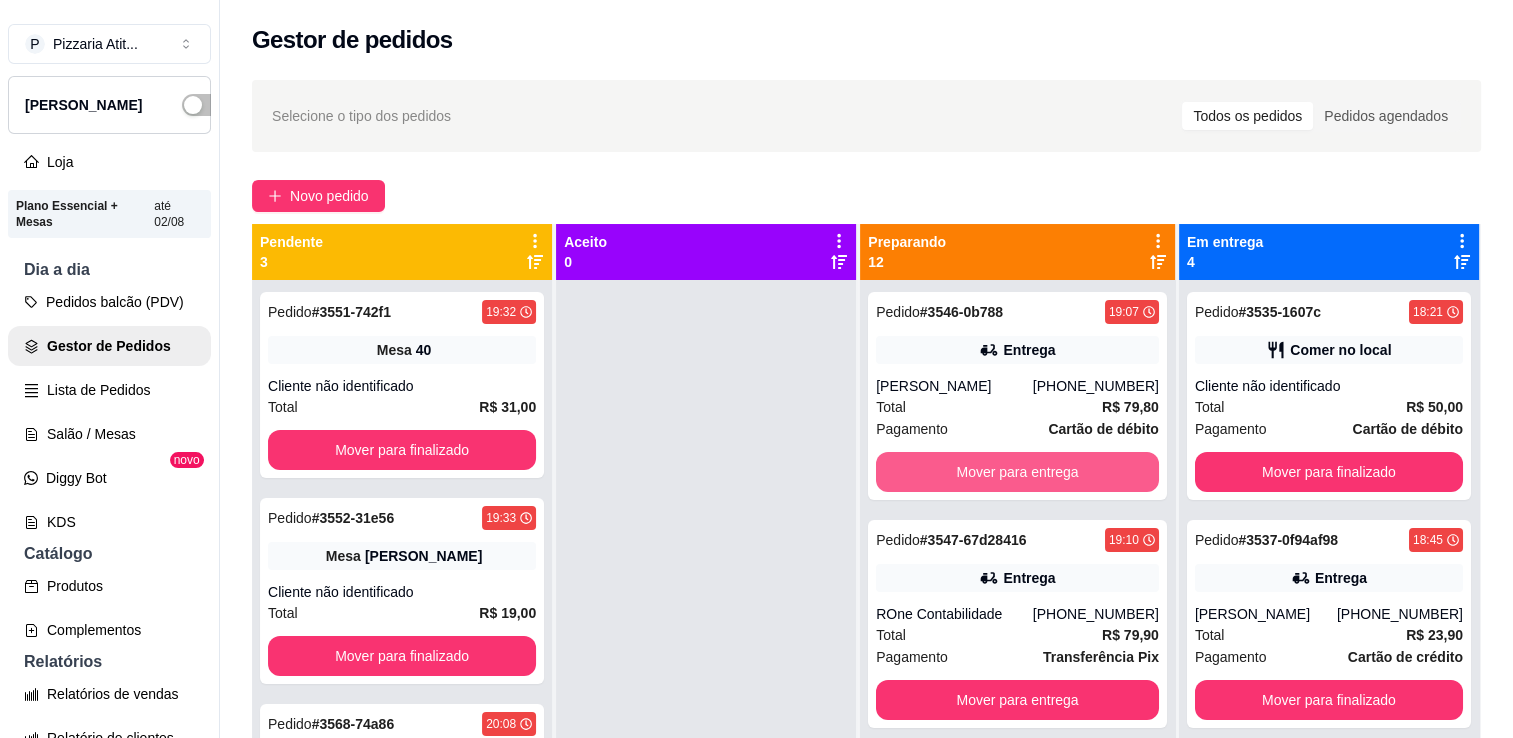 click on "Mover para entrega" at bounding box center (1017, 472) 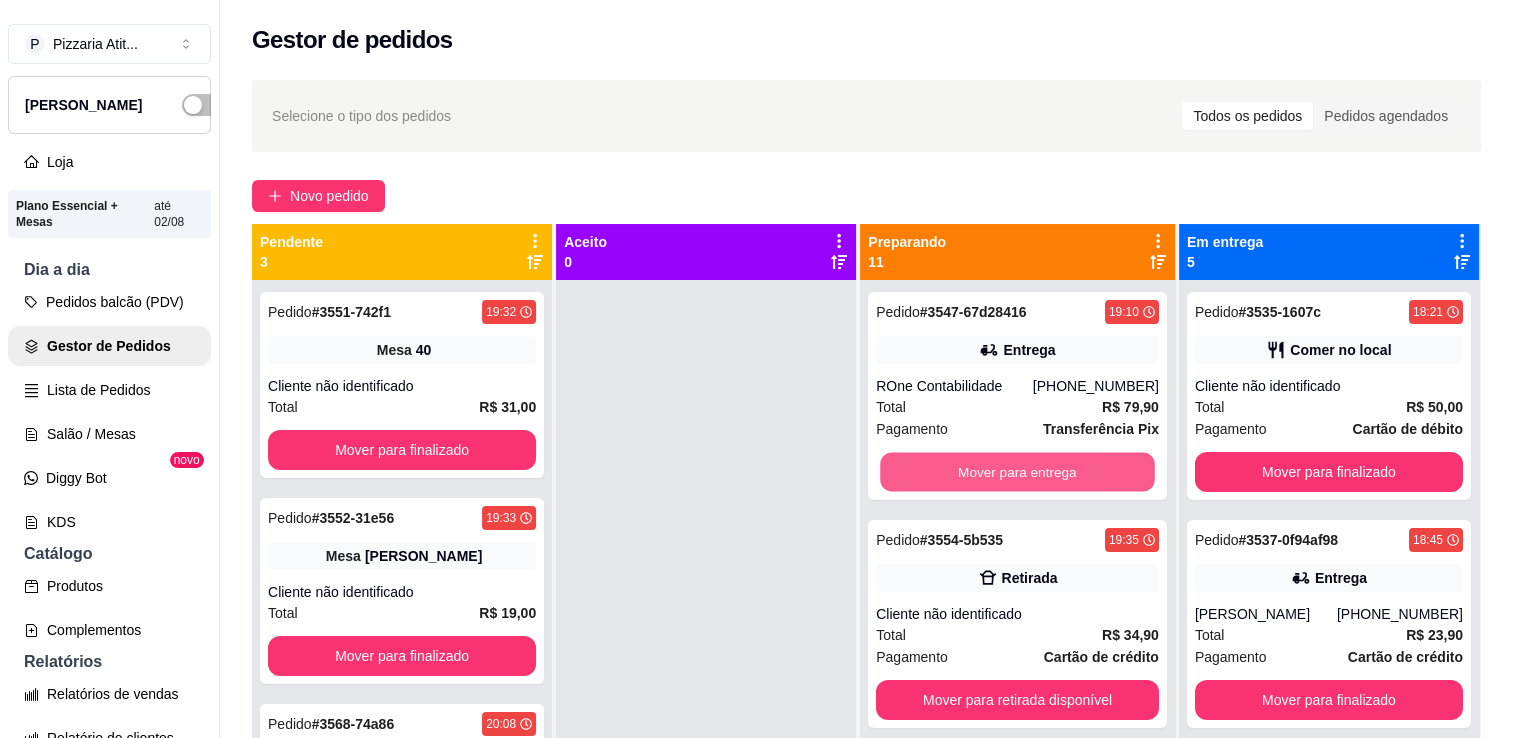 click on "Mover para entrega" at bounding box center (1017, 472) 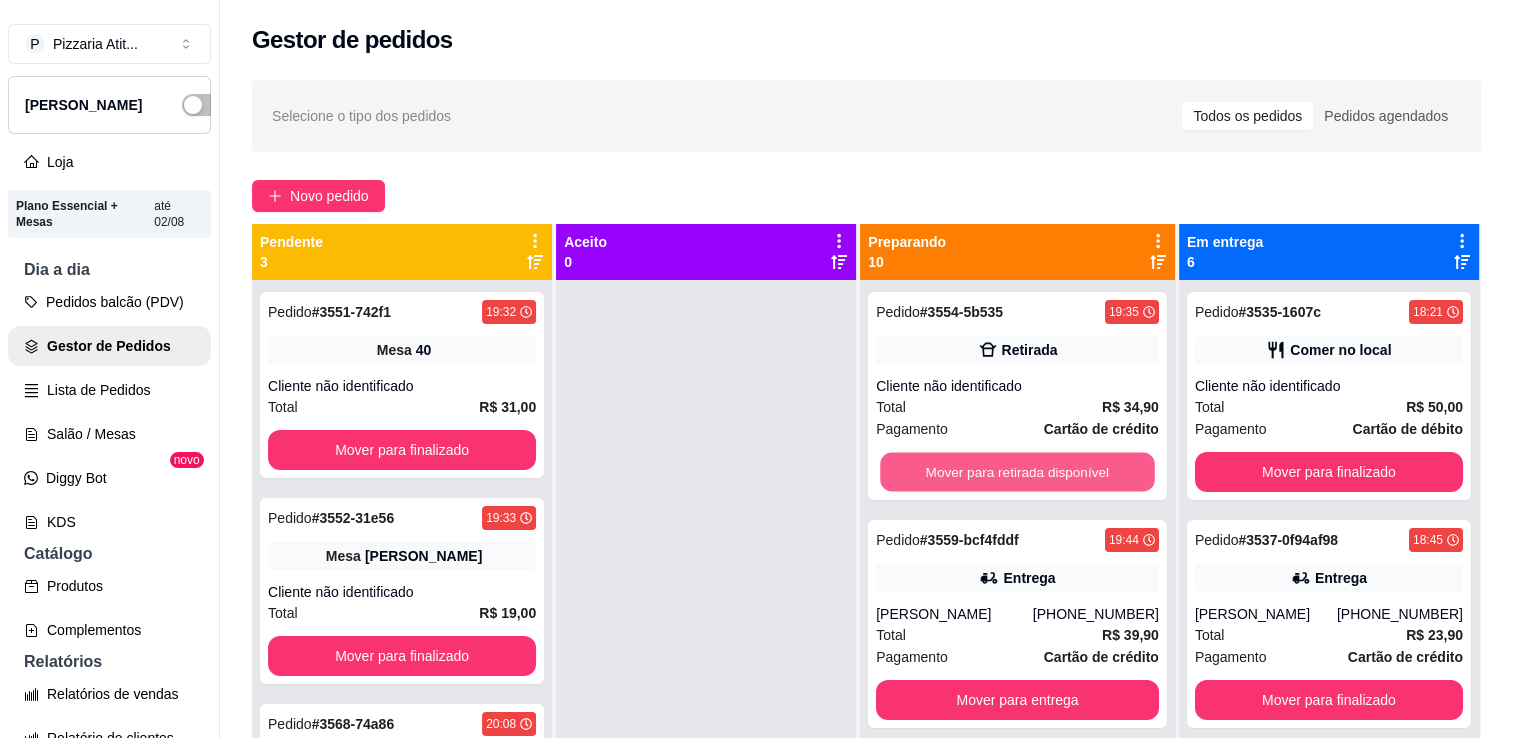 click on "Mover para retirada disponível" at bounding box center [1017, 472] 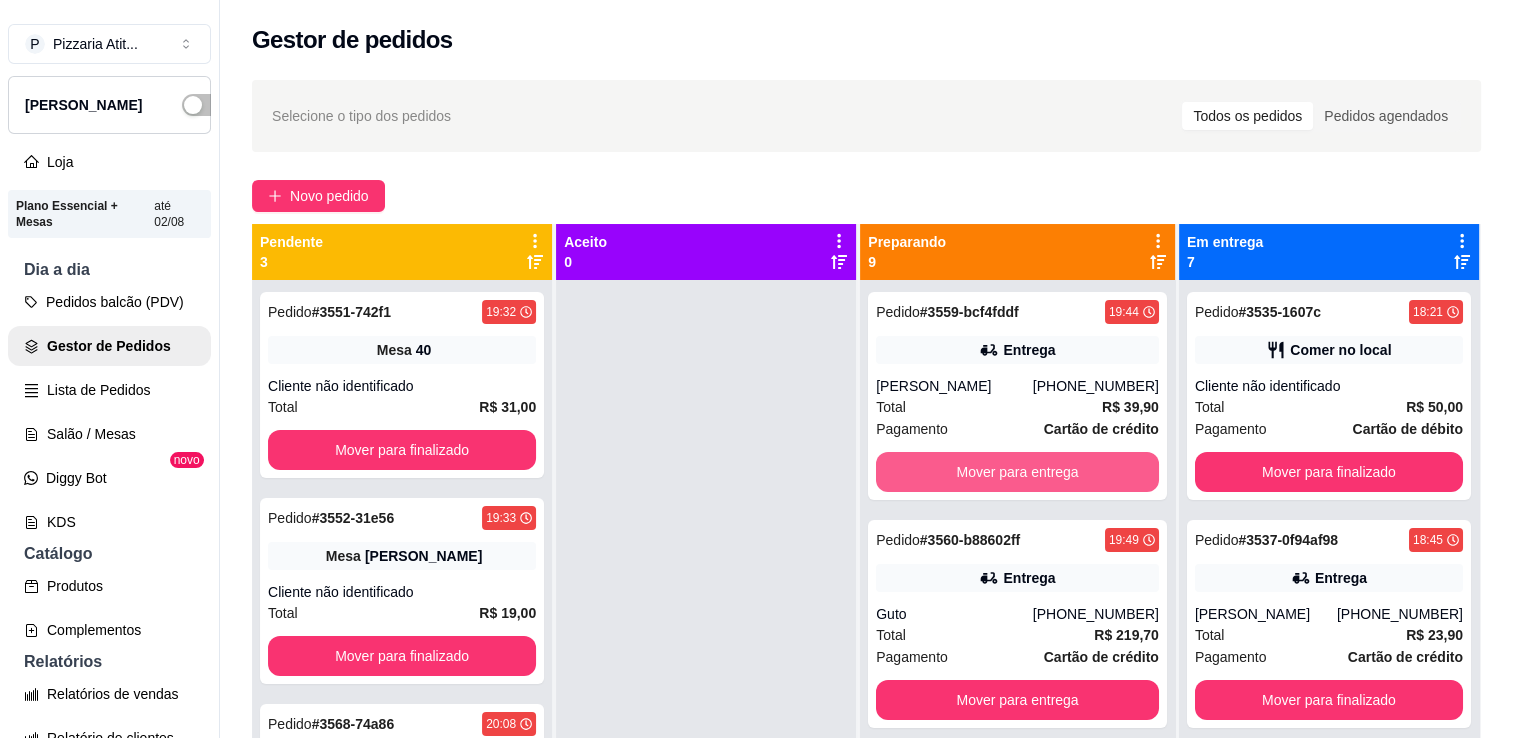 click on "Mover para entrega" at bounding box center (1017, 472) 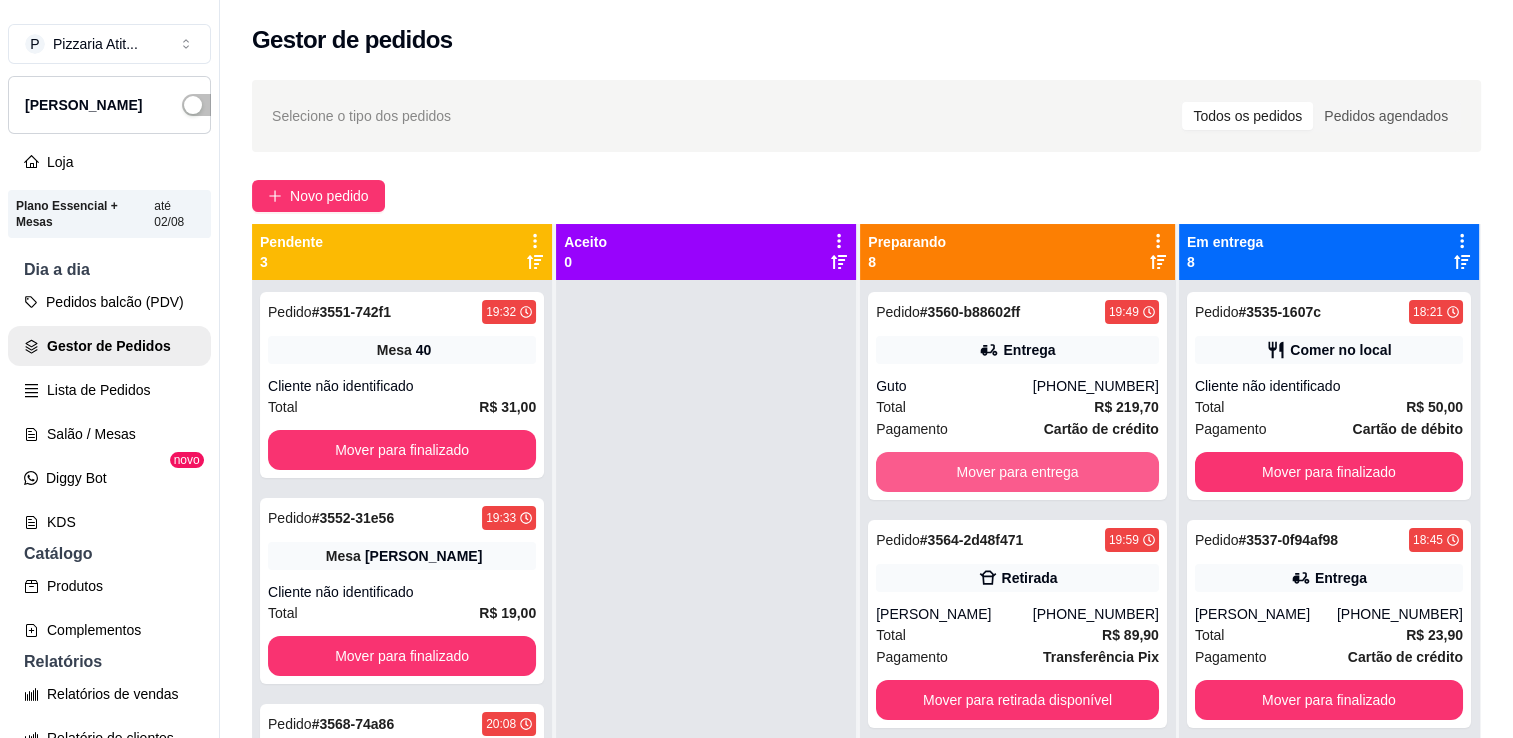 click on "Mover para entrega" at bounding box center [1017, 472] 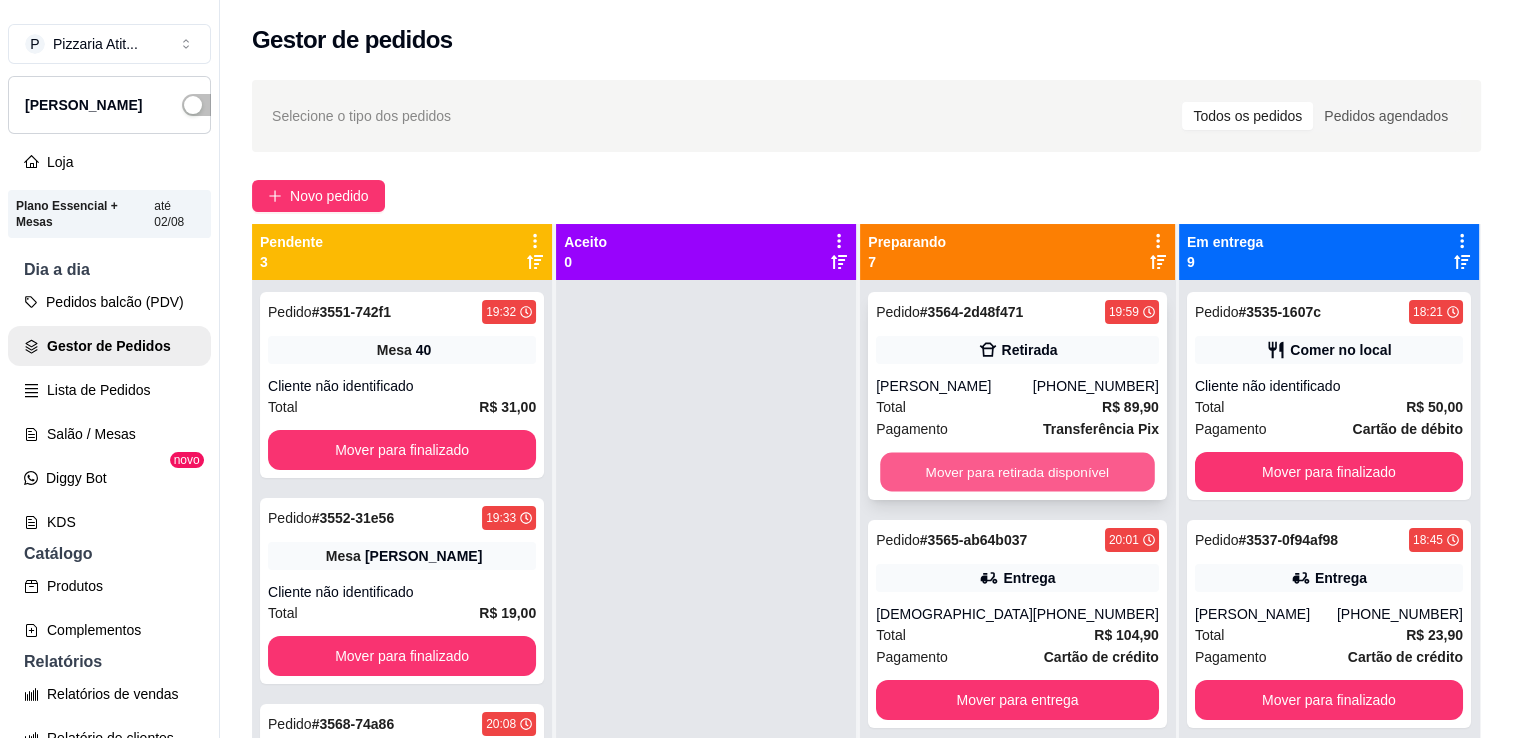 click on "Mover para retirada disponível" at bounding box center [1017, 472] 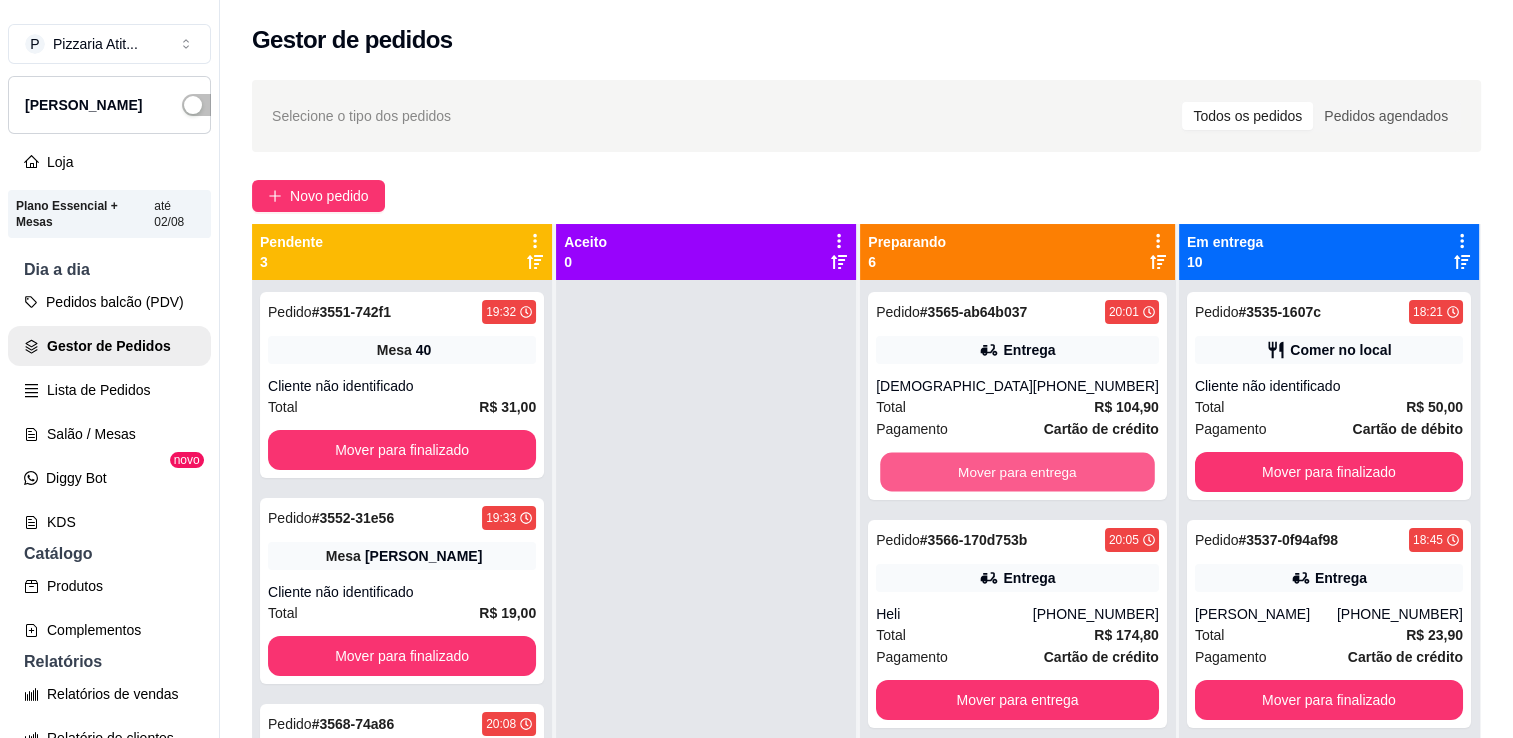 click on "Mover para entrega" at bounding box center [1017, 472] 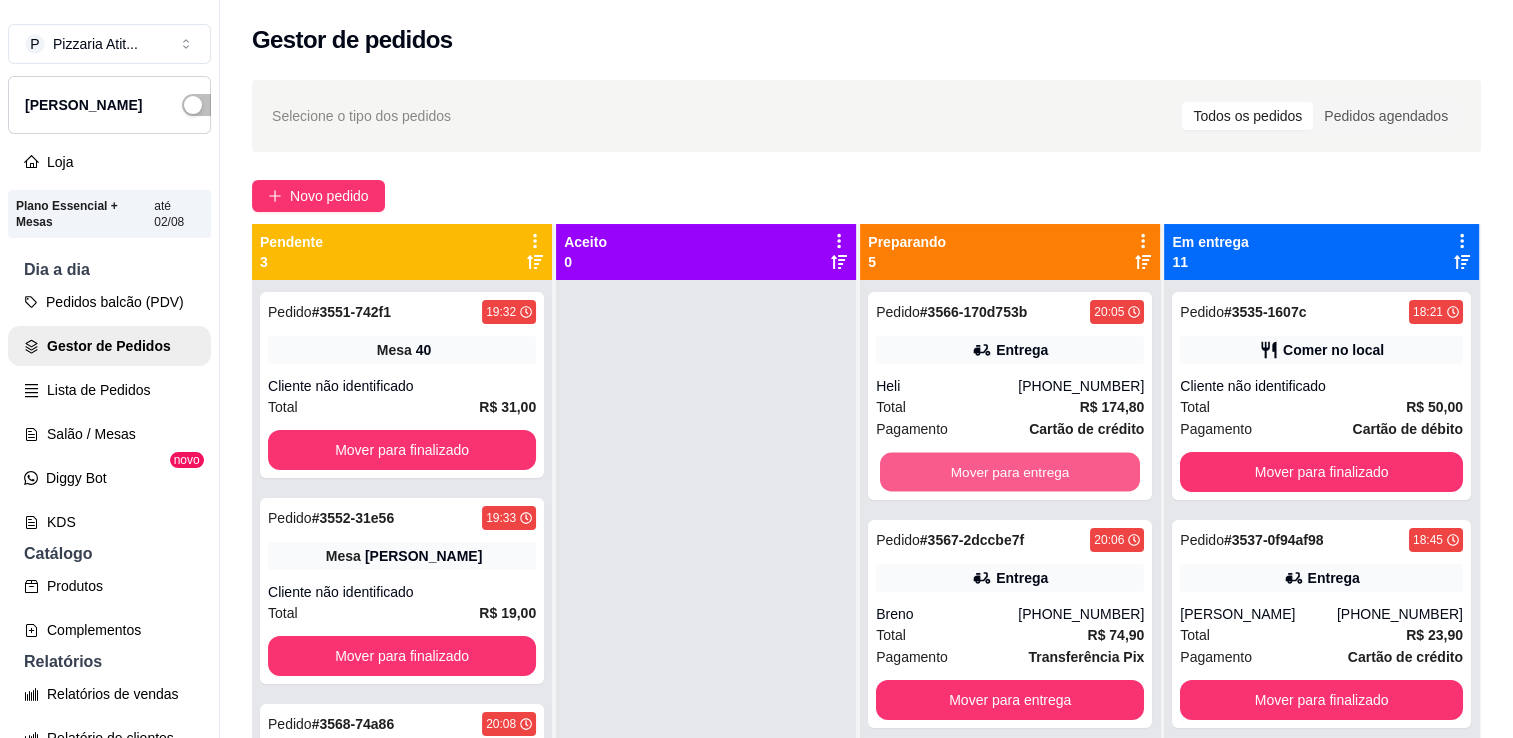 click on "Mover para entrega" at bounding box center [1010, 472] 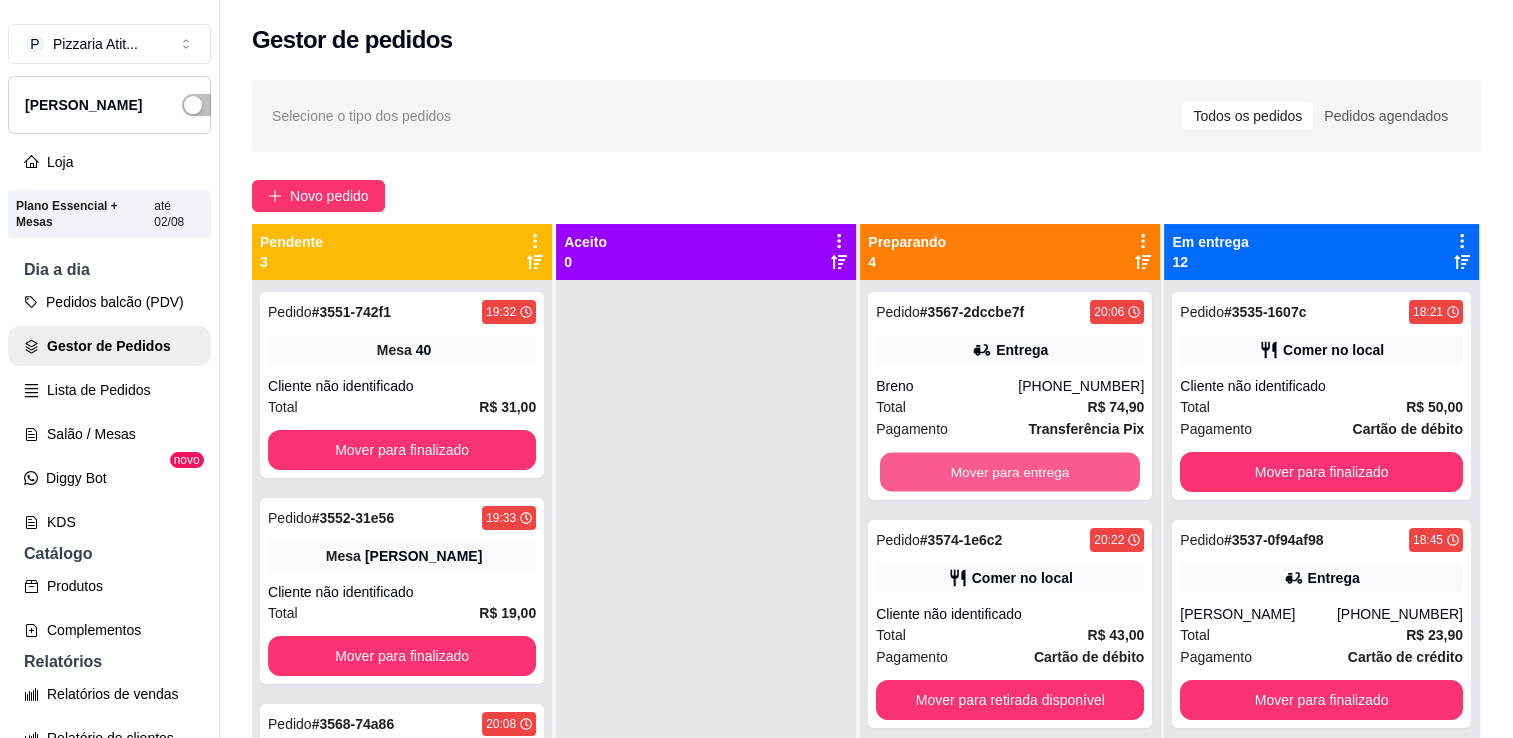 click on "Mover para entrega" at bounding box center [1010, 472] 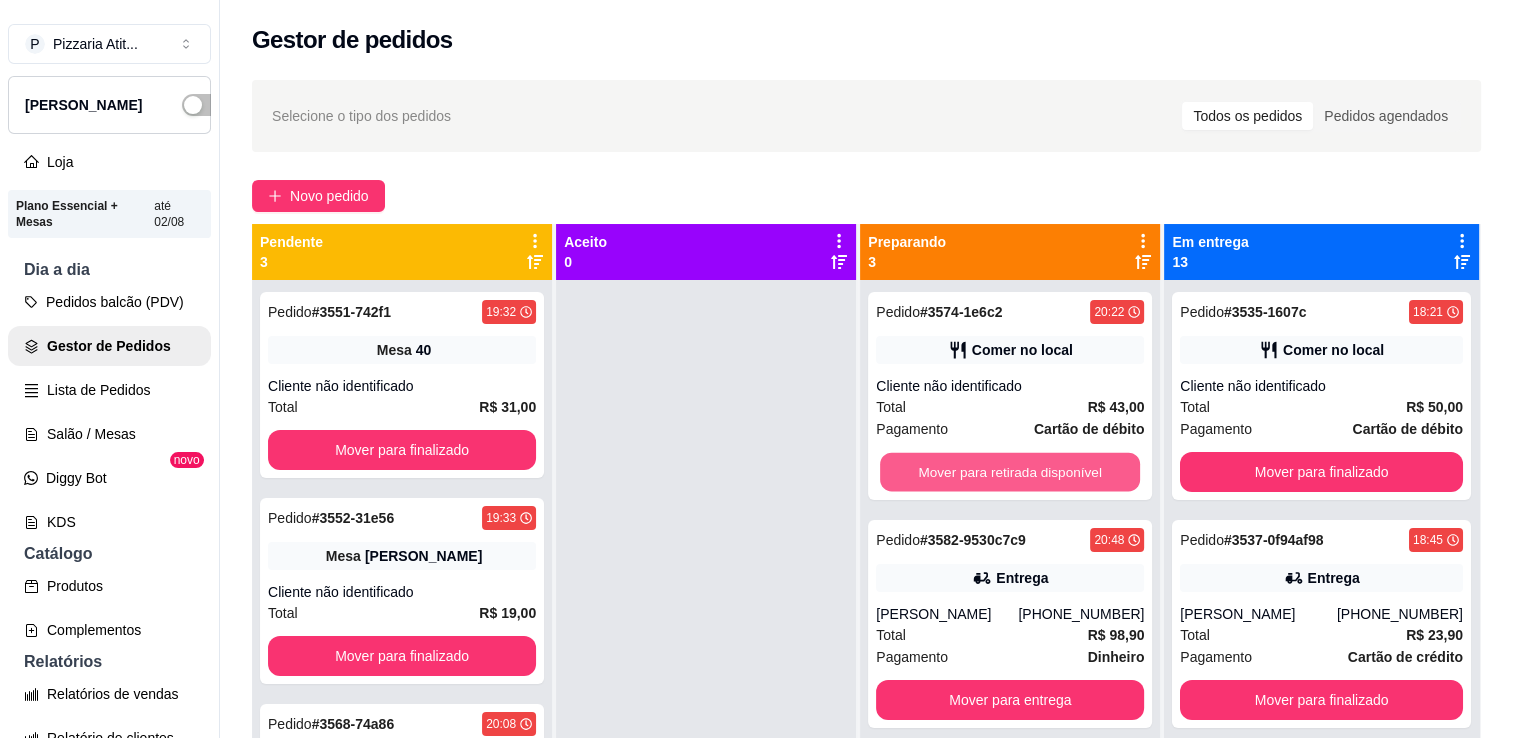 click on "Mover para retirada disponível" at bounding box center (1010, 472) 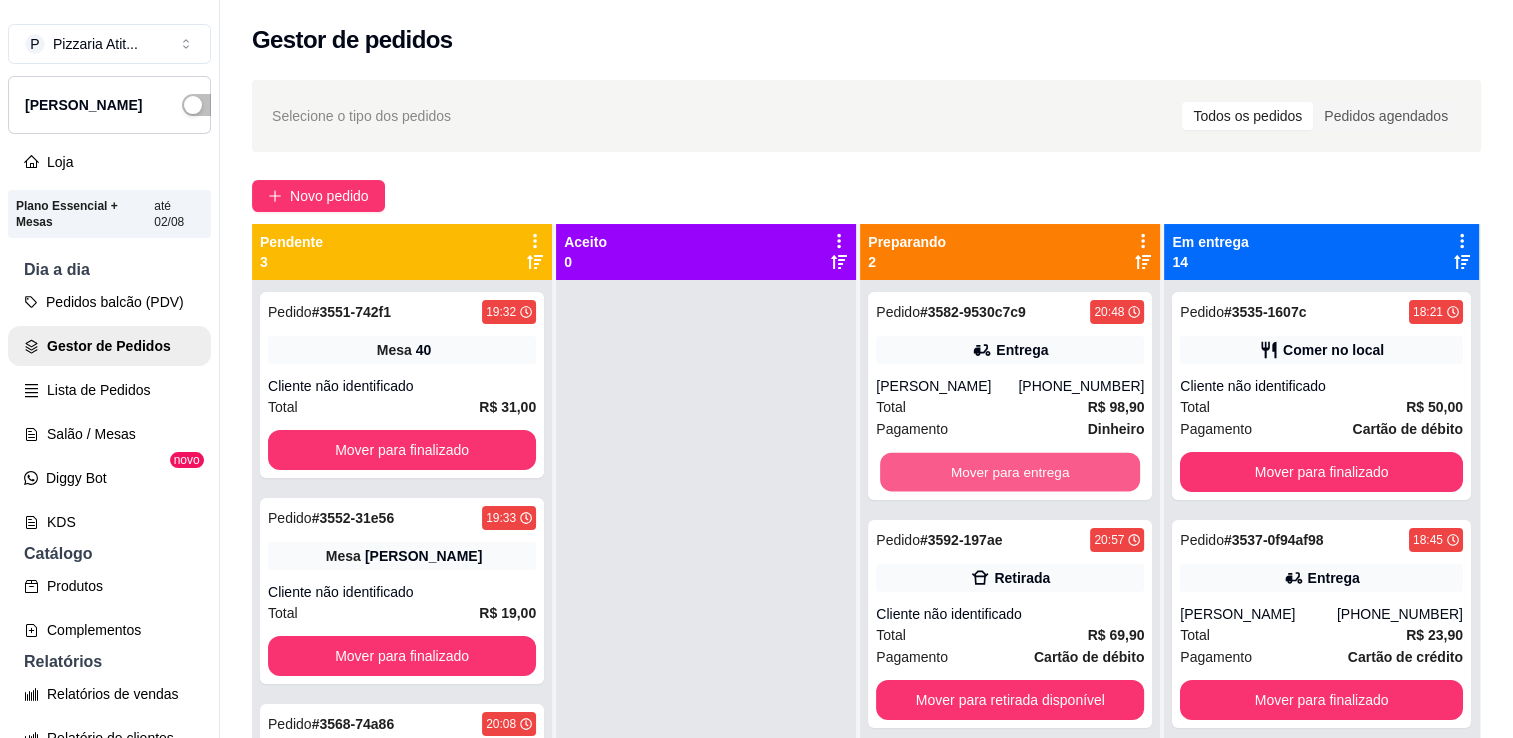 click on "Mover para entrega" at bounding box center [1010, 472] 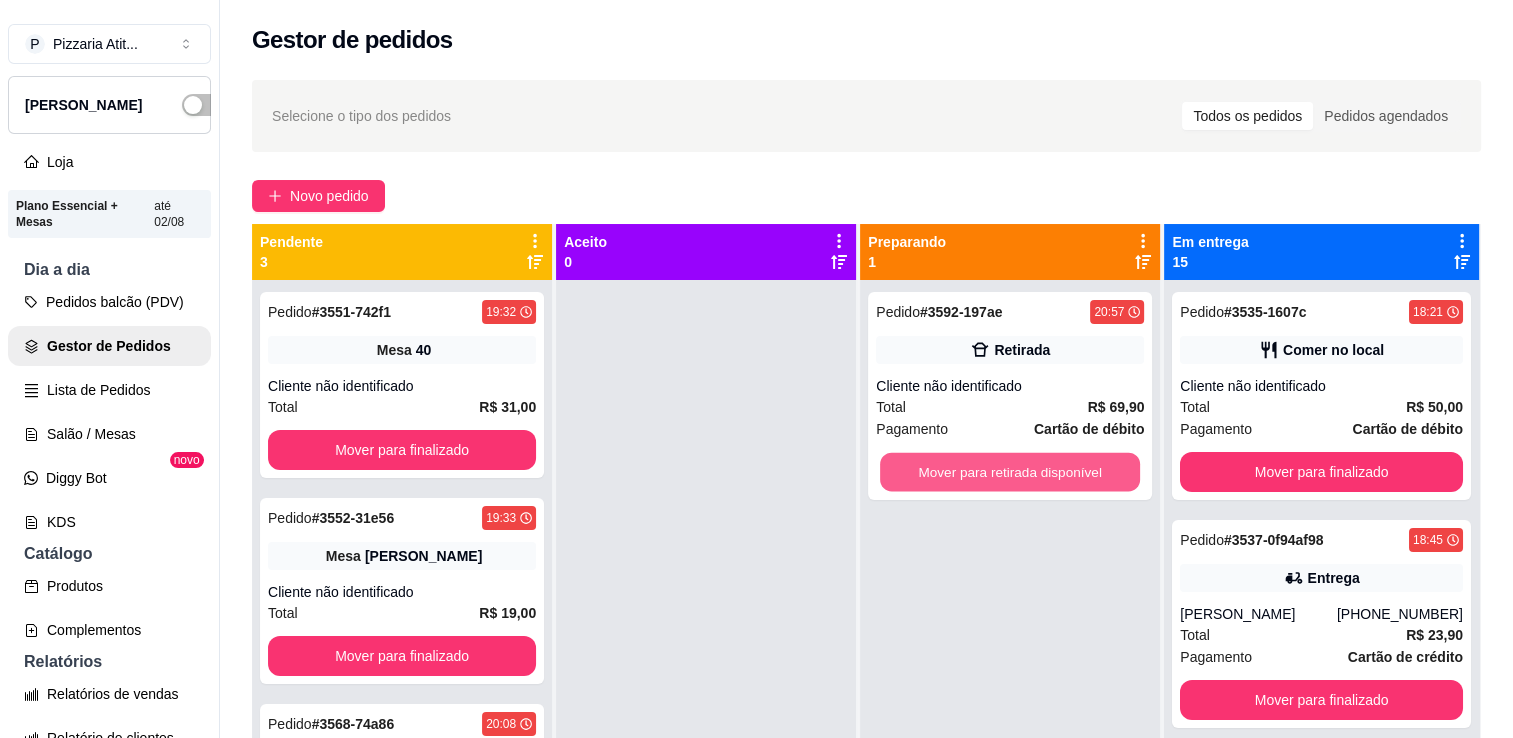 click on "Mover para retirada disponível" at bounding box center [1010, 472] 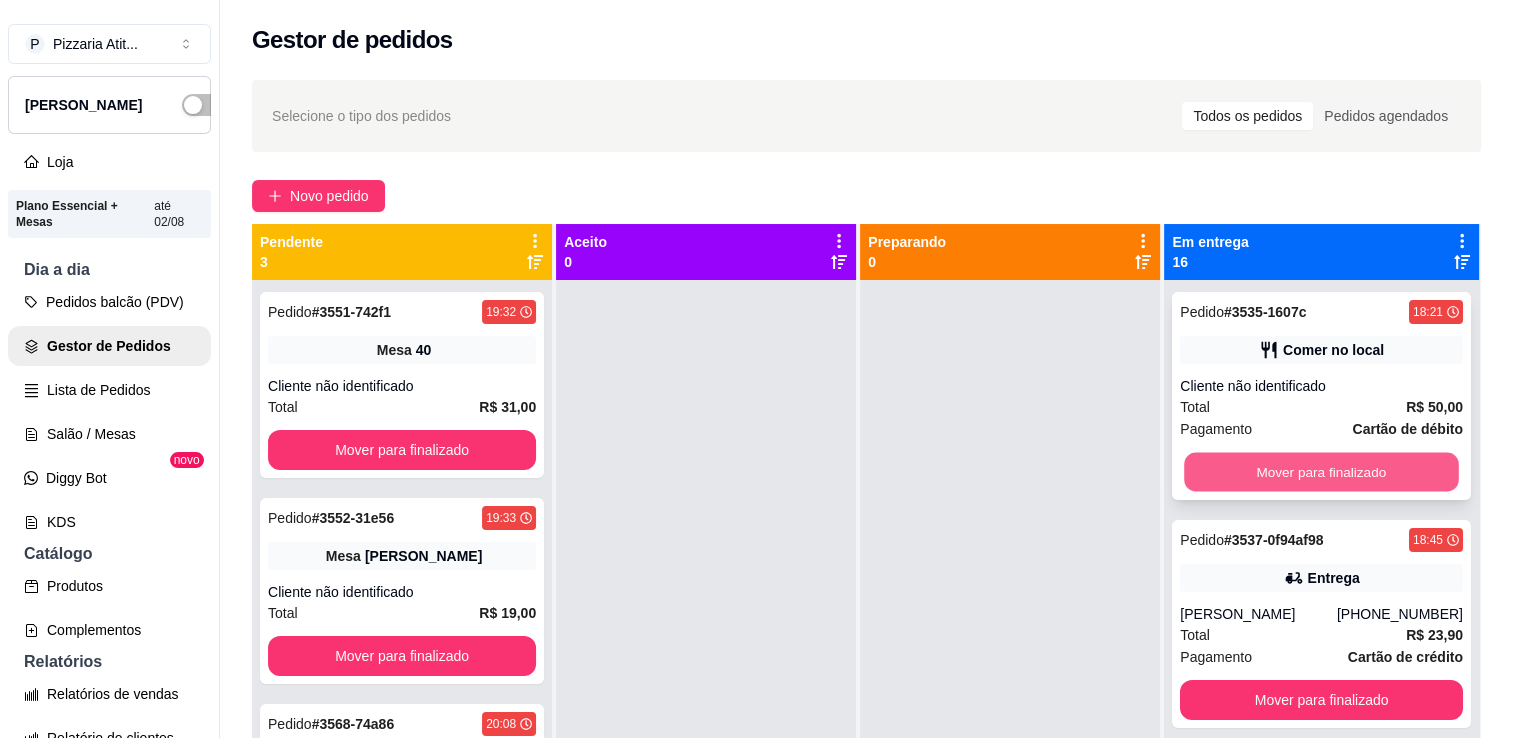 click on "Mover para finalizado" at bounding box center (1322, 472) 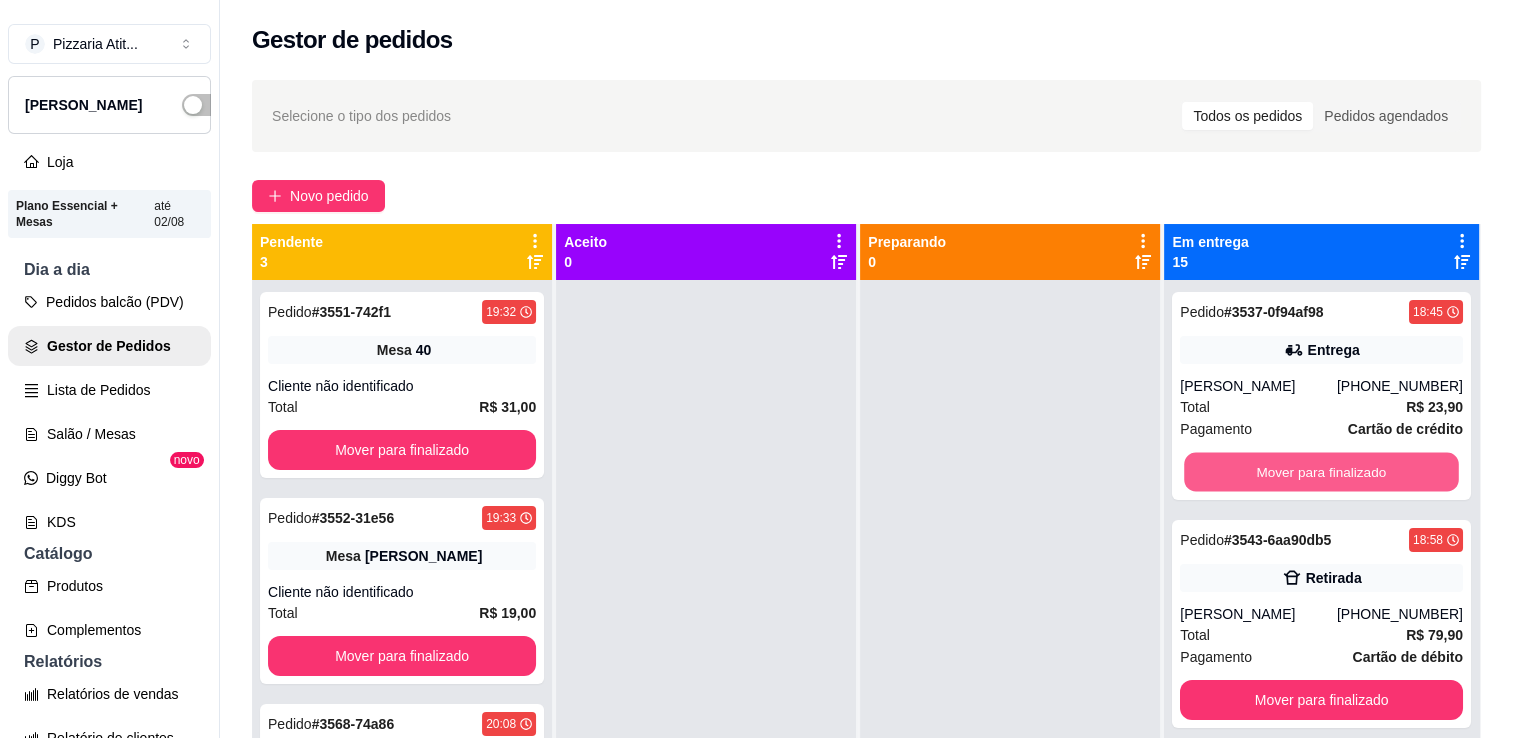 click on "Mover para finalizado" at bounding box center [1322, 472] 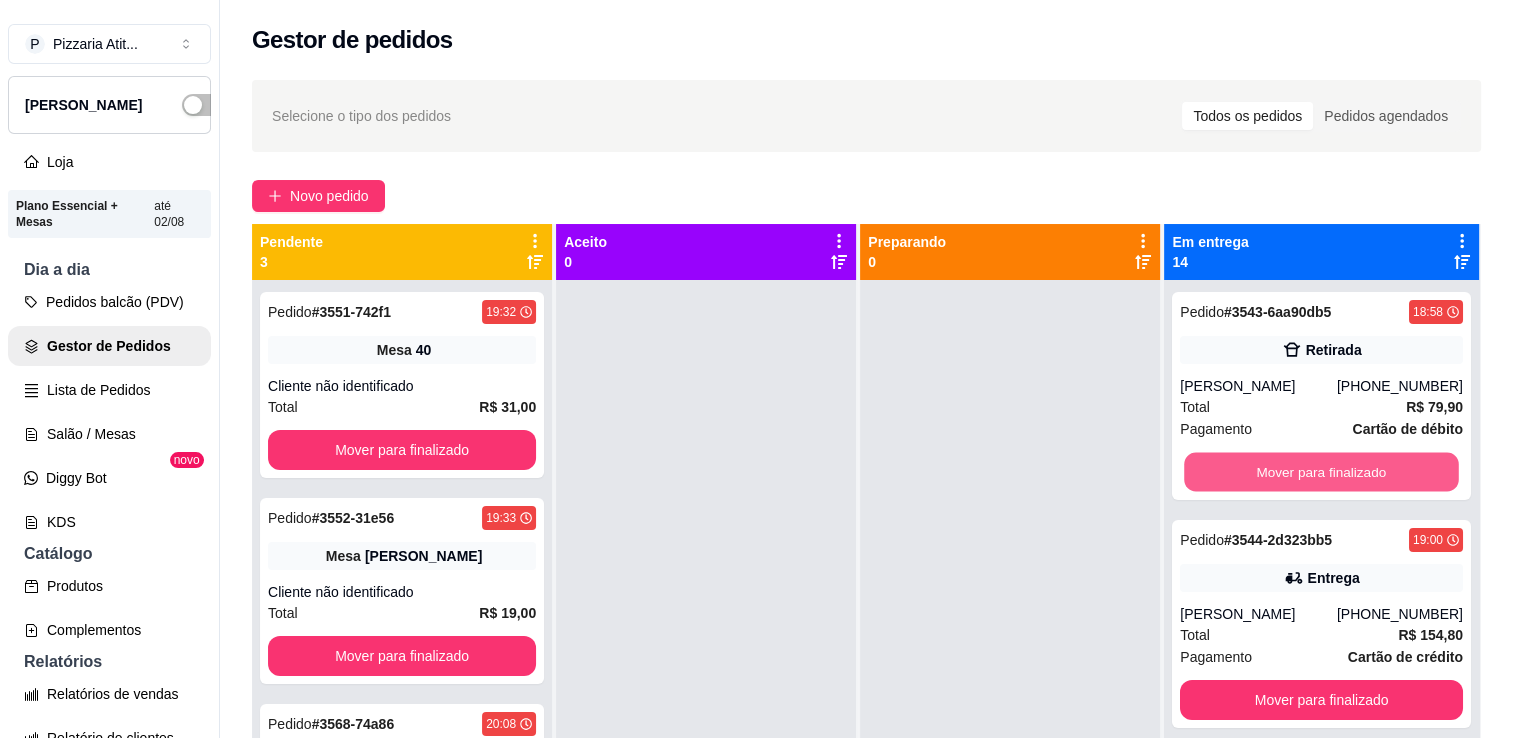 click on "Mover para finalizado" at bounding box center (1322, 472) 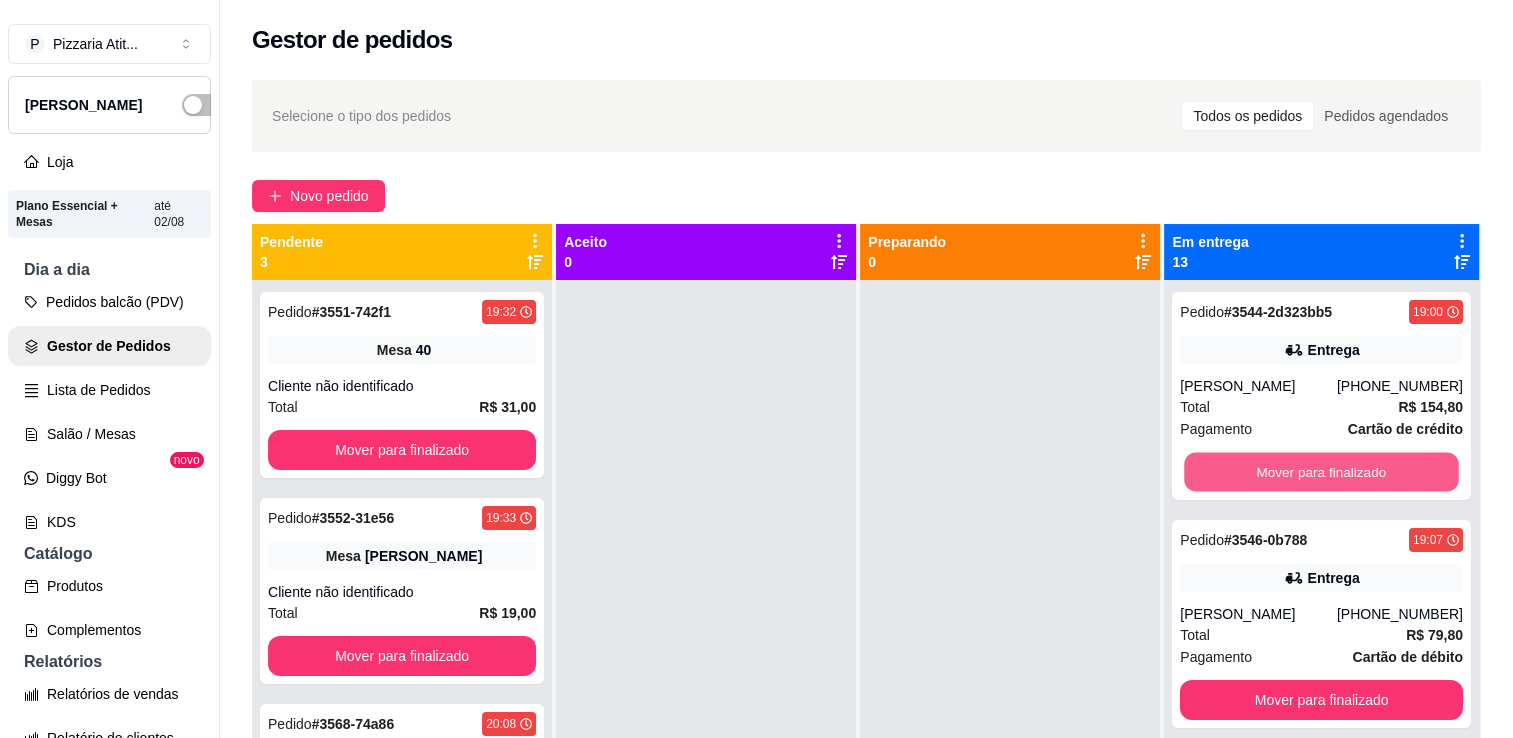 click on "Mover para finalizado" at bounding box center [1322, 472] 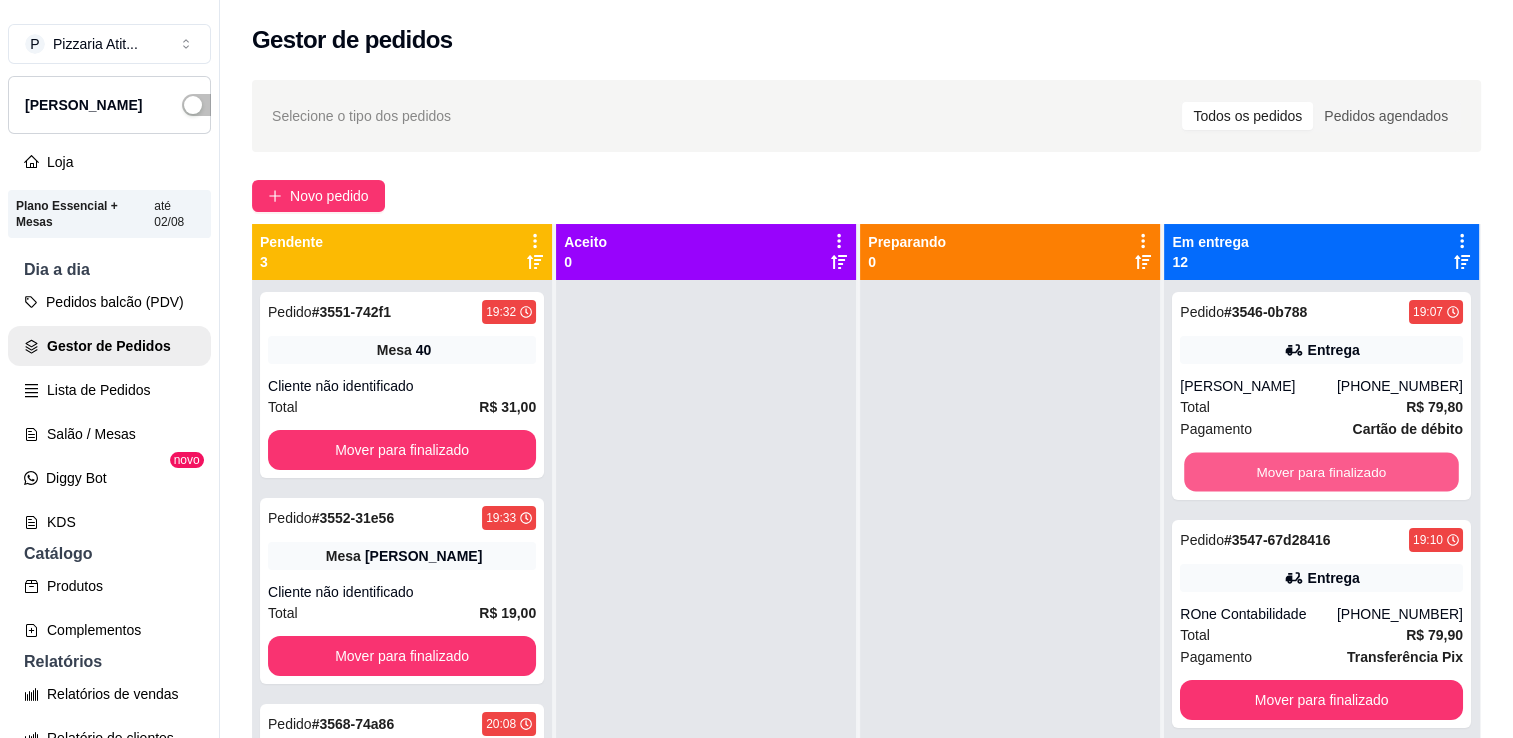 click on "Mover para finalizado" at bounding box center [1322, 472] 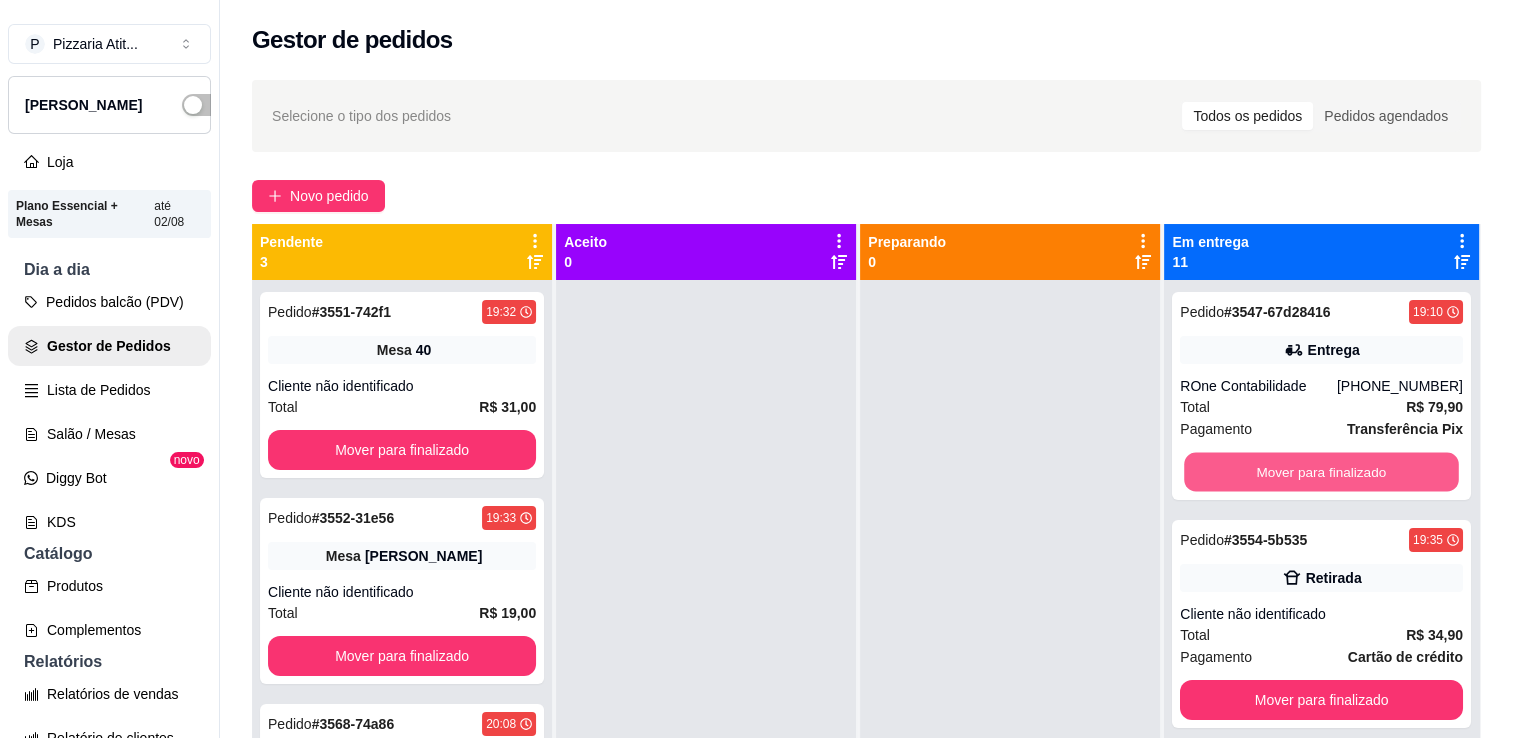 click on "Mover para finalizado" at bounding box center (1322, 472) 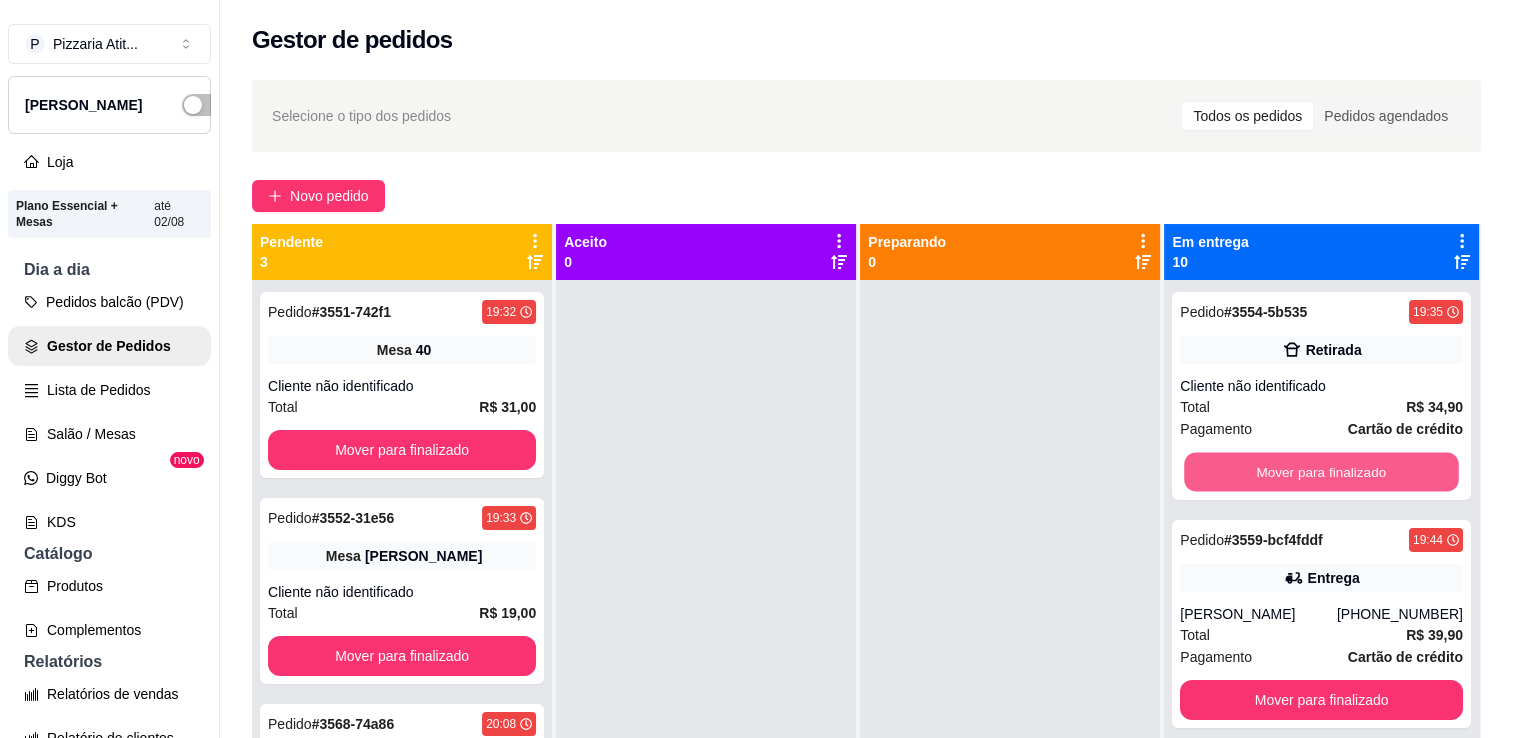 click on "Mover para finalizado" at bounding box center (1322, 472) 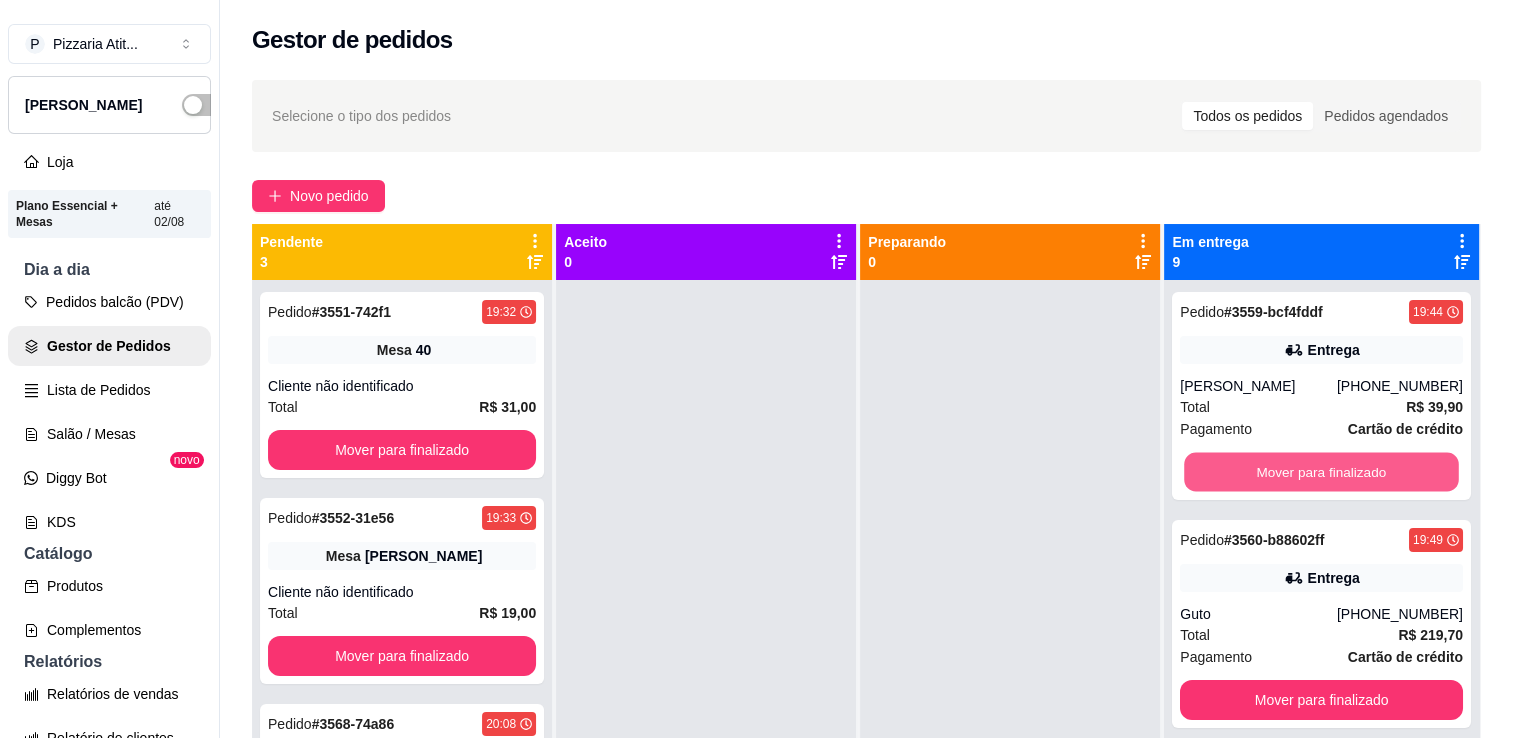 click on "Mover para finalizado" at bounding box center (1322, 472) 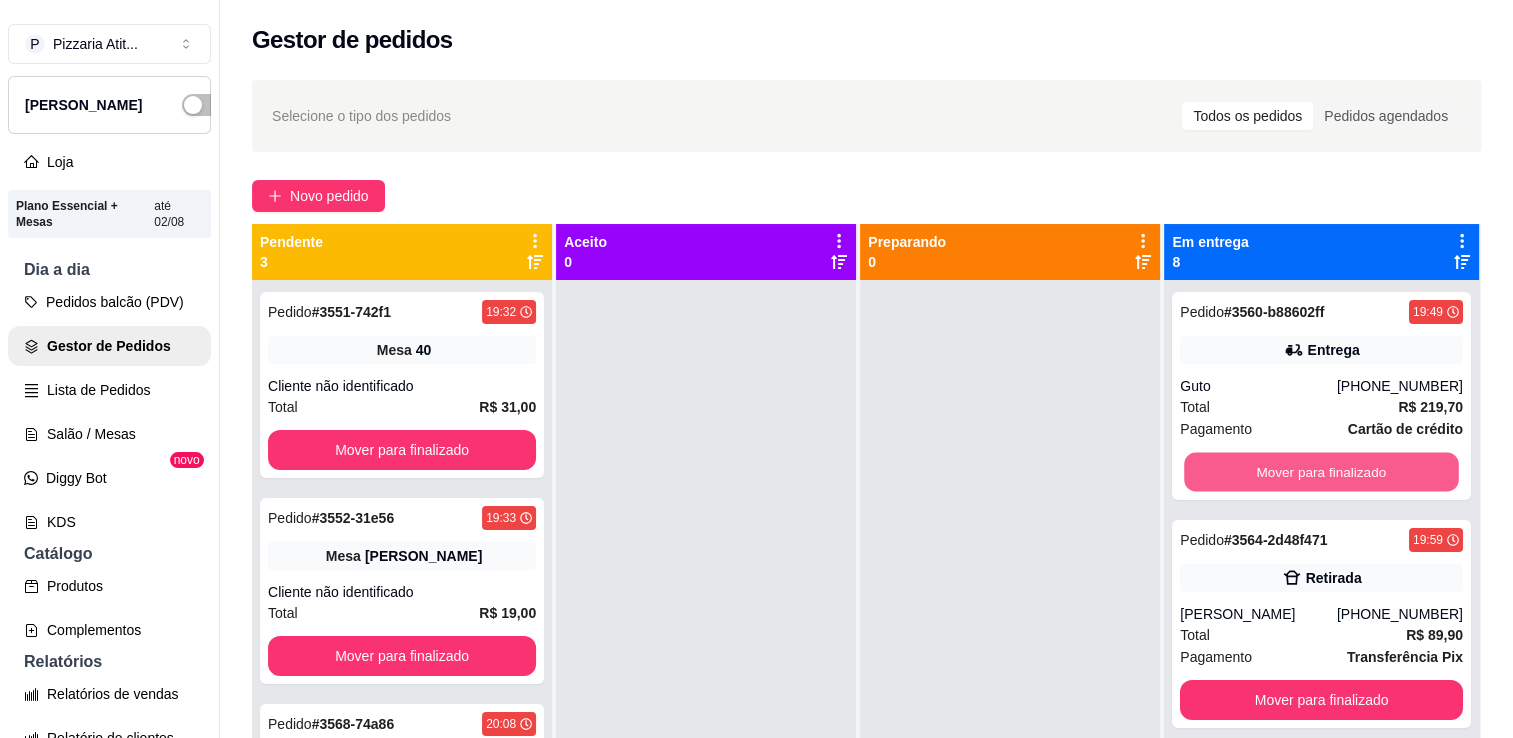 click on "Mover para finalizado" at bounding box center [1322, 472] 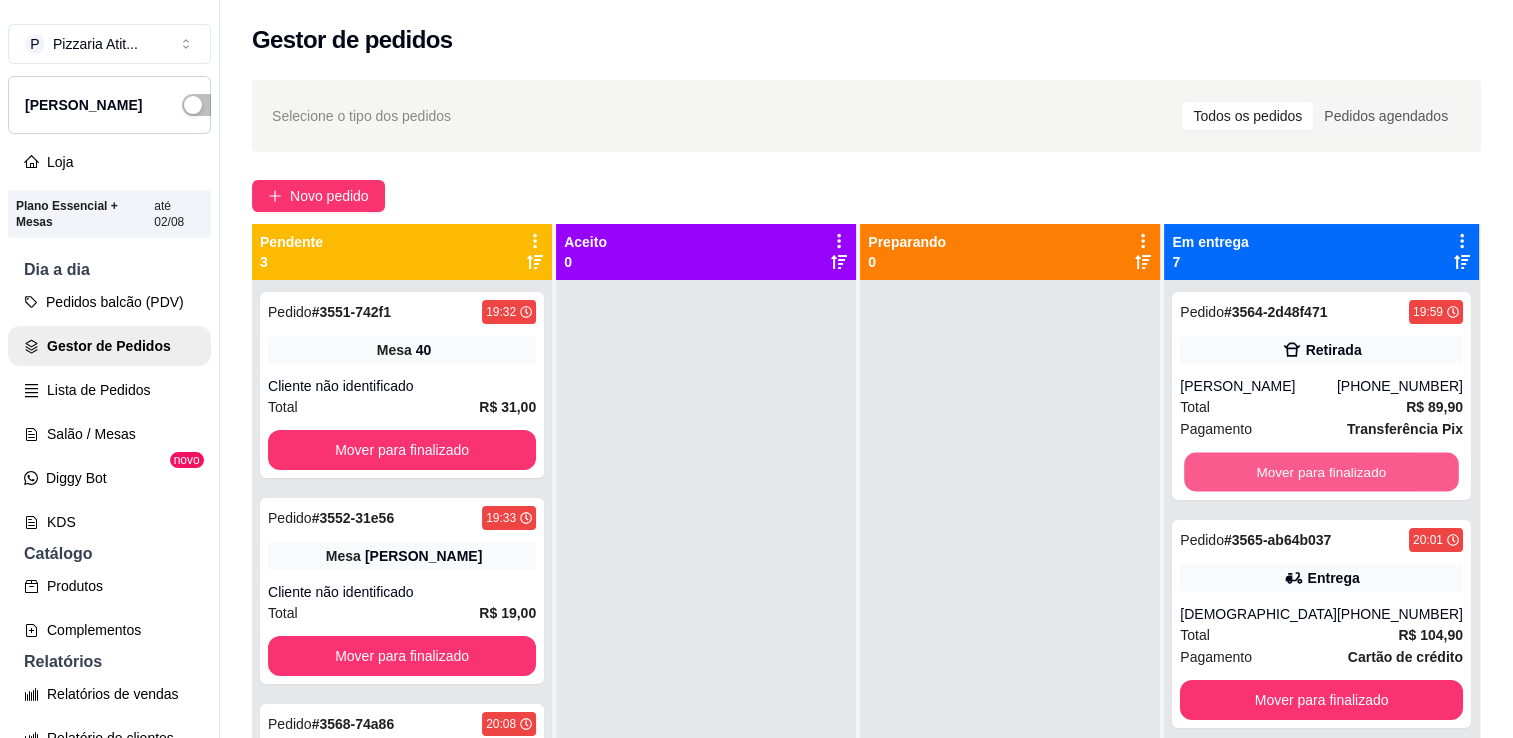 click on "Mover para finalizado" at bounding box center [1322, 472] 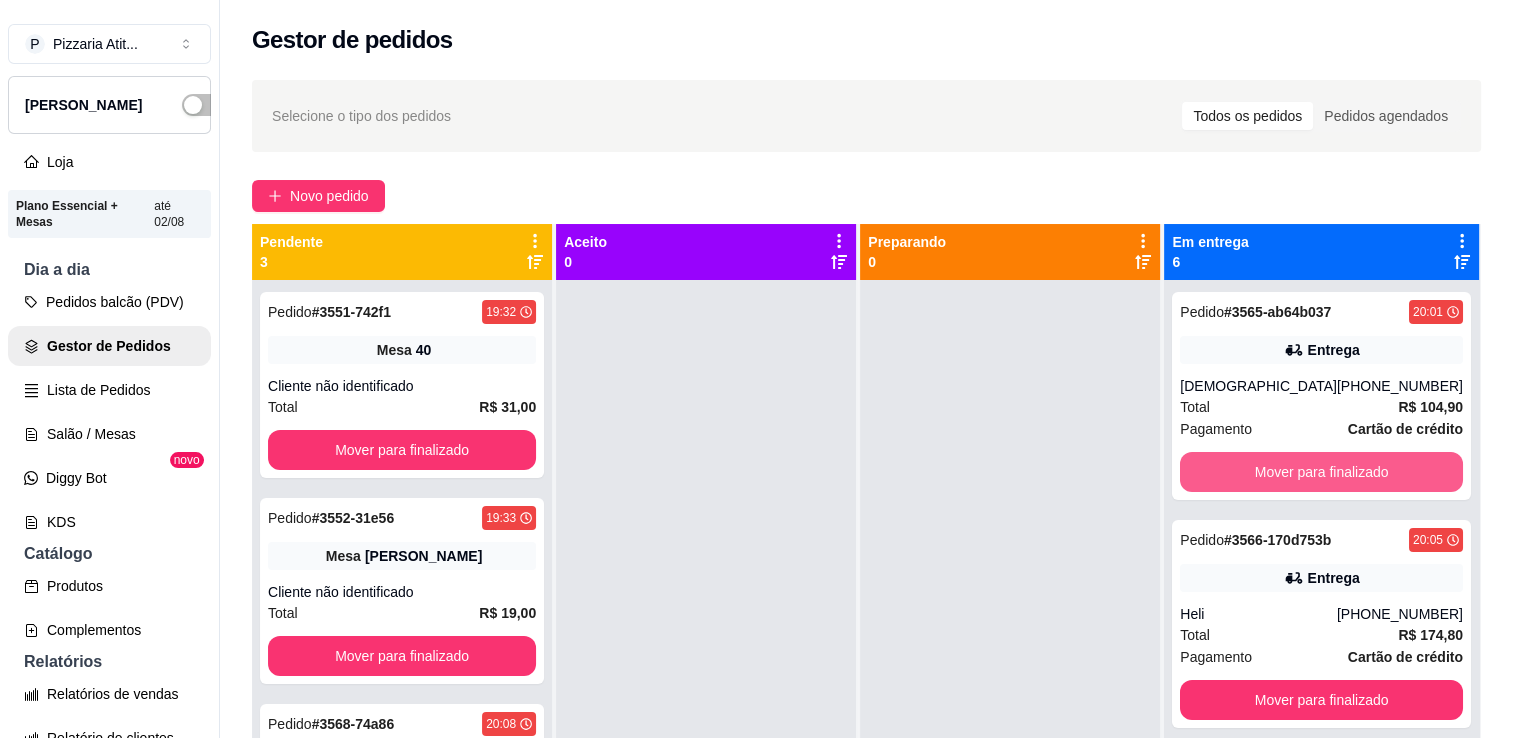 click on "Mover para finalizado" at bounding box center [1321, 472] 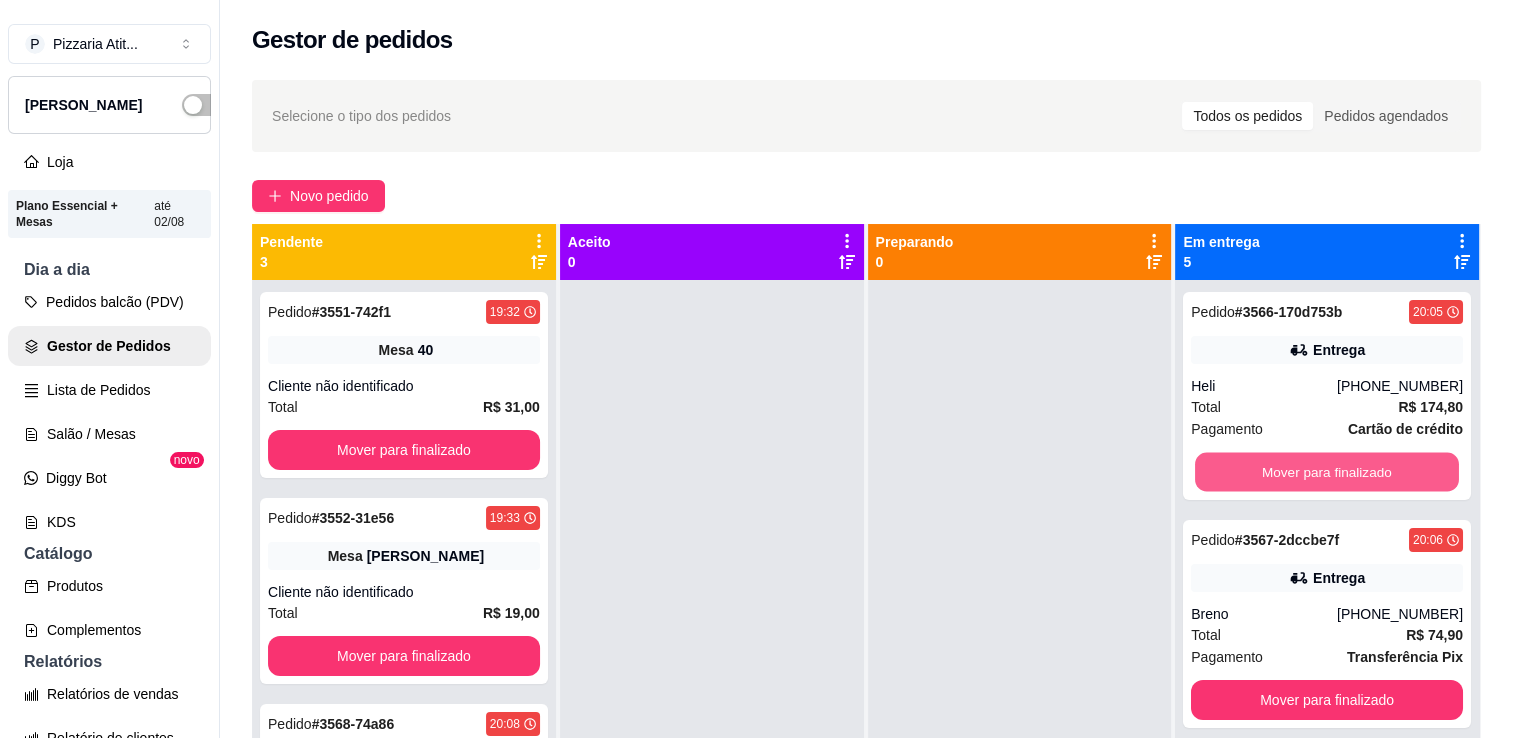 click on "Mover para finalizado" at bounding box center (1327, 472) 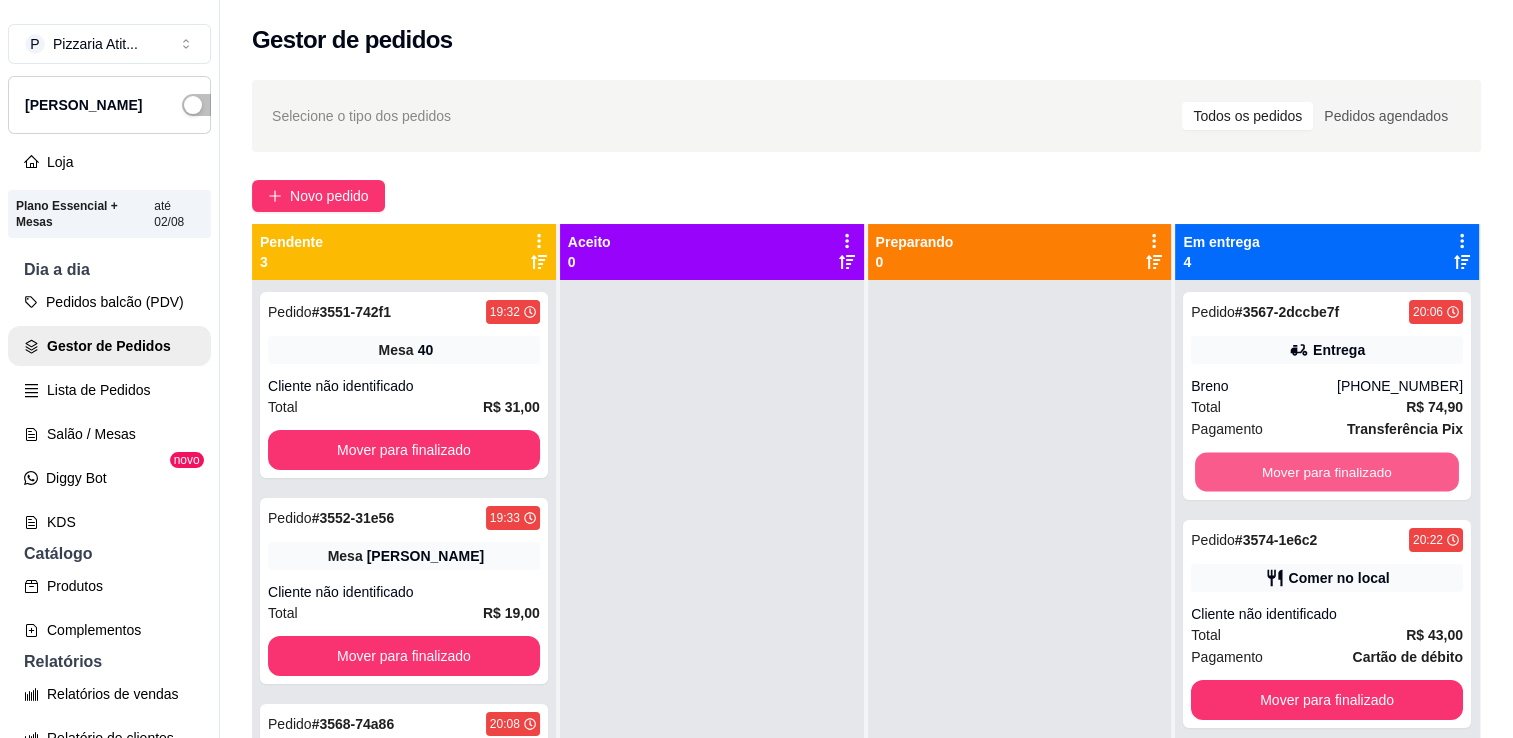 click on "Mover para finalizado" at bounding box center [1327, 472] 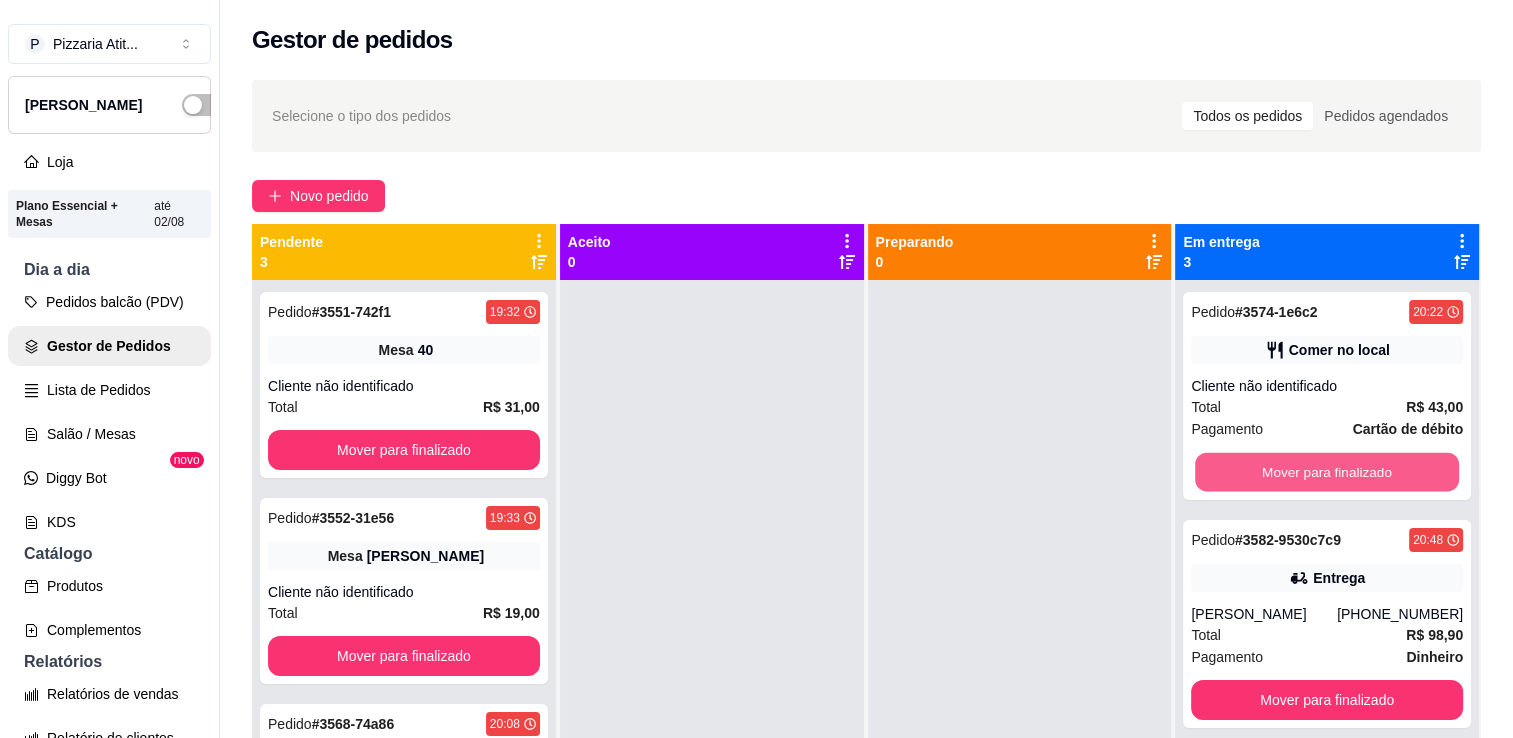 click on "Mover para finalizado" at bounding box center [1327, 472] 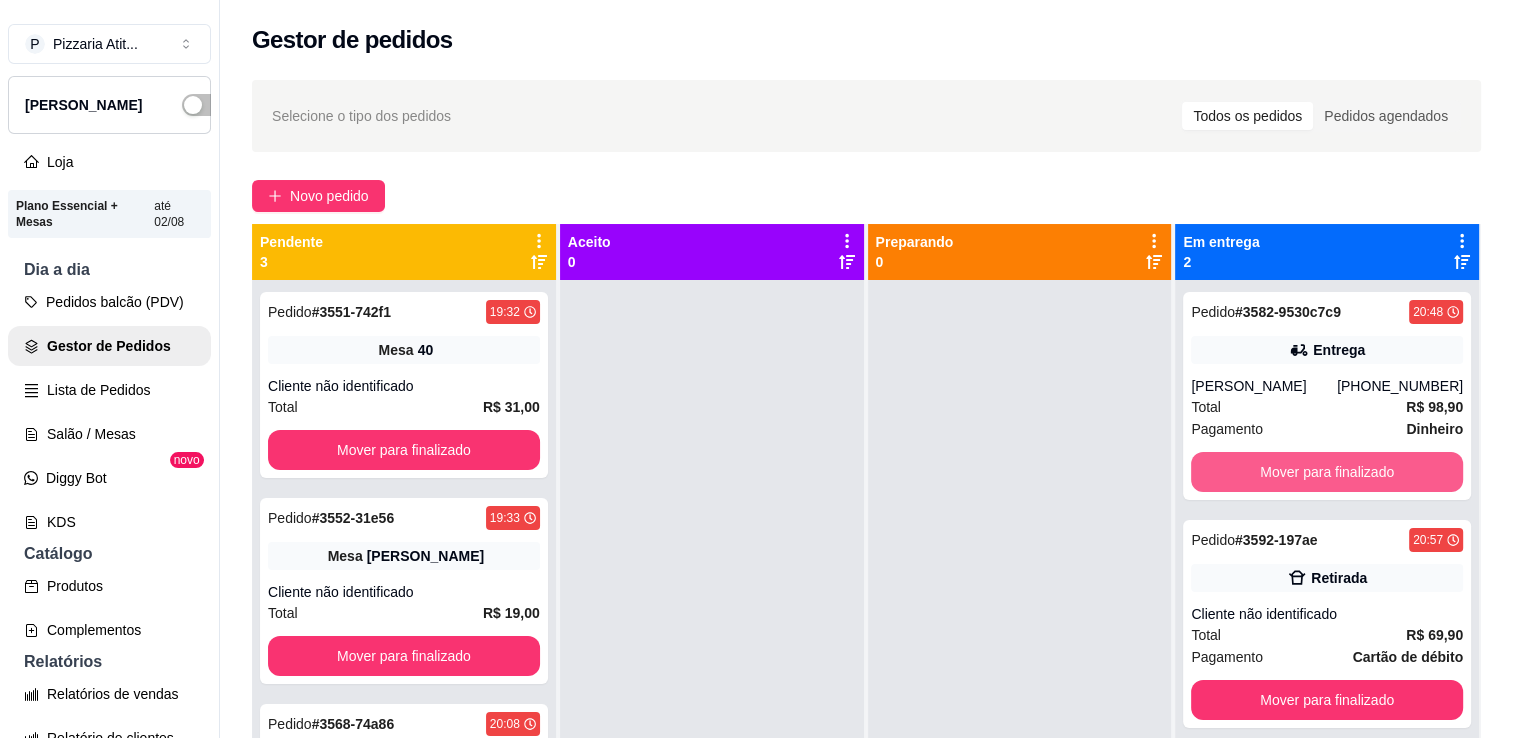 click on "Mover para finalizado" at bounding box center [1327, 472] 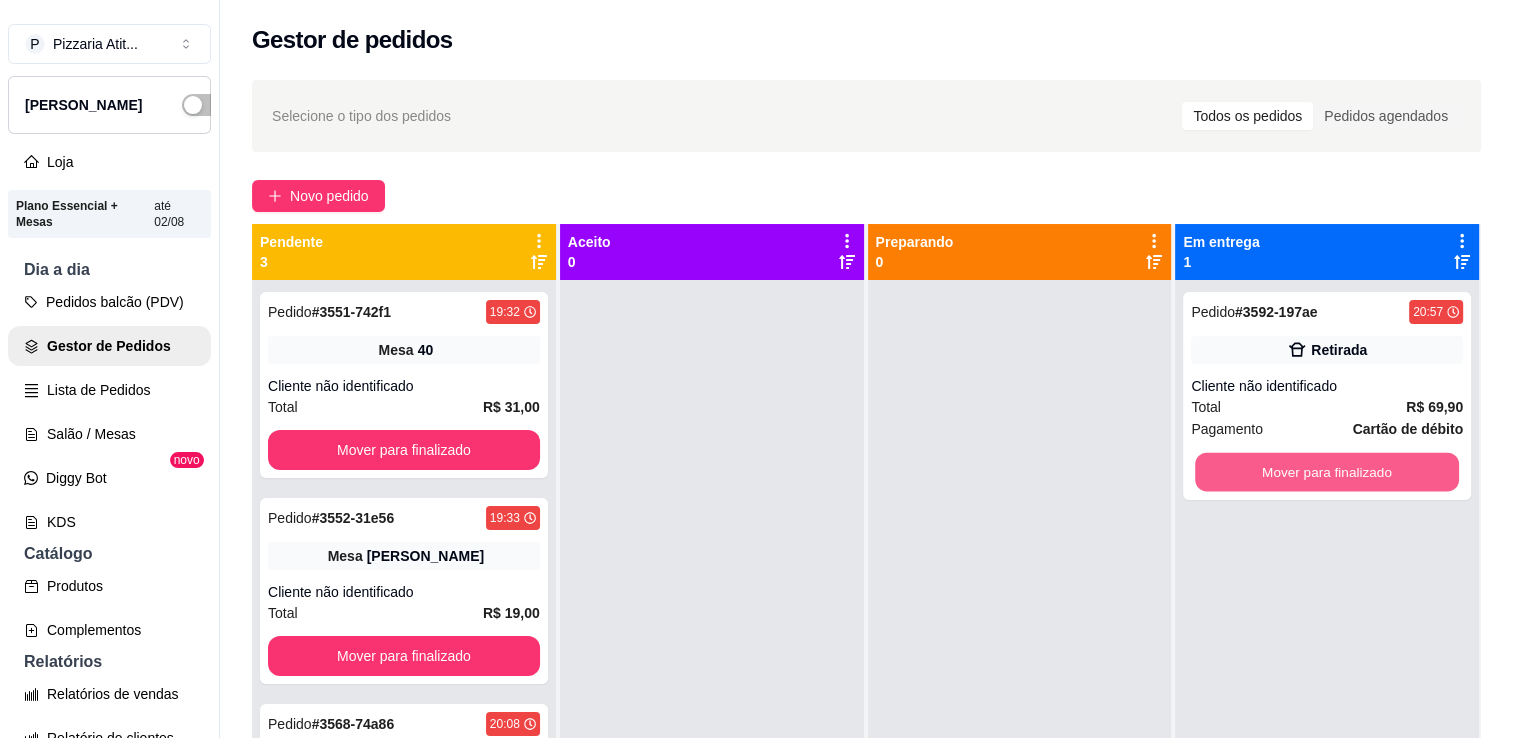 click on "Mover para finalizado" at bounding box center [1327, 472] 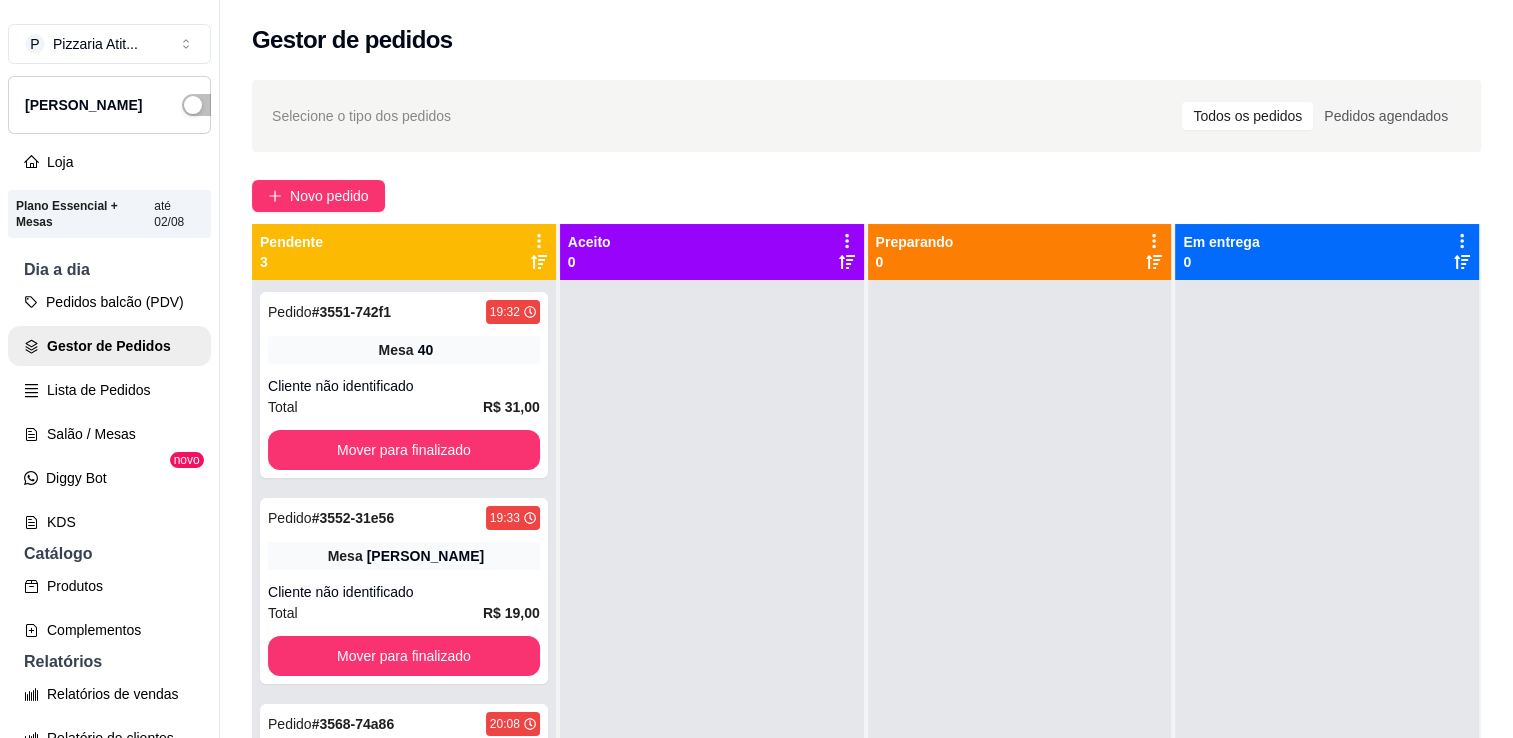 click at bounding box center (1327, 649) 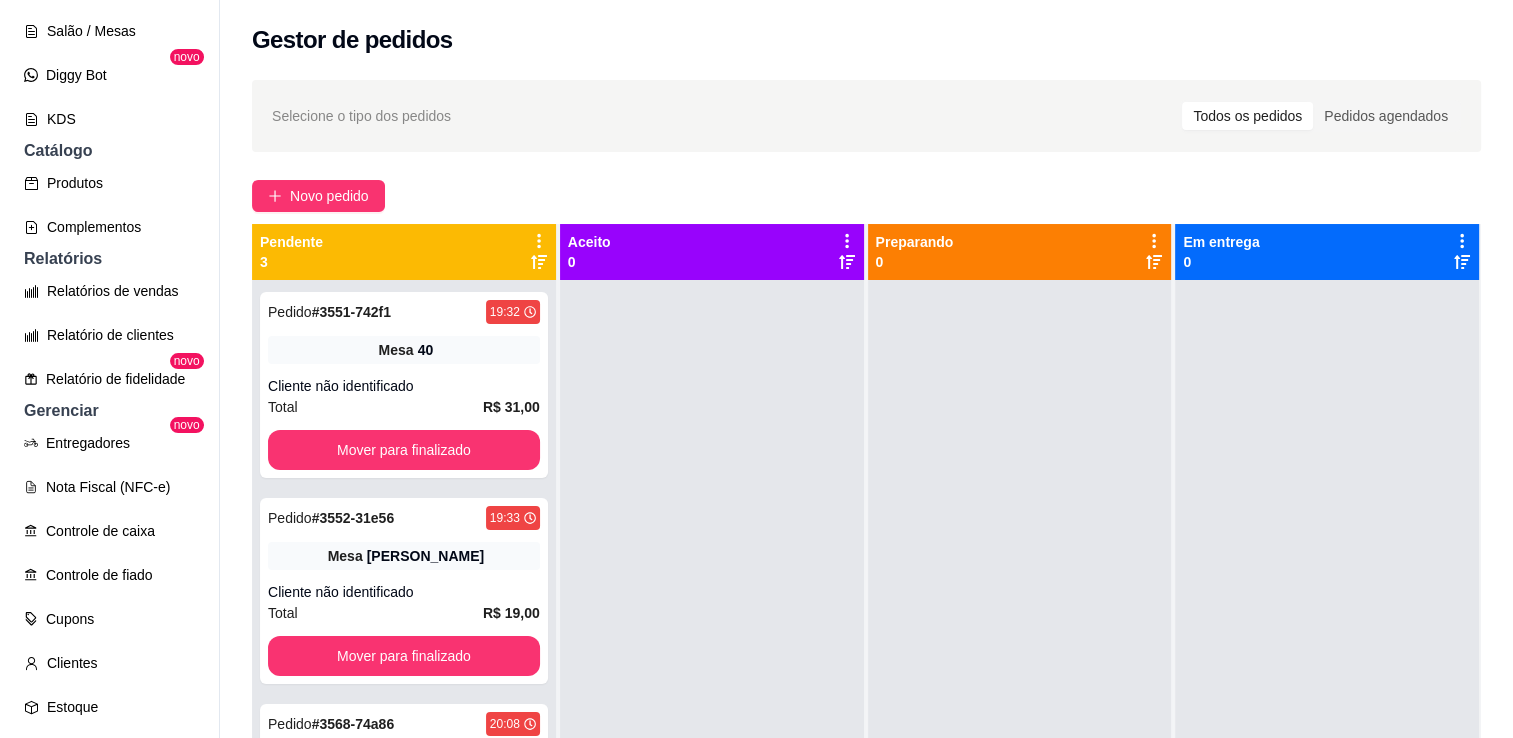 scroll, scrollTop: 432, scrollLeft: 0, axis: vertical 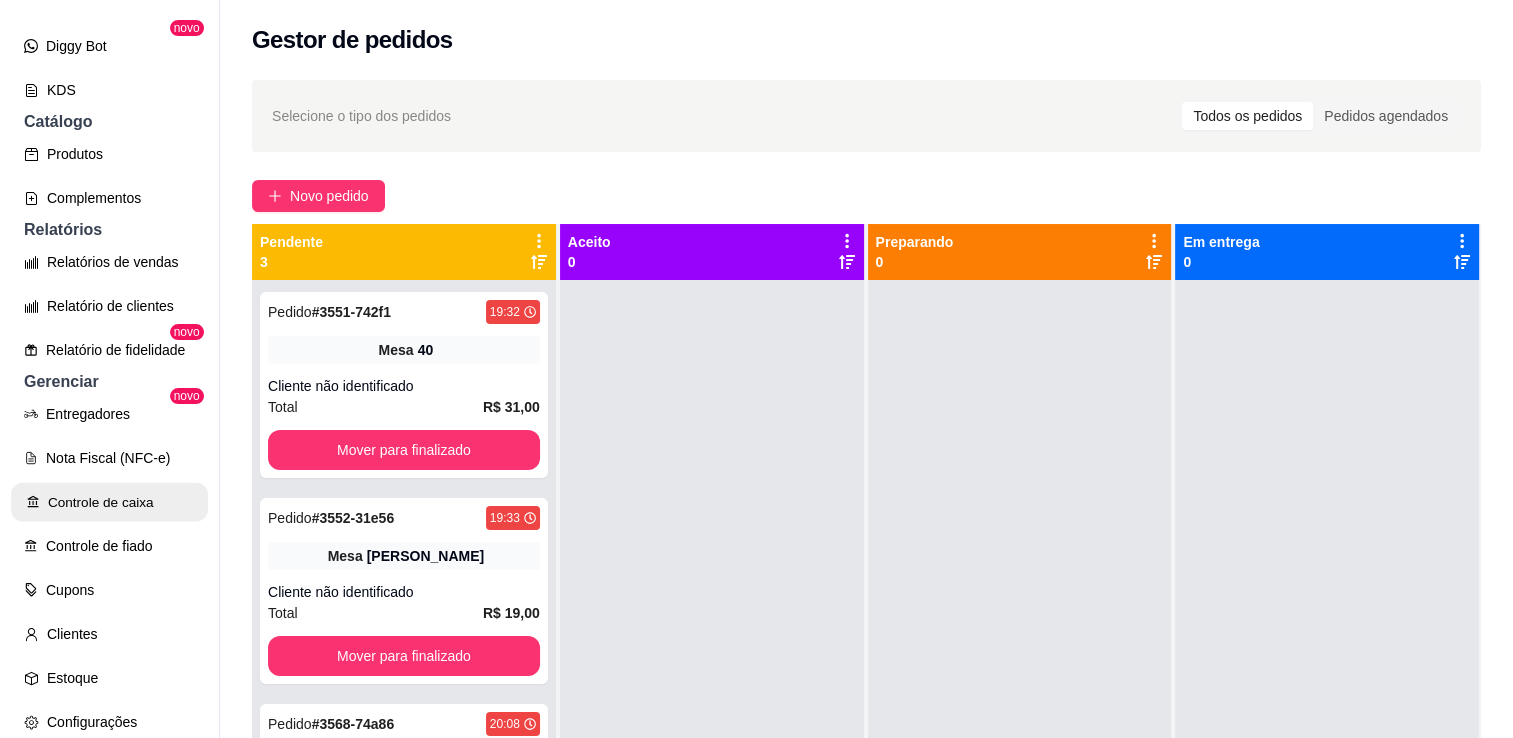 click on "Controle de caixa" at bounding box center [109, 502] 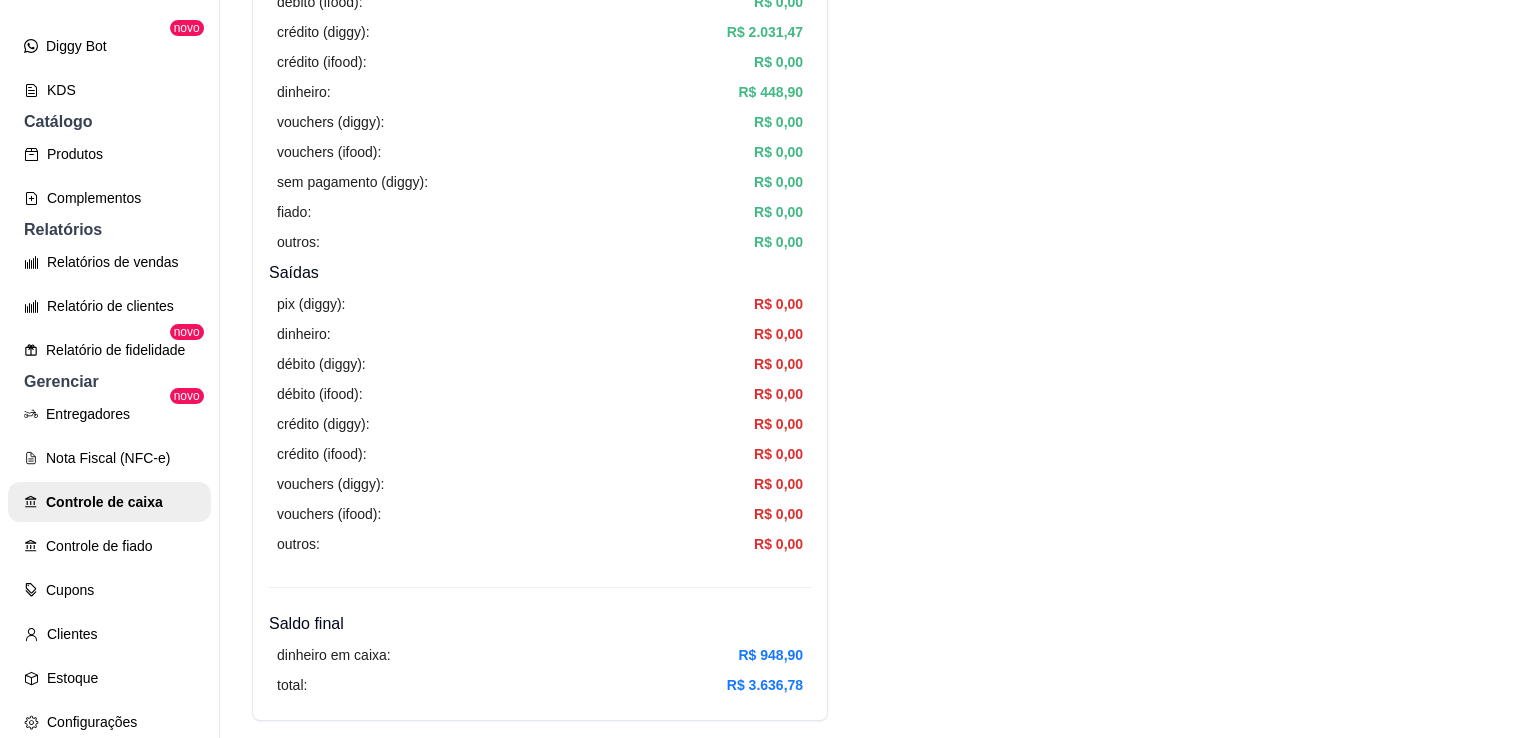 scroll, scrollTop: 451, scrollLeft: 0, axis: vertical 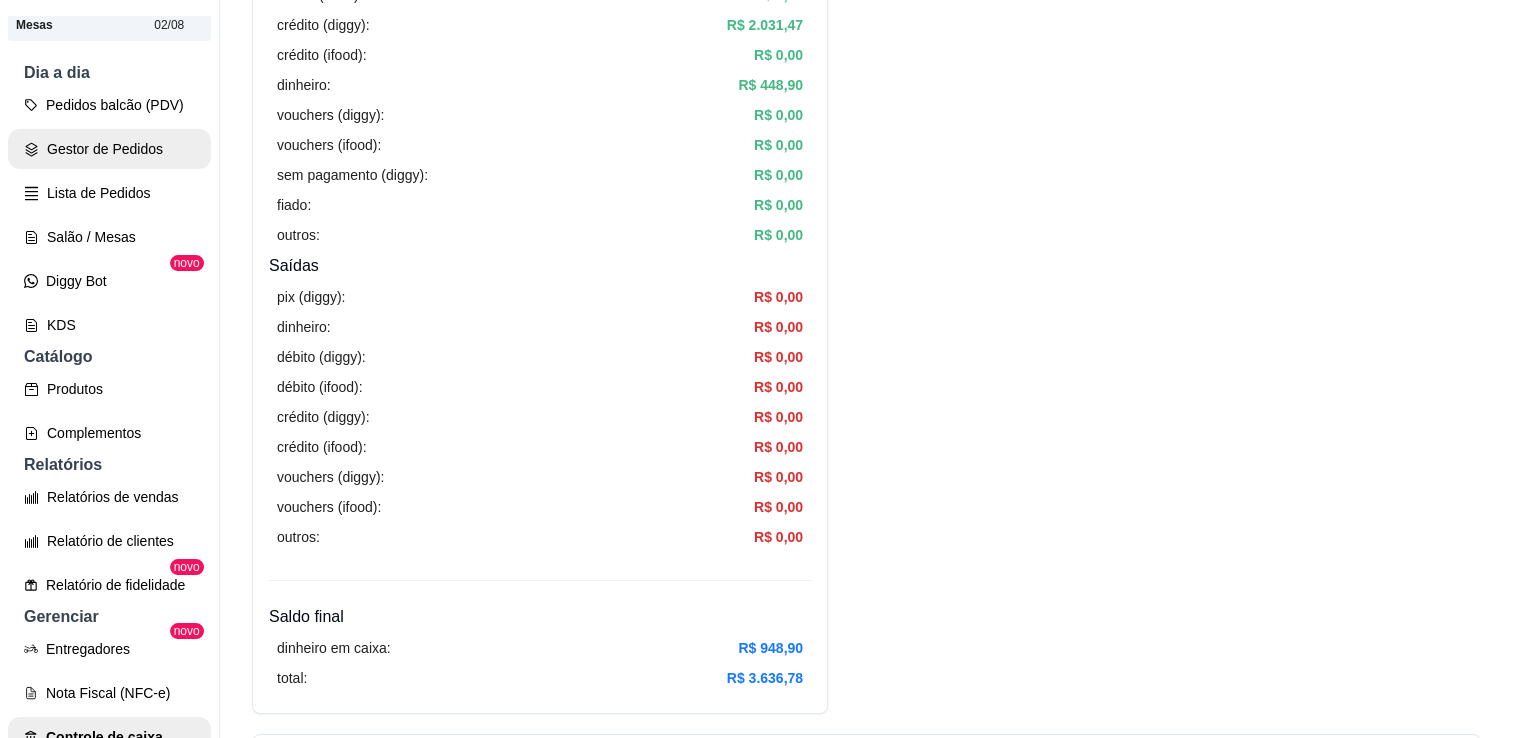click on "Gestor de Pedidos" at bounding box center (109, 149) 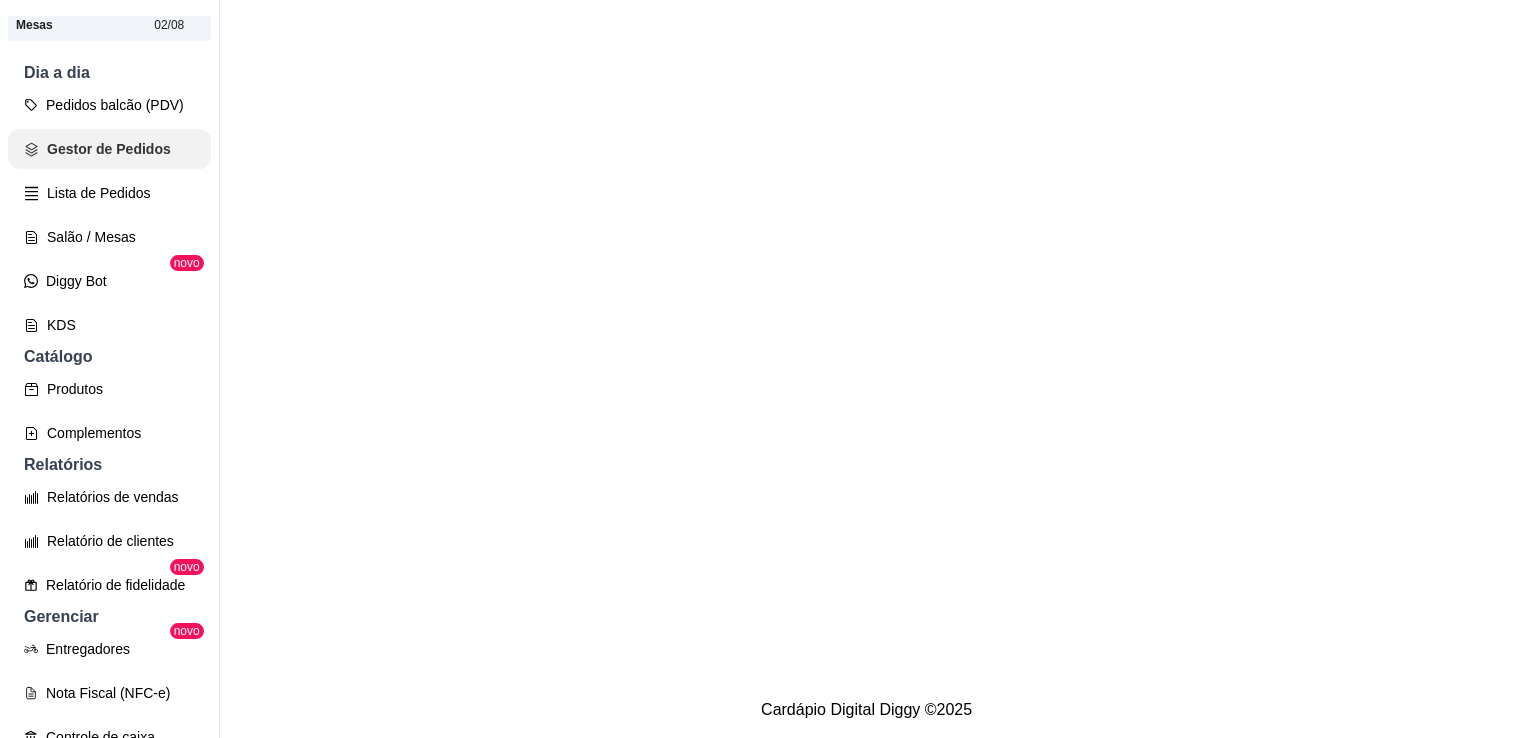 scroll, scrollTop: 0, scrollLeft: 0, axis: both 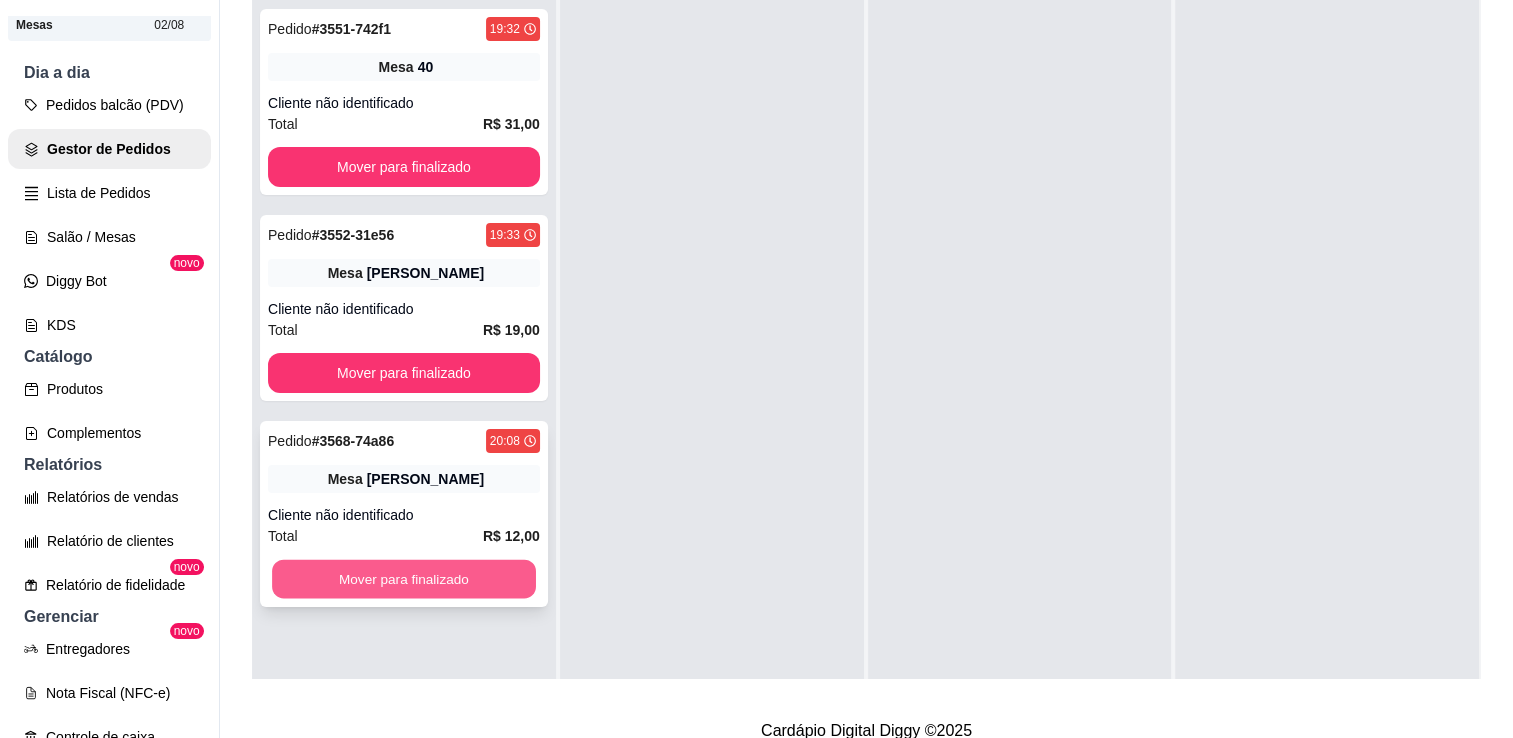 click on "Mover para finalizado" at bounding box center [404, 579] 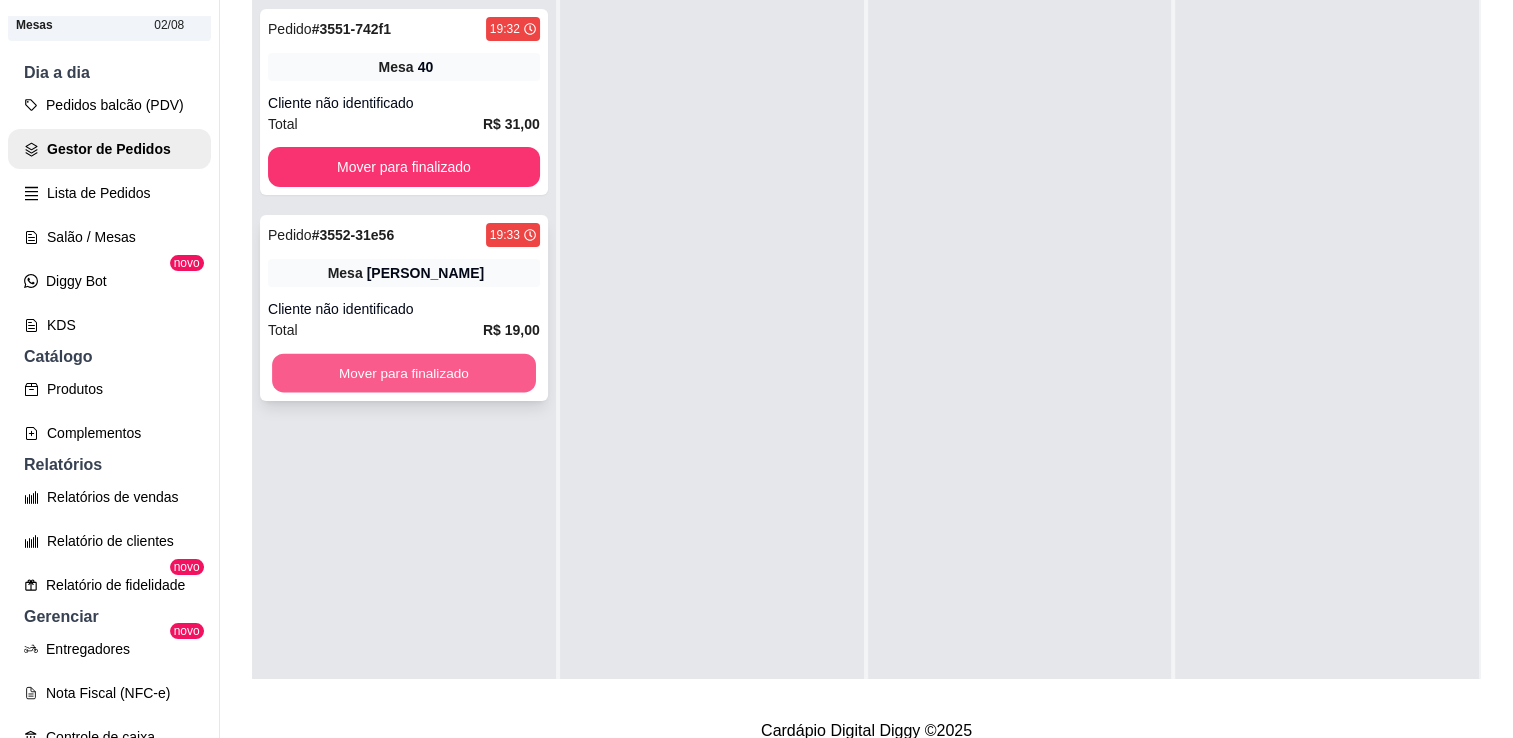 click on "Mover para finalizado" at bounding box center (404, 373) 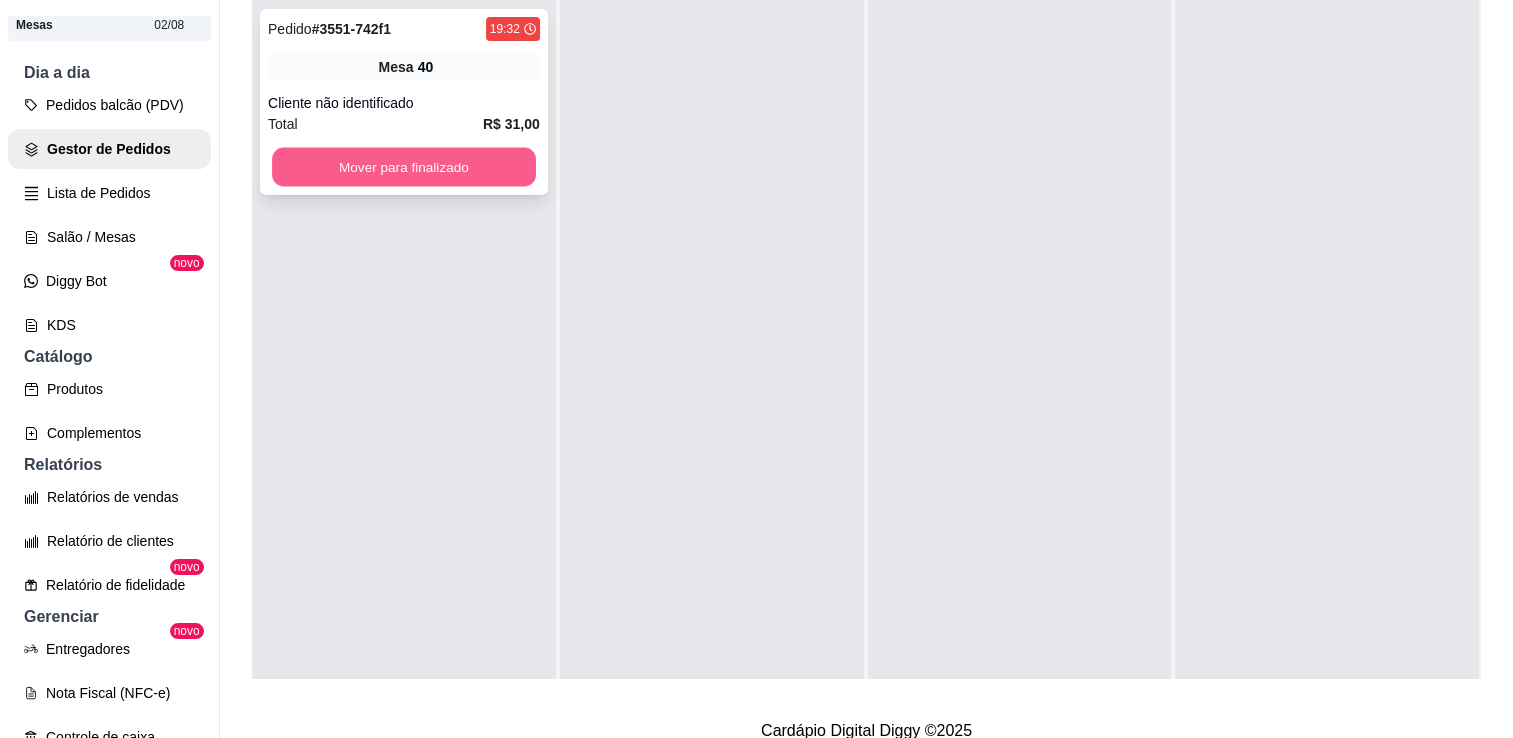 click on "Mover para finalizado" at bounding box center [404, 167] 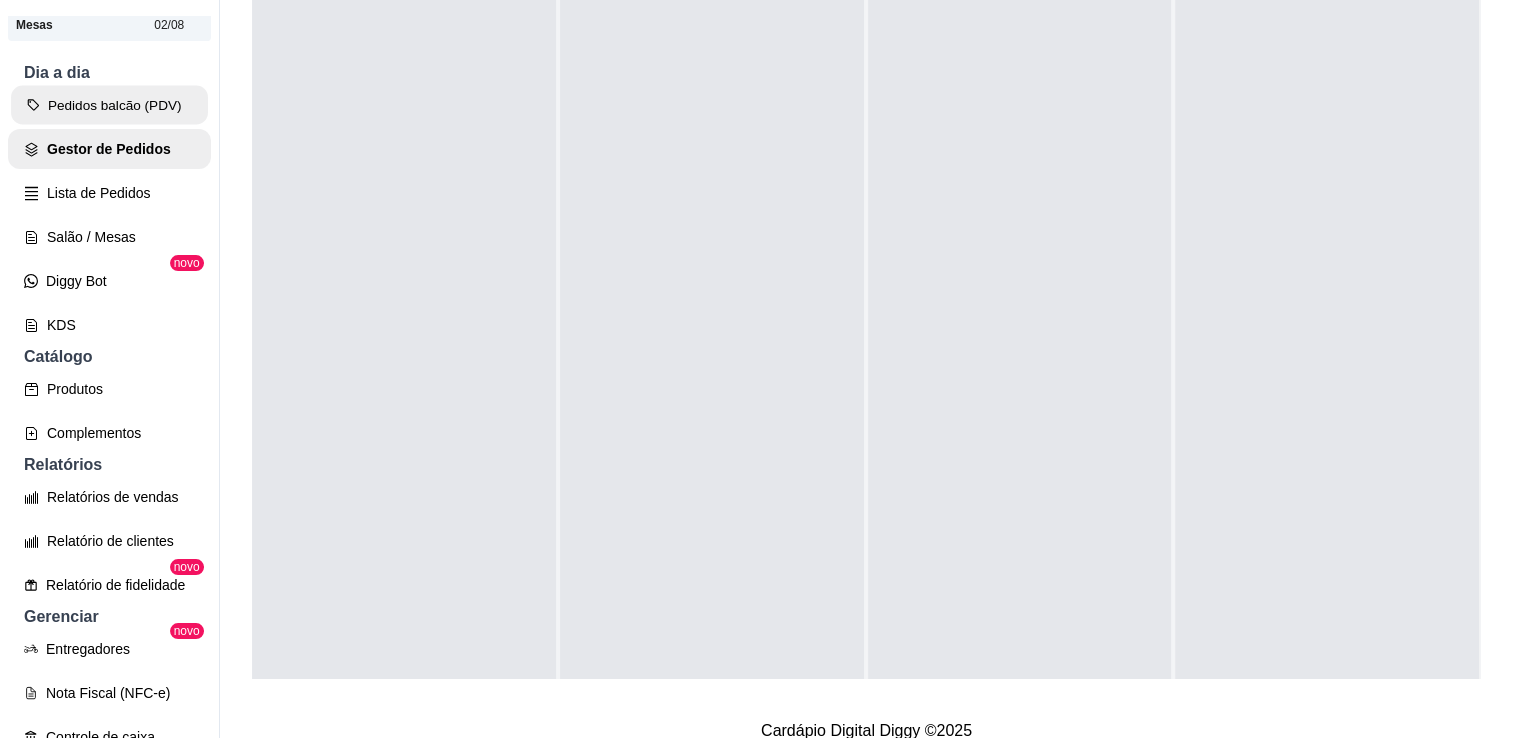 click on "Pedidos balcão (PDV)" at bounding box center [109, 105] 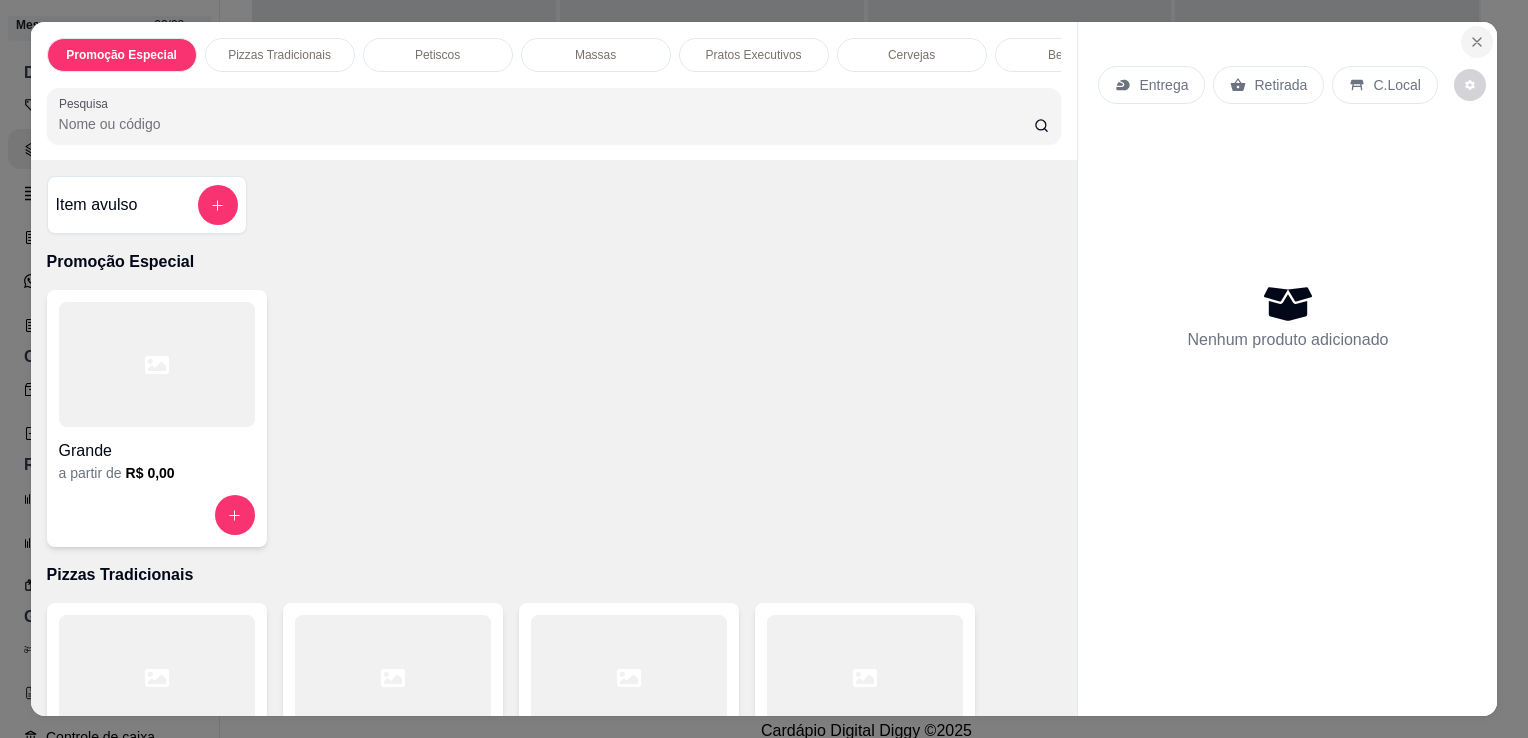 click 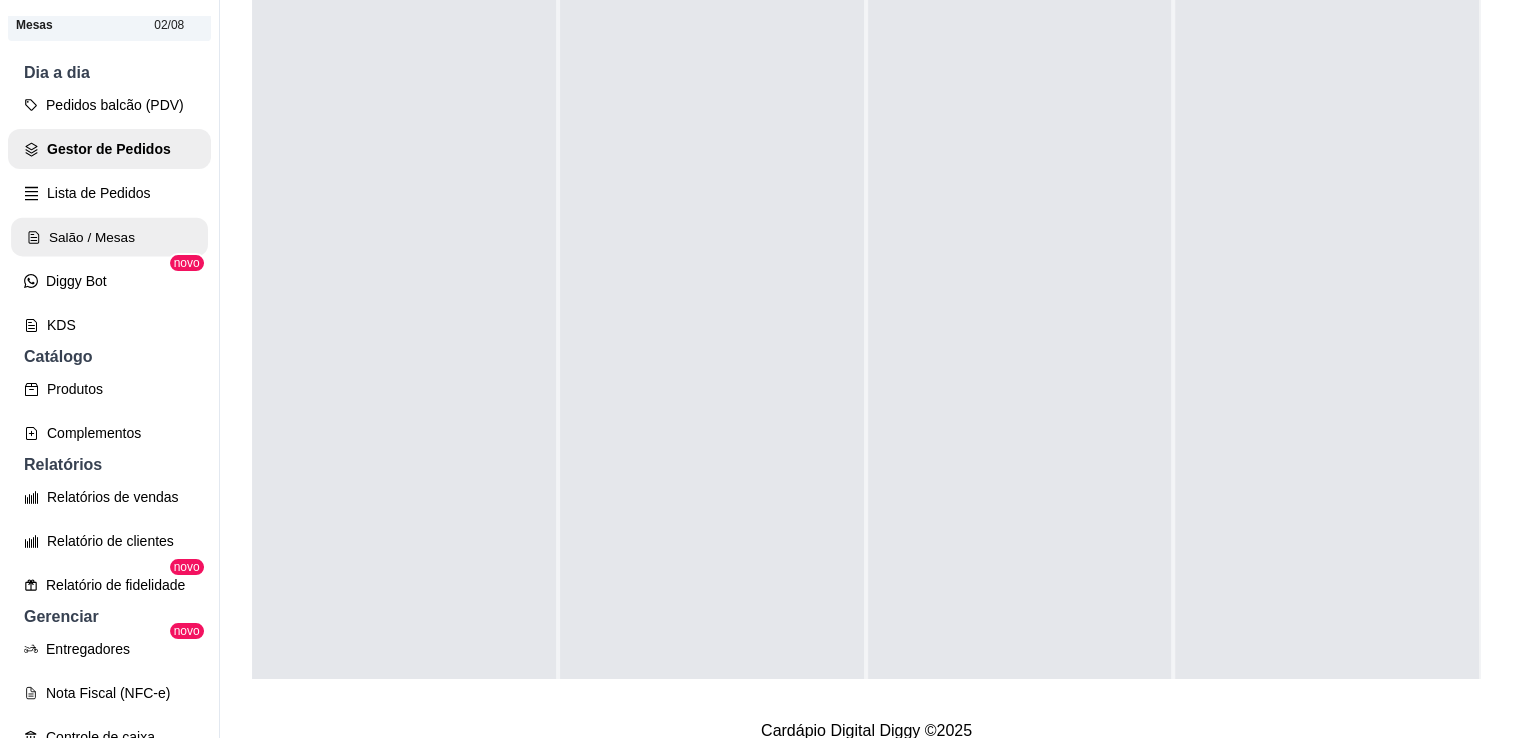 click on "Salão / Mesas" at bounding box center [109, 237] 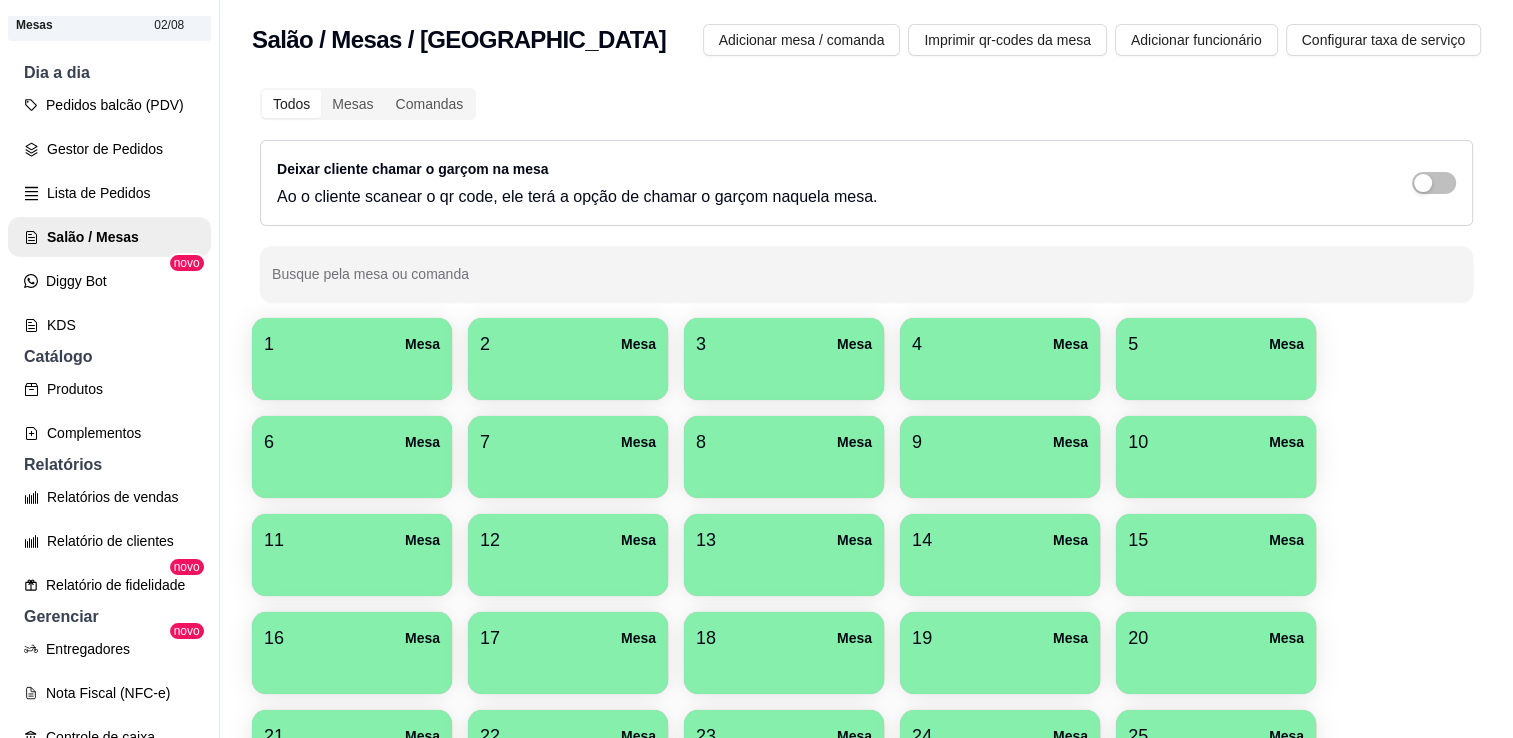 drag, startPoint x: 1496, startPoint y: 231, endPoint x: 1508, endPoint y: 244, distance: 17.691807 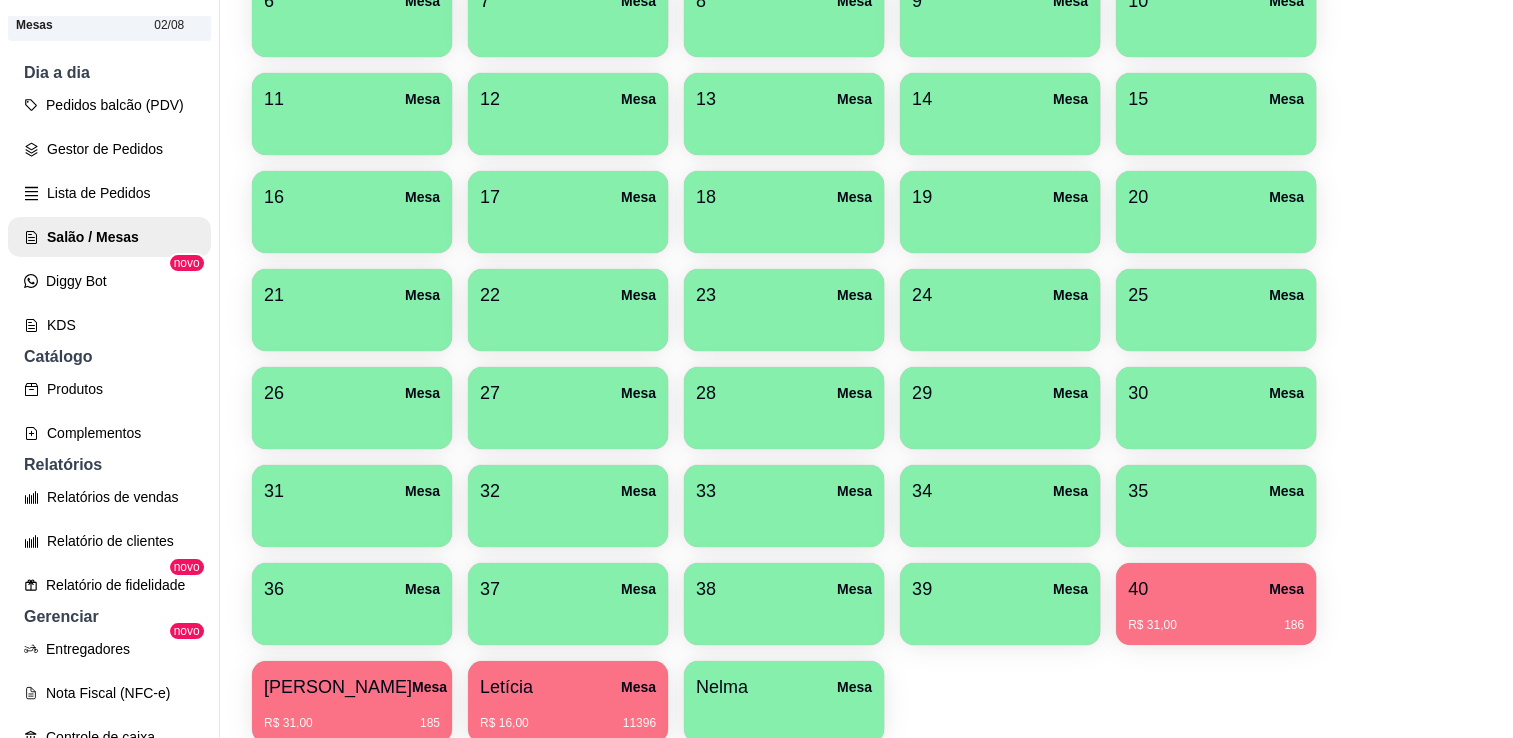 scroll, scrollTop: 500, scrollLeft: 0, axis: vertical 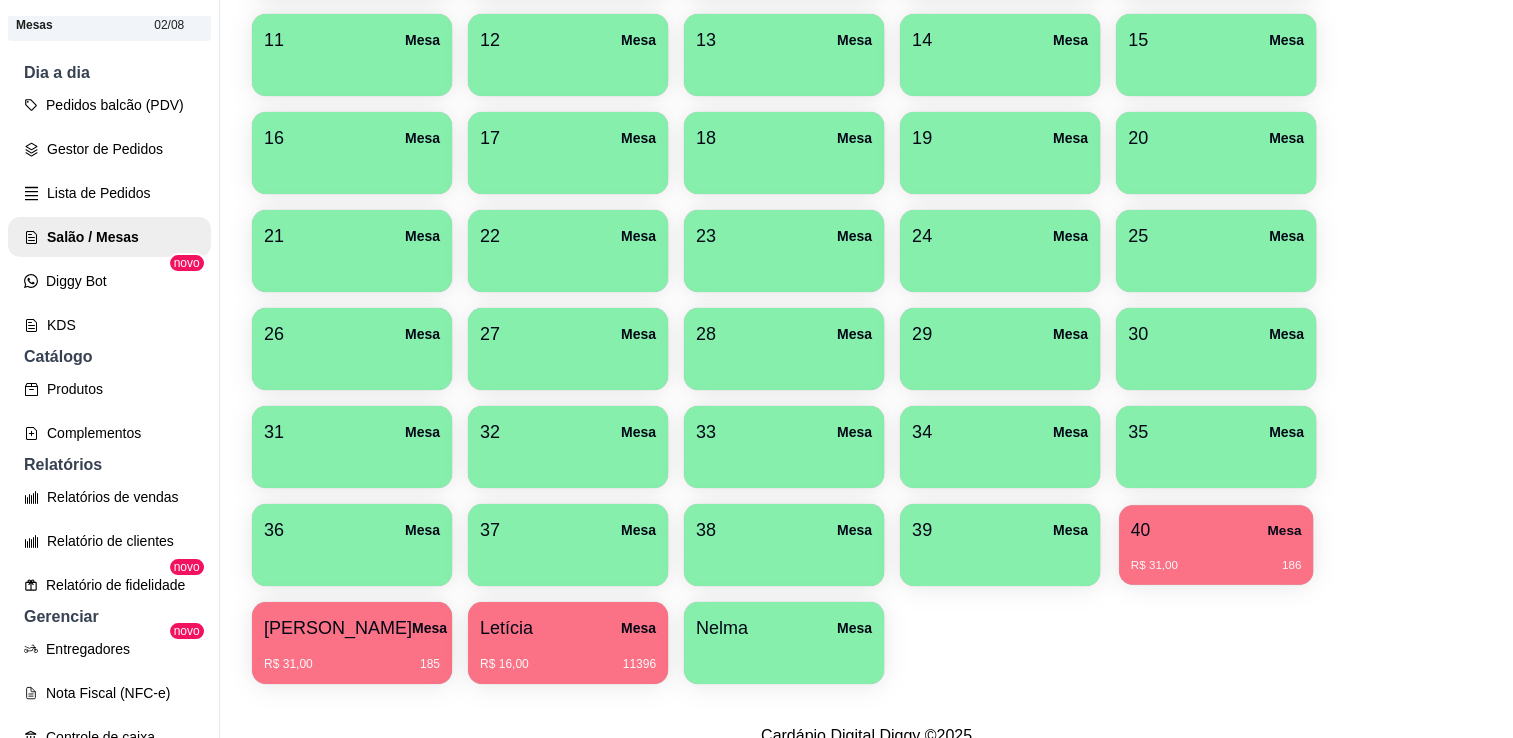 click on "40 Mesa" at bounding box center (1216, 530) 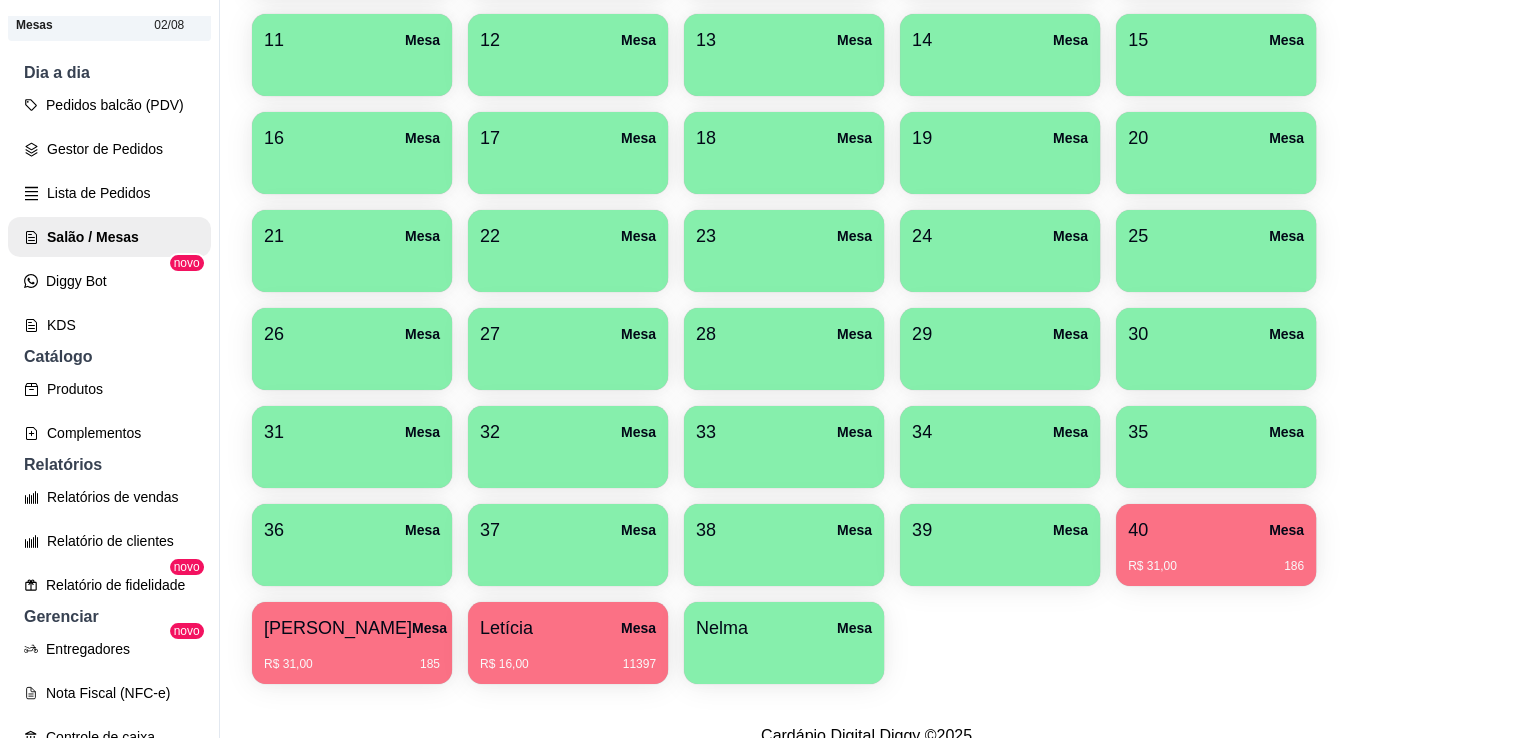 click on "Todos Mesas Comandas Deixar cliente chamar o garçom na mesa Ao o cliente scanear o qr code, ele terá a opção de chamar o garçom naquela mesa. Busque pela mesa ou comanda
1 Mesa 2 Mesa 3 Mesa 4 [GEOGRAPHIC_DATA] 6 Mesa 7 Mesa 8 [GEOGRAPHIC_DATA] 10 [GEOGRAPHIC_DATA] 12 [GEOGRAPHIC_DATA] 13 [GEOGRAPHIC_DATA] 15 [GEOGRAPHIC_DATA] 18 [GEOGRAPHIC_DATA] 20 [GEOGRAPHIC_DATA] 22 [GEOGRAPHIC_DATA] 24 [GEOGRAPHIC_DATA] [GEOGRAPHIC_DATA] 26 [GEOGRAPHIC_DATA] 27 [GEOGRAPHIC_DATA] 28 [GEOGRAPHIC_DATA] 30 [GEOGRAPHIC_DATA] 32 [GEOGRAPHIC_DATA] 33 [GEOGRAPHIC_DATA] [GEOGRAPHIC_DATA] [GEOGRAPHIC_DATA] 37 [GEOGRAPHIC_DATA] 38 [GEOGRAPHIC_DATA] [GEOGRAPHIC_DATA]$ 31,00 [GEOGRAPHIC_DATA]$ 31,00 185 [GEOGRAPHIC_DATA]$ 16,00 11397 [GEOGRAPHIC_DATA]" at bounding box center [866, 138] 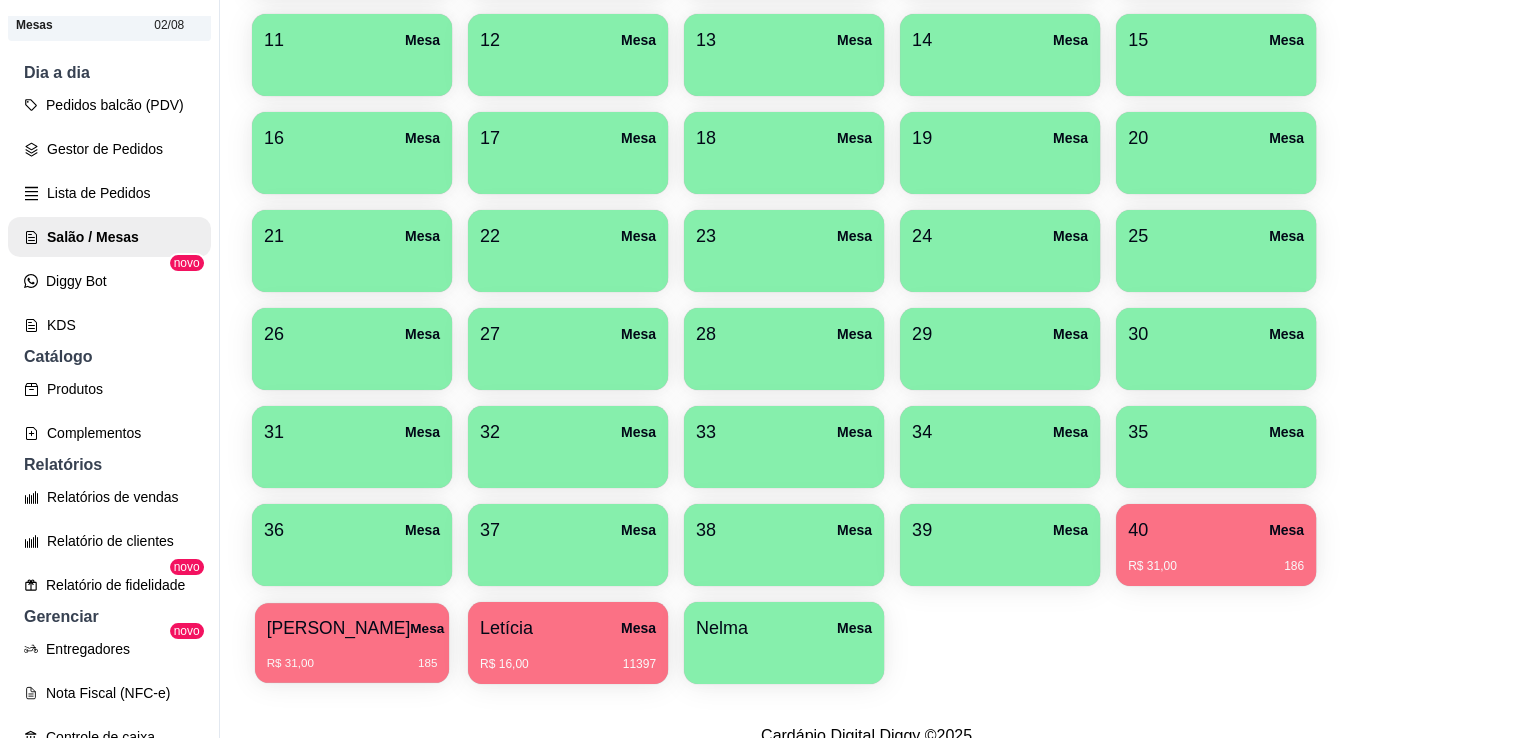 click on "[PERSON_NAME]" at bounding box center [352, 628] 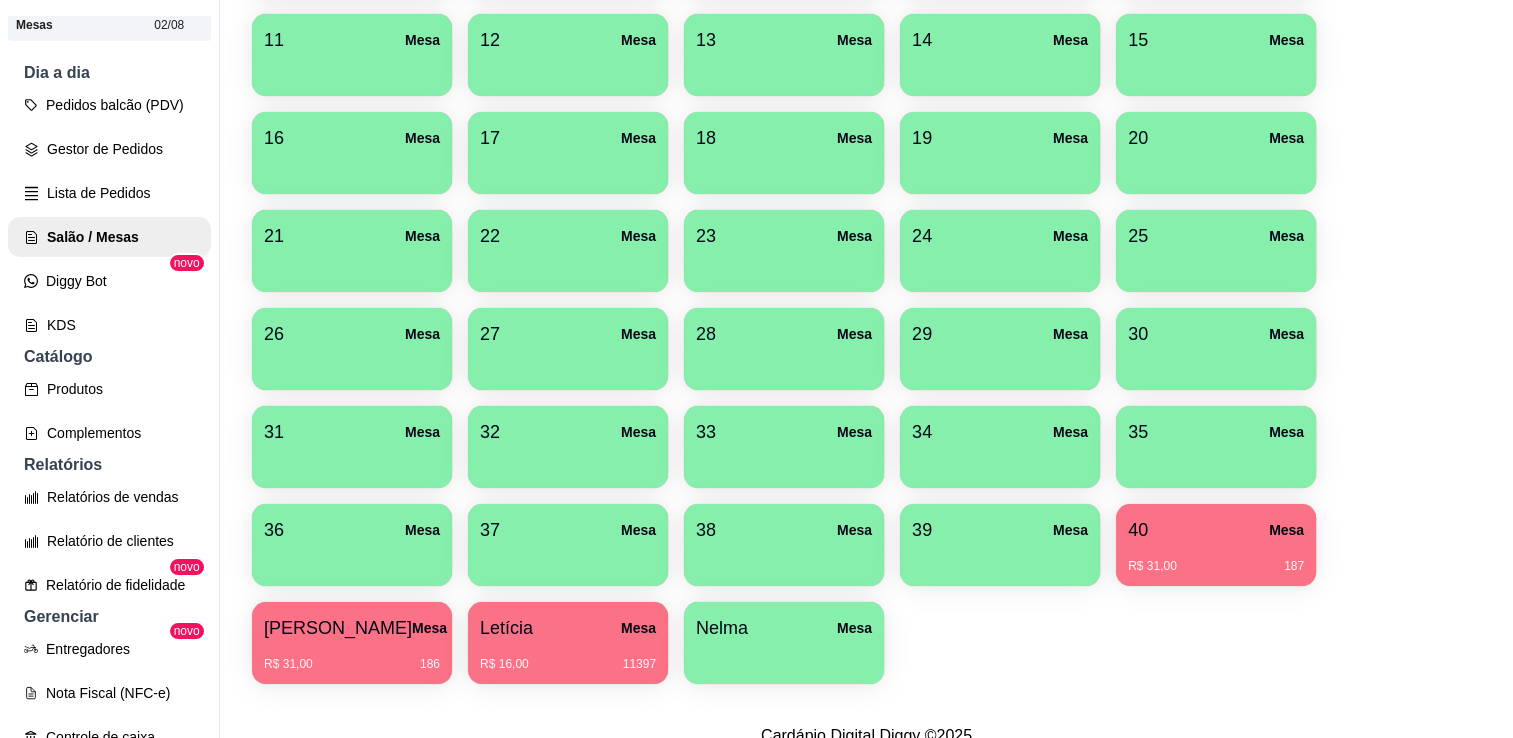 click on "R$ 31,00 186" at bounding box center (352, 657) 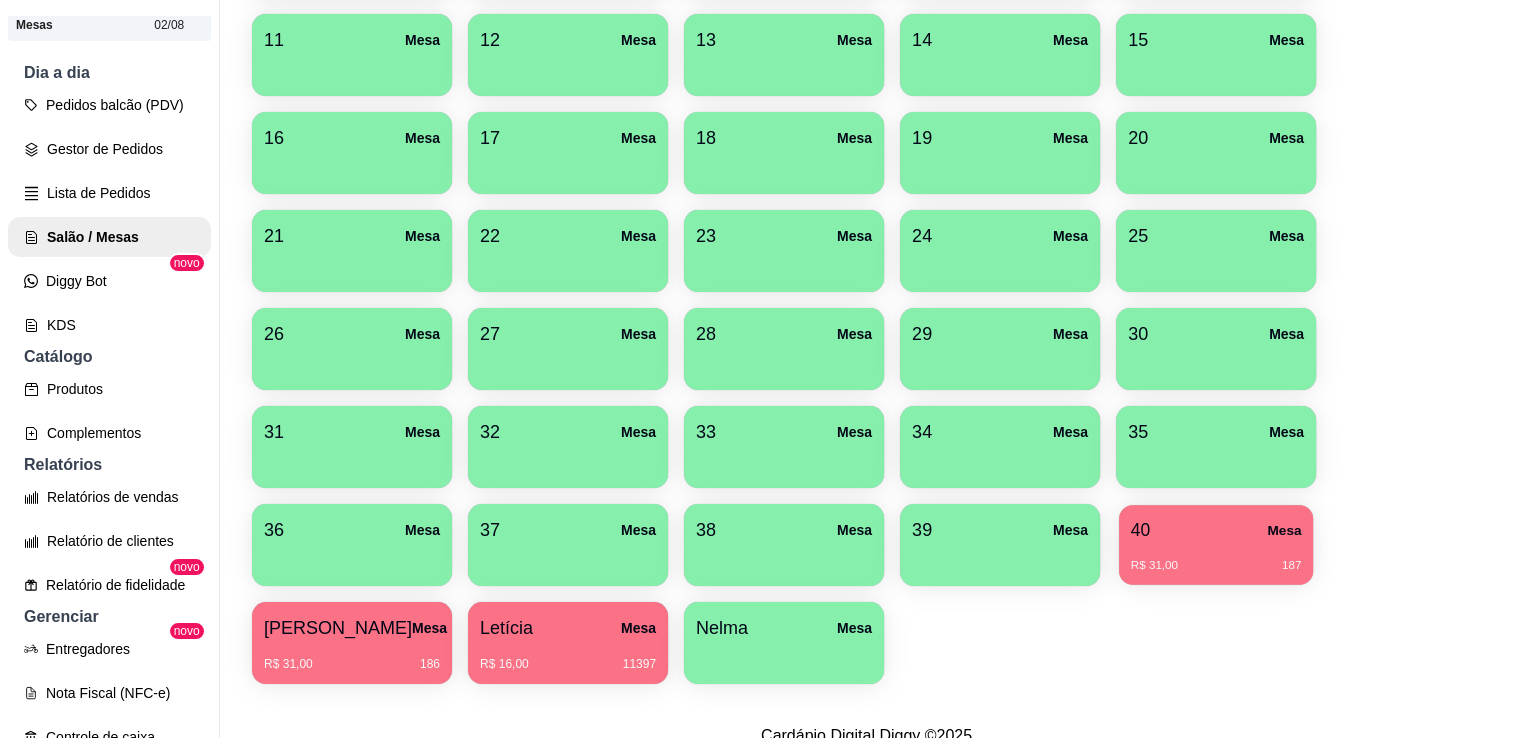 click on "40 Mesa" at bounding box center (1216, 530) 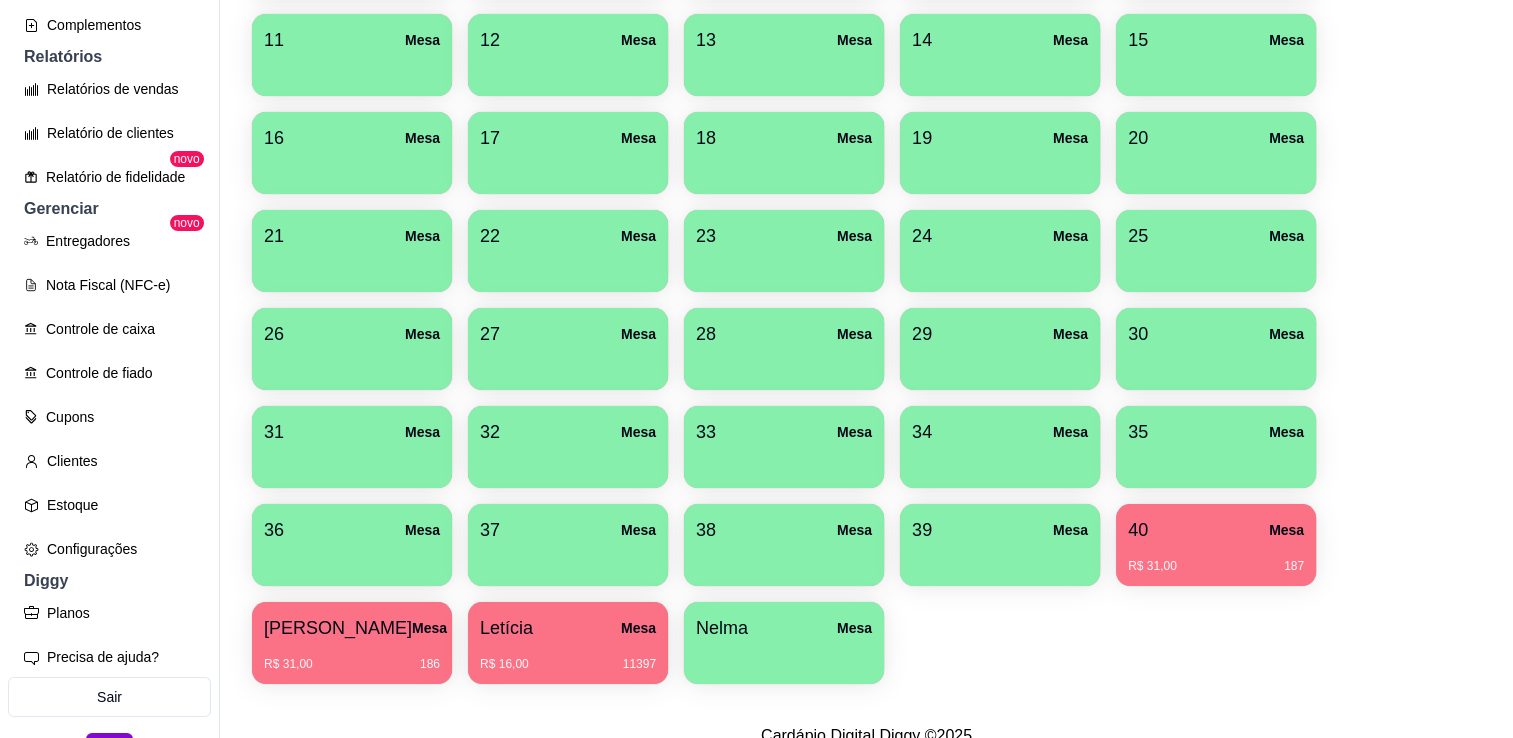 scroll, scrollTop: 615, scrollLeft: 0, axis: vertical 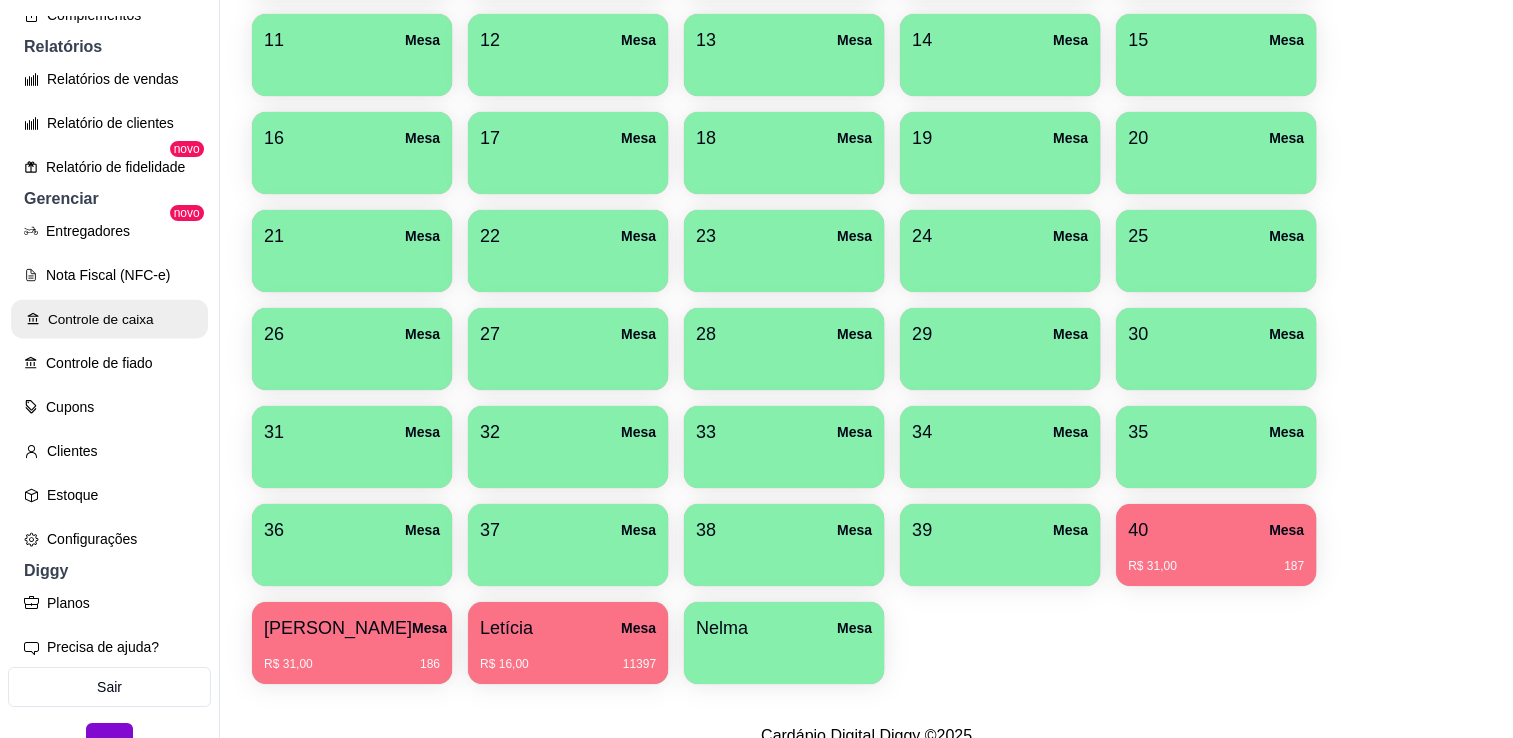 click on "Controle de caixa" at bounding box center (109, 319) 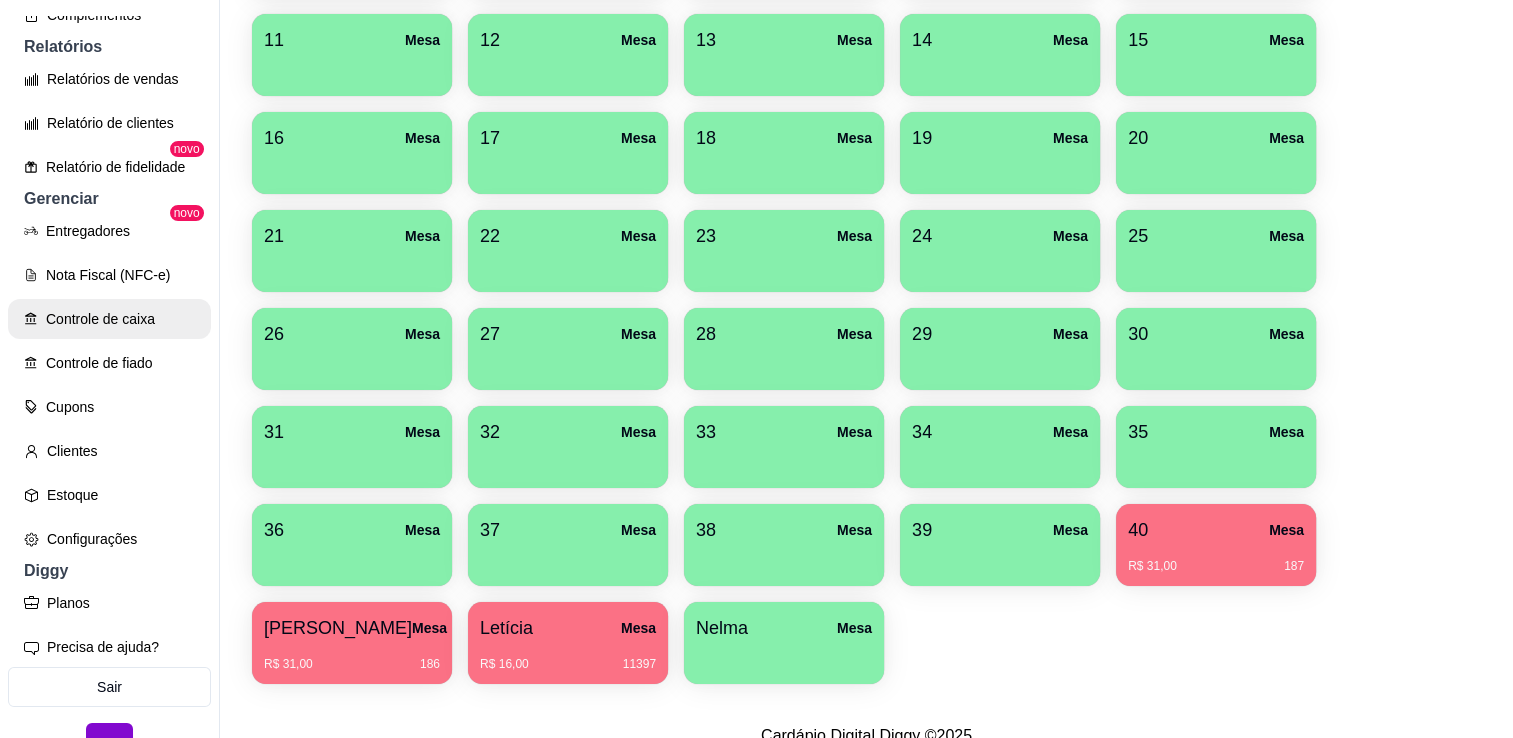 scroll, scrollTop: 0, scrollLeft: 0, axis: both 